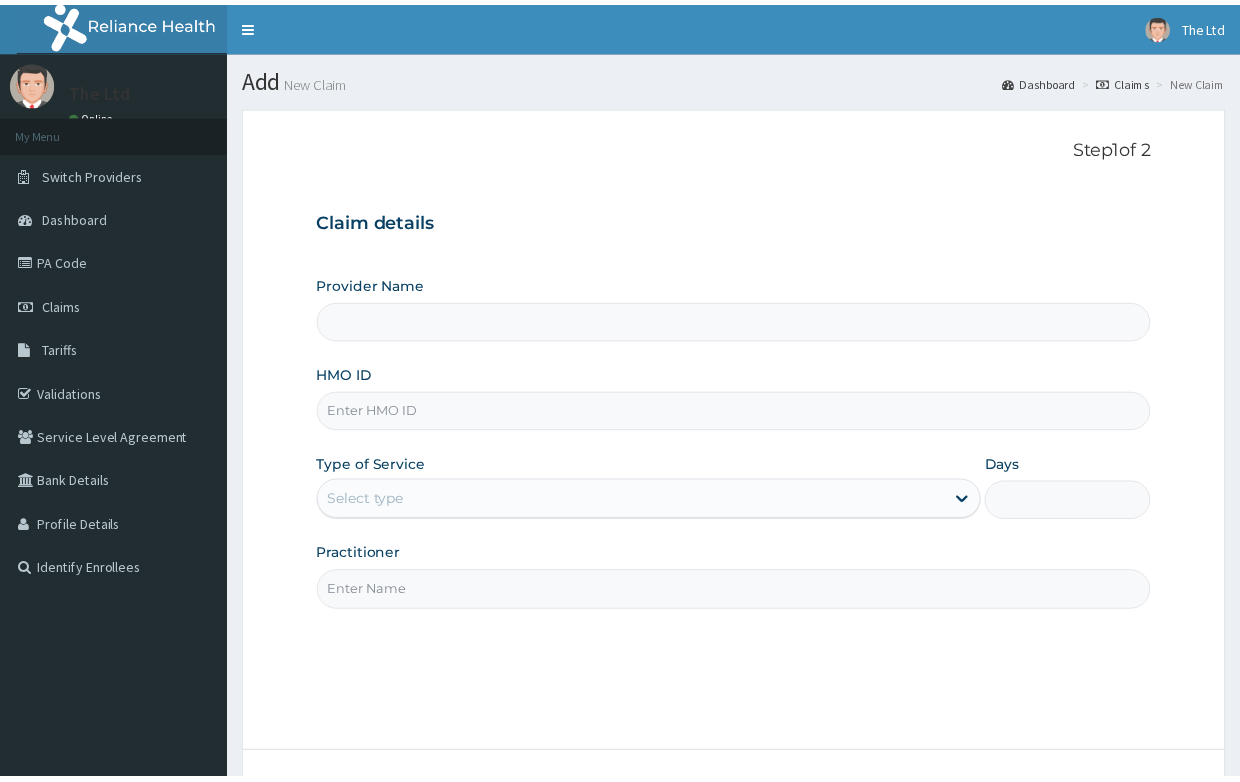 scroll, scrollTop: 0, scrollLeft: 0, axis: both 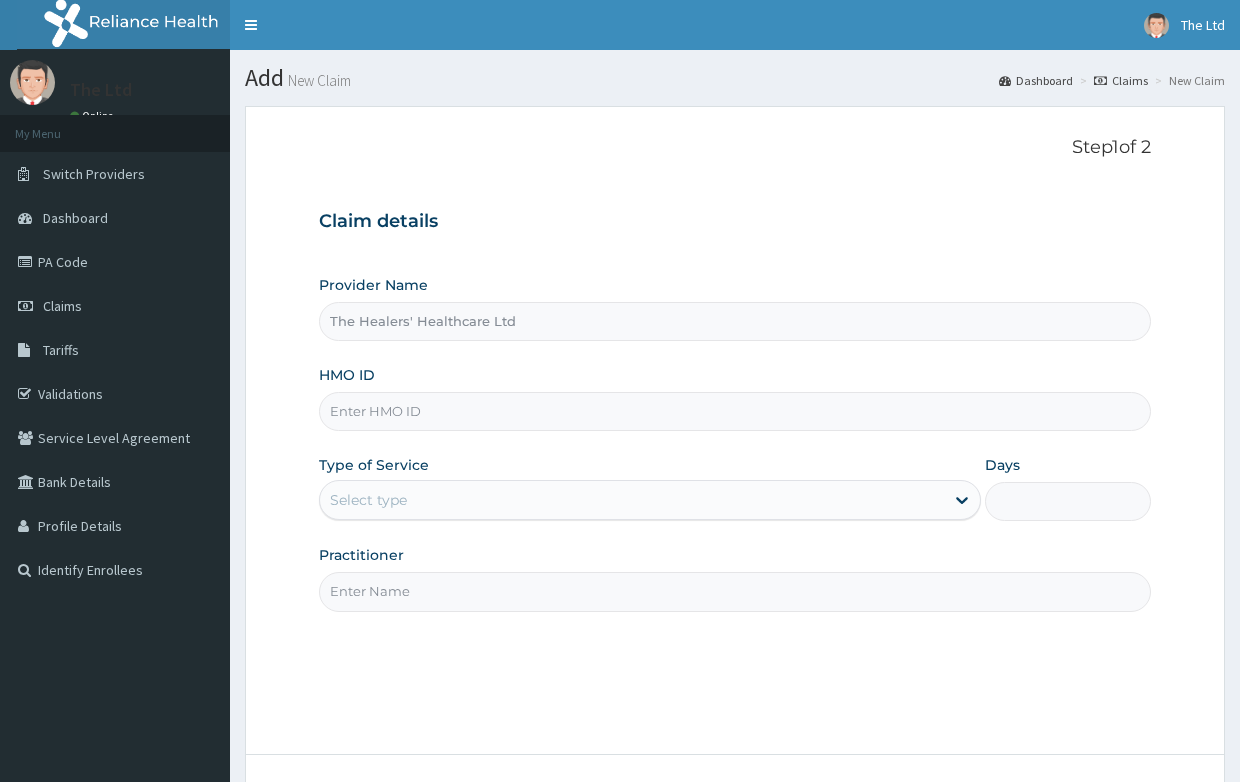 type on "The Healers' Healthcare Ltd" 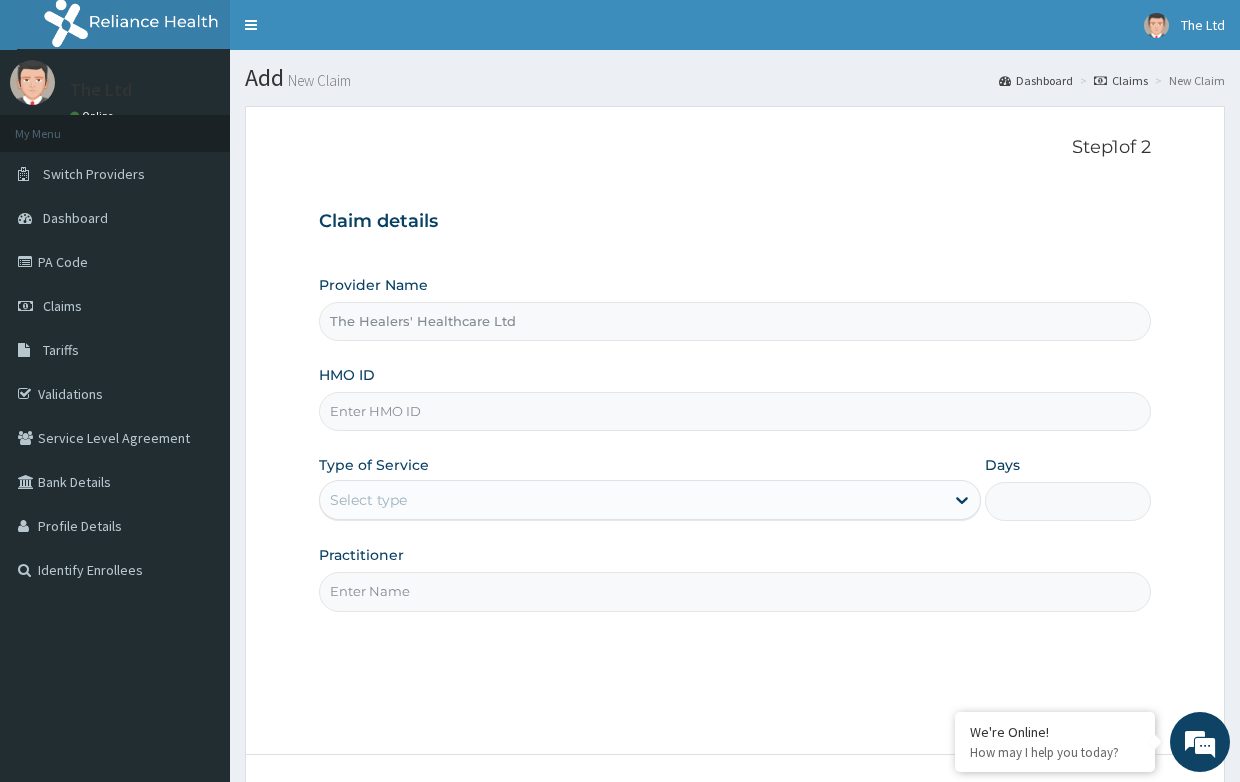 click on "HMO ID" at bounding box center [734, 411] 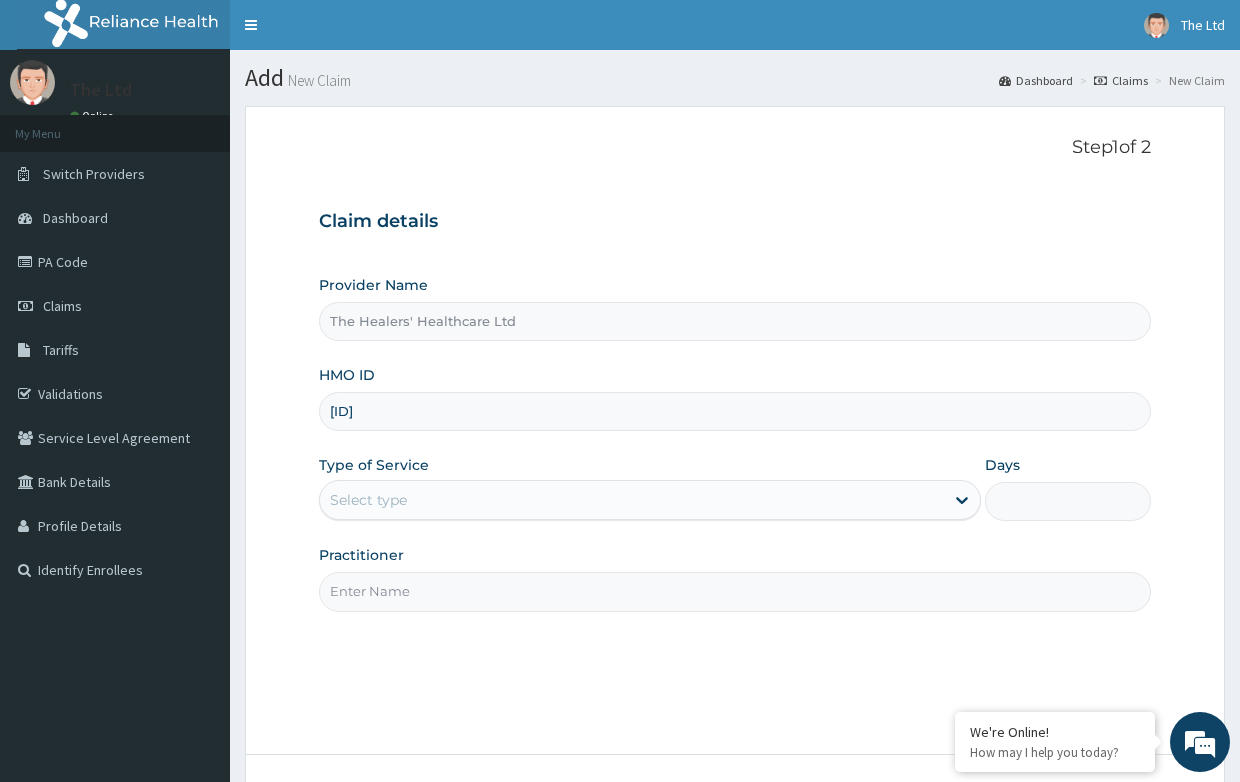 type on "j" 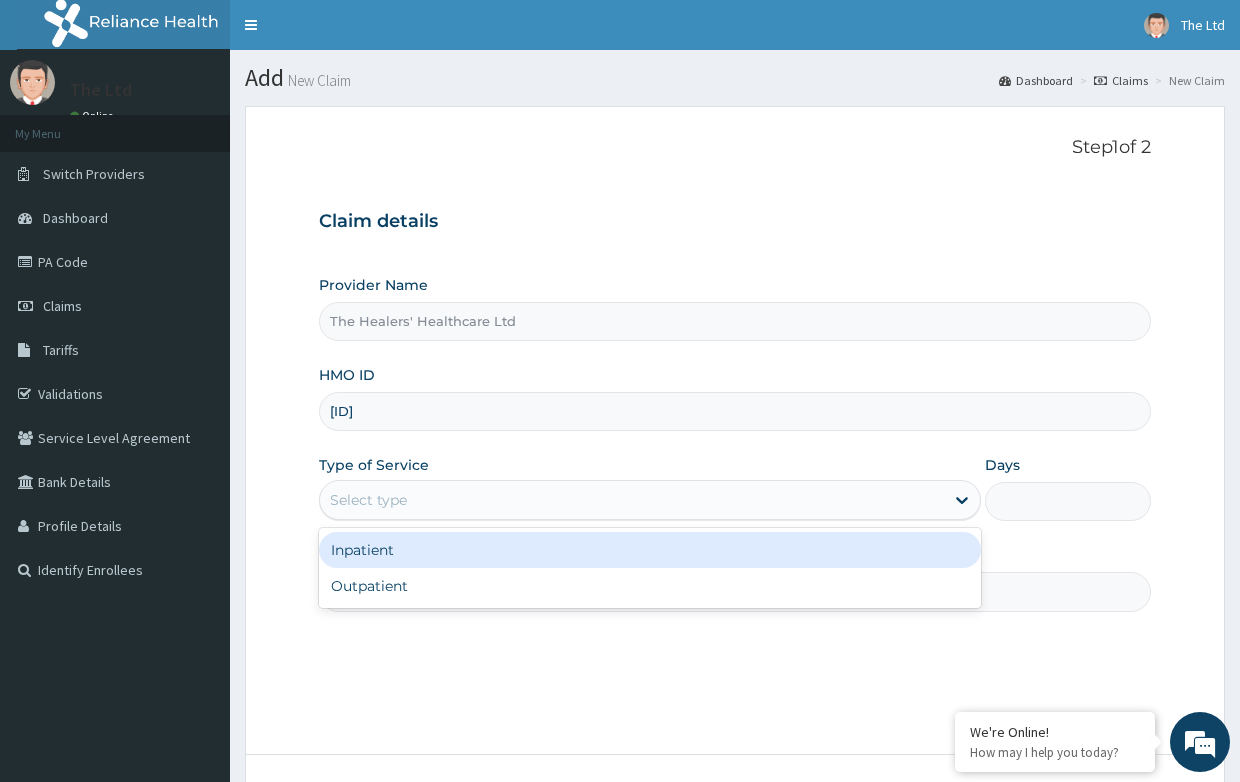click on "Select type" at bounding box center [632, 500] 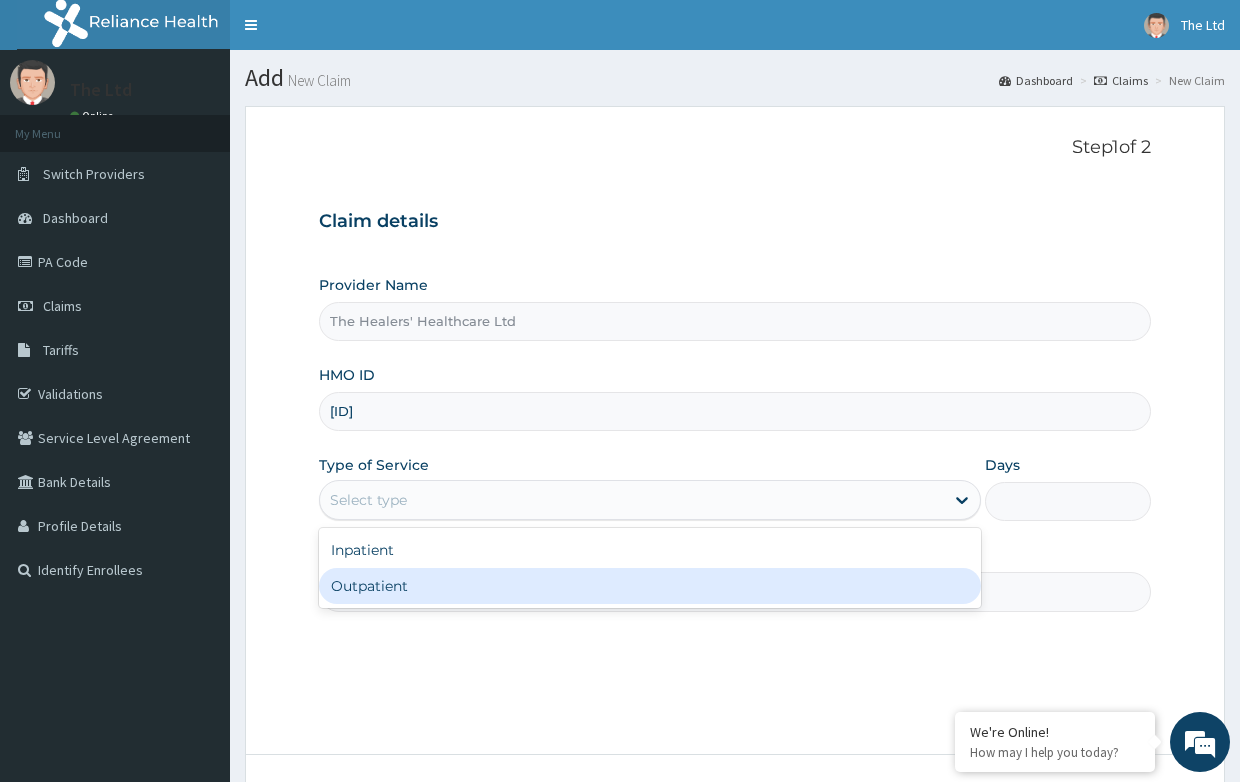click on "Outpatient" at bounding box center [650, 586] 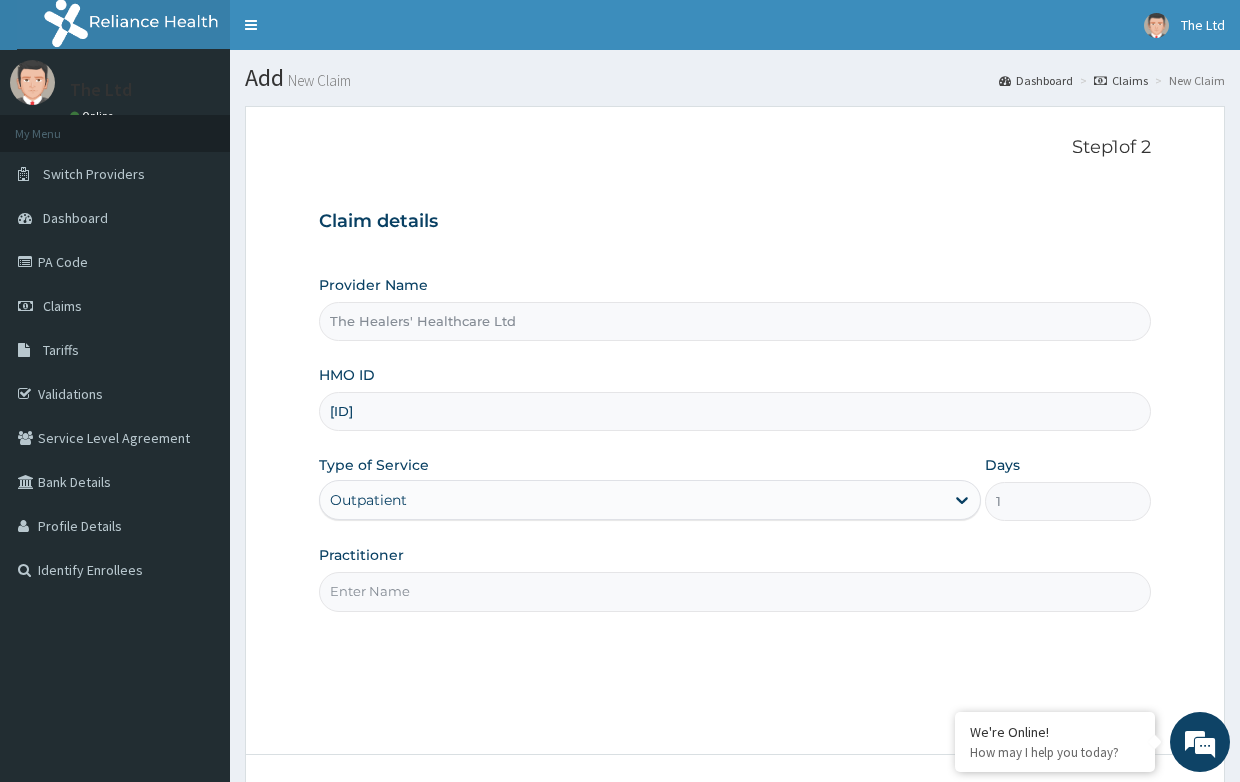click on "Practitioner" at bounding box center (734, 591) 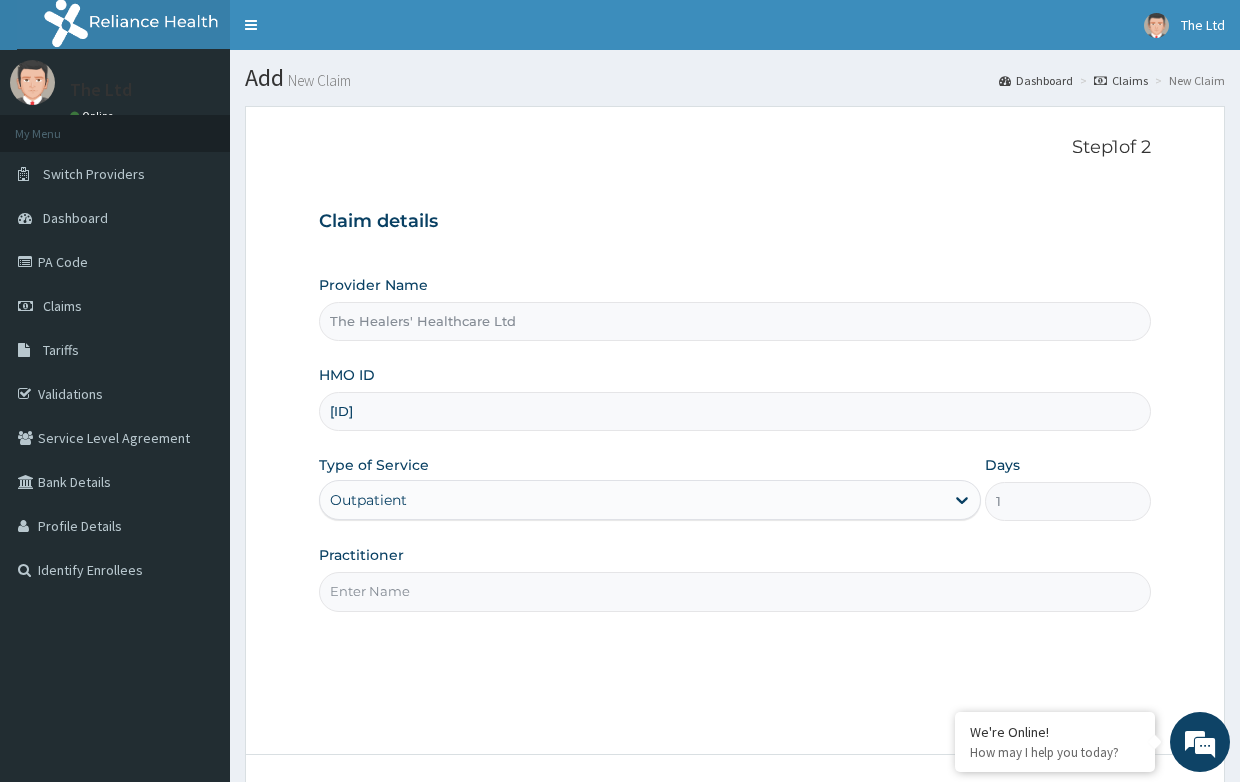 type on "DR EZEUGWU M" 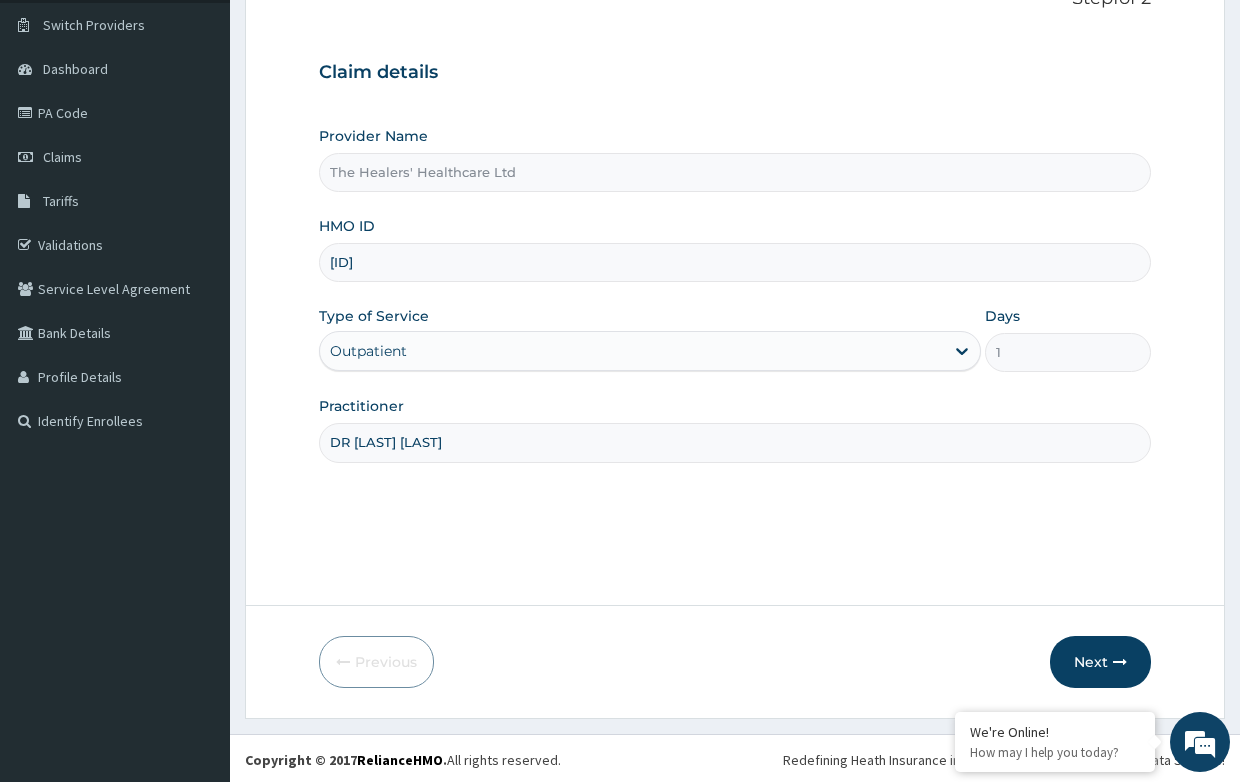 scroll, scrollTop: 152, scrollLeft: 0, axis: vertical 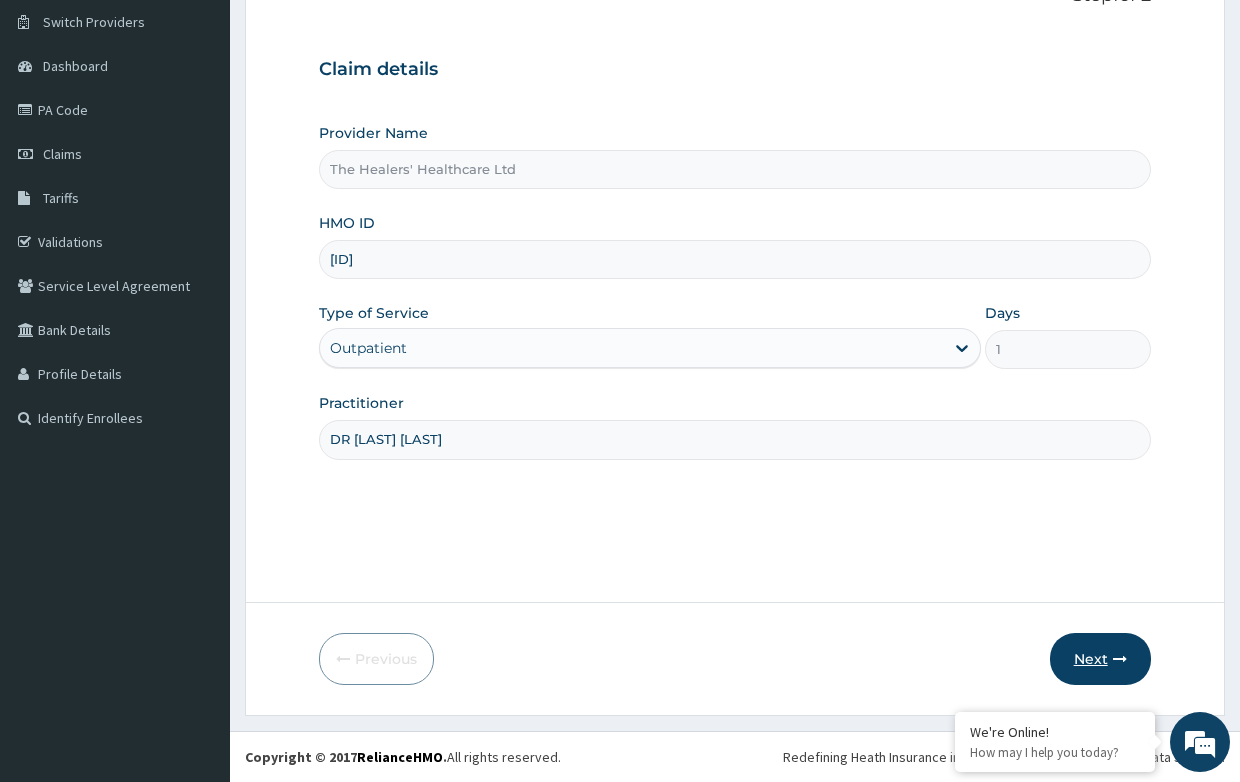 click on "Next" at bounding box center (1100, 659) 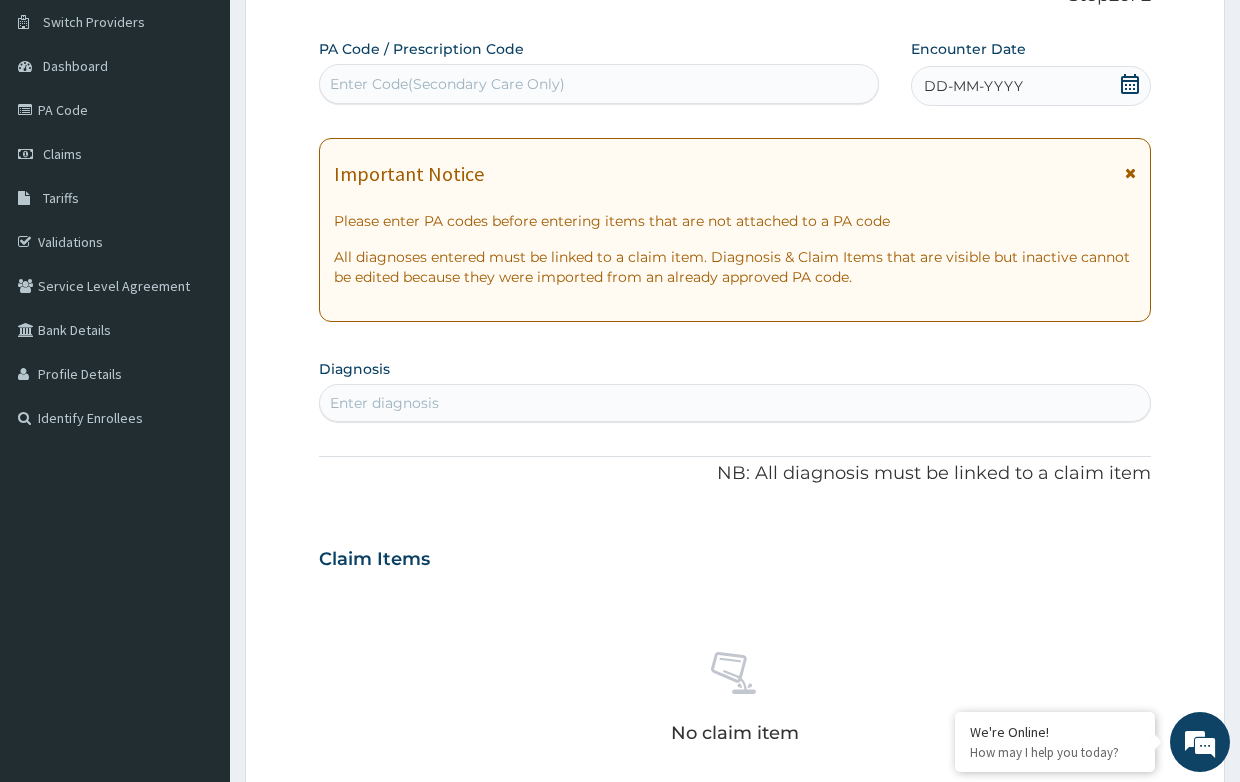 click on "DD-MM-YYYY" at bounding box center (973, 86) 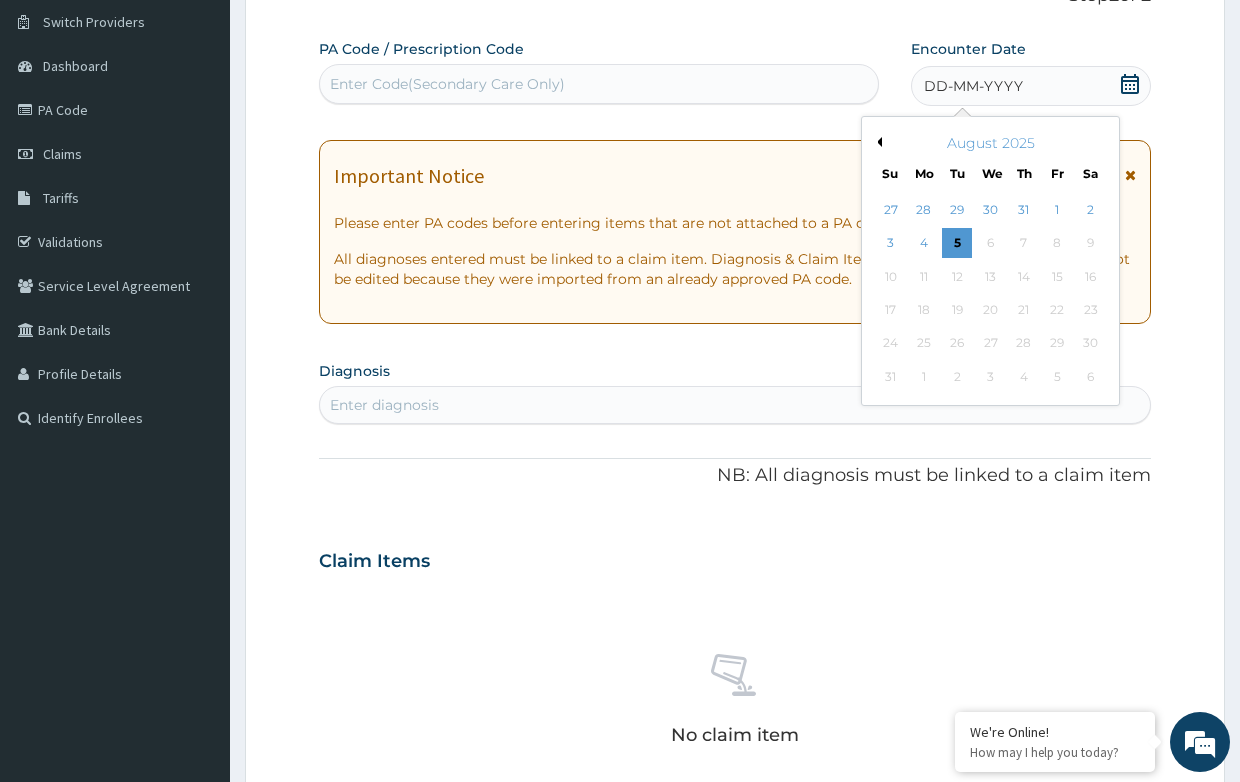 click on "Previous Month" at bounding box center [877, 142] 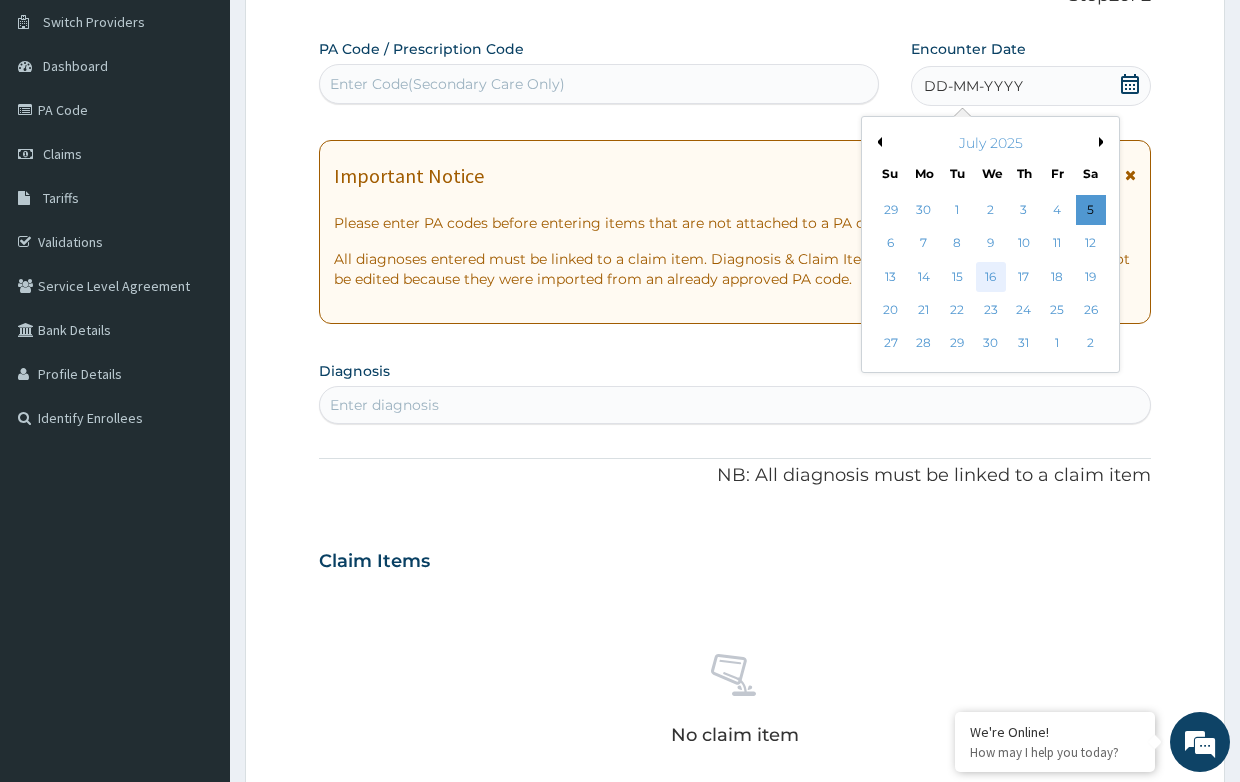 click on "16" at bounding box center (990, 277) 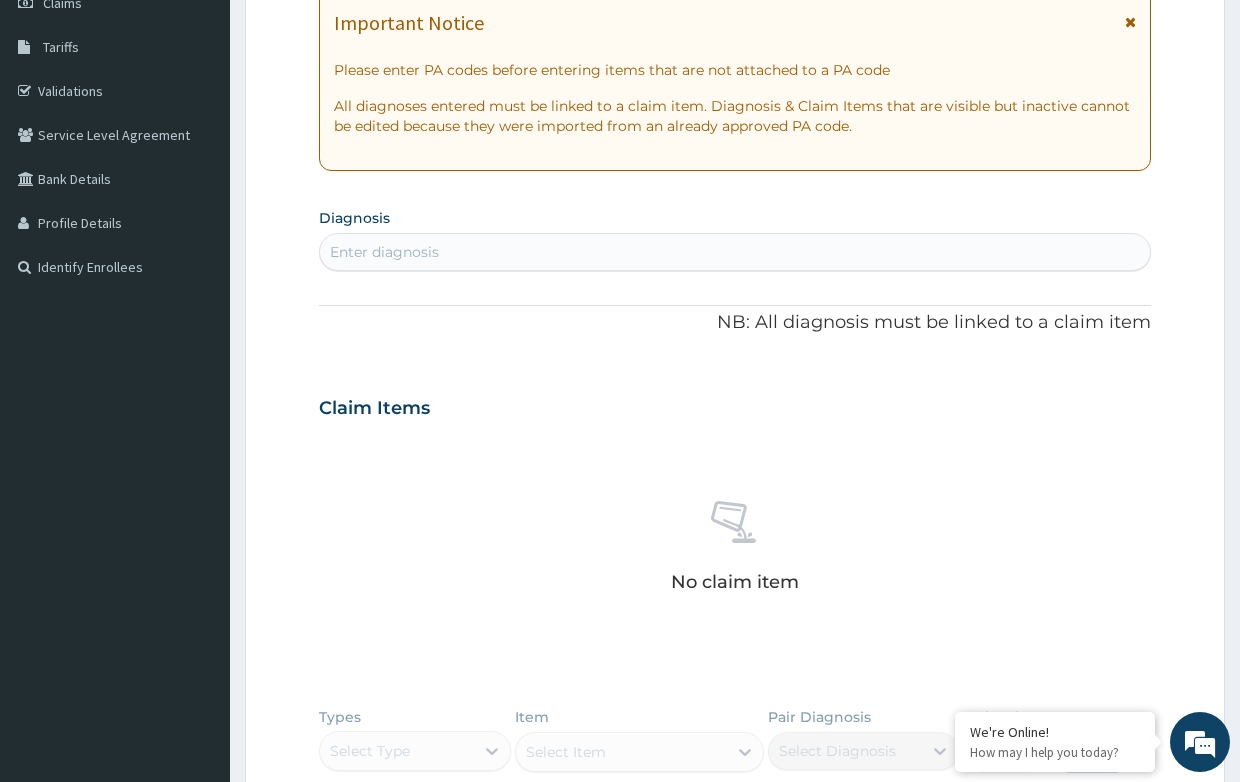 scroll, scrollTop: 254, scrollLeft: 0, axis: vertical 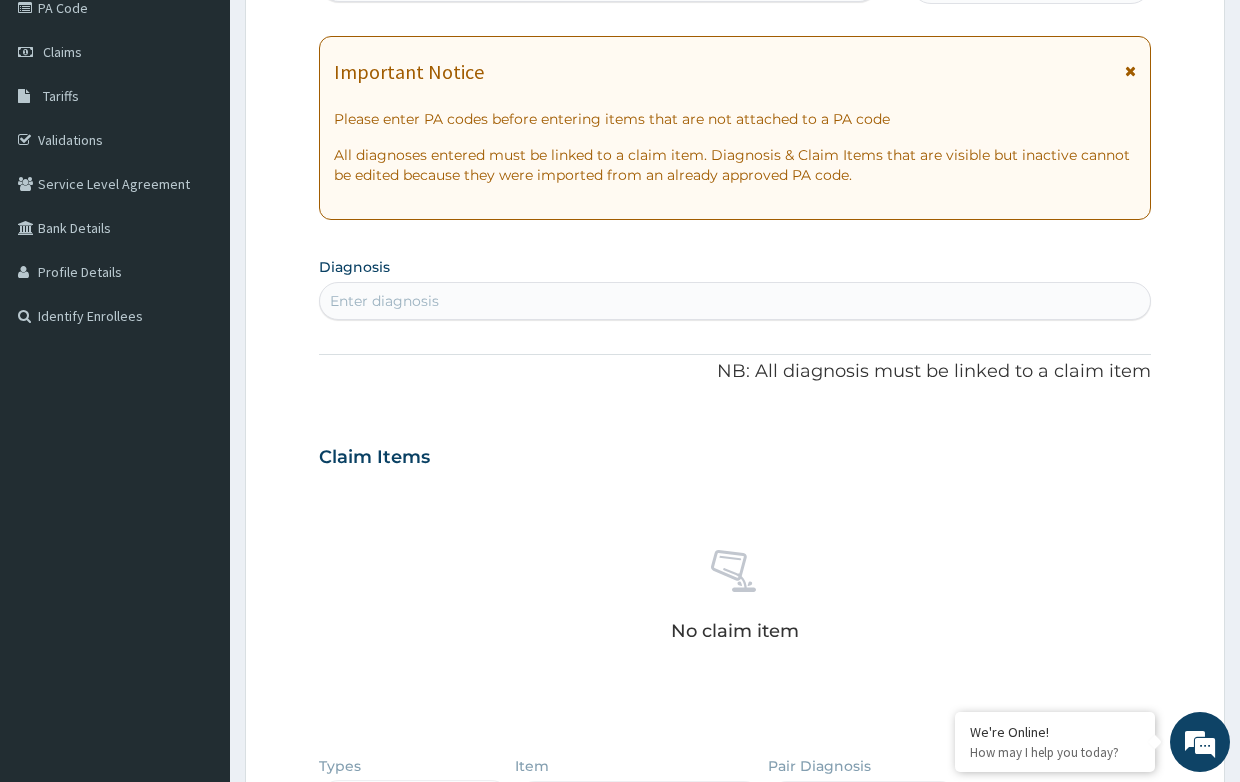 click on "Enter diagnosis" at bounding box center (734, 301) 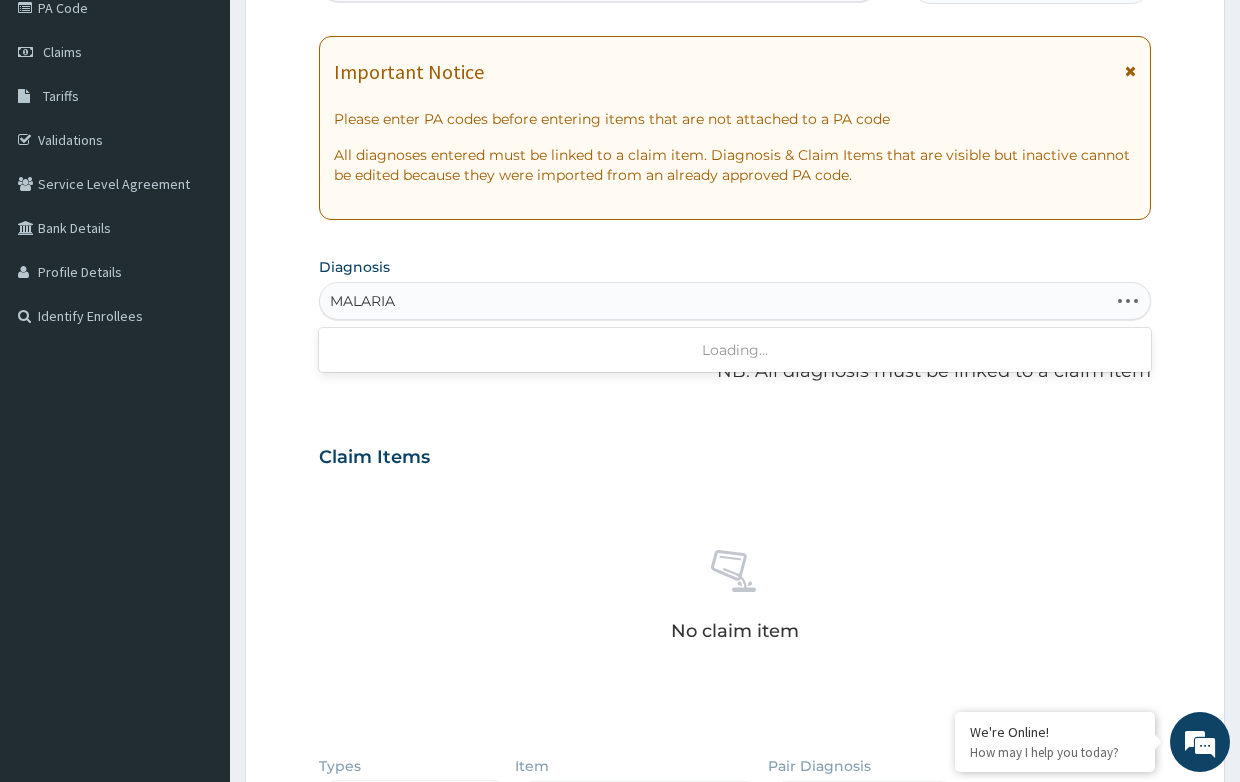 type on "MALARIA" 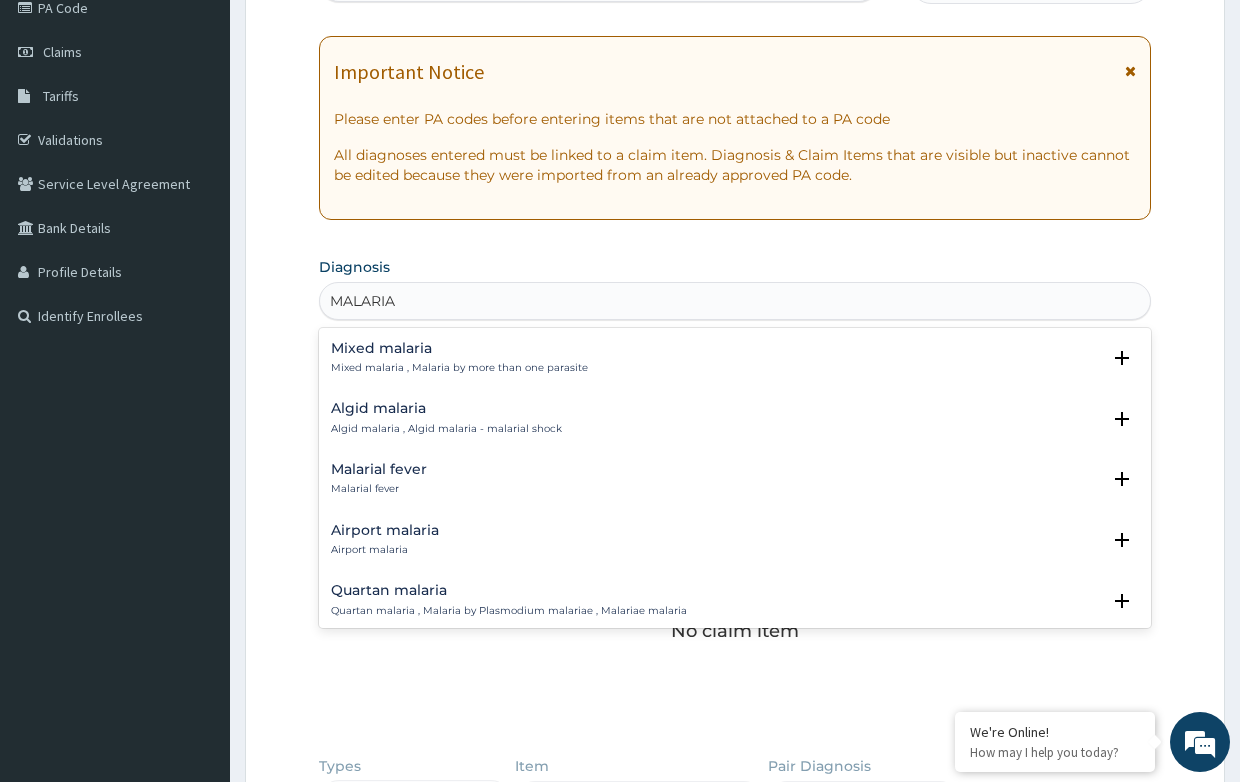 scroll, scrollTop: 200, scrollLeft: 0, axis: vertical 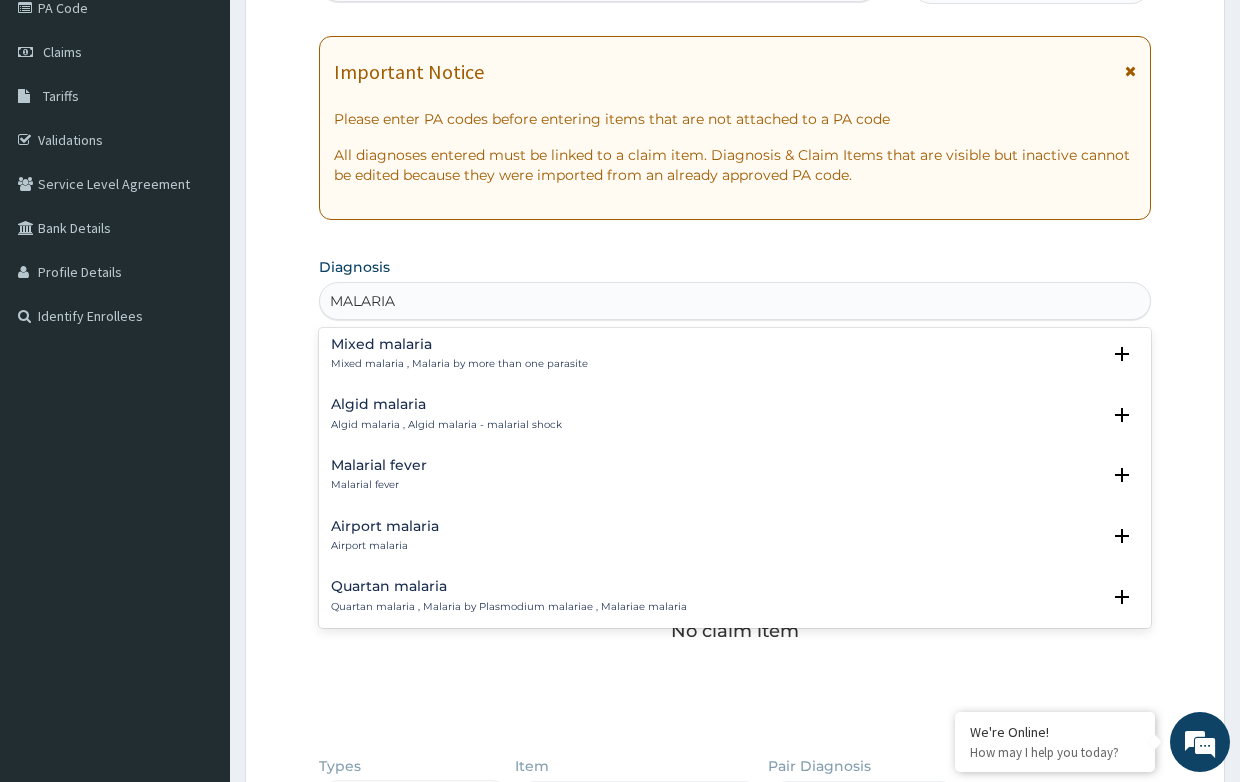 click on "Malarial fever" at bounding box center (379, 465) 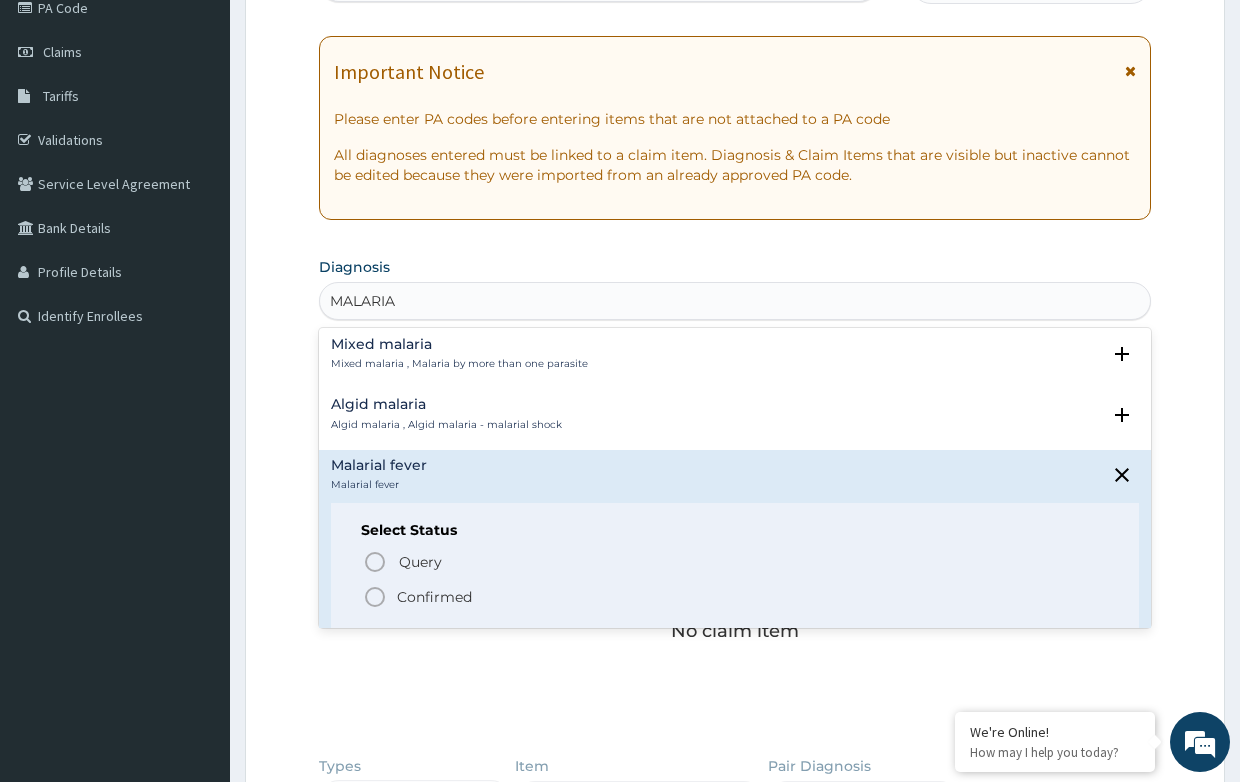 click 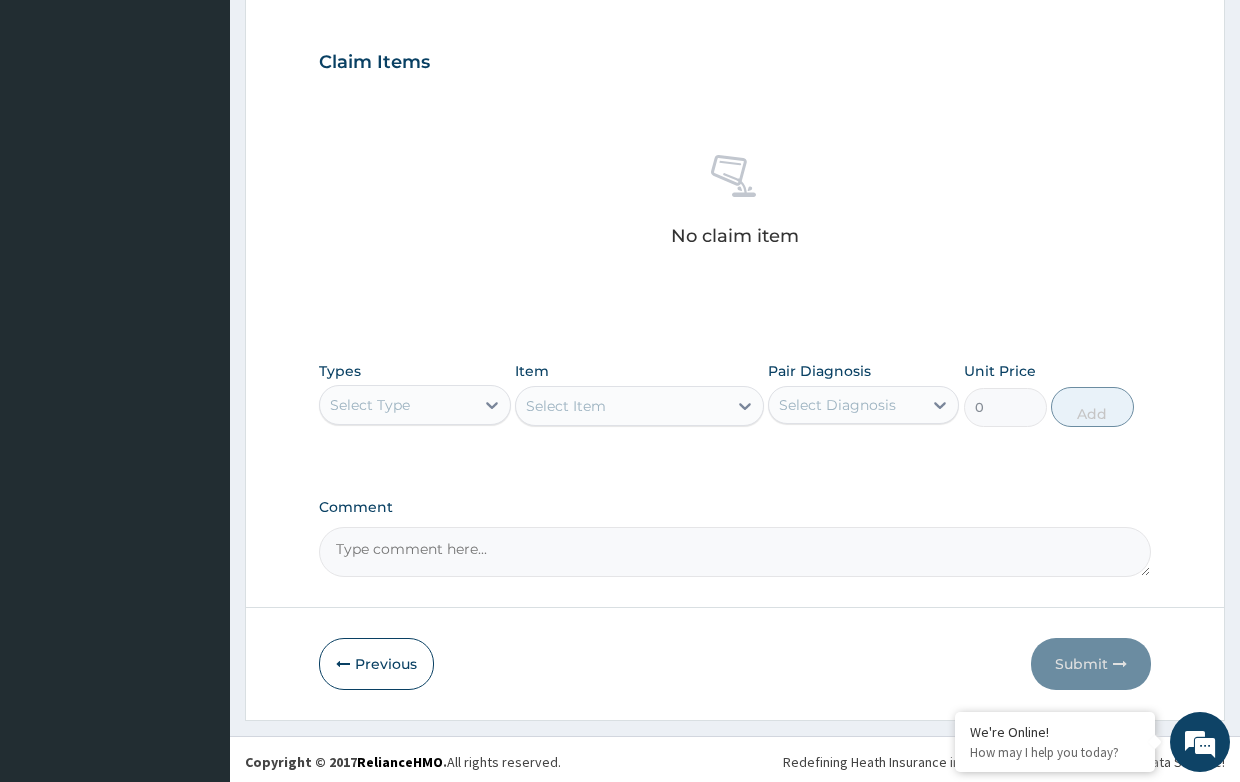 scroll, scrollTop: 660, scrollLeft: 0, axis: vertical 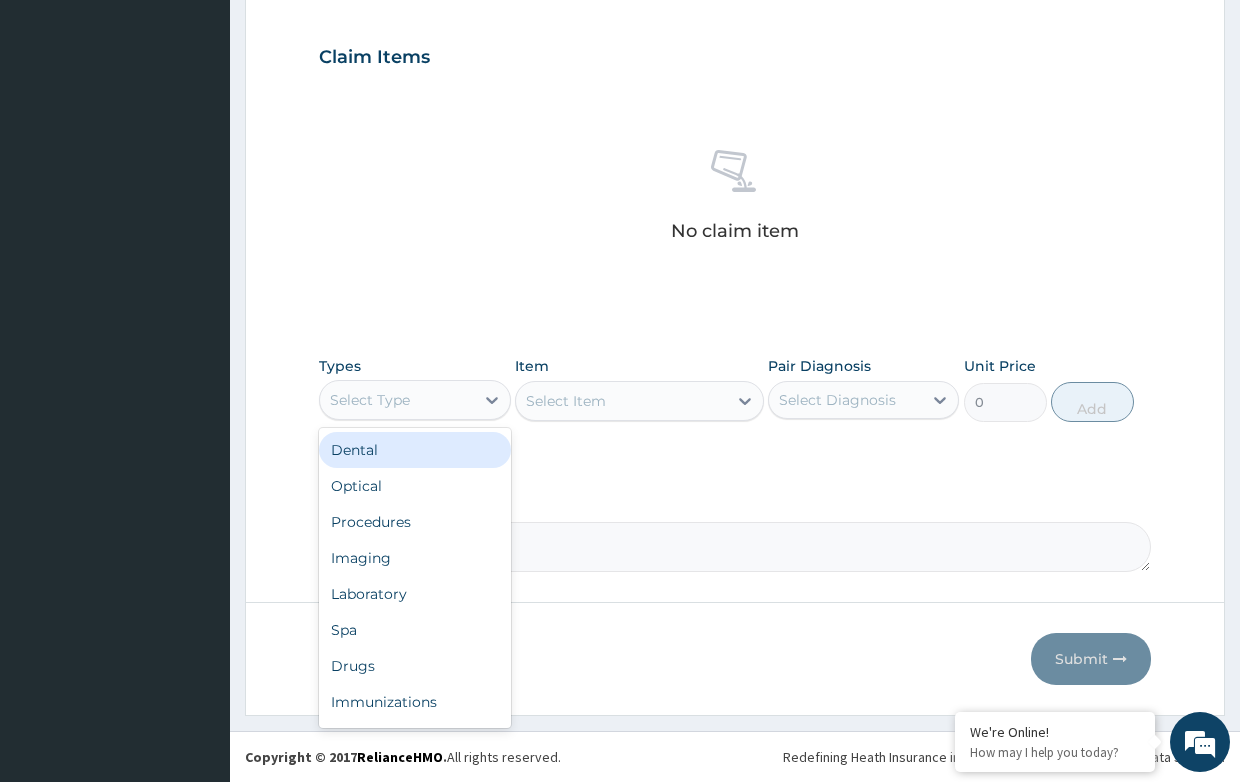 click on "Select Type" at bounding box center [396, 400] 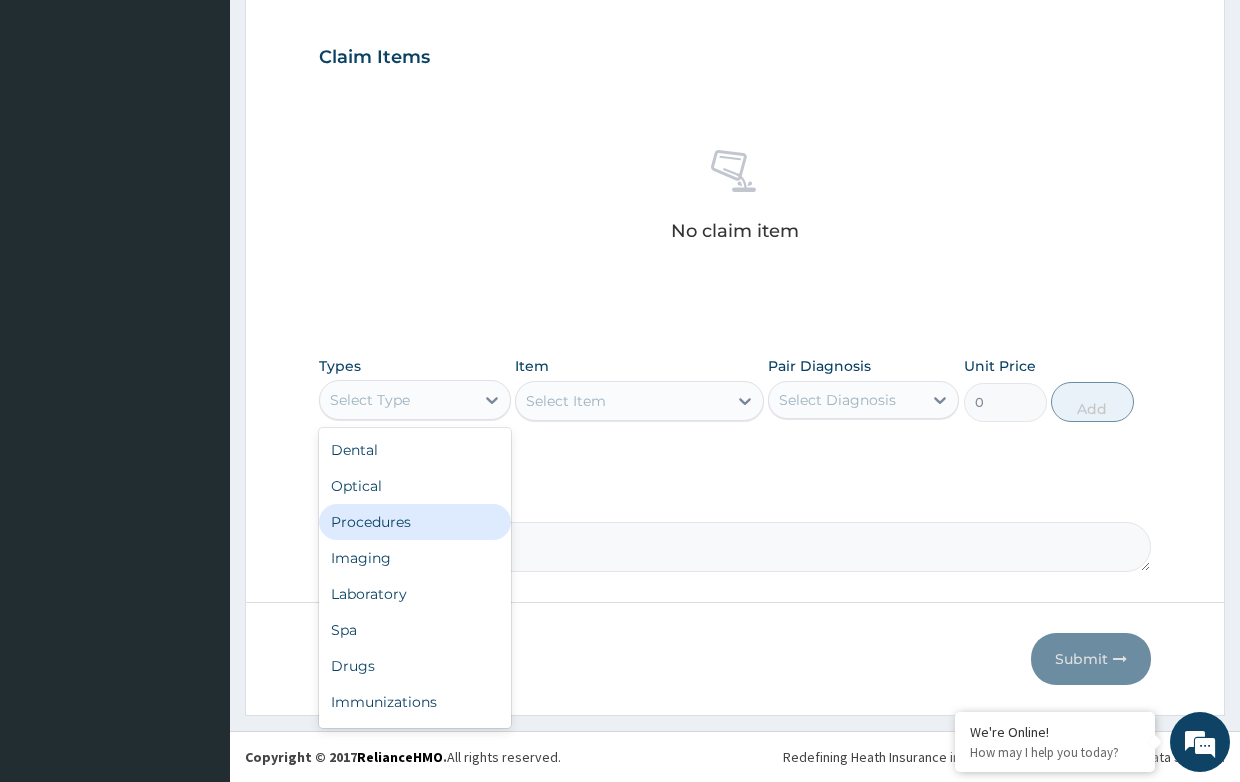 click on "Procedures" at bounding box center (414, 522) 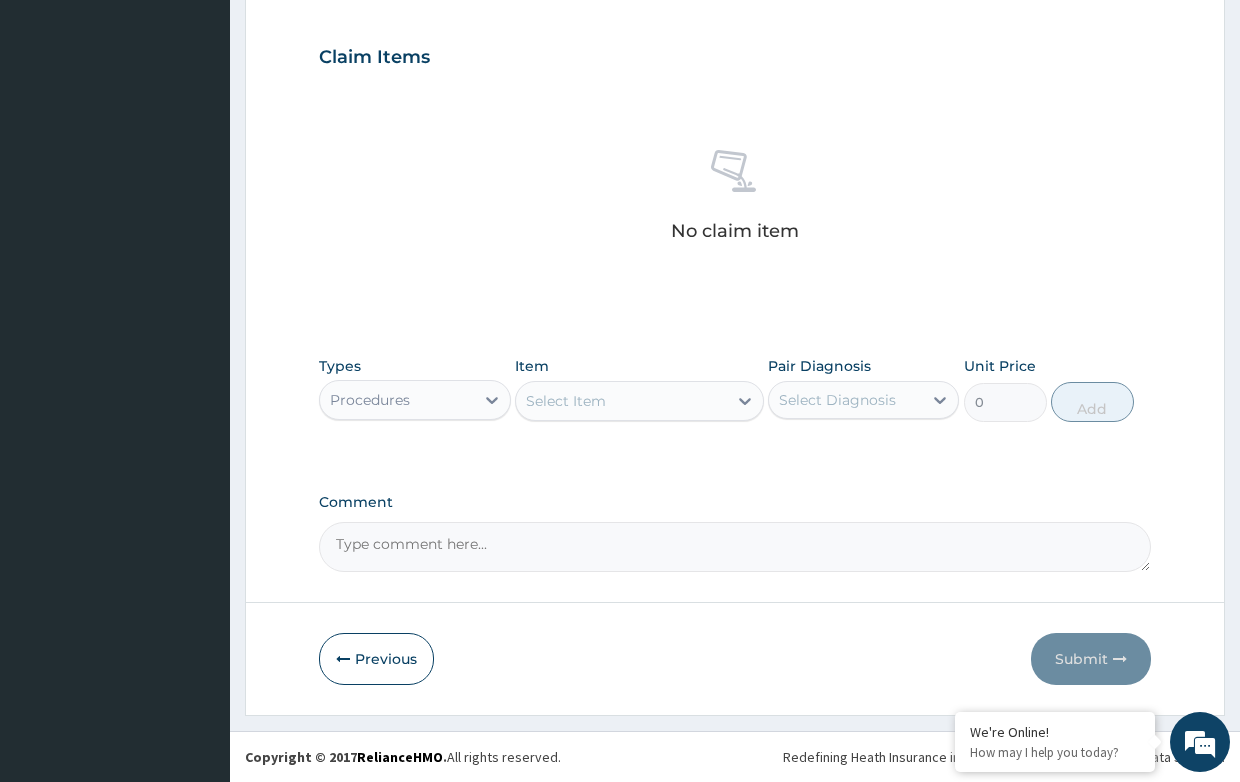 click on "Select Item" at bounding box center (566, 401) 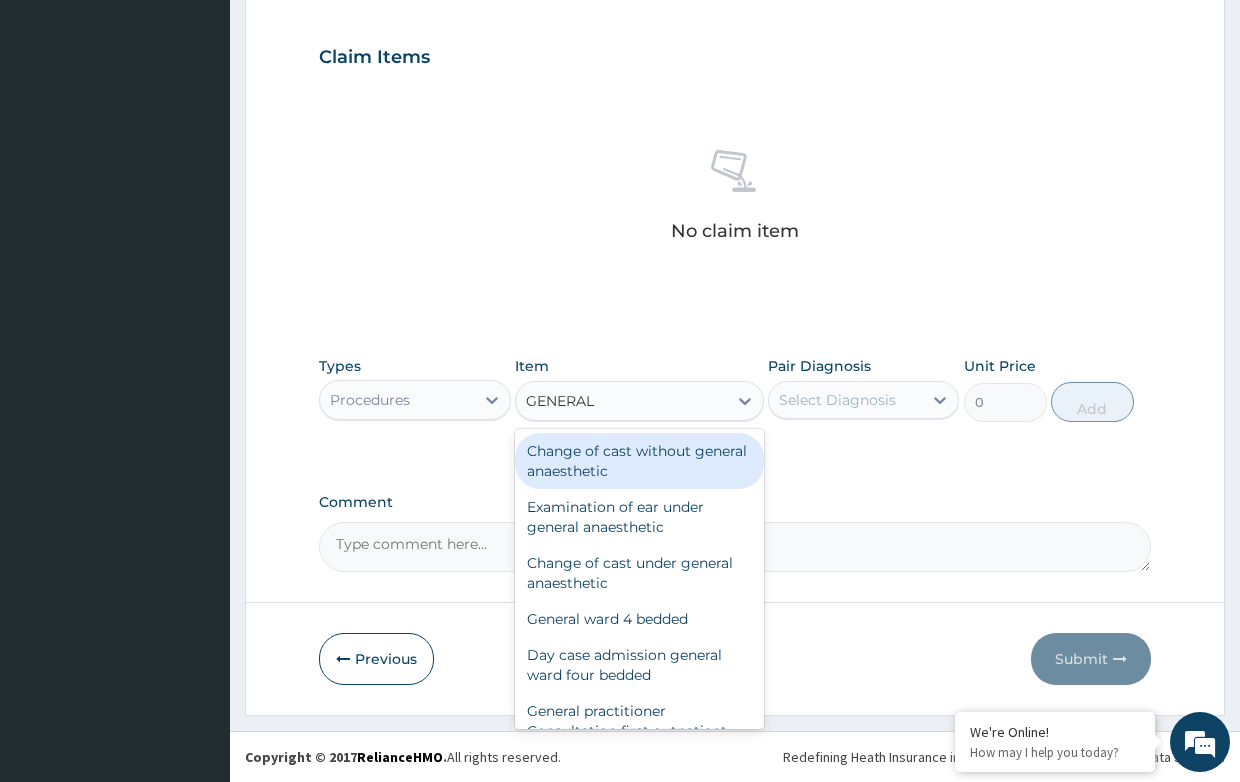 type on "GENERAL" 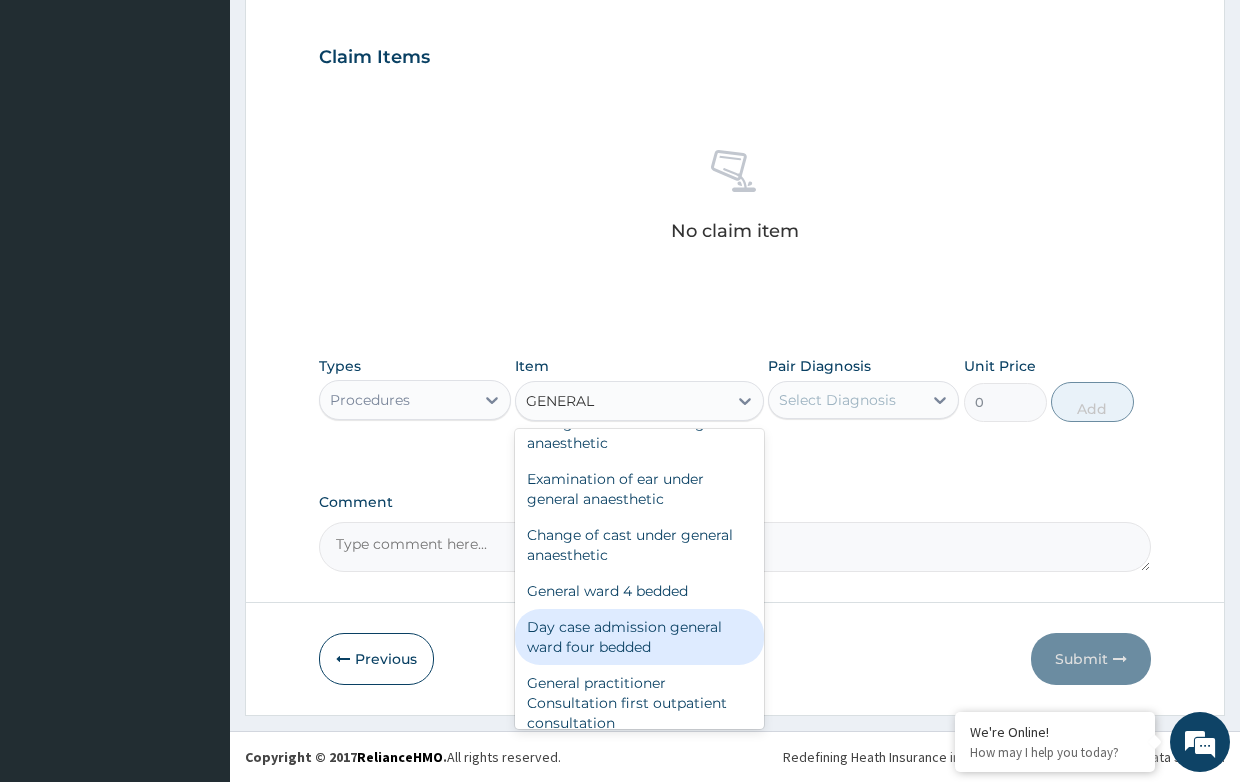 scroll, scrollTop: 40, scrollLeft: 0, axis: vertical 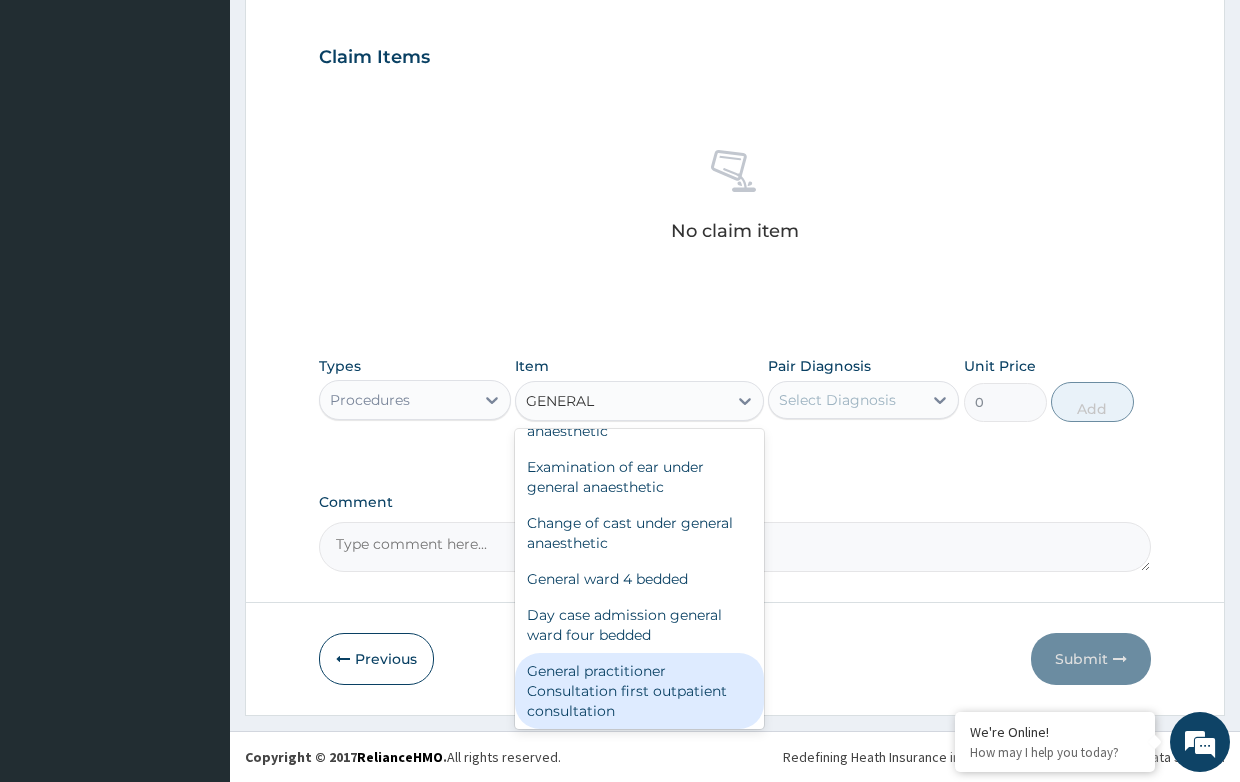 click on "General practitioner Consultation first outpatient consultation" at bounding box center [639, 691] 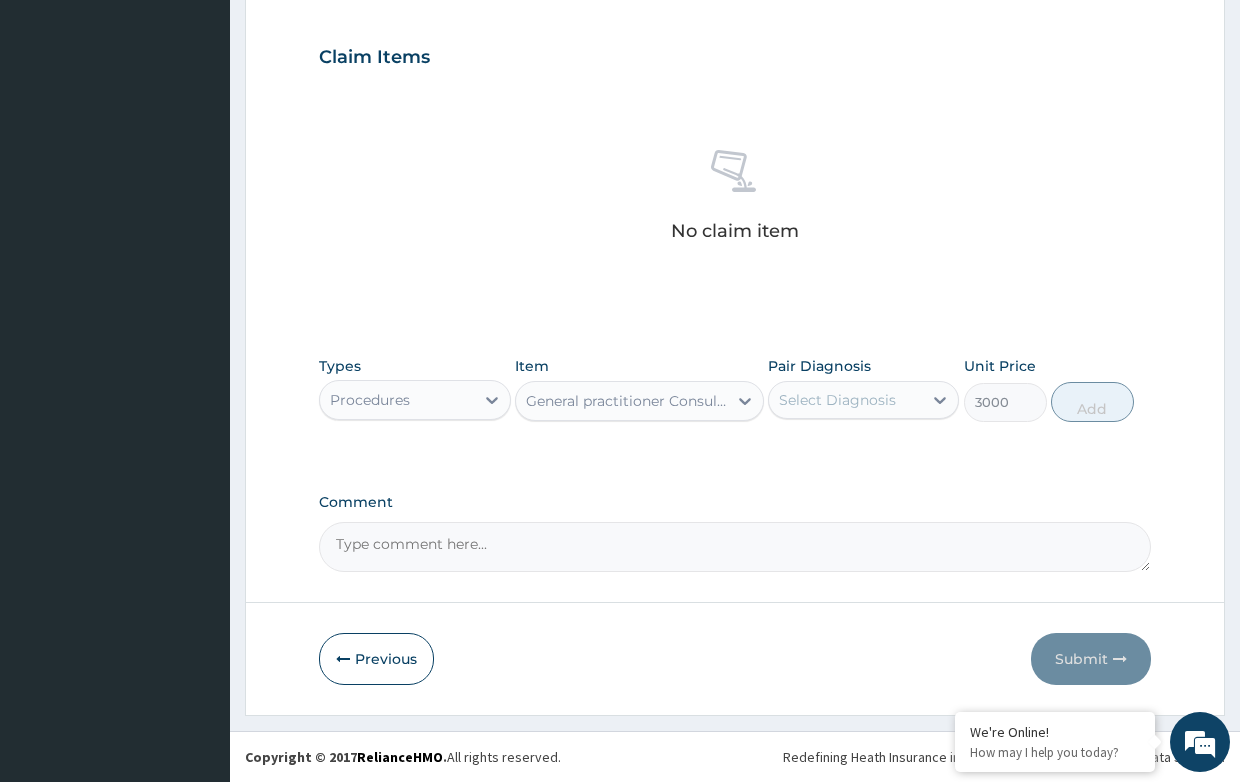 click on "Select Diagnosis" at bounding box center [837, 400] 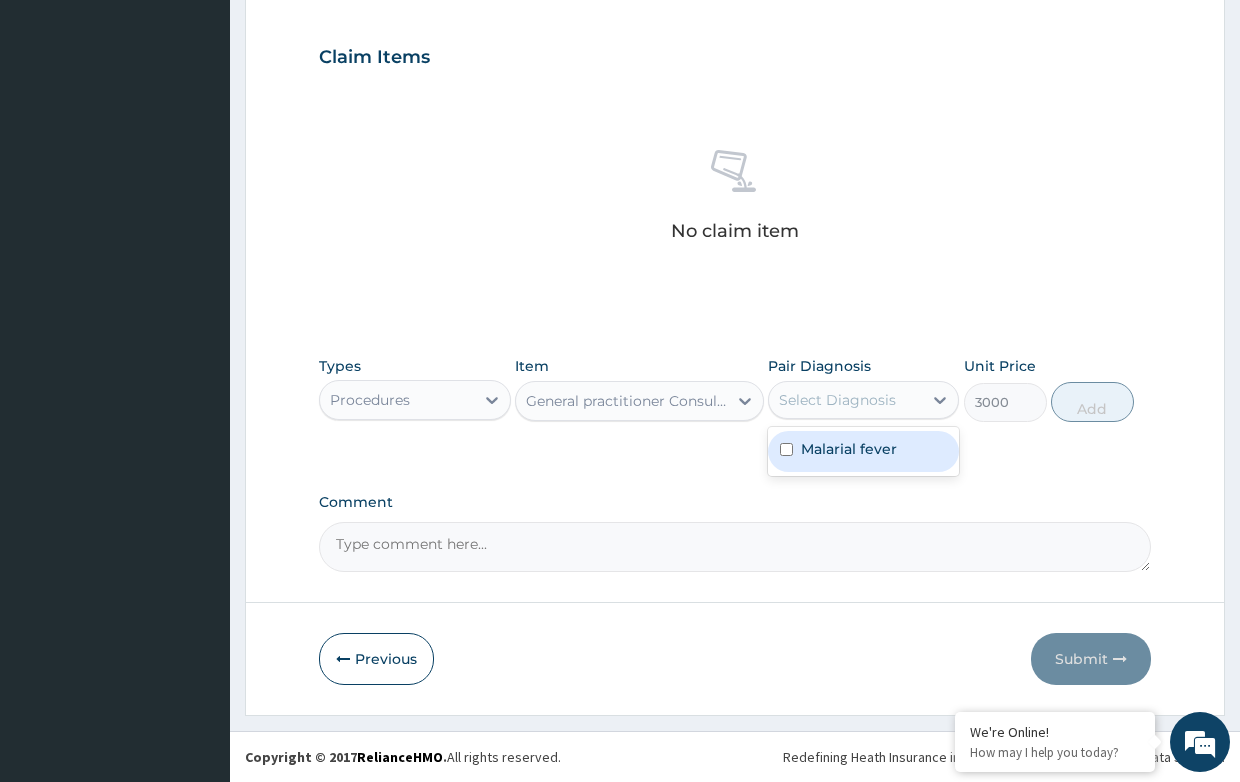 click on "Malarial fever" at bounding box center (849, 449) 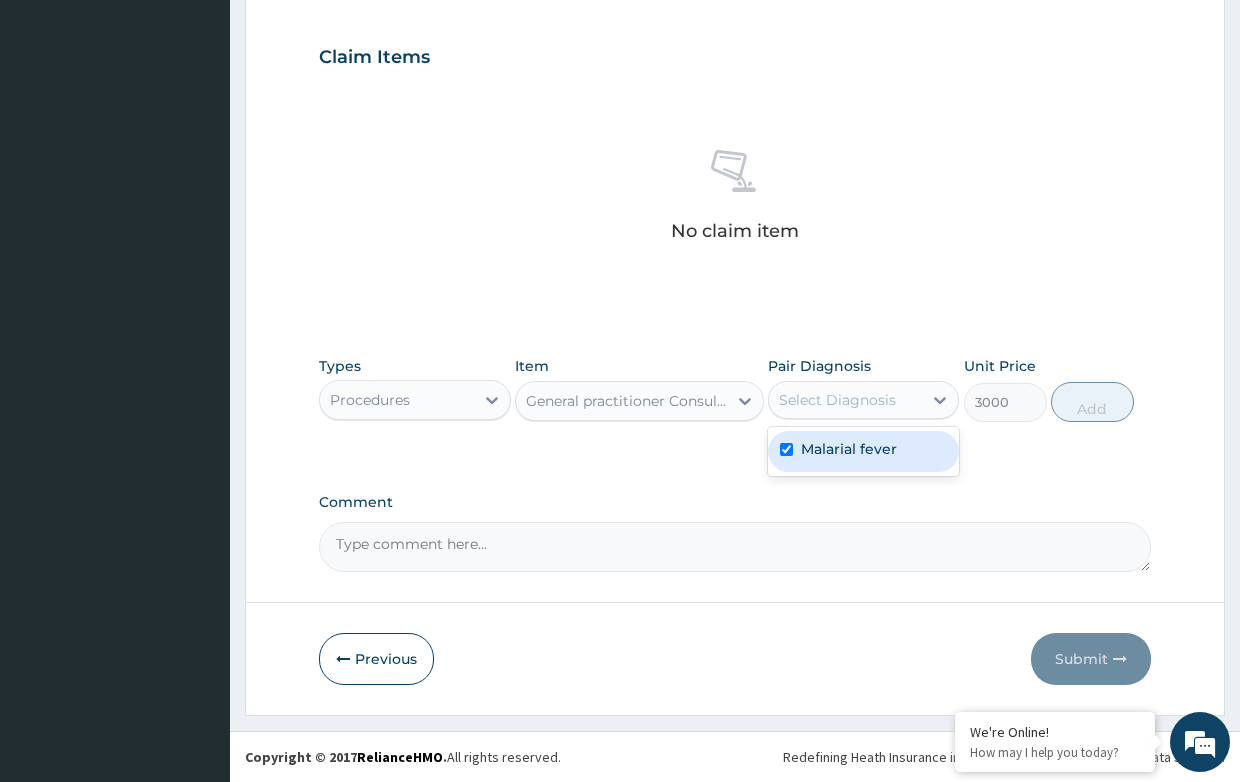 checkbox on "true" 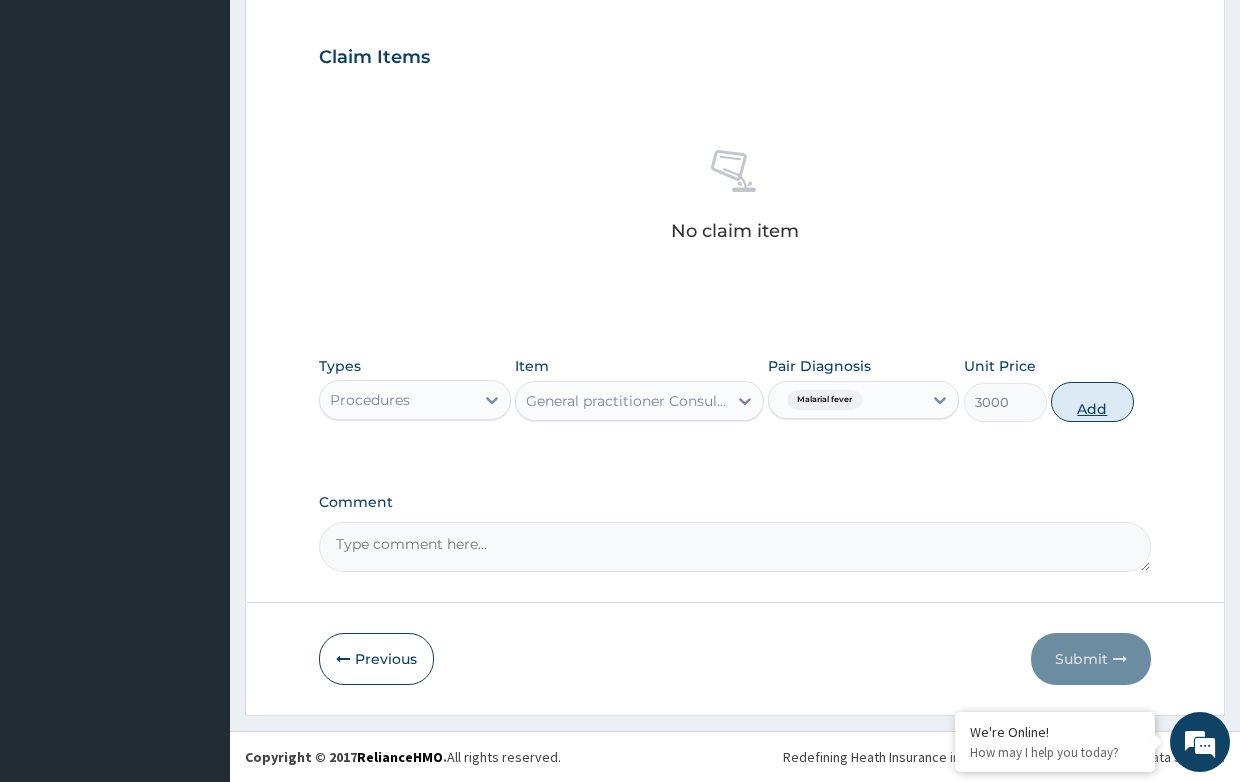 click on "Add" at bounding box center (1092, 402) 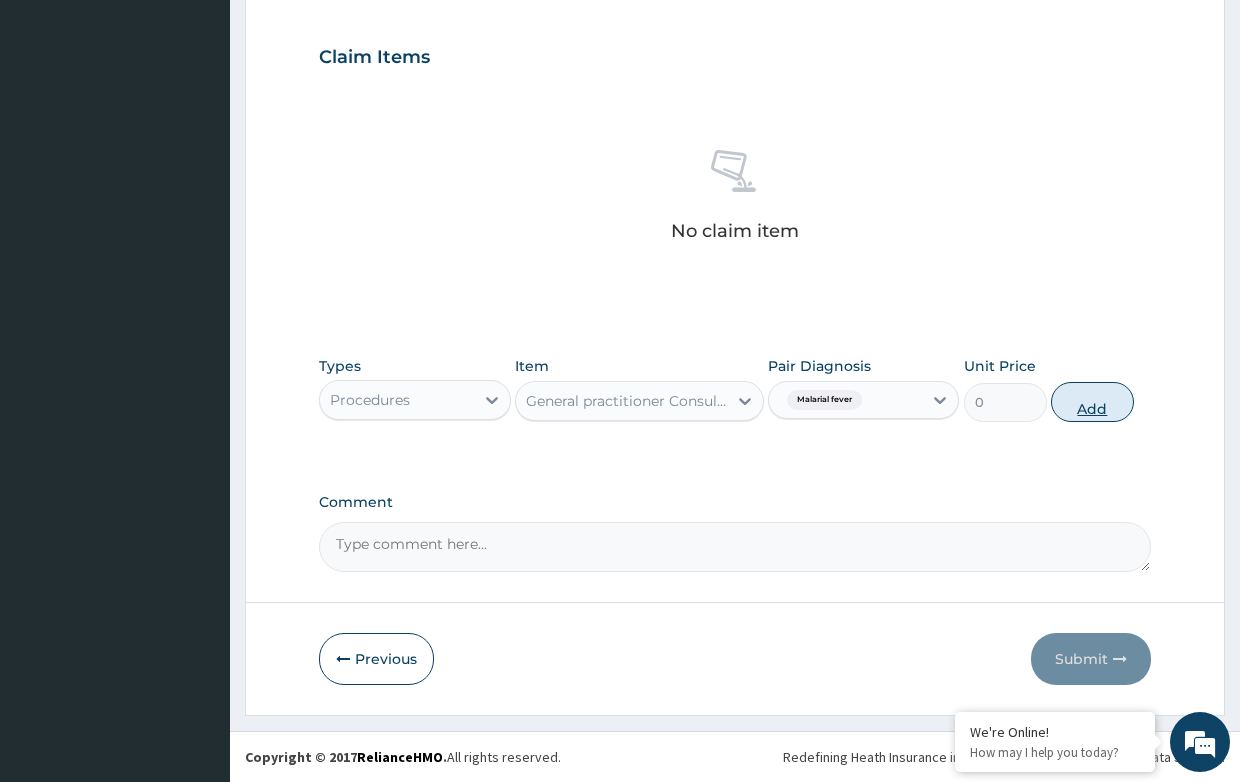 scroll, scrollTop: 593, scrollLeft: 0, axis: vertical 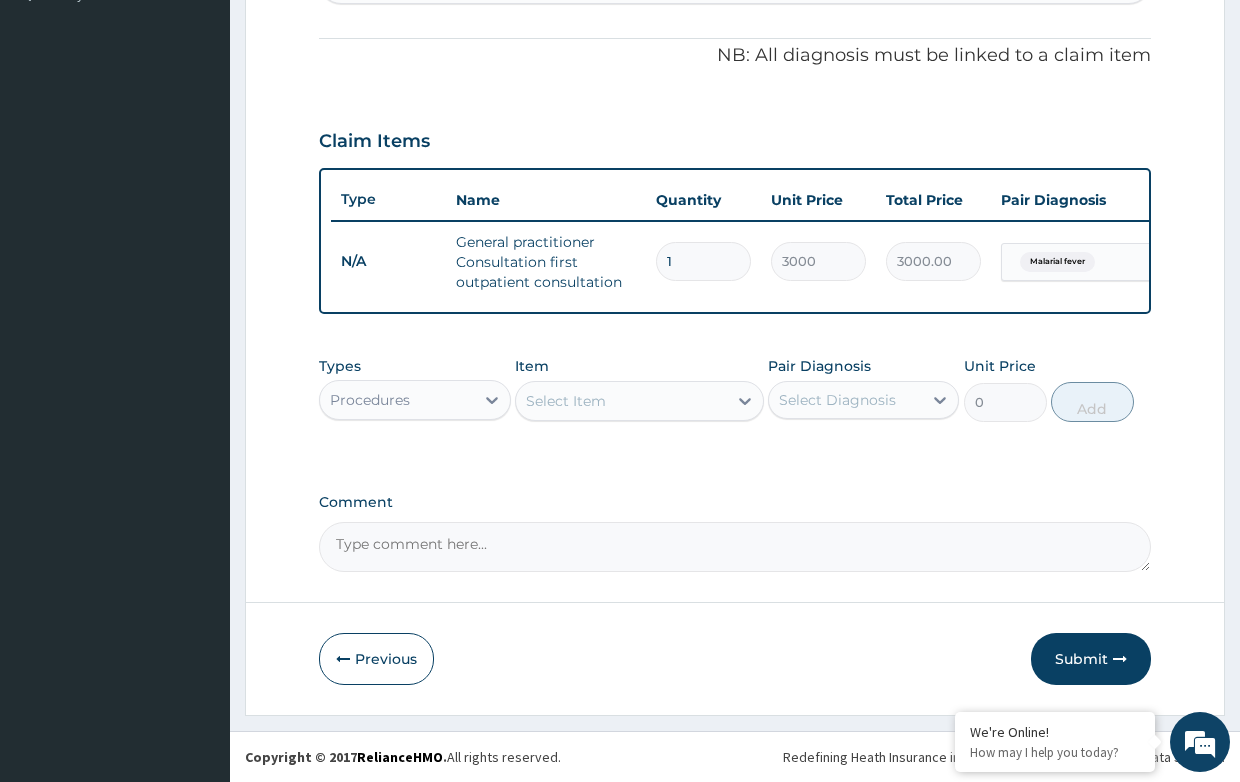 click on "Select Item" at bounding box center (566, 401) 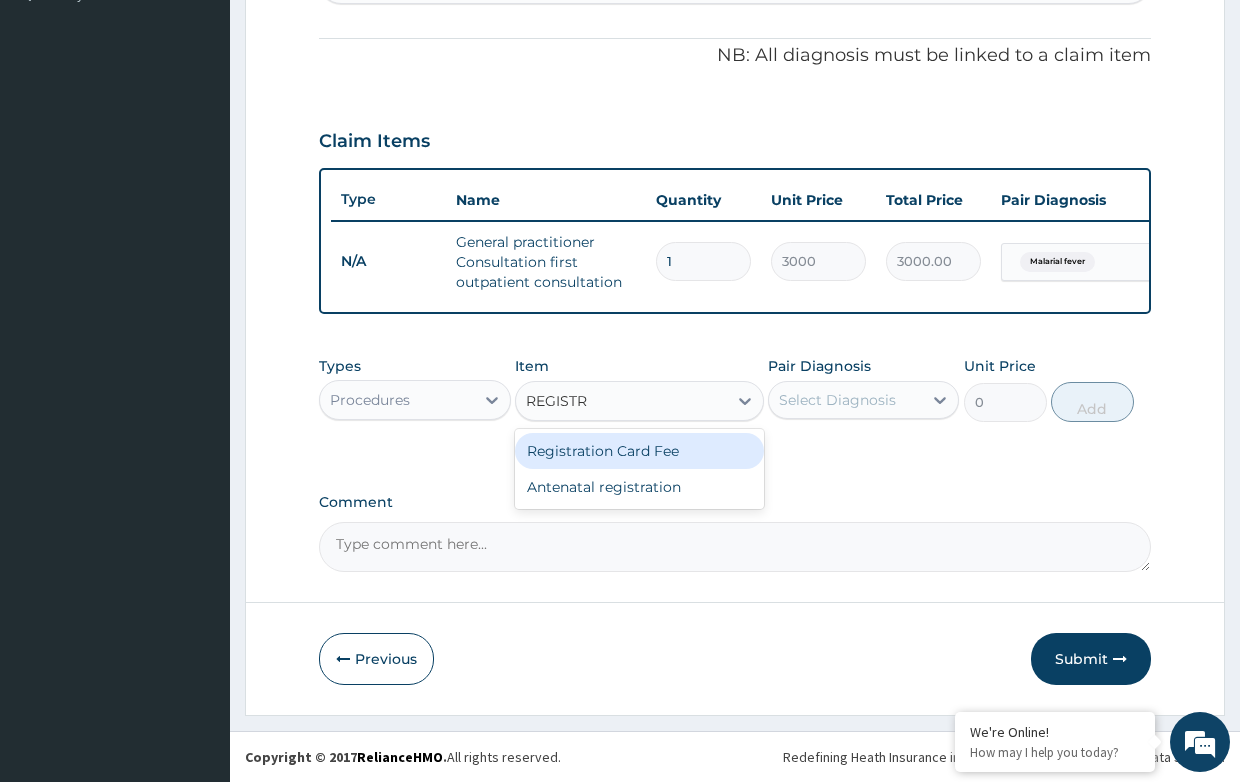 type on "REGISTRA" 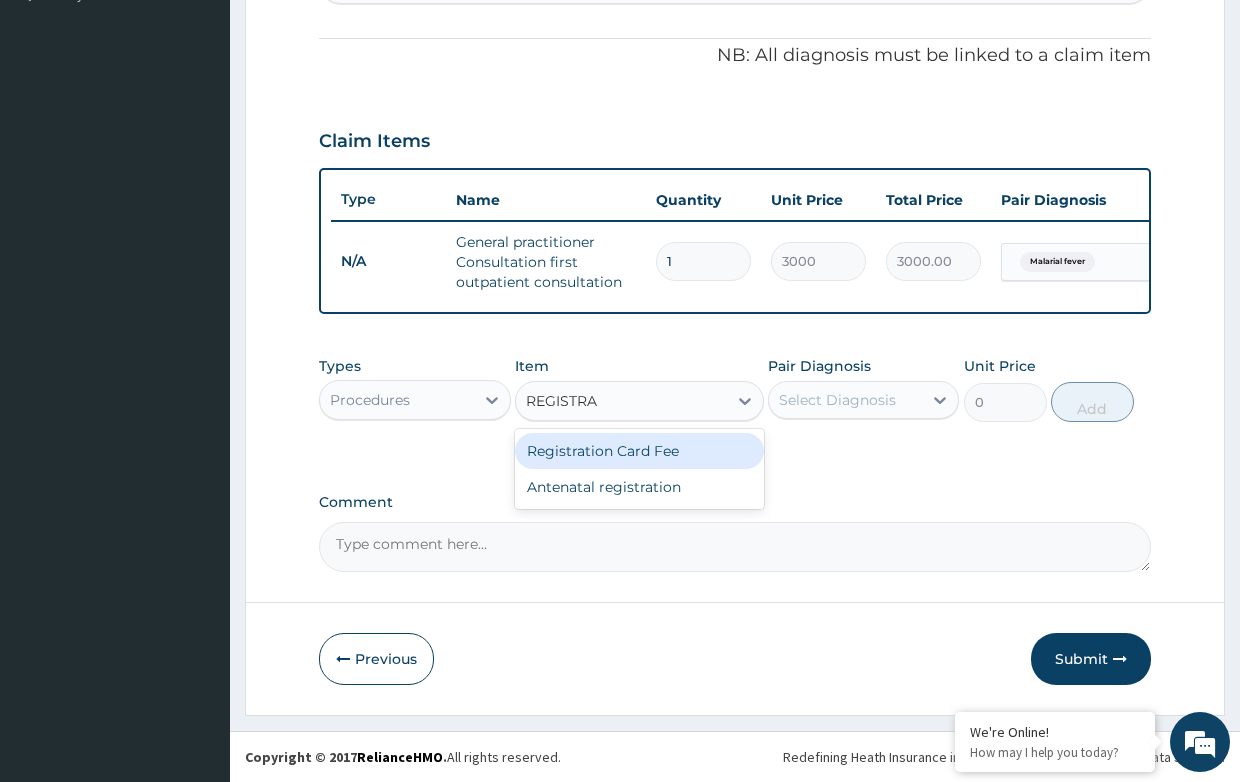 click on "Registration Card Fee" at bounding box center [639, 451] 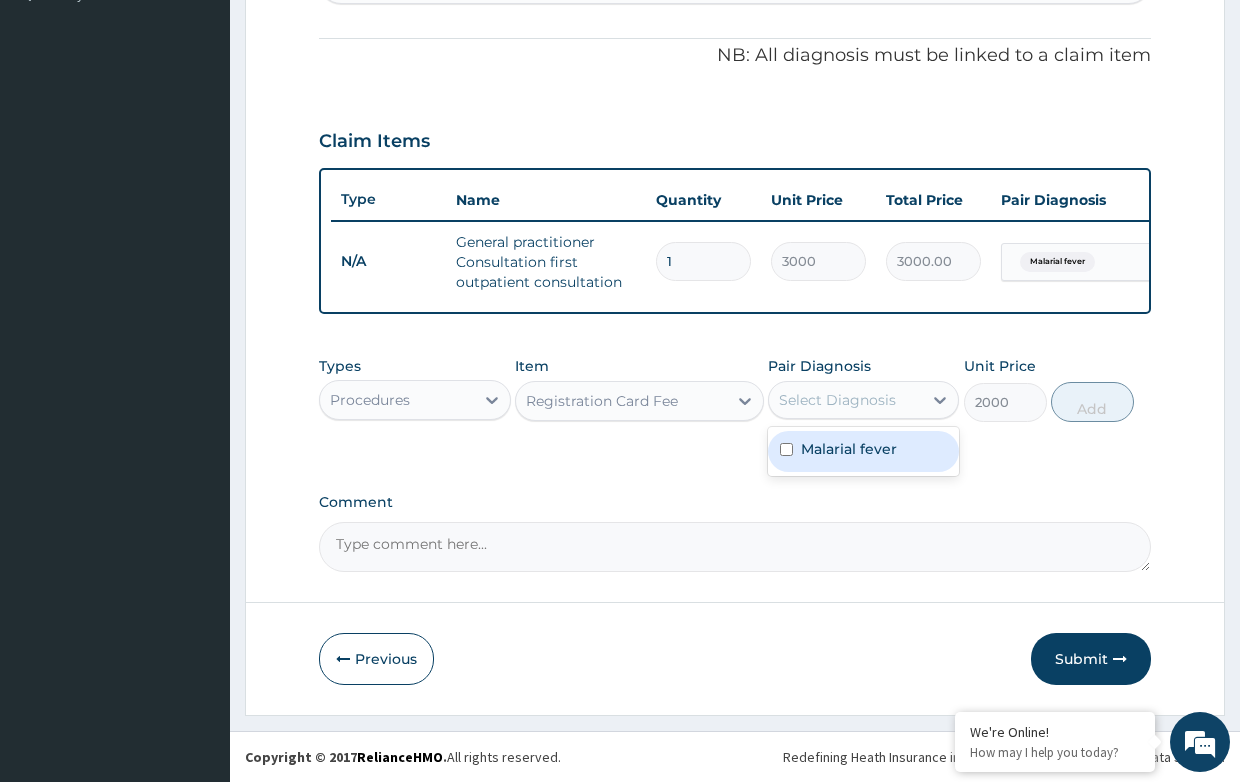 click on "Select Diagnosis" at bounding box center (837, 400) 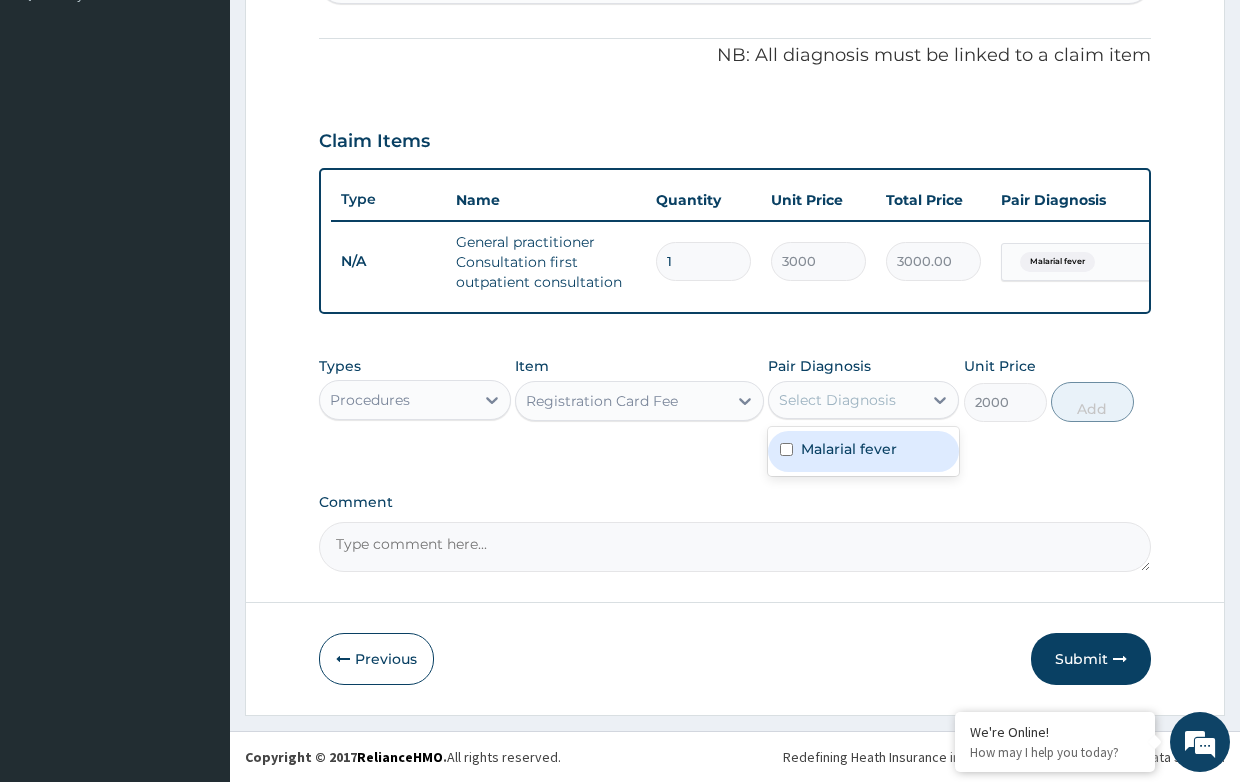 click on "Malarial fever" at bounding box center [849, 449] 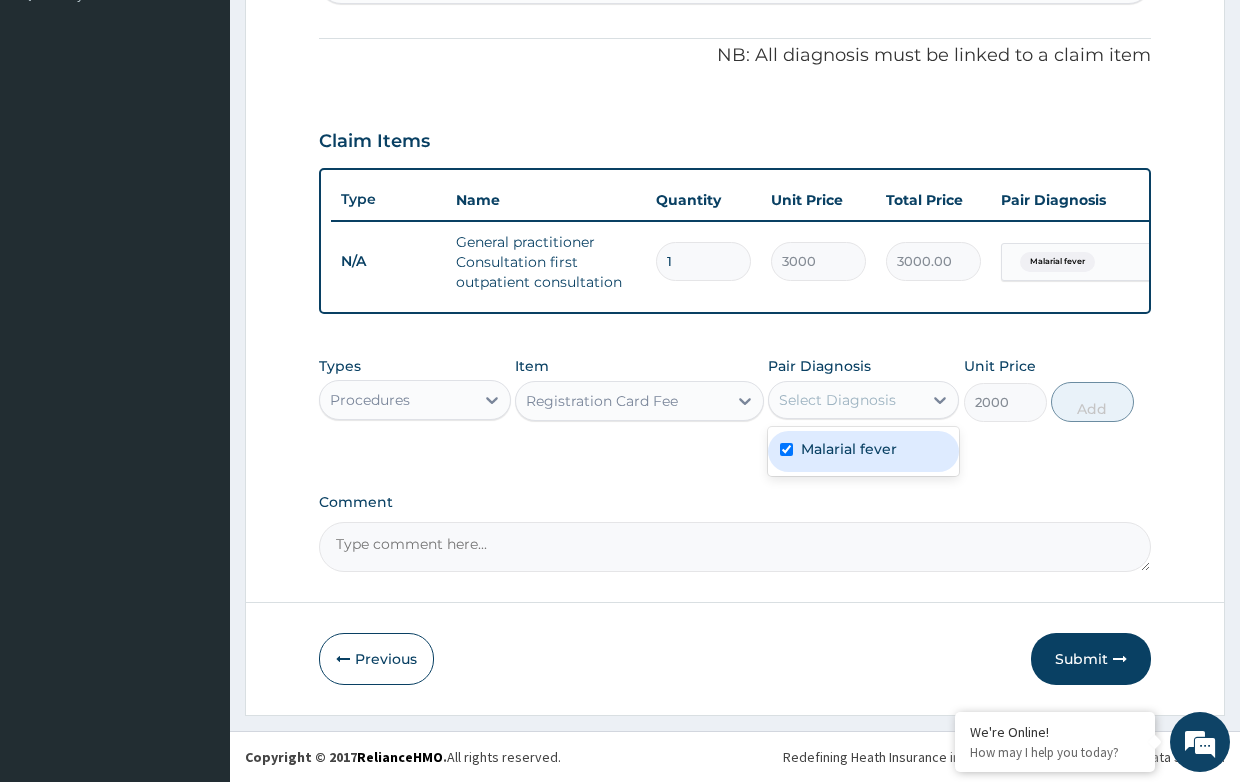 checkbox on "true" 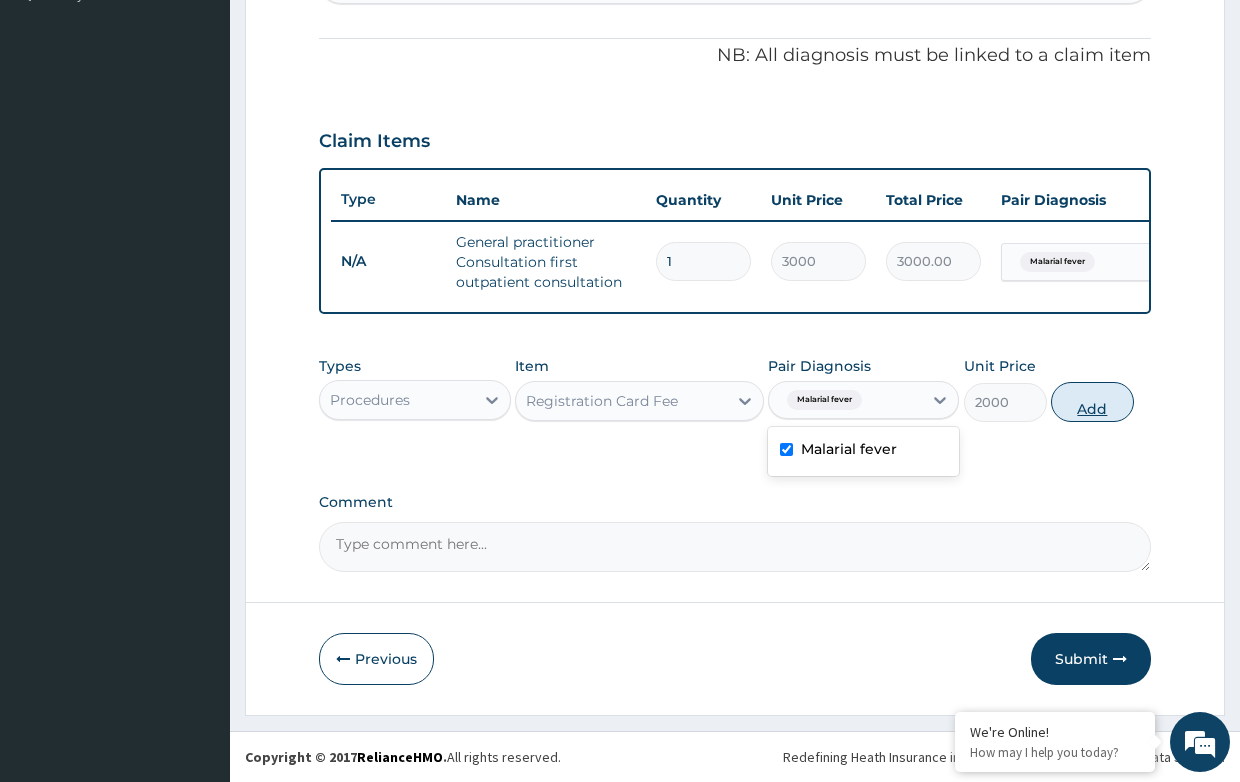 click on "Add" at bounding box center [1092, 402] 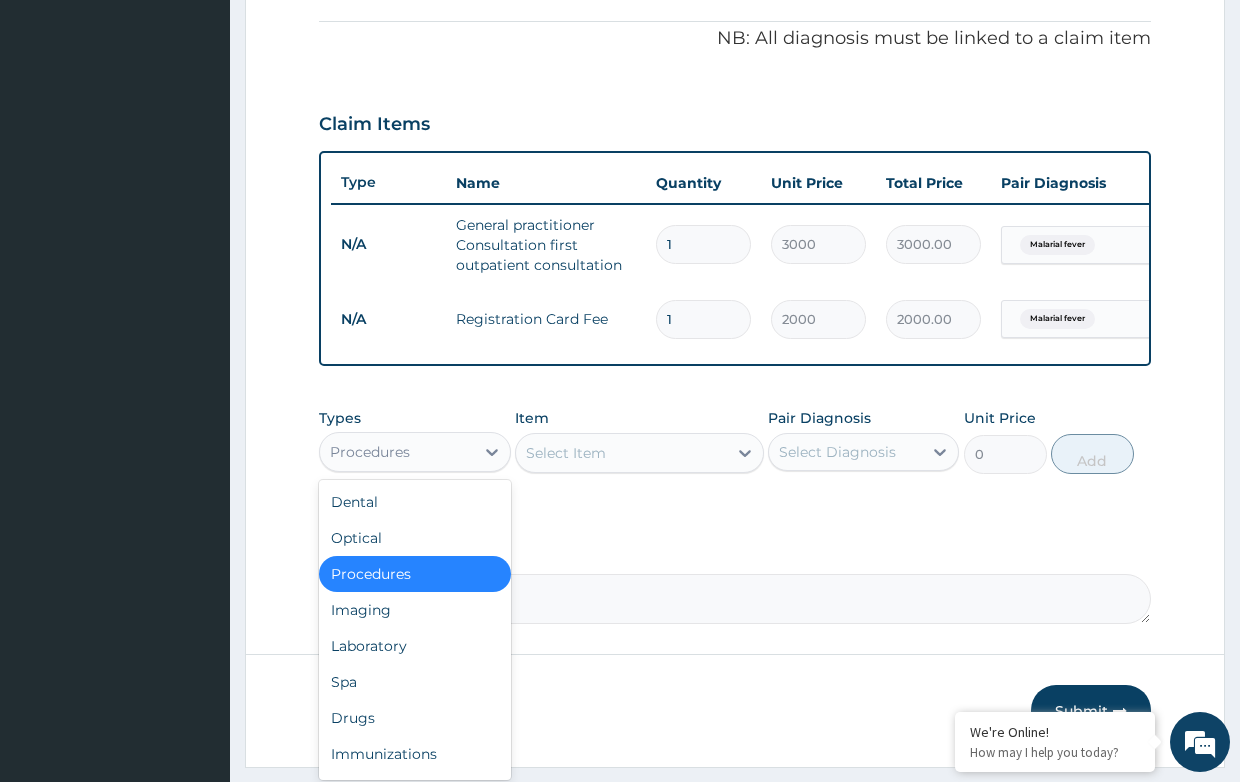 click on "Procedures" at bounding box center (370, 452) 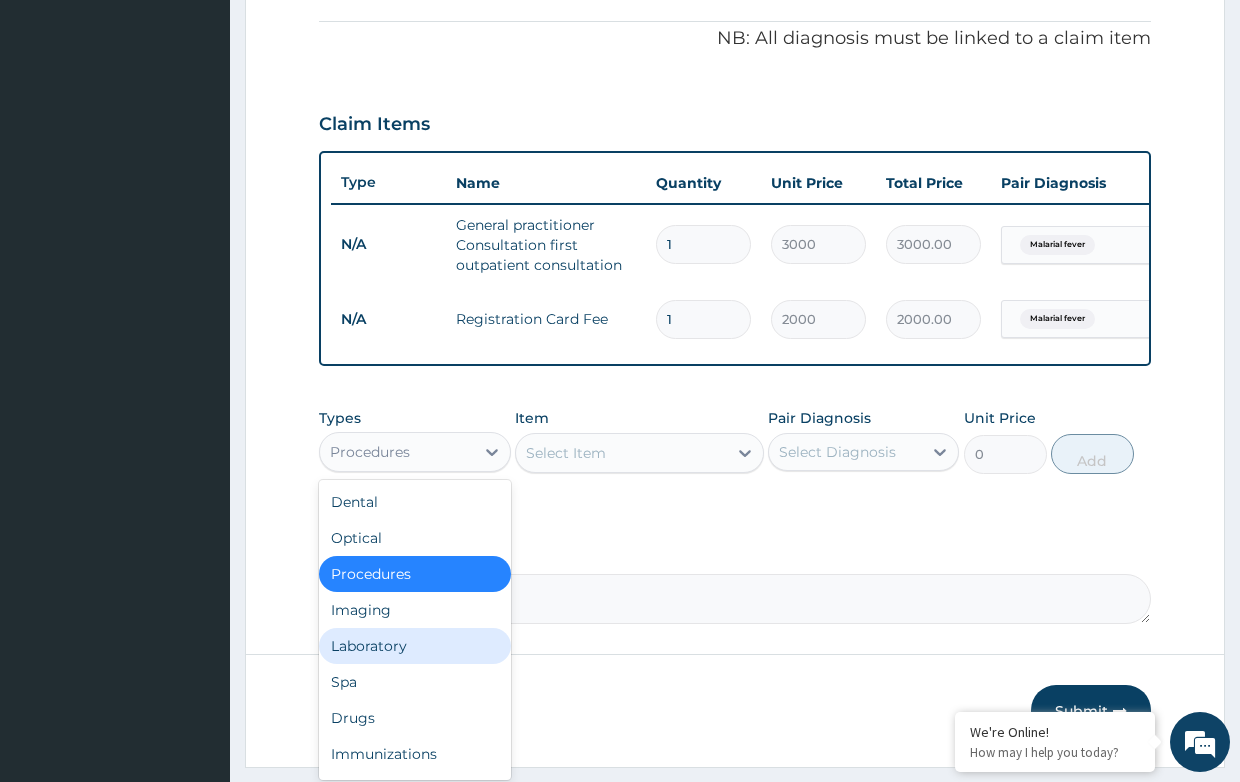 click on "Laboratory" at bounding box center (414, 646) 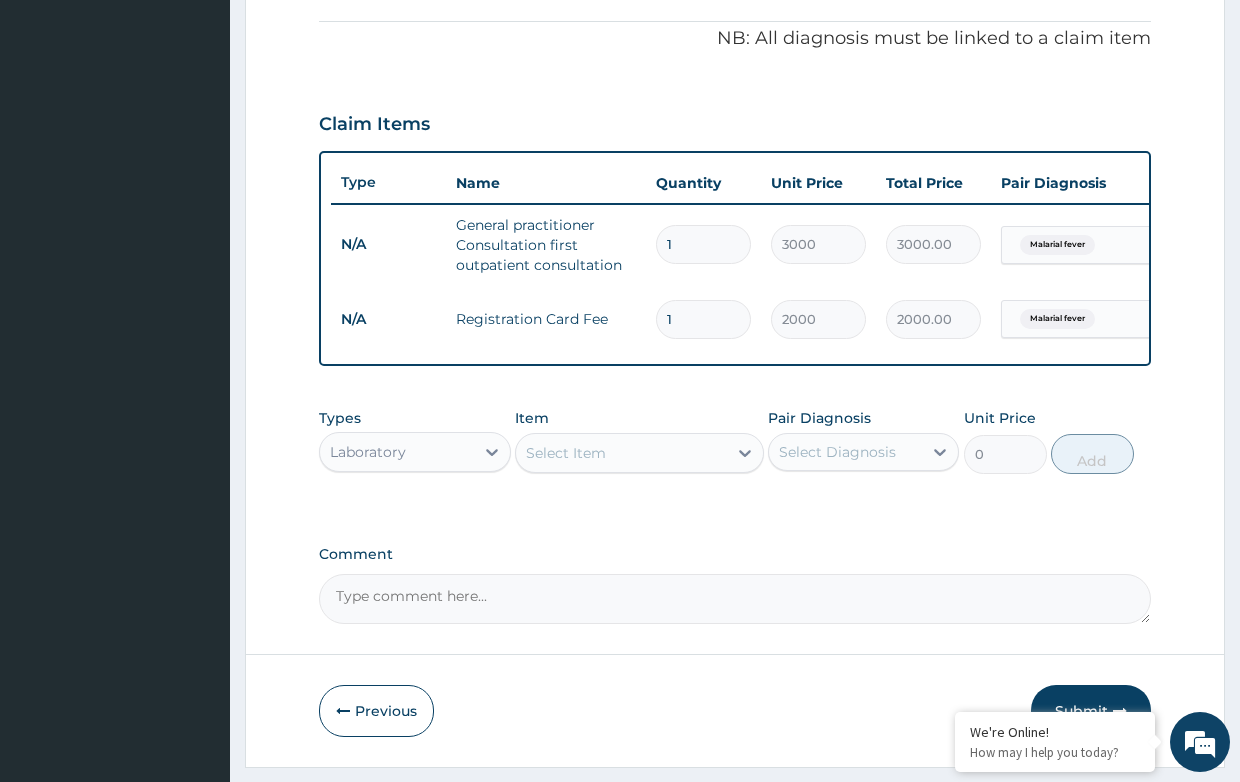click on "Select Item" at bounding box center (566, 453) 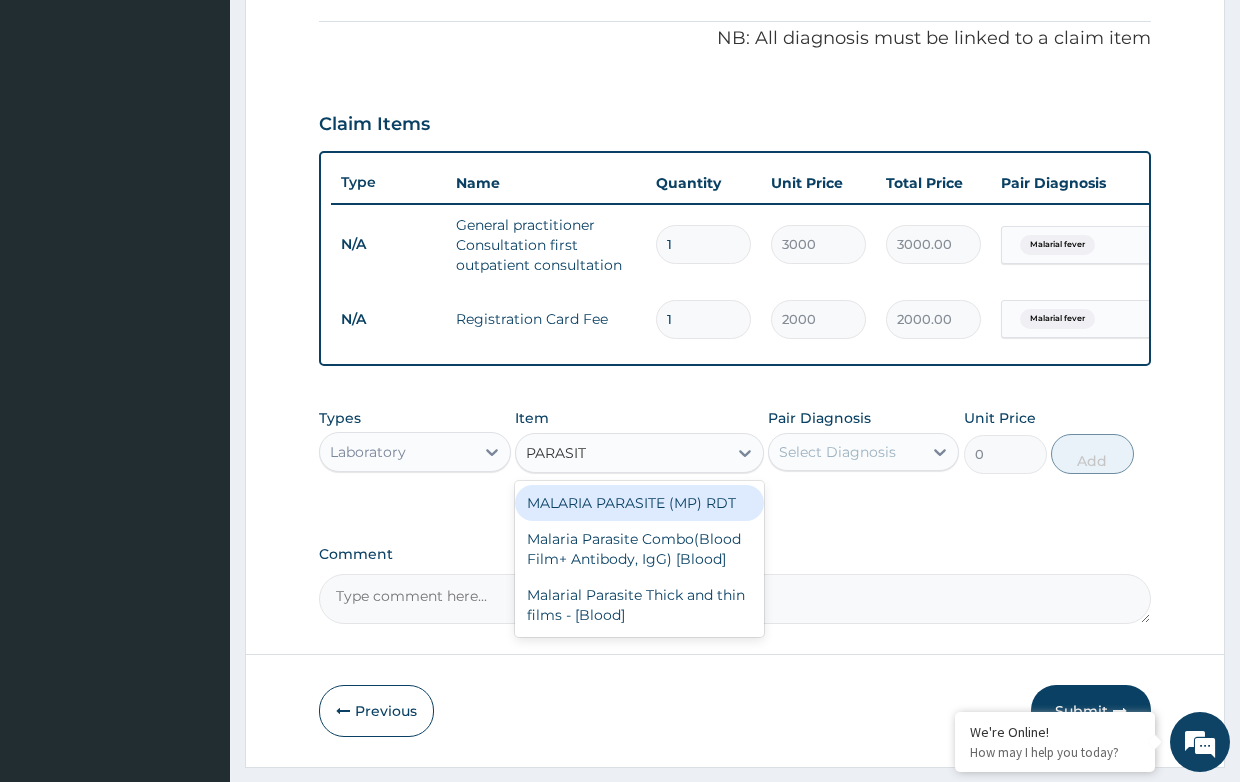 type on "PARASITE" 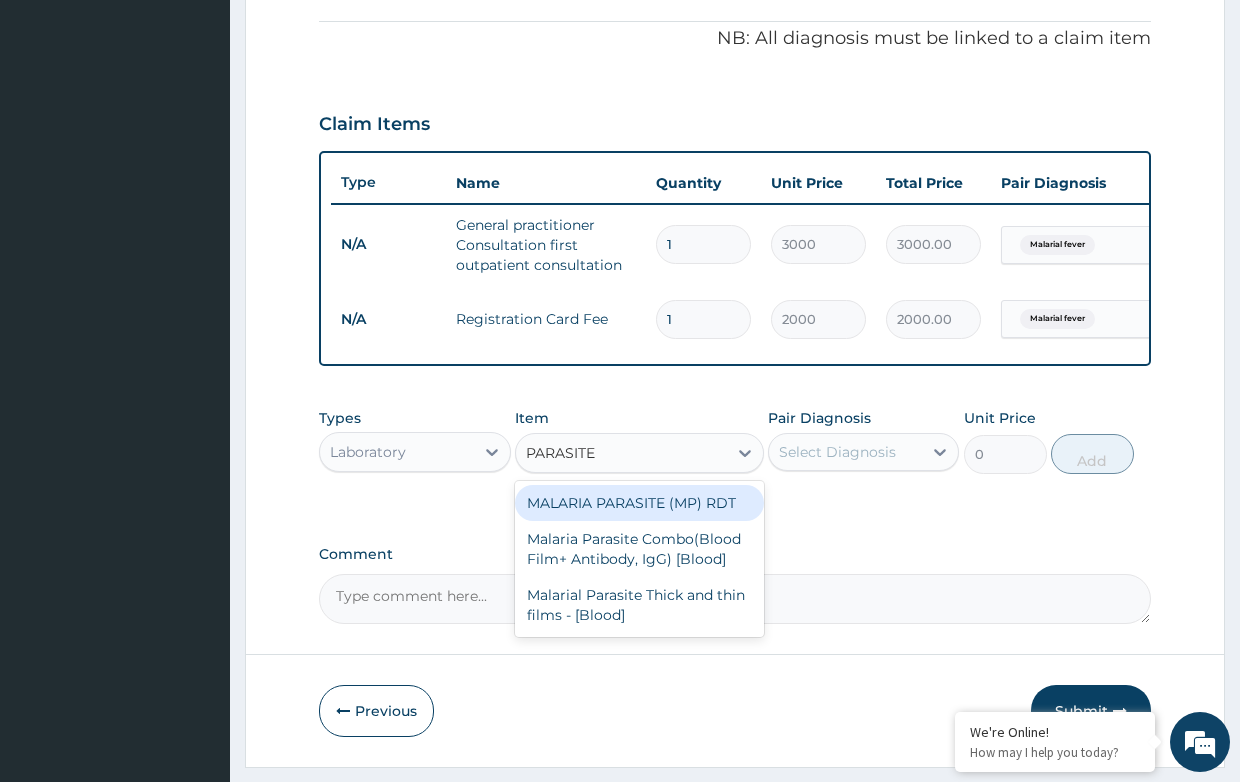 click on "MALARIA PARASITE (MP) RDT" at bounding box center (639, 503) 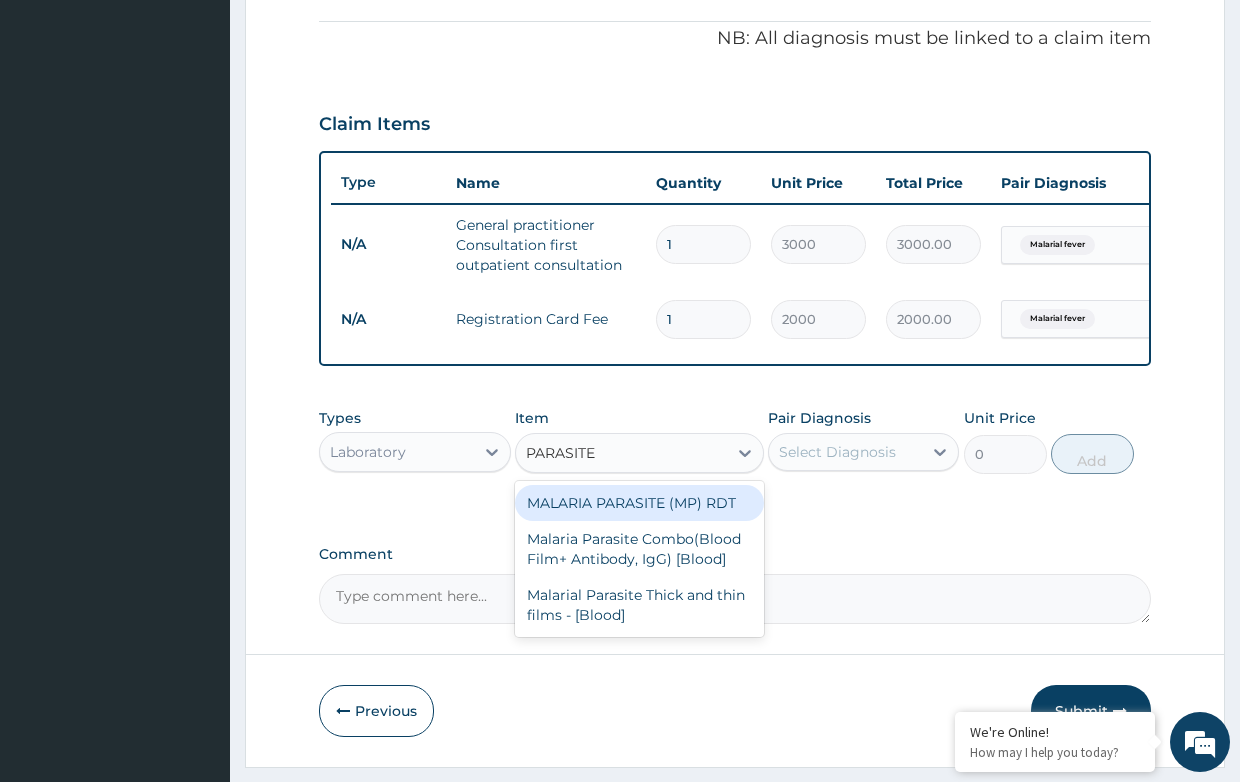 type 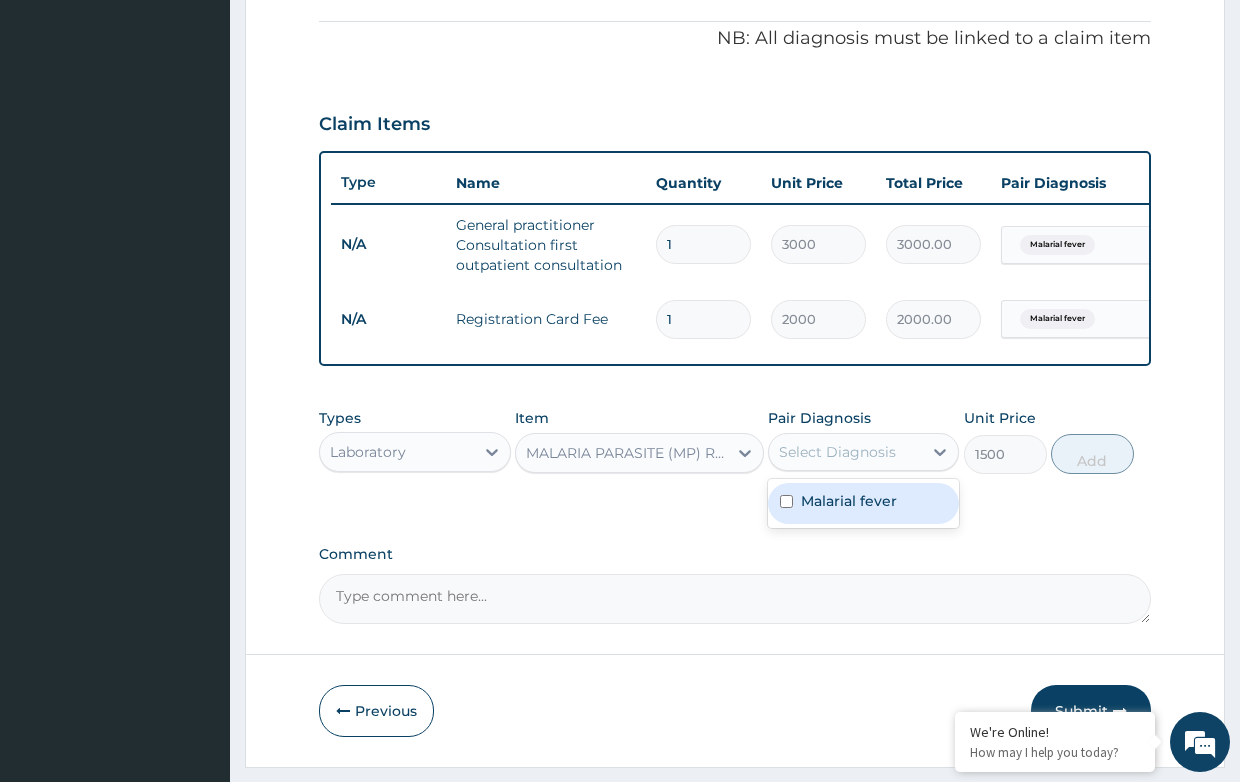click on "Select Diagnosis" at bounding box center (837, 452) 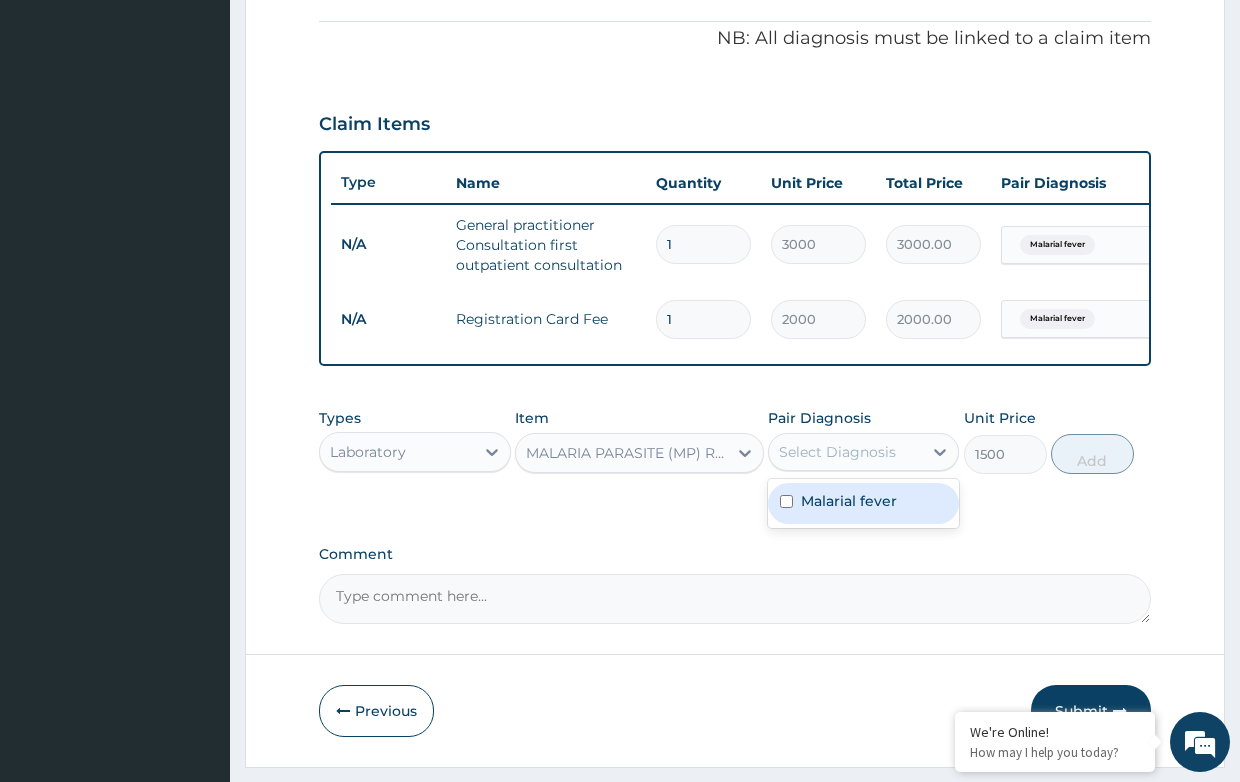 click on "Malarial fever" at bounding box center [849, 501] 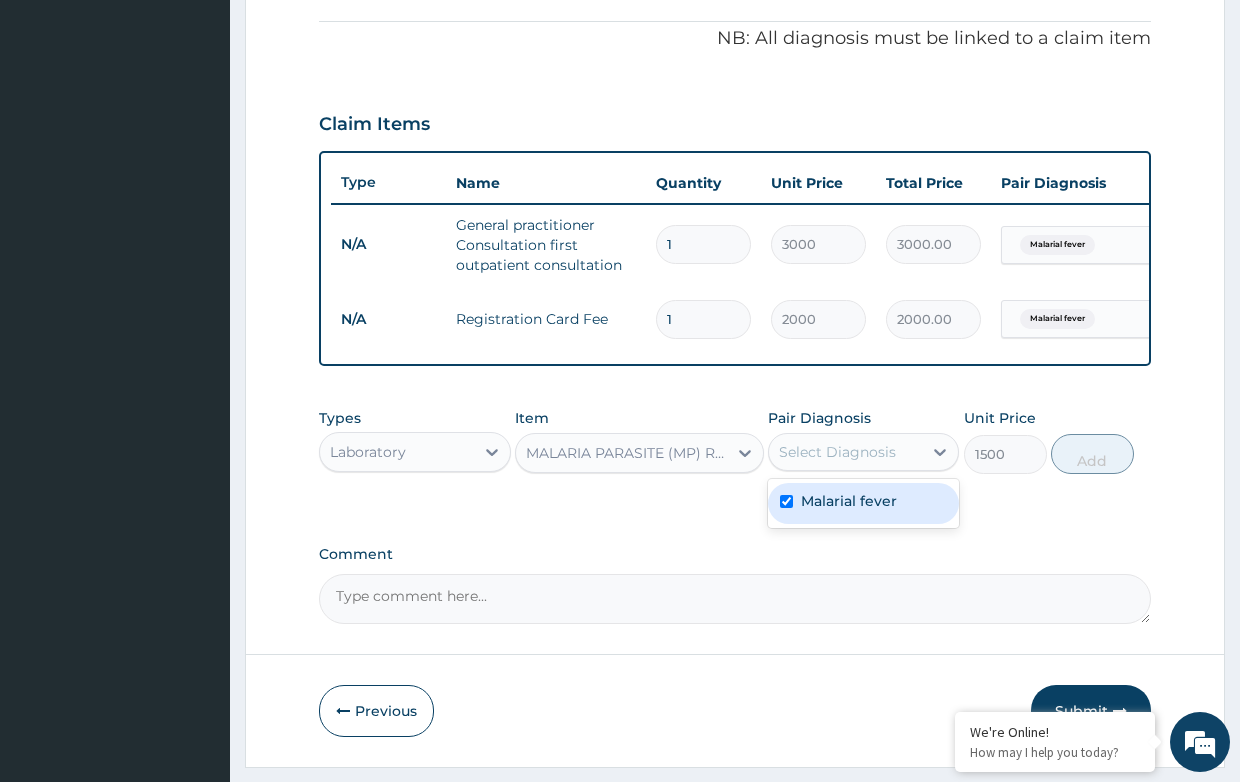 checkbox on "true" 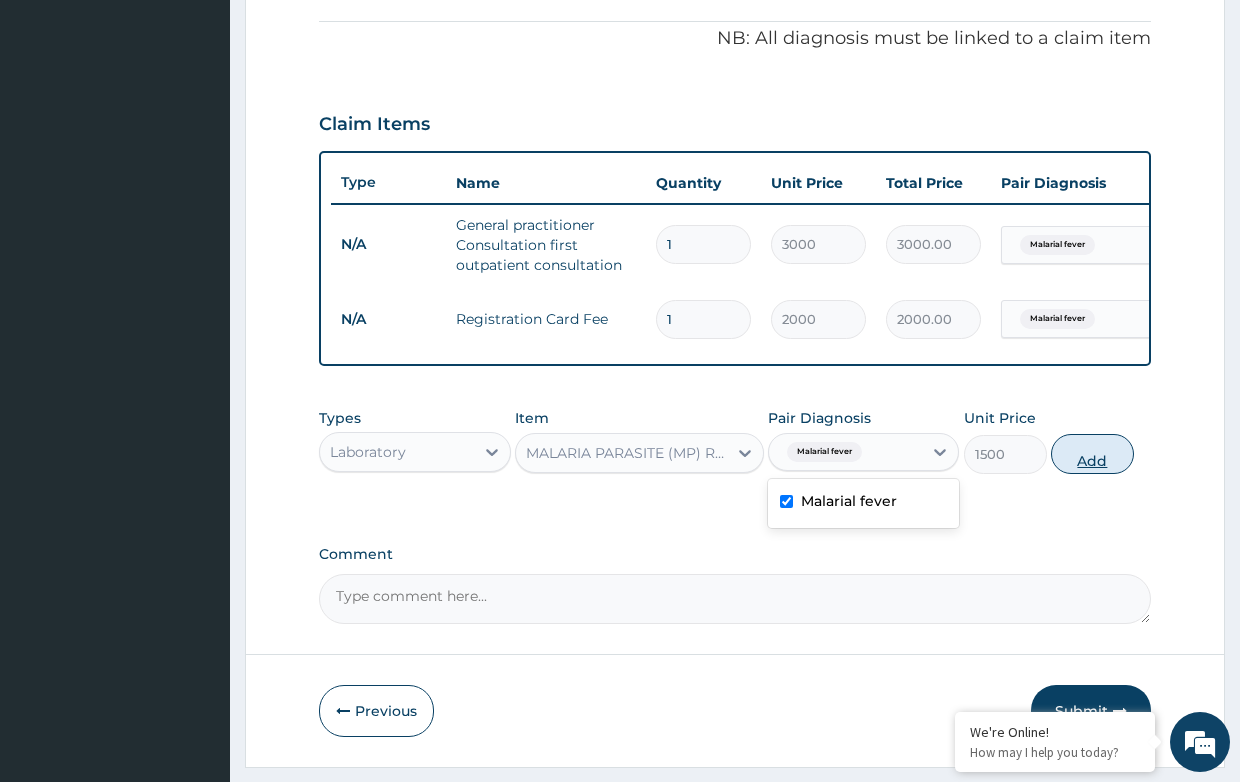 click on "Add" at bounding box center [1092, 454] 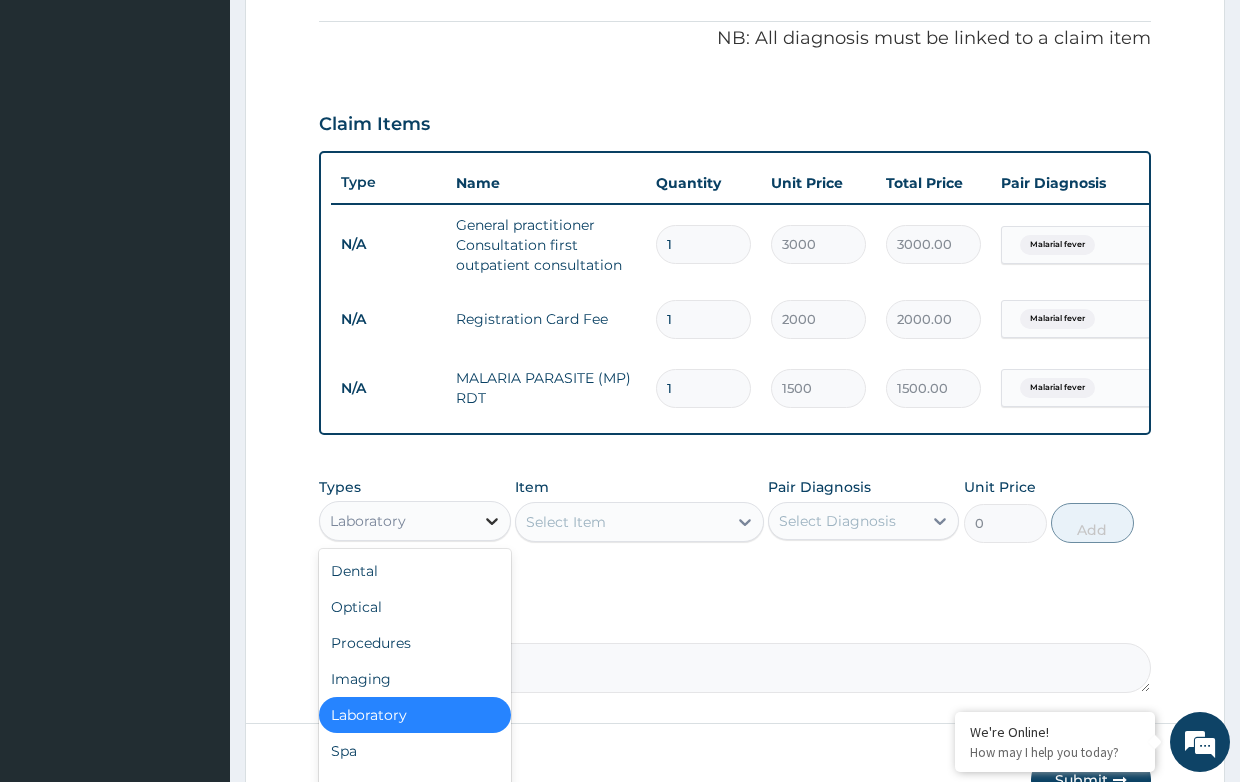 click at bounding box center [492, 521] 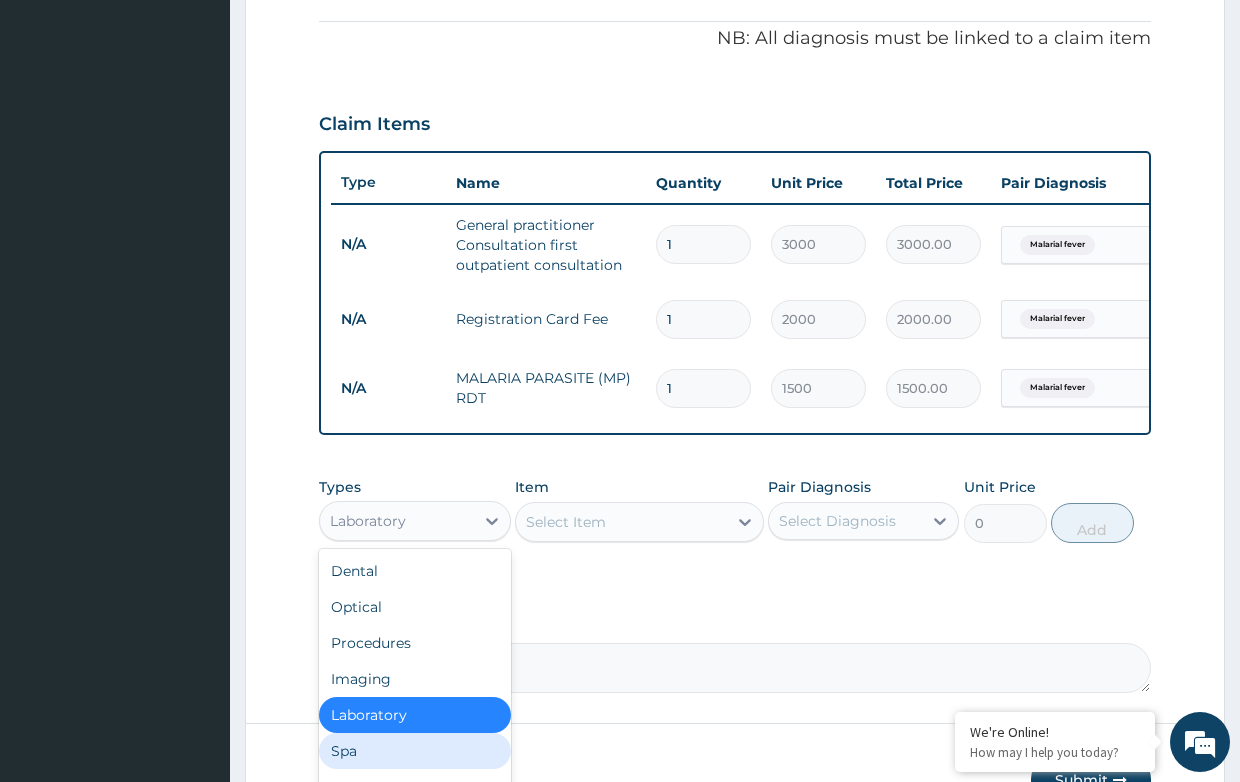 scroll, scrollTop: 68, scrollLeft: 0, axis: vertical 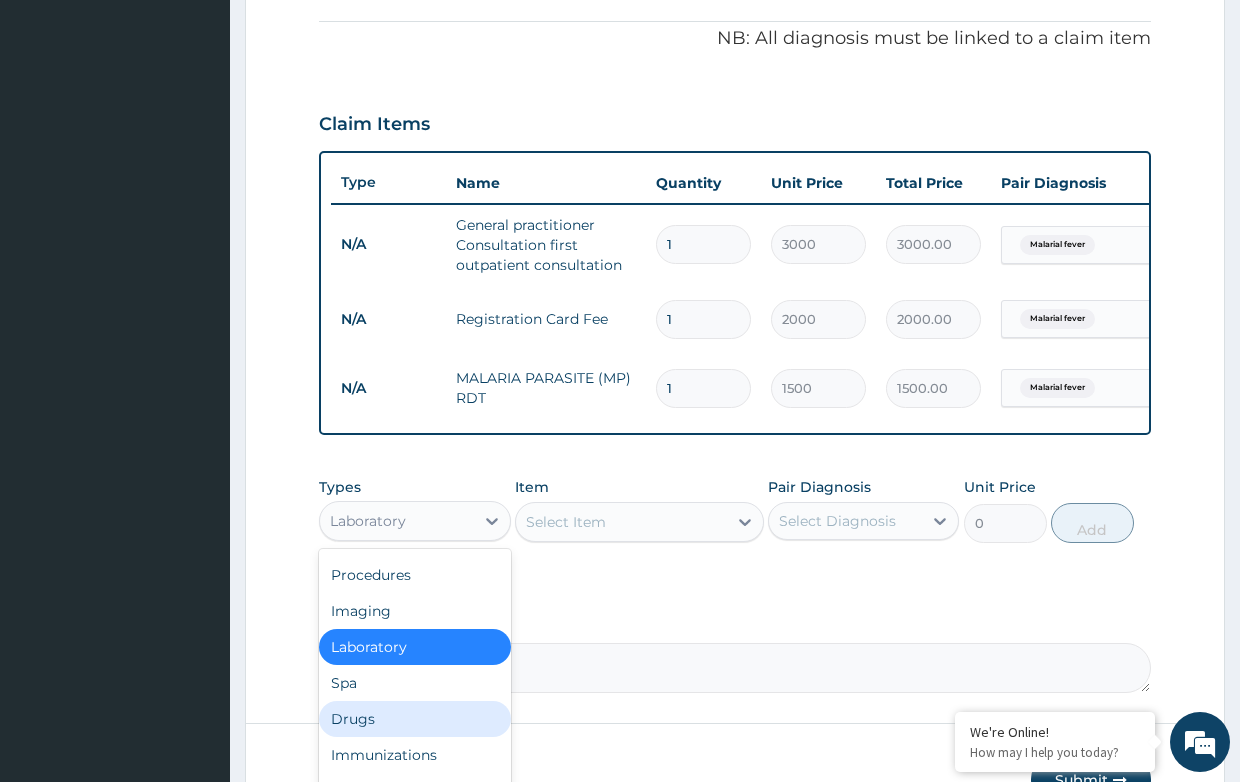 click on "Drugs" at bounding box center [414, 719] 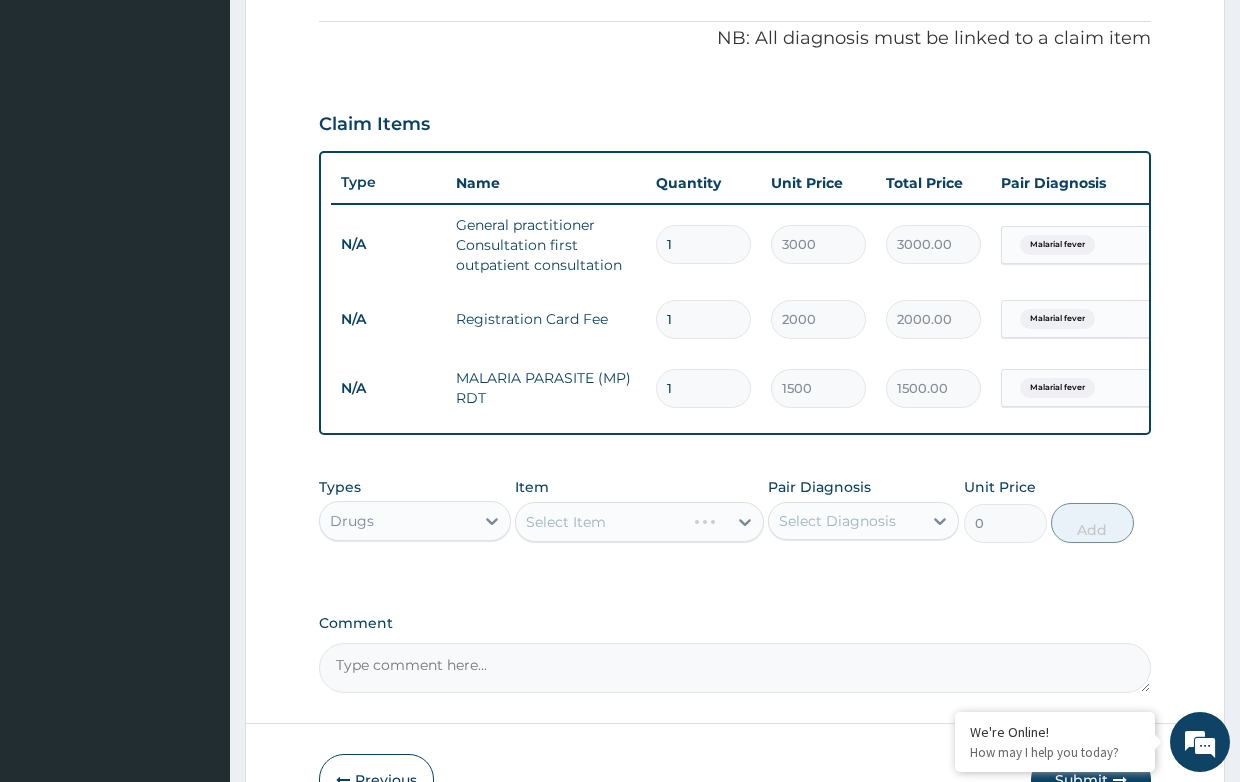click on "Select Item" at bounding box center (639, 522) 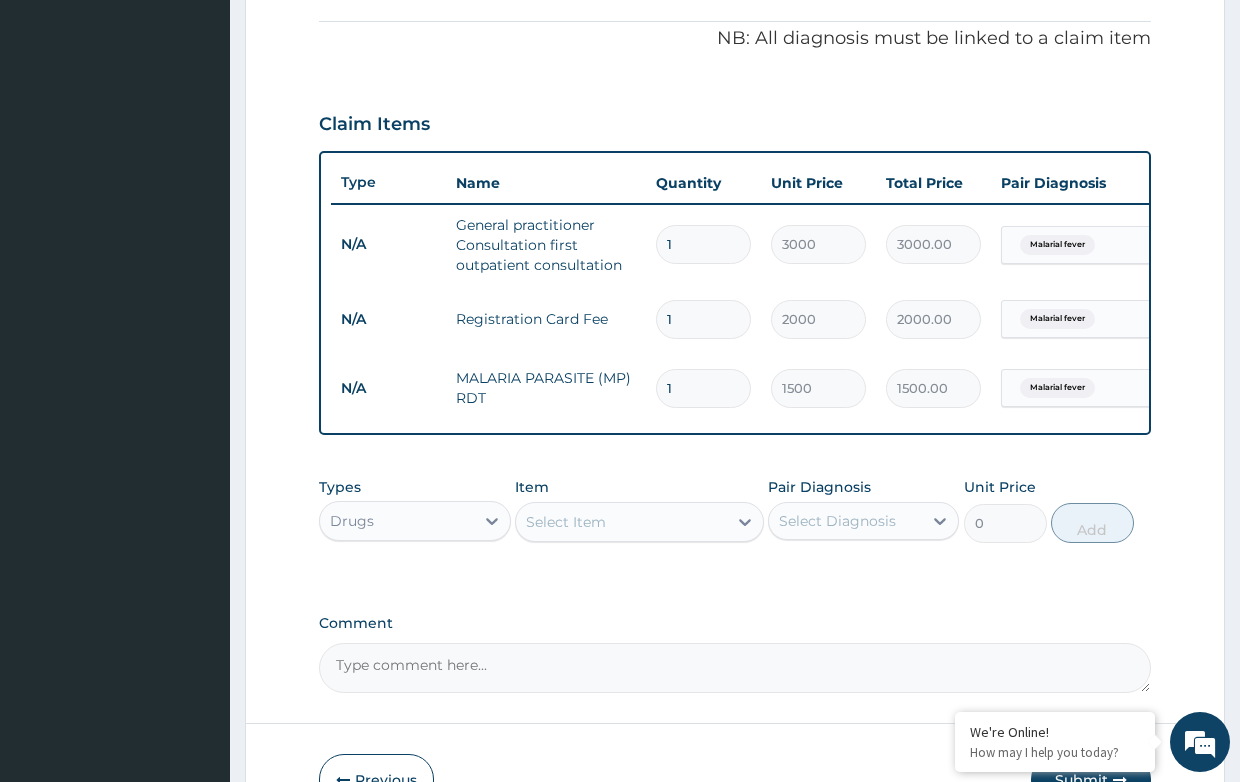 click on "Select Item" at bounding box center [566, 522] 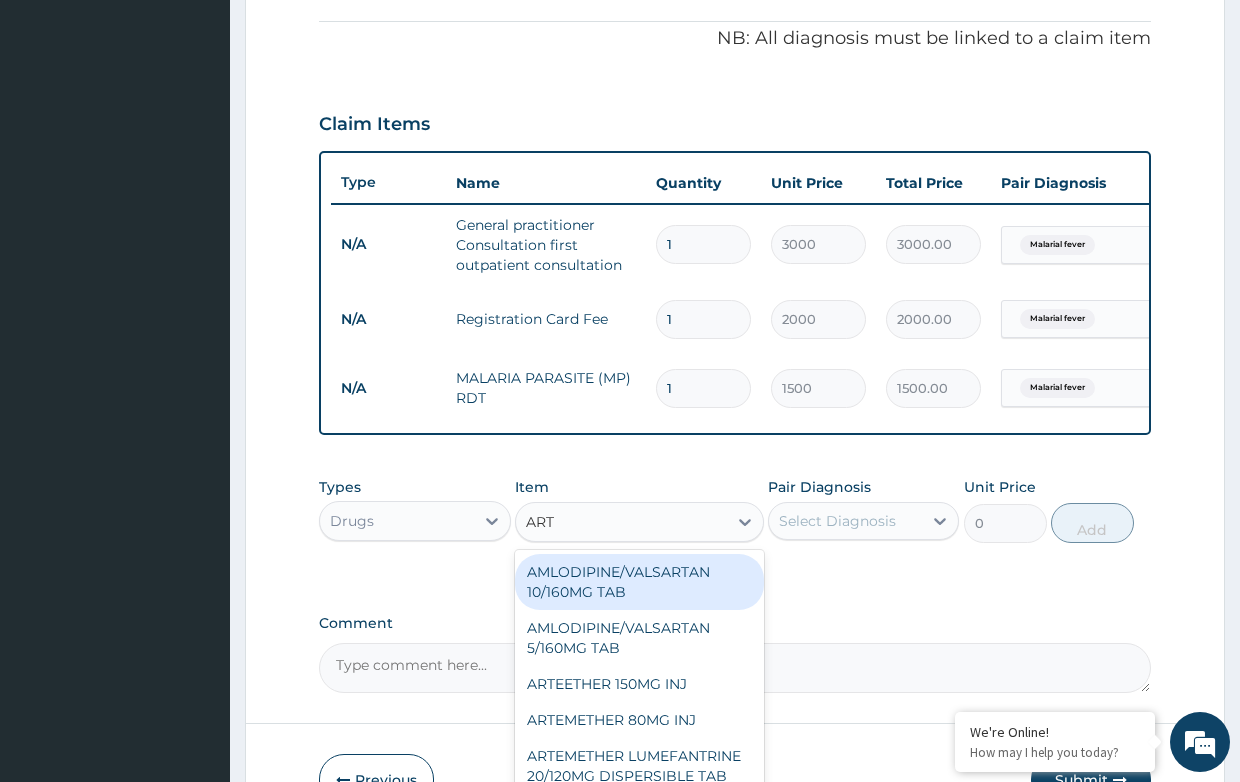 type on "ARTE" 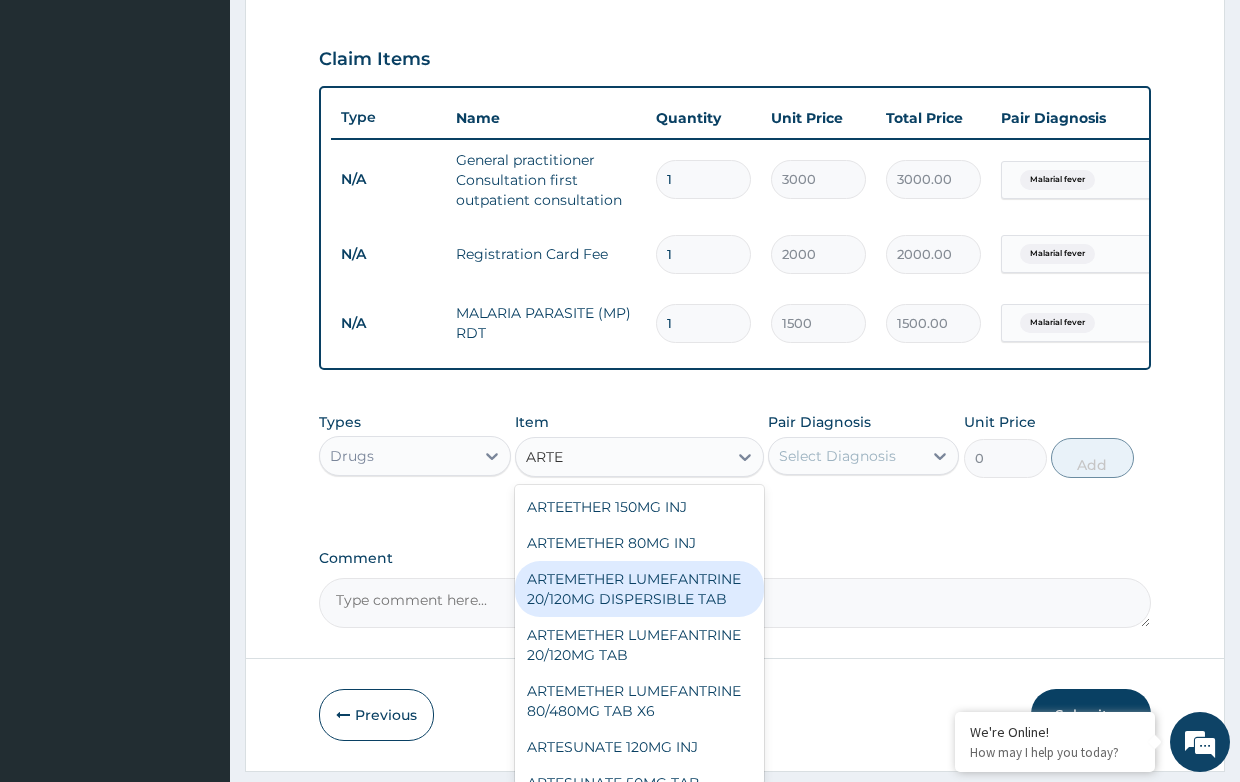 scroll, scrollTop: 693, scrollLeft: 0, axis: vertical 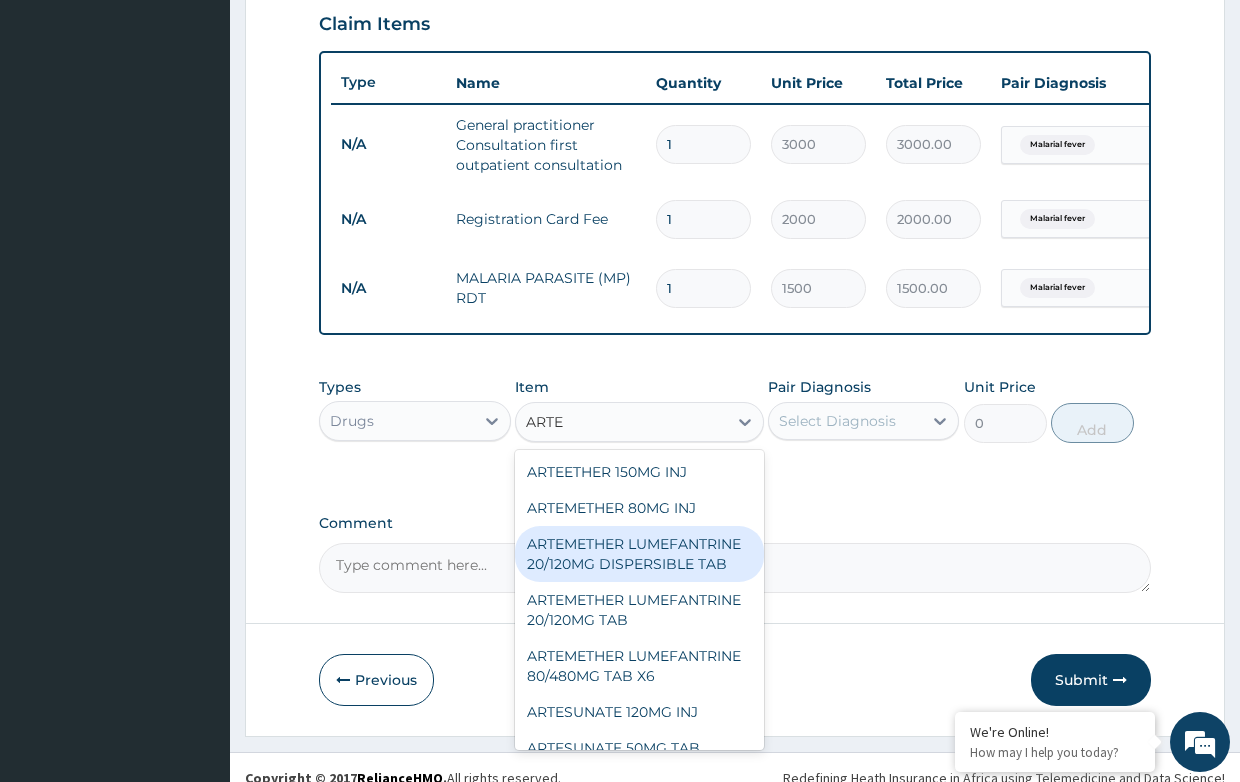 click on "ARTEMETHER LUMEFANTRINE 20/120MG DISPERSIBLE TAB" at bounding box center (639, 554) 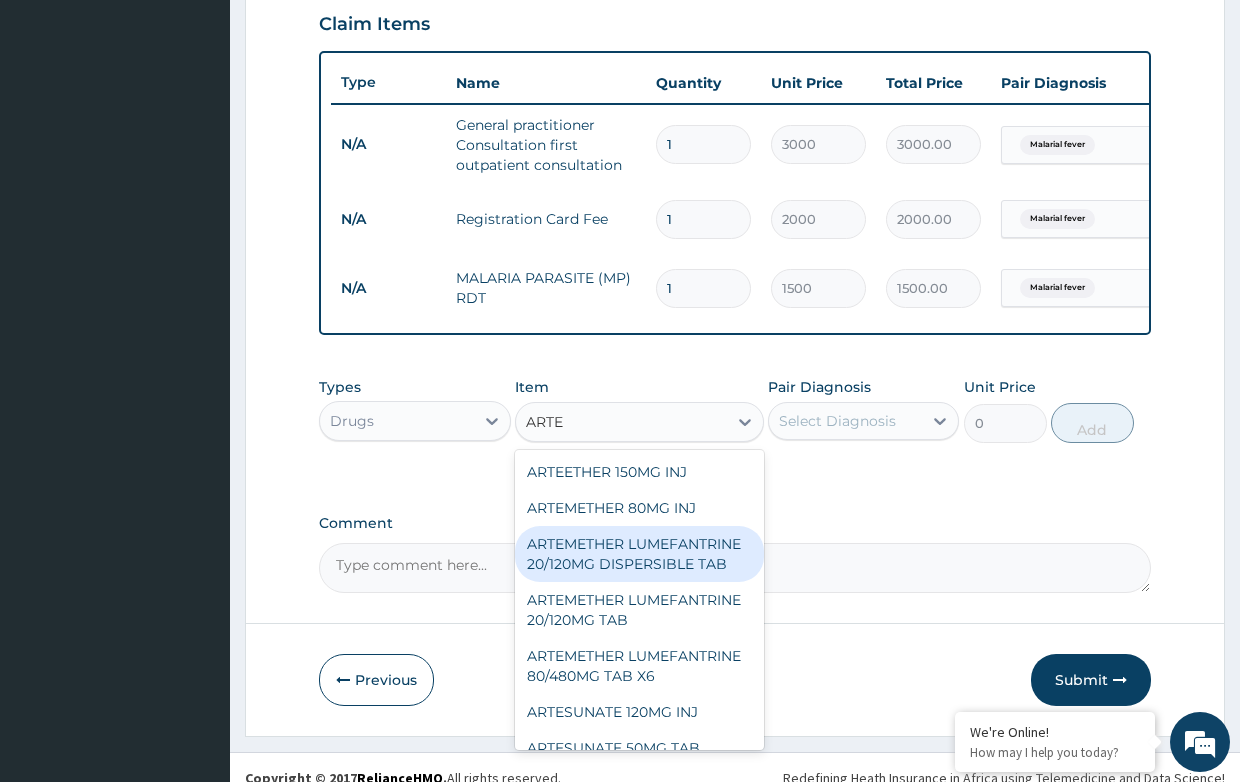type 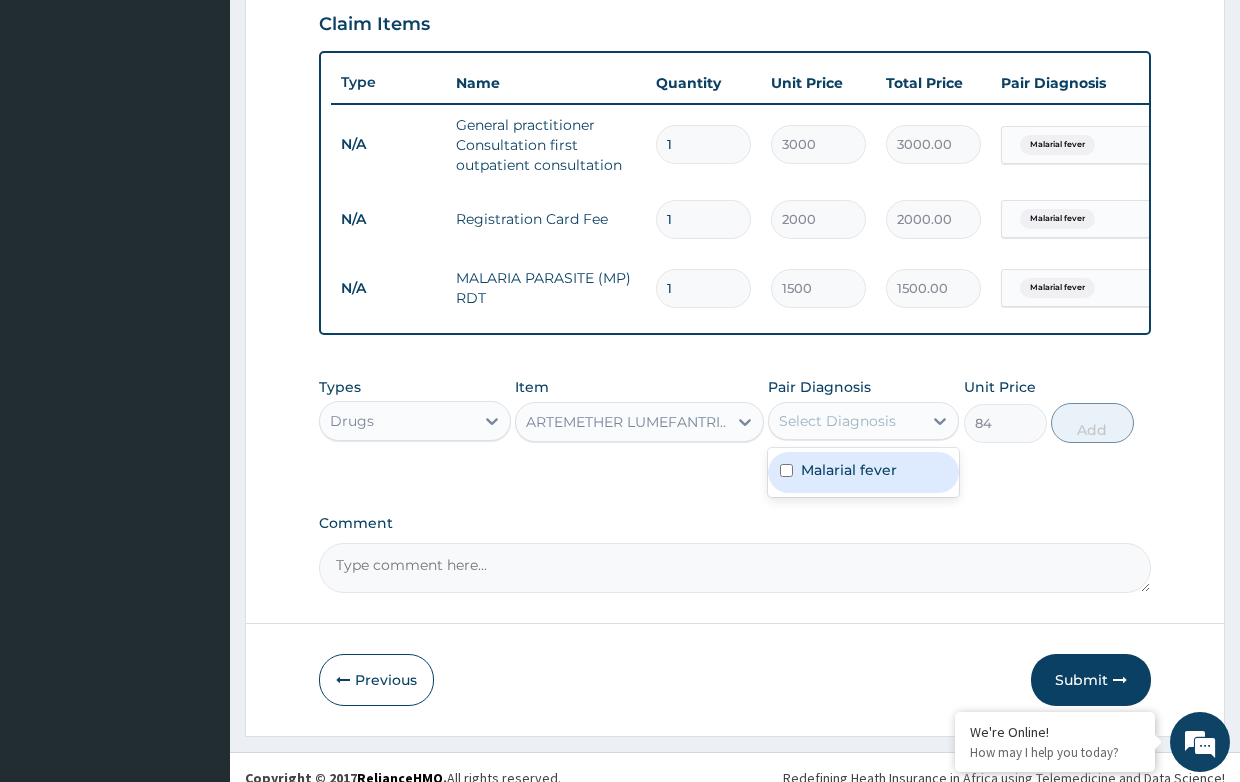 click on "Select Diagnosis" at bounding box center [837, 421] 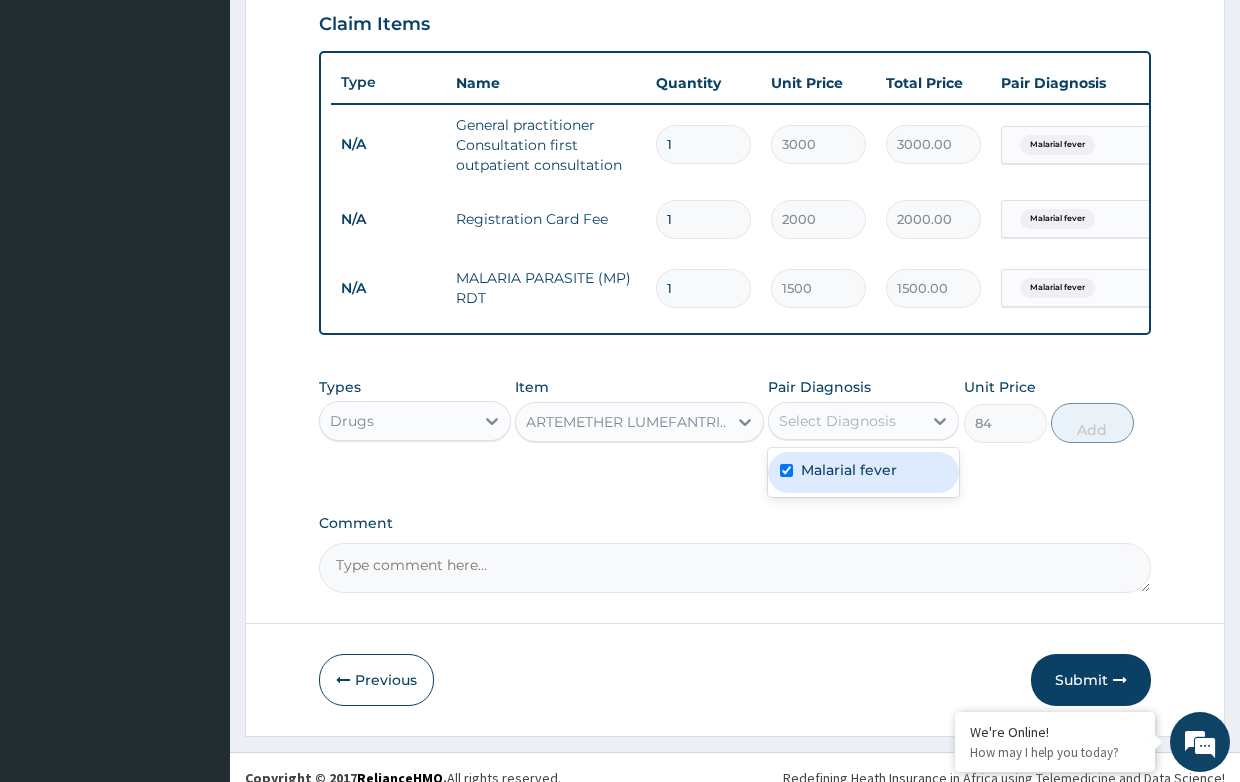 checkbox on "true" 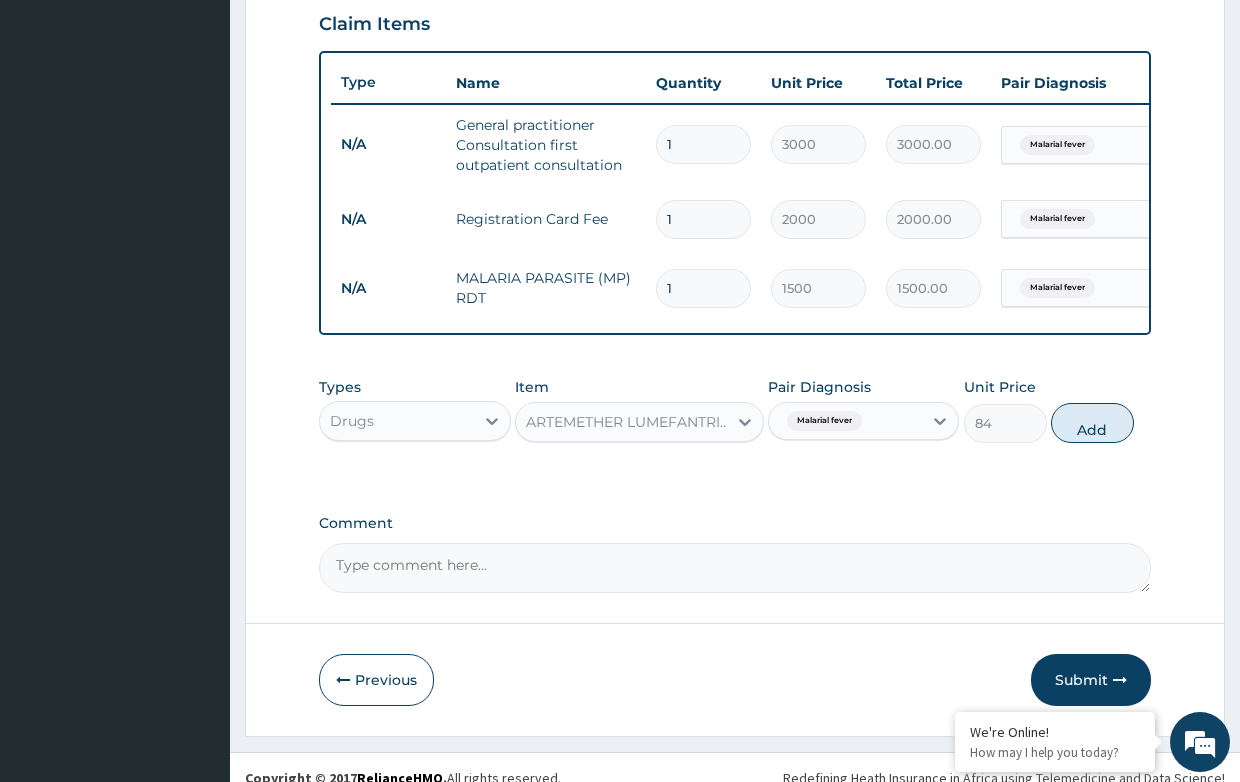 click on "Add" at bounding box center [1092, 423] 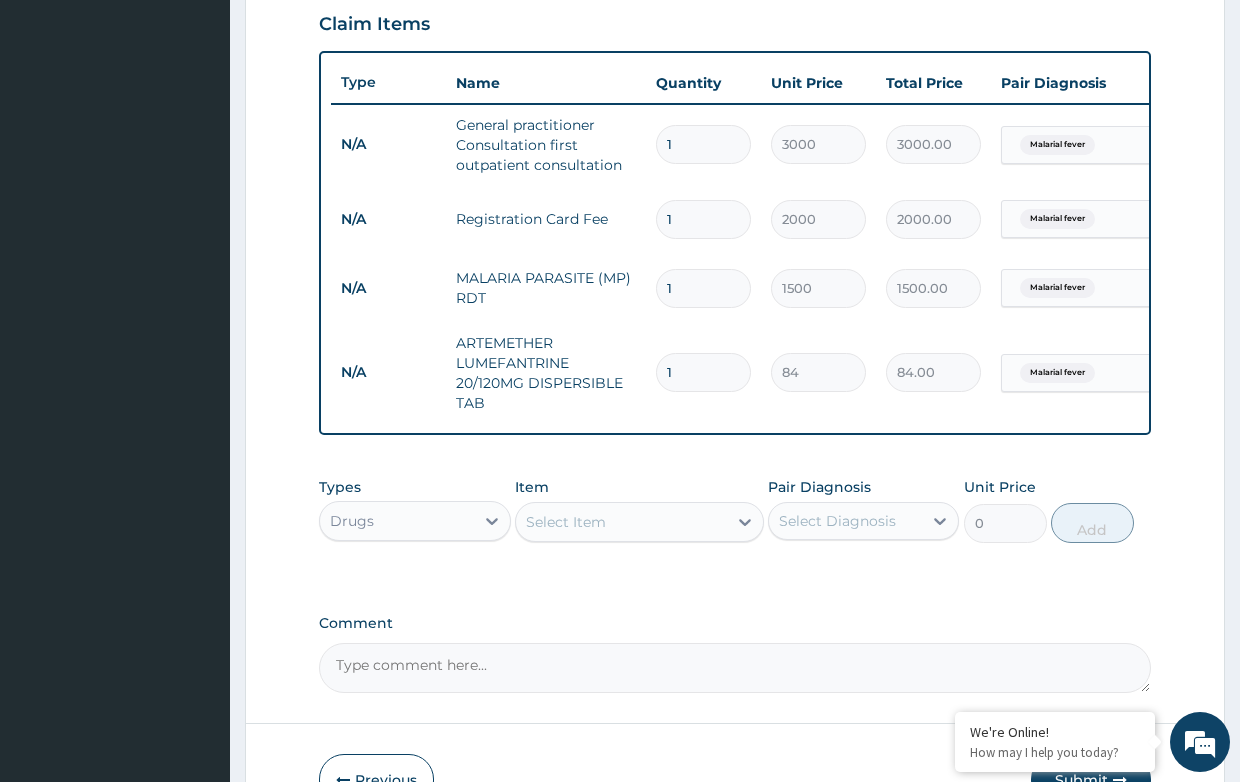 drag, startPoint x: 692, startPoint y: 362, endPoint x: 646, endPoint y: 367, distance: 46.270943 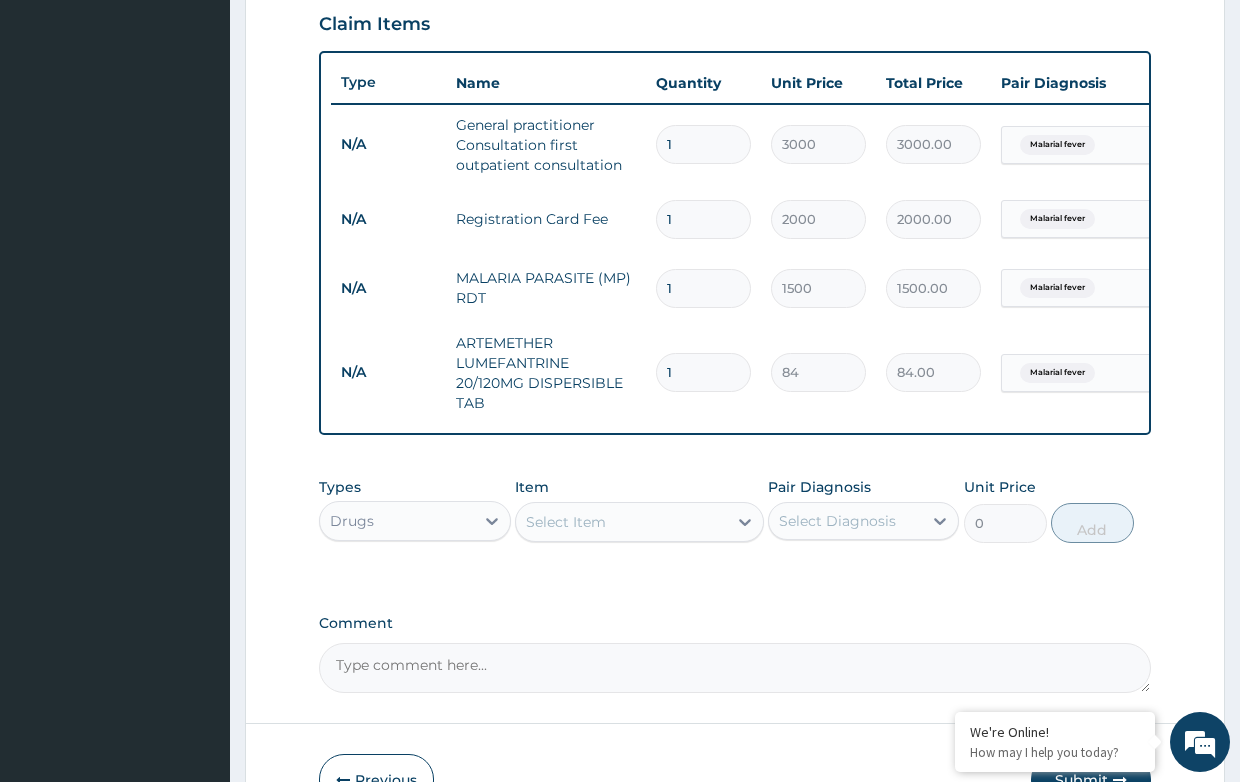 click on "1" at bounding box center (703, 372) 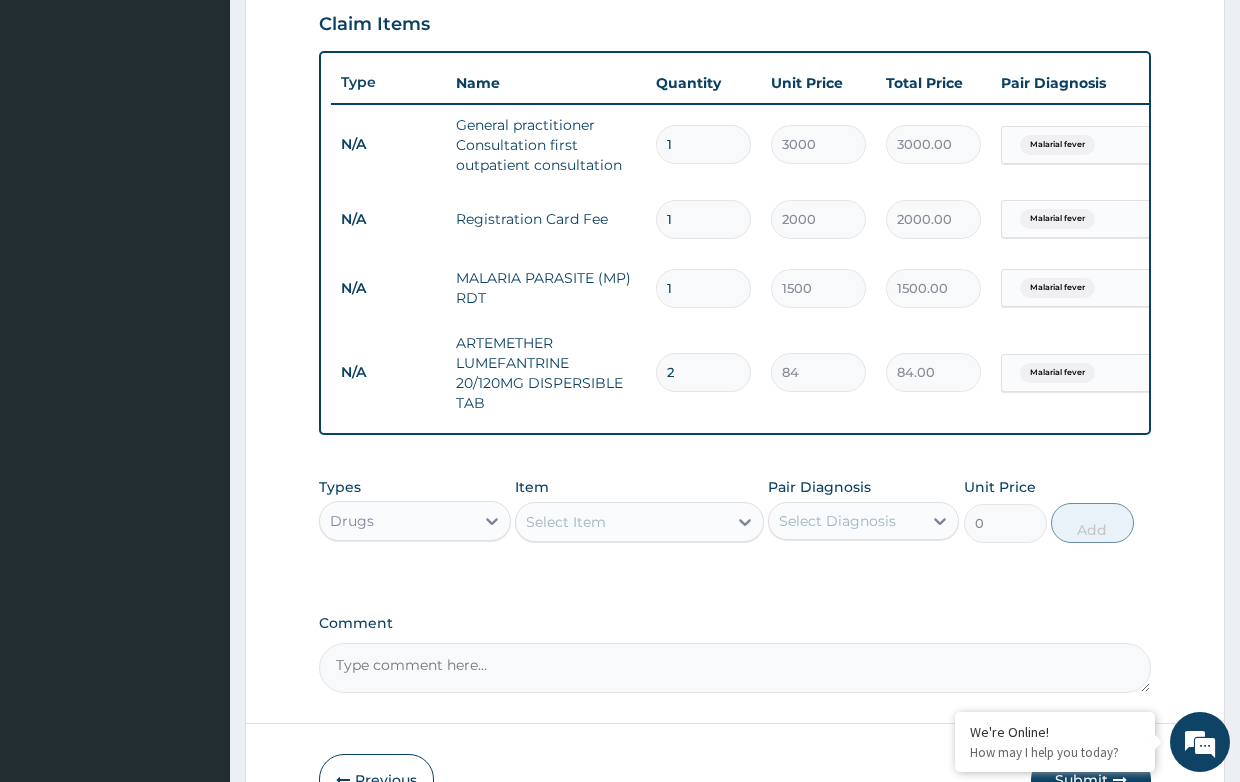 type on "168.00" 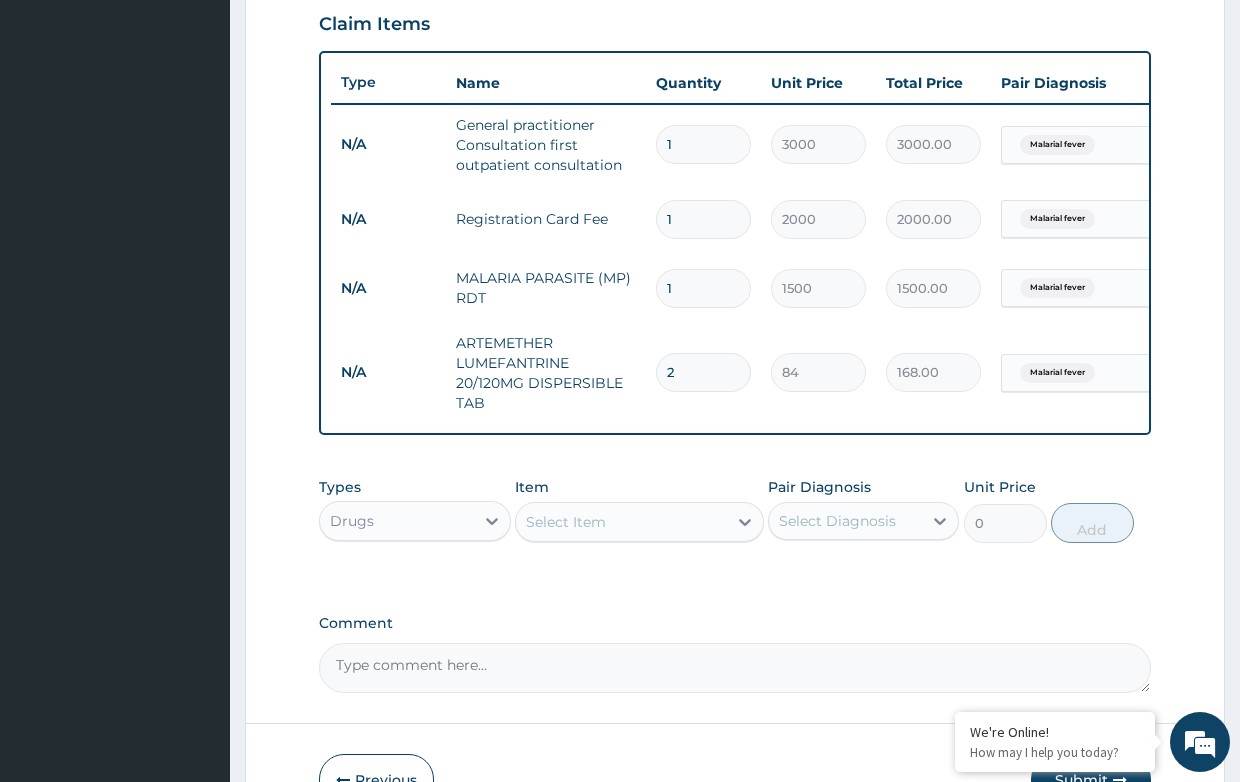type on "24" 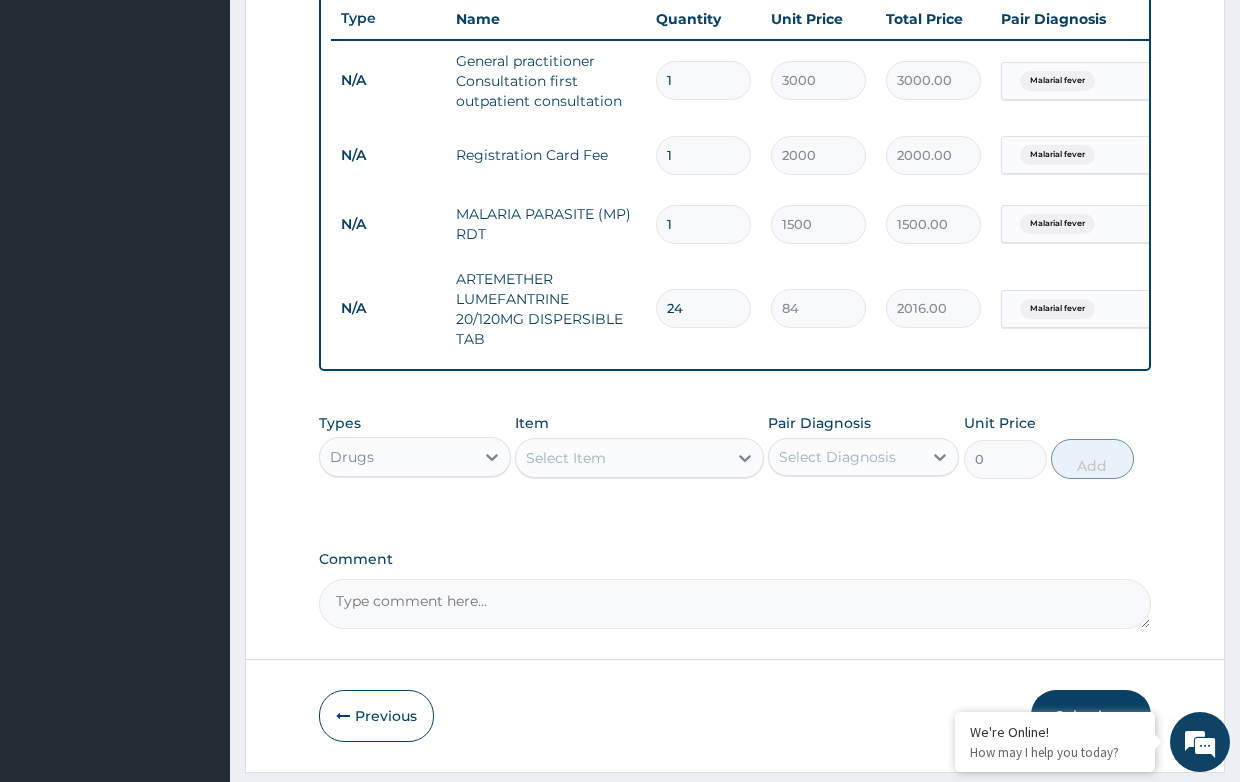scroll, scrollTop: 793, scrollLeft: 0, axis: vertical 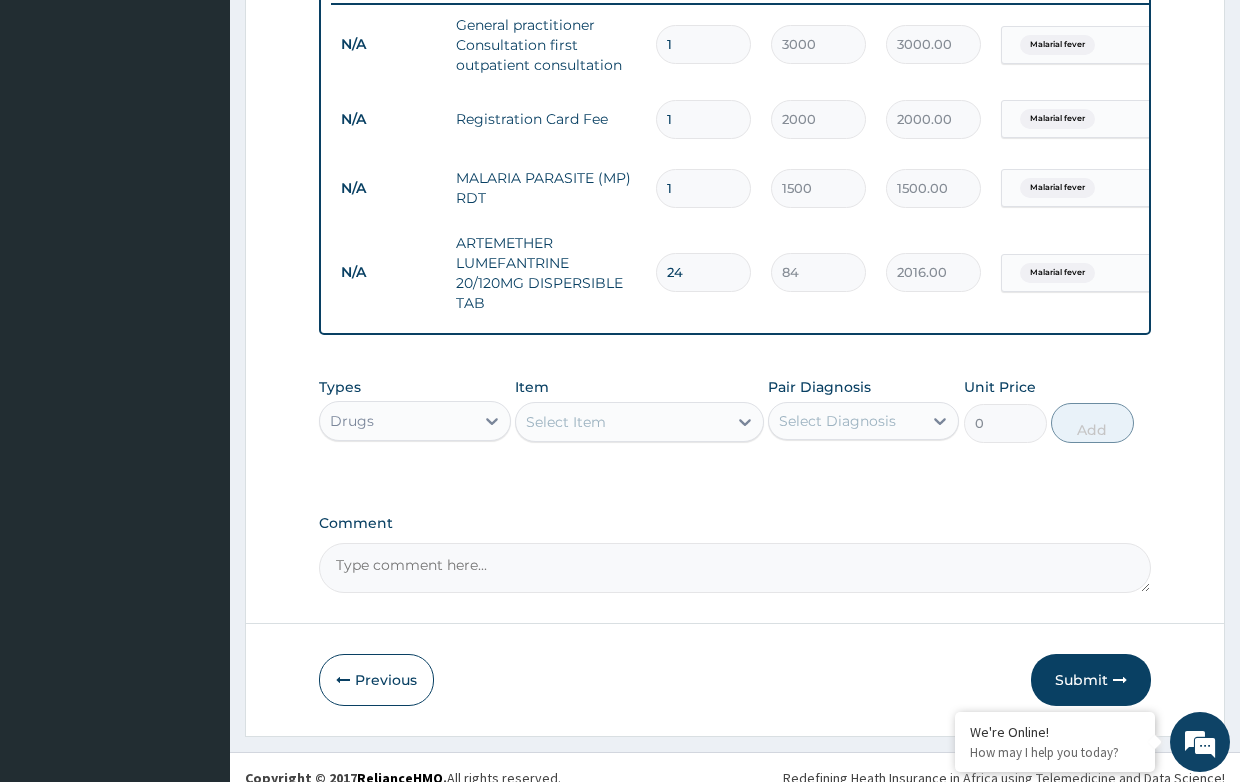type on "24" 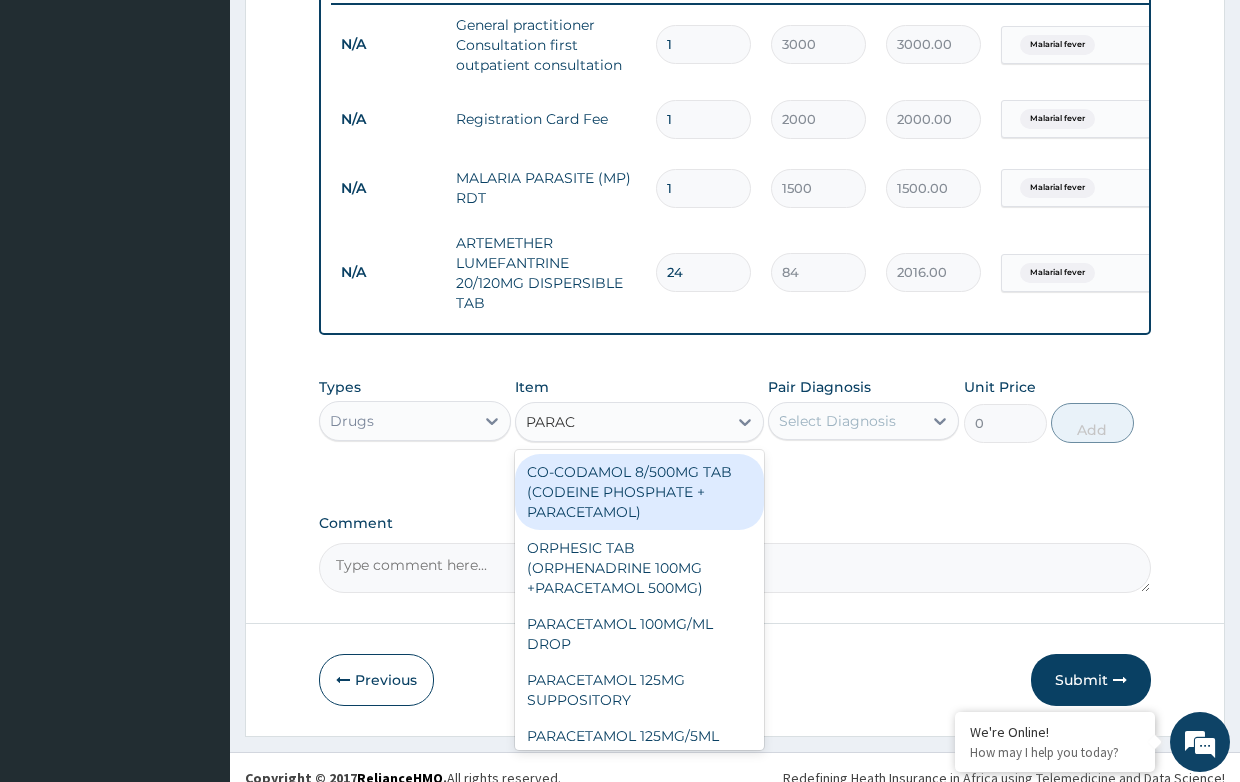 type on "PARACE" 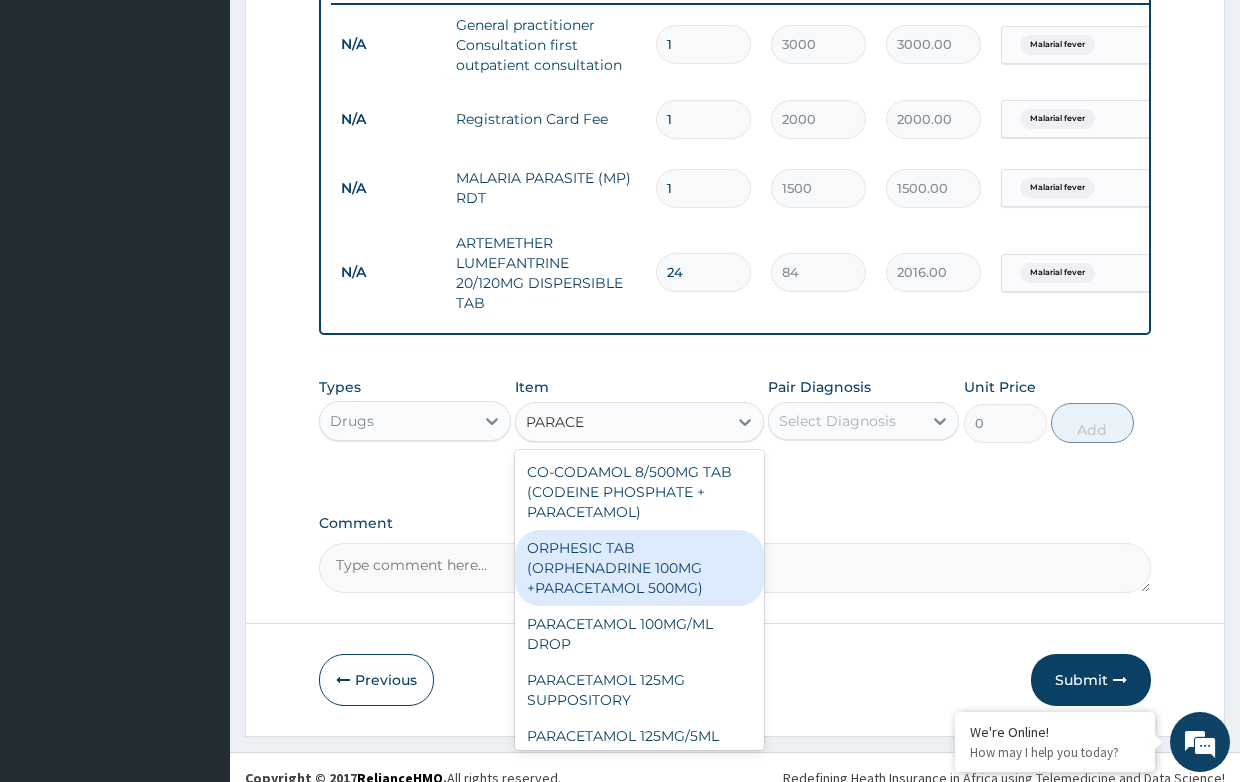 click on "ORPHESIC TAB (ORPHENADRINE 100MG +PARACETAMOL 500MG)" at bounding box center (639, 568) 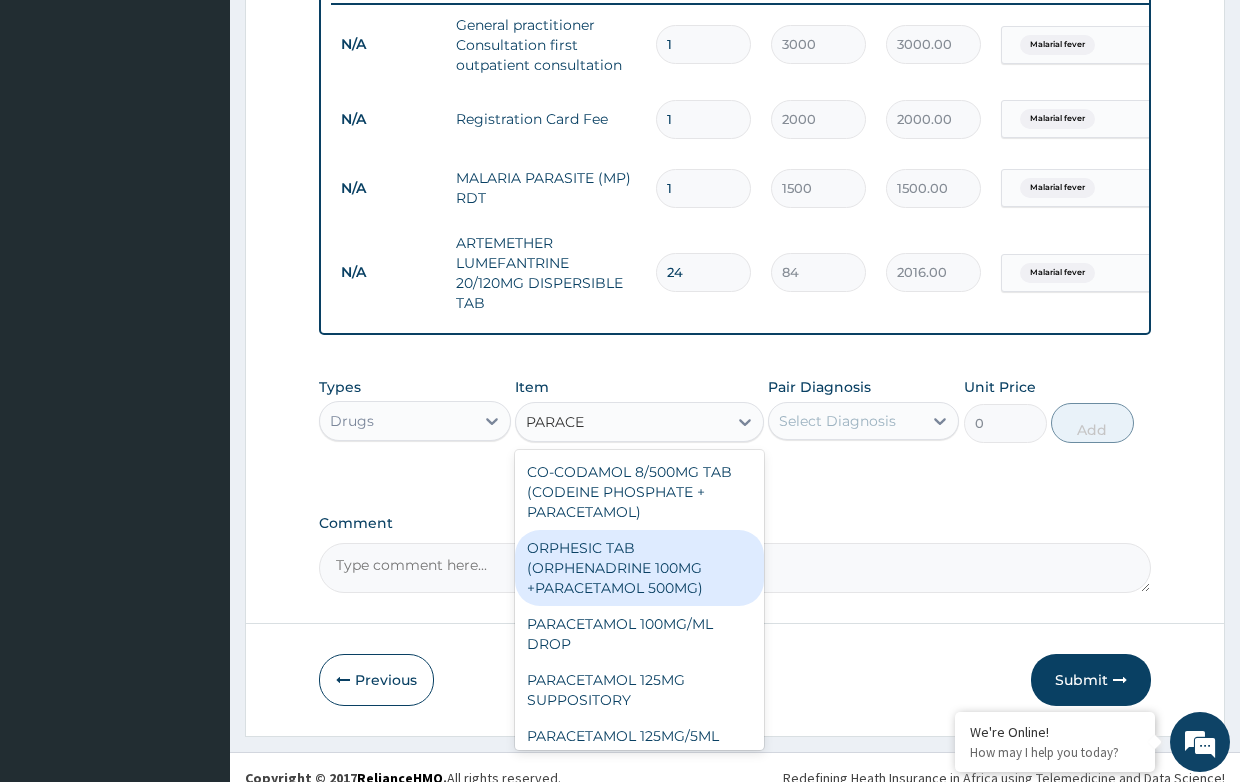 type 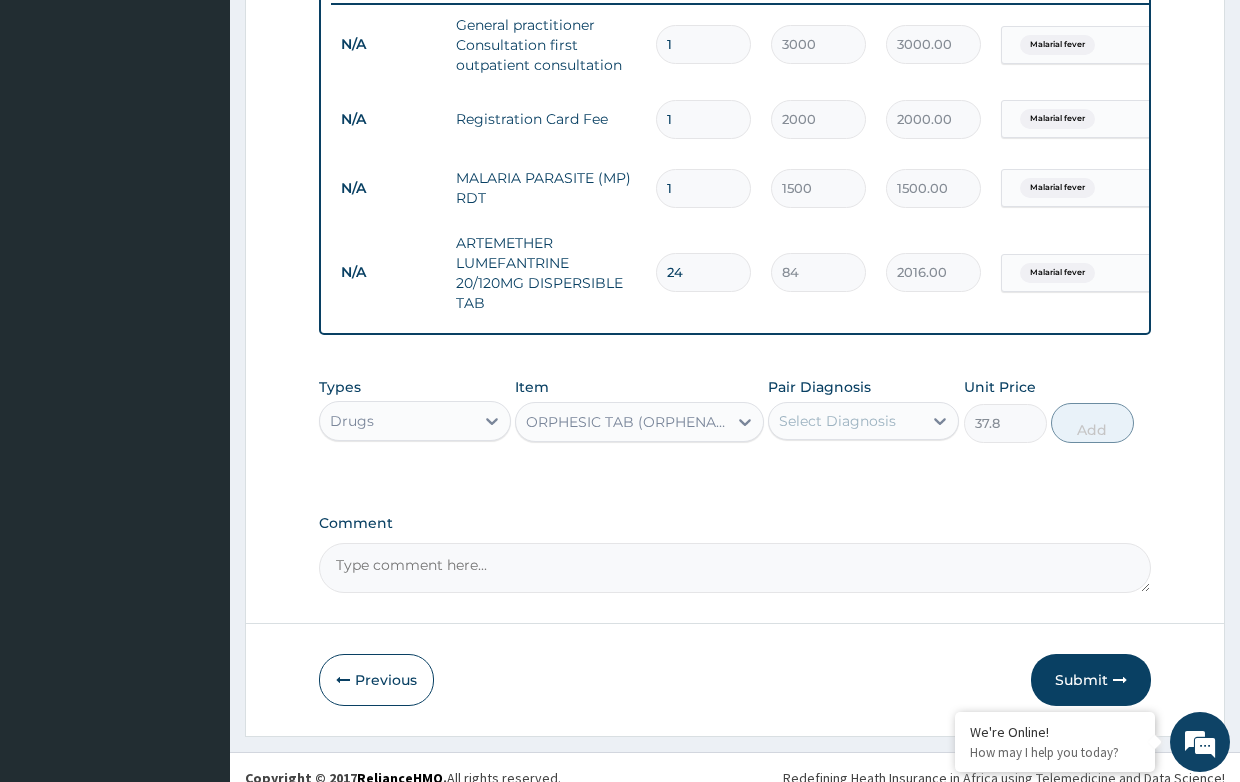 click on "Select Diagnosis" at bounding box center (845, 421) 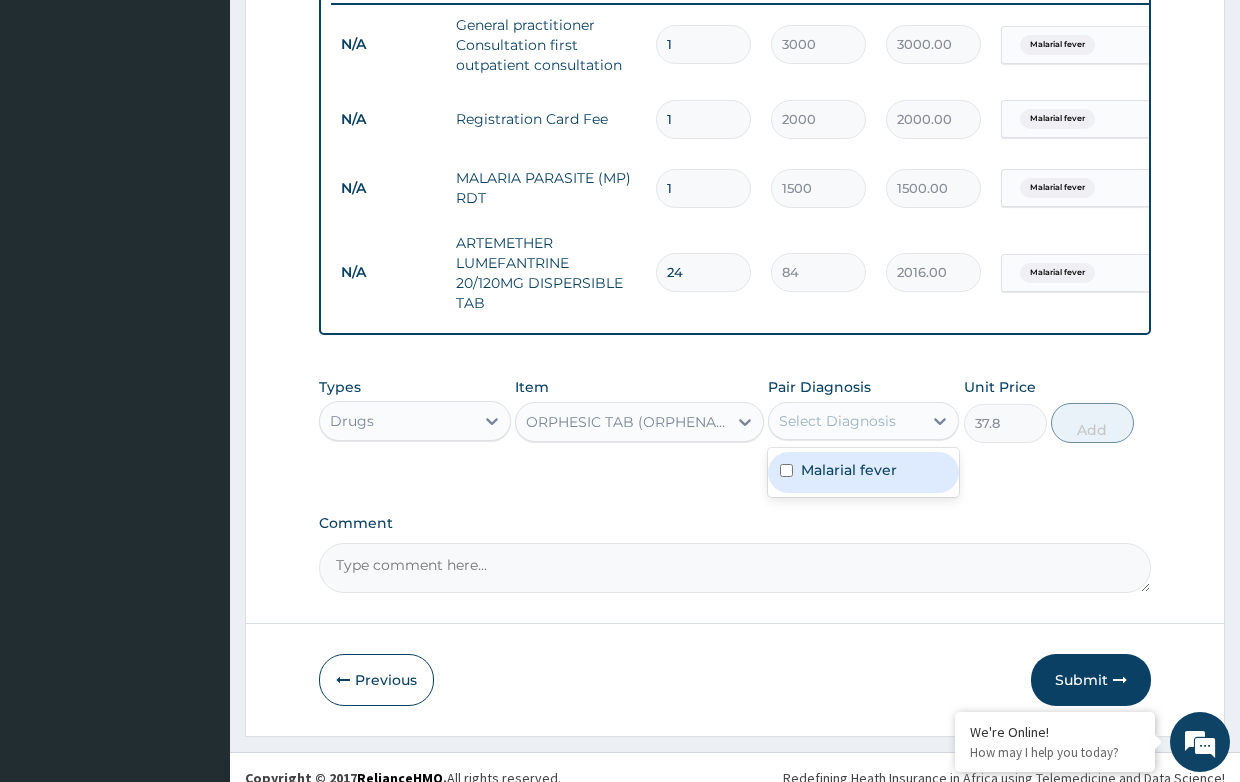 click on "Malarial fever" at bounding box center (849, 470) 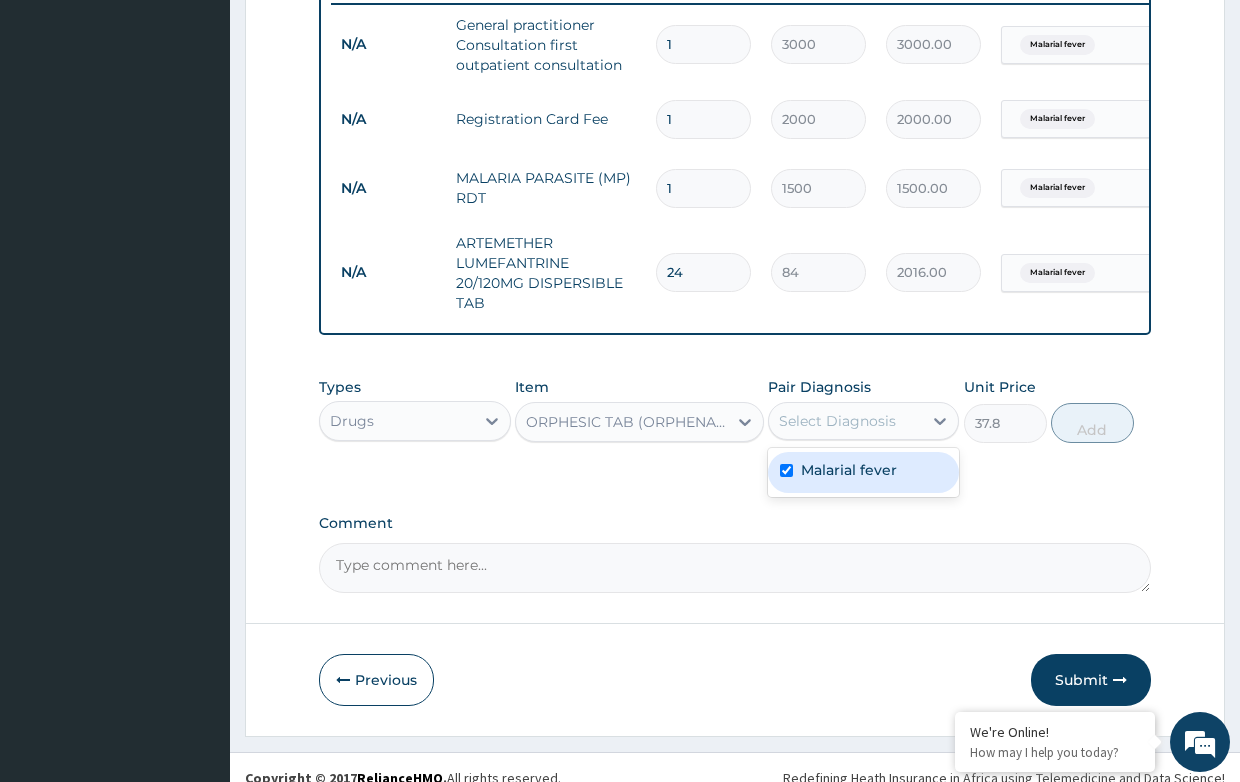 checkbox on "true" 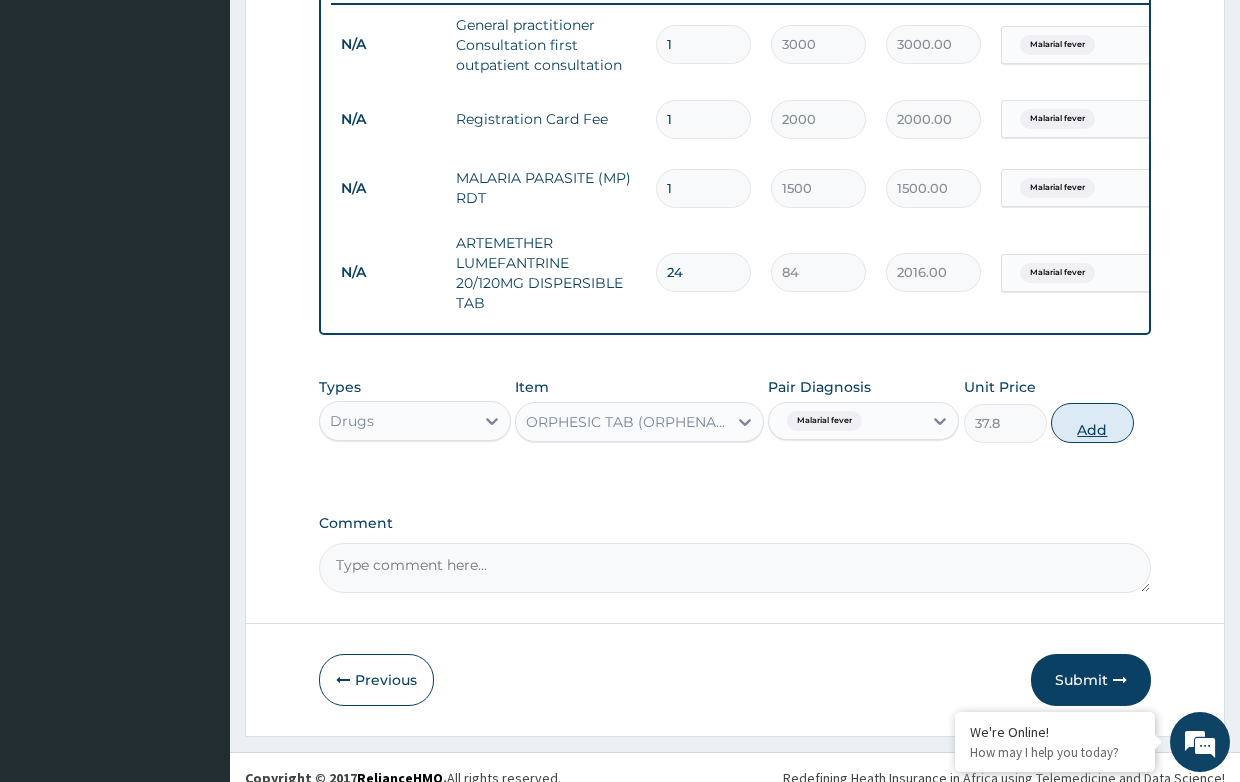 click on "Add" at bounding box center (1092, 423) 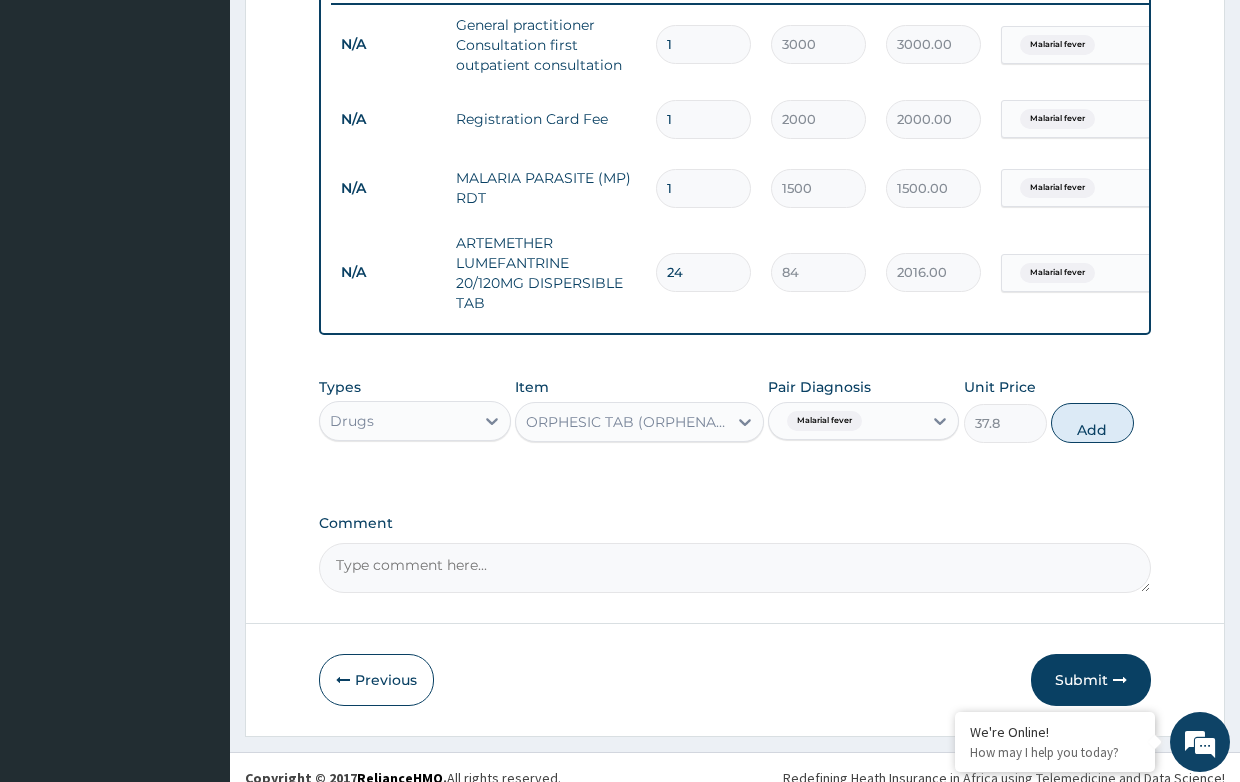type on "0" 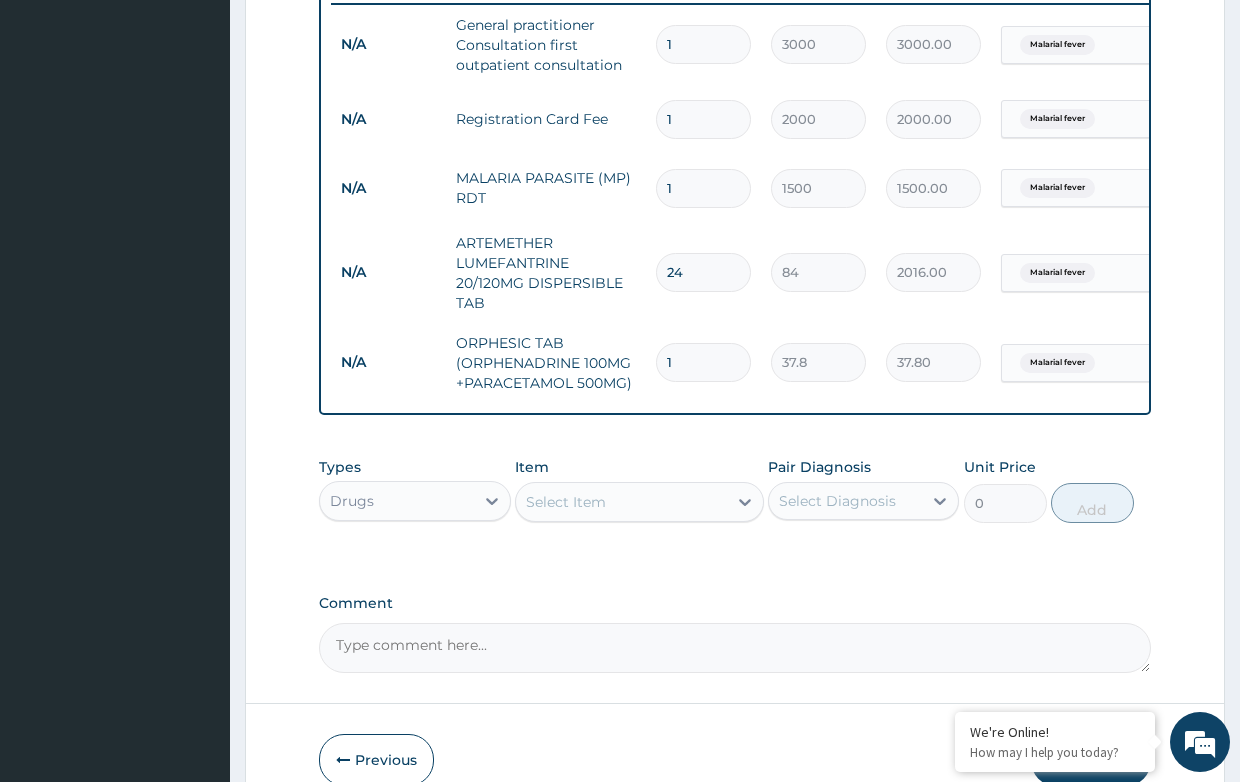 type on "18" 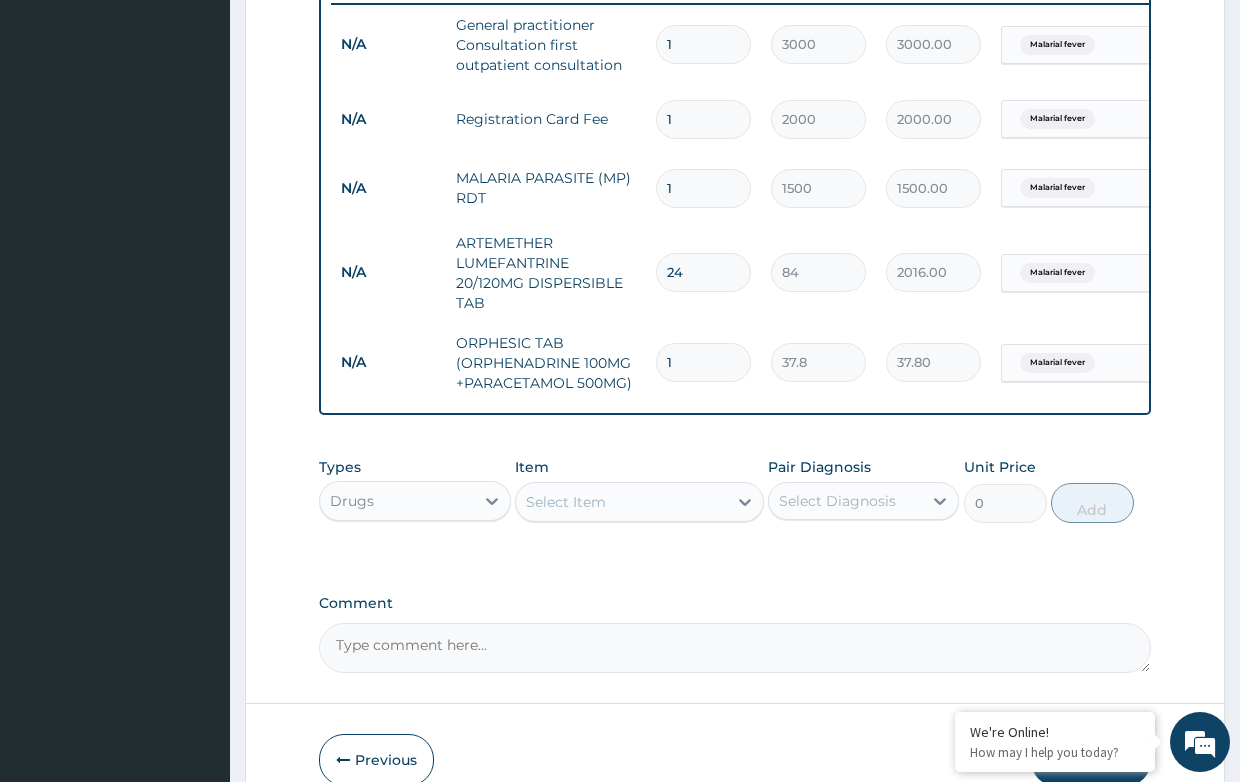 type on "680.40" 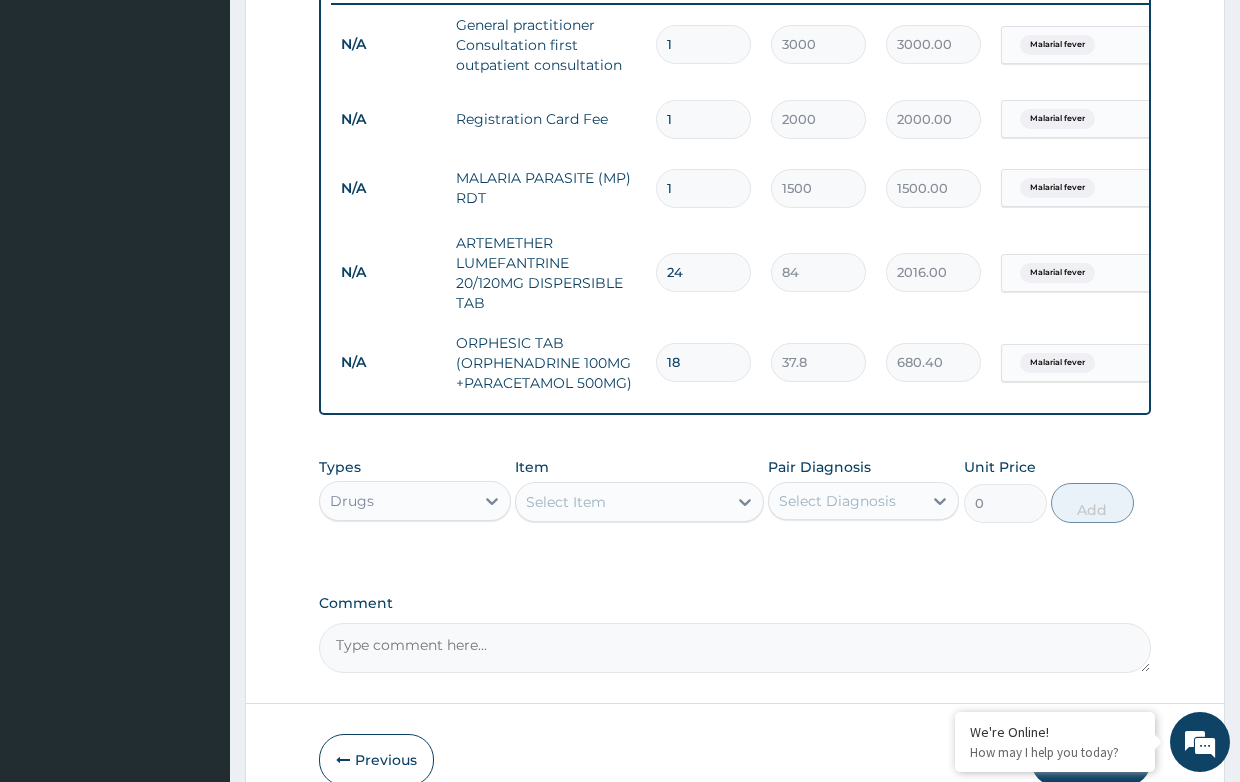 type on "18" 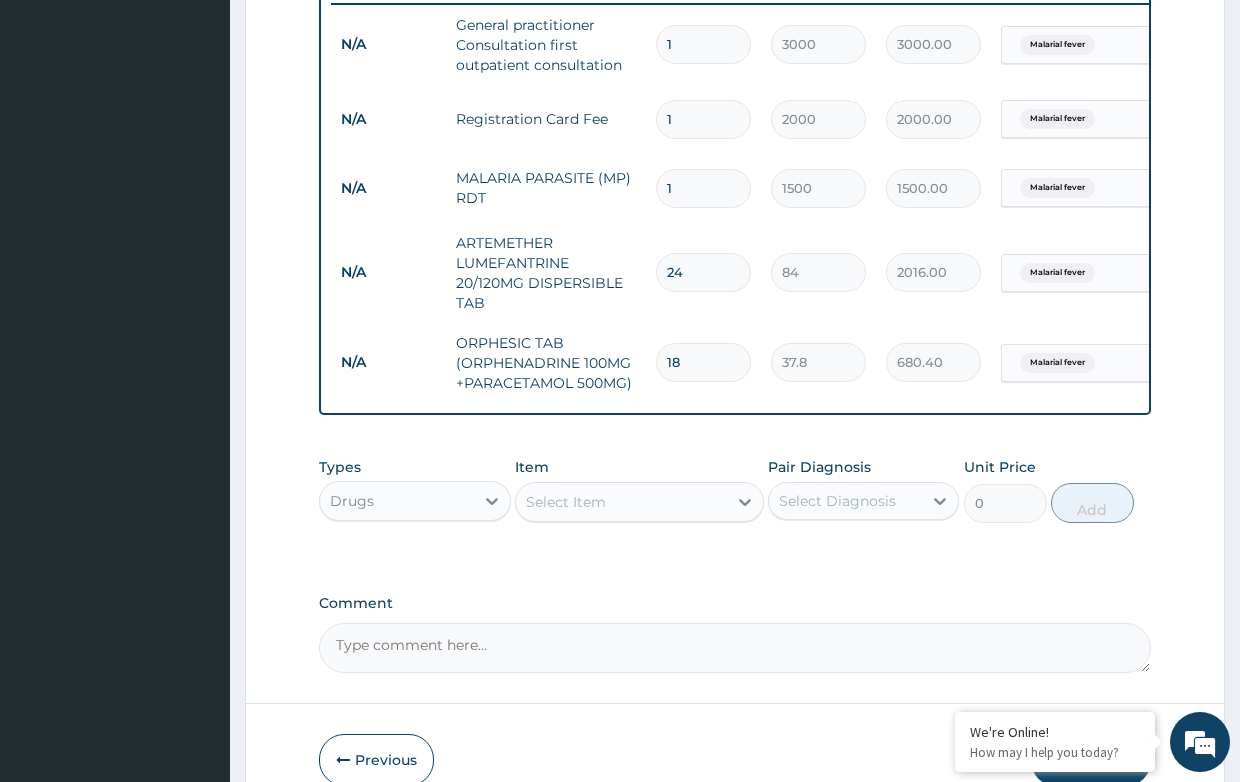 click on "Select Item" at bounding box center (566, 502) 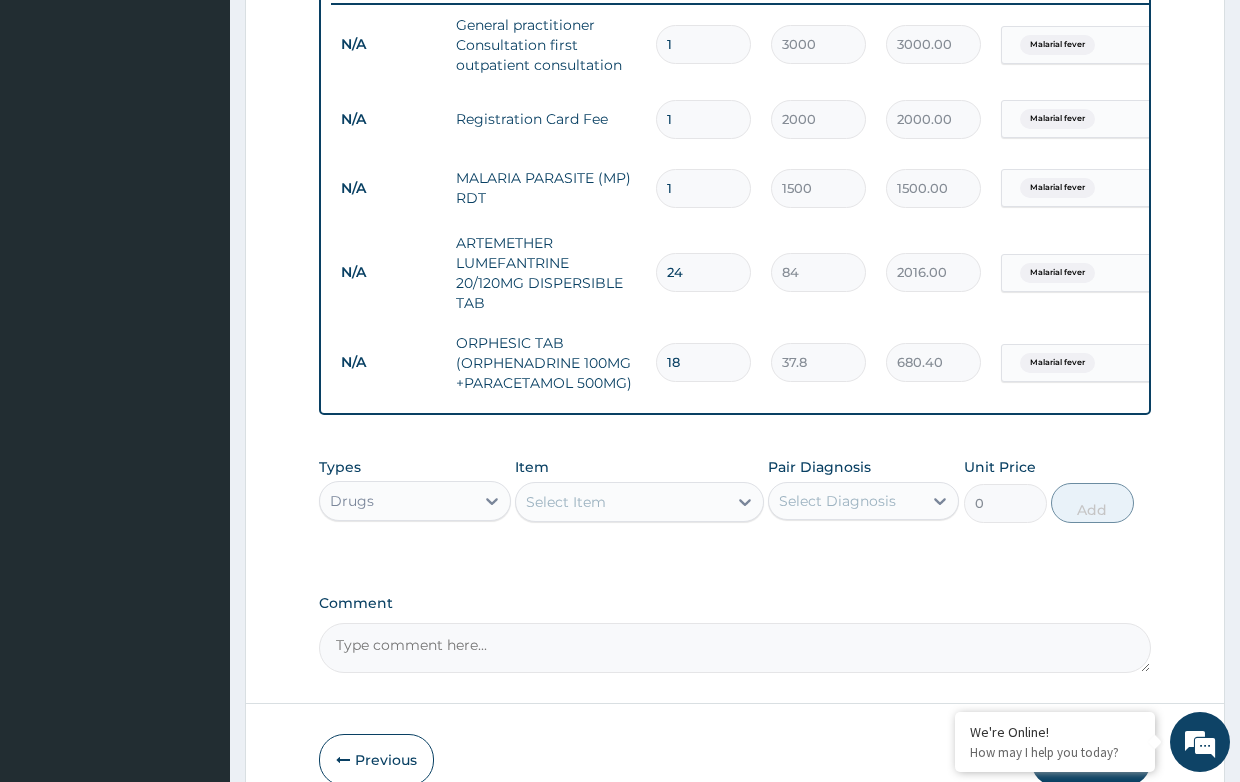click on "Select Item" at bounding box center (566, 502) 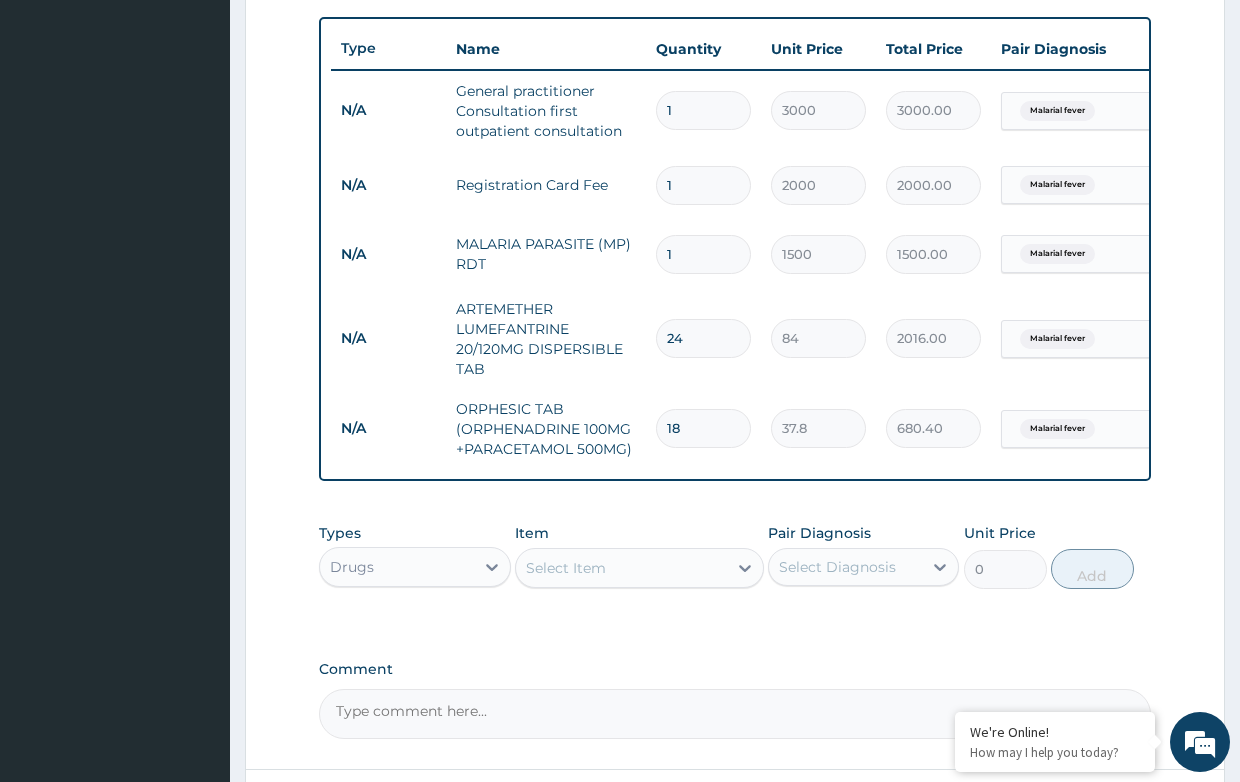 scroll, scrollTop: 693, scrollLeft: 0, axis: vertical 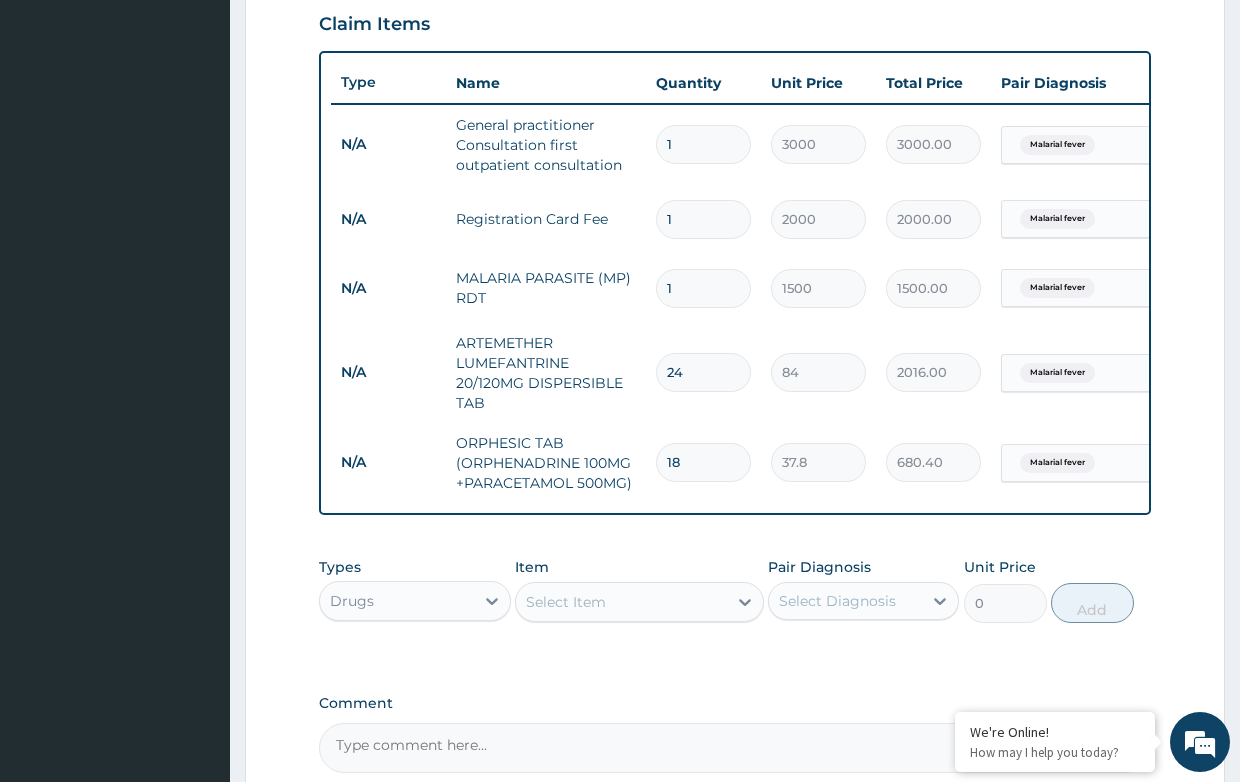 click on "Select Item" at bounding box center (566, 602) 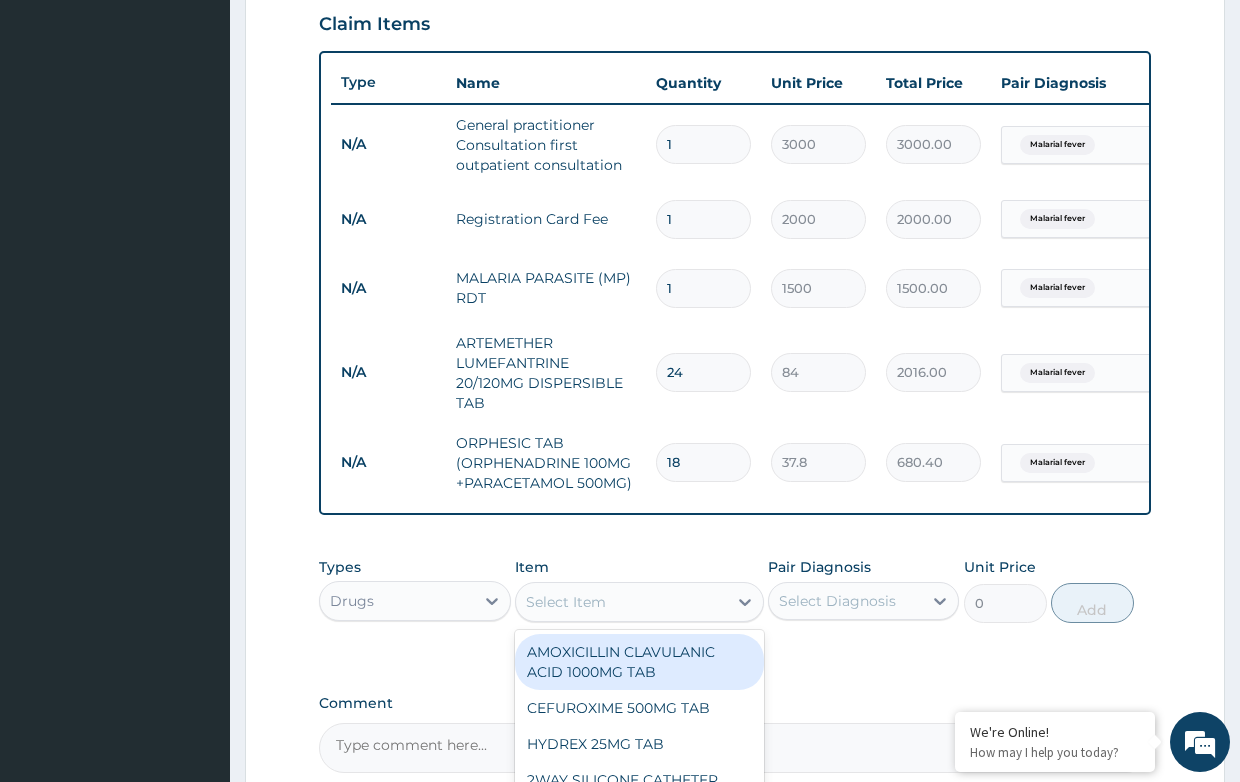 click on "PA Code / Prescription Code Enter Code(Secondary Care Only) Encounter Date 16-07-2025 Important Notice Please enter PA codes before entering items that are not attached to a PA code   All diagnoses entered must be linked to a claim item. Diagnosis & Claim Items that are visible but inactive cannot be edited because they were imported from an already approved PA code. Diagnosis Malarial fever Confirmed NB: All diagnosis must be linked to a claim item Claim Items Type Name Quantity Unit Price Total Price Pair Diagnosis Actions N/A General practitioner Consultation first outpatient consultation 1 3000 3000.00 Malarial fever Delete N/A Registration Card Fee 1 2000 2000.00 Malarial fever Delete N/A MALARIA PARASITE (MP) RDT 1 1500 1500.00 Malarial fever Delete N/A ARTEMETHER LUMEFANTRINE 20/120MG DISPERSIBLE TAB 24 84 2016.00 Malarial fever Delete N/A ORPHESIC TAB (ORPHENADRINE 100MG +PARACETAMOL 500MG)  18 37.8 680.40 Malarial fever Delete Types Drugs Item Select Item  AMOXICILLIN CLAVULANIC ACID 1000MG TAB 0 Add" at bounding box center (734, 135) 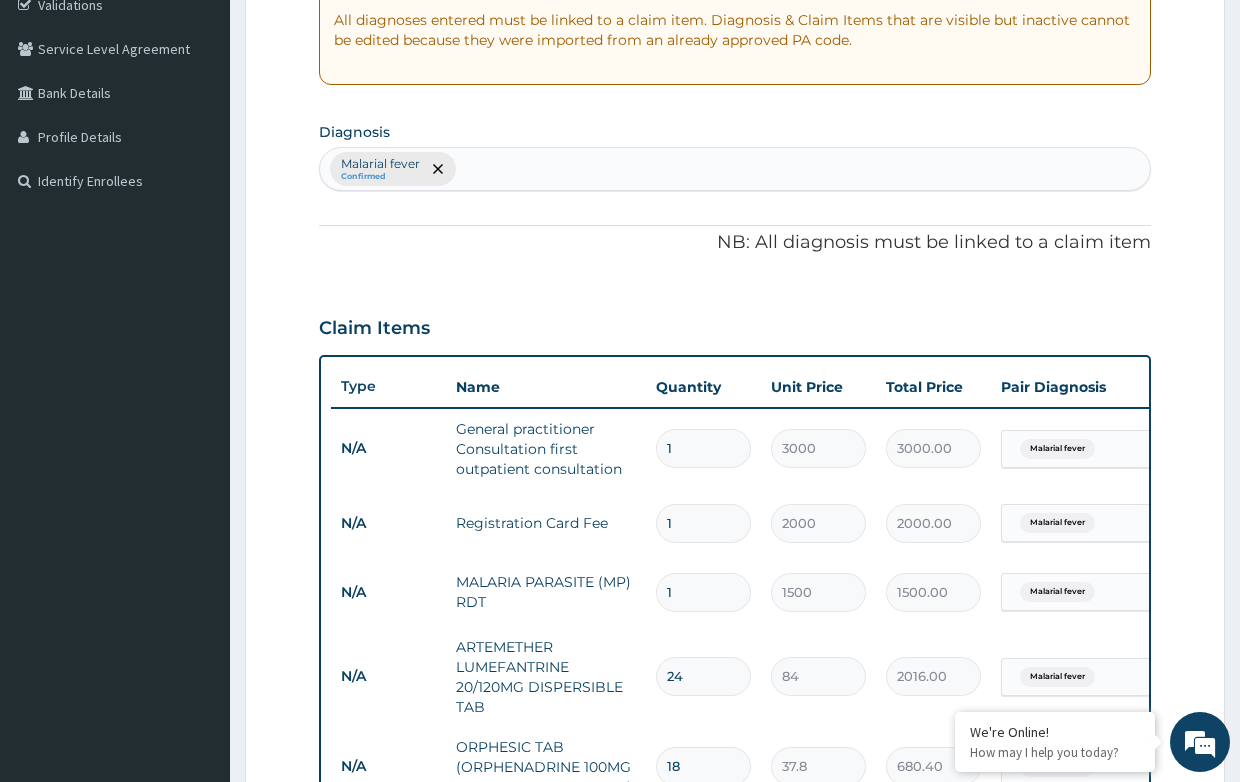 scroll, scrollTop: 393, scrollLeft: 0, axis: vertical 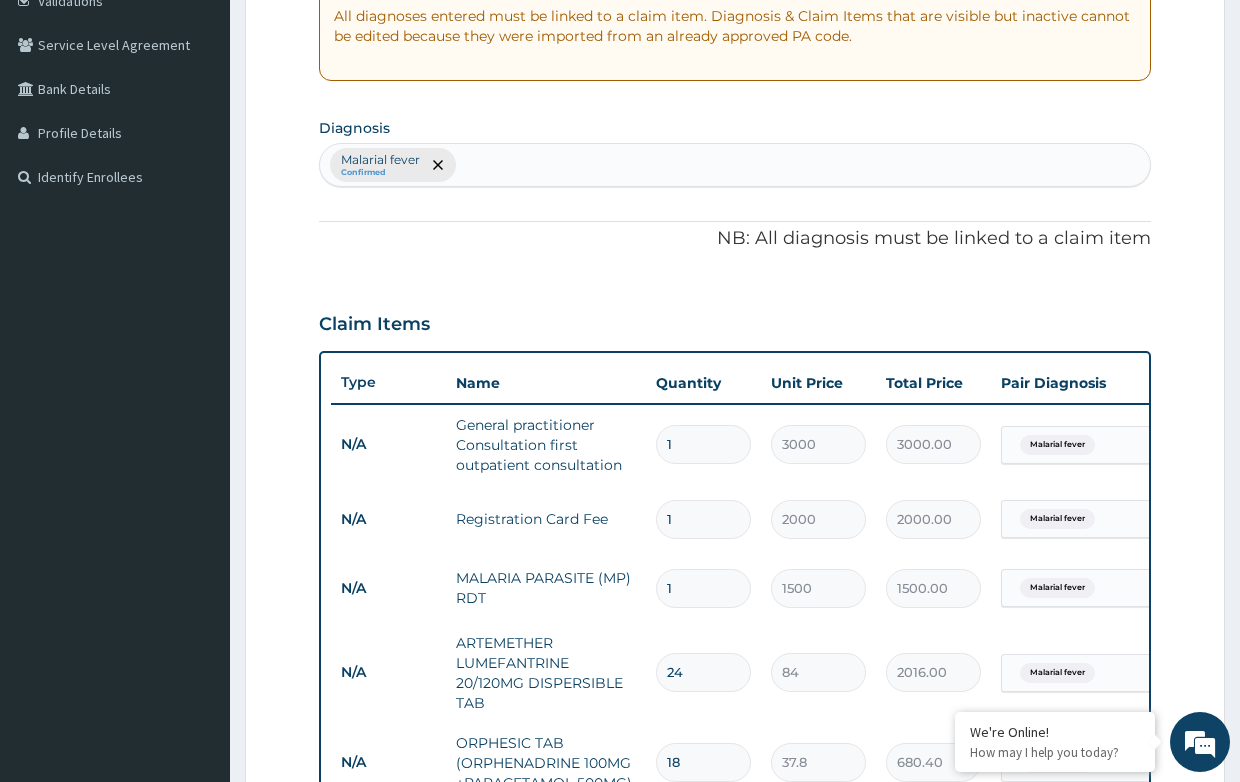click on "Malarial fever Confirmed" at bounding box center [734, 165] 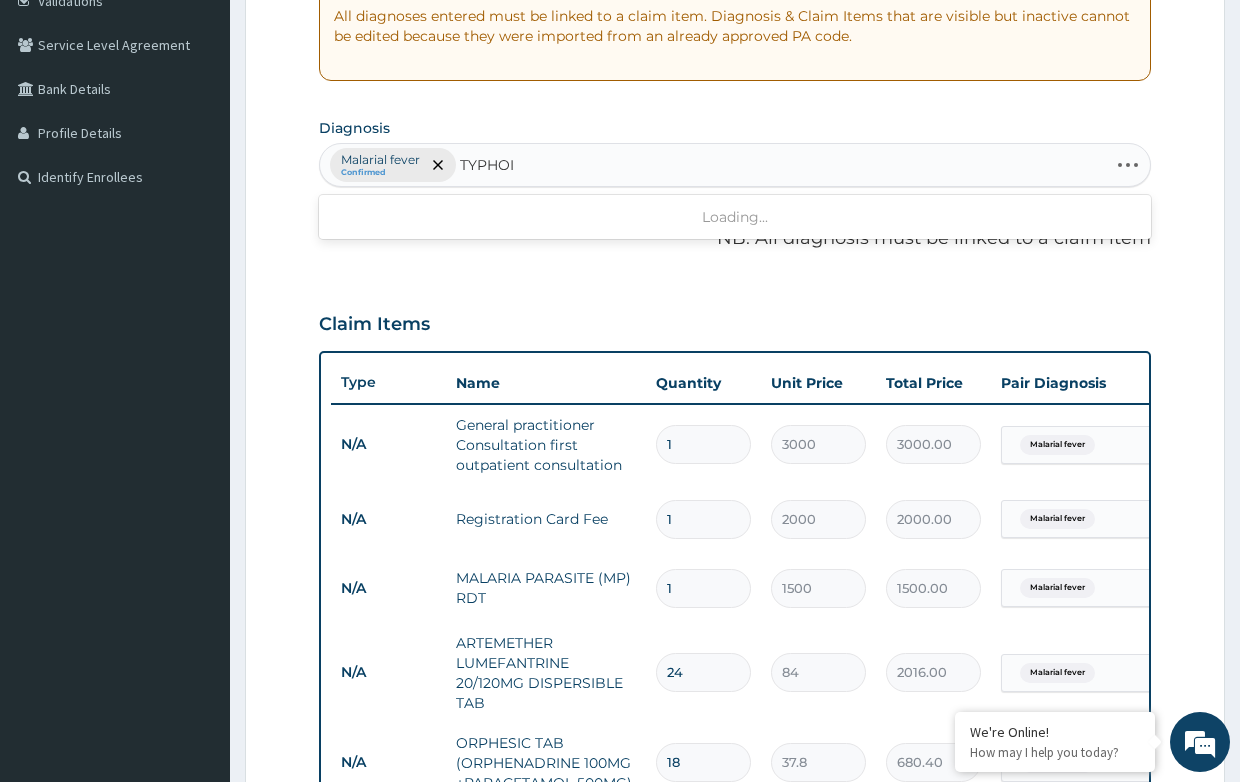 type on "TYPHOID" 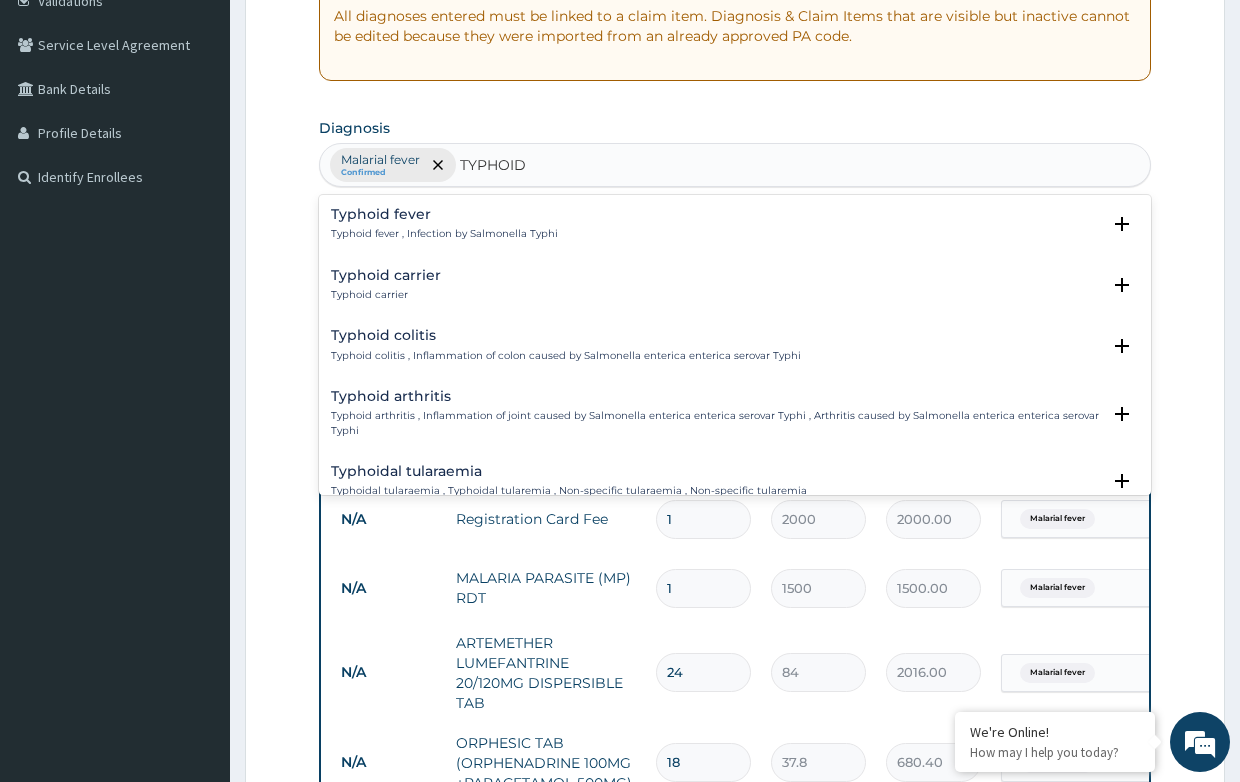 click on "Typhoid fever , Infection by Salmonella Typhi" at bounding box center (444, 234) 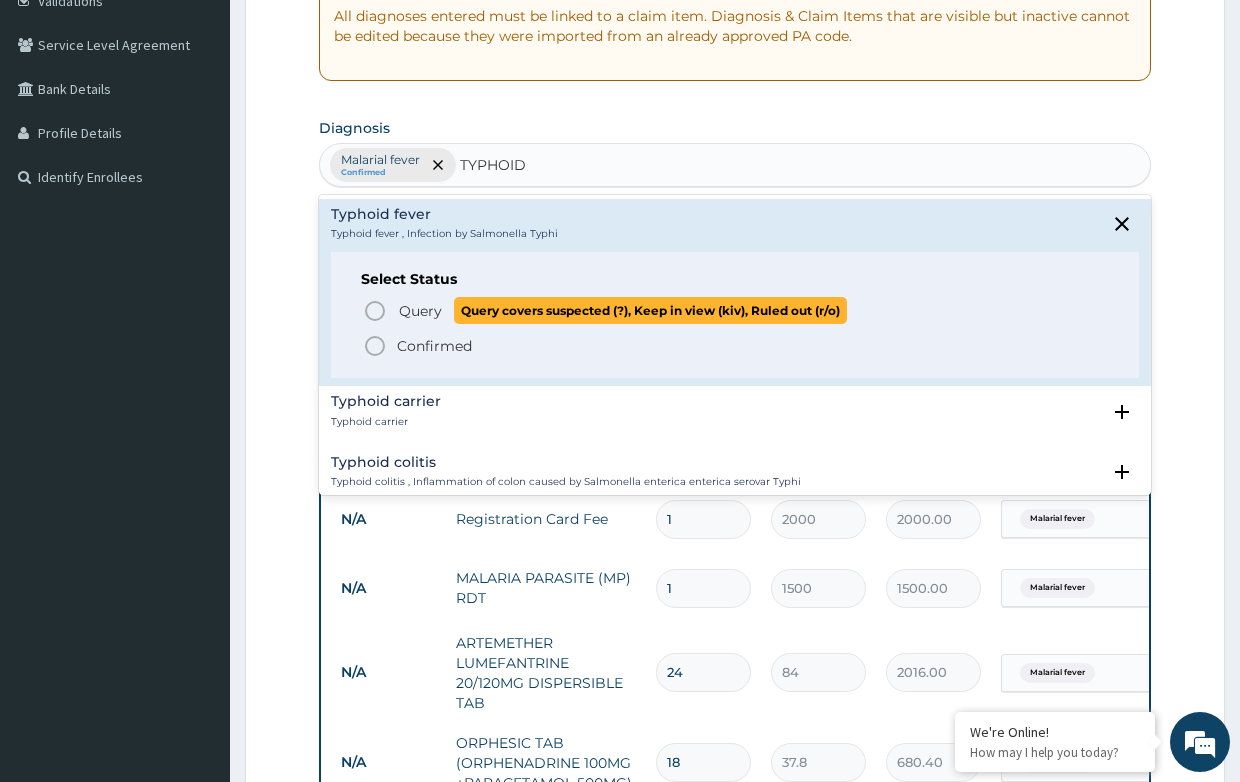 click 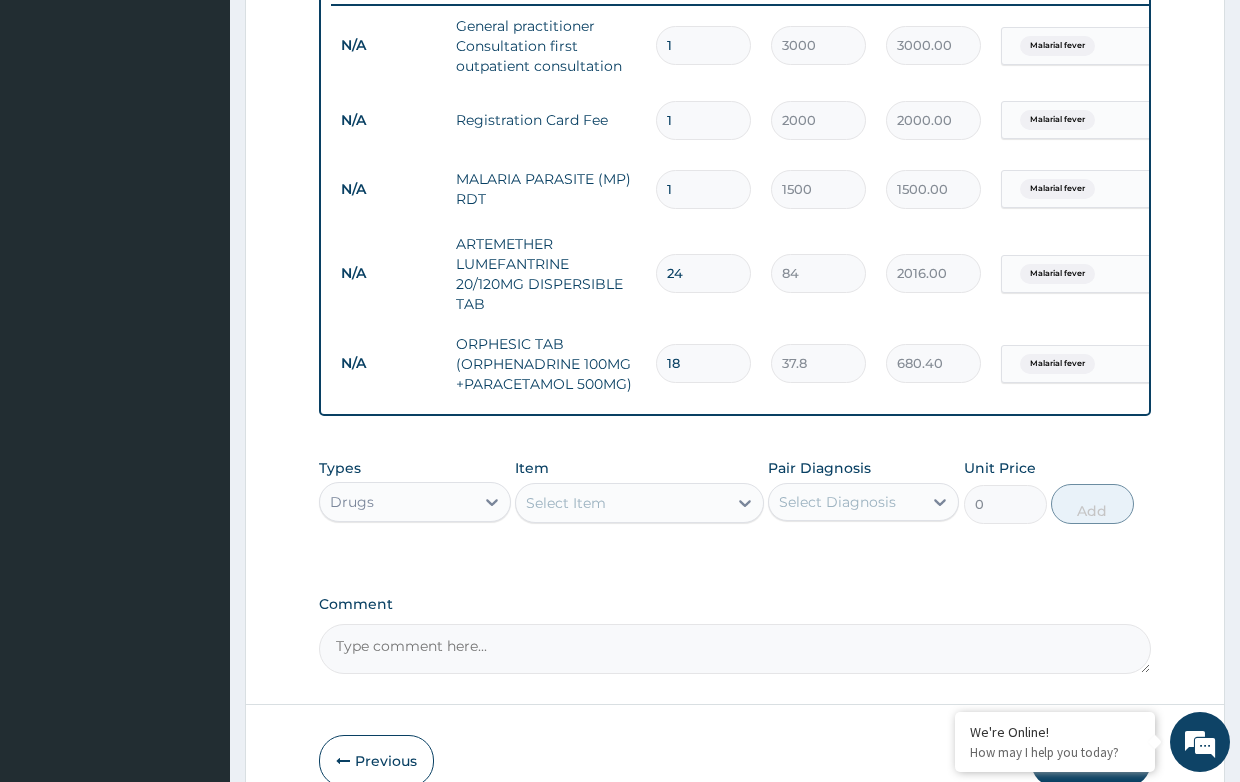 scroll, scrollTop: 793, scrollLeft: 0, axis: vertical 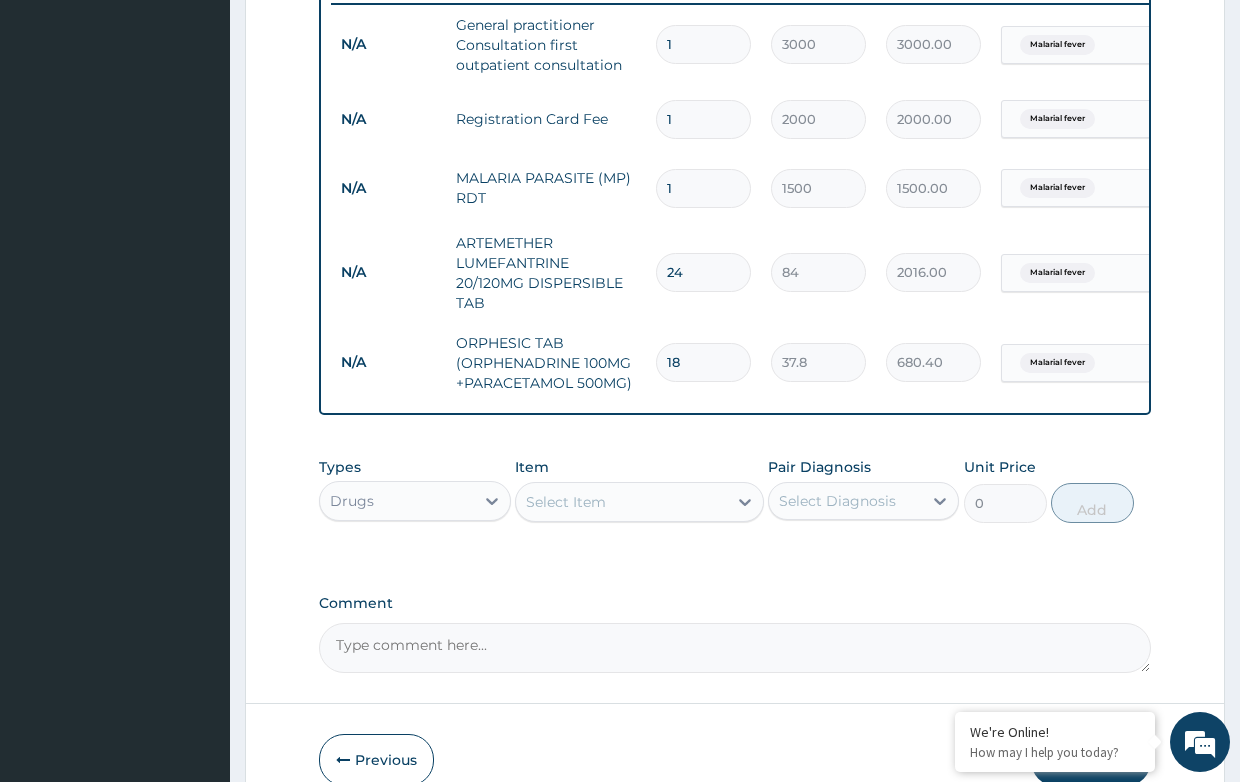 click on "Select Item" at bounding box center [621, 502] 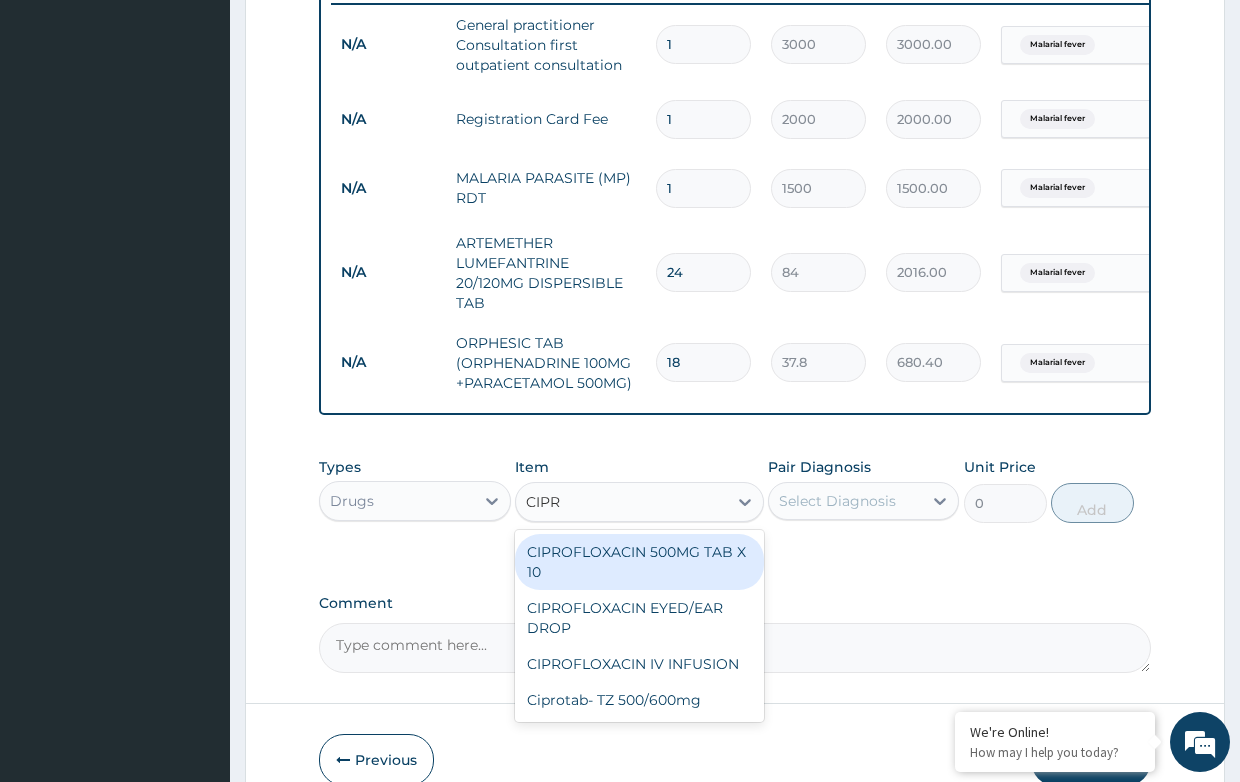 type on "CIPRO" 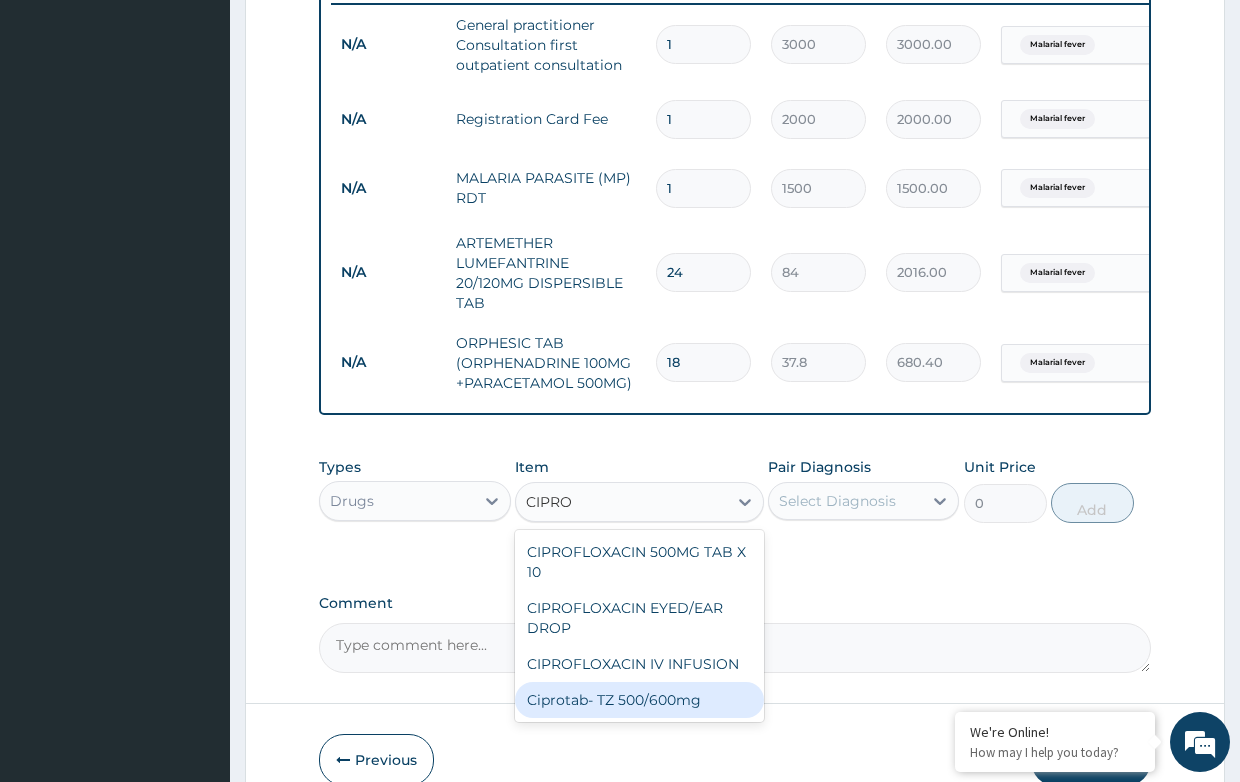click on "Ciprotab- TZ 500/600mg" at bounding box center (639, 700) 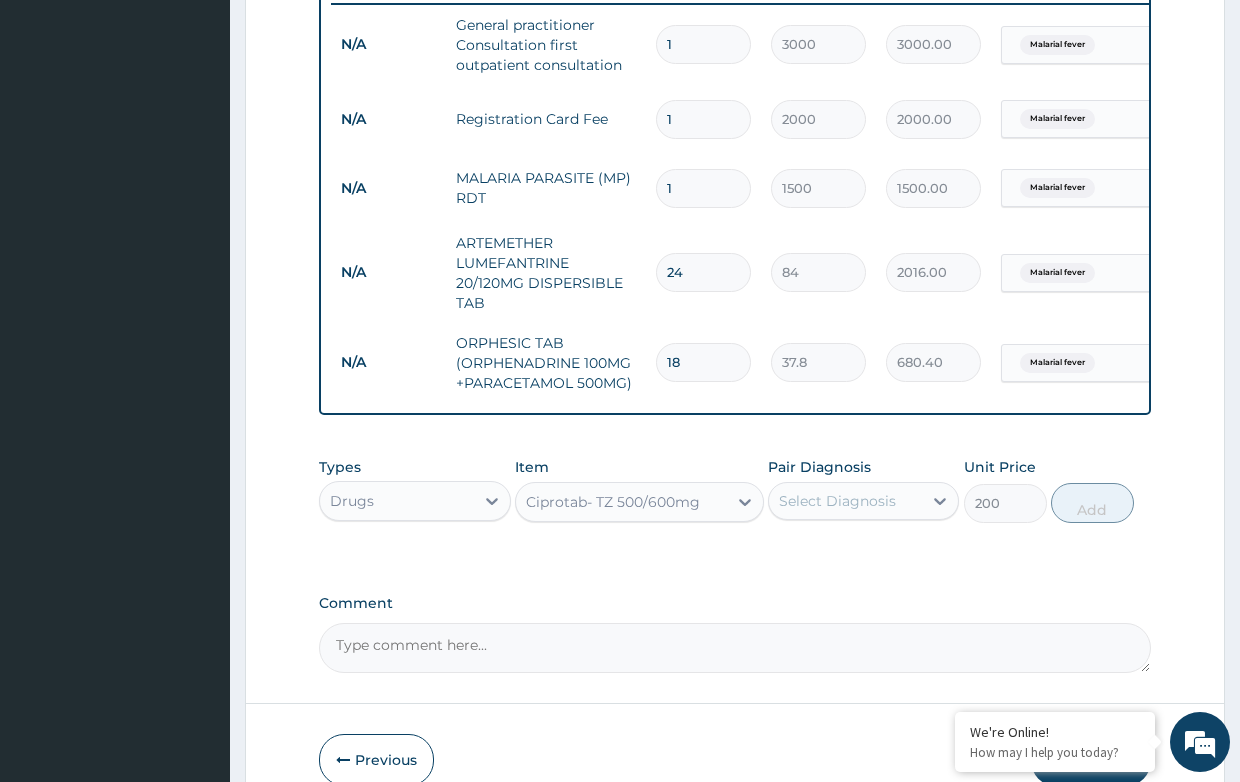 click on "Select Diagnosis" at bounding box center [837, 501] 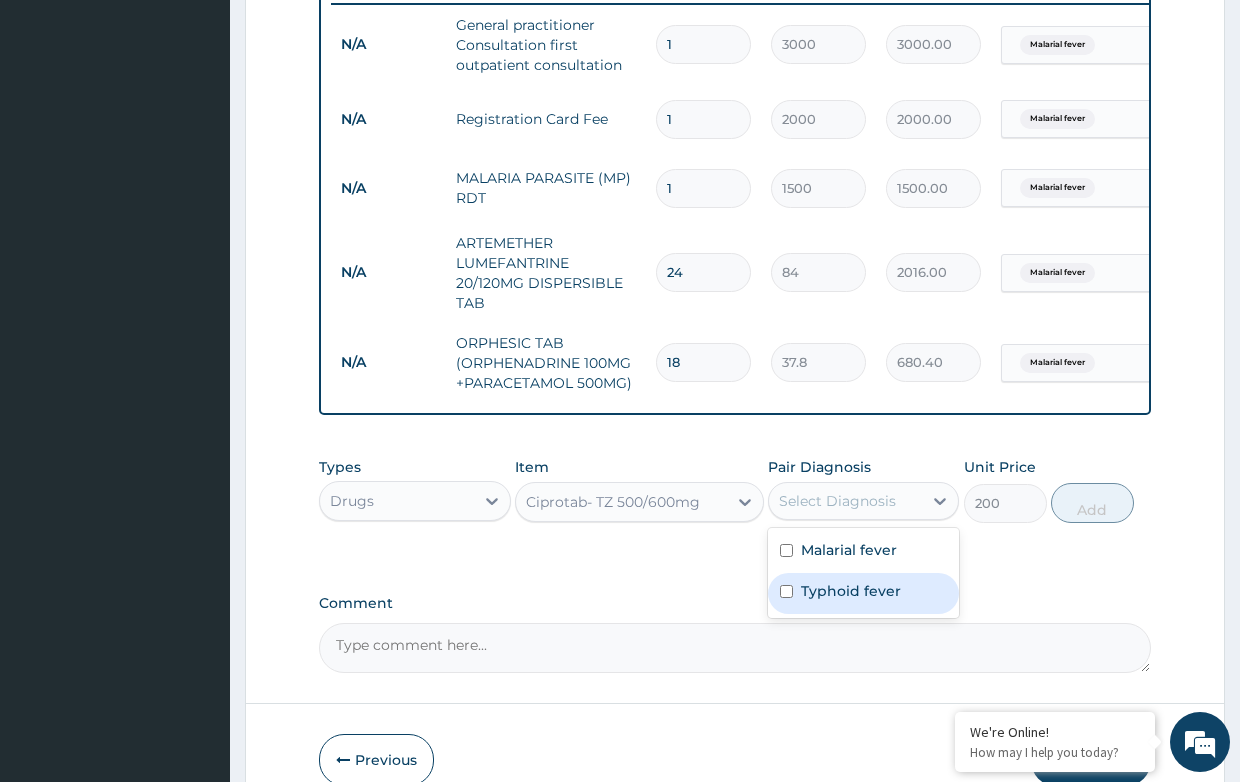 click on "Typhoid fever" at bounding box center [851, 591] 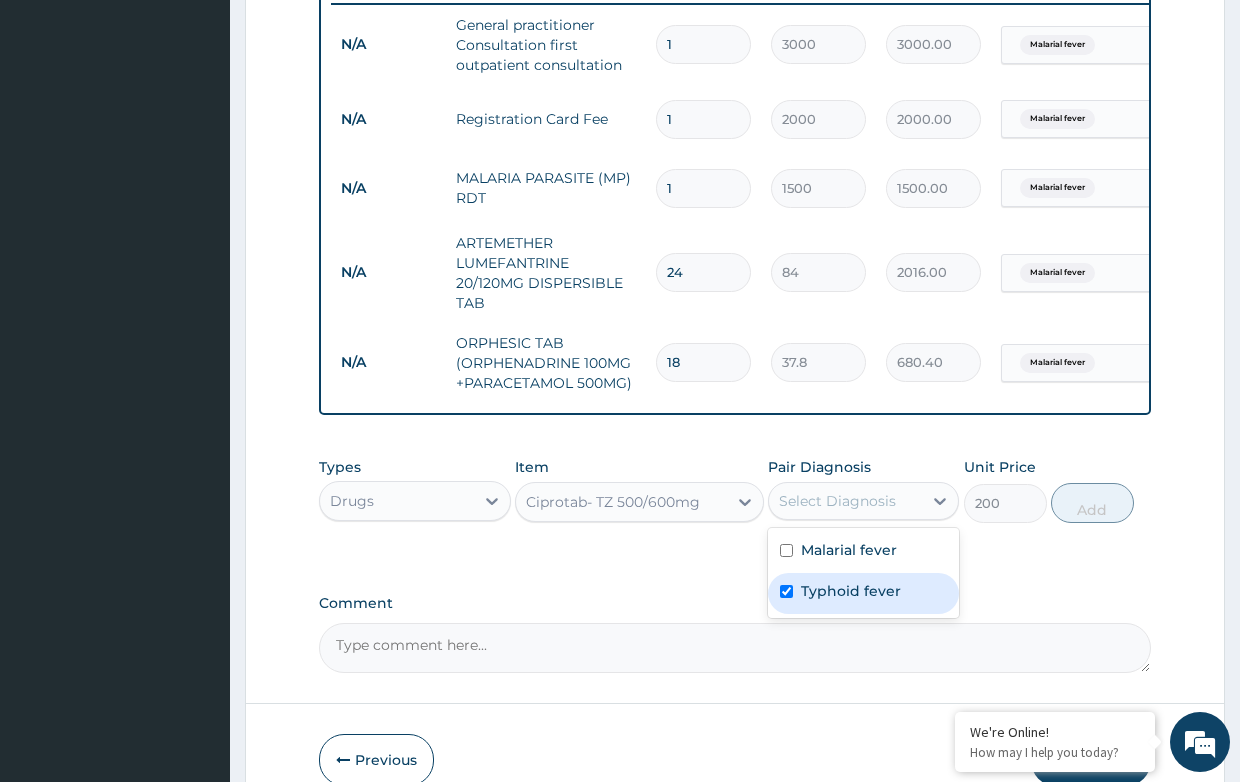 checkbox on "true" 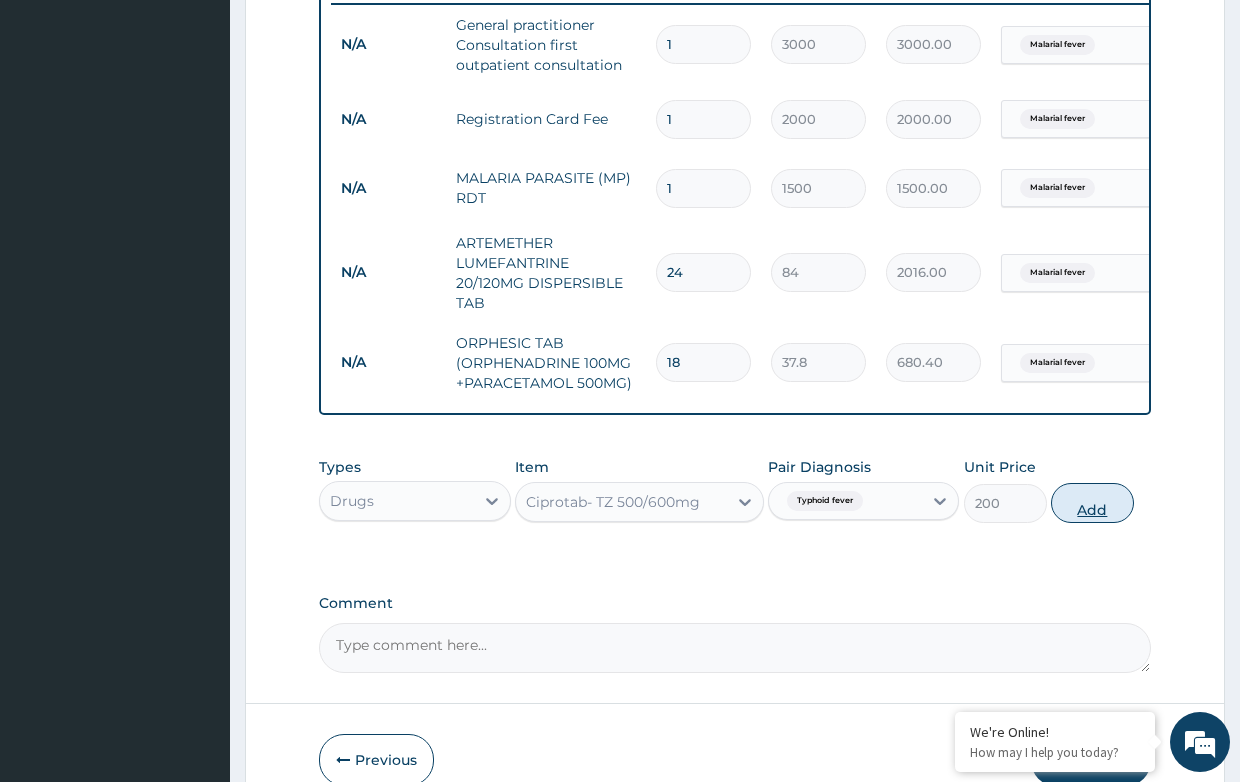 click on "Add" at bounding box center [1092, 503] 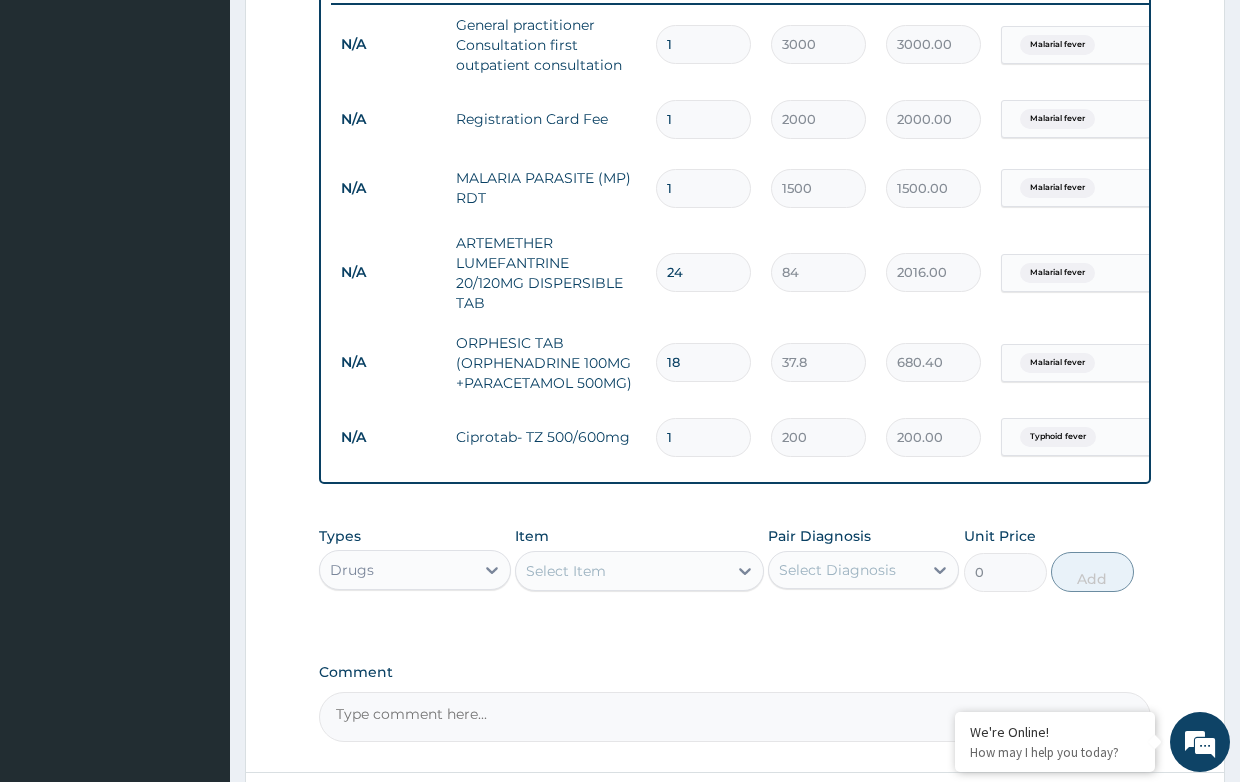 type on "18" 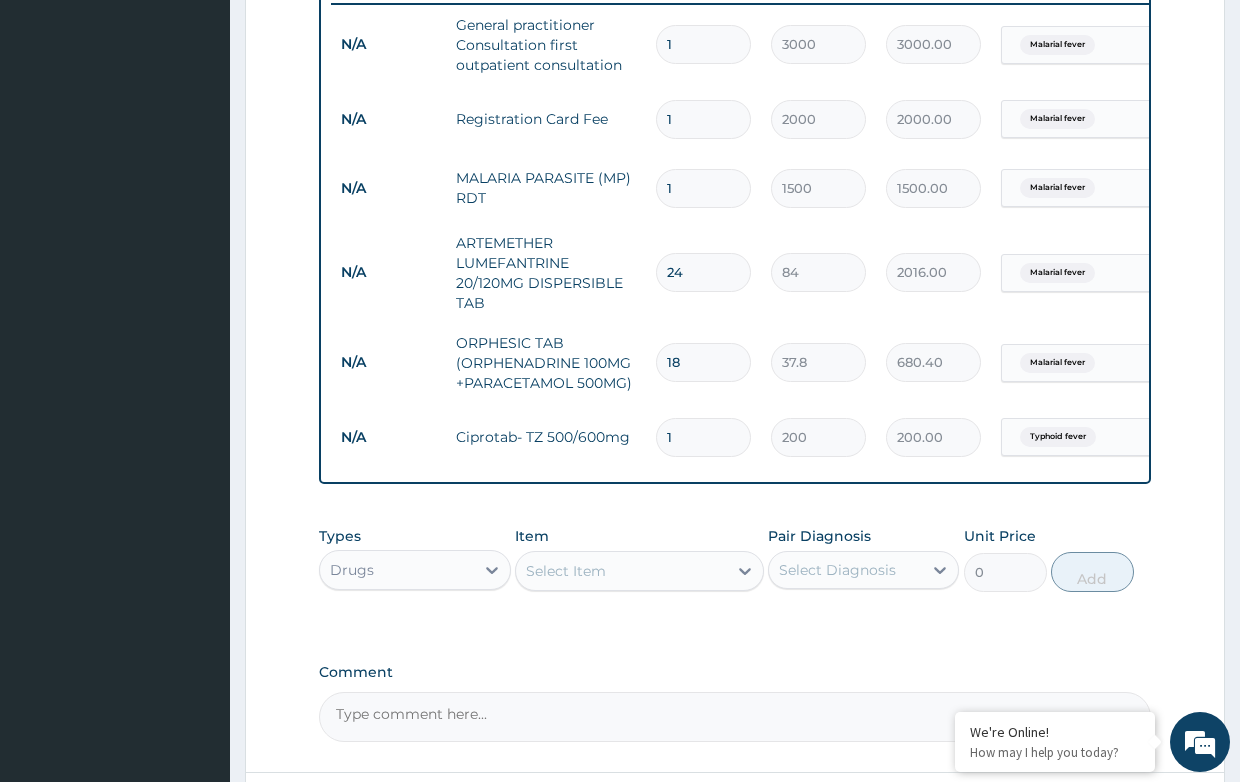 type on "3600.00" 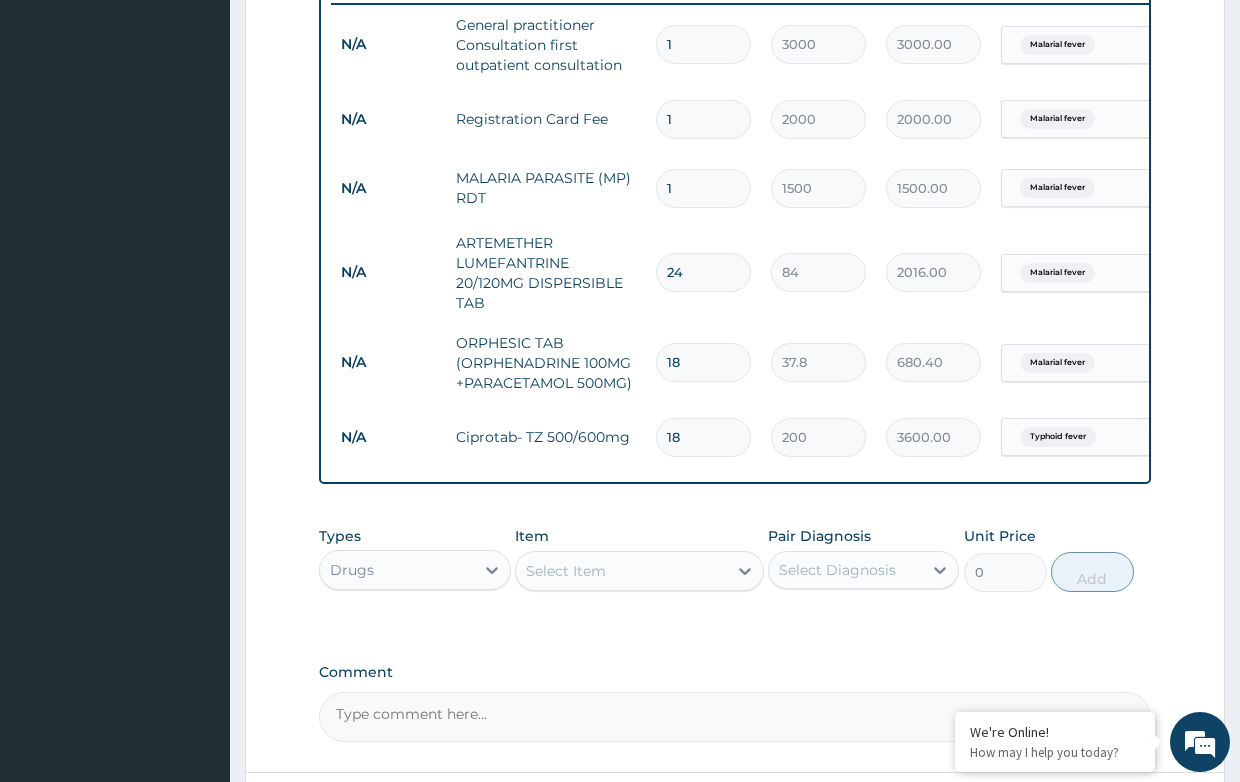 type on "1" 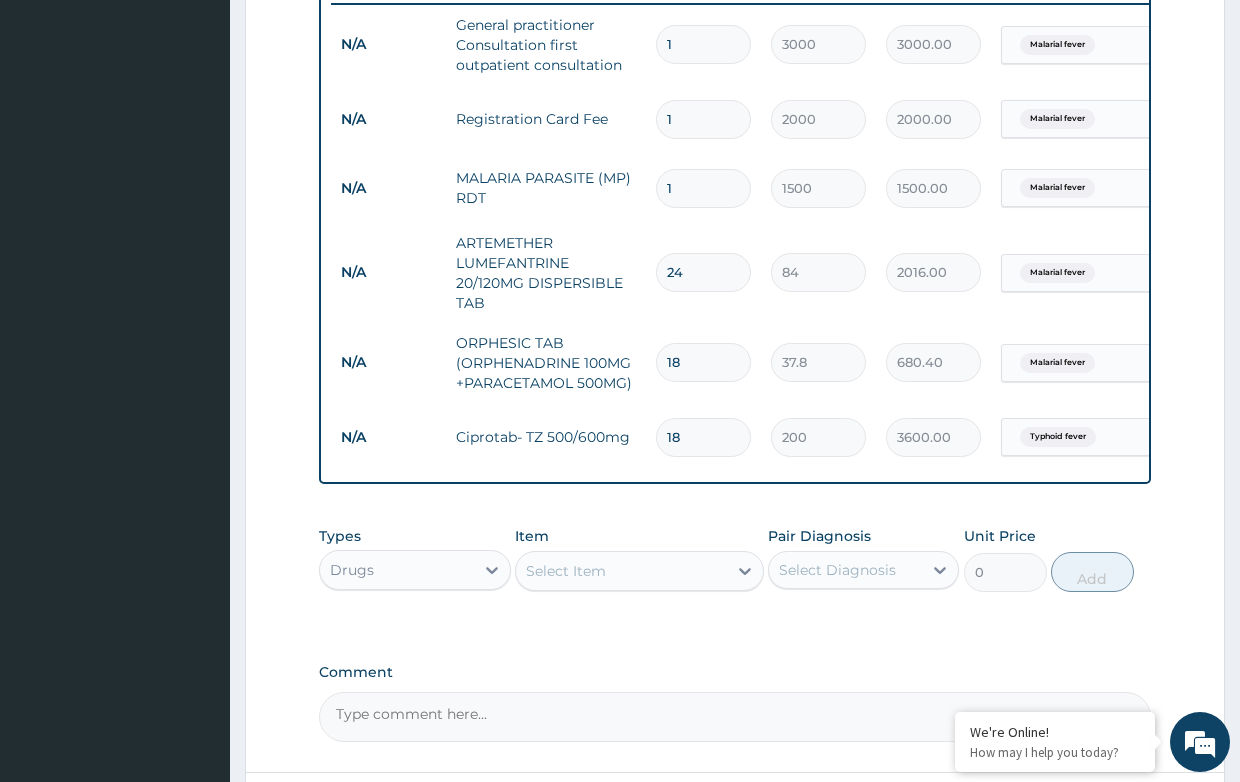 type on "200.00" 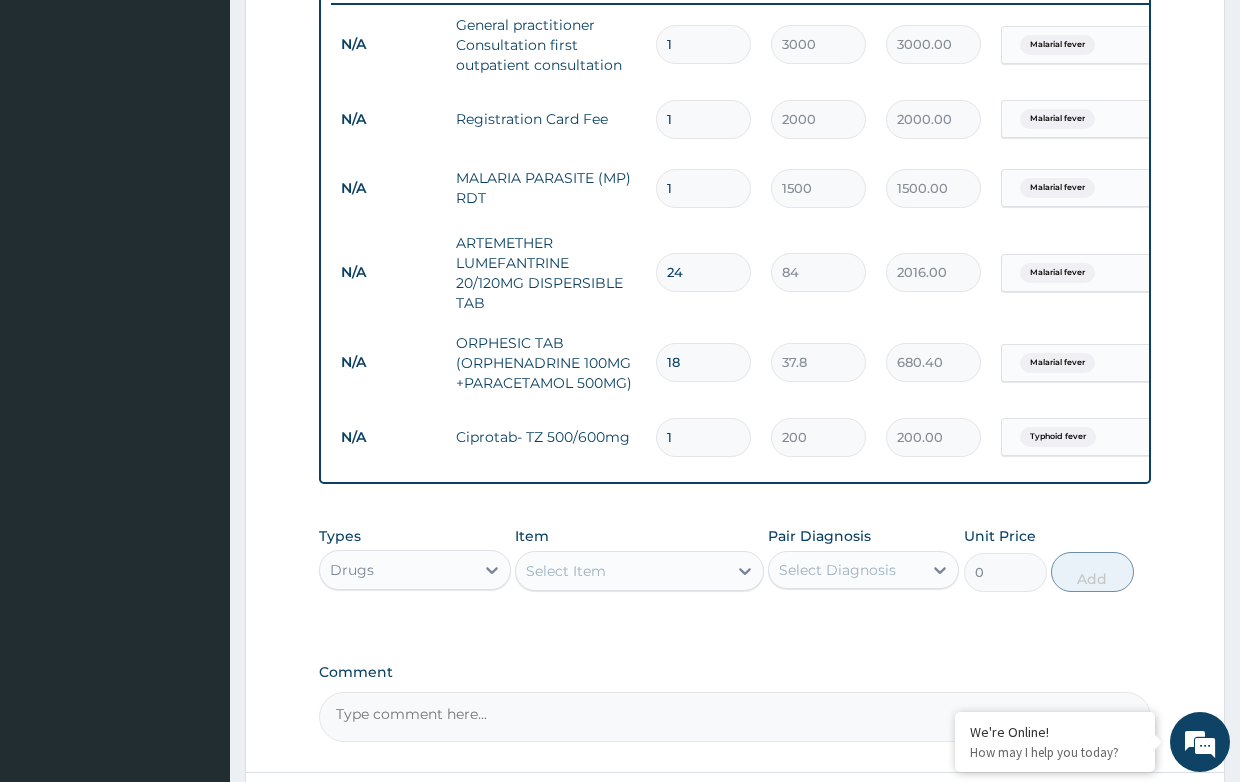 type on "14" 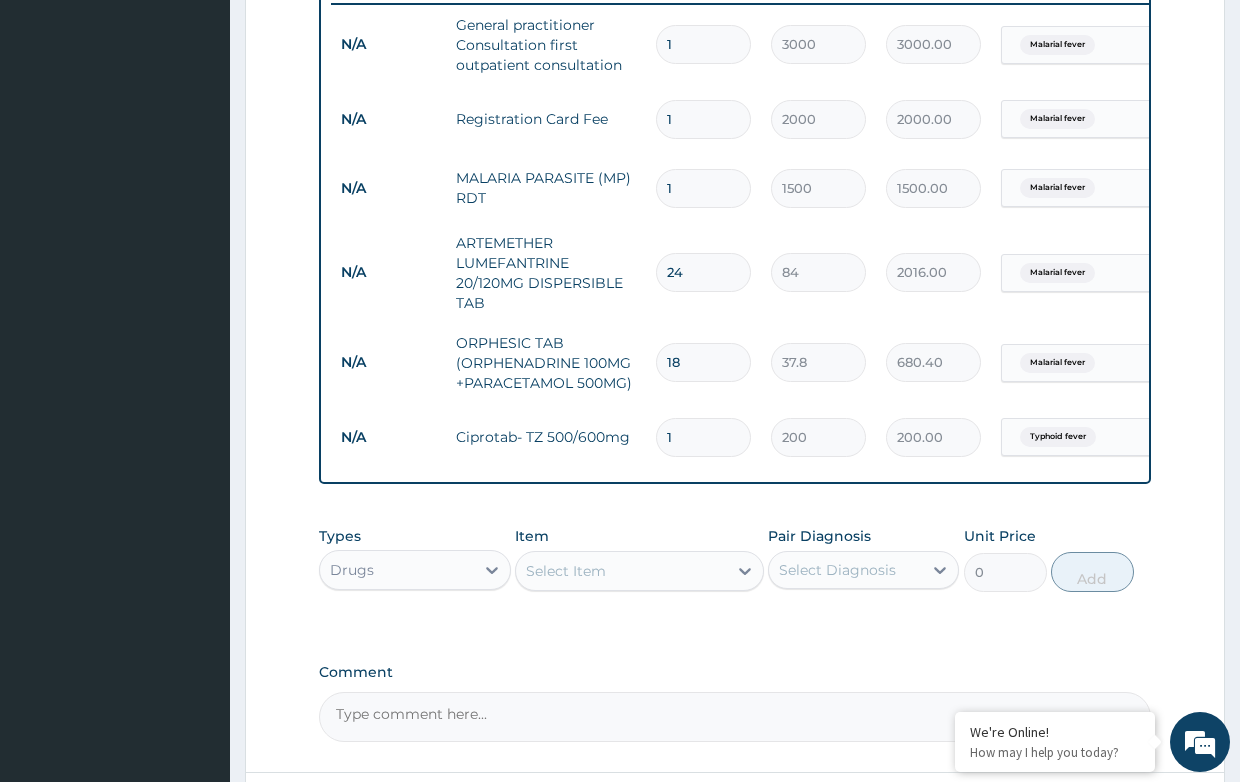 type on "2800.00" 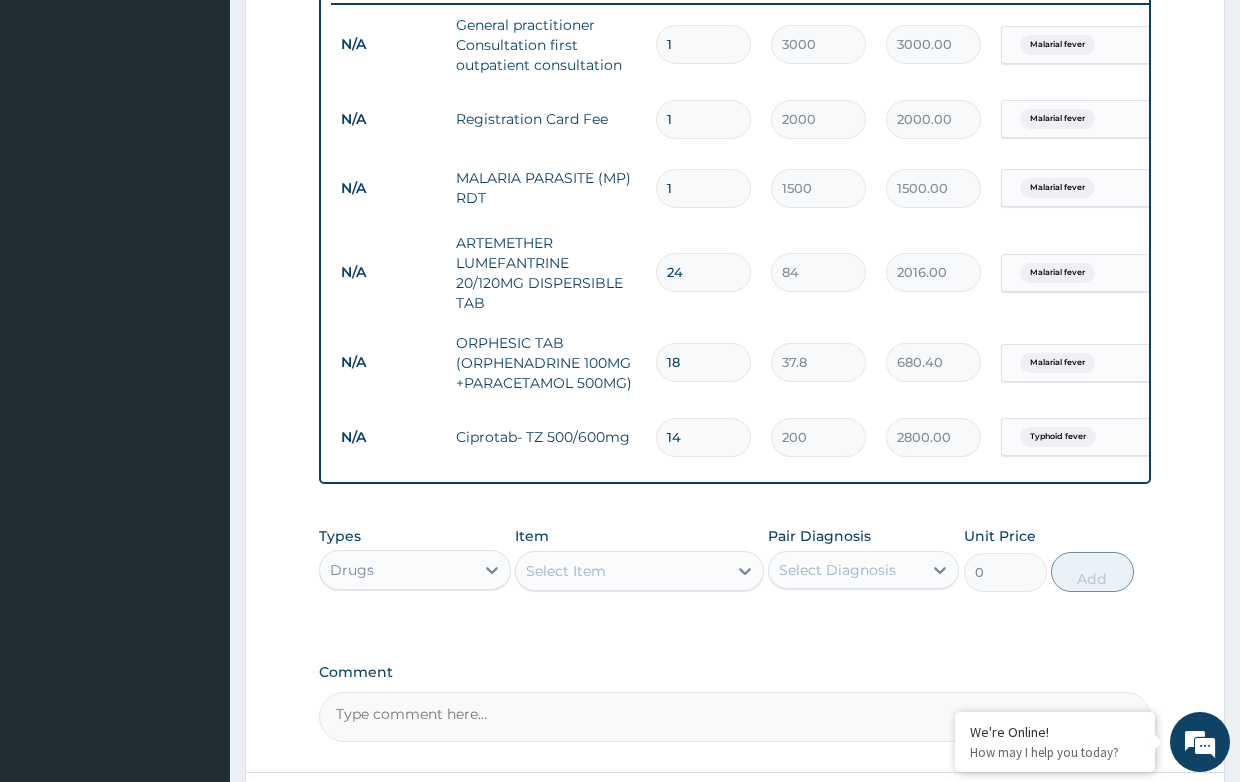 type on "14" 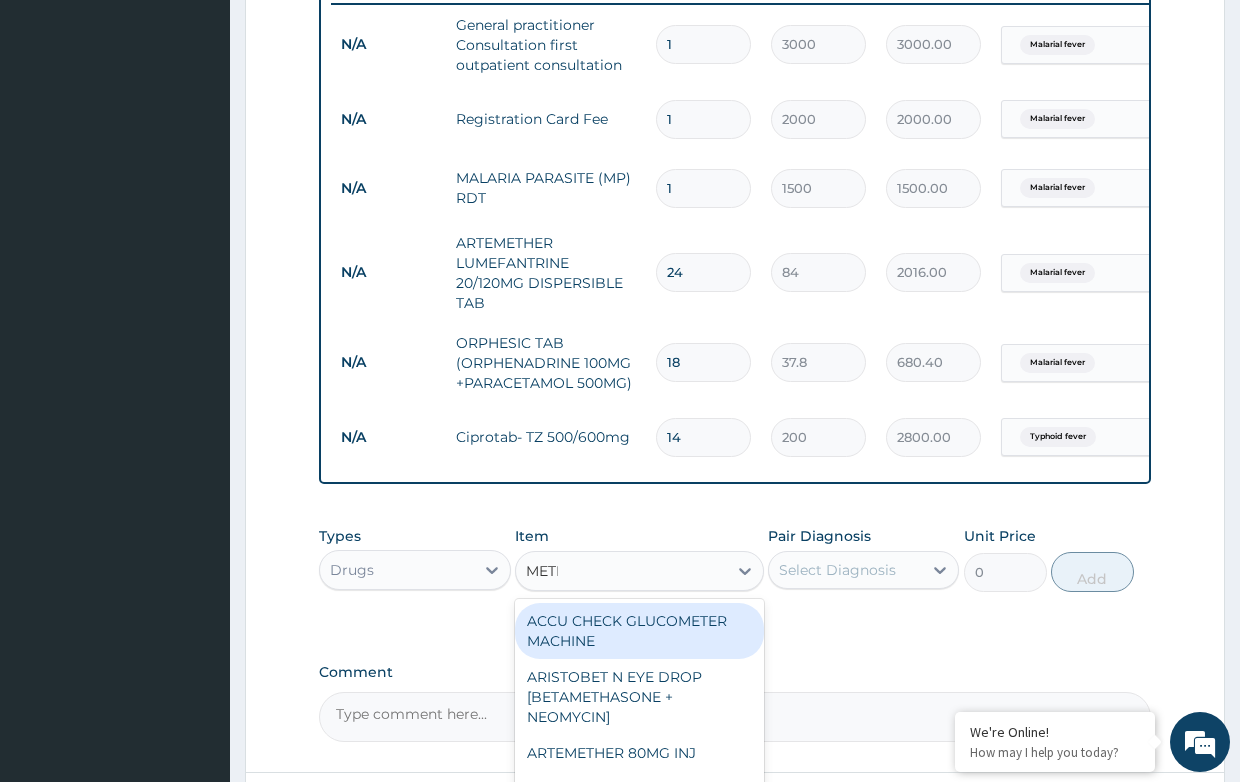 type on "METRO" 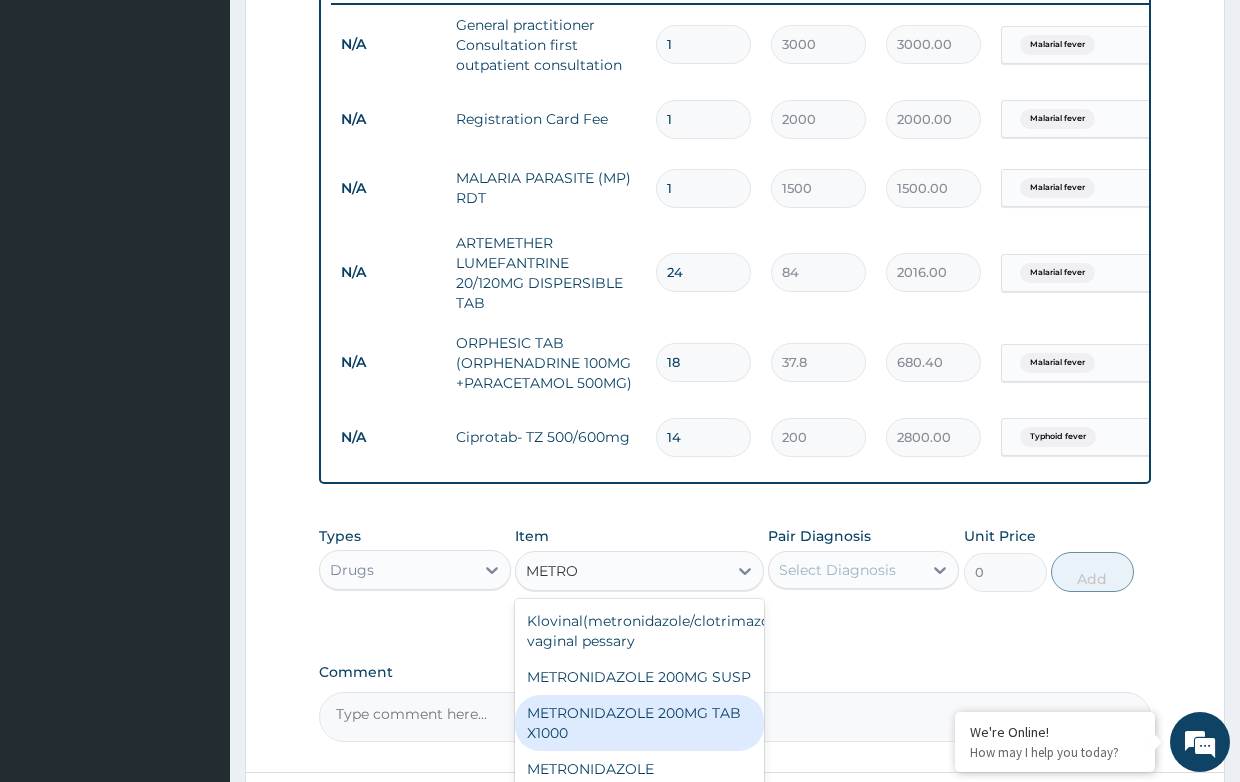 click on "METRONIDAZOLE 200MG TAB X1000" at bounding box center (639, 723) 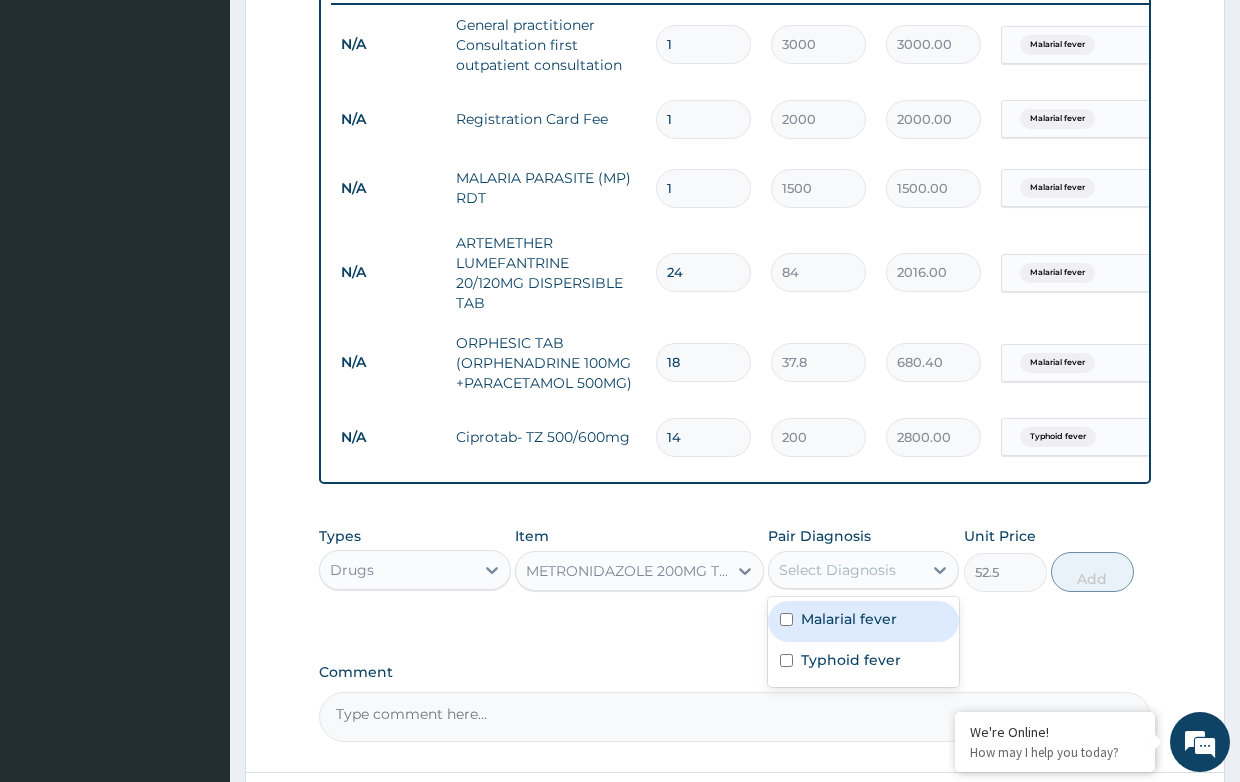 click on "Select Diagnosis" at bounding box center (837, 570) 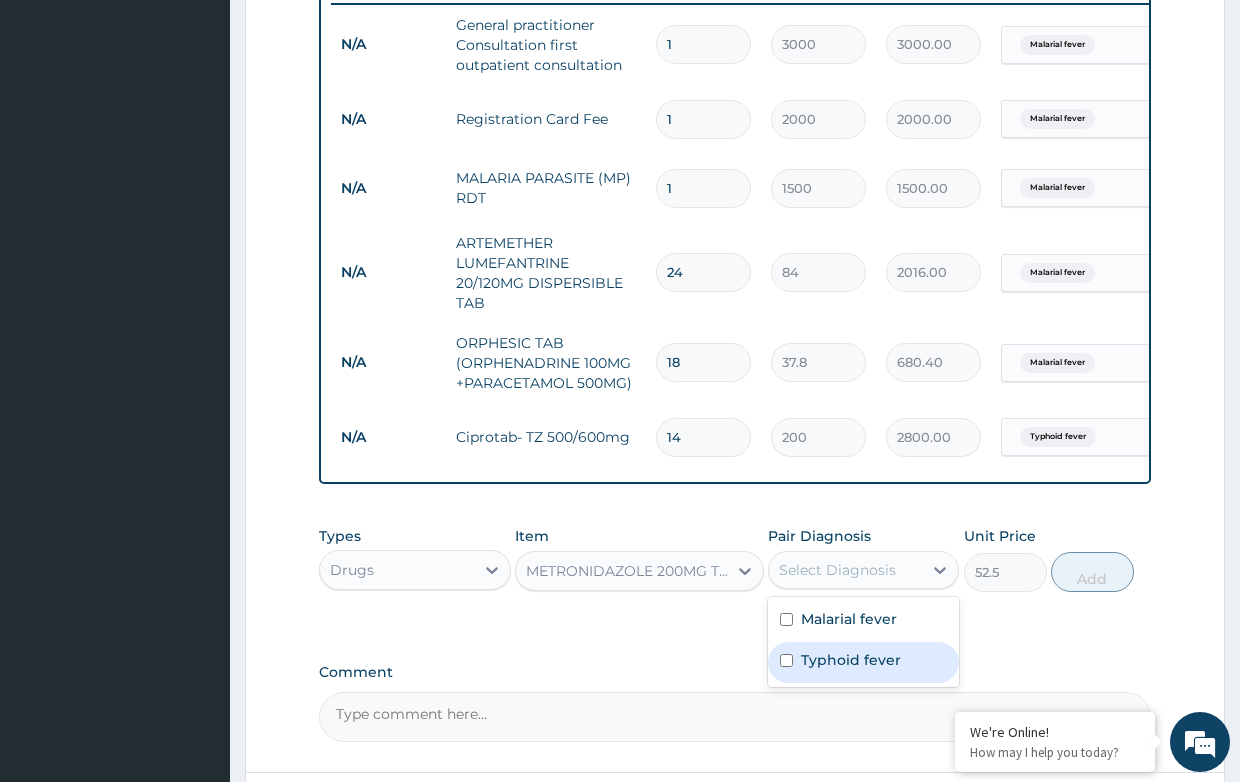 click on "Typhoid fever" at bounding box center (851, 660) 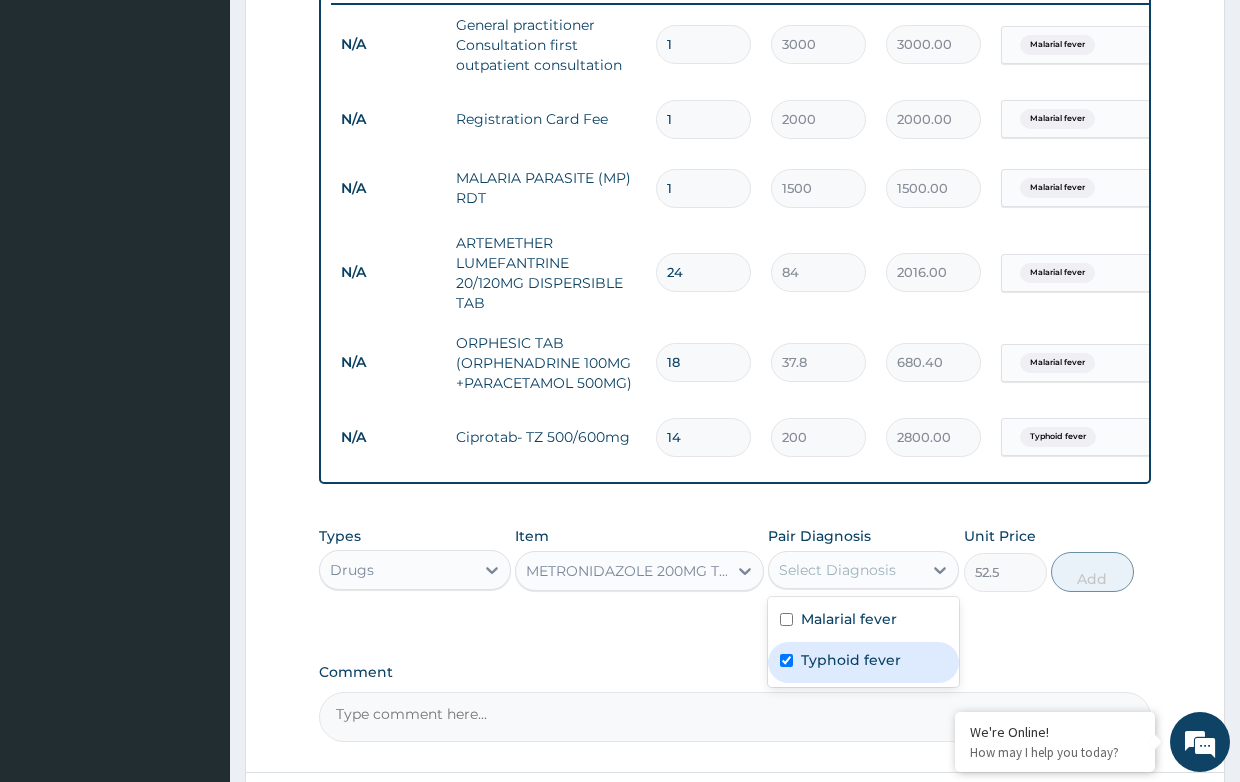 checkbox on "true" 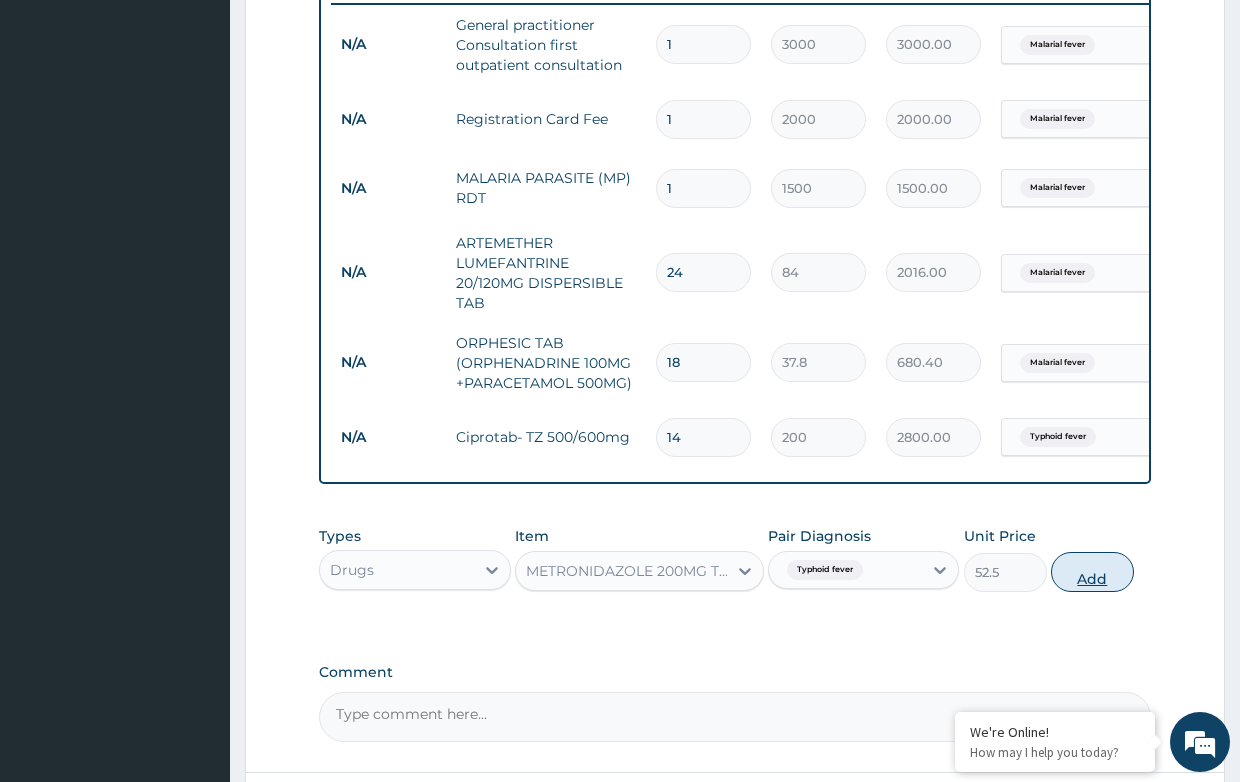 click on "Add" at bounding box center (1092, 572) 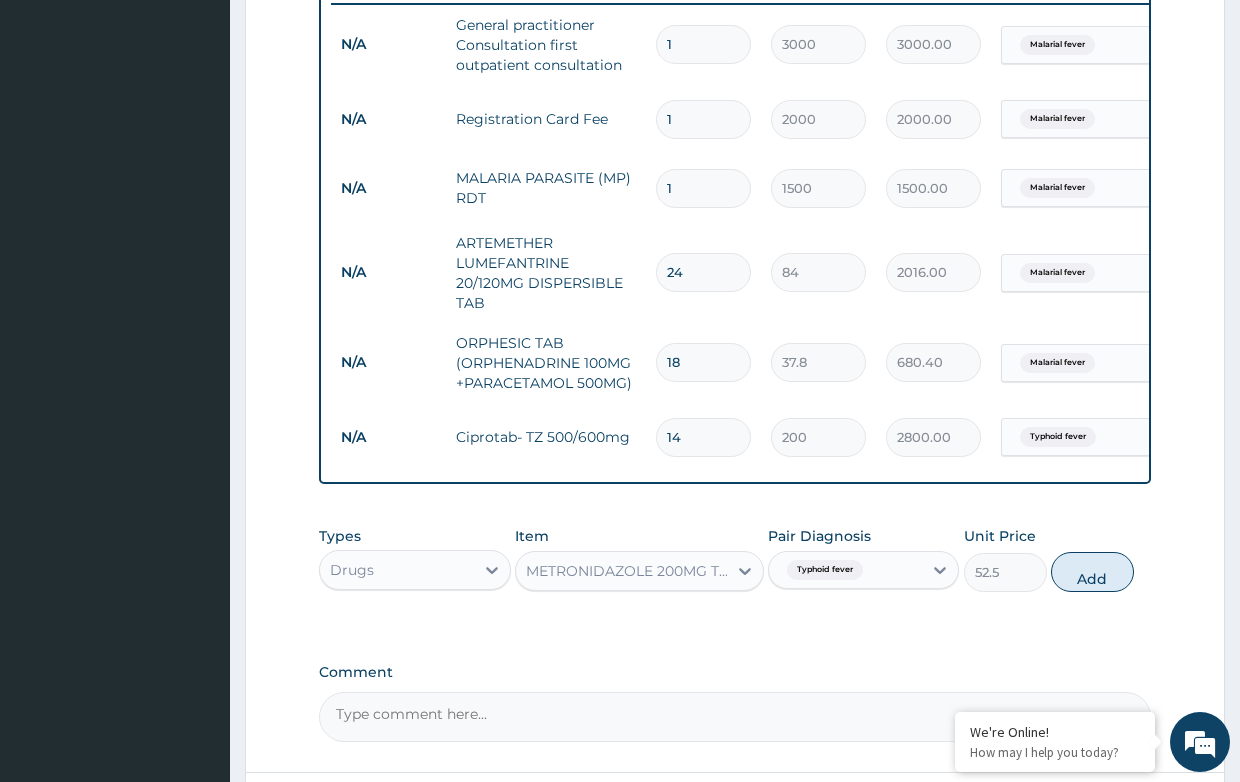 type on "0" 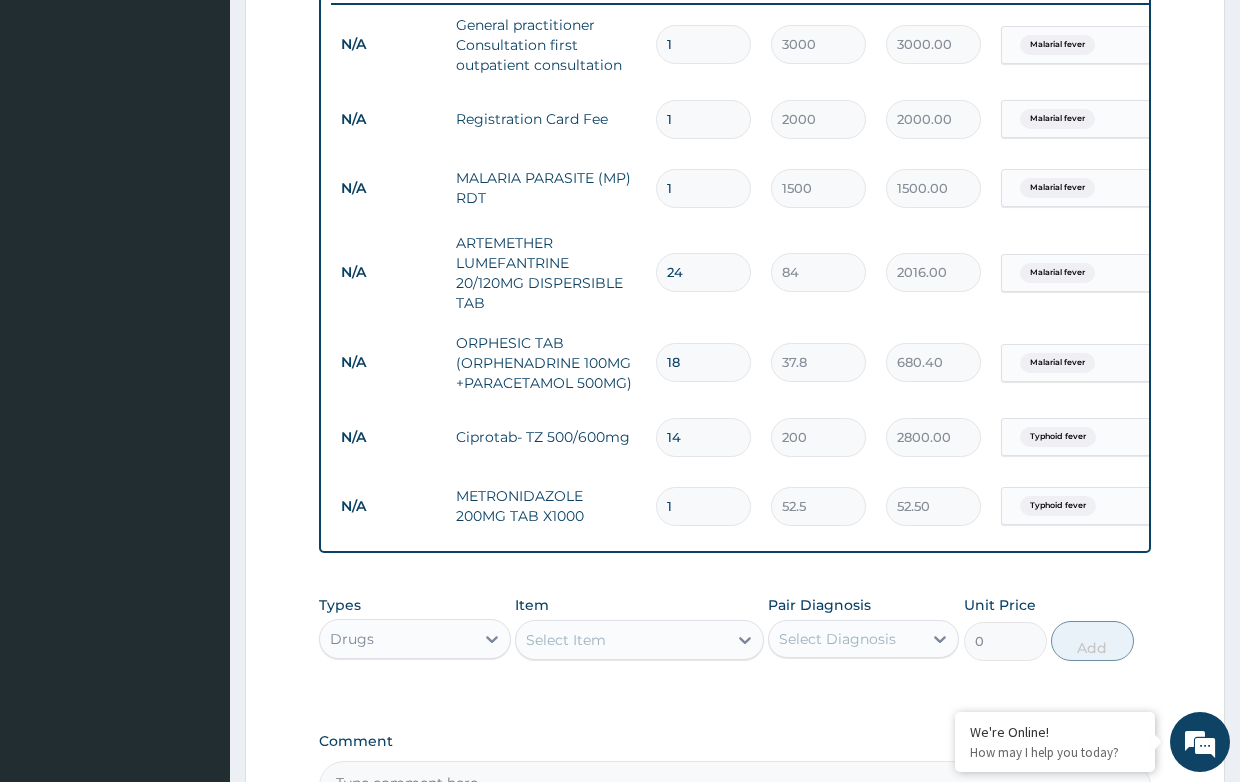 drag, startPoint x: 677, startPoint y: 507, endPoint x: 598, endPoint y: 497, distance: 79.630394 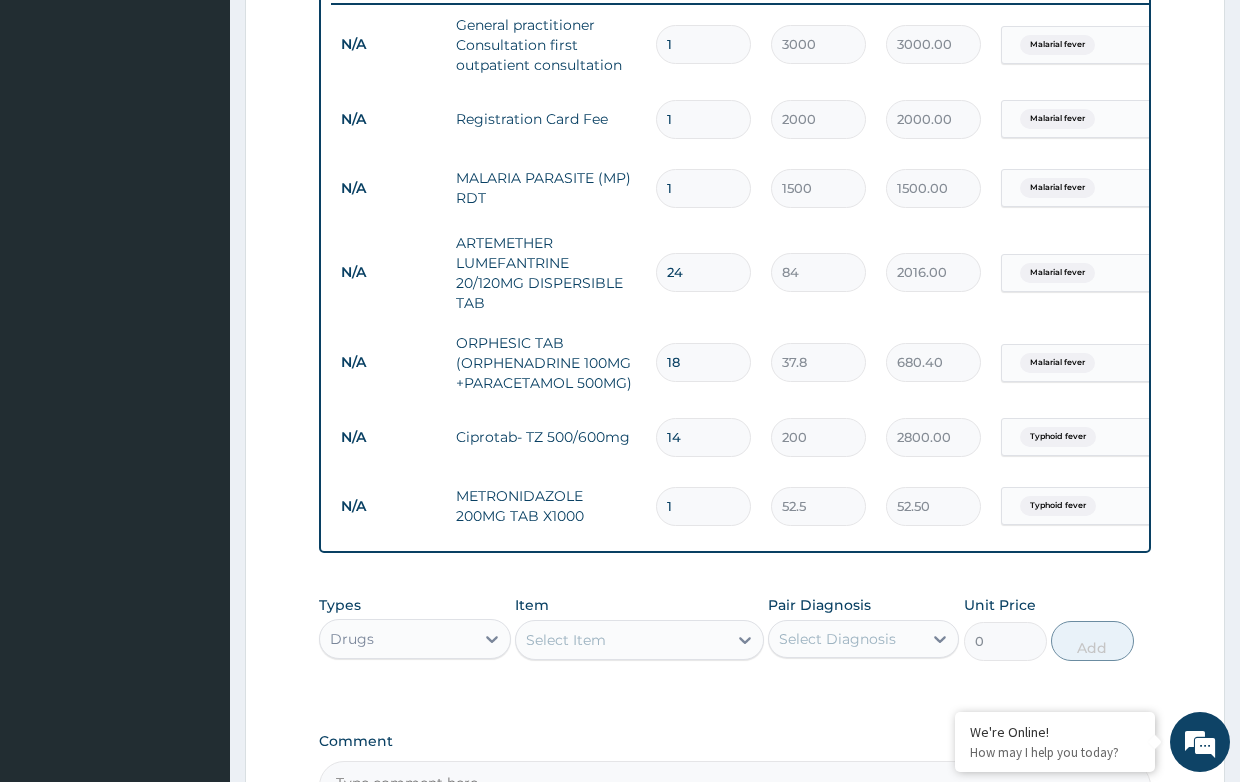 click on "N/A METRONIDAZOLE 200MG TAB X1000 1 52.5 52.50 Typhoid fever Delete" at bounding box center (821, 506) 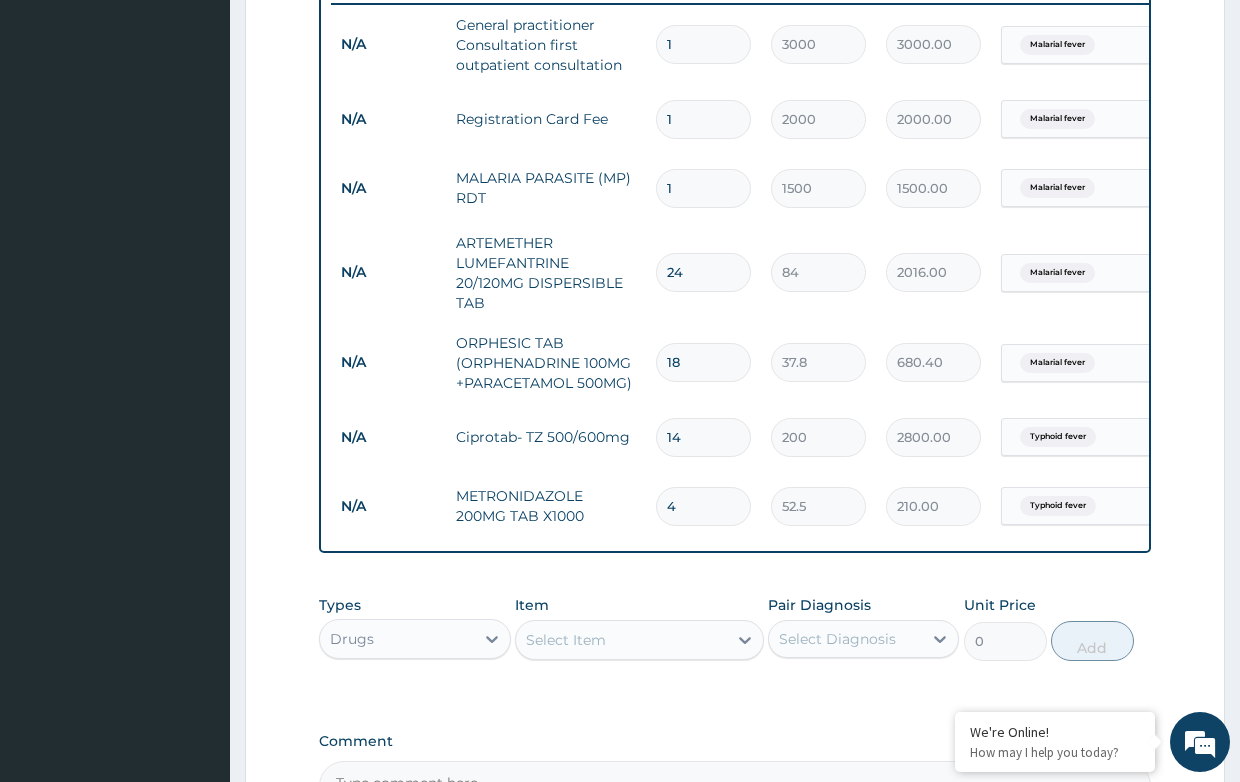 type on "42" 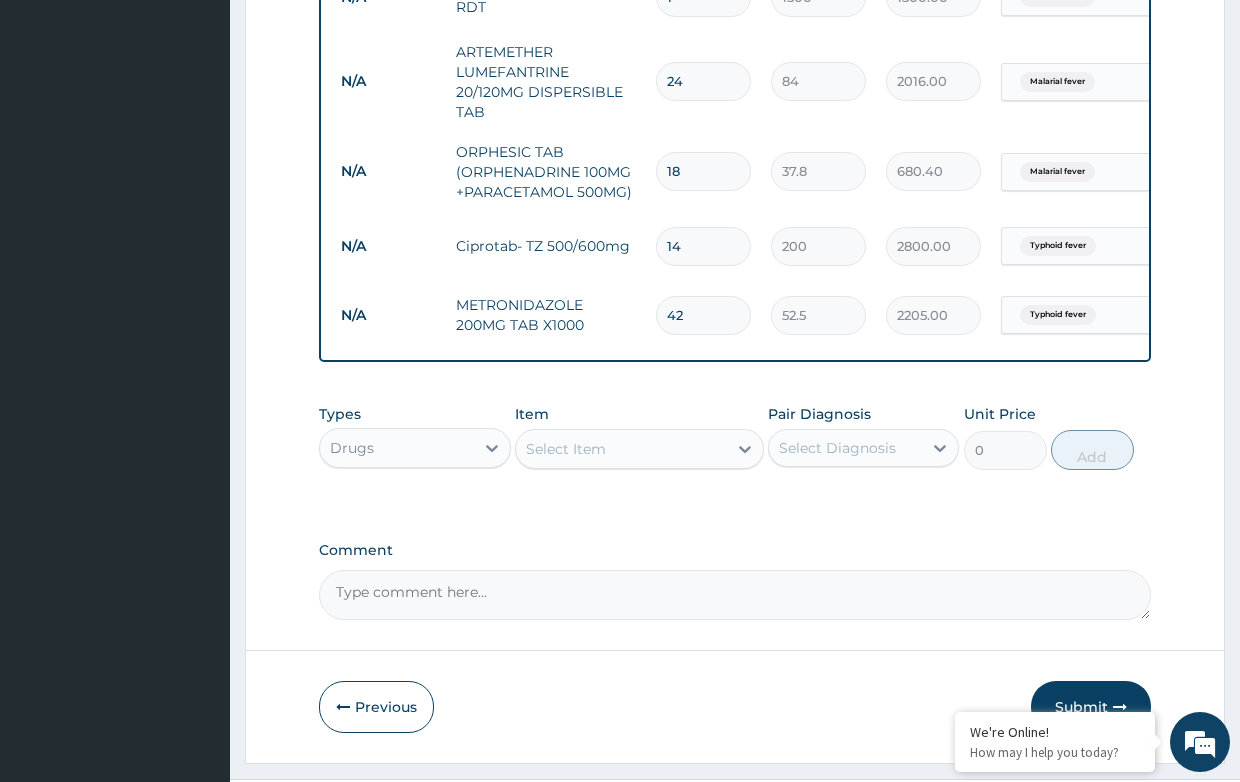 scroll, scrollTop: 993, scrollLeft: 0, axis: vertical 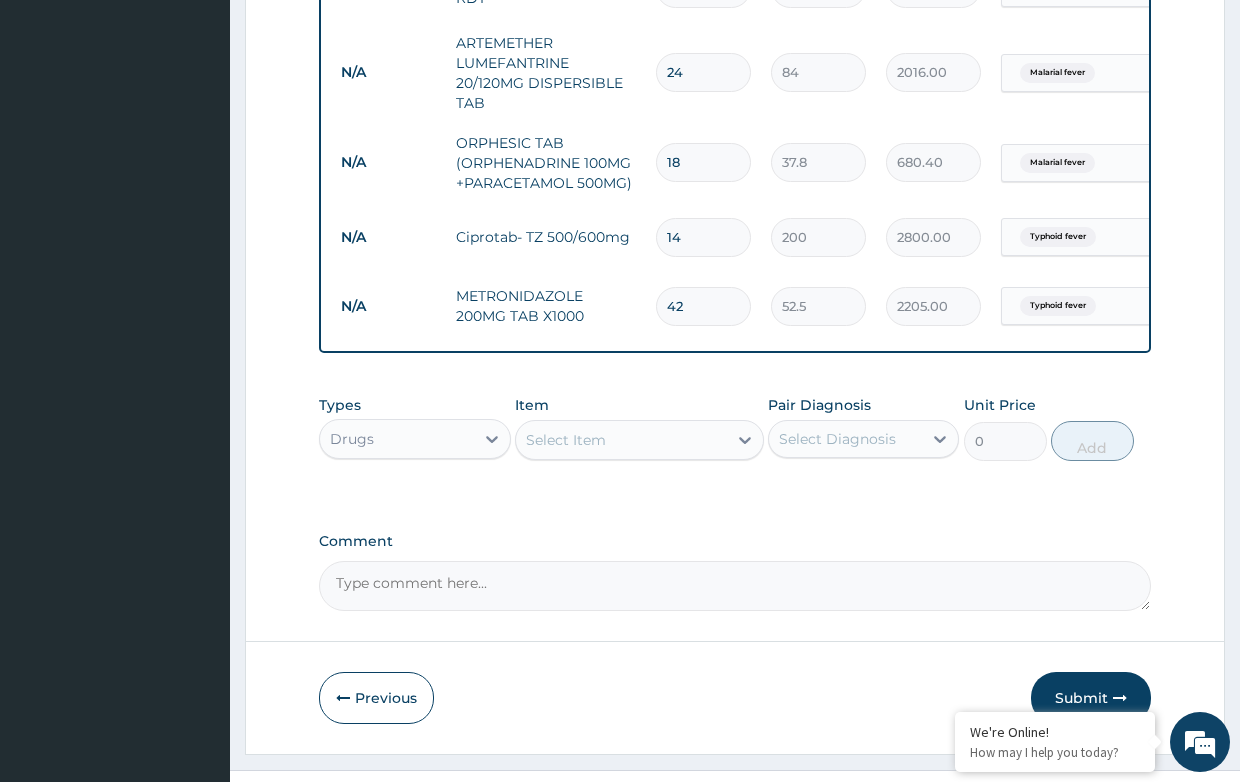 type on "42" 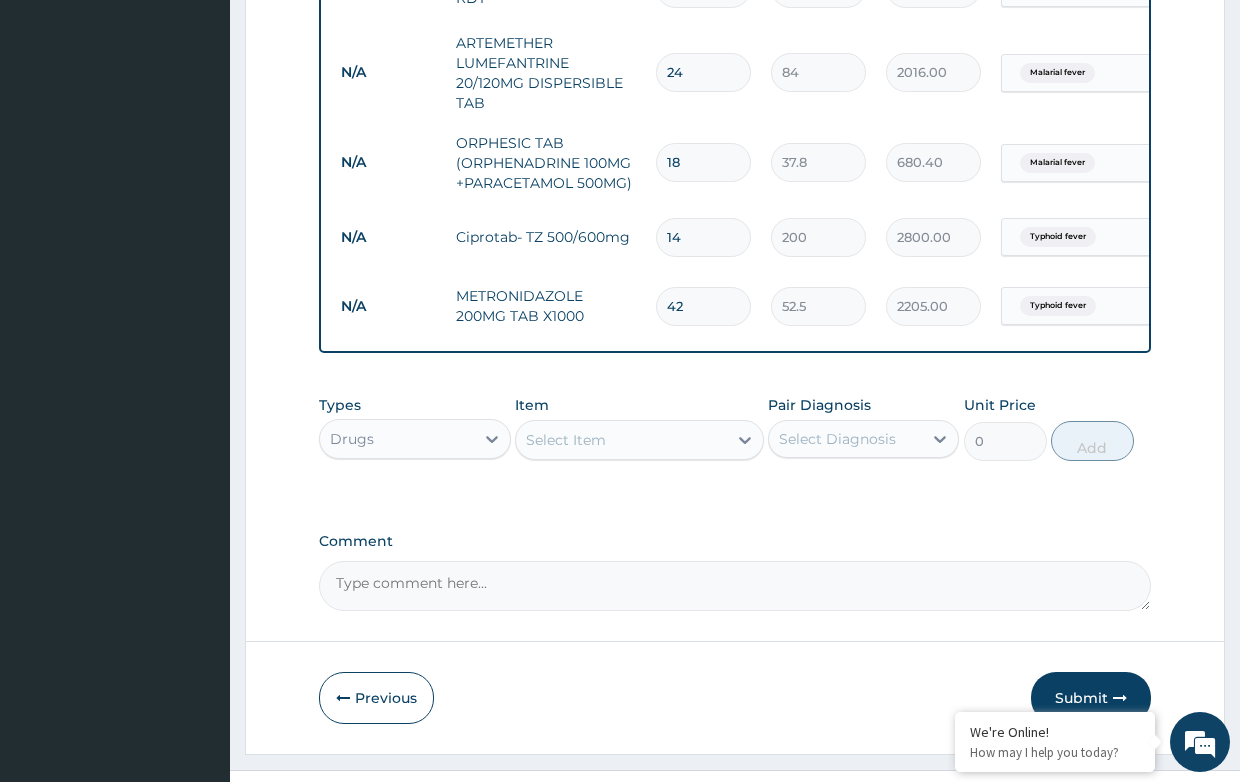 click on "Select Item" at bounding box center (621, 440) 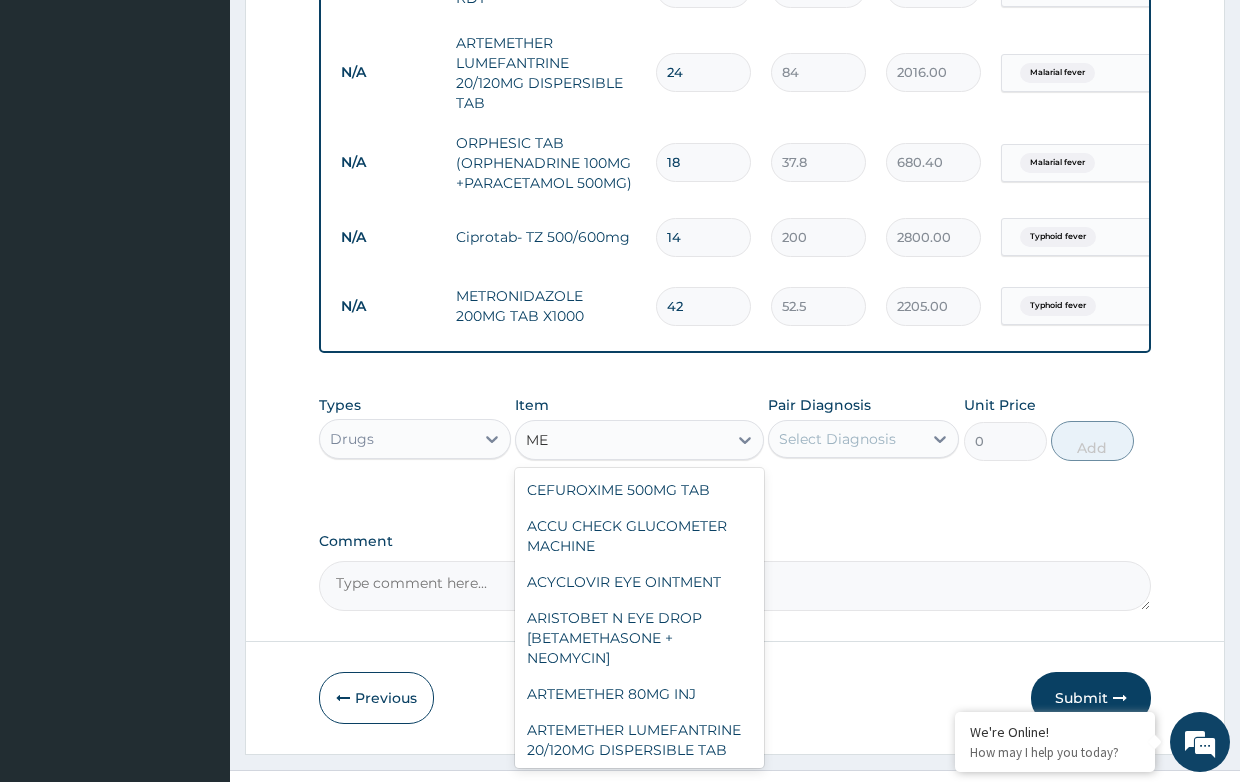 type on "M" 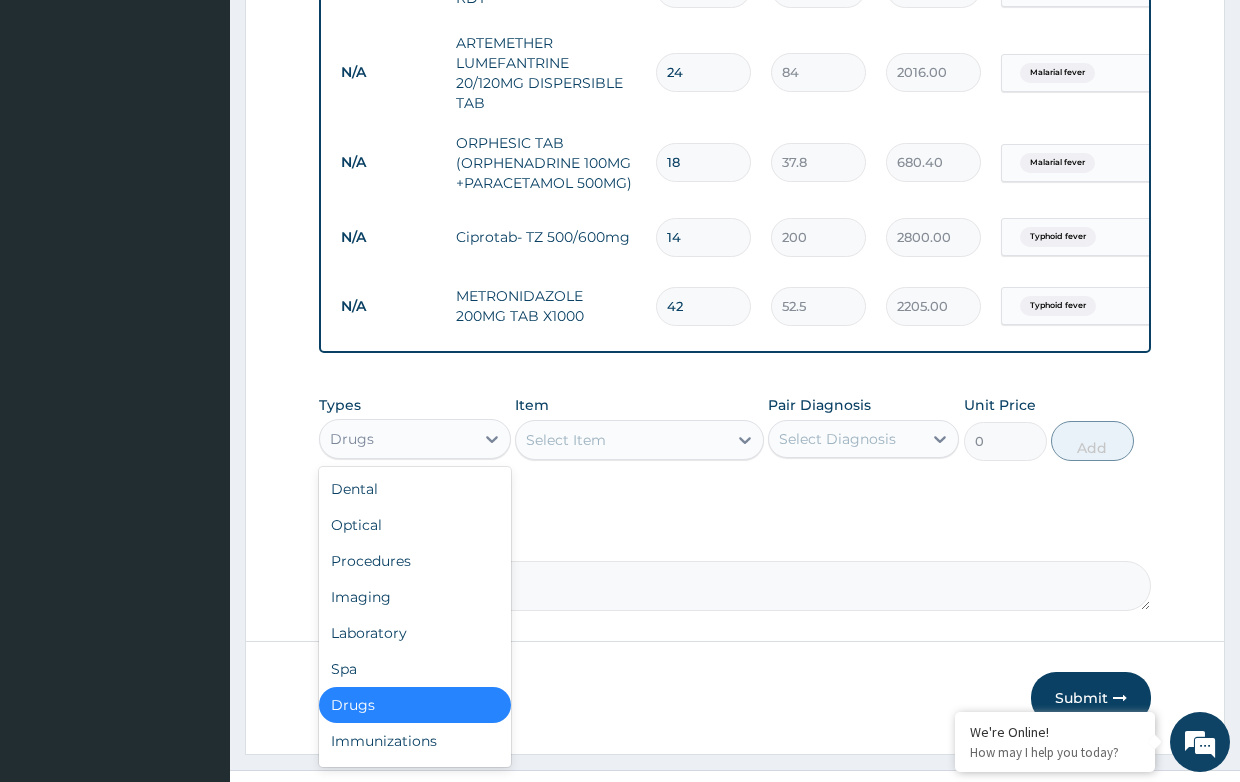 click on "Drugs" at bounding box center [396, 439] 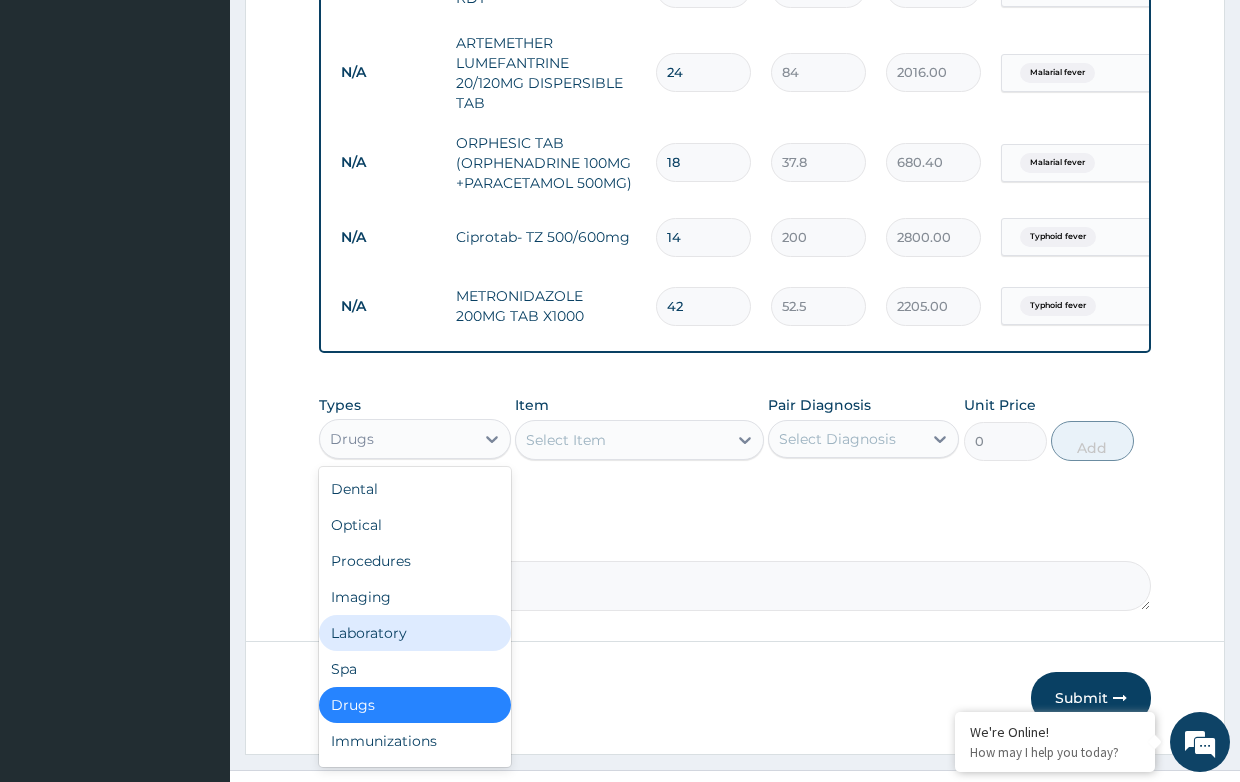click on "Laboratory" at bounding box center (414, 633) 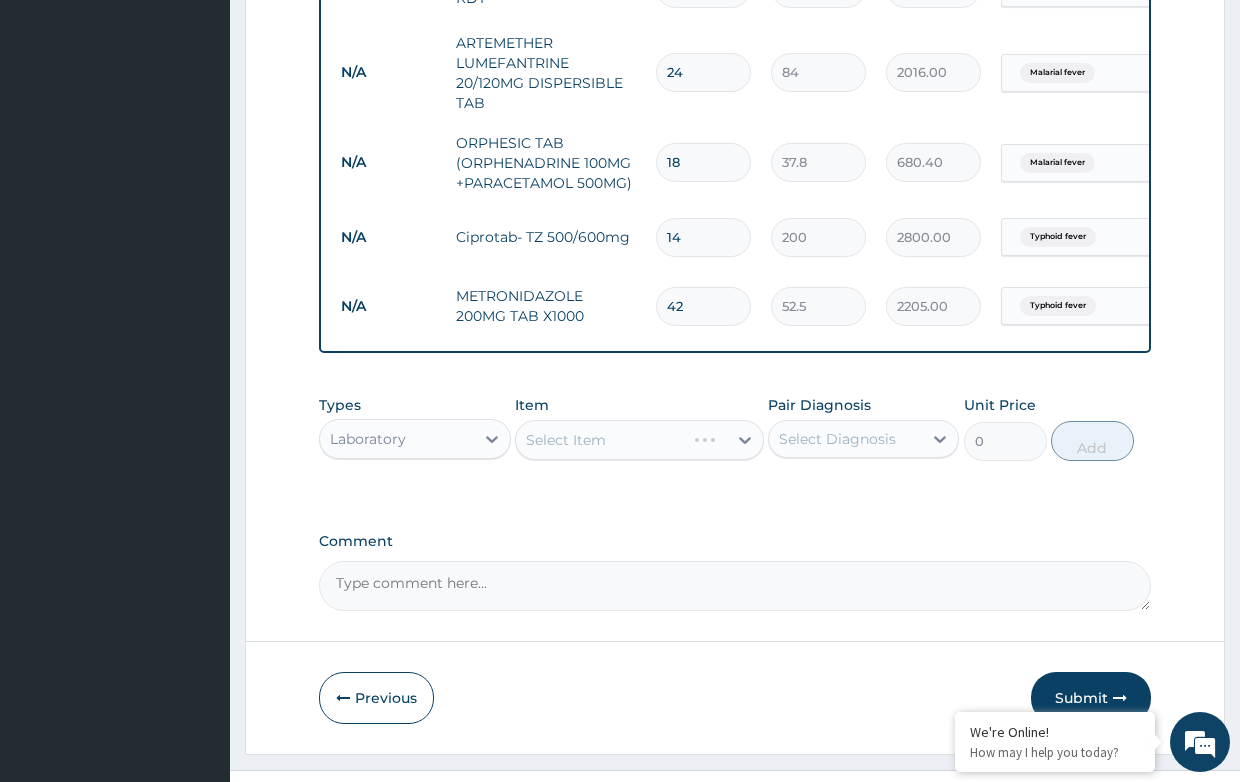 click on "Select Item" at bounding box center (639, 440) 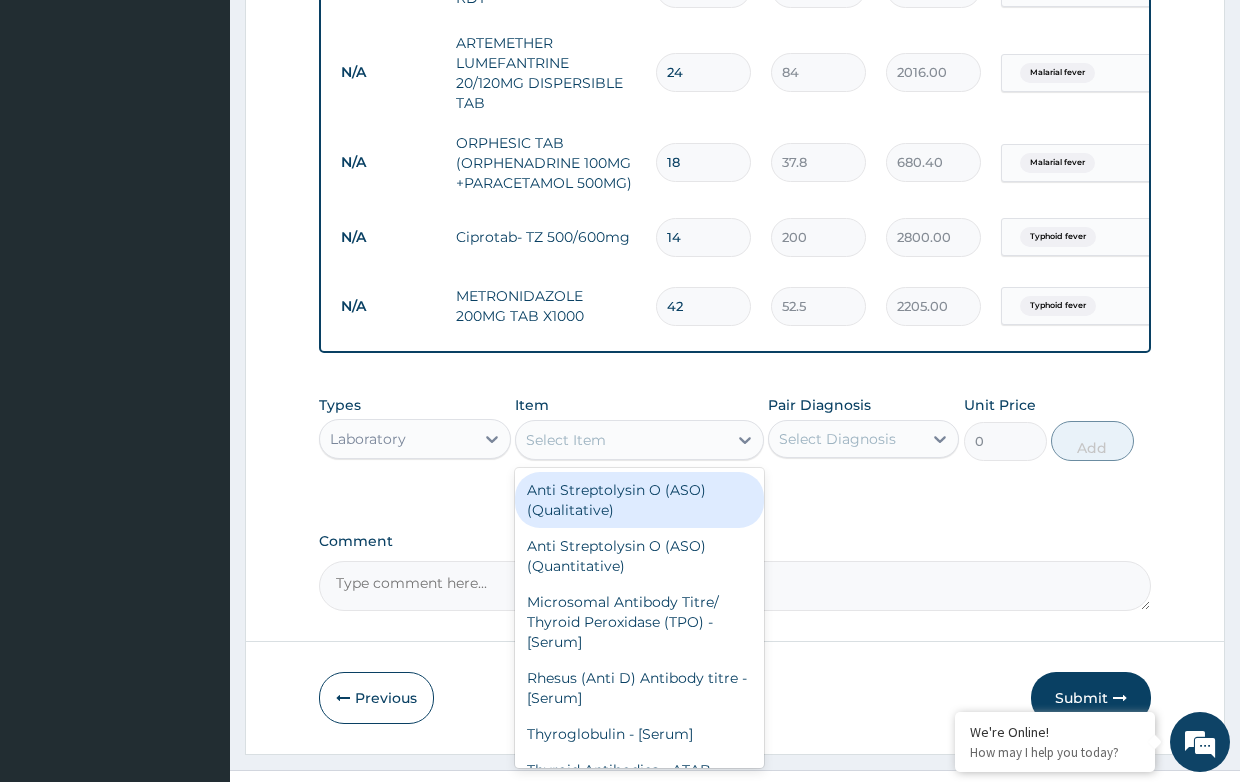 click on "Select Item" at bounding box center (566, 440) 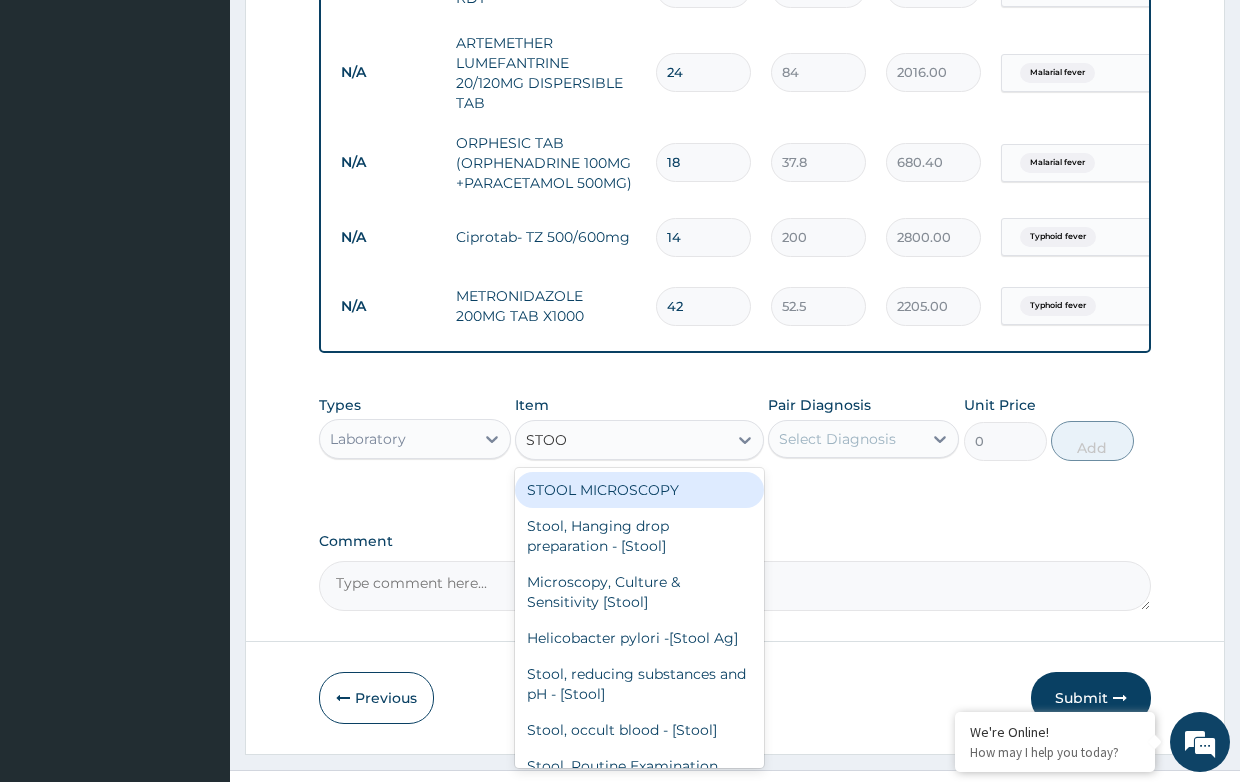 type on "STOOL" 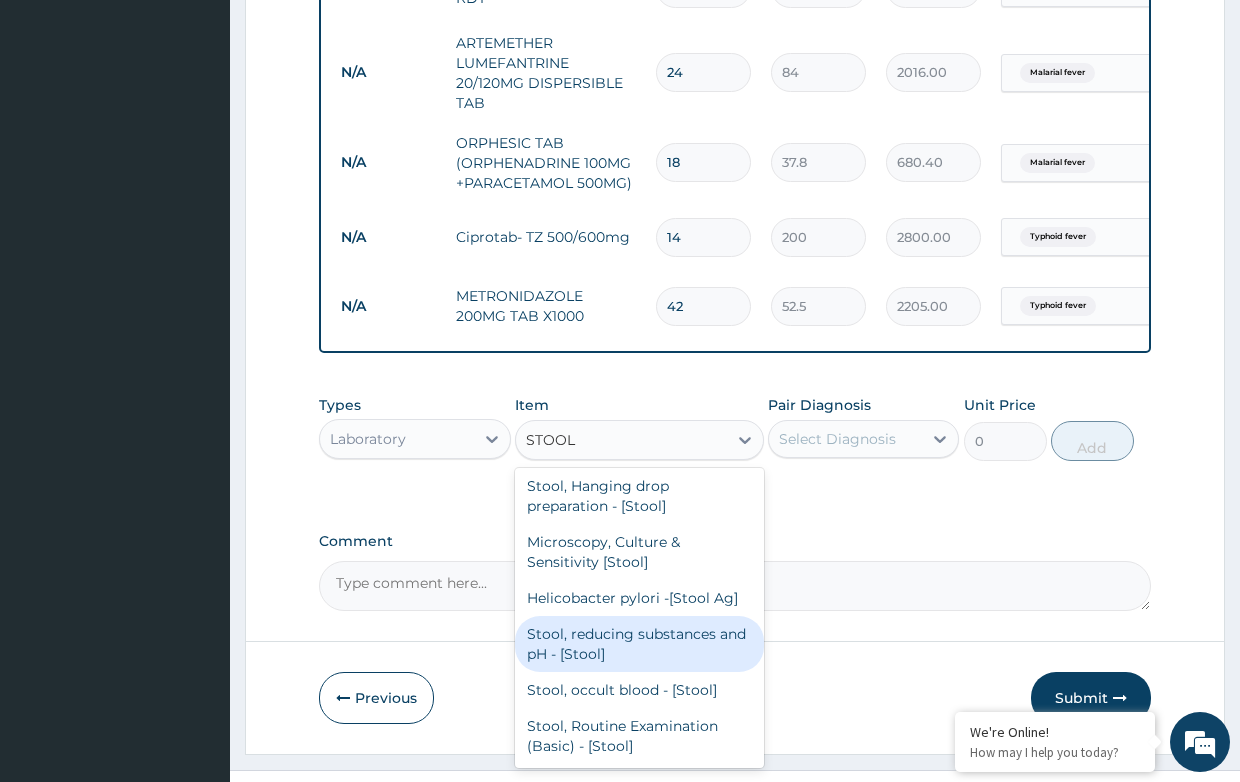 scroll, scrollTop: 0, scrollLeft: 0, axis: both 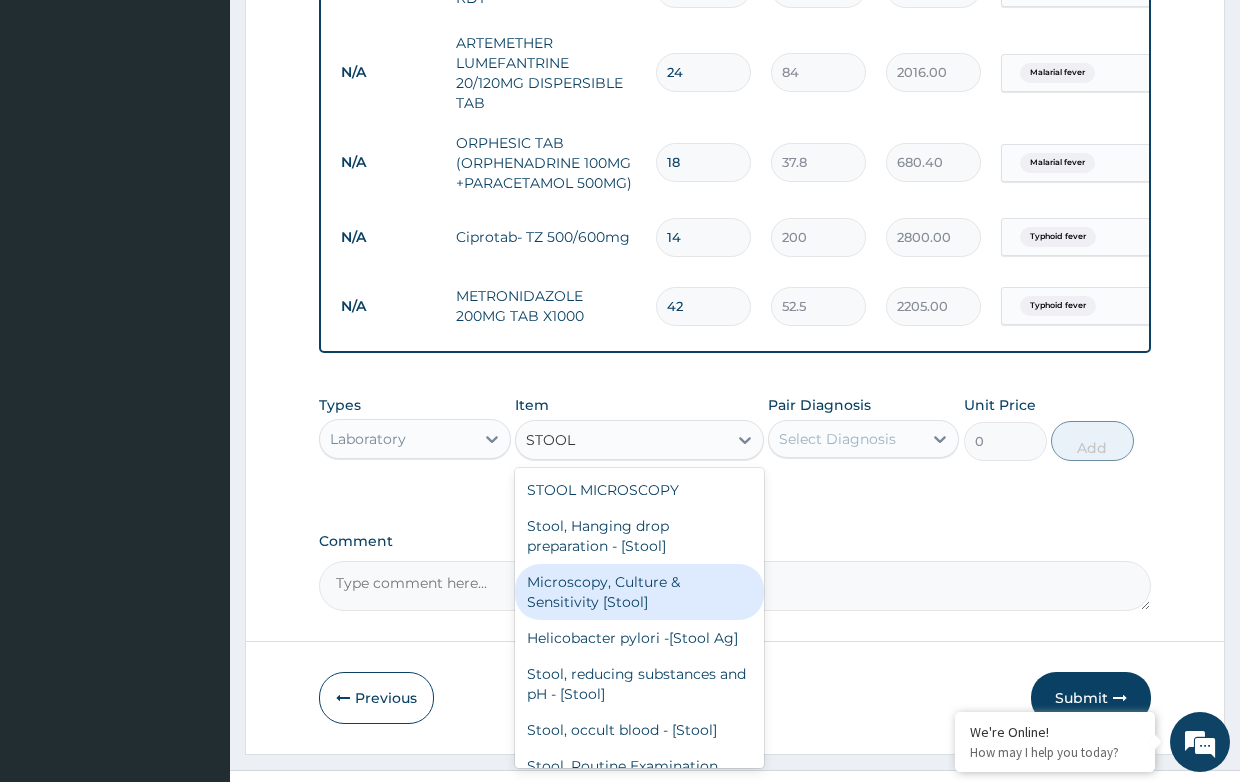 click on "Microscopy, Culture & Sensitivity [Stool]" at bounding box center [639, 592] 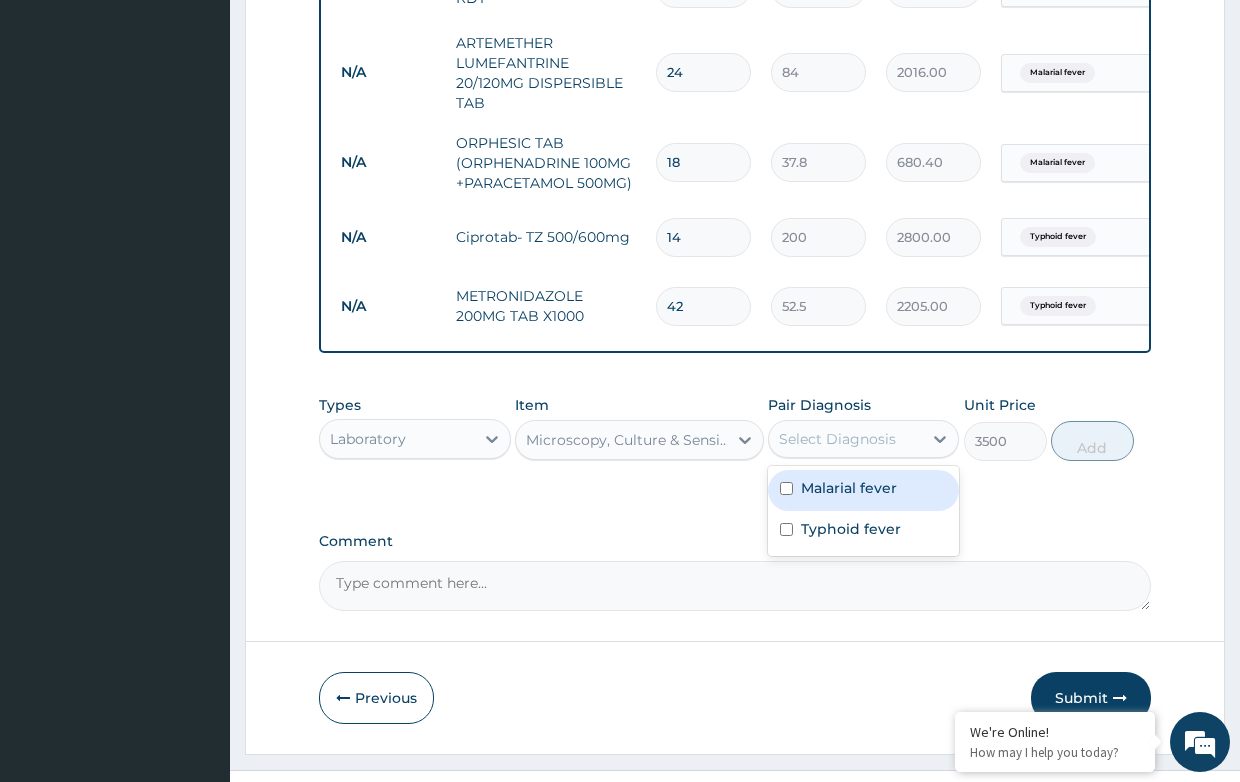 click on "Select Diagnosis" at bounding box center (837, 439) 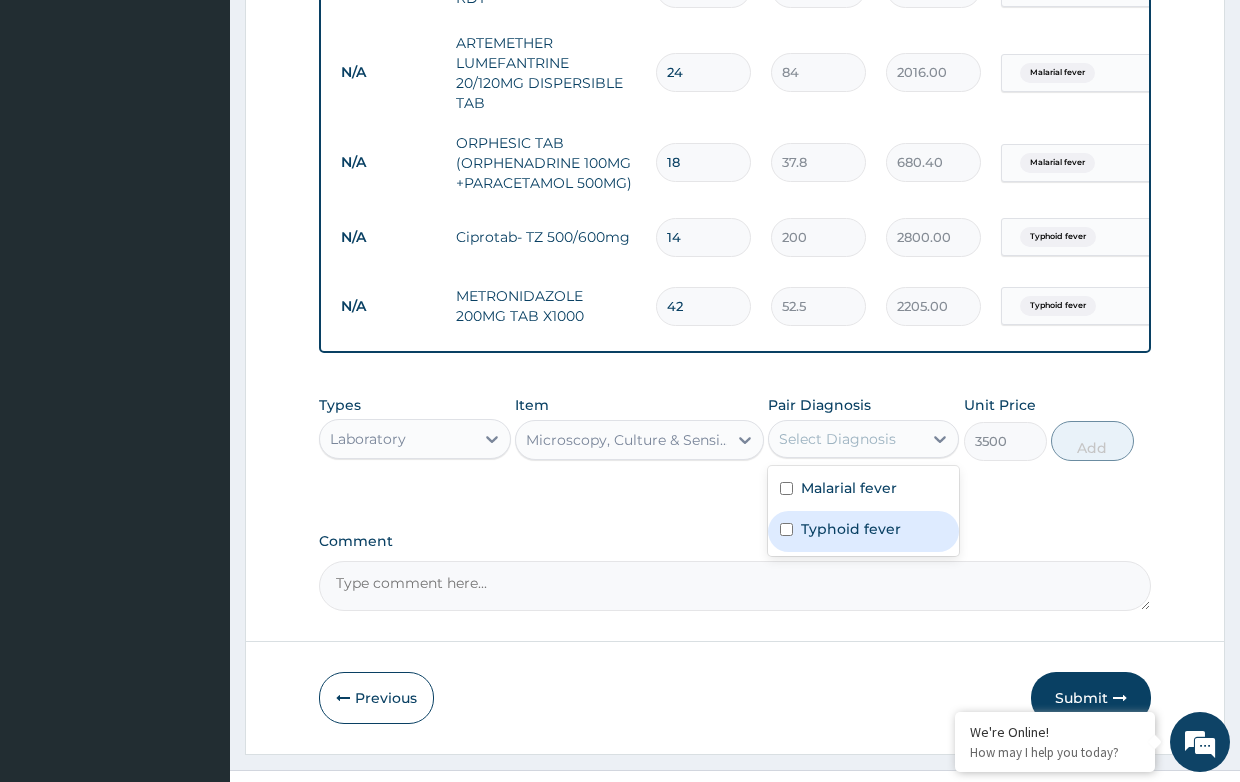 click on "Typhoid fever" at bounding box center [851, 529] 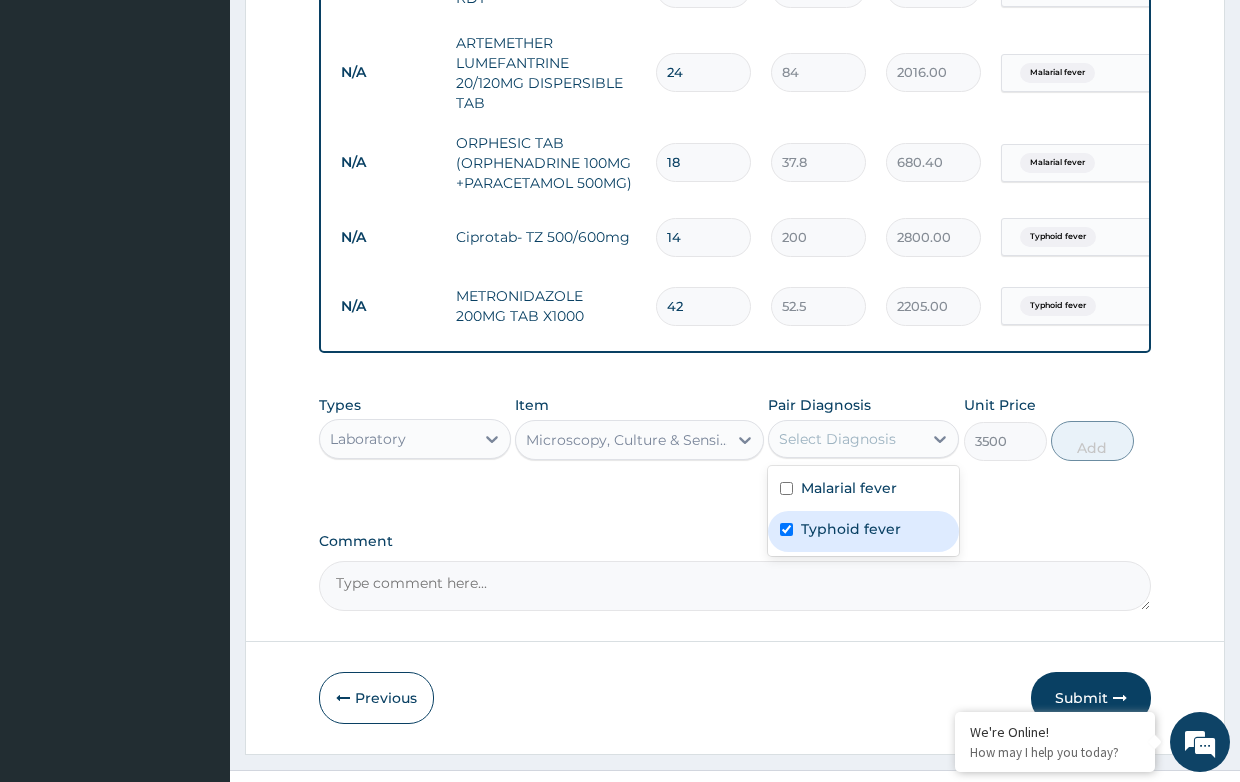 checkbox on "true" 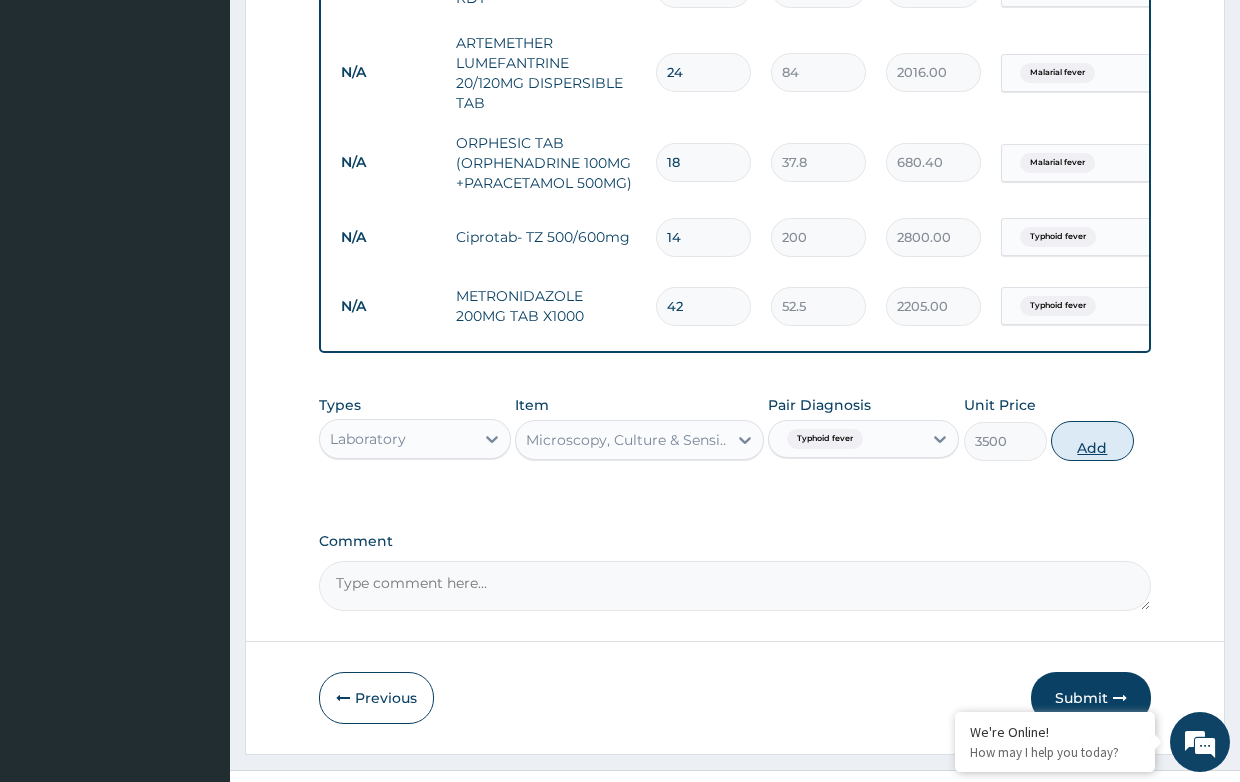 click on "Add" at bounding box center [1092, 441] 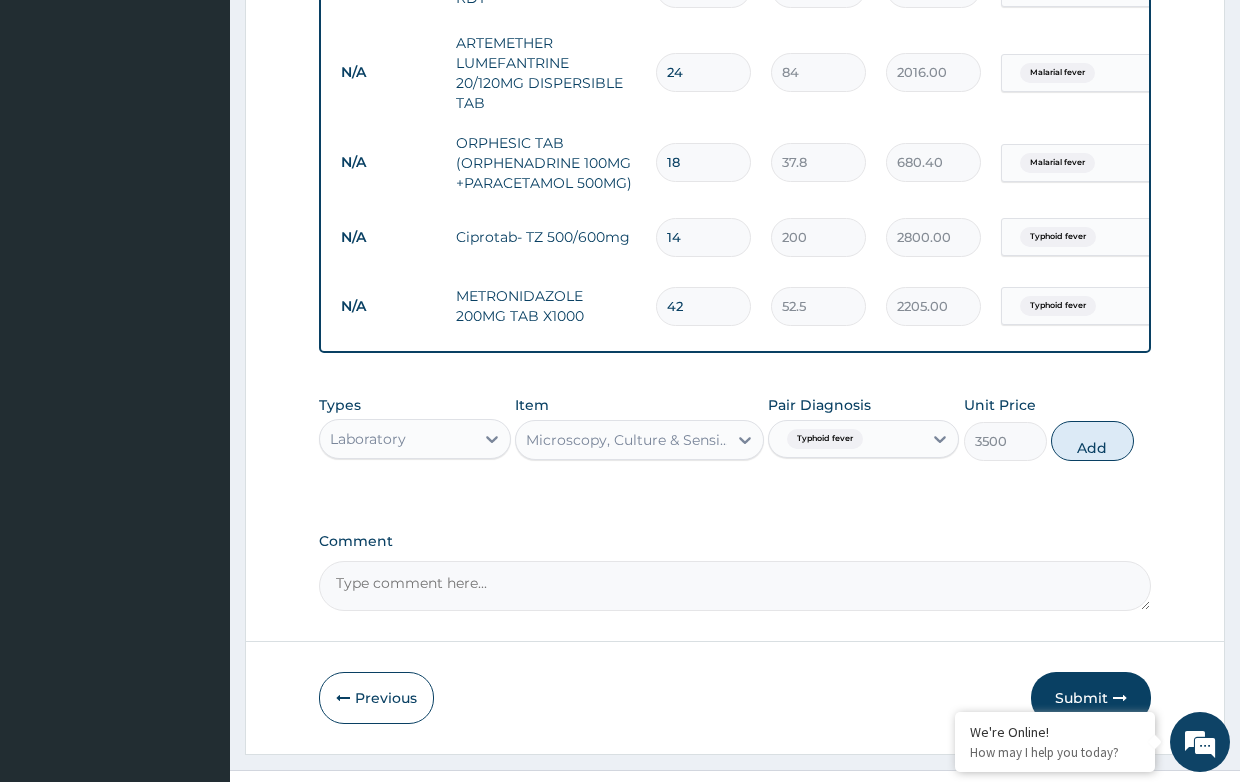 type on "0" 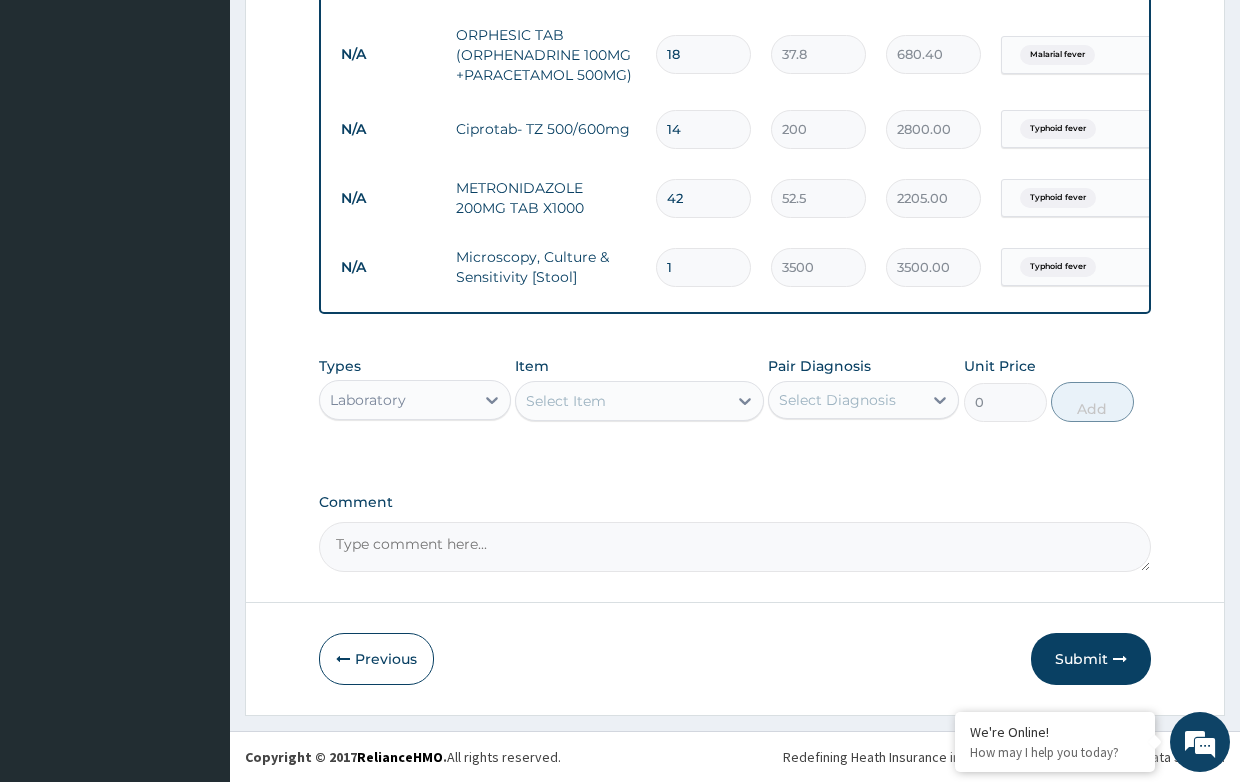 scroll, scrollTop: 1118, scrollLeft: 0, axis: vertical 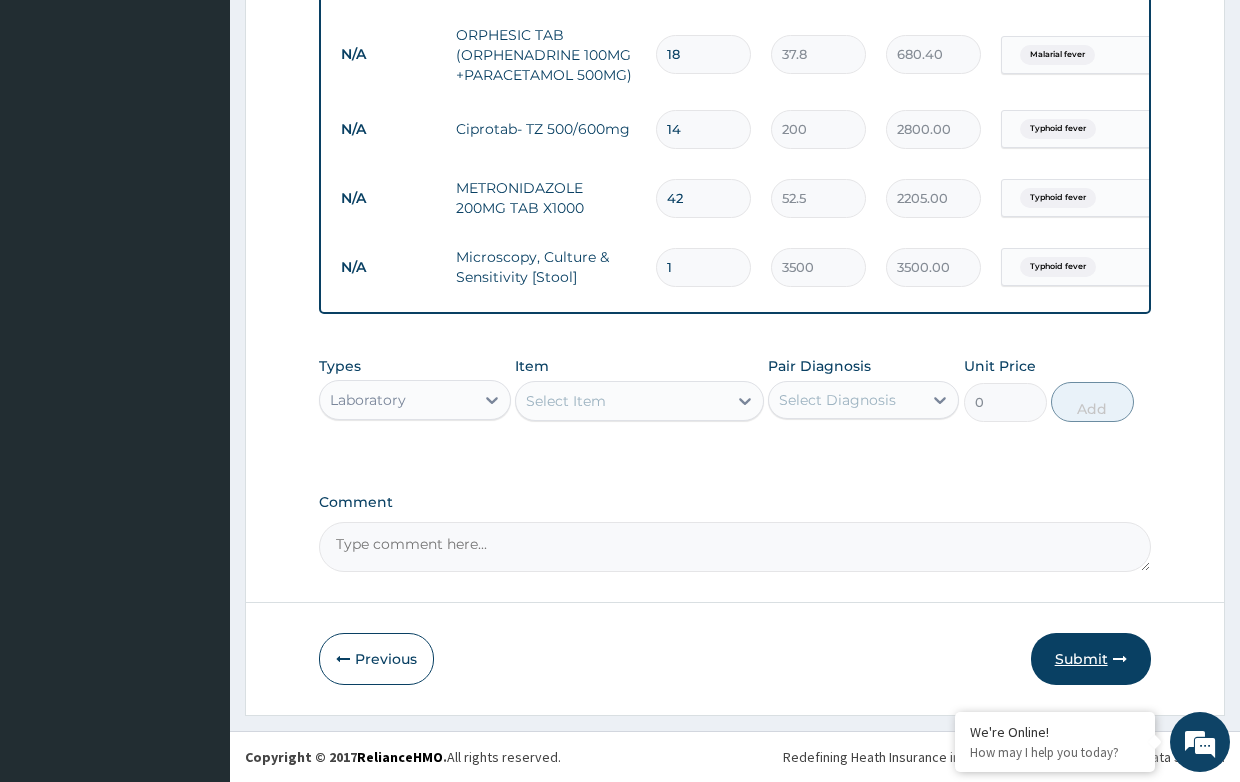click on "Submit" at bounding box center (1091, 659) 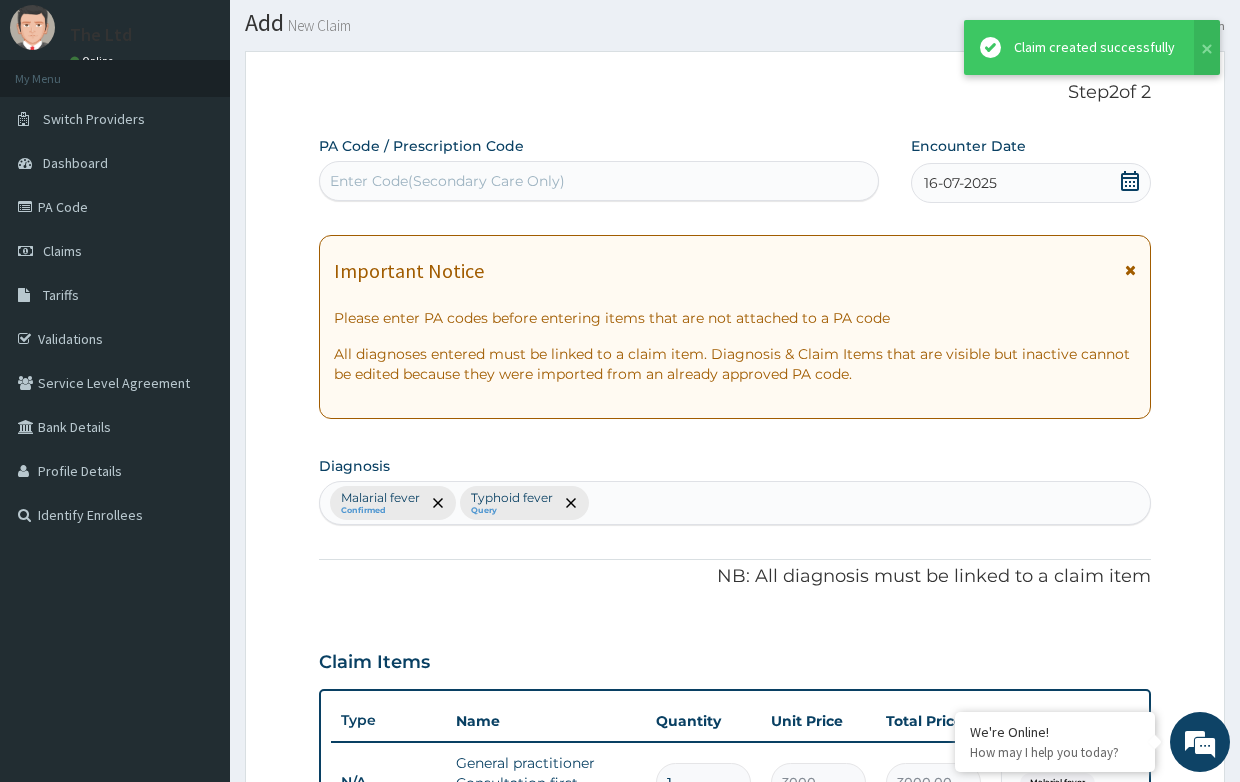 scroll, scrollTop: 1118, scrollLeft: 0, axis: vertical 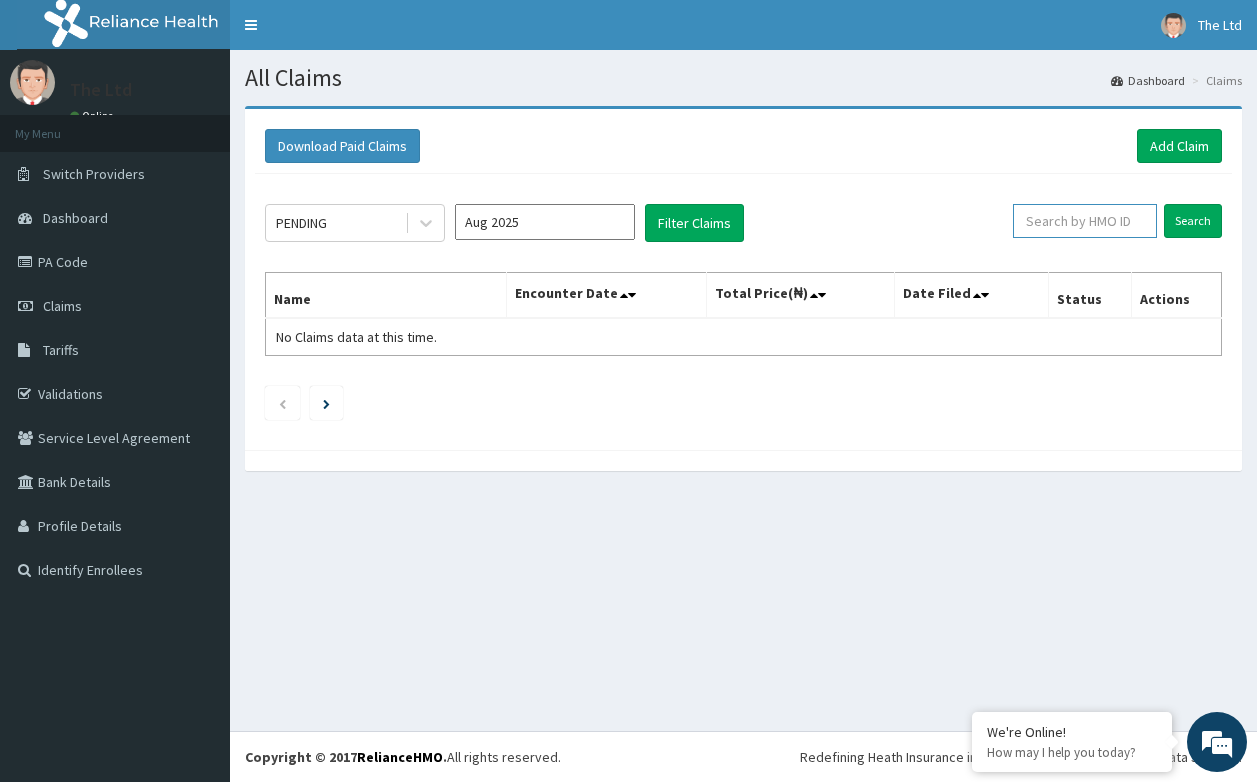 click at bounding box center [1085, 221] 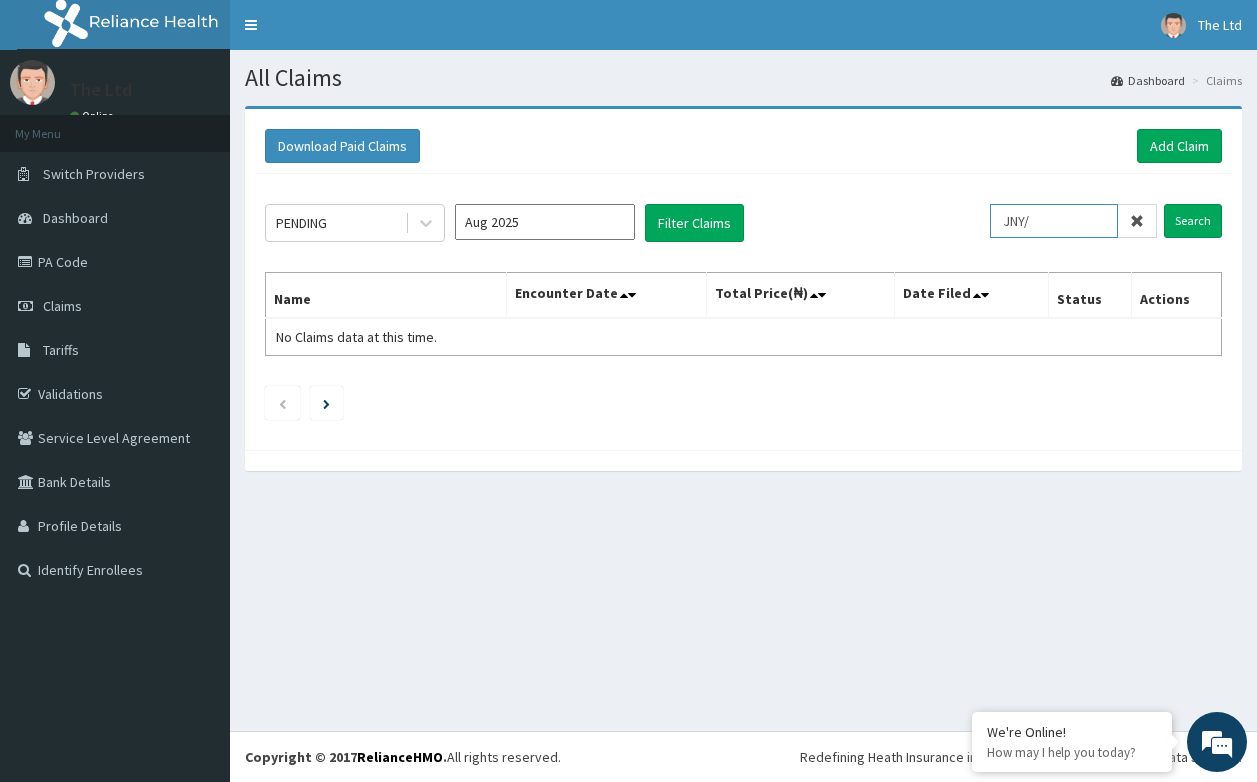 scroll, scrollTop: 0, scrollLeft: 0, axis: both 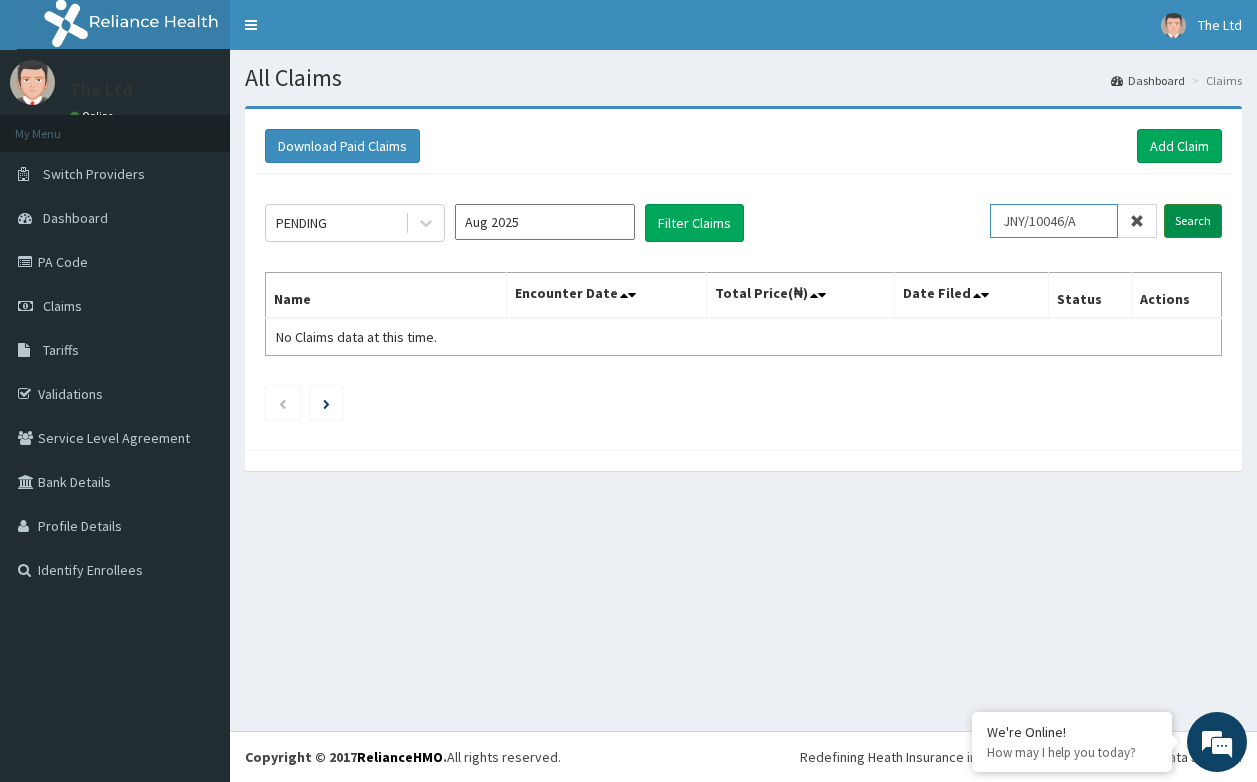 type on "JNY/10046/A" 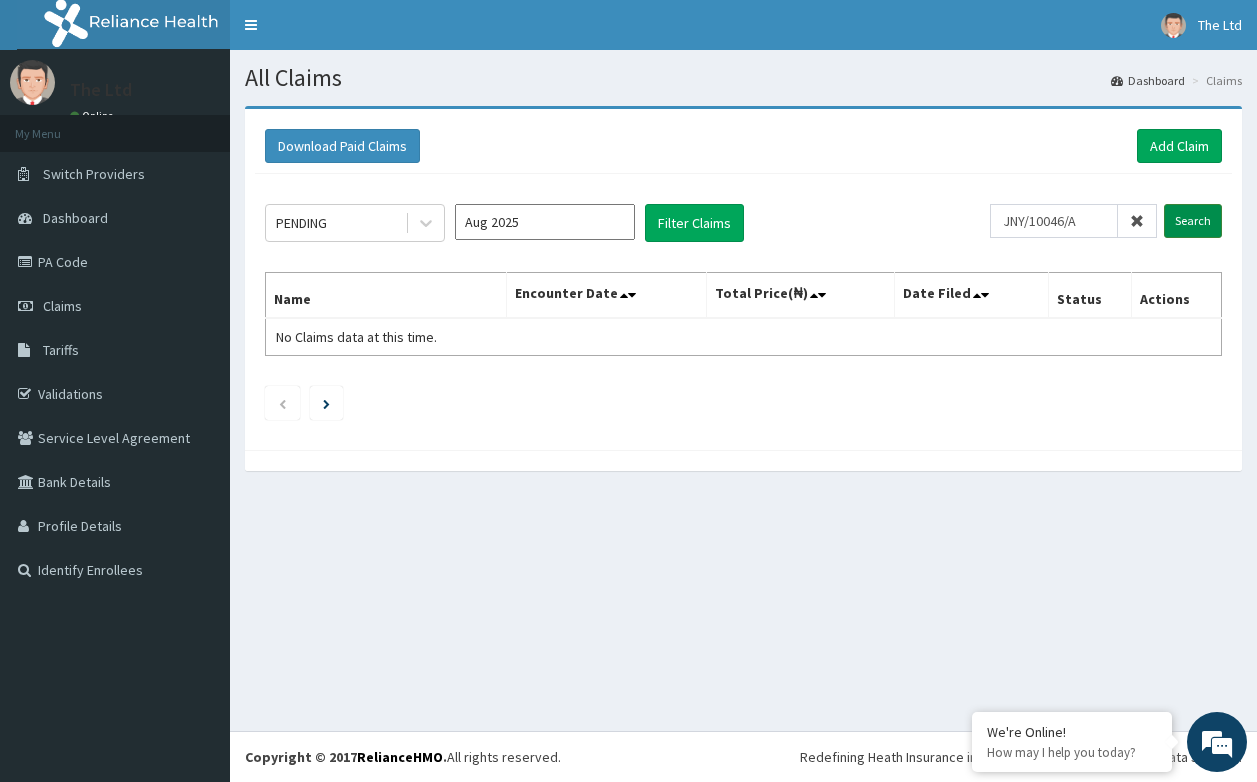 click on "Search" at bounding box center (1193, 221) 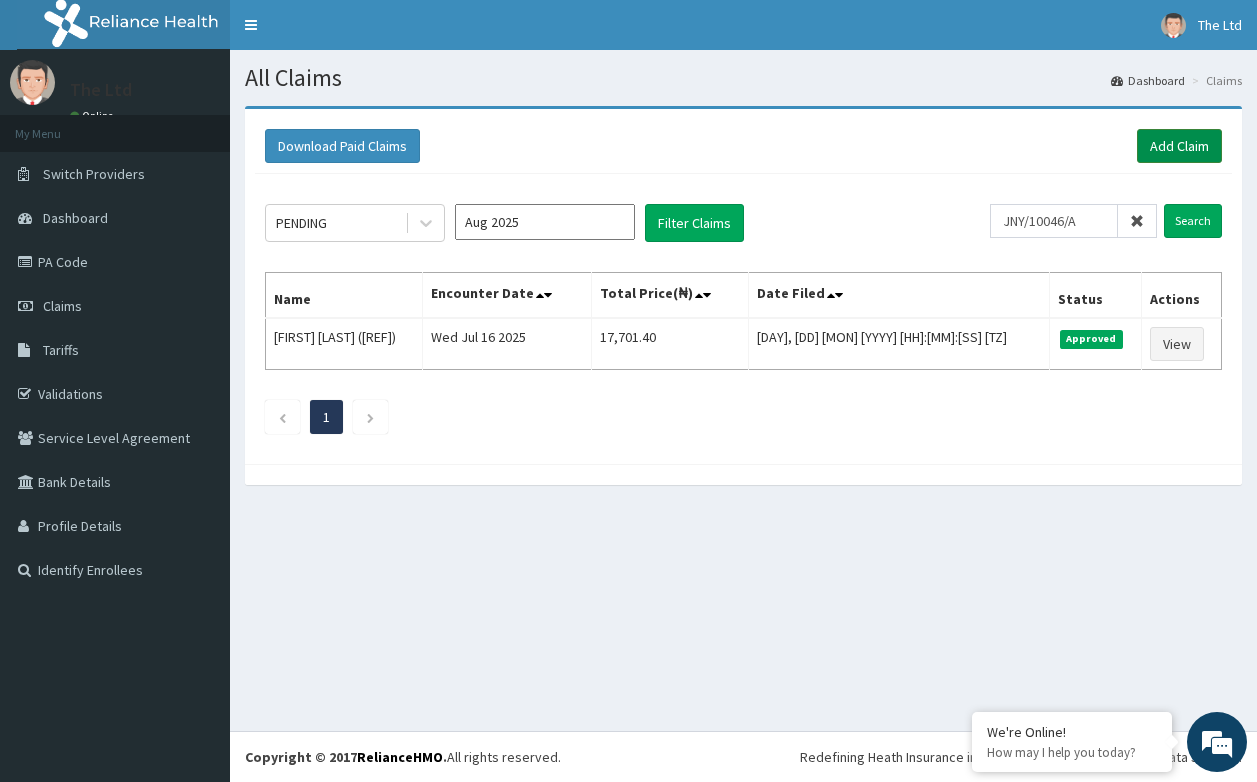 click on "Add Claim" at bounding box center (1179, 146) 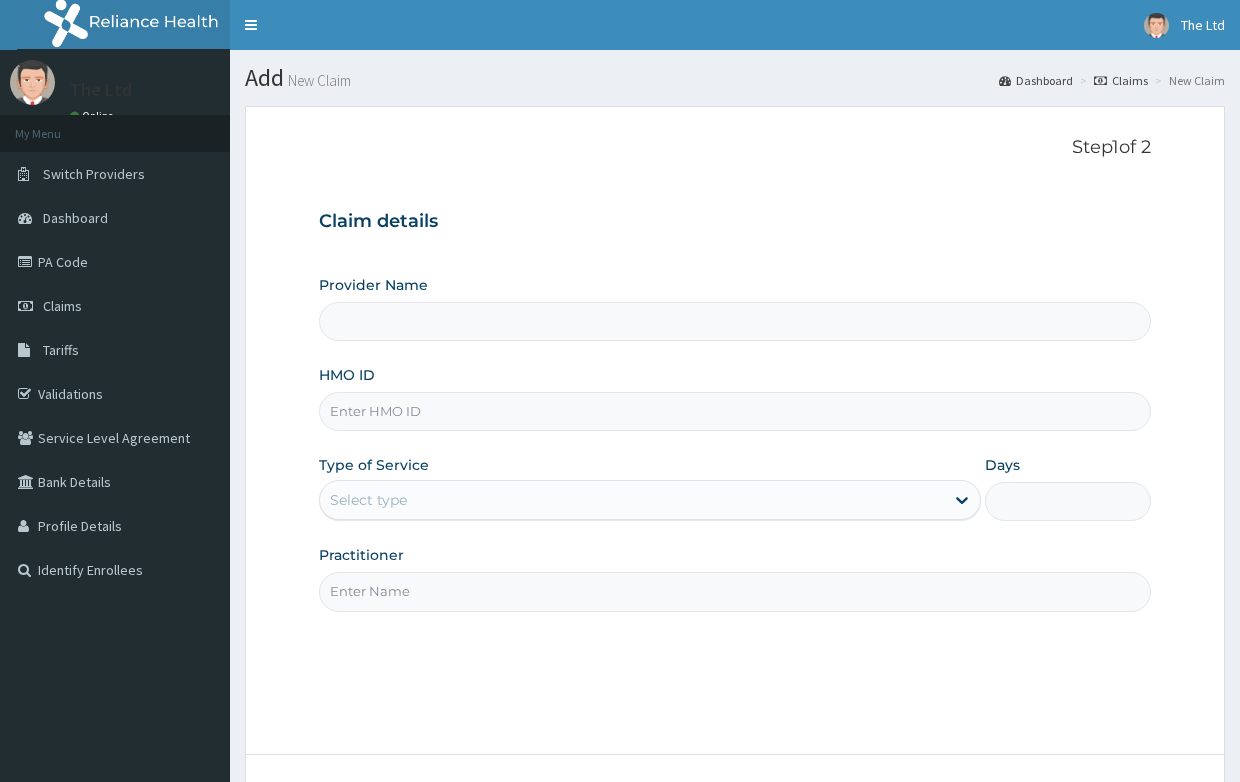 scroll, scrollTop: 0, scrollLeft: 0, axis: both 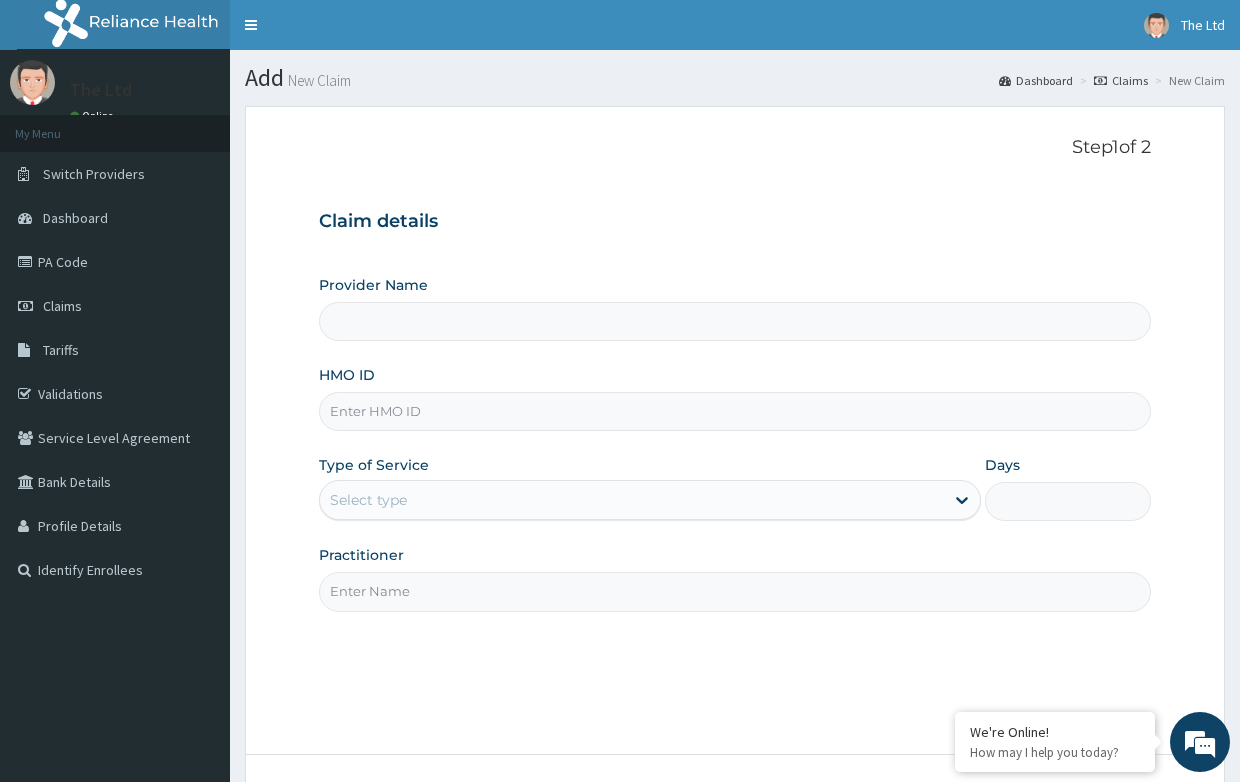 click on "HMO ID" at bounding box center [734, 411] 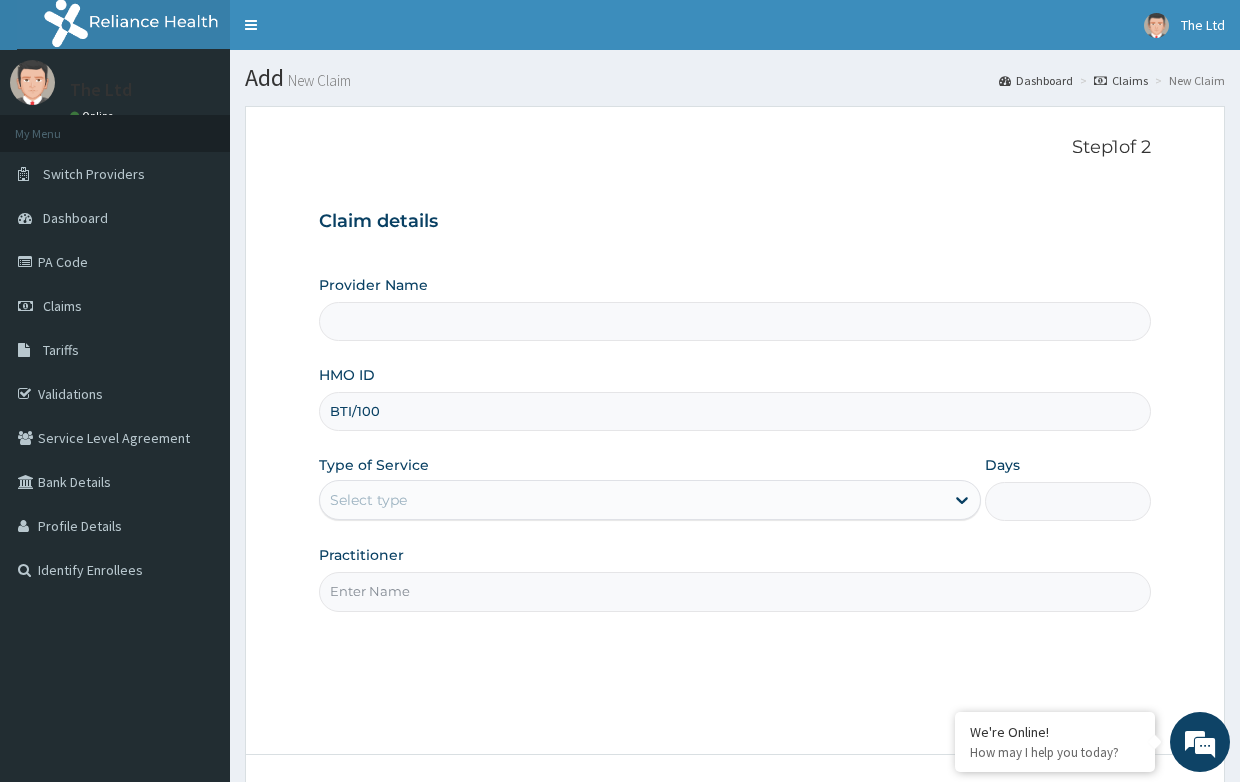 scroll, scrollTop: 0, scrollLeft: 0, axis: both 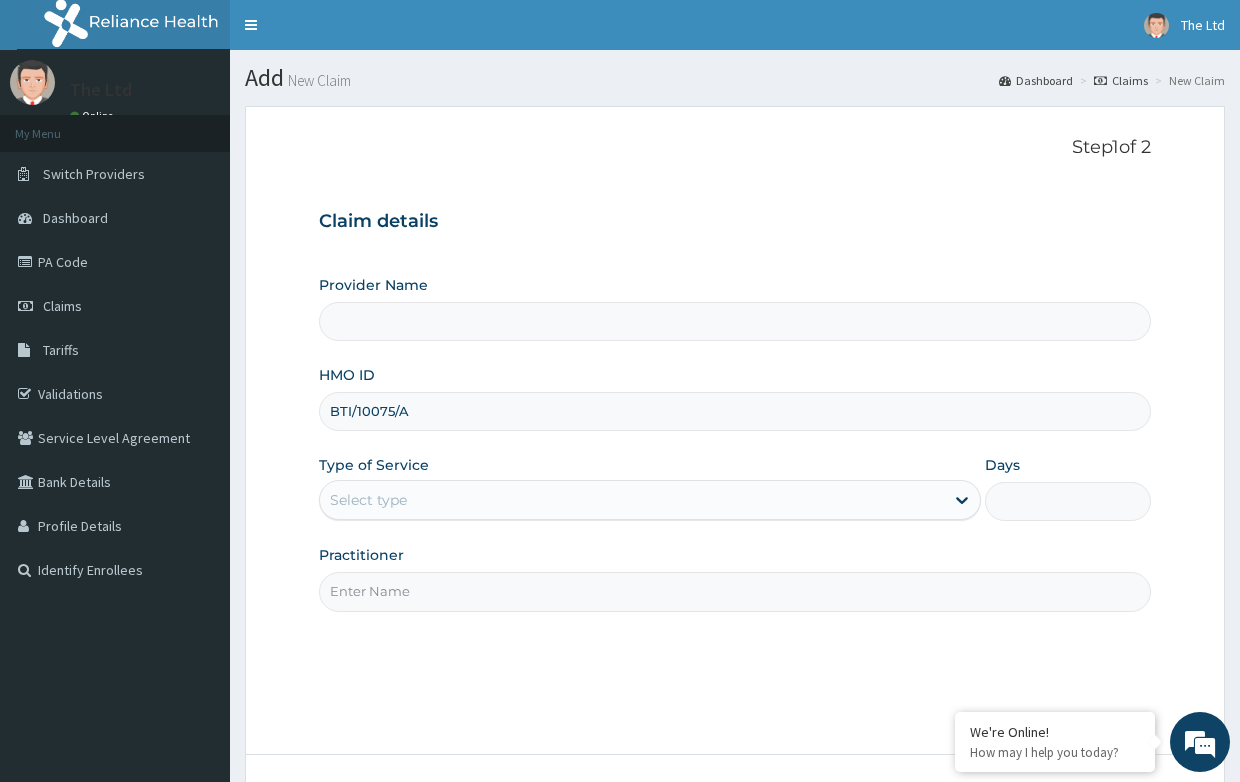 type on "BTI/10075/A" 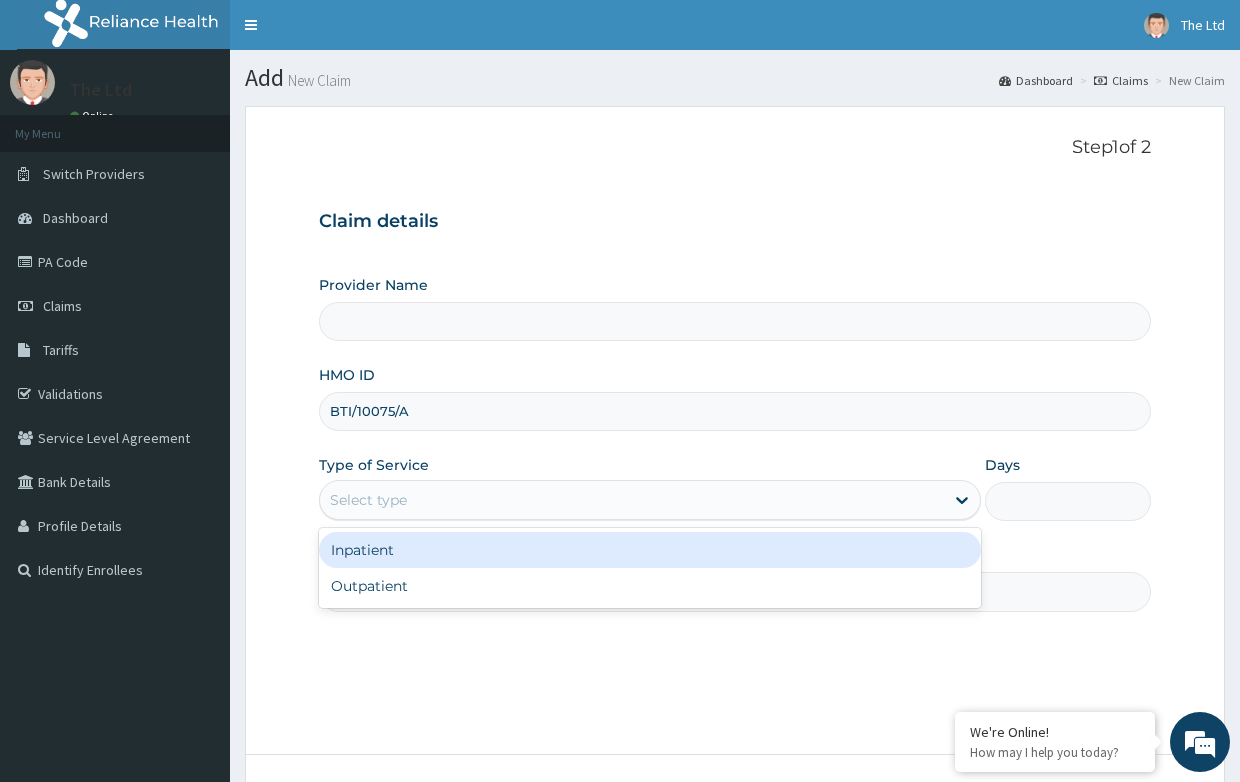 click on "Select type" at bounding box center [632, 500] 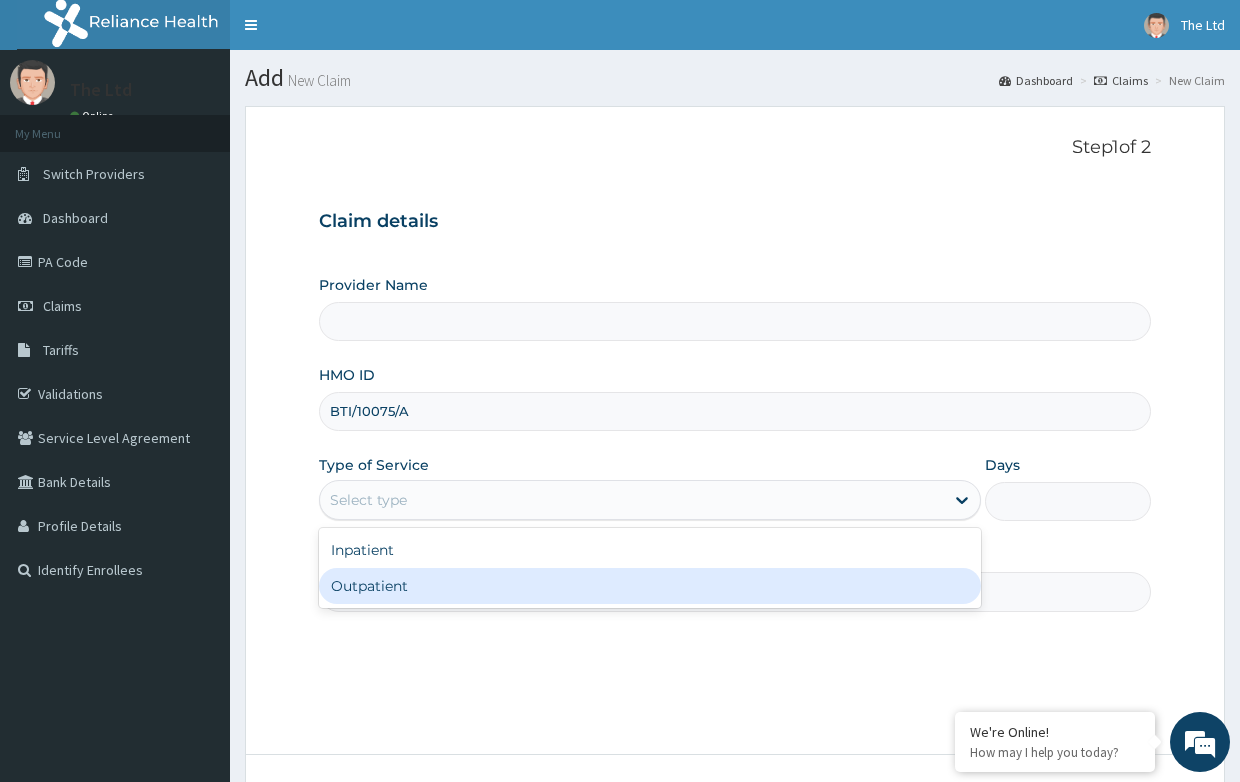 click on "Outpatient" at bounding box center [650, 586] 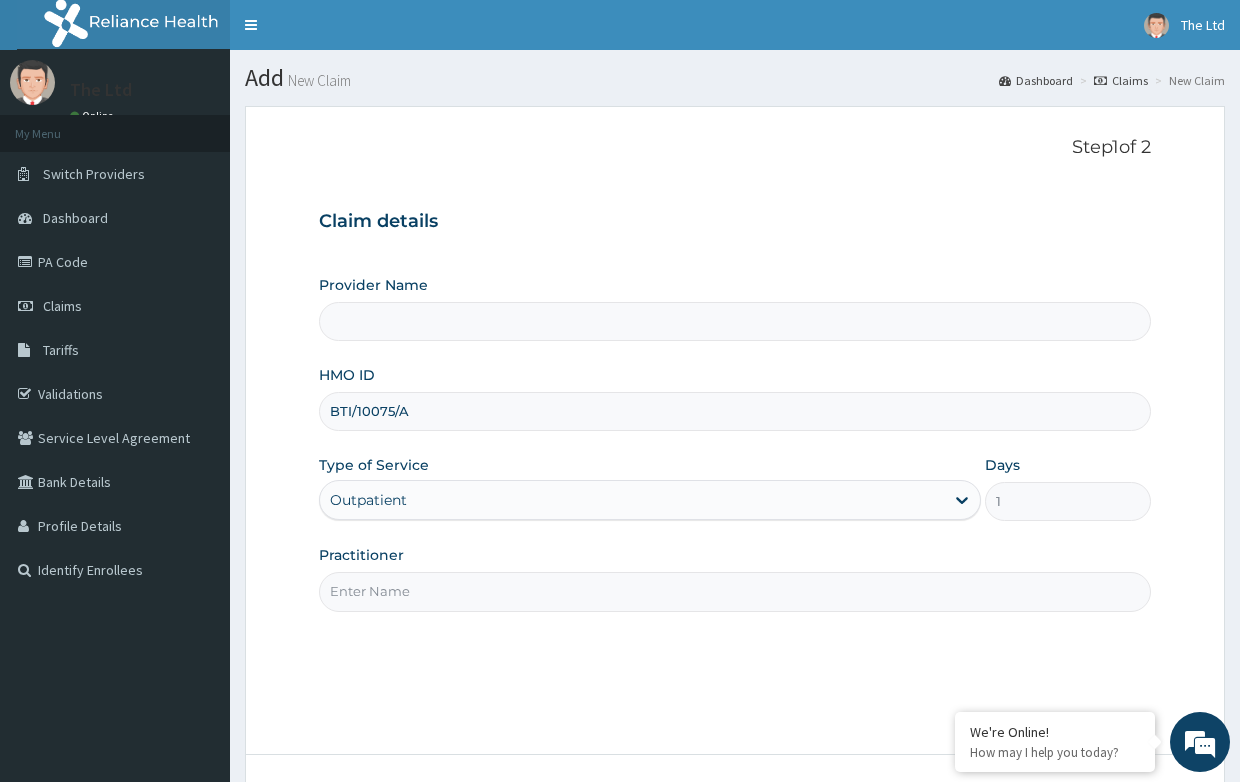 click on "Practitioner" at bounding box center (734, 591) 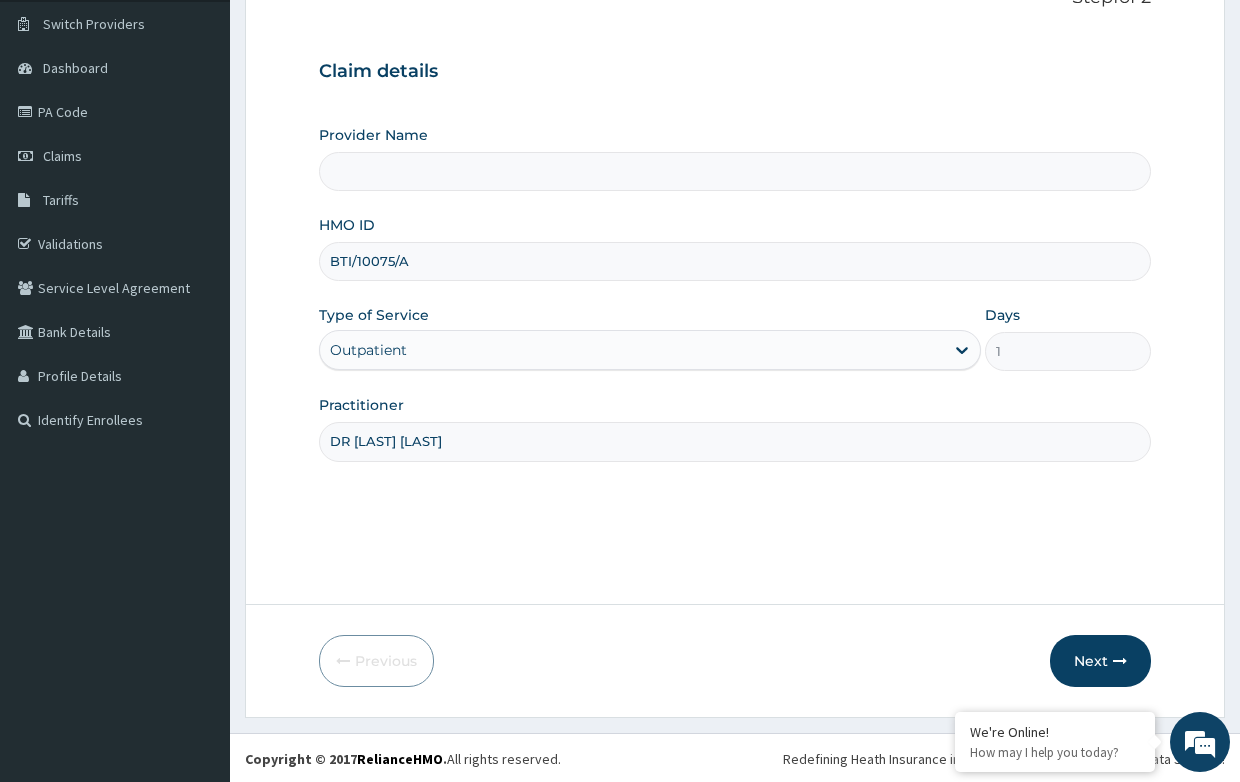 scroll, scrollTop: 152, scrollLeft: 0, axis: vertical 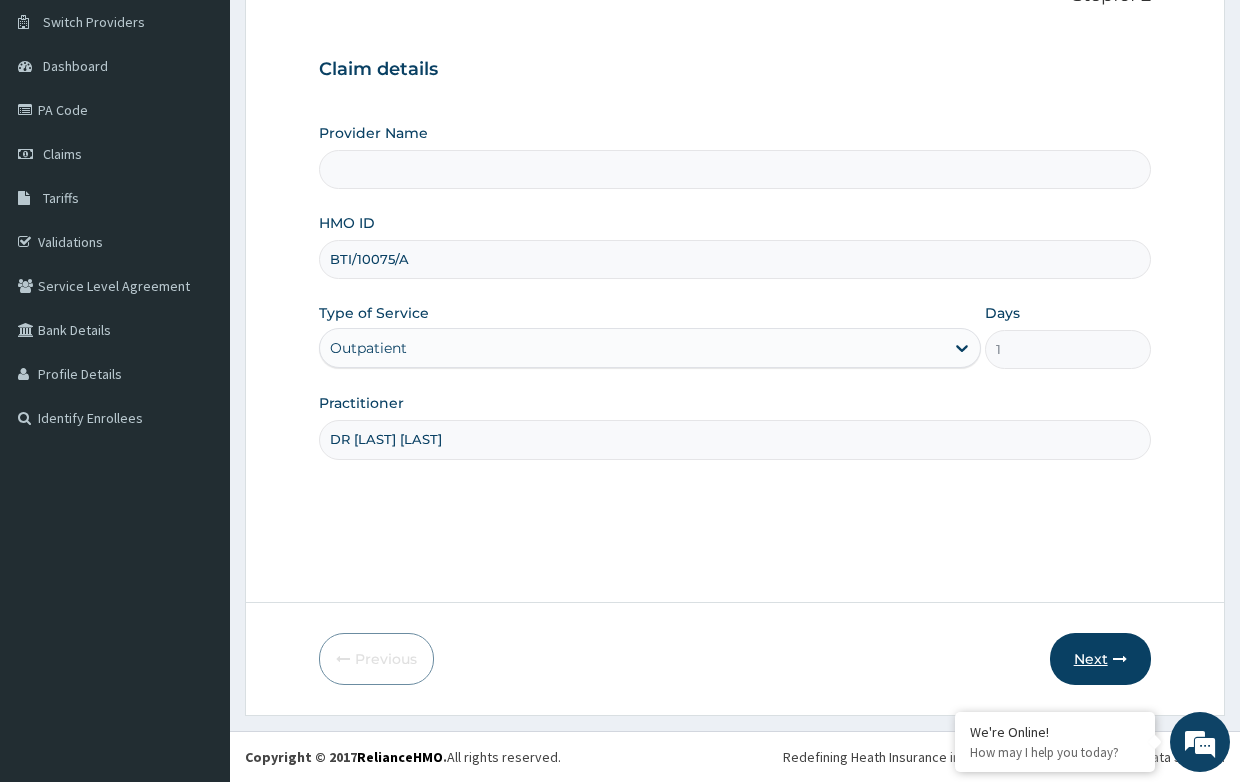 click on "Next" at bounding box center [1100, 659] 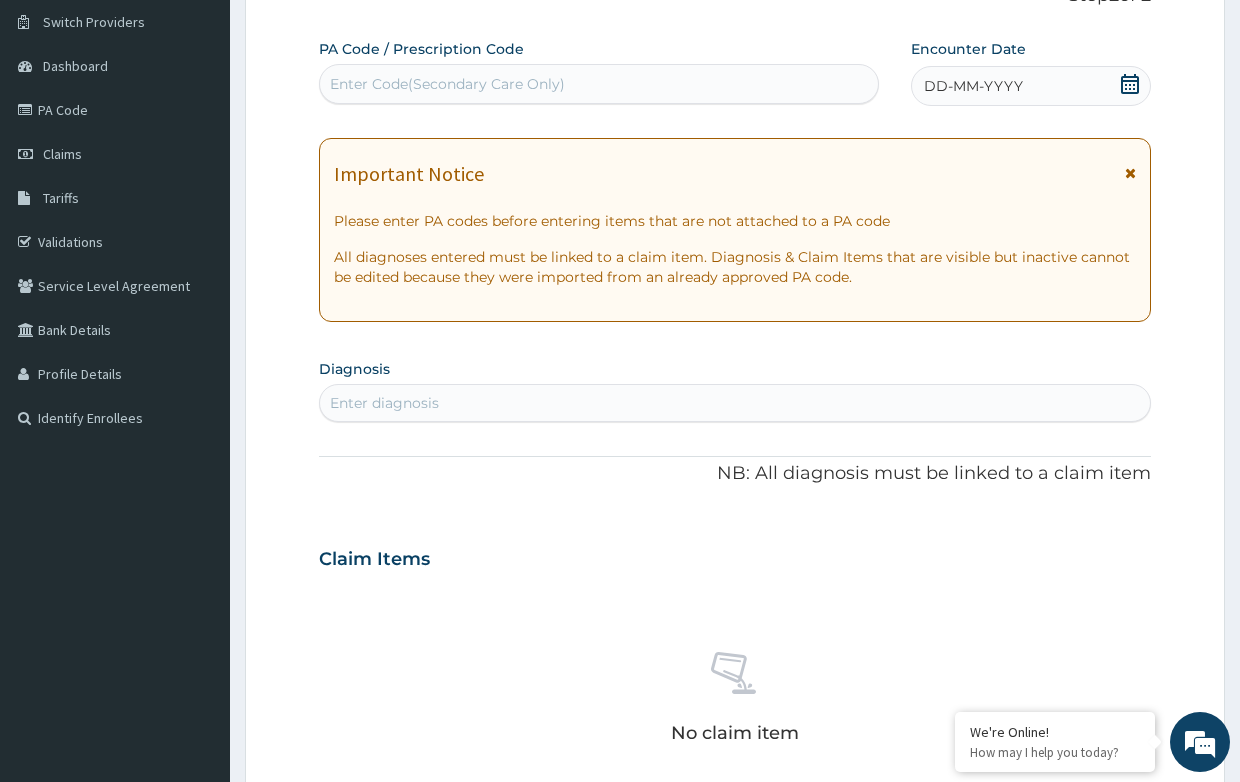 click on "DD-MM-YYYY" at bounding box center [973, 86] 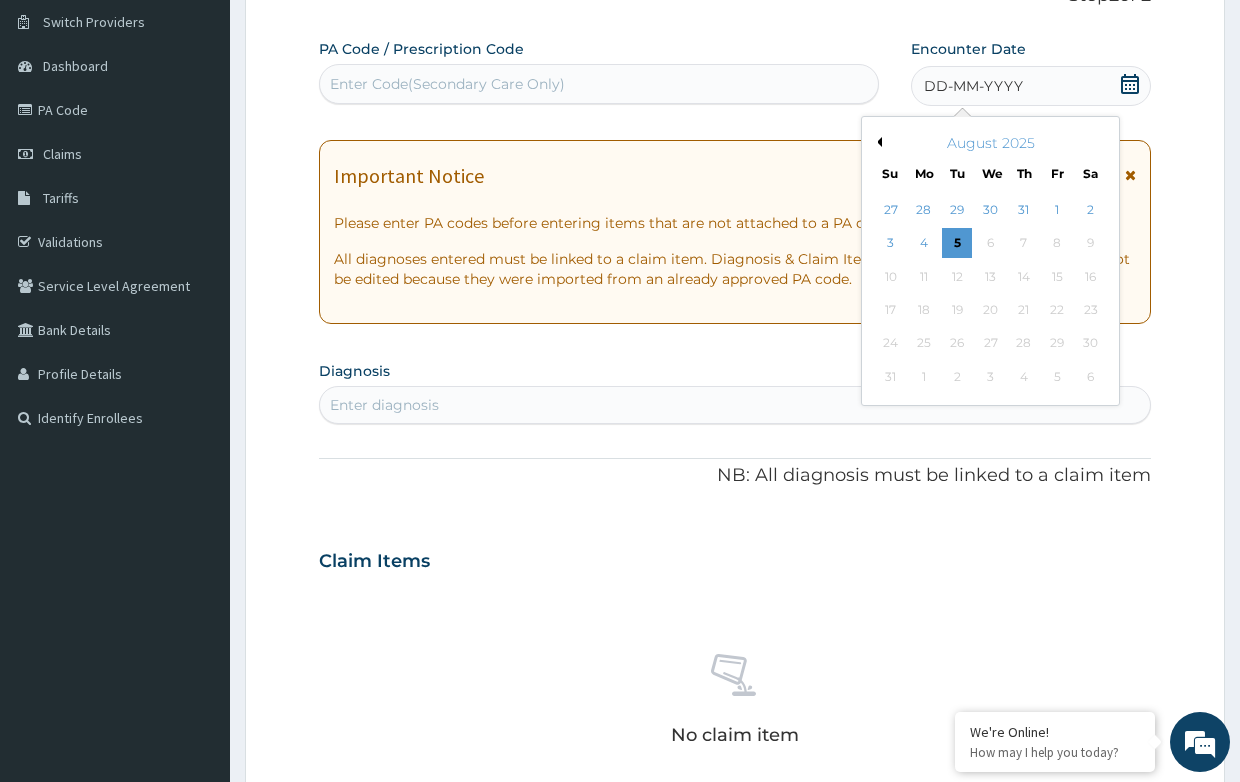 click on "August 2025" at bounding box center (990, 143) 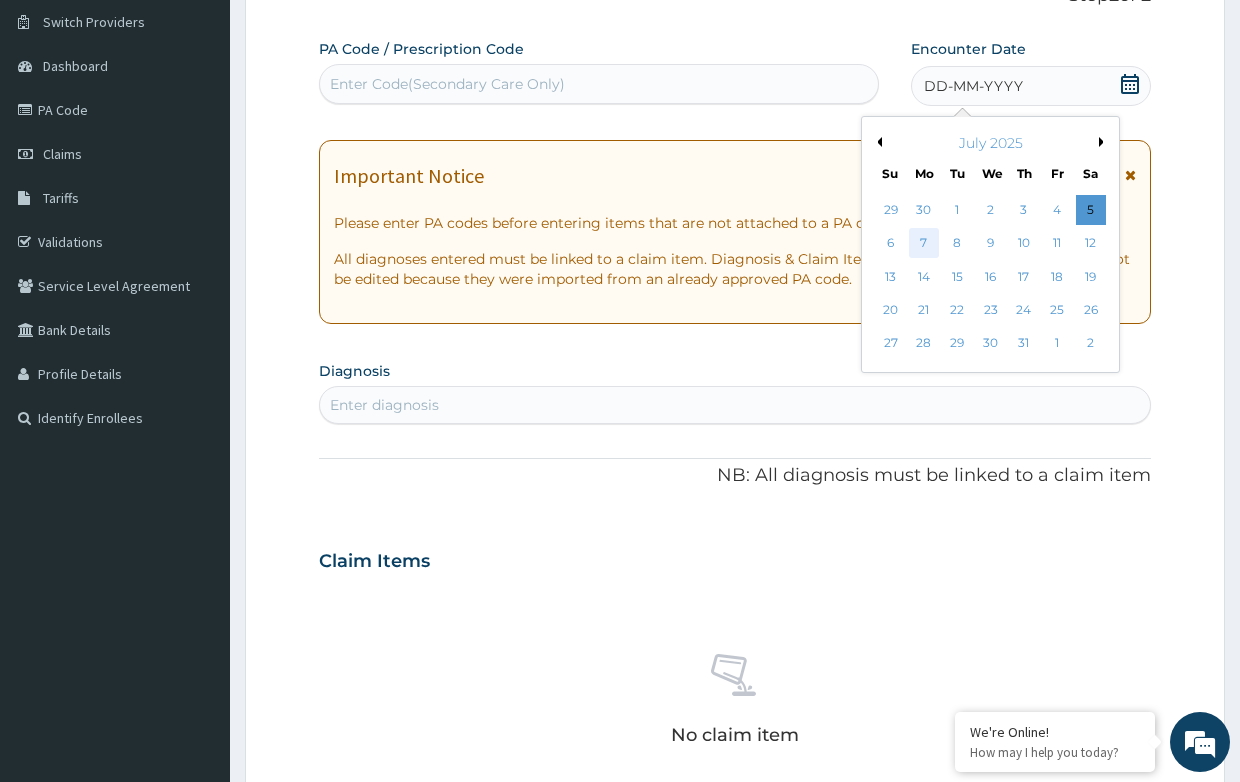 click on "7" at bounding box center (924, 244) 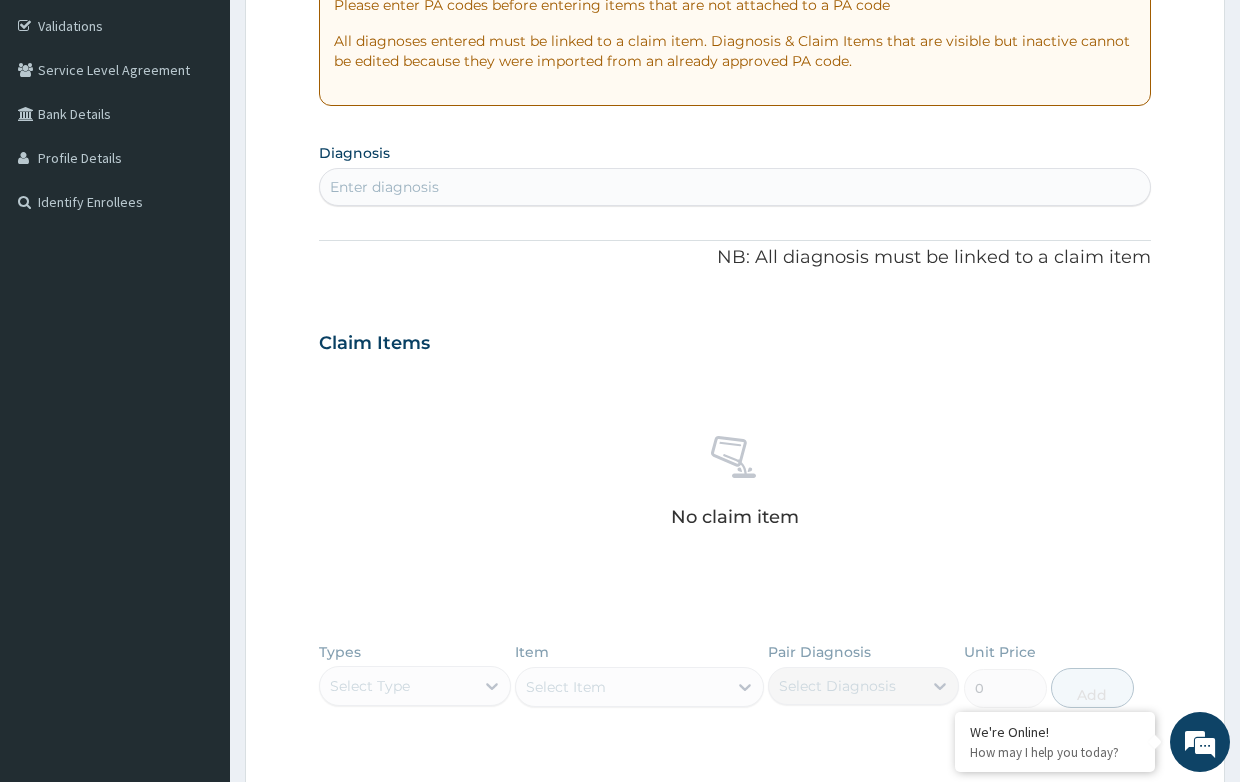 scroll, scrollTop: 452, scrollLeft: 0, axis: vertical 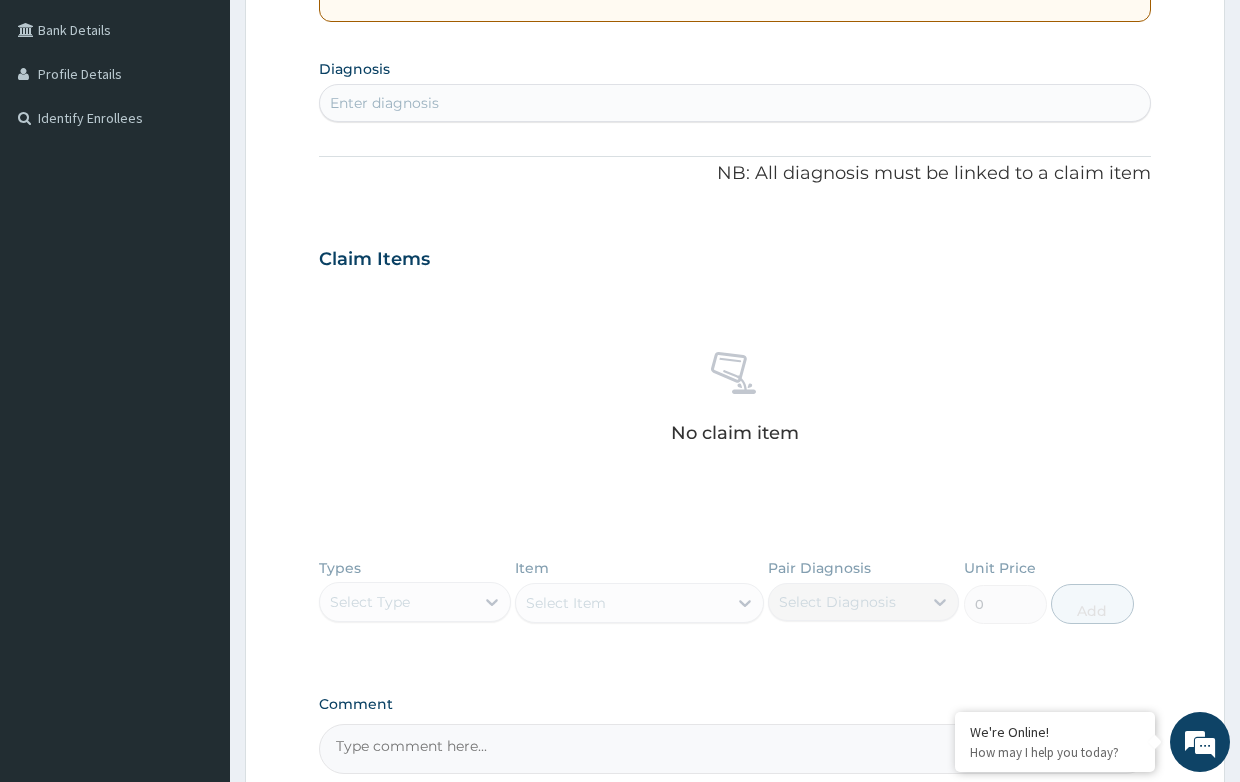 click on "Enter diagnosis" at bounding box center [384, 103] 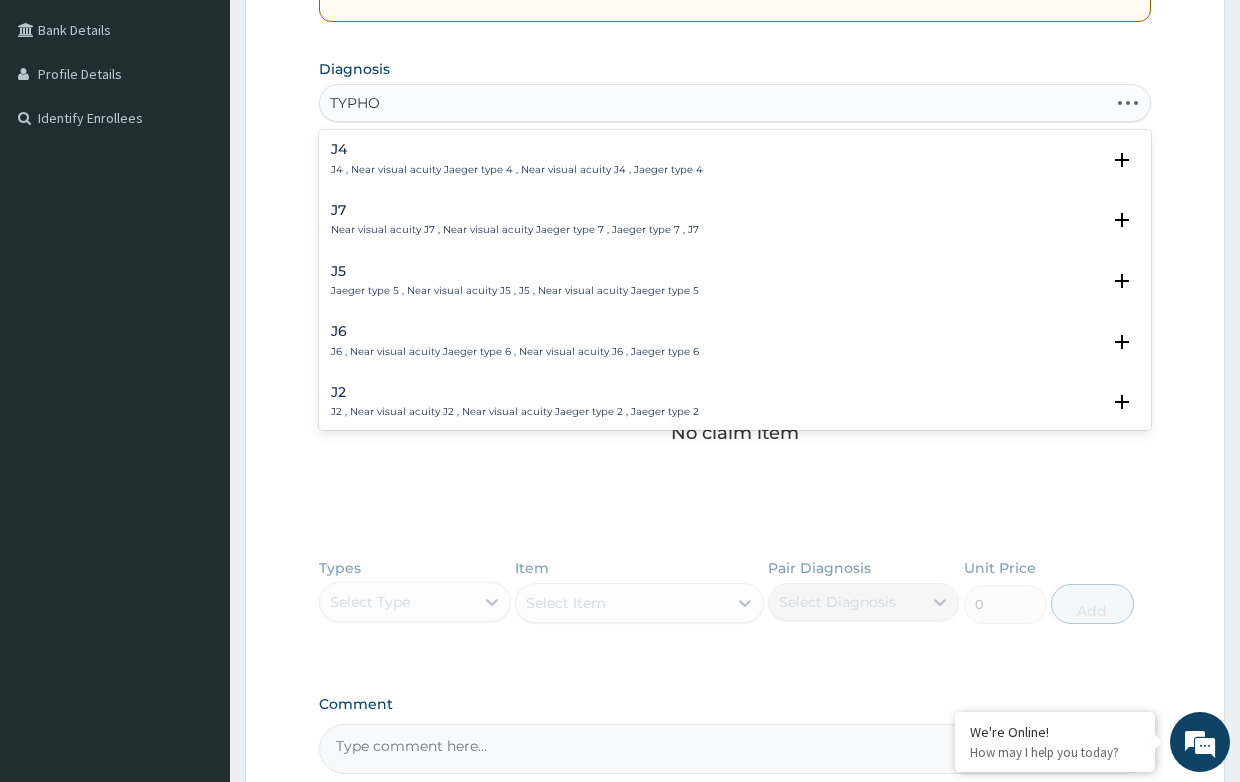 type on "TYPHOI" 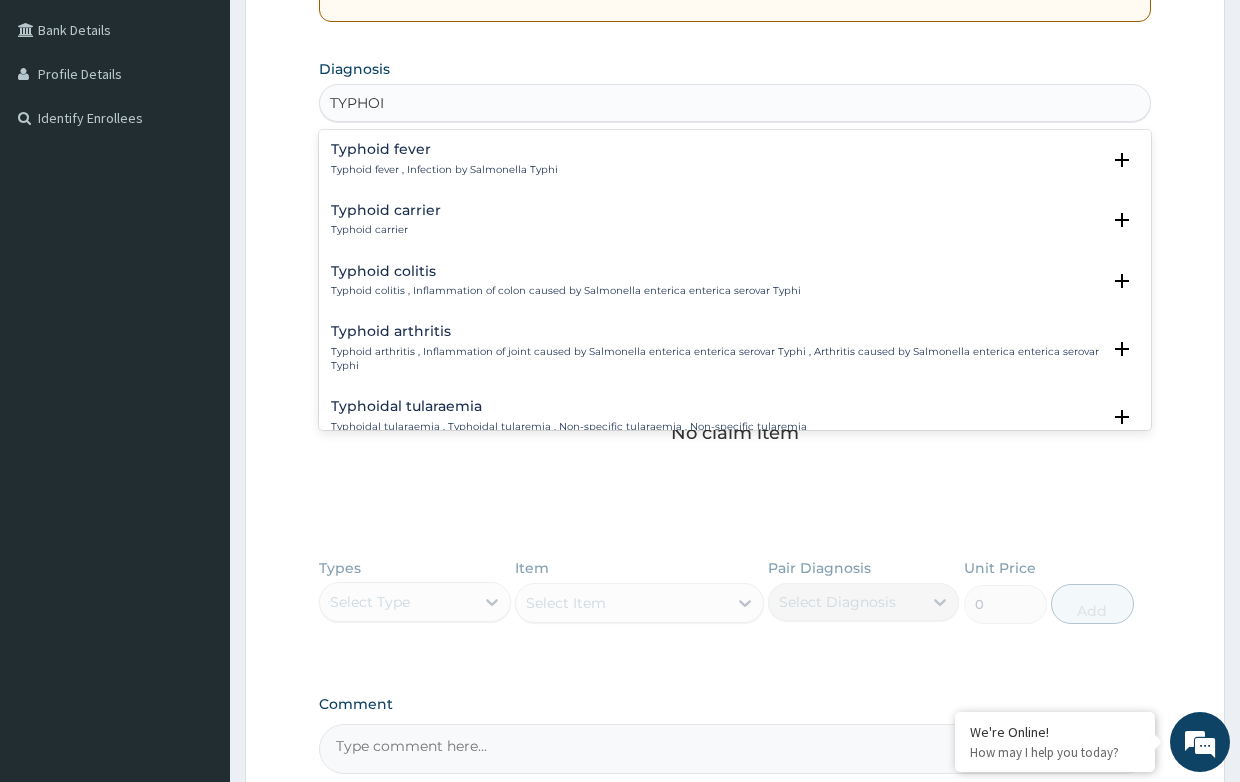 click on "Typhoid fever" at bounding box center (444, 149) 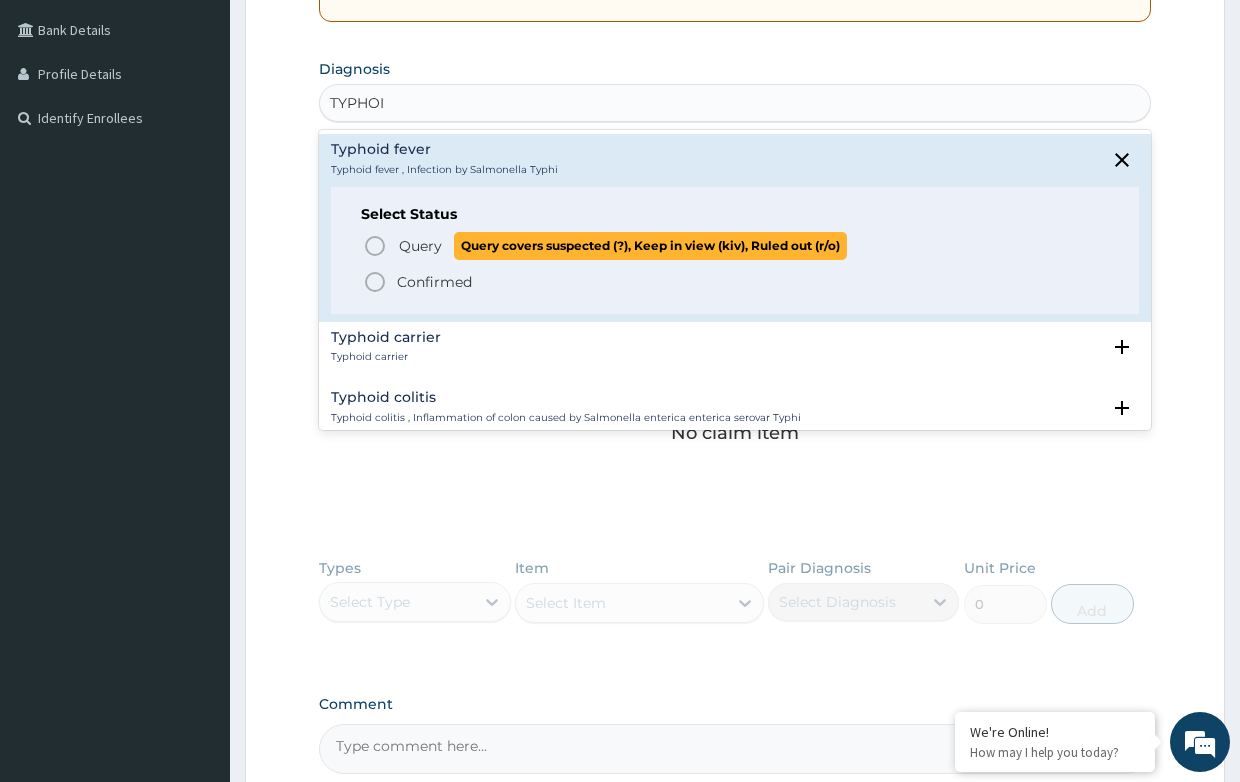 click 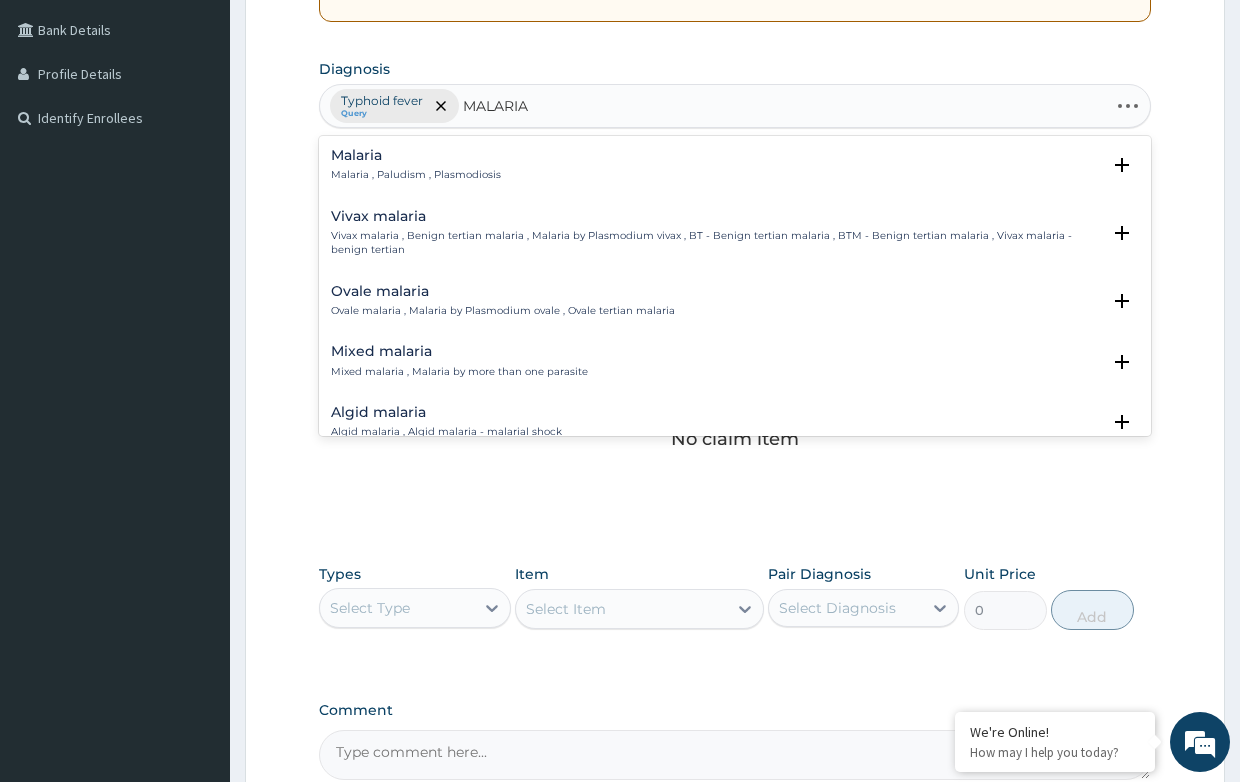 type on "MALARIA" 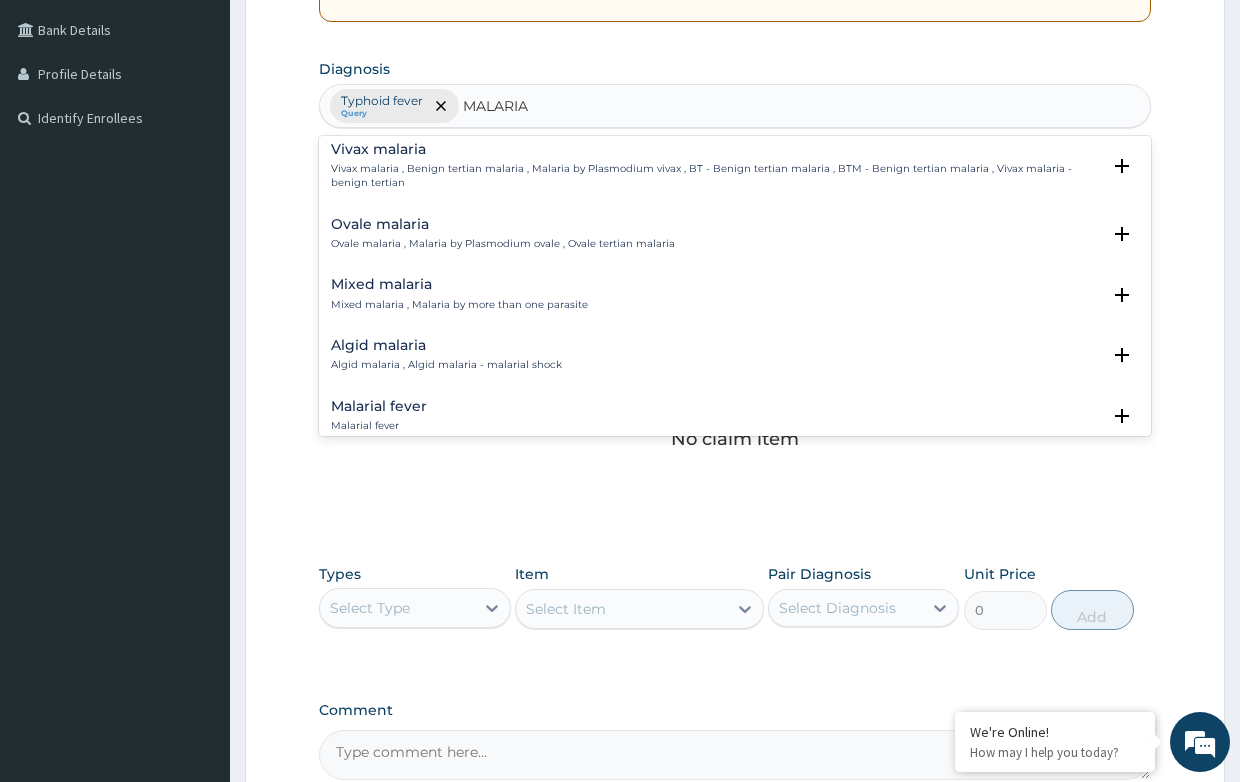 scroll, scrollTop: 100, scrollLeft: 0, axis: vertical 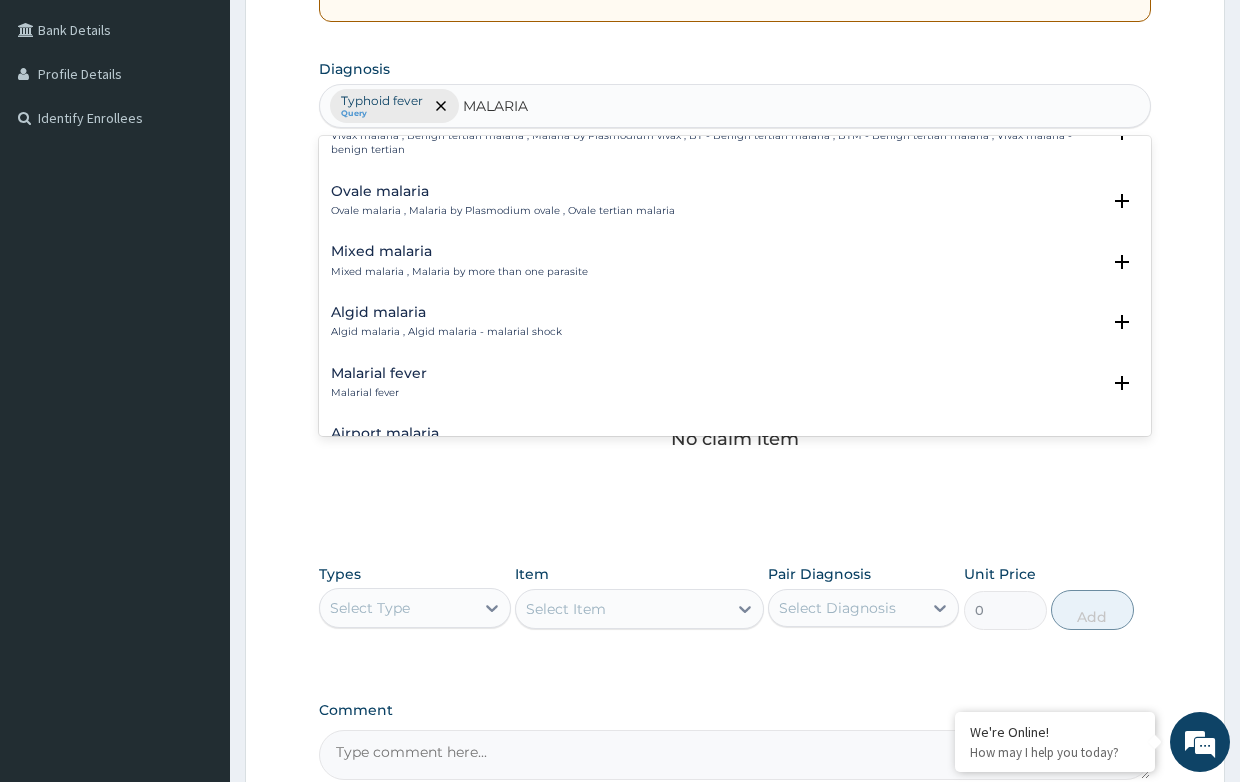 click on "Malarial fever" at bounding box center [379, 373] 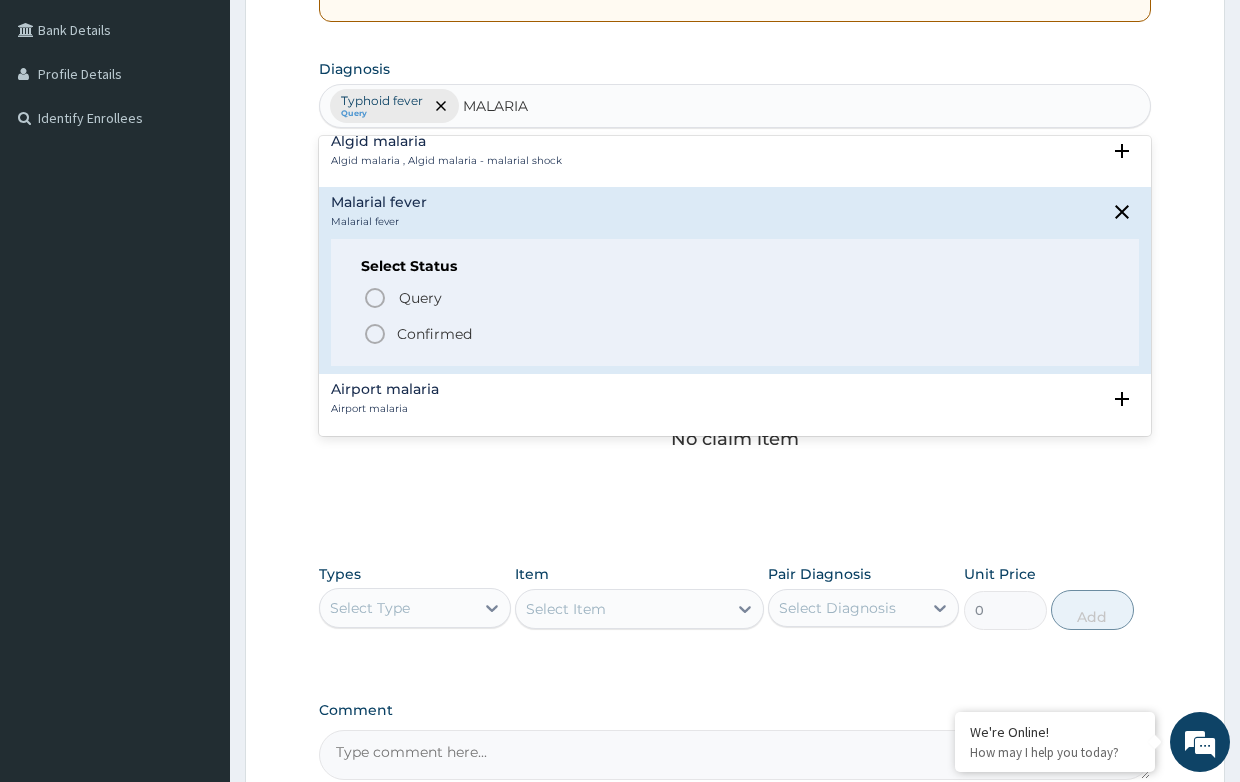 scroll, scrollTop: 300, scrollLeft: 0, axis: vertical 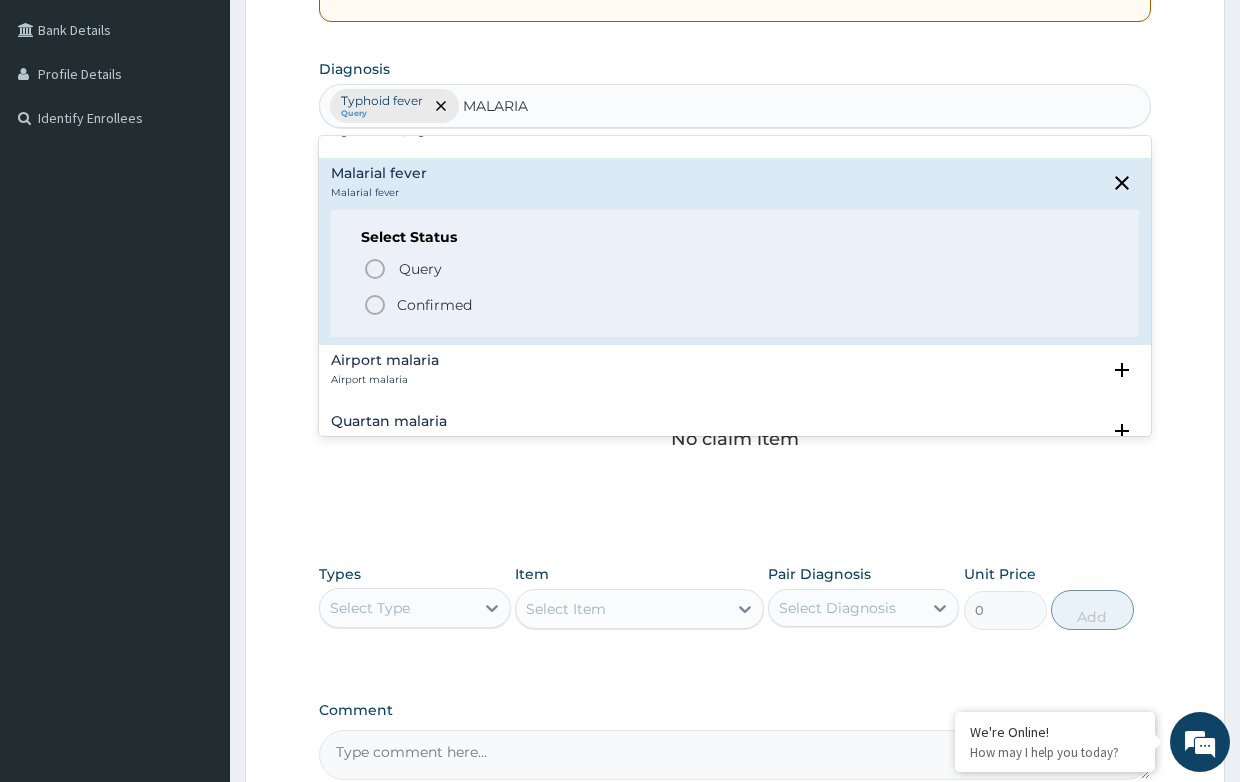 click 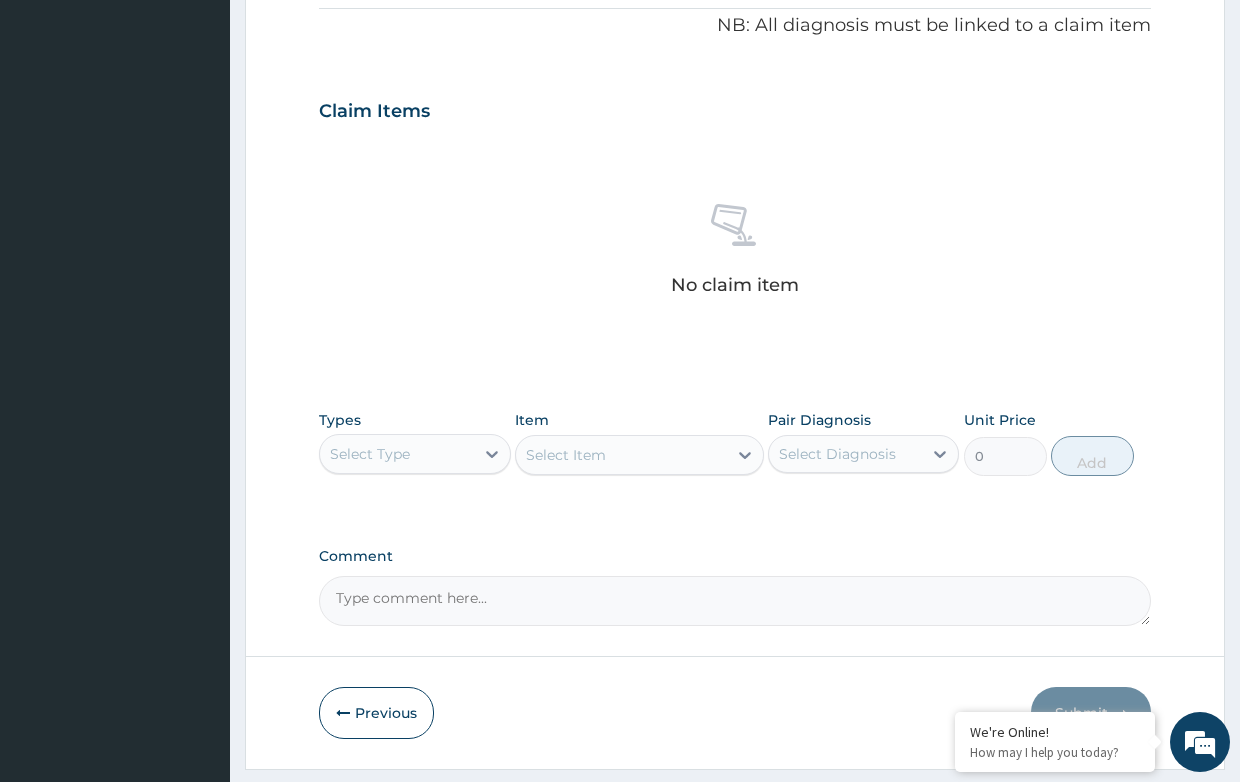 scroll, scrollTop: 660, scrollLeft: 0, axis: vertical 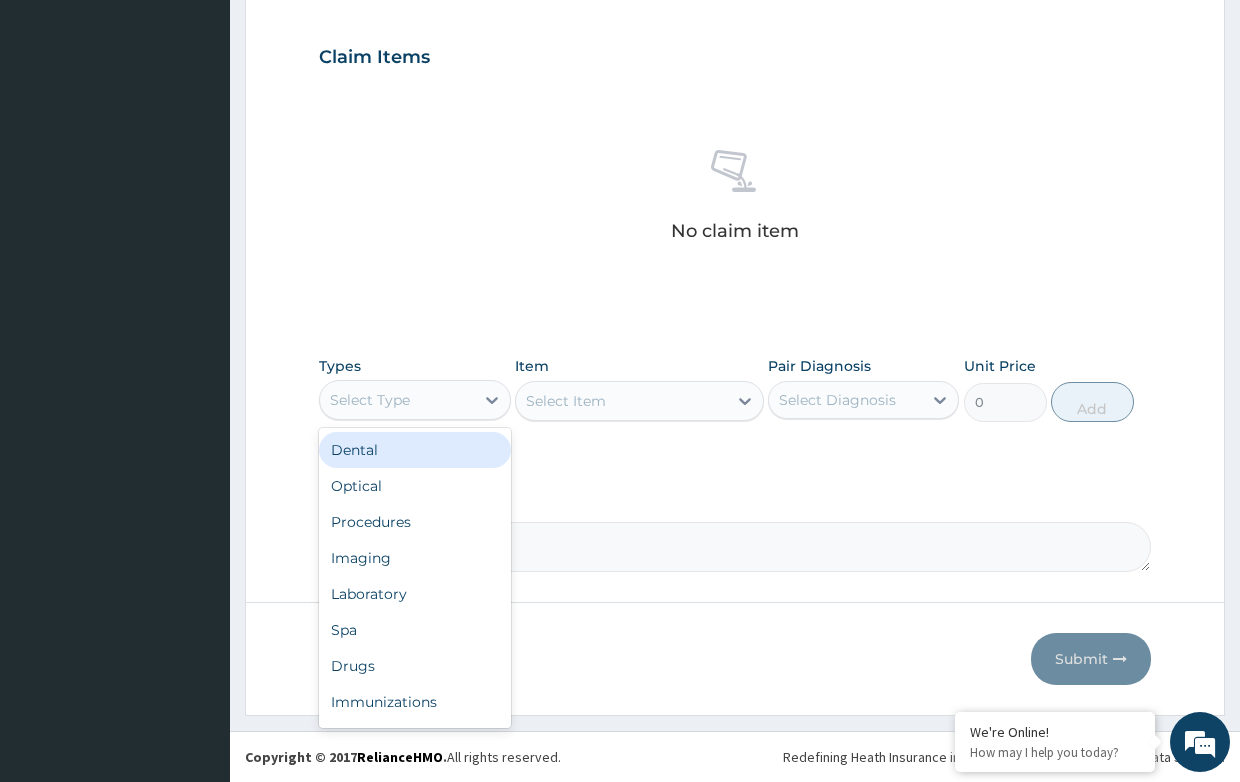 click on "Select Type" at bounding box center [396, 400] 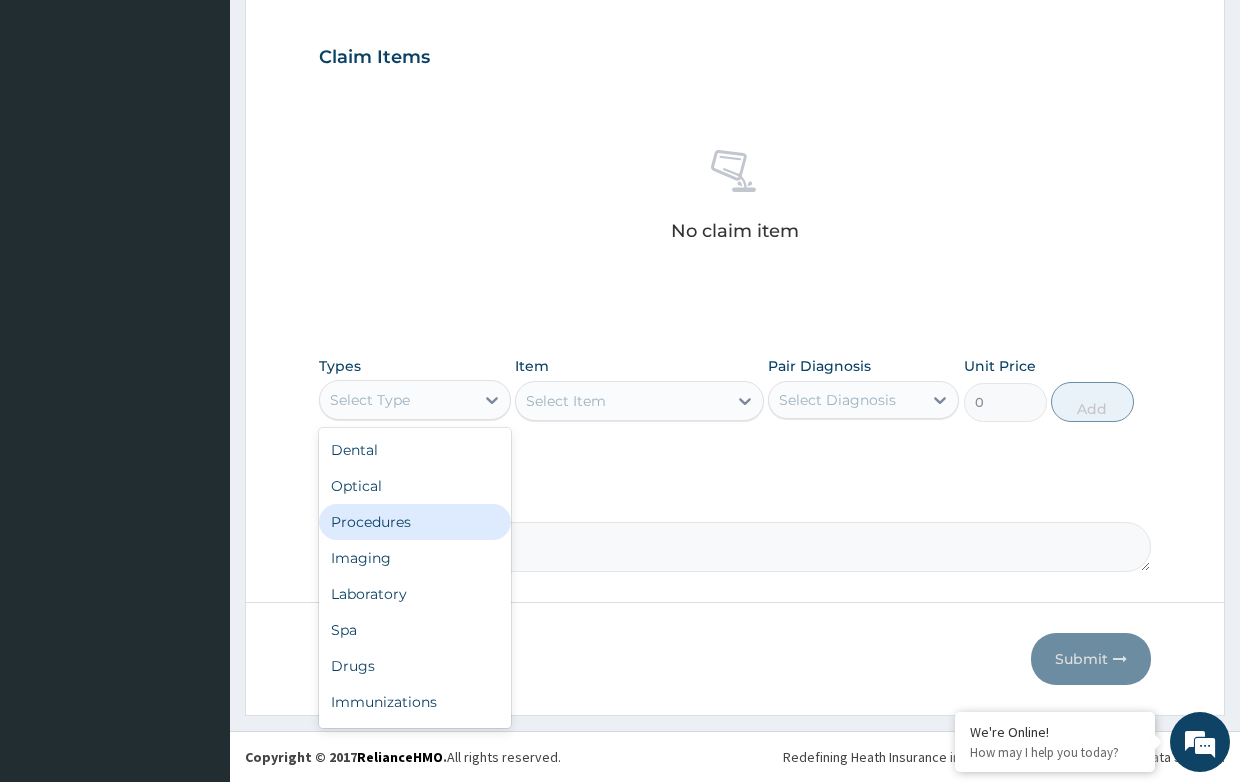 click on "Procedures" at bounding box center [414, 522] 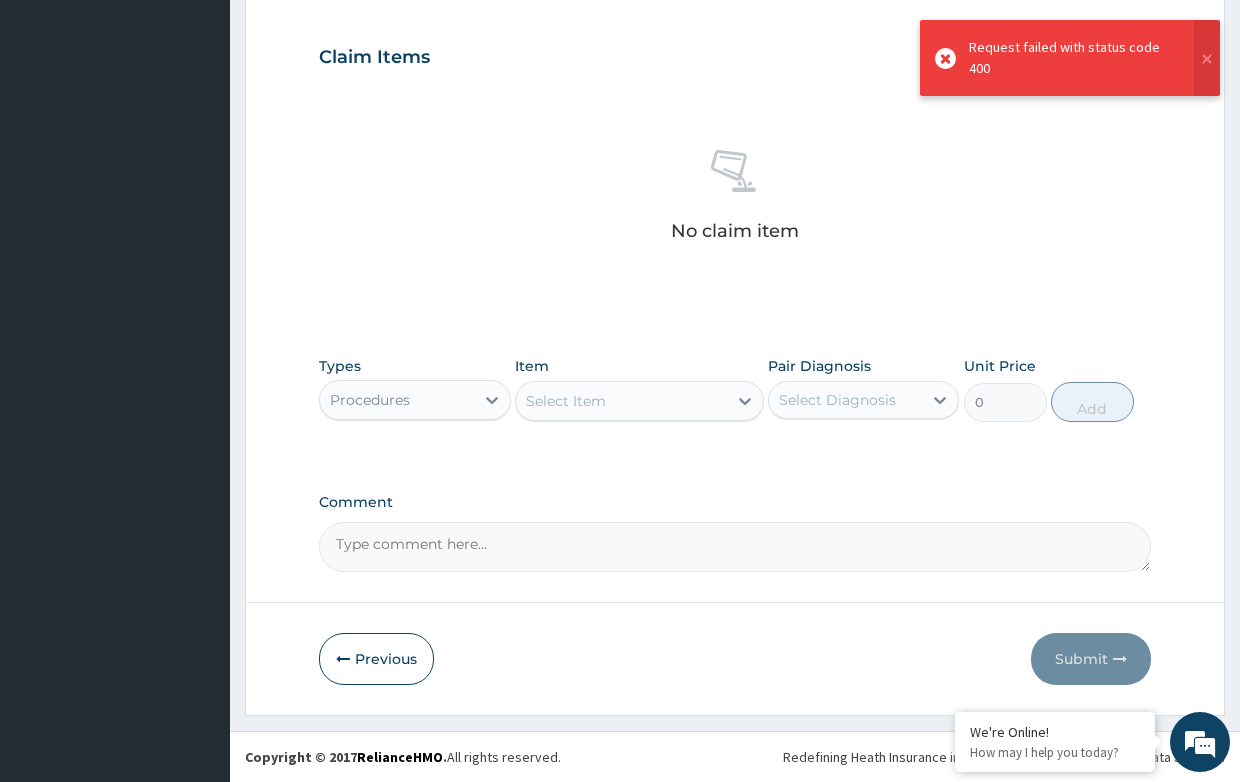 click on "Select Item" at bounding box center [566, 401] 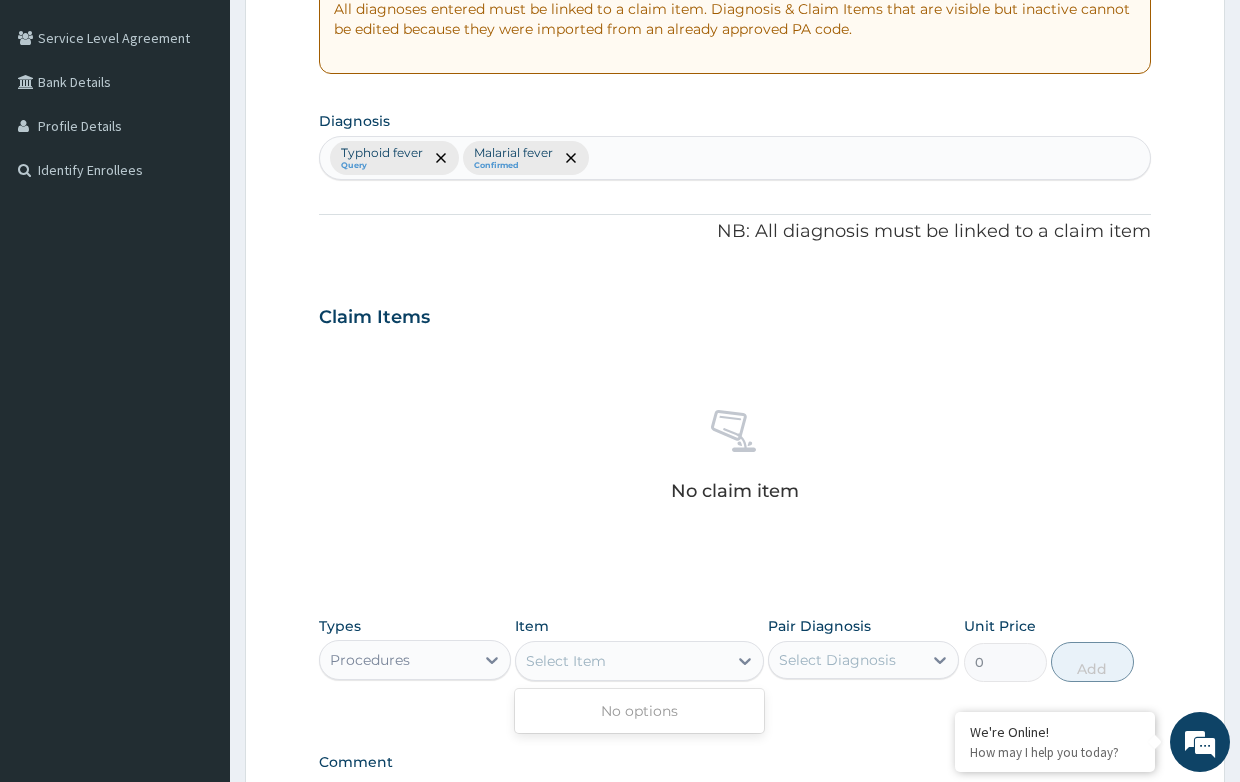 scroll, scrollTop: 660, scrollLeft: 0, axis: vertical 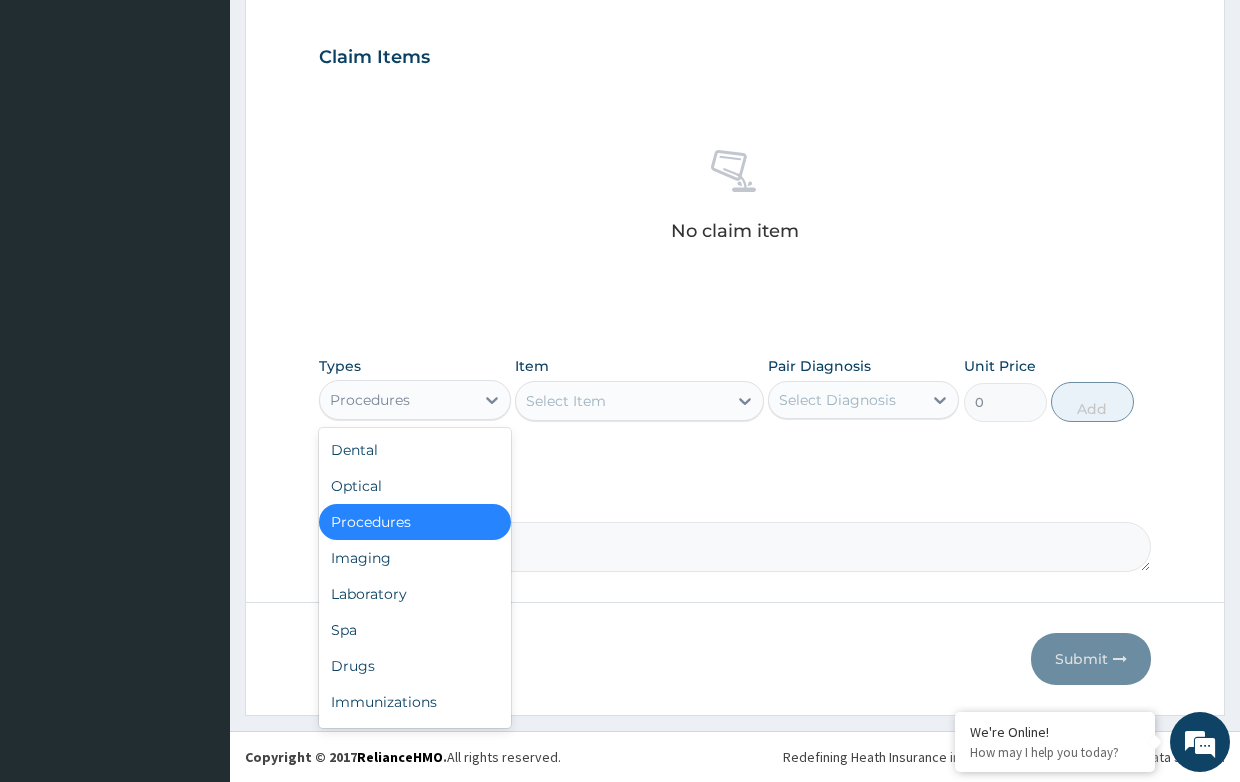 click on "Procedures" at bounding box center [370, 400] 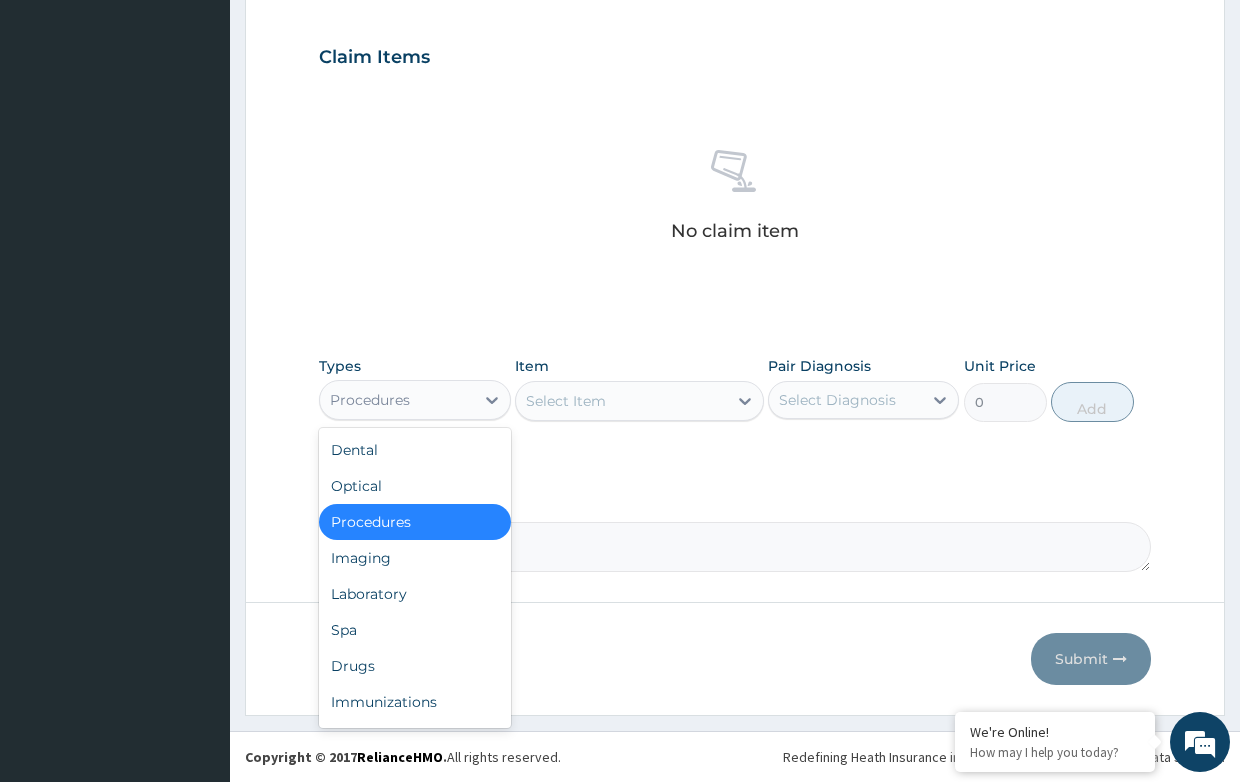 click on "Procedures" at bounding box center (414, 522) 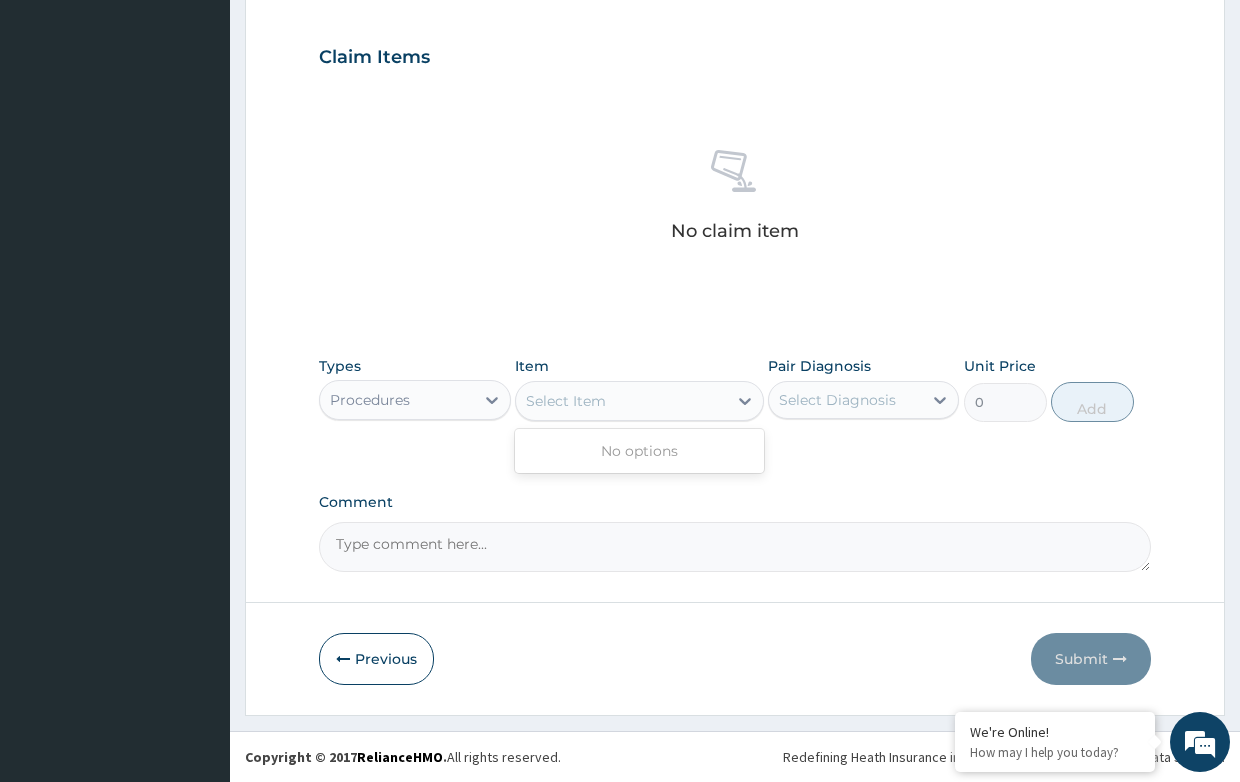 click on "Select Item" at bounding box center (621, 401) 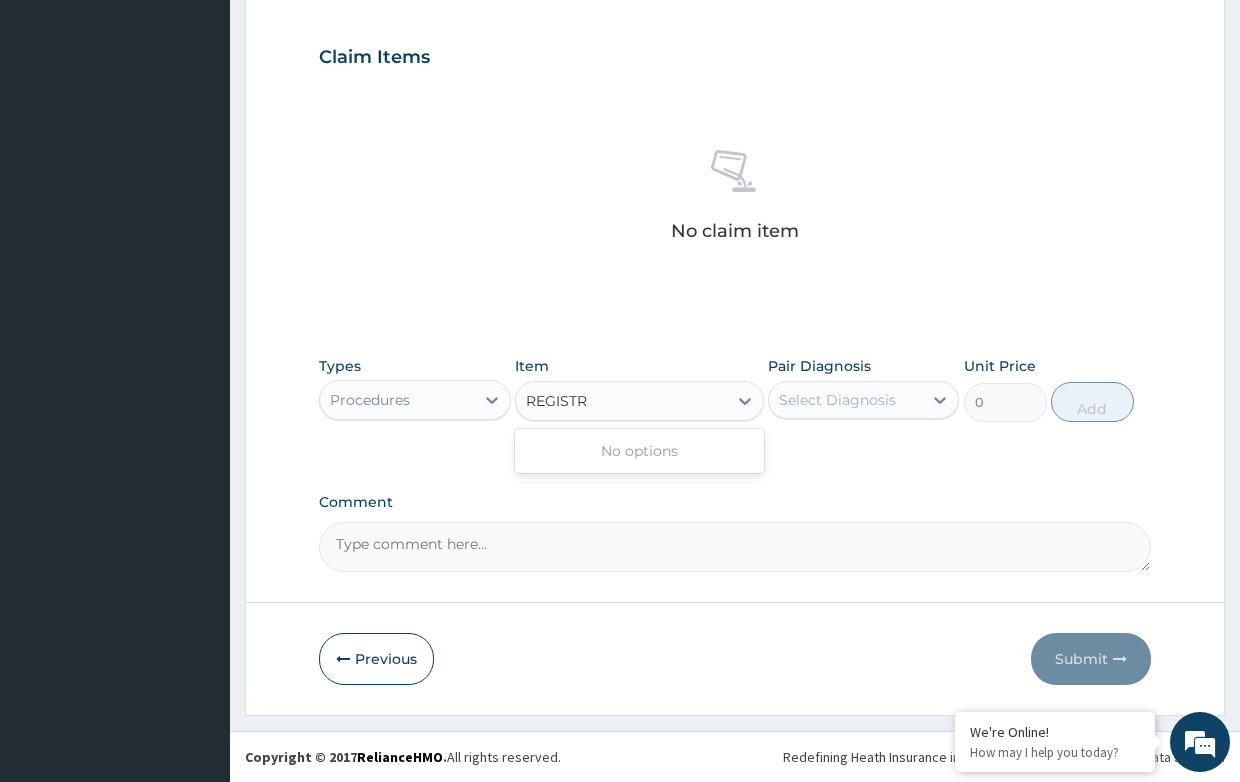 type on "REGISTRA" 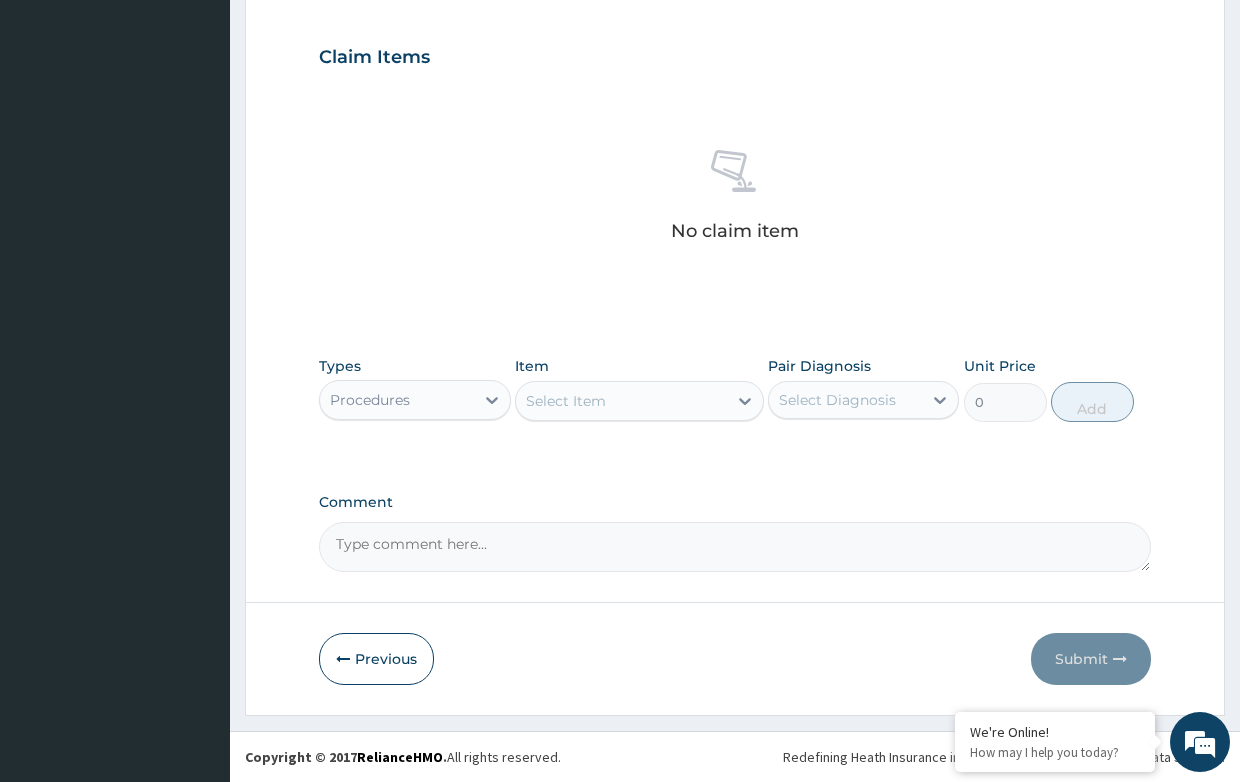 click on "Select Item" at bounding box center (621, 401) 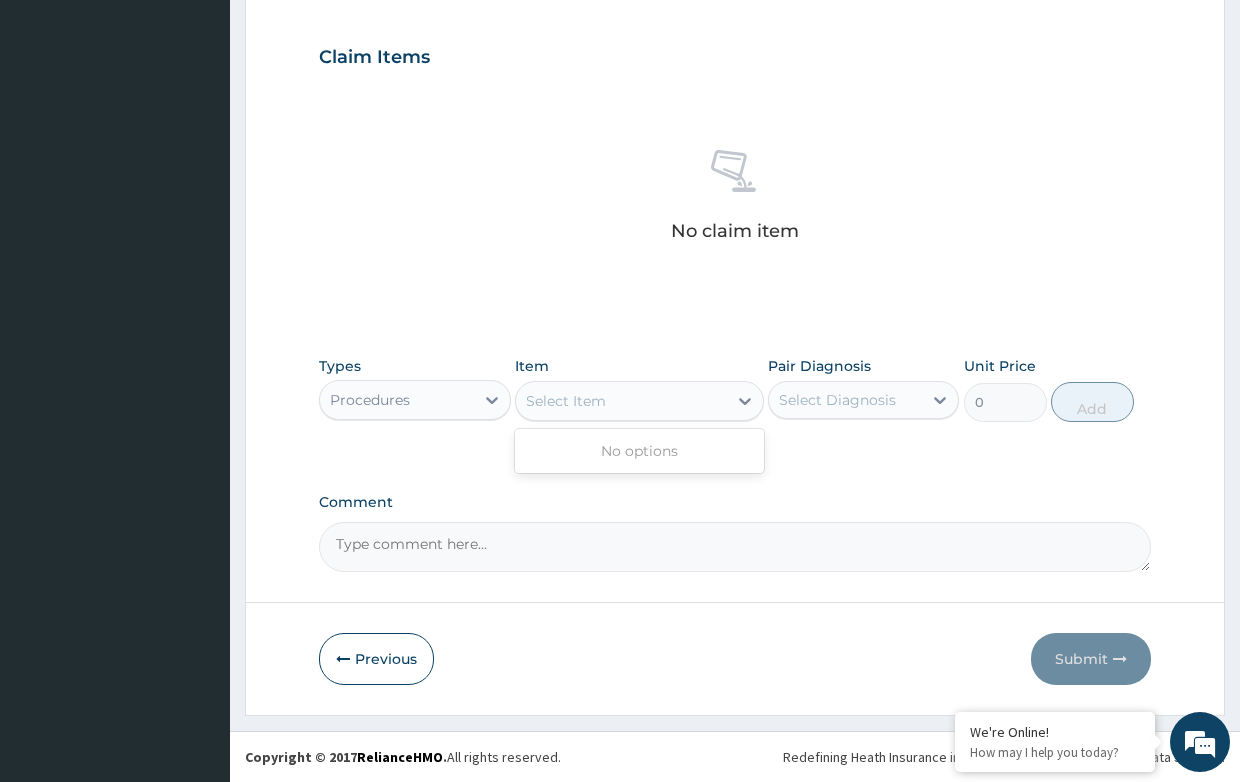 click on "Select Item" at bounding box center [566, 401] 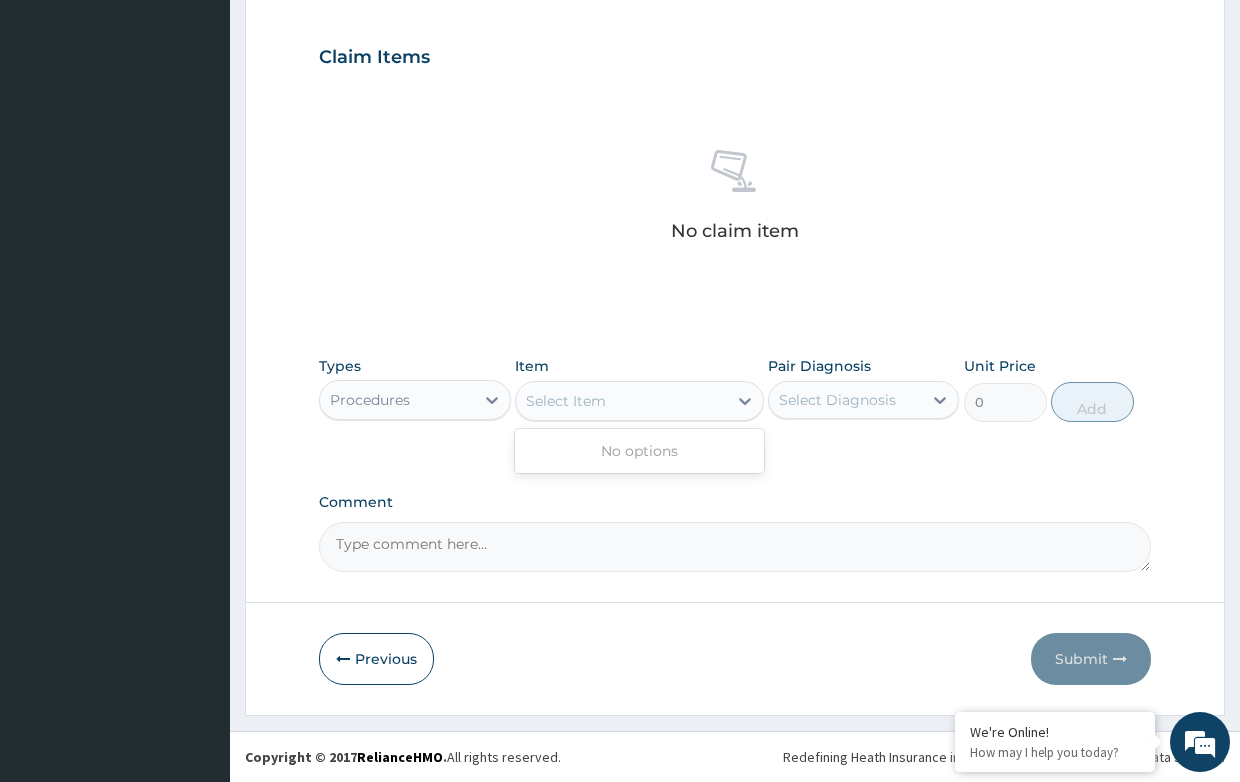 click on "Select Item" at bounding box center [566, 401] 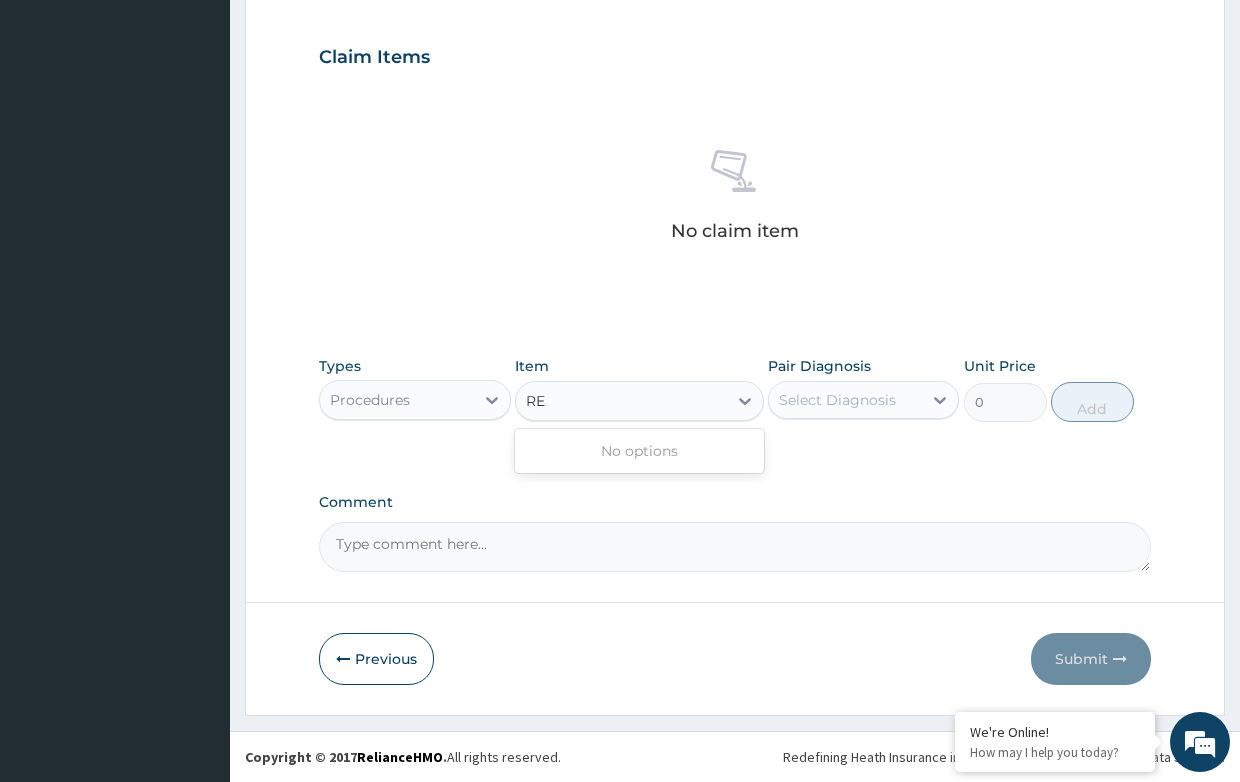 type on "R" 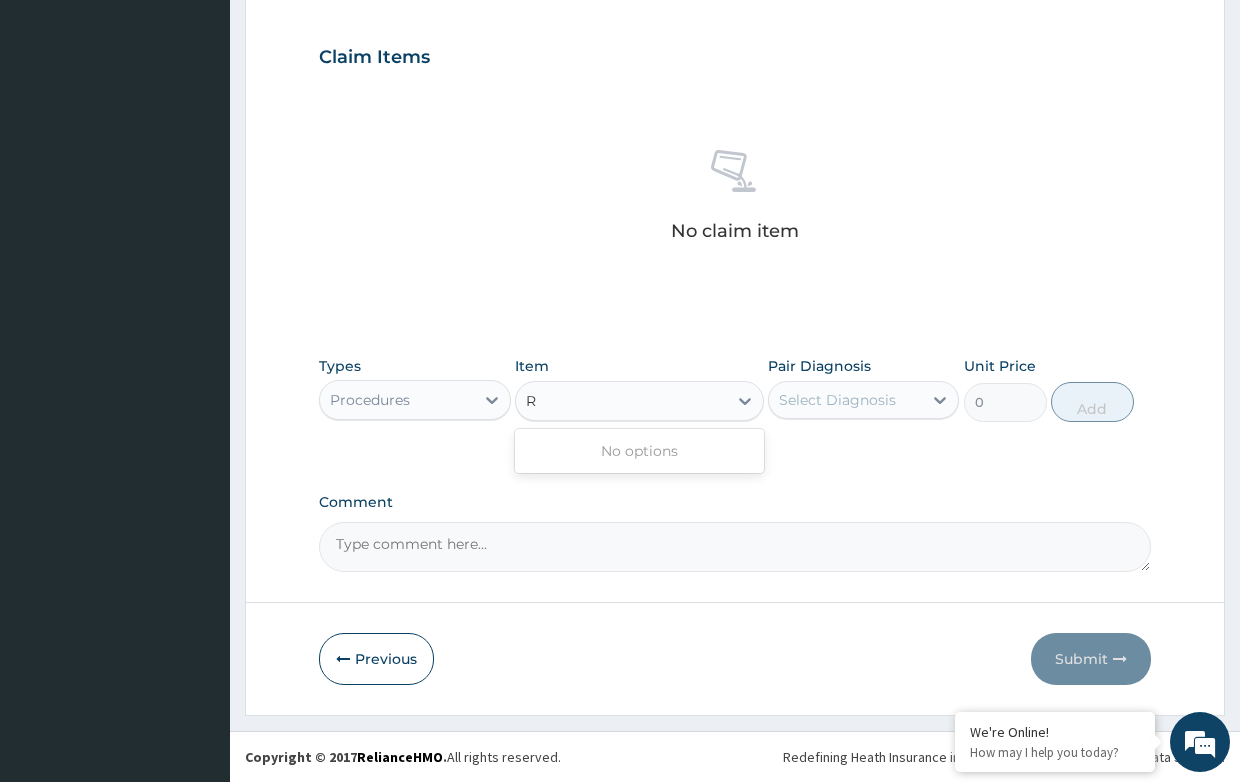 type 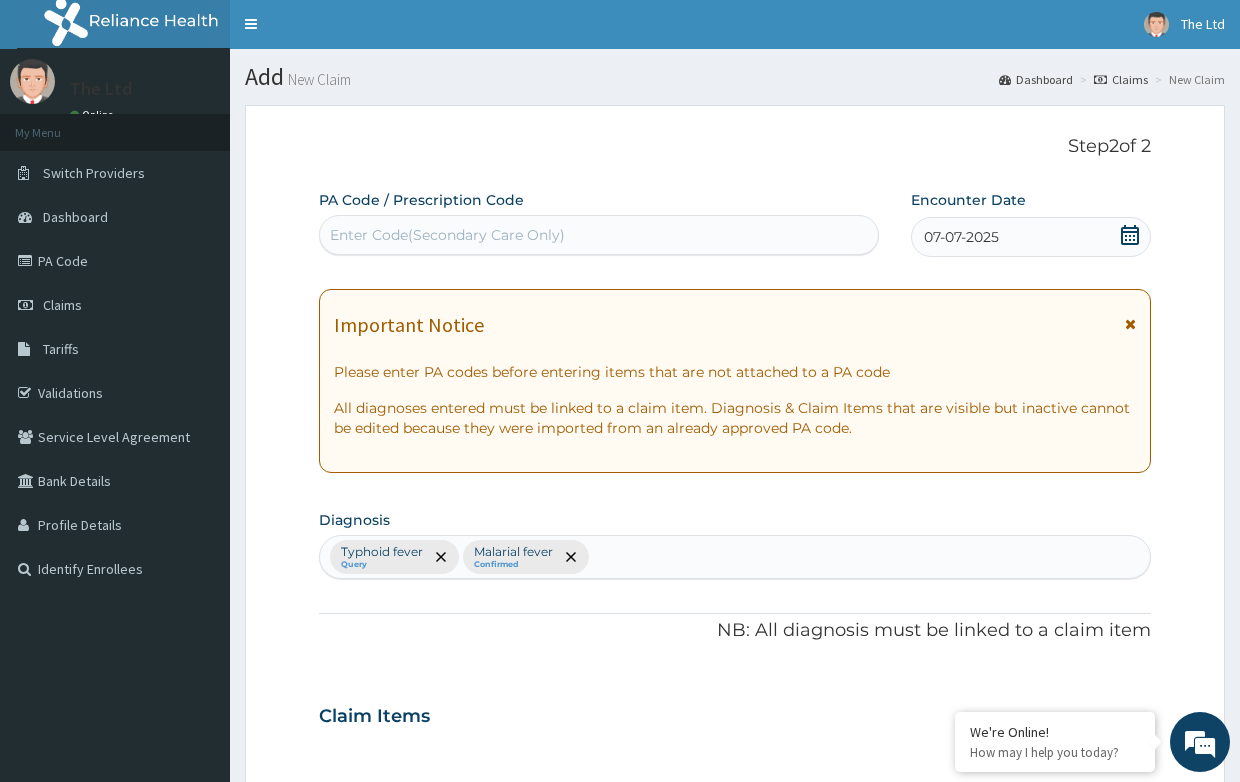 scroll, scrollTop: 0, scrollLeft: 0, axis: both 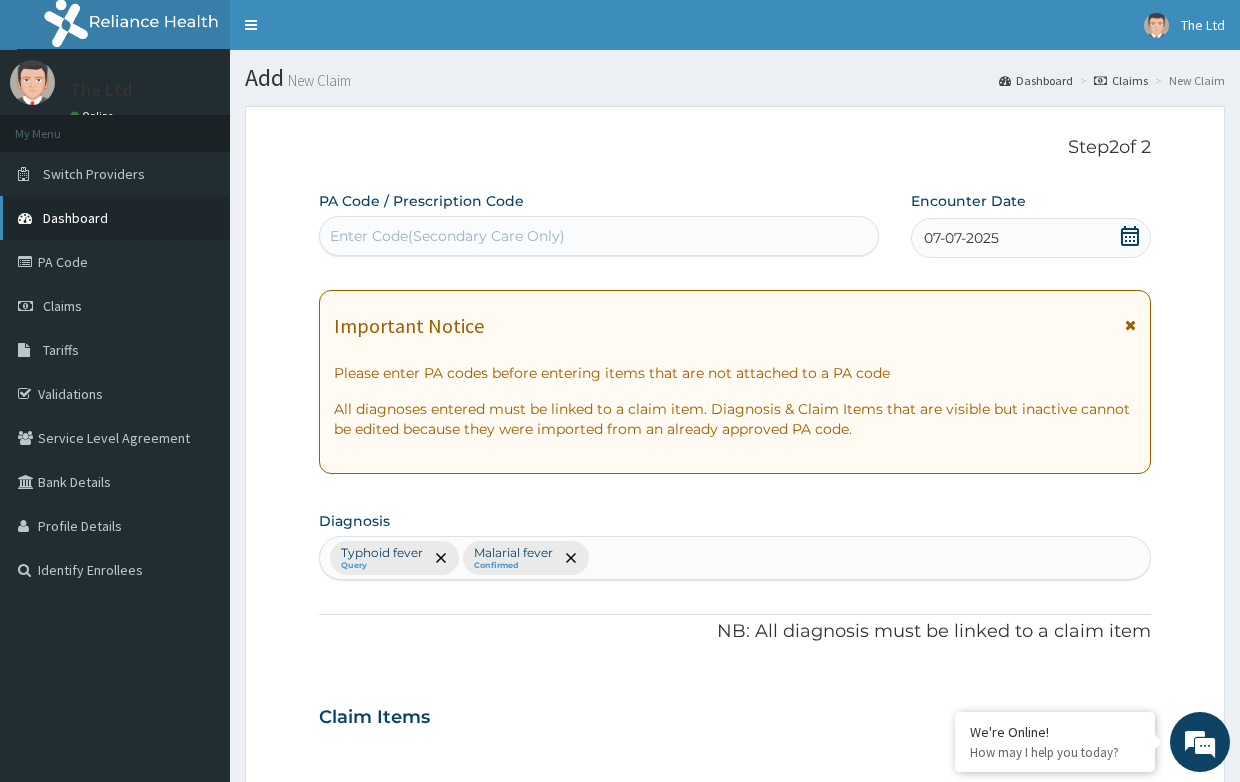 click on "Dashboard" at bounding box center [75, 218] 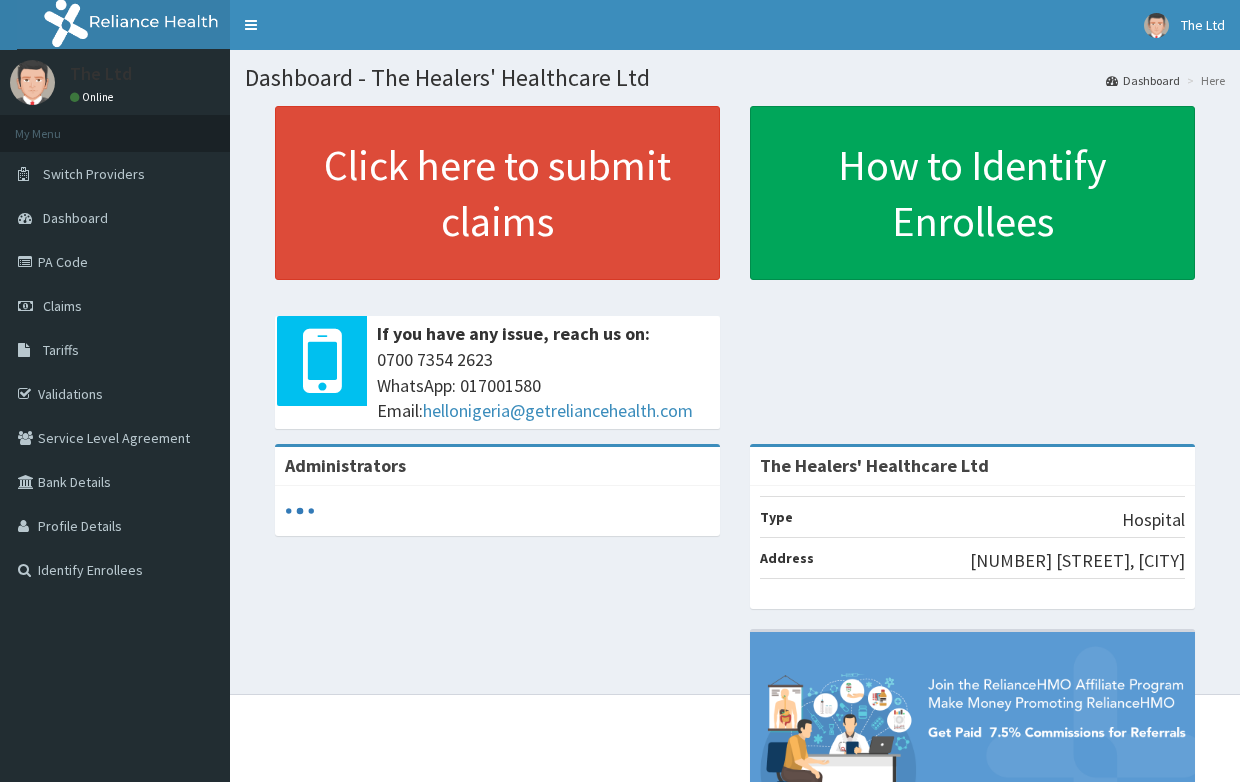 scroll, scrollTop: 0, scrollLeft: 0, axis: both 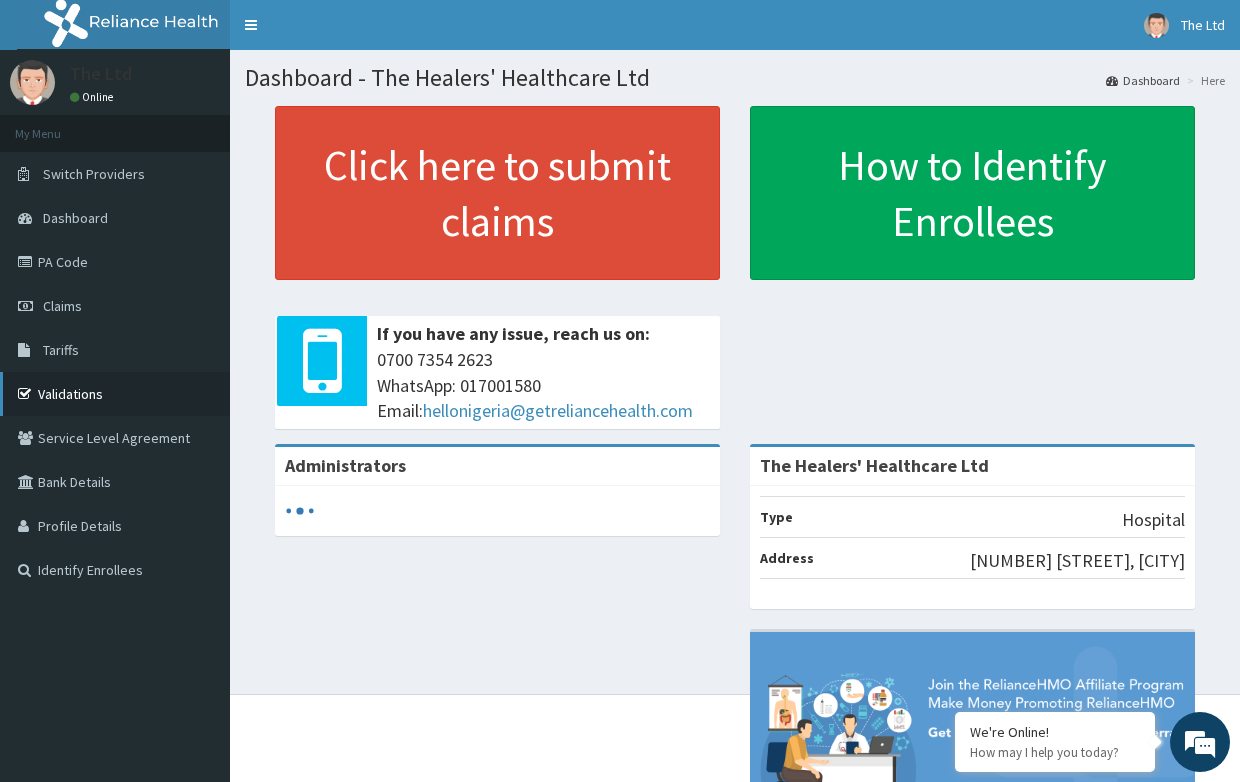 click on "Validations" at bounding box center (115, 394) 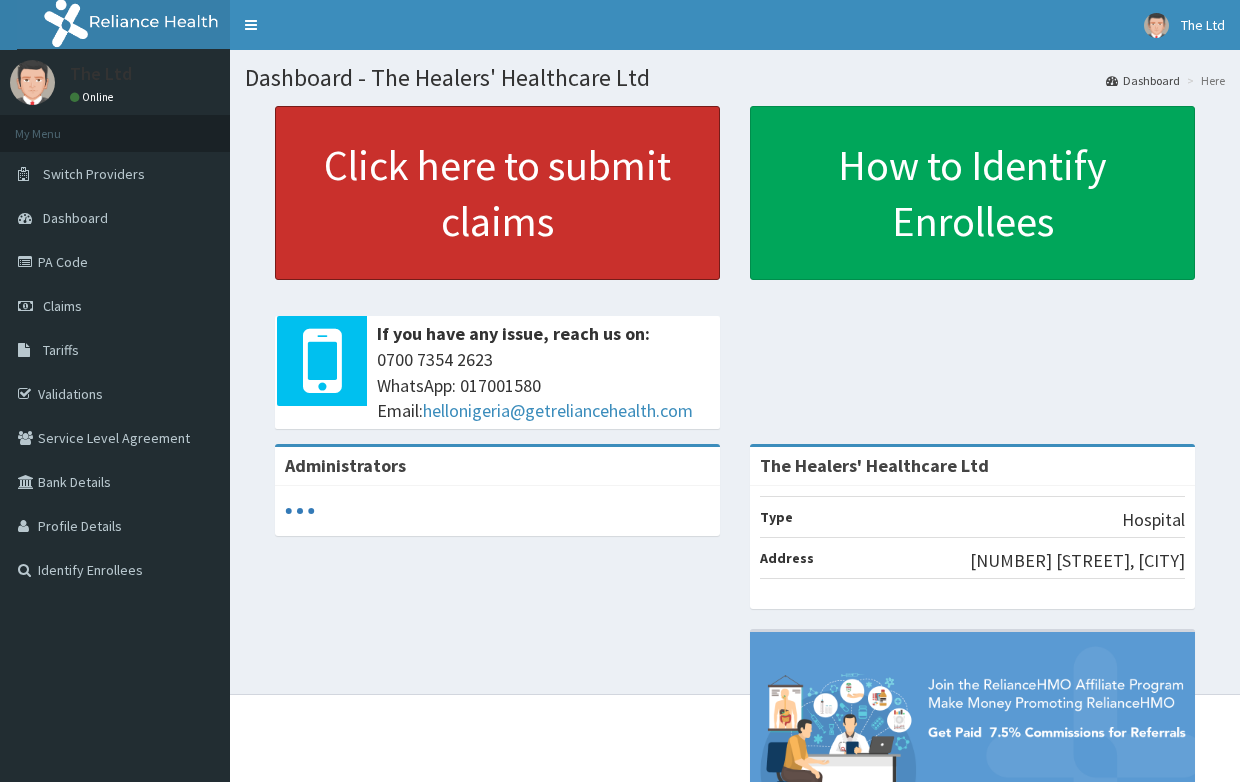 scroll, scrollTop: 0, scrollLeft: 0, axis: both 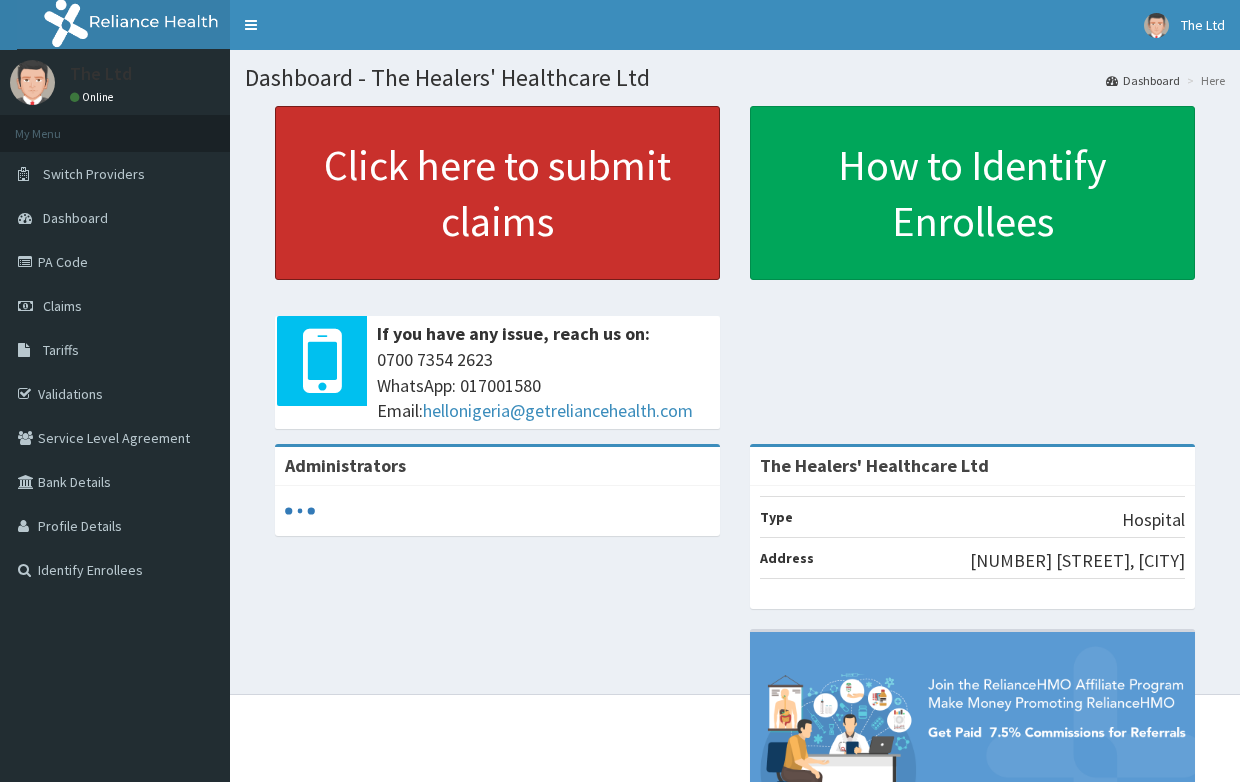 click on "Click here to submit claims" at bounding box center (497, 193) 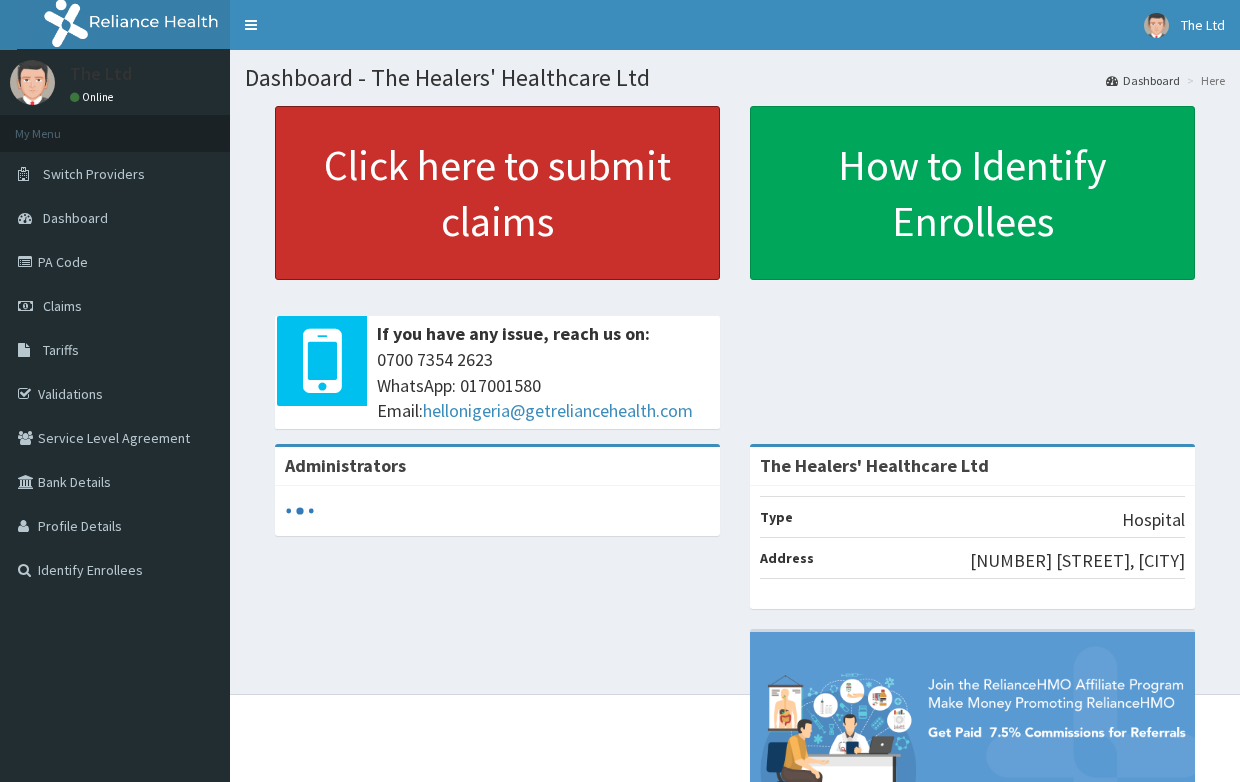 scroll, scrollTop: 0, scrollLeft: 0, axis: both 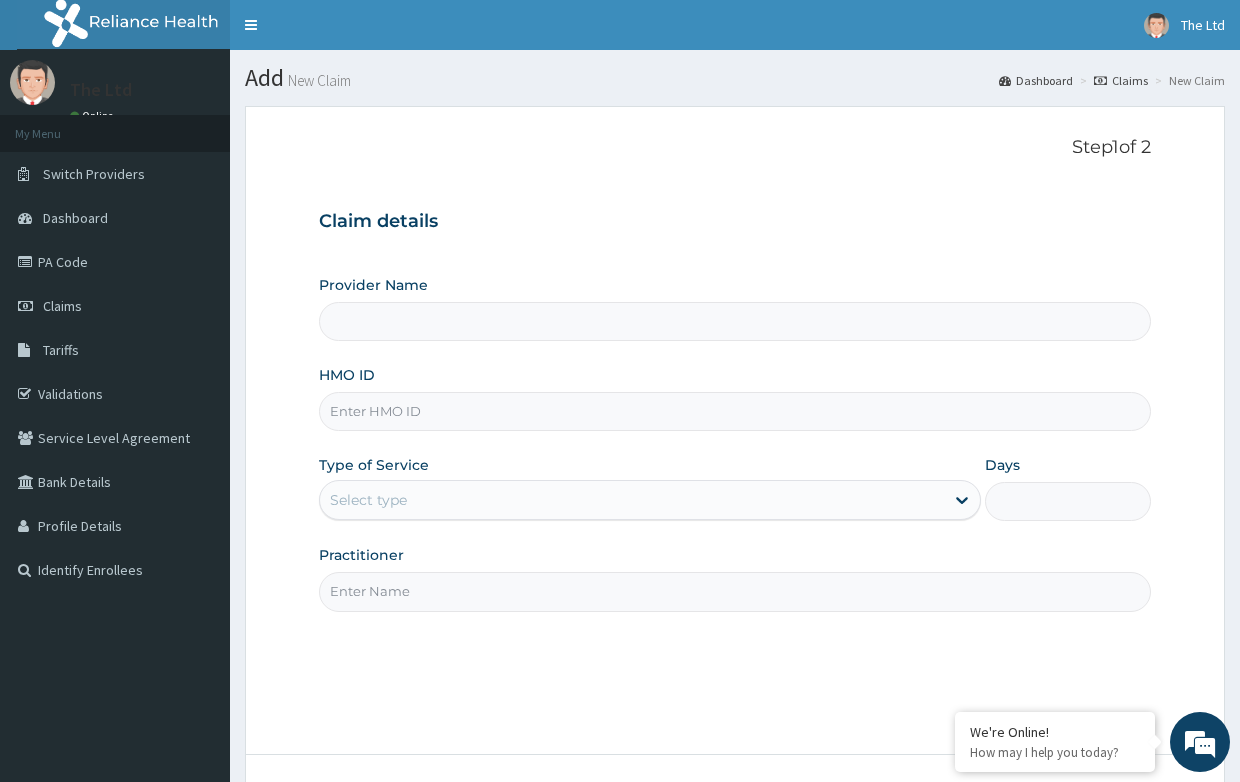 click on "Provider Name" at bounding box center [734, 321] 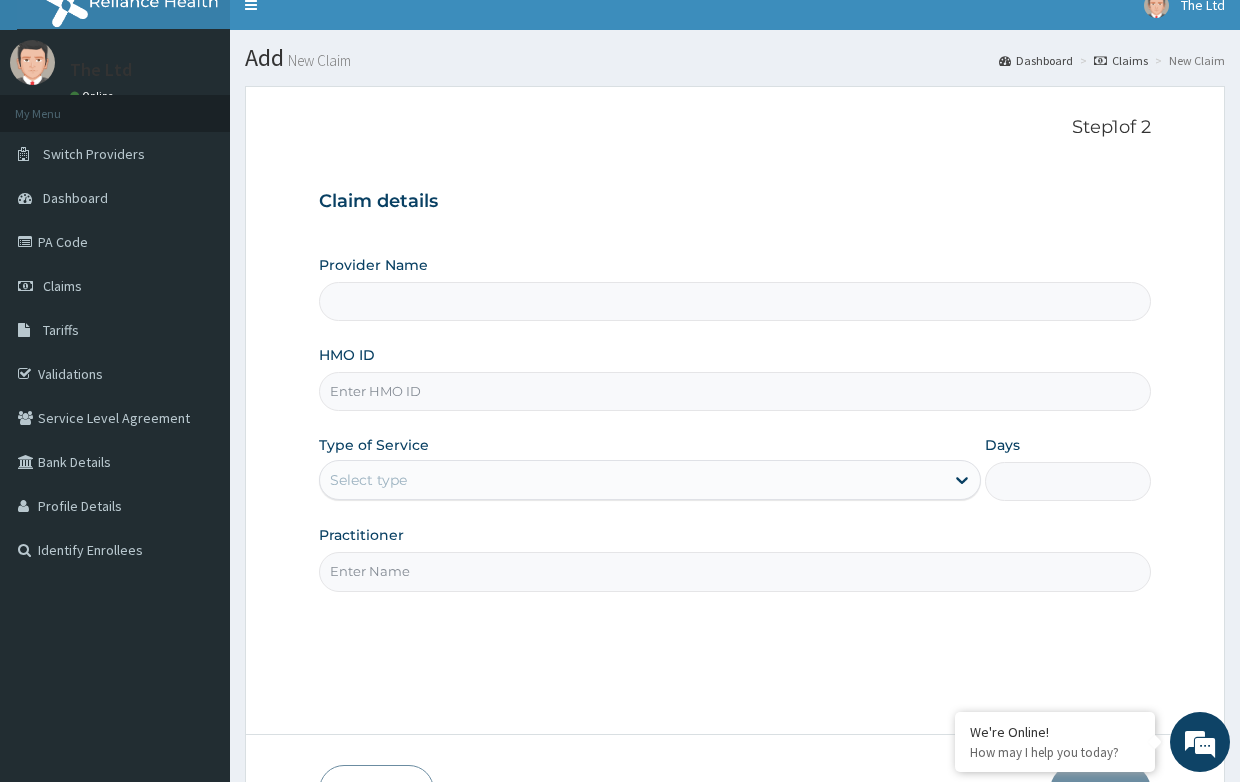 scroll, scrollTop: 0, scrollLeft: 0, axis: both 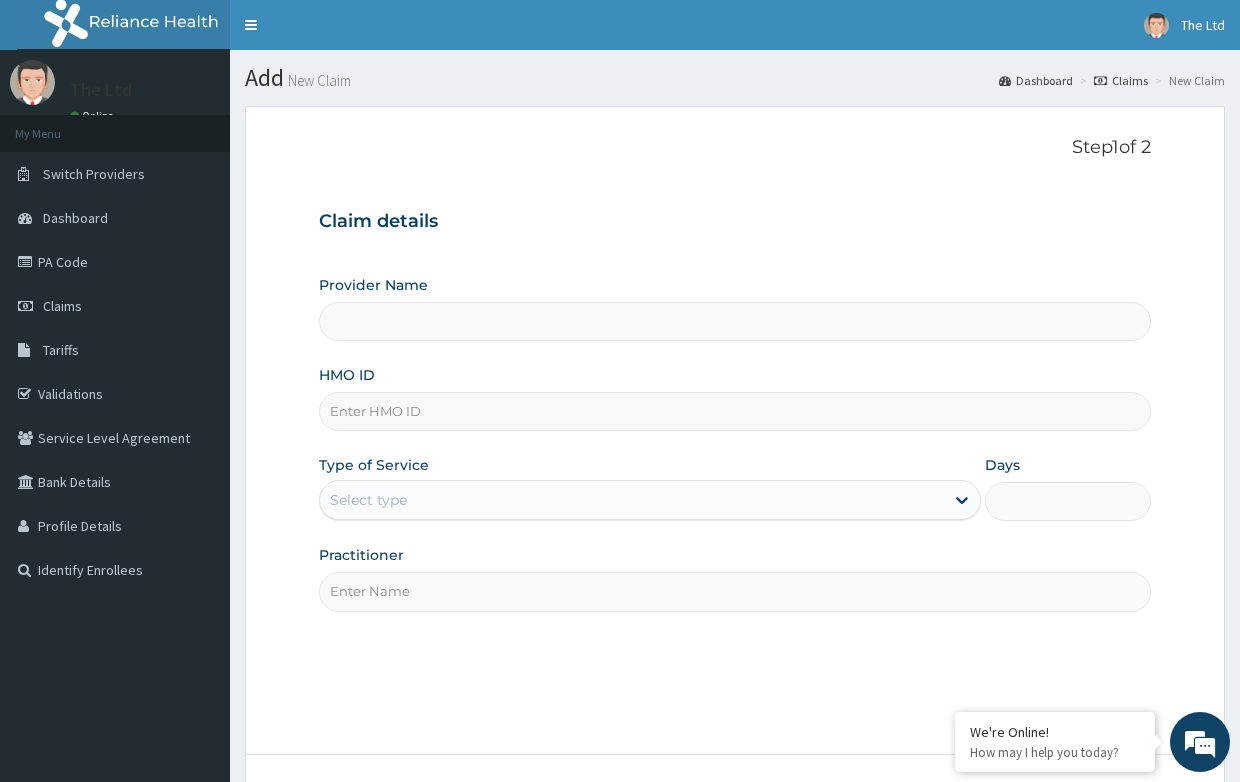 click on "Provider Name" at bounding box center (734, 321) 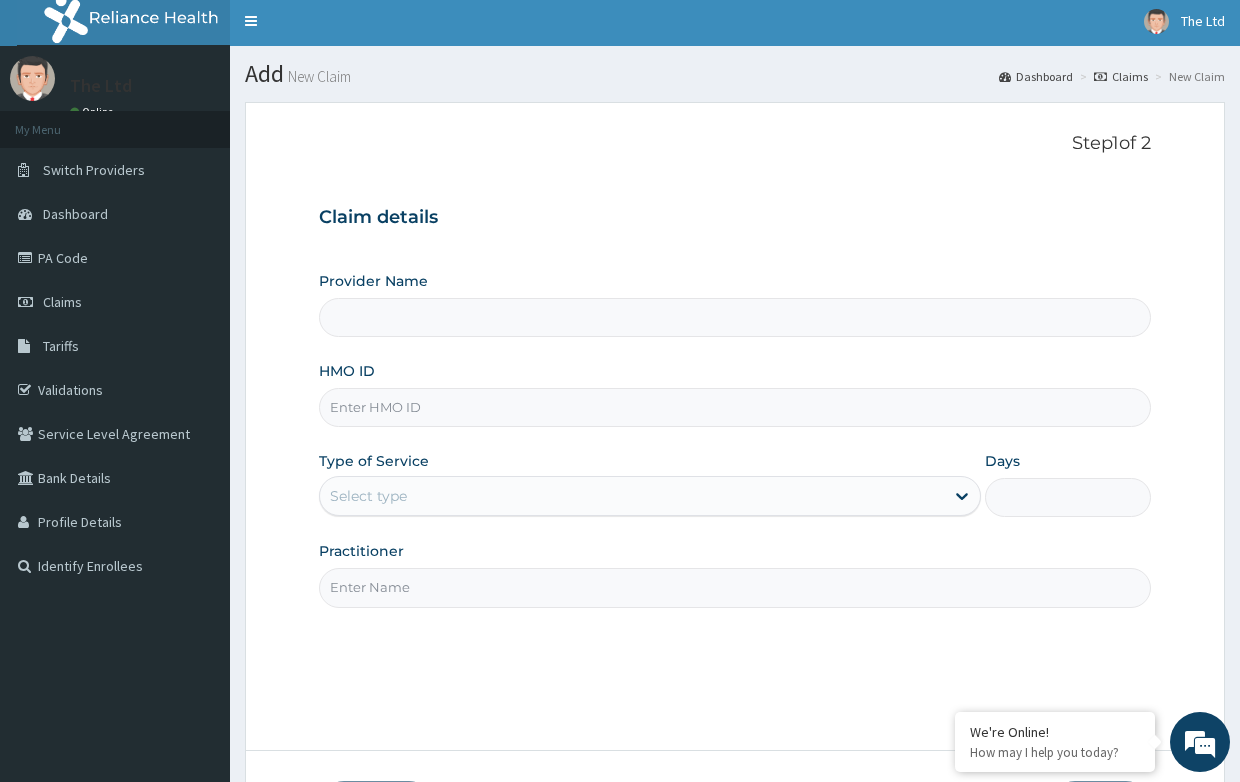scroll, scrollTop: 0, scrollLeft: 0, axis: both 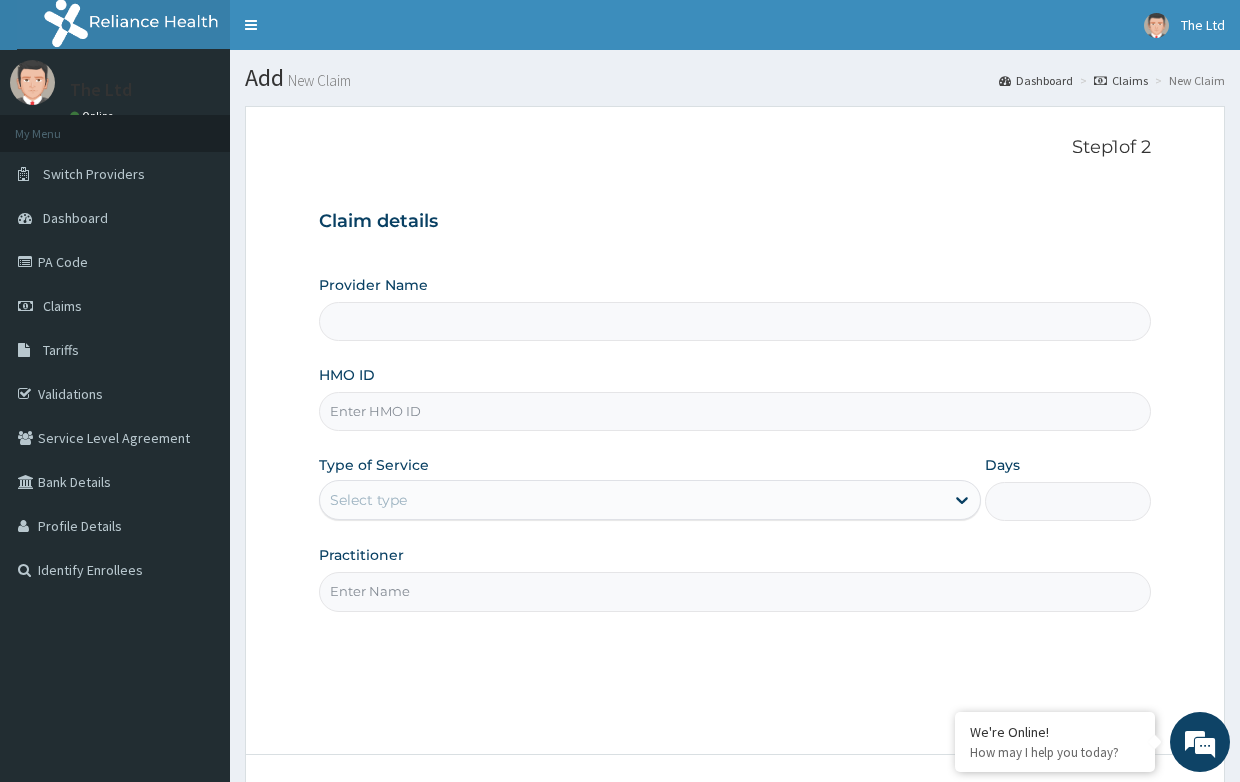 click on "Provider Name" at bounding box center (734, 321) 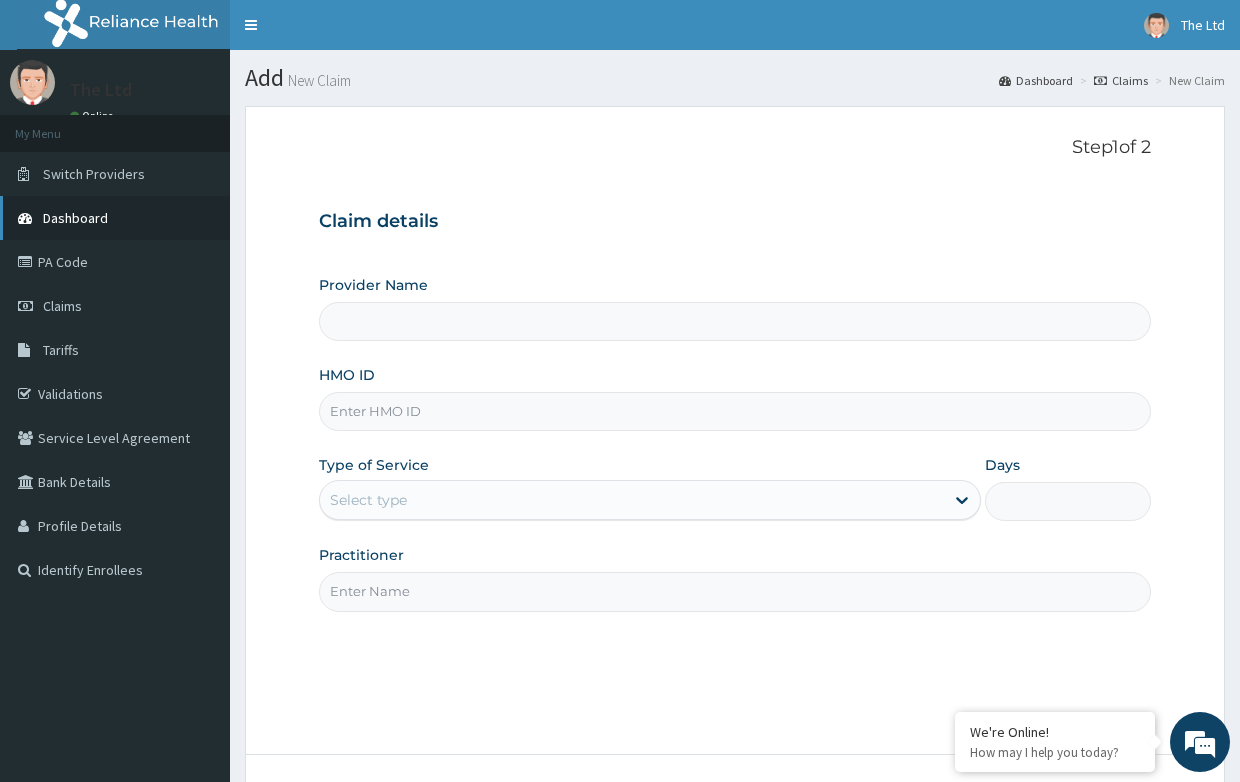click on "Dashboard" at bounding box center [115, 218] 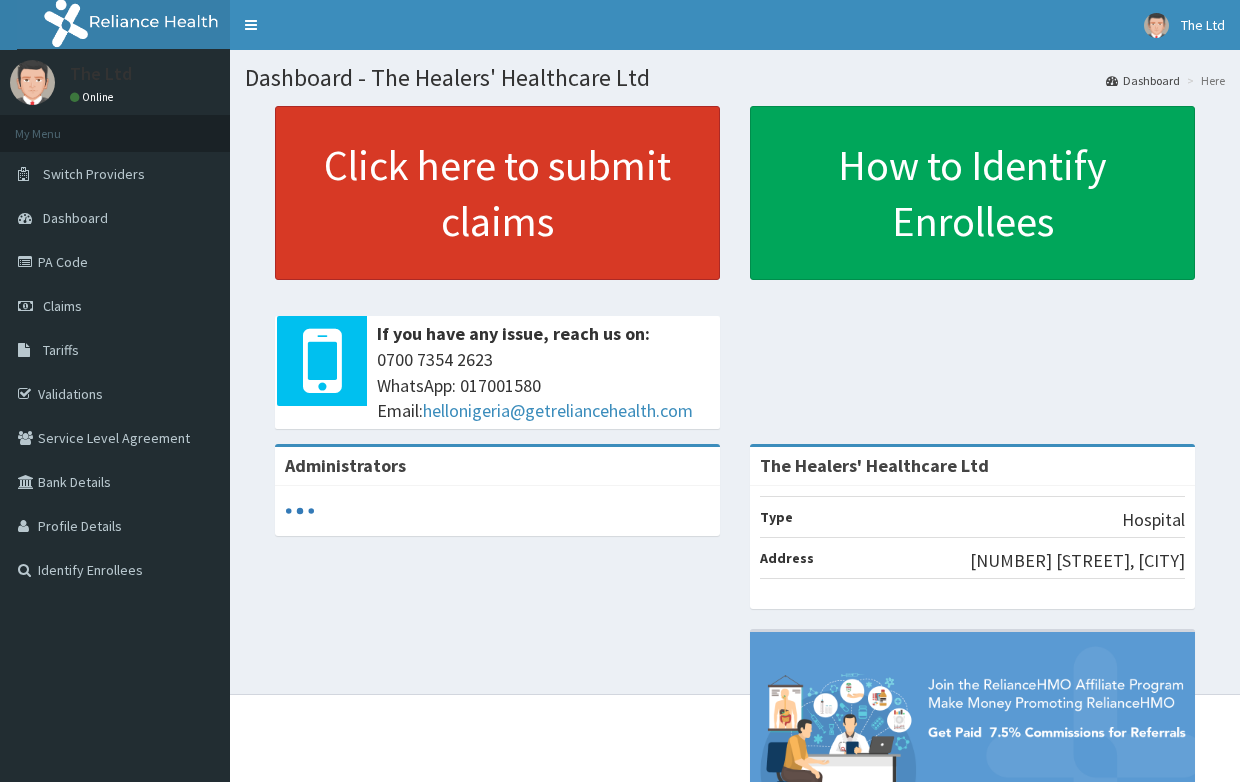 scroll, scrollTop: 0, scrollLeft: 0, axis: both 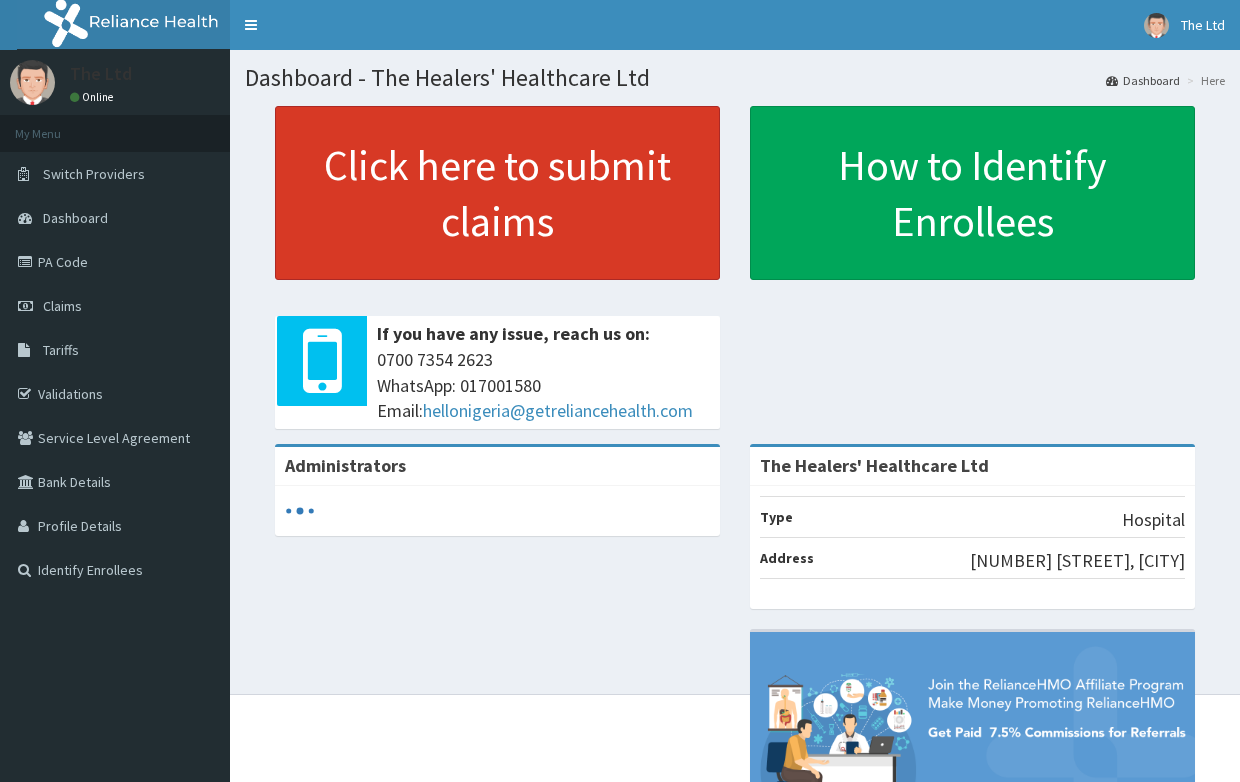 click on "Click here to submit claims" at bounding box center (497, 193) 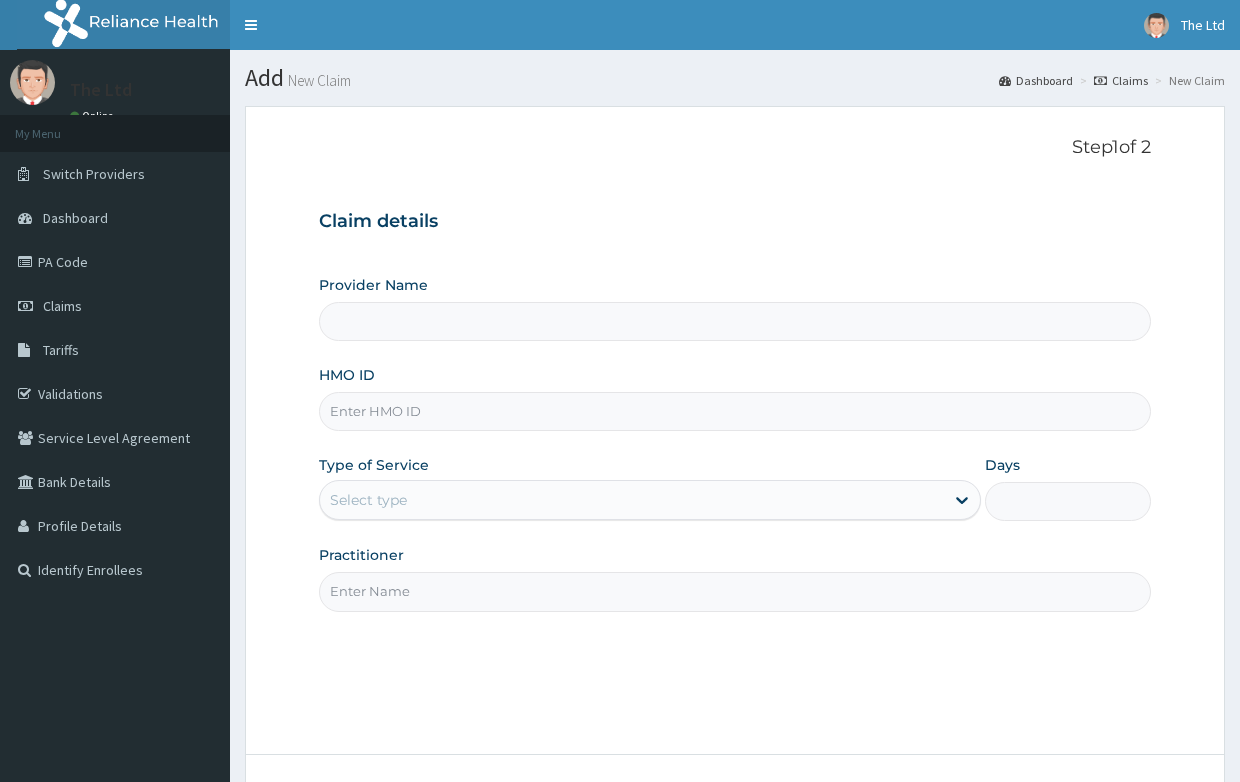 scroll, scrollTop: 0, scrollLeft: 0, axis: both 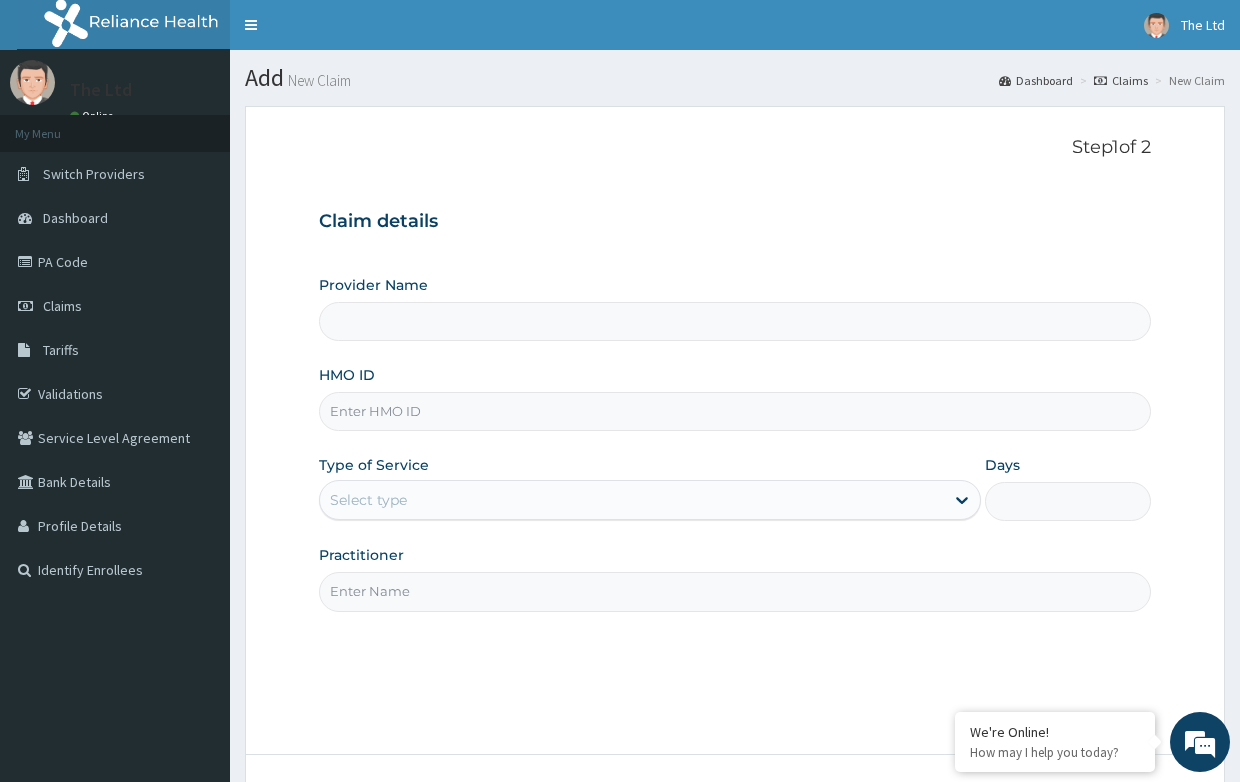 click on "HMO ID" at bounding box center (734, 411) 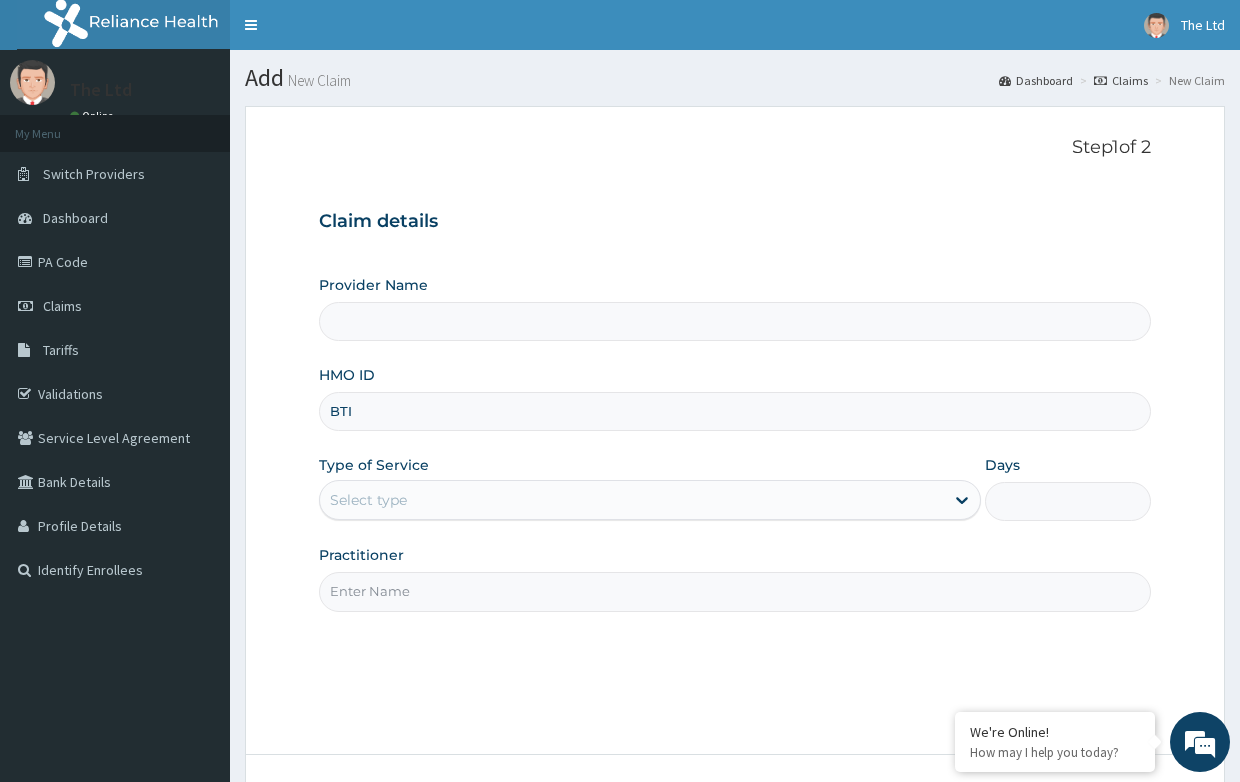 scroll, scrollTop: 0, scrollLeft: 0, axis: both 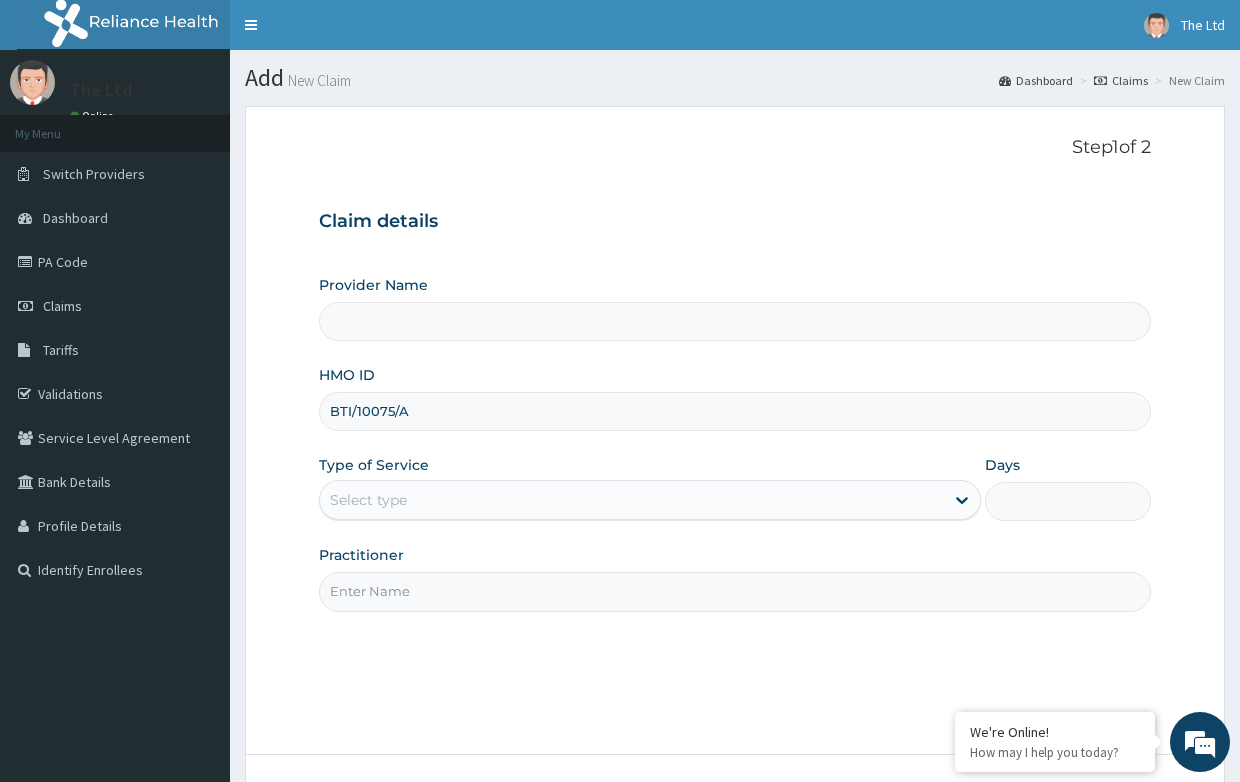 type on "BTI/10075/A" 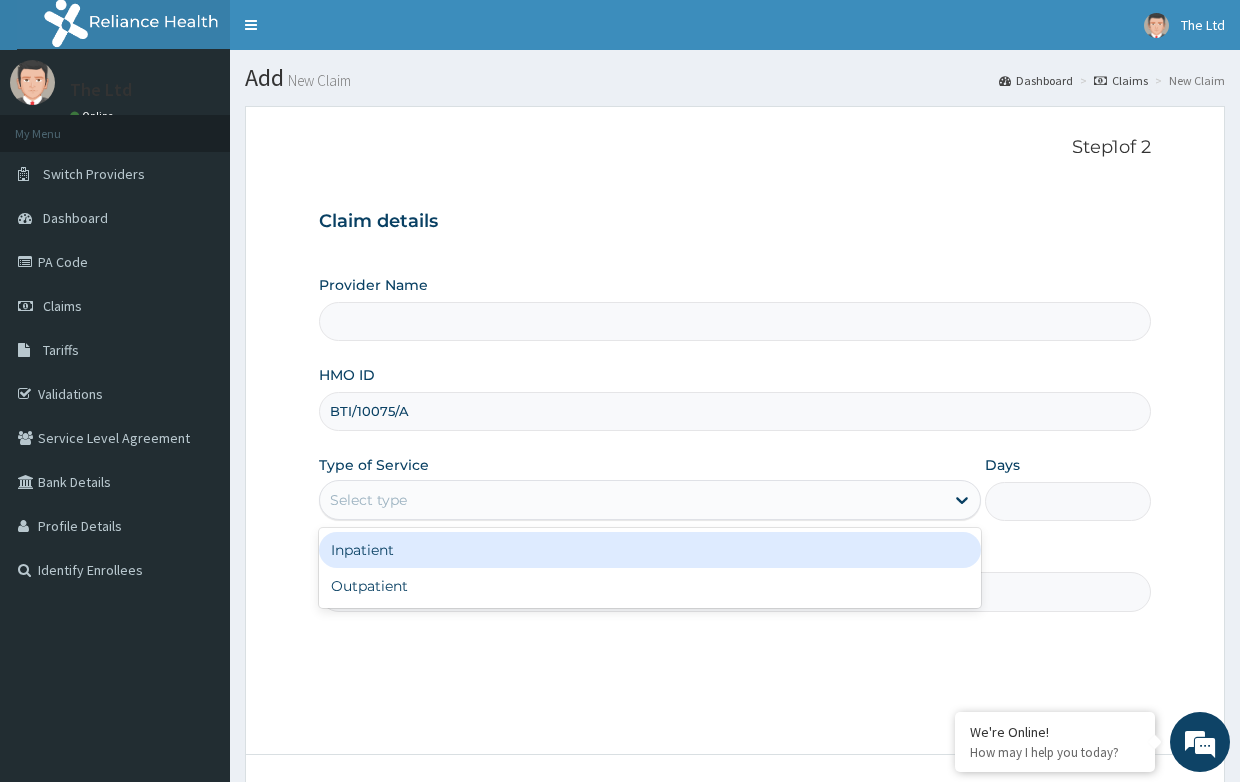 click on "Select type" at bounding box center (632, 500) 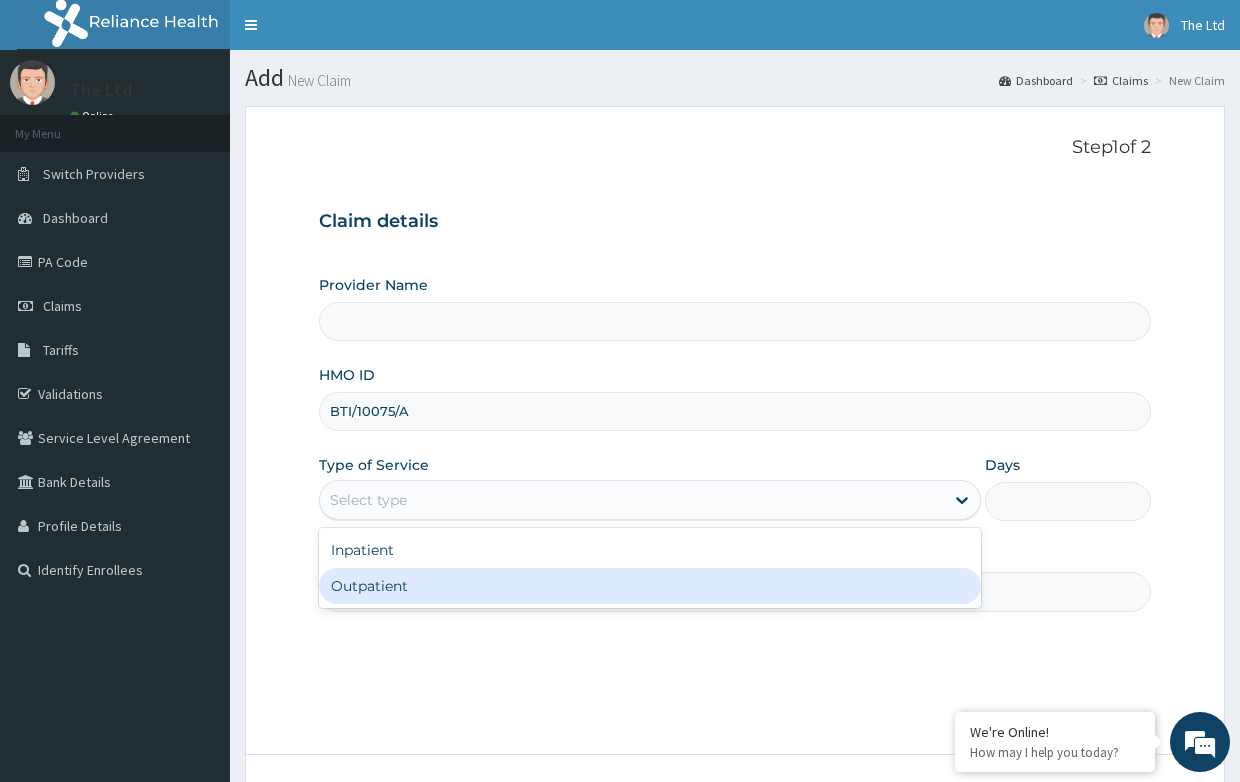click on "Outpatient" at bounding box center (650, 586) 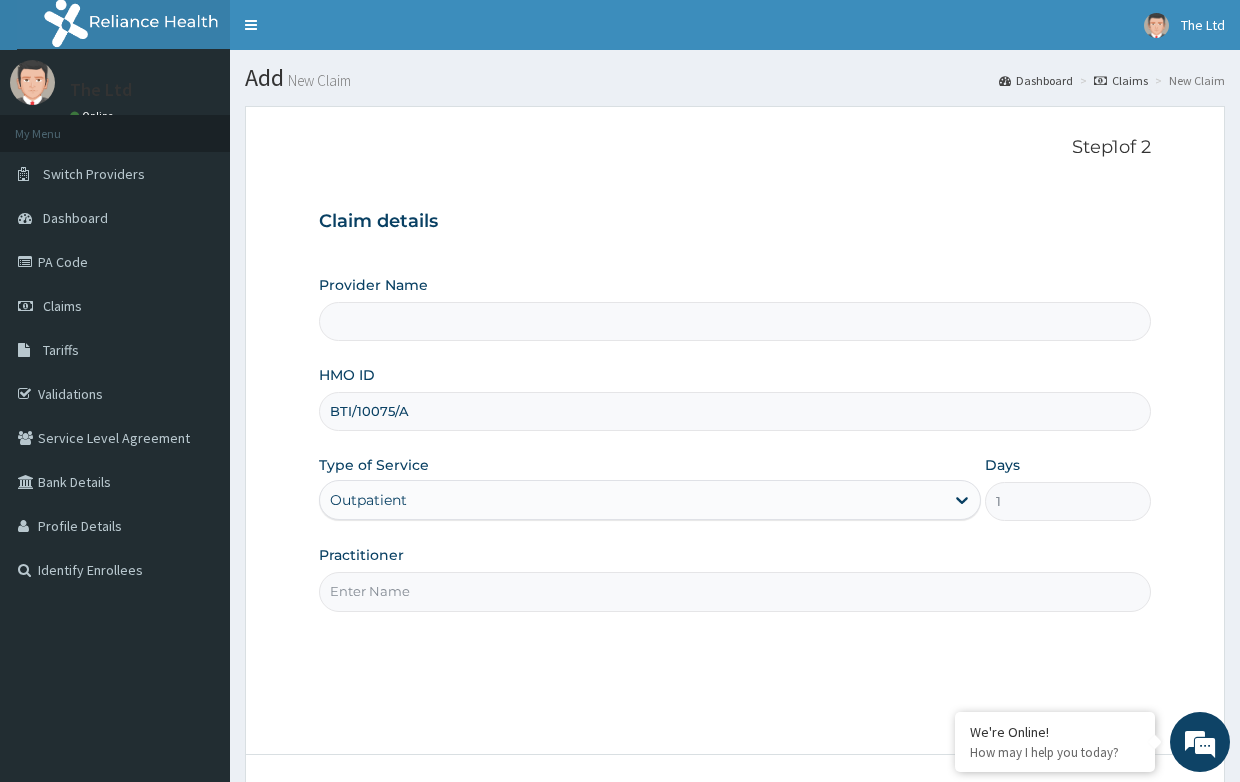 click on "Practitioner" at bounding box center (734, 591) 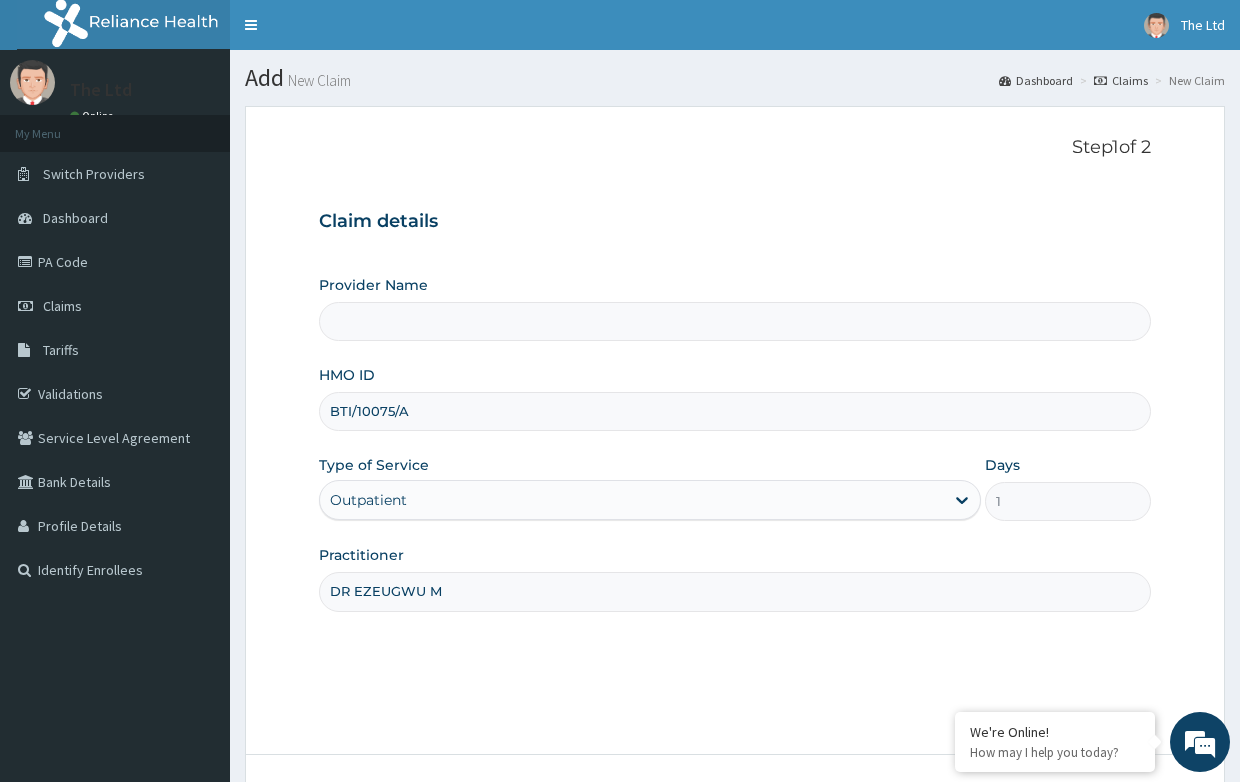 click on "Provider Name" at bounding box center (734, 321) 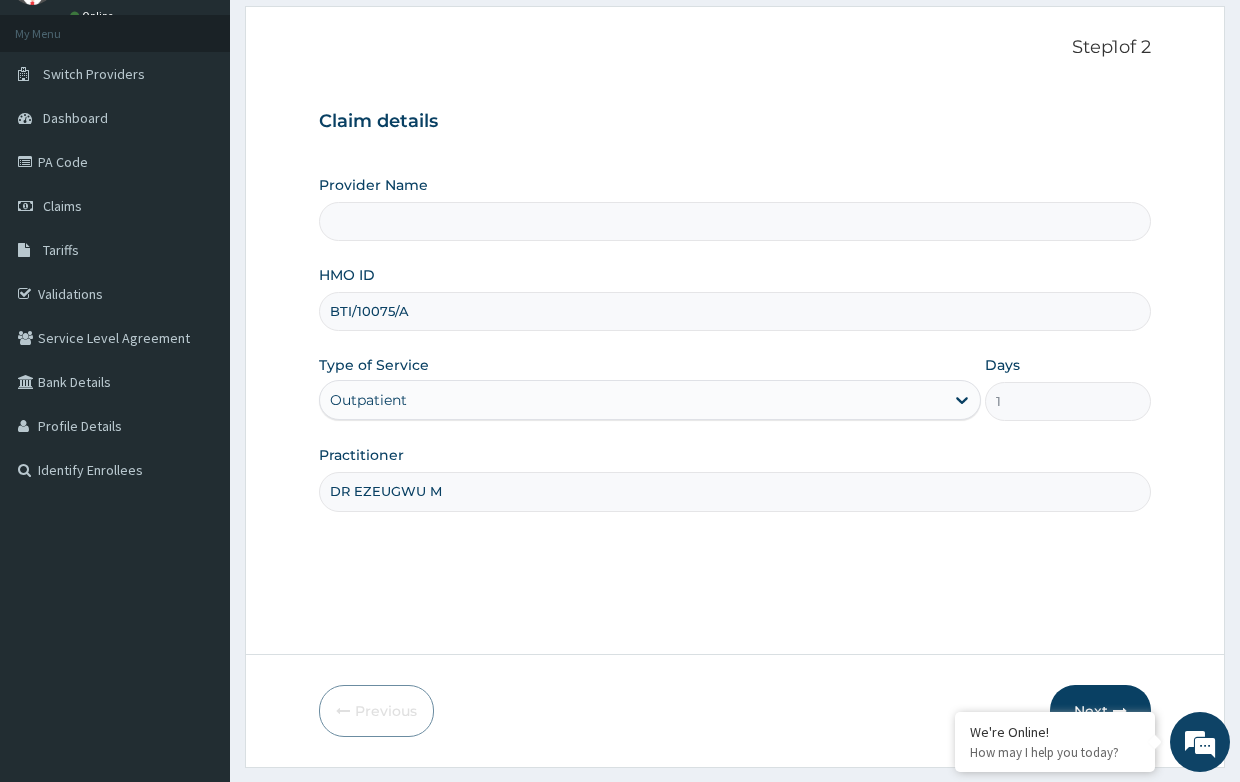 scroll, scrollTop: 0, scrollLeft: 0, axis: both 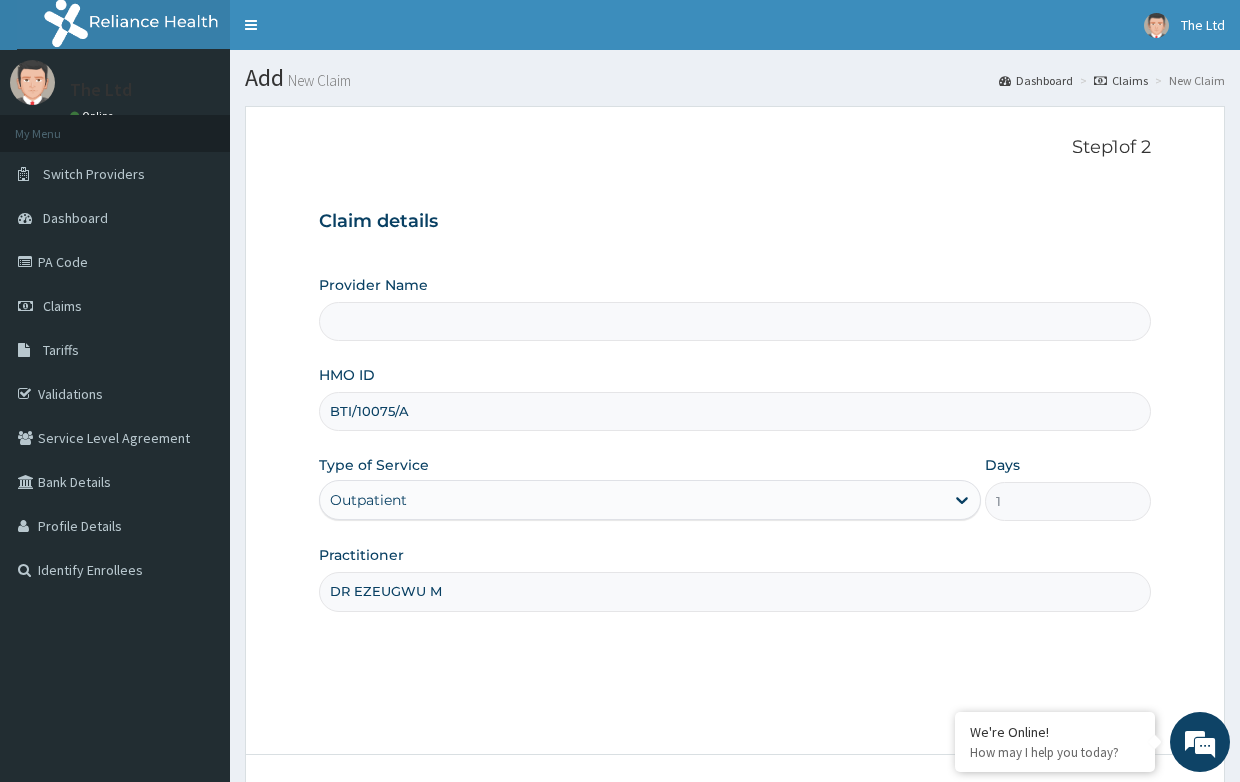 click on "Provider Name" at bounding box center (734, 321) 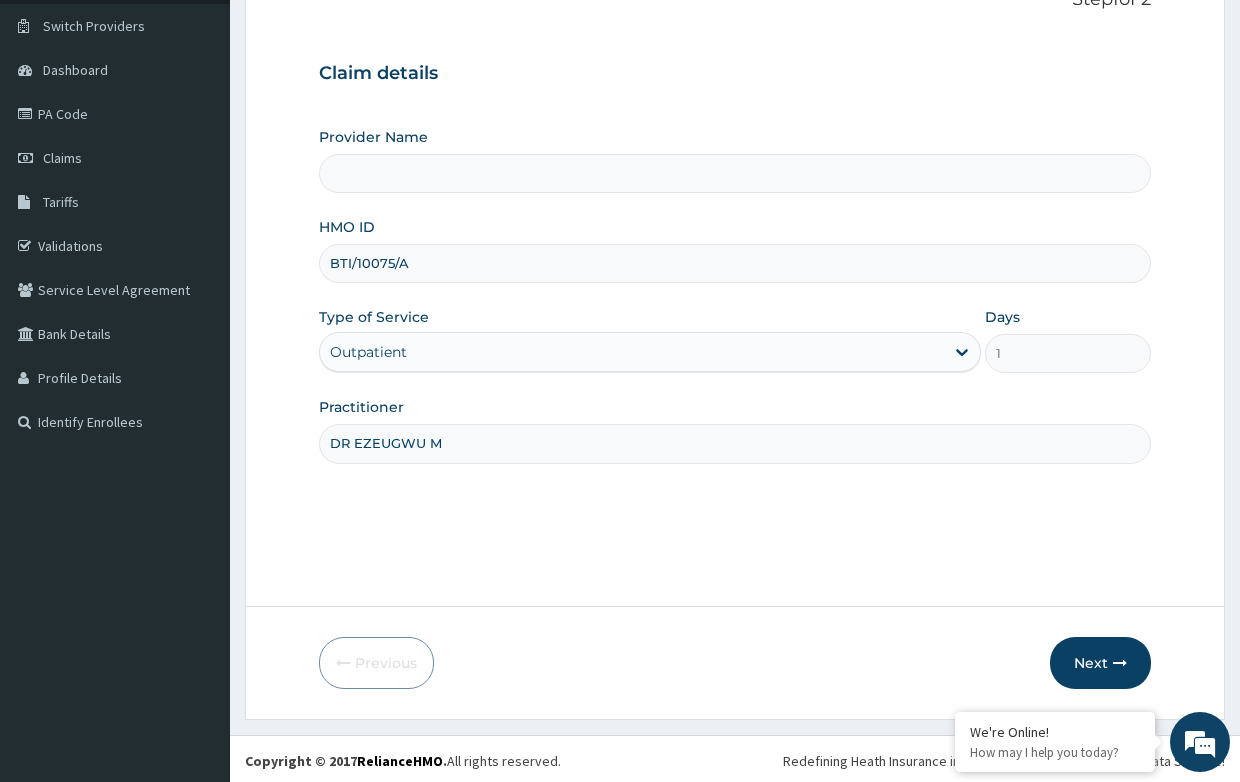 scroll, scrollTop: 152, scrollLeft: 0, axis: vertical 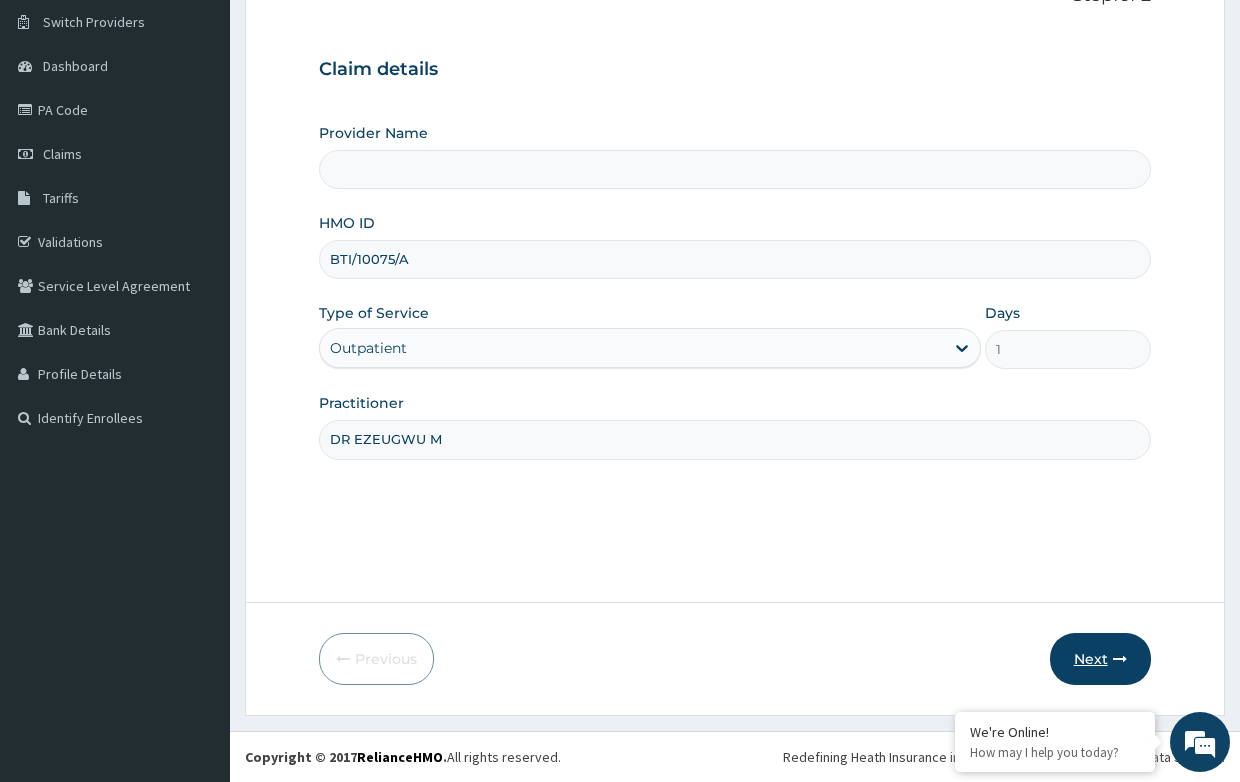 click on "Next" at bounding box center (1100, 659) 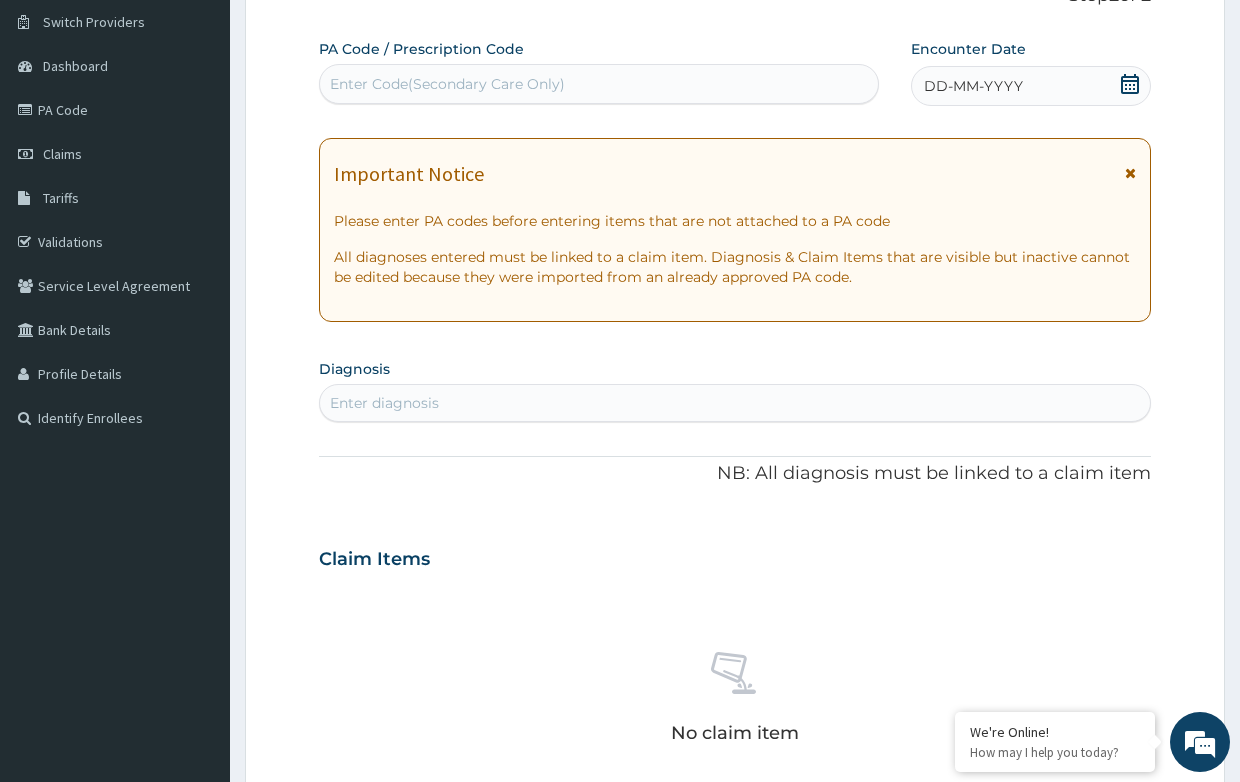click on "DD-MM-YYYY" at bounding box center [973, 86] 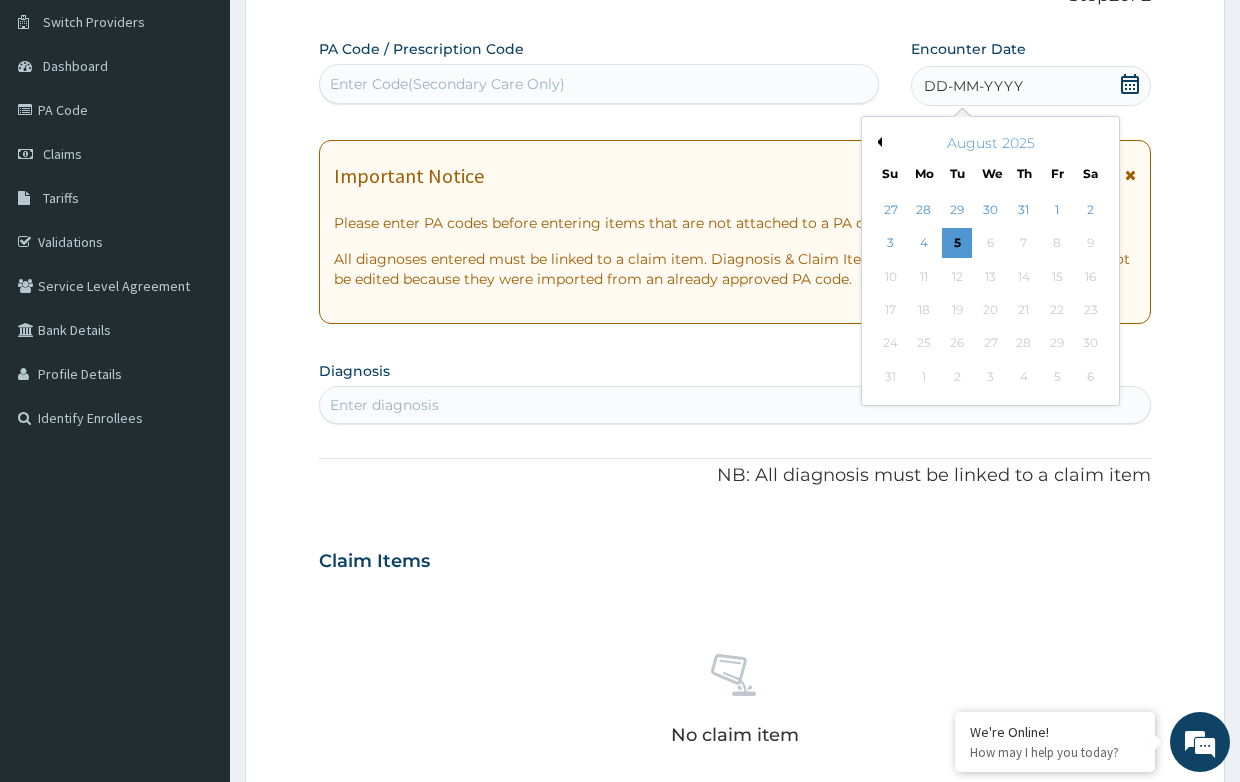 click on "Previous Month" at bounding box center (877, 142) 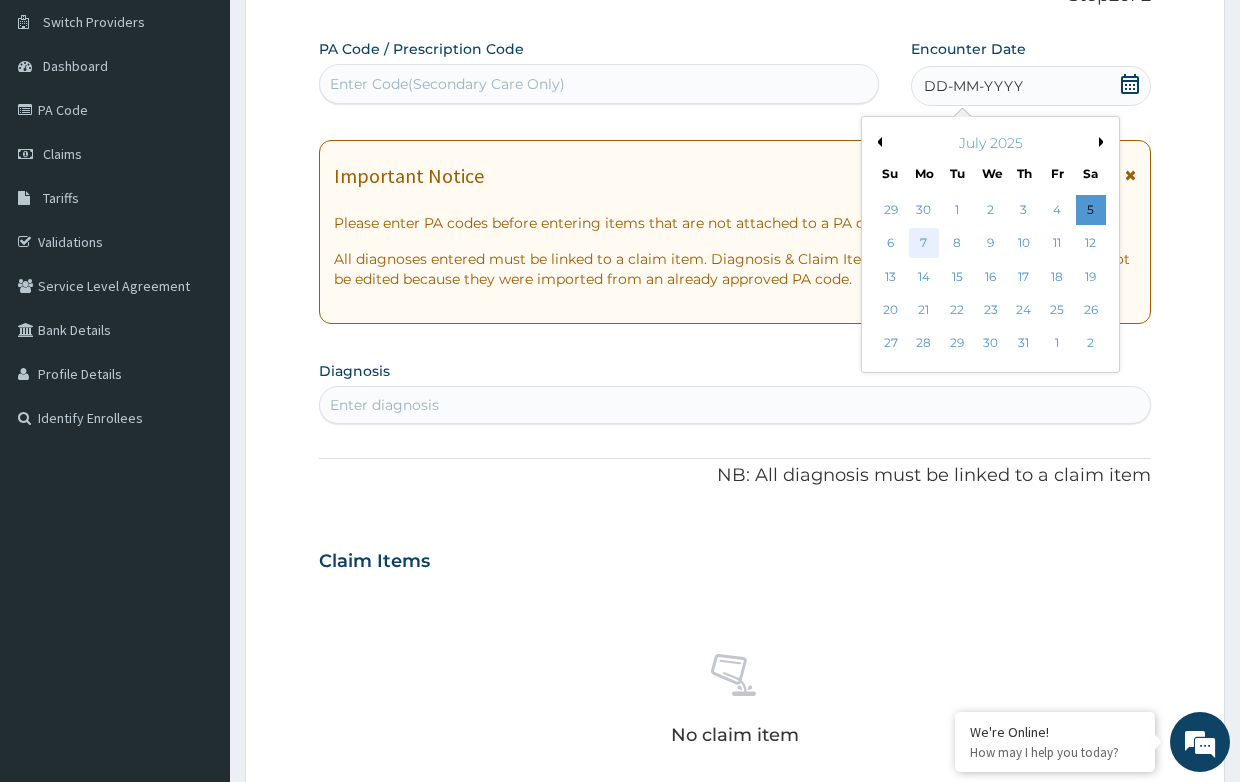 click on "7" at bounding box center (924, 244) 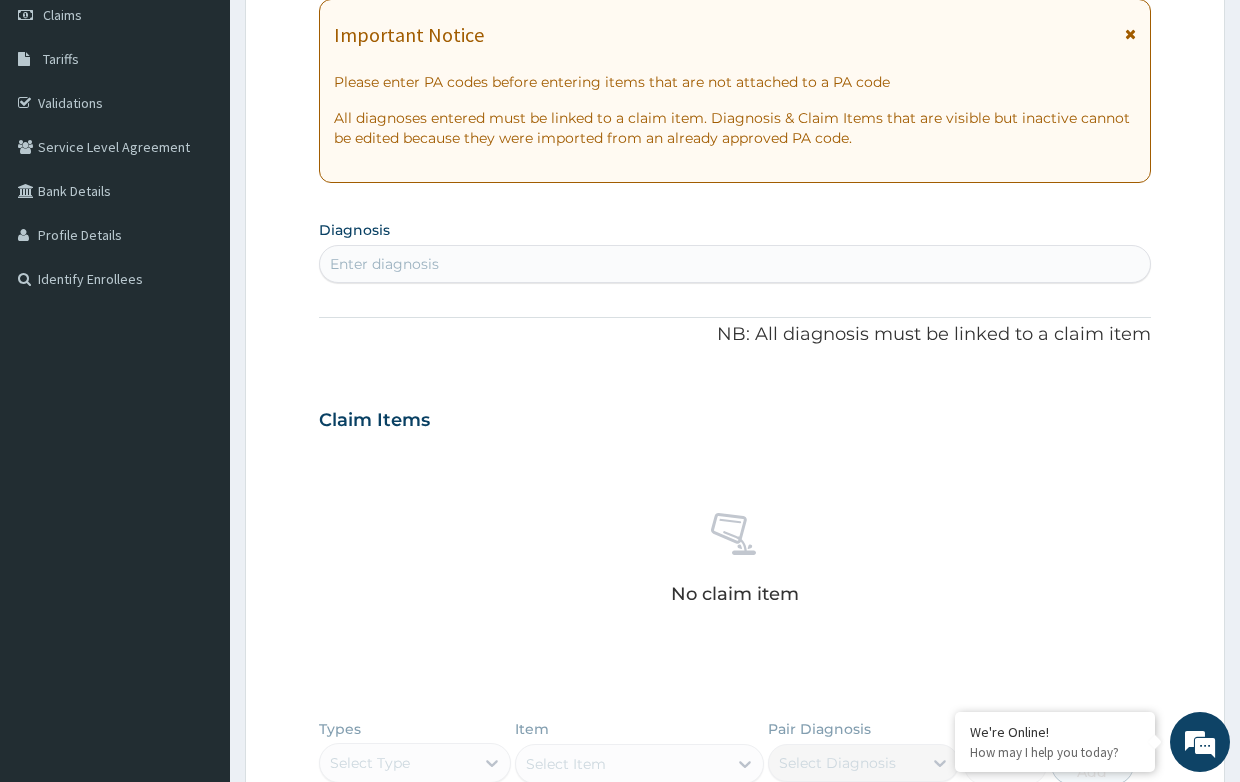 scroll, scrollTop: 452, scrollLeft: 0, axis: vertical 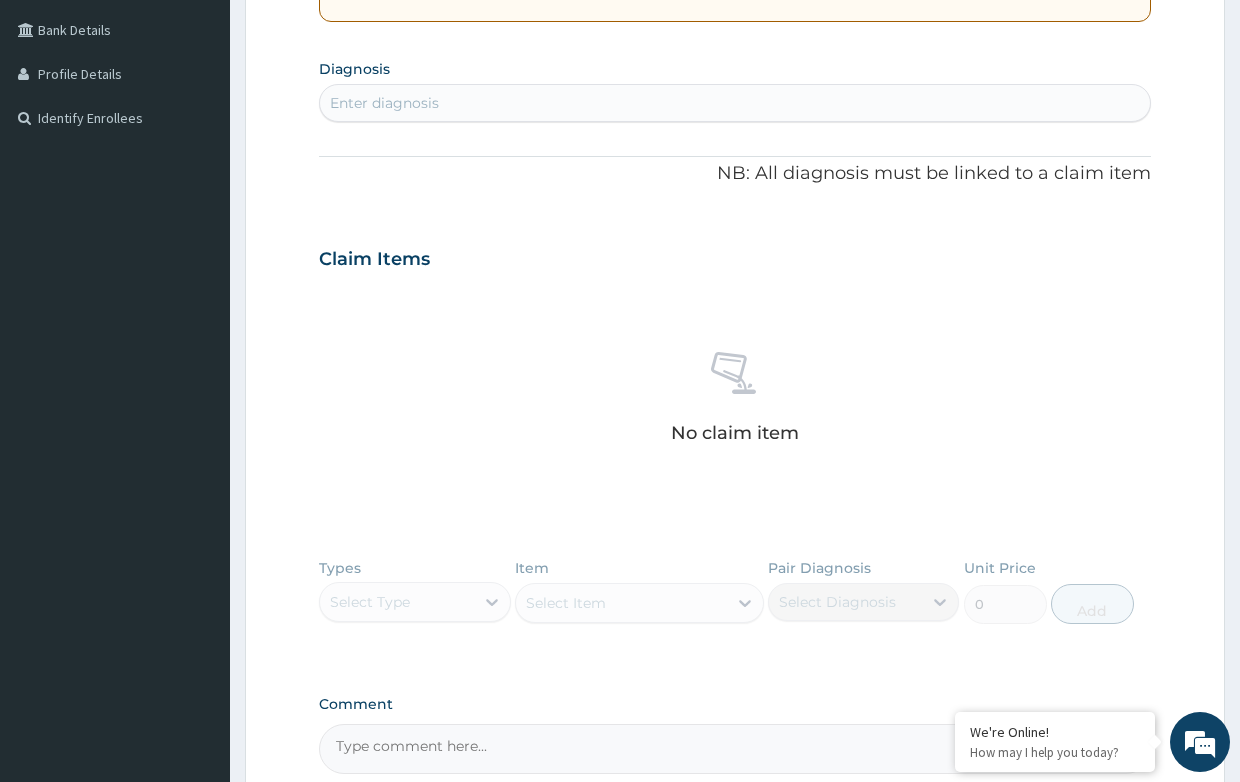 click on "Enter diagnosis" at bounding box center [734, 103] 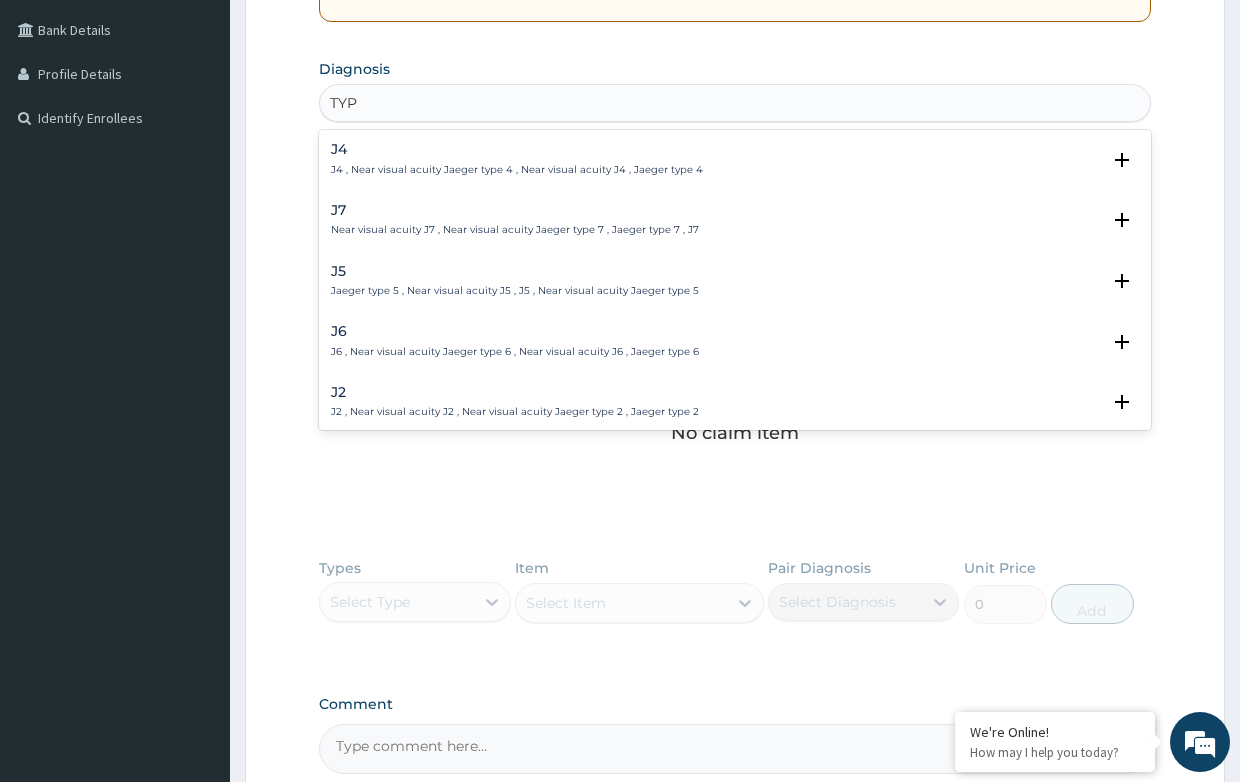 type on "TYPH" 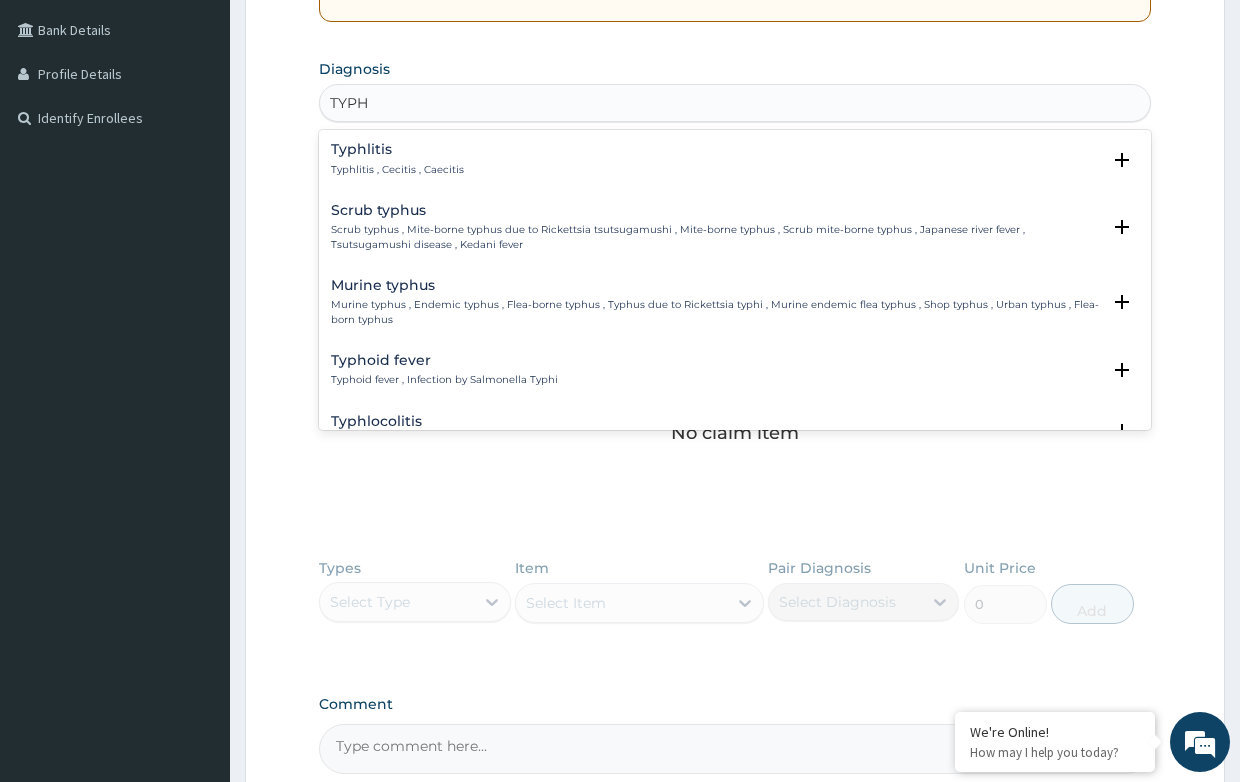 click on "Typhoid fever" at bounding box center (444, 360) 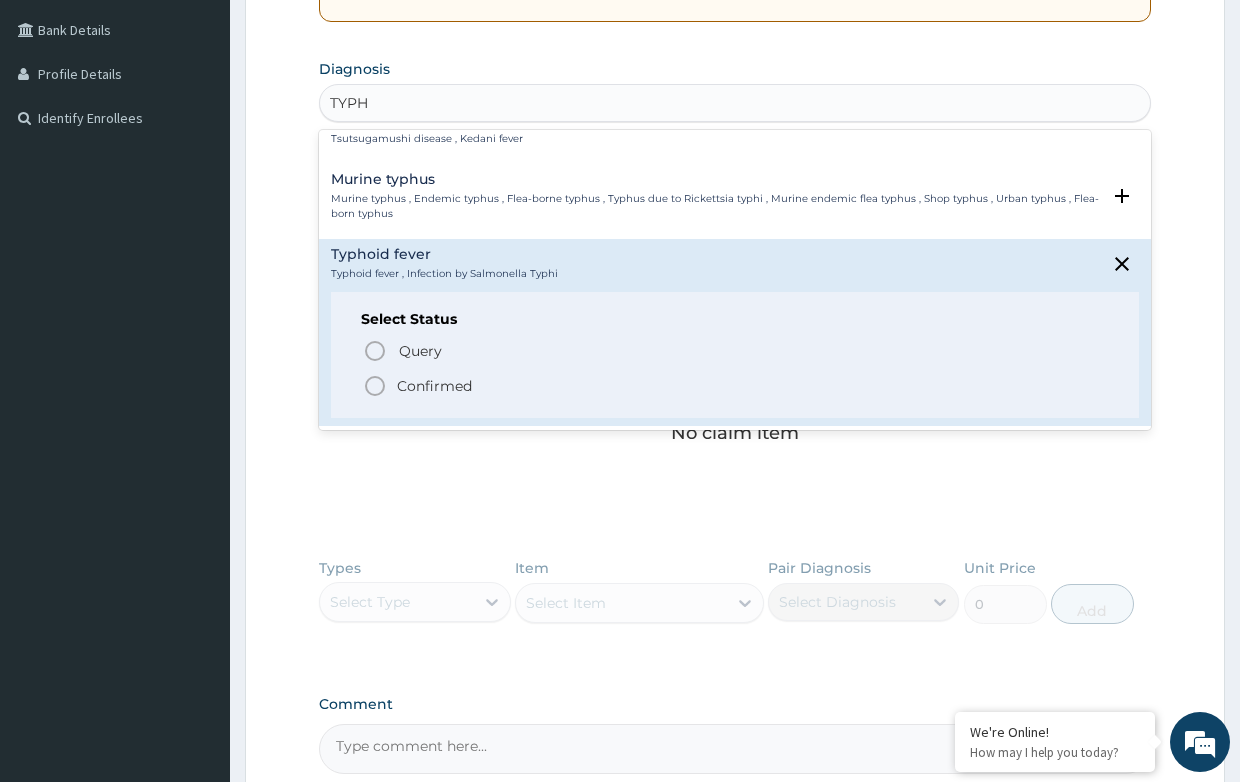 scroll, scrollTop: 300, scrollLeft: 0, axis: vertical 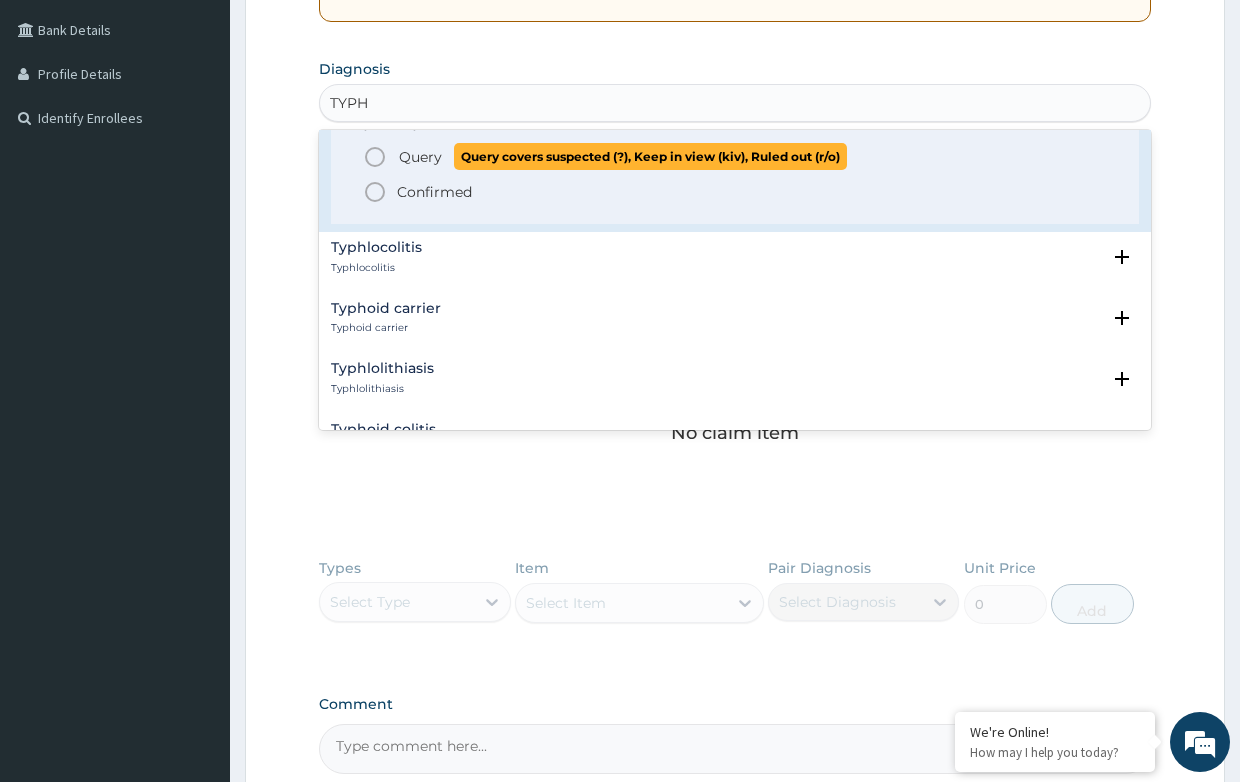 click 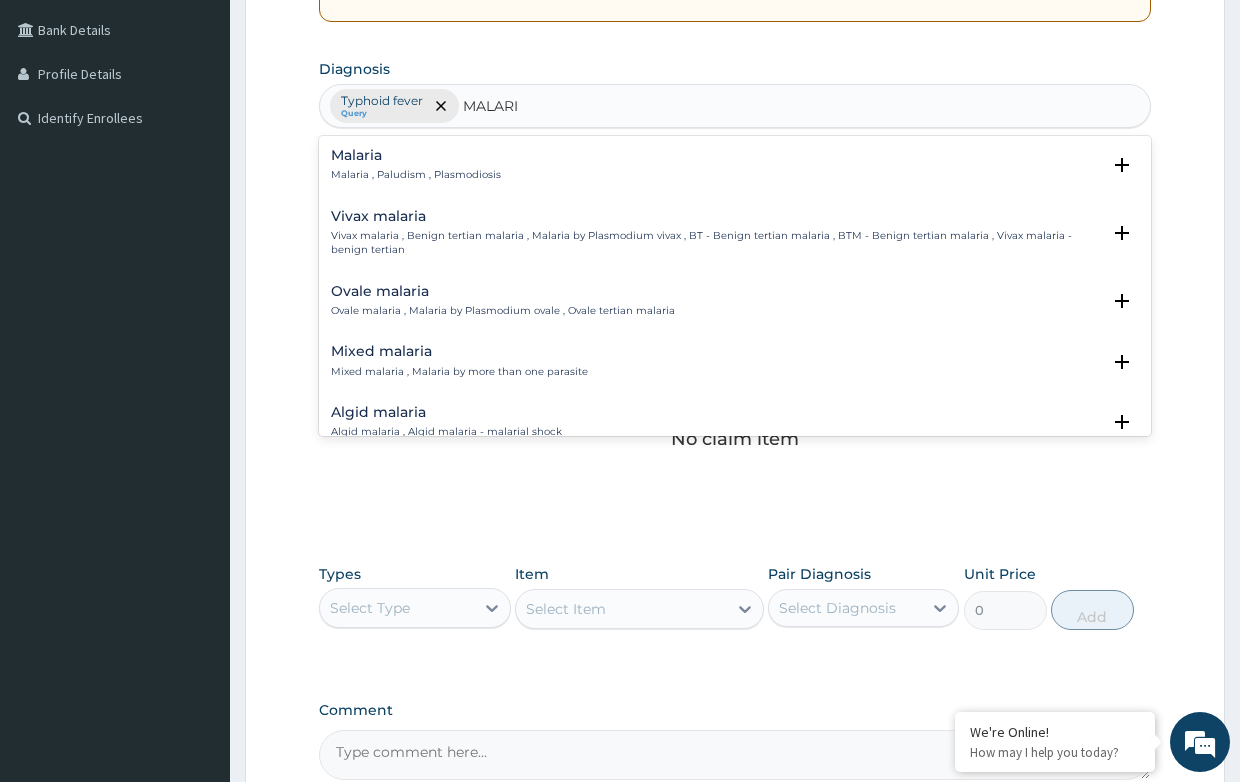 type on "MALARIA" 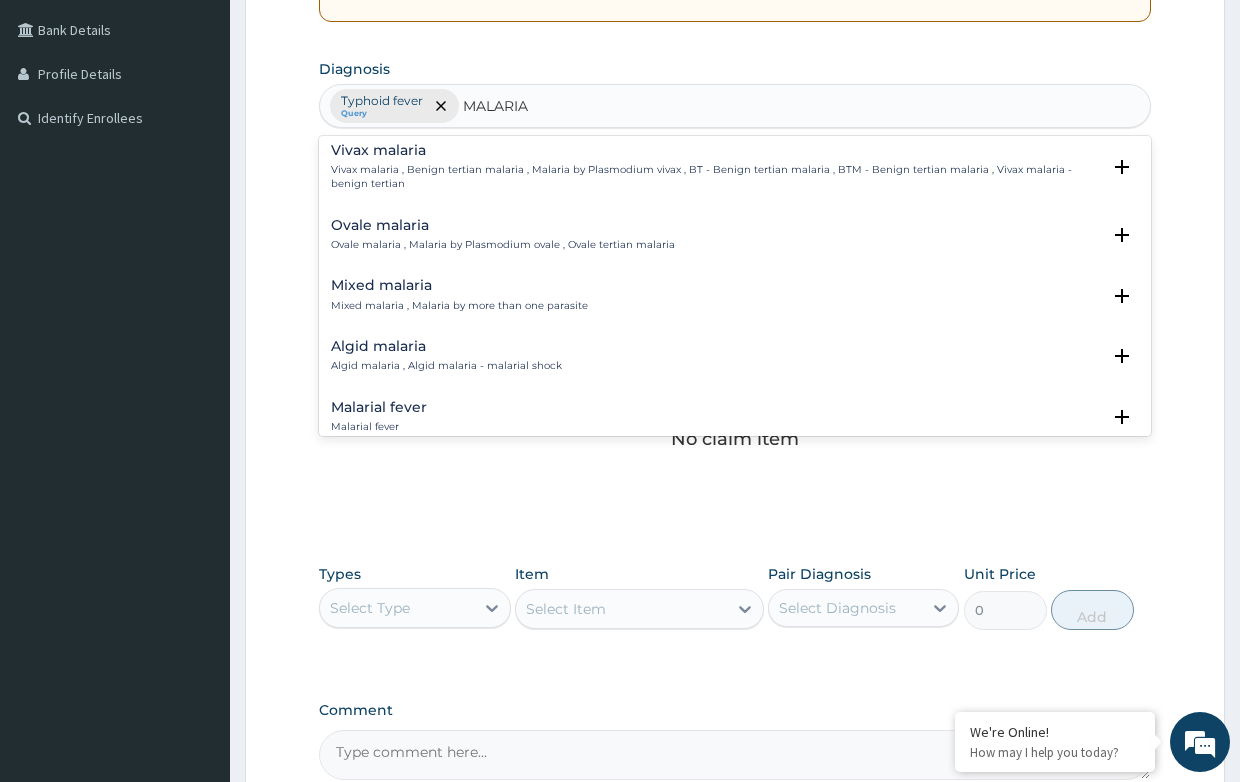 scroll, scrollTop: 100, scrollLeft: 0, axis: vertical 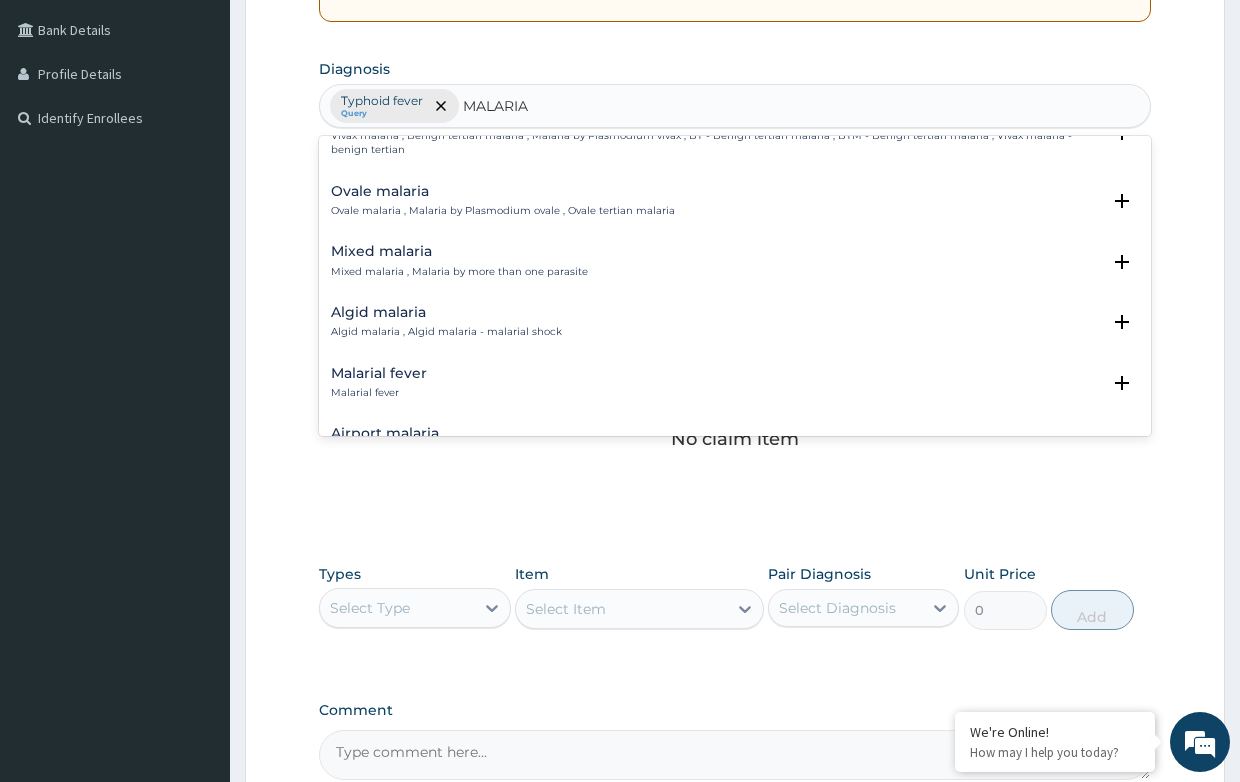 click on "Malarial fever Malarial fever" at bounding box center [379, 383] 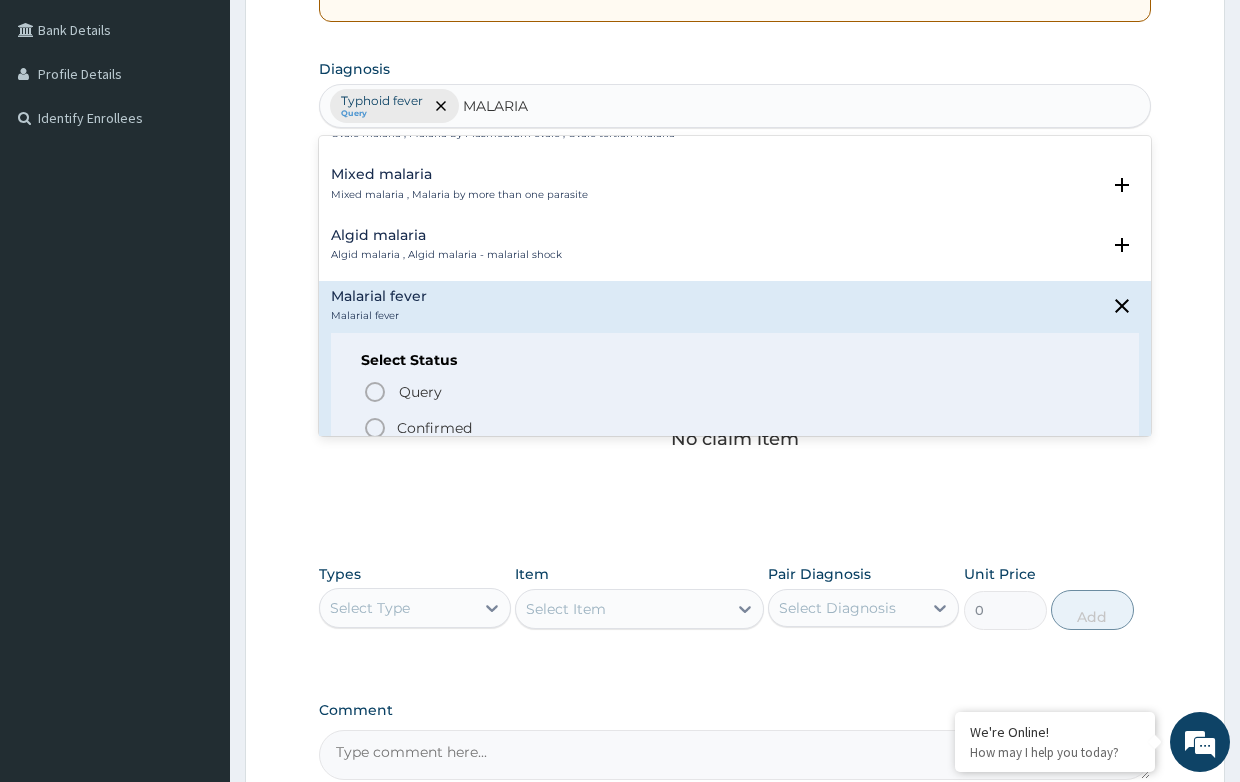 scroll, scrollTop: 300, scrollLeft: 0, axis: vertical 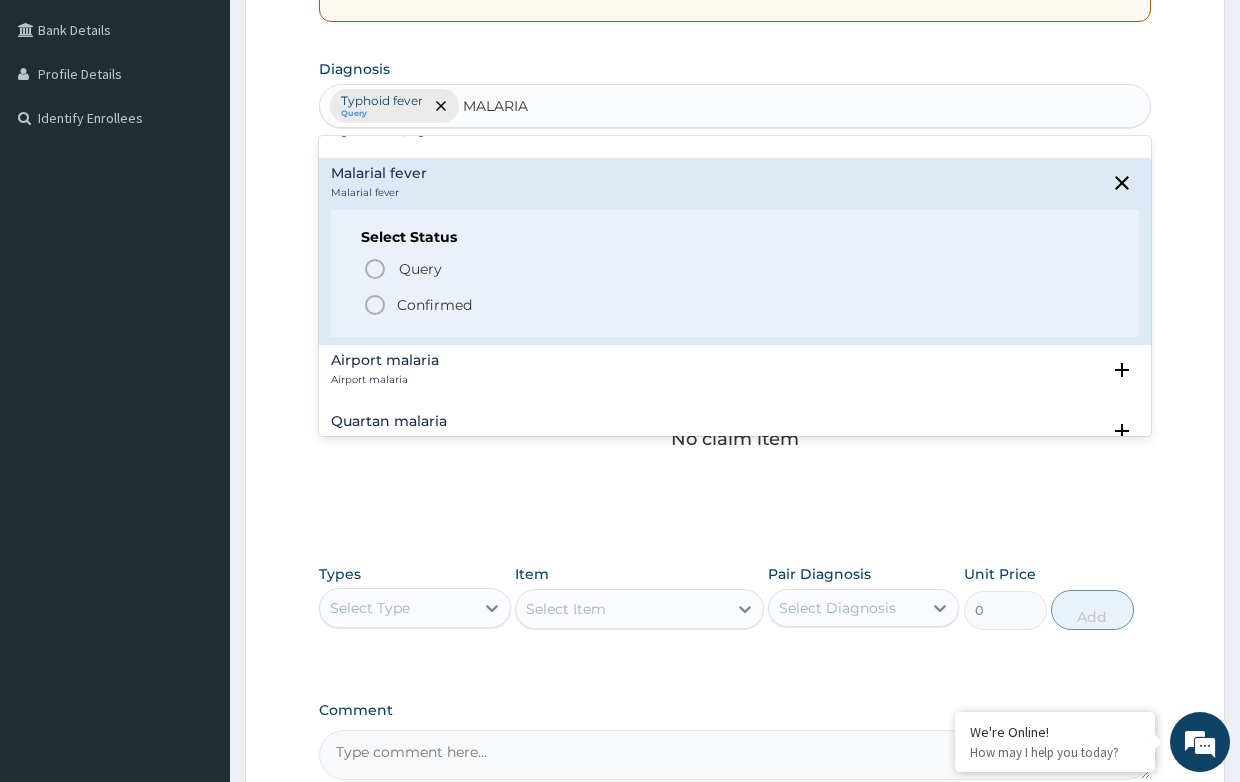 click 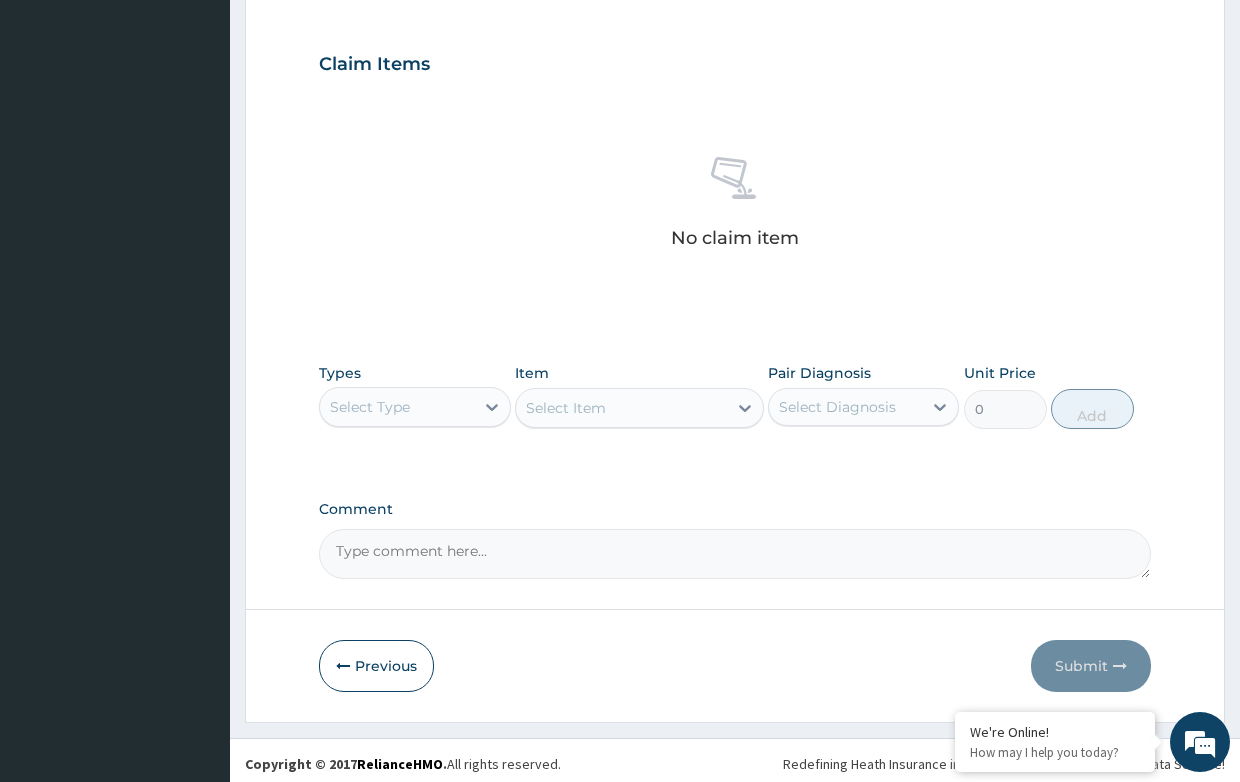 scroll, scrollTop: 660, scrollLeft: 0, axis: vertical 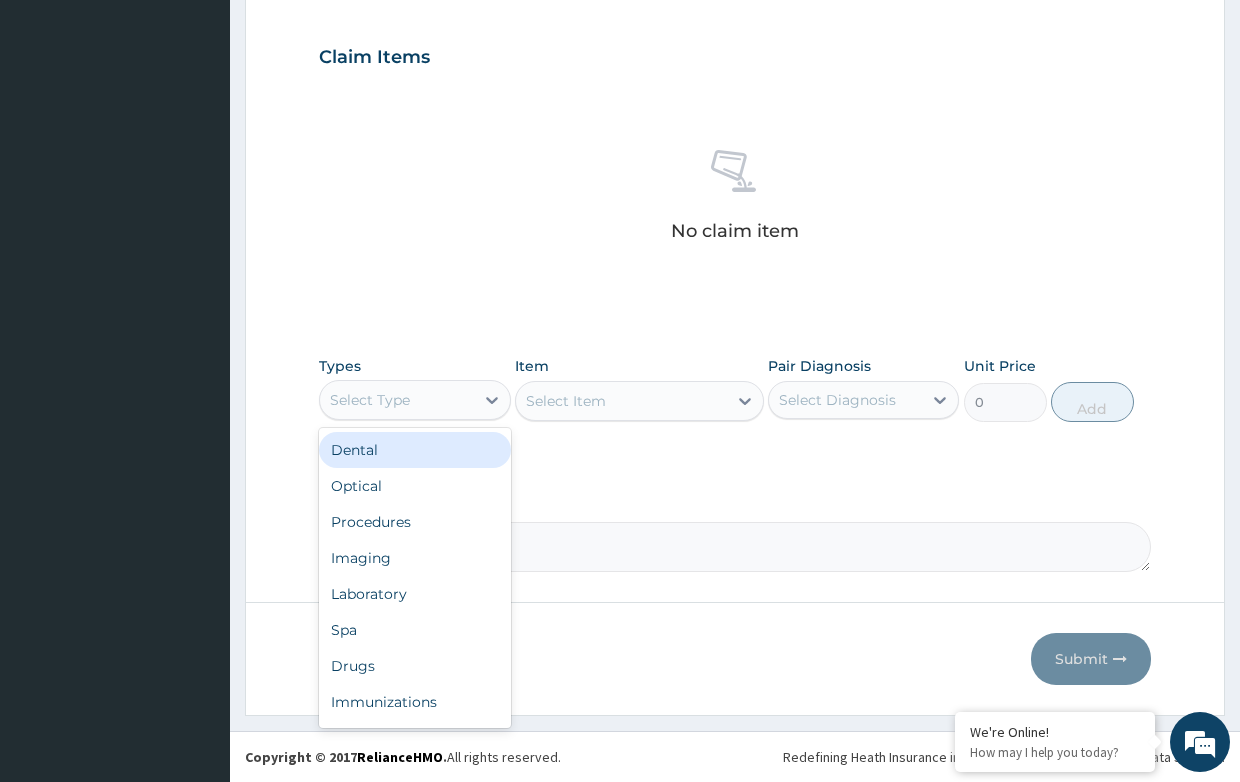 click on "Select Type" at bounding box center [396, 400] 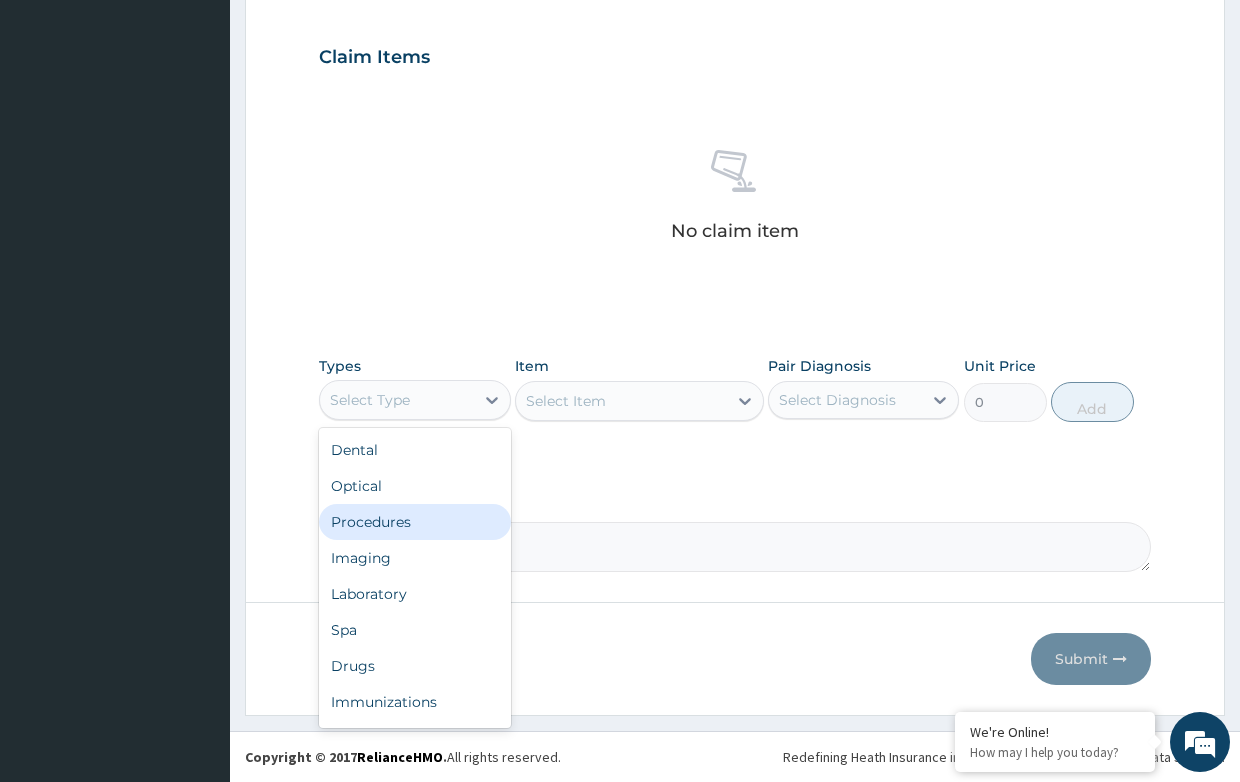click on "Procedures" at bounding box center (414, 522) 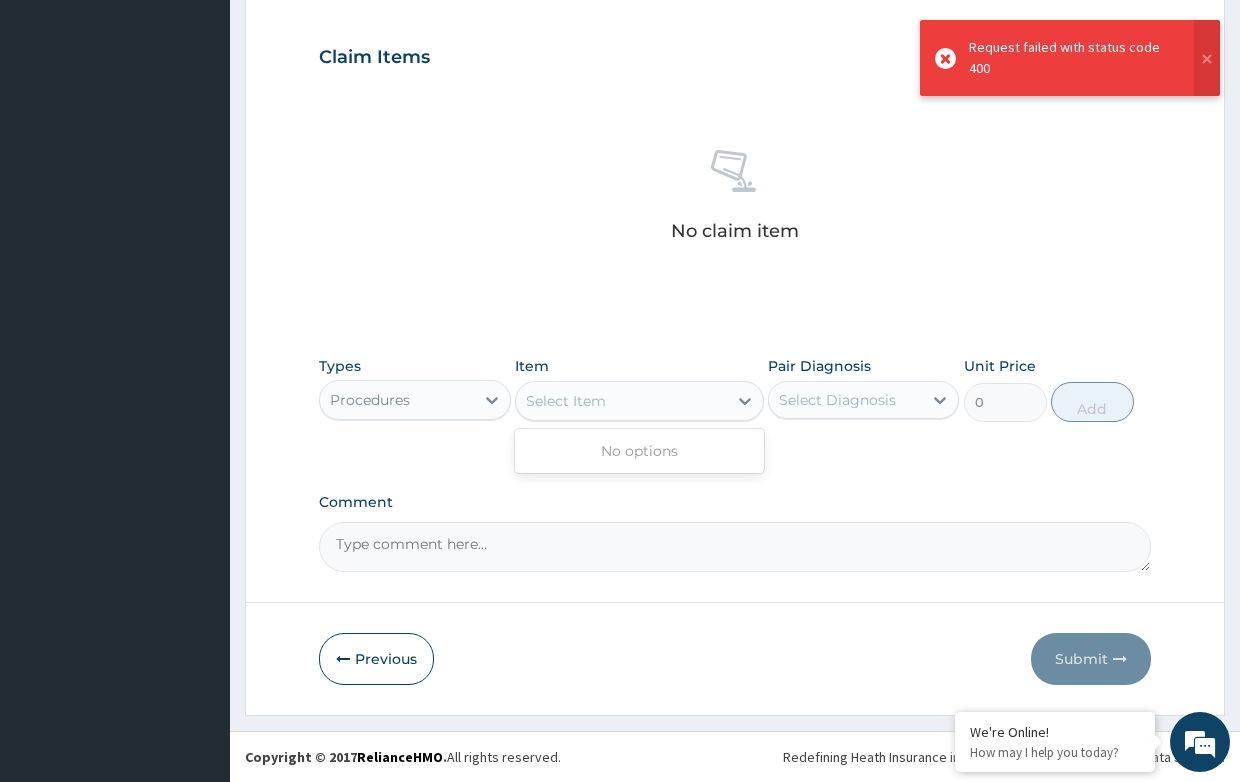 click on "Select Item" at bounding box center [566, 401] 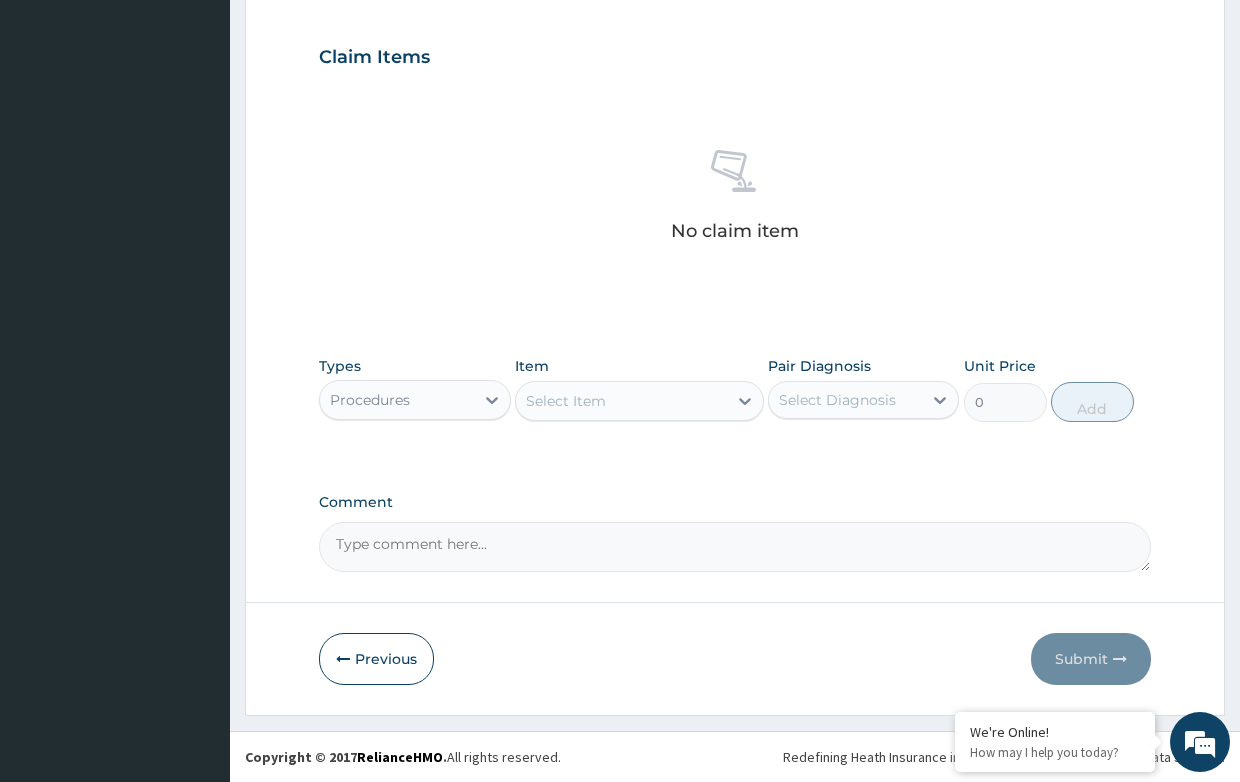 click on "Select Item" at bounding box center [566, 401] 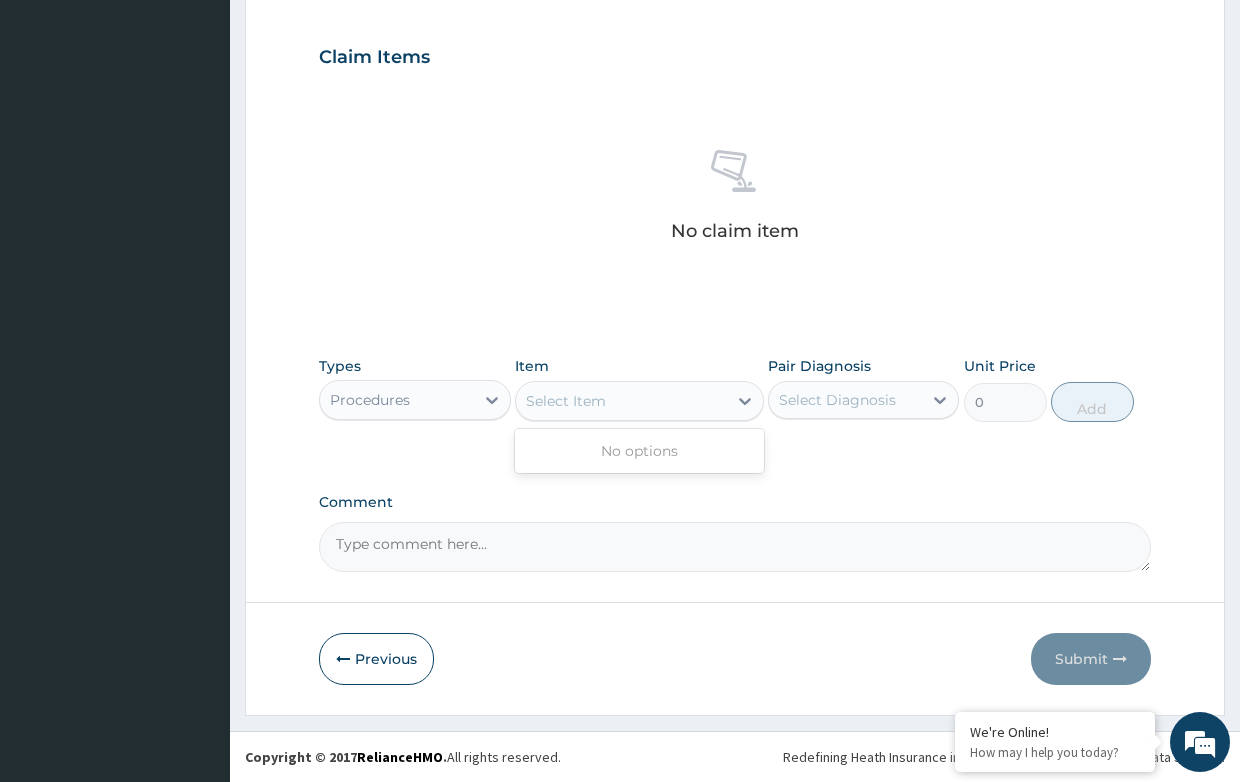 click on "Select Item" at bounding box center [566, 401] 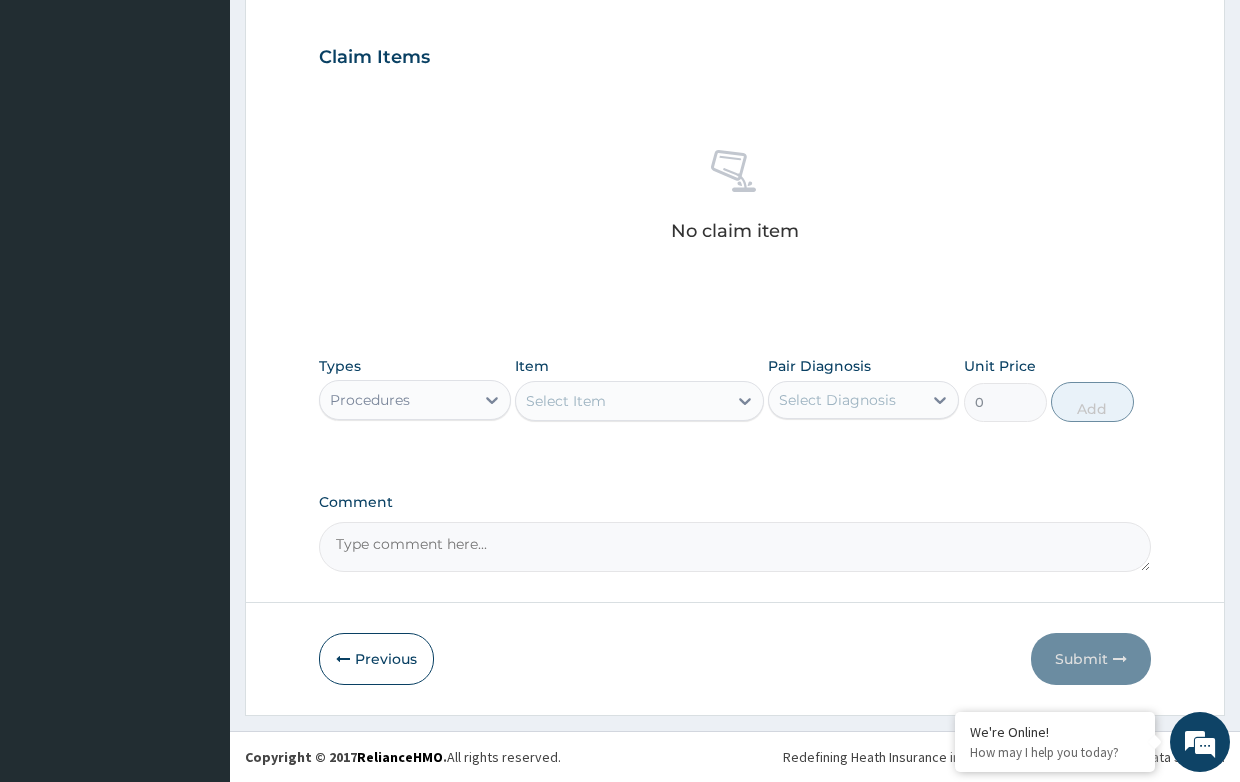 click on "Select Item" at bounding box center [566, 401] 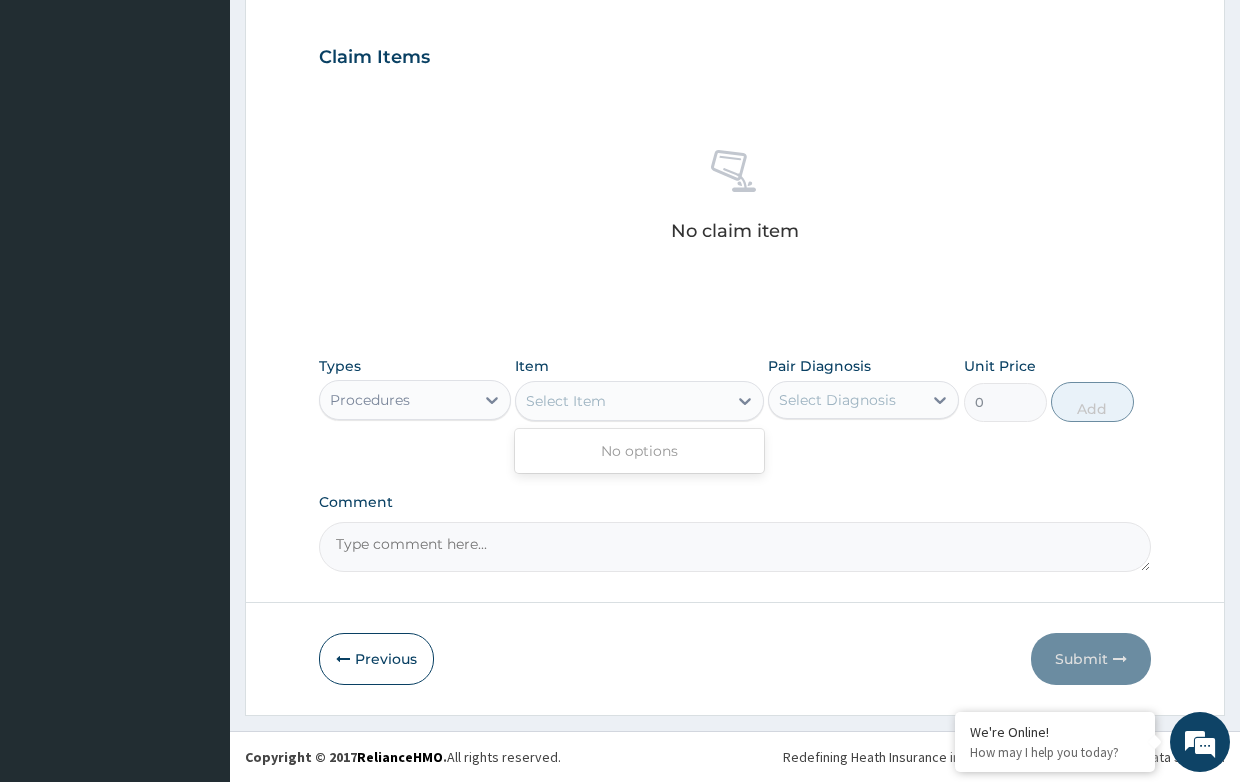 click on "Select Item" at bounding box center (566, 401) 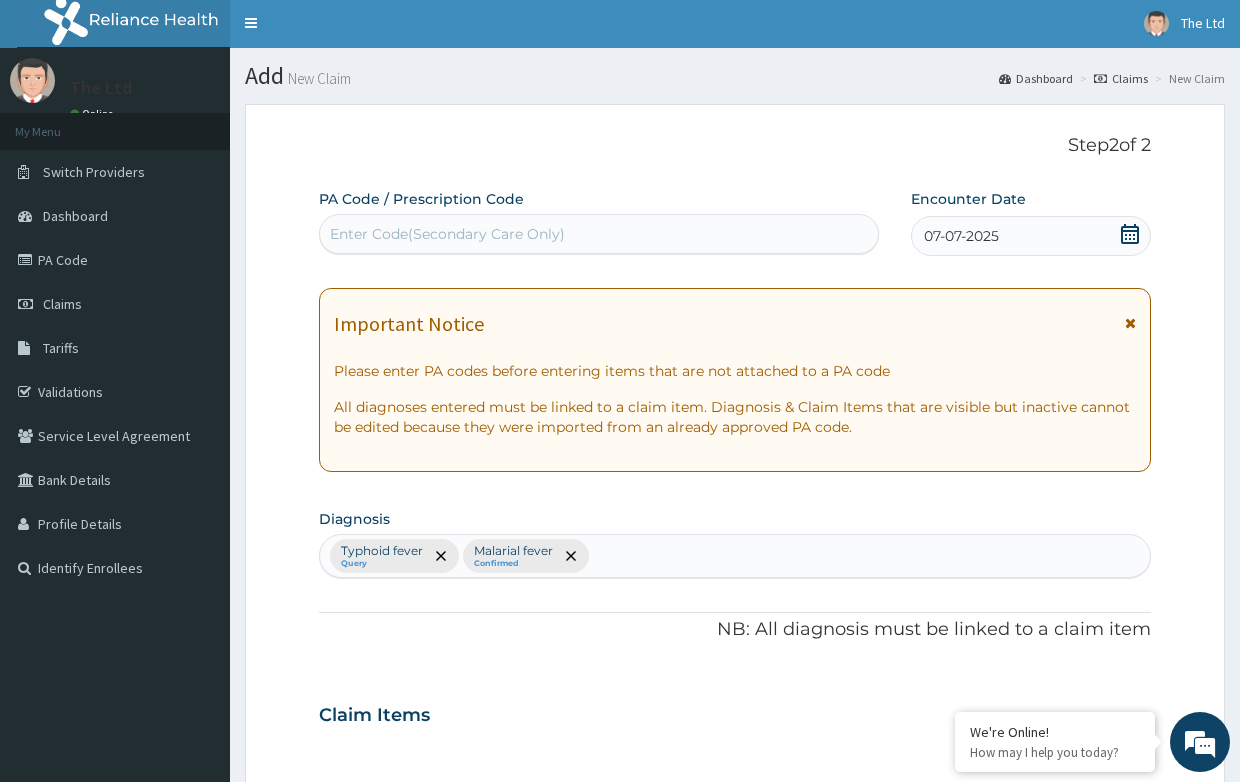 scroll, scrollTop: 0, scrollLeft: 0, axis: both 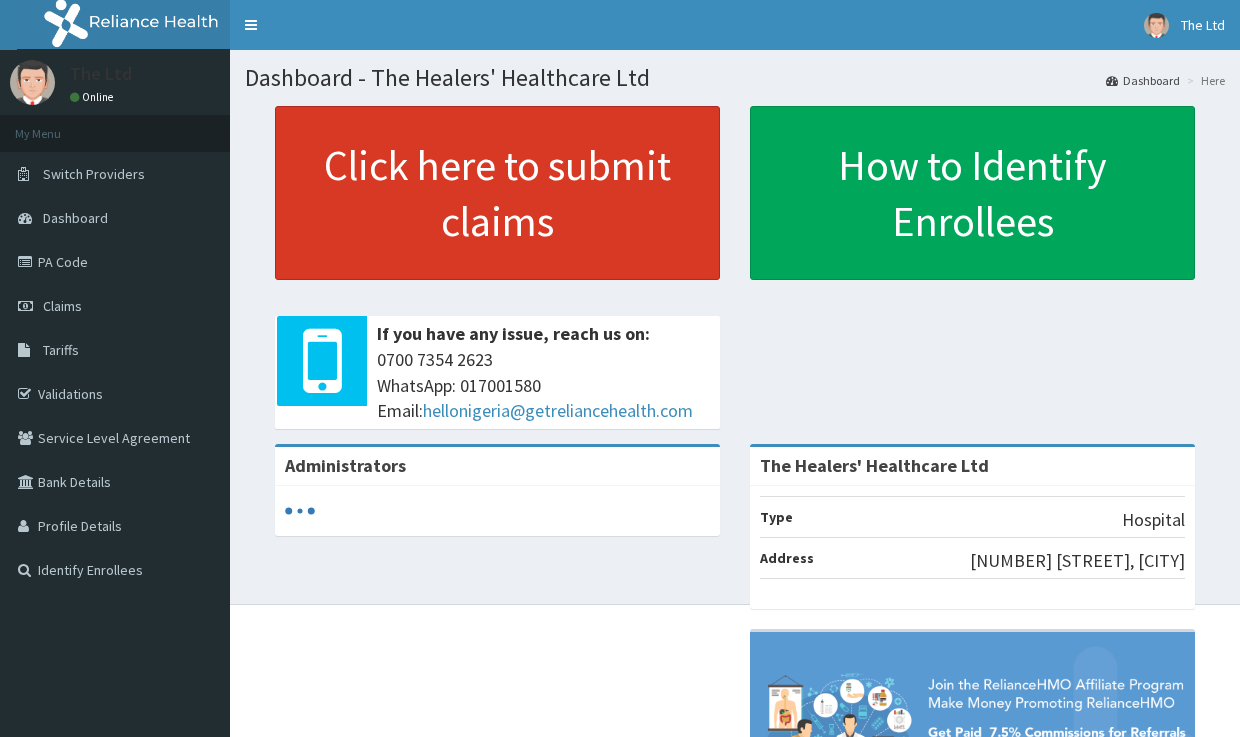 click on "Click here to submit claims" at bounding box center [497, 193] 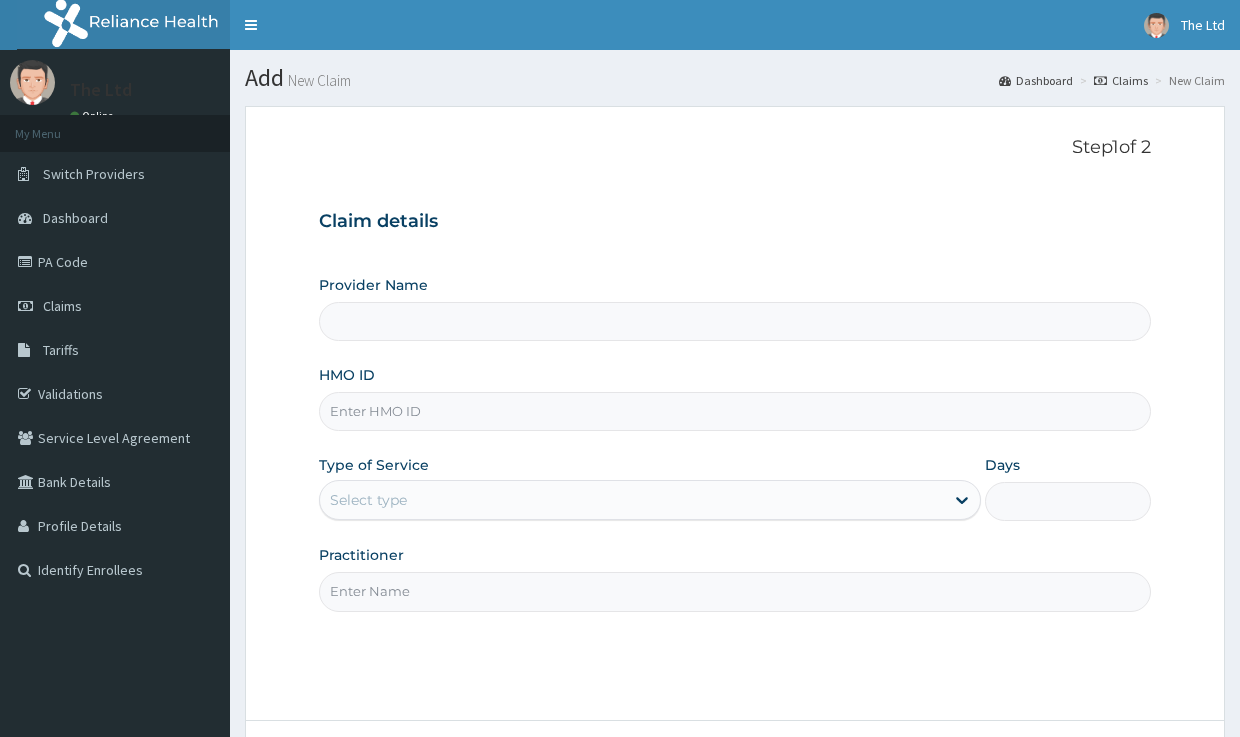 scroll, scrollTop: 0, scrollLeft: 0, axis: both 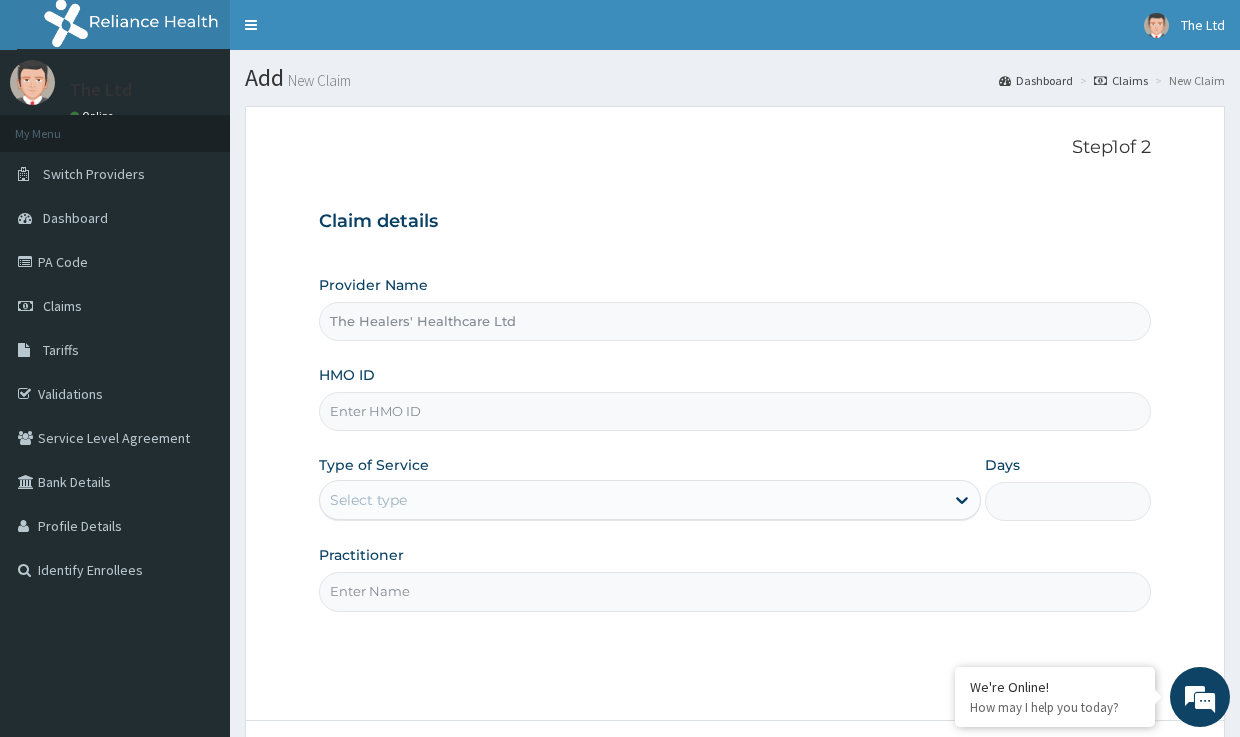 click on "HMO ID" at bounding box center (734, 411) 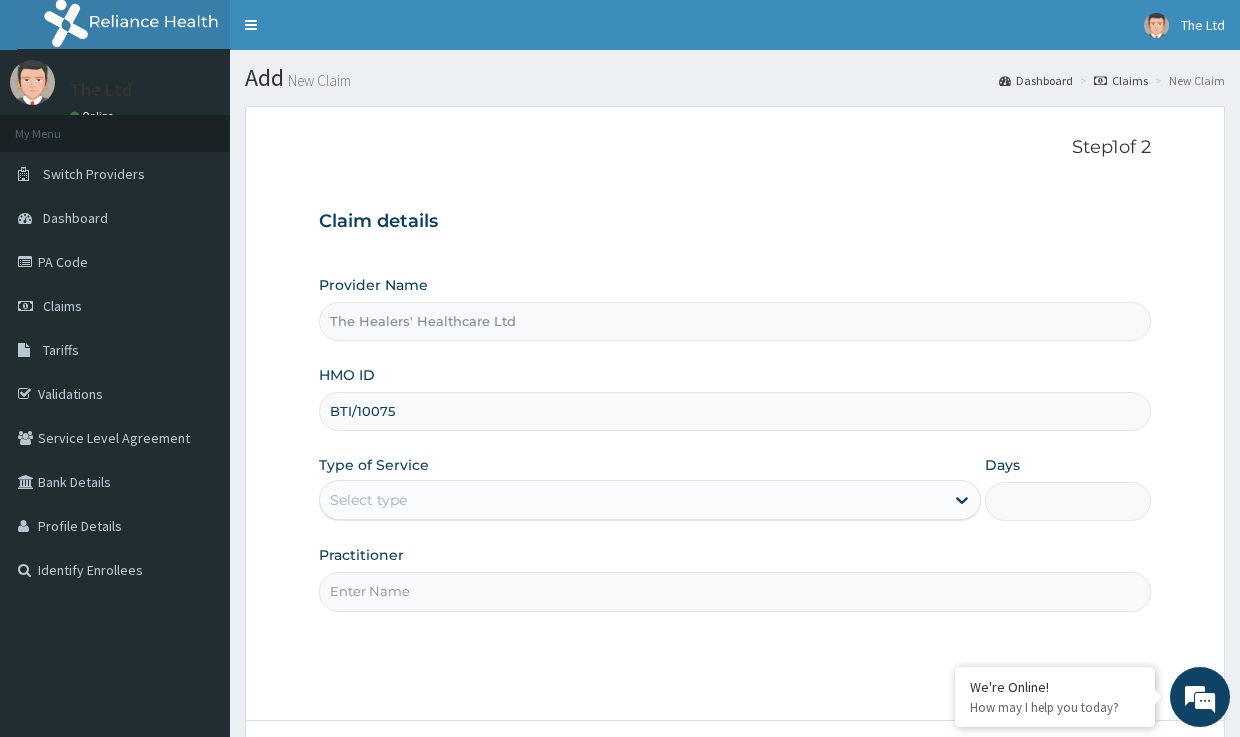 scroll, scrollTop: 0, scrollLeft: 0, axis: both 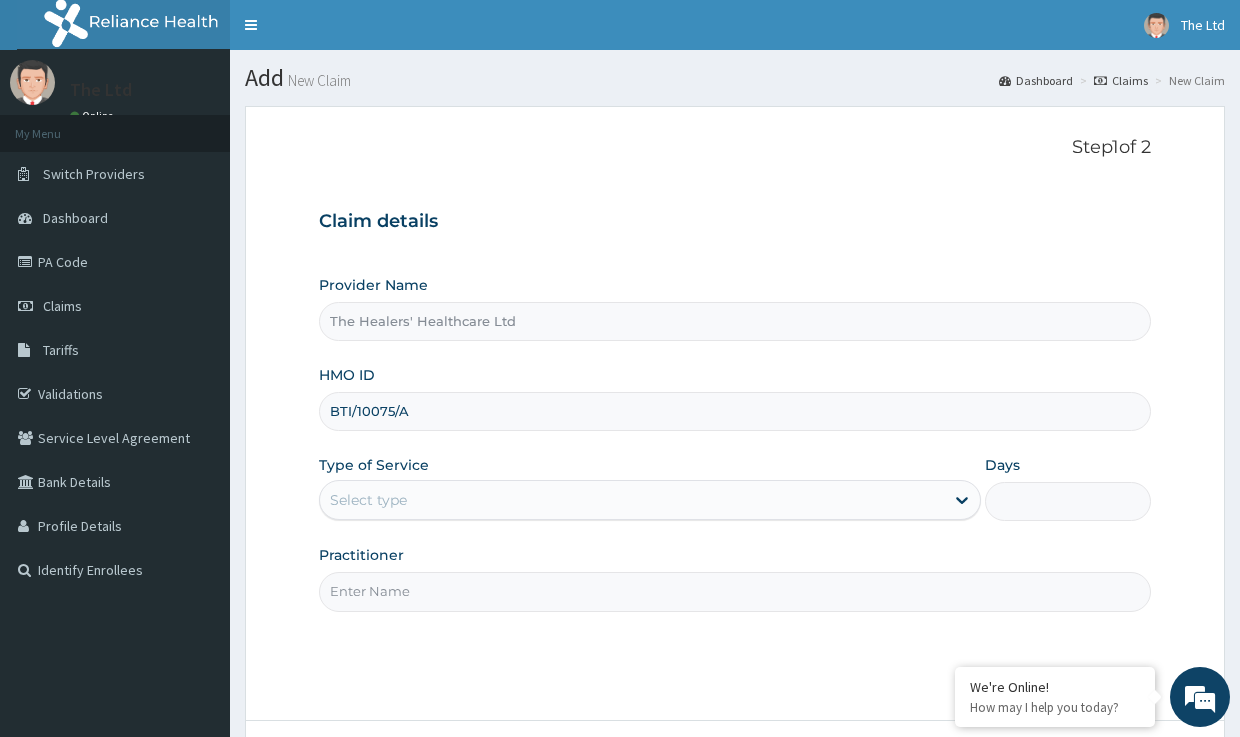 type on "BTI/10075/A" 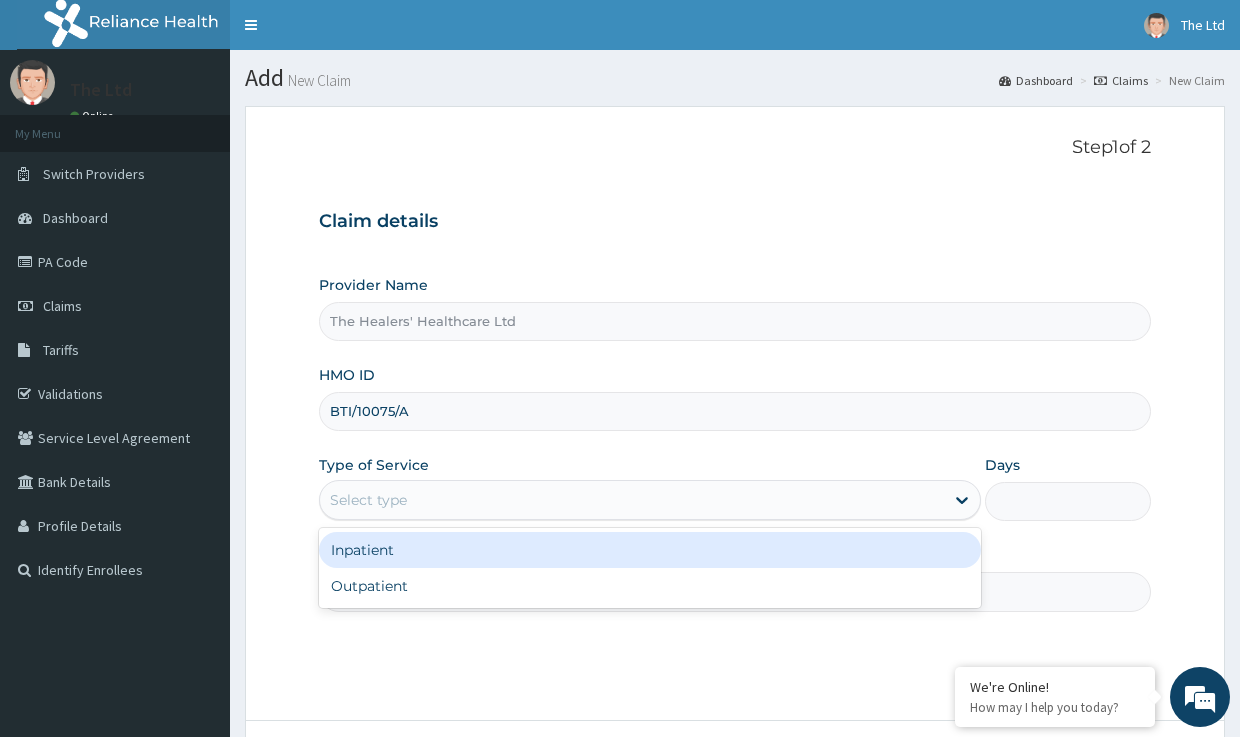 click on "Select type" at bounding box center [632, 500] 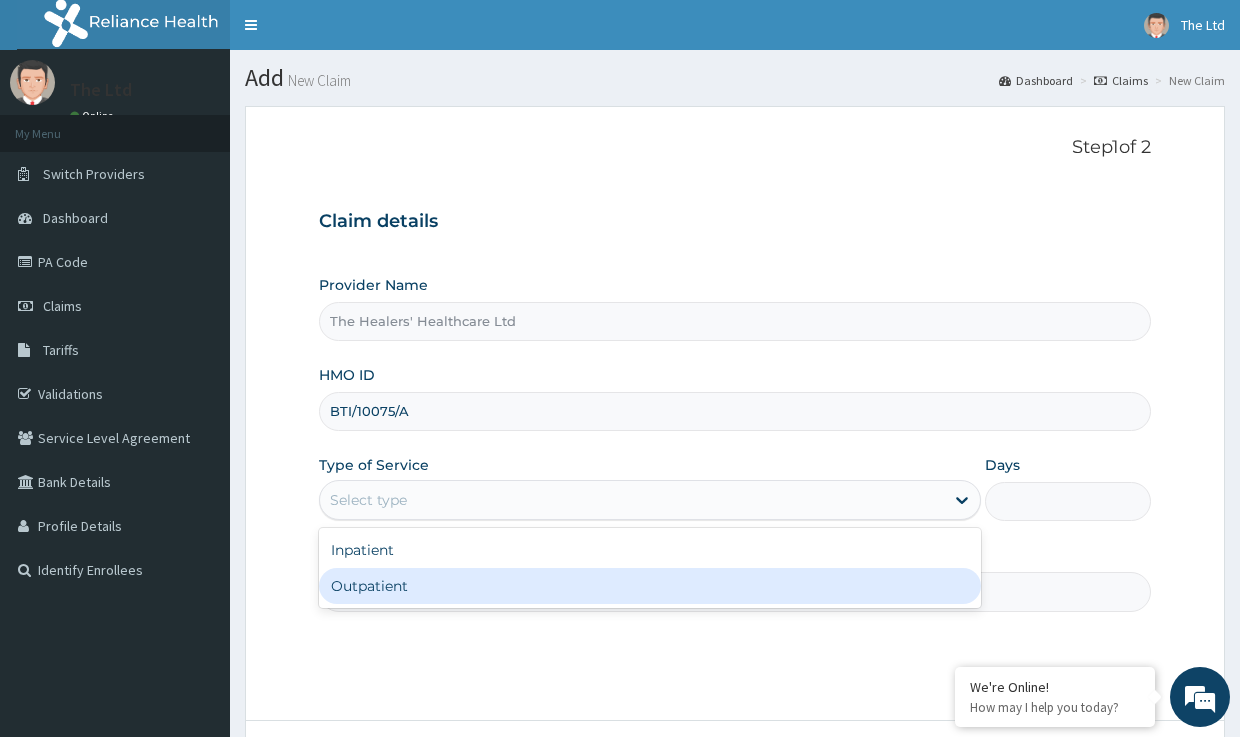click on "Outpatient" at bounding box center [650, 586] 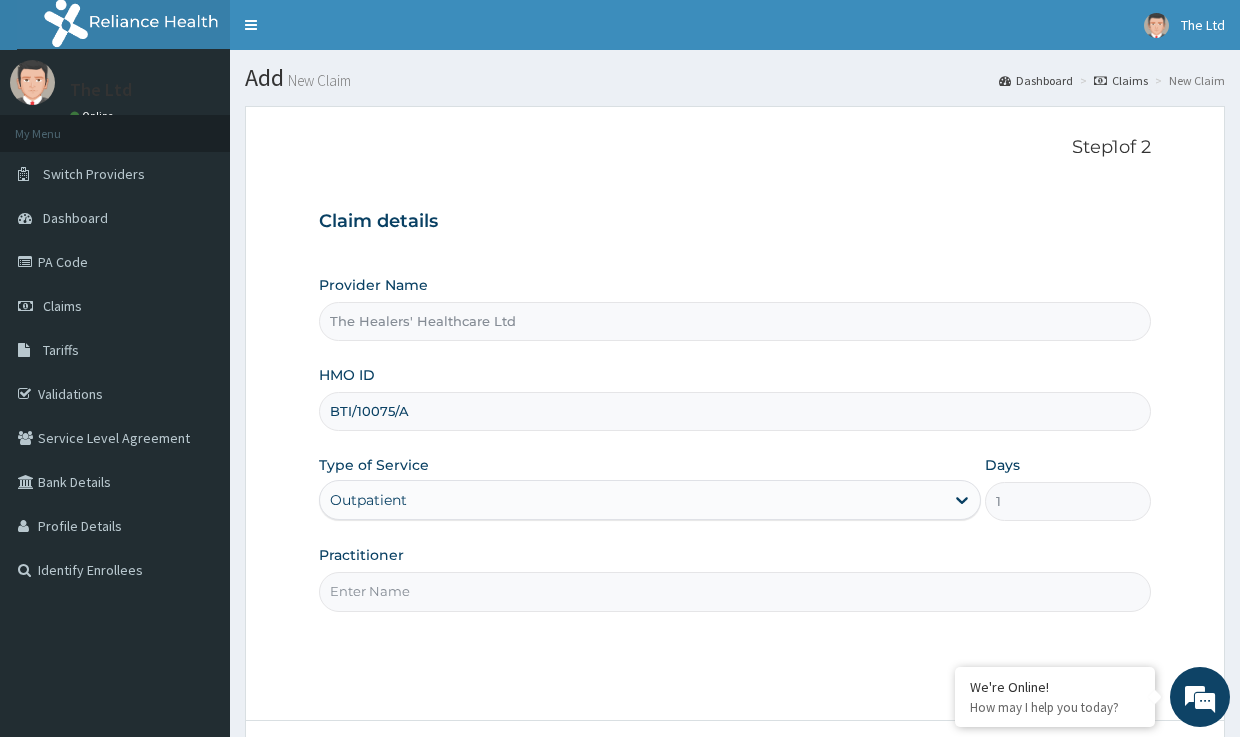 click on "Practitioner" at bounding box center (734, 591) 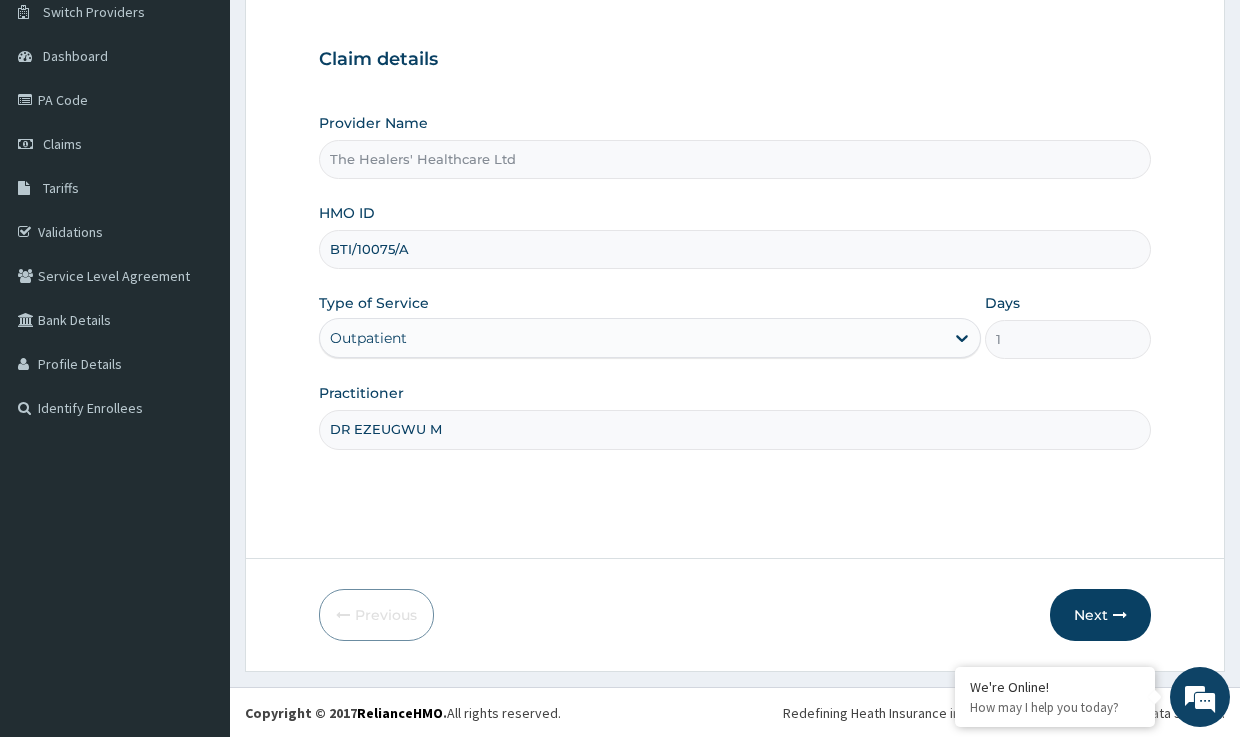 scroll, scrollTop: 163, scrollLeft: 0, axis: vertical 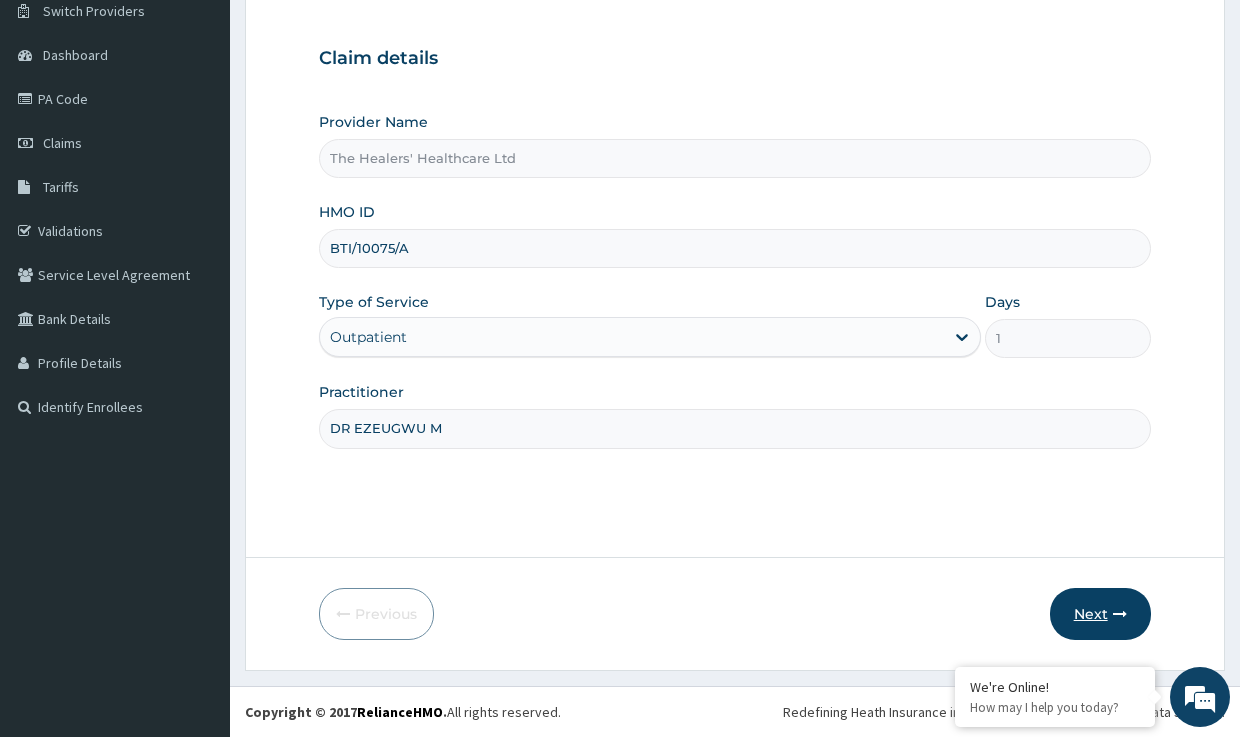 click on "Next" at bounding box center (1100, 614) 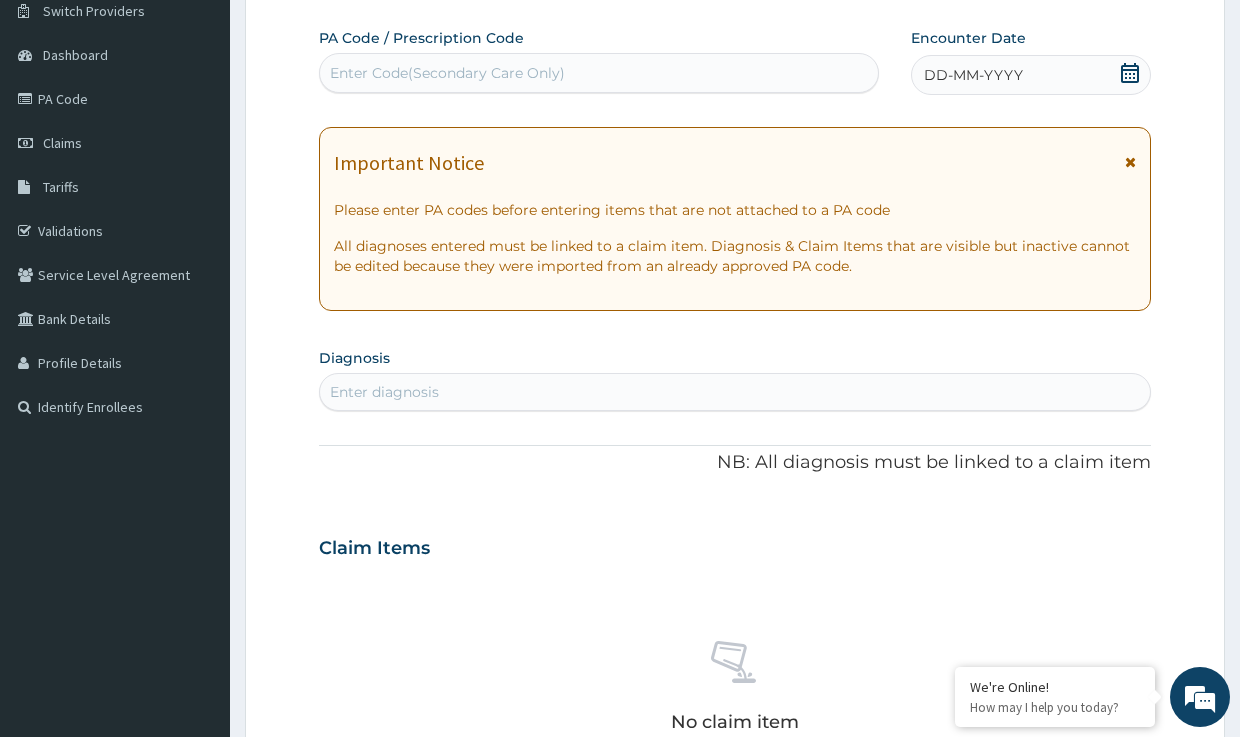 click on "DD-MM-YYYY" at bounding box center (973, 75) 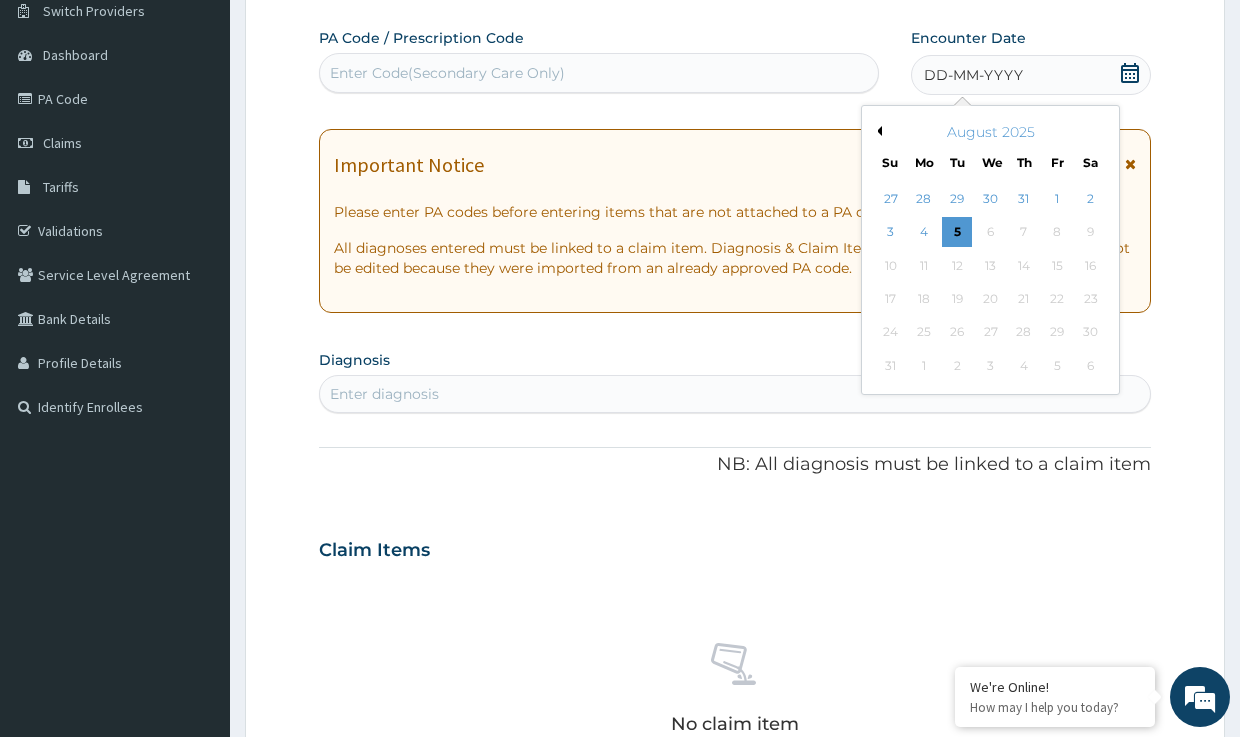 click on "August 2025" at bounding box center [990, 132] 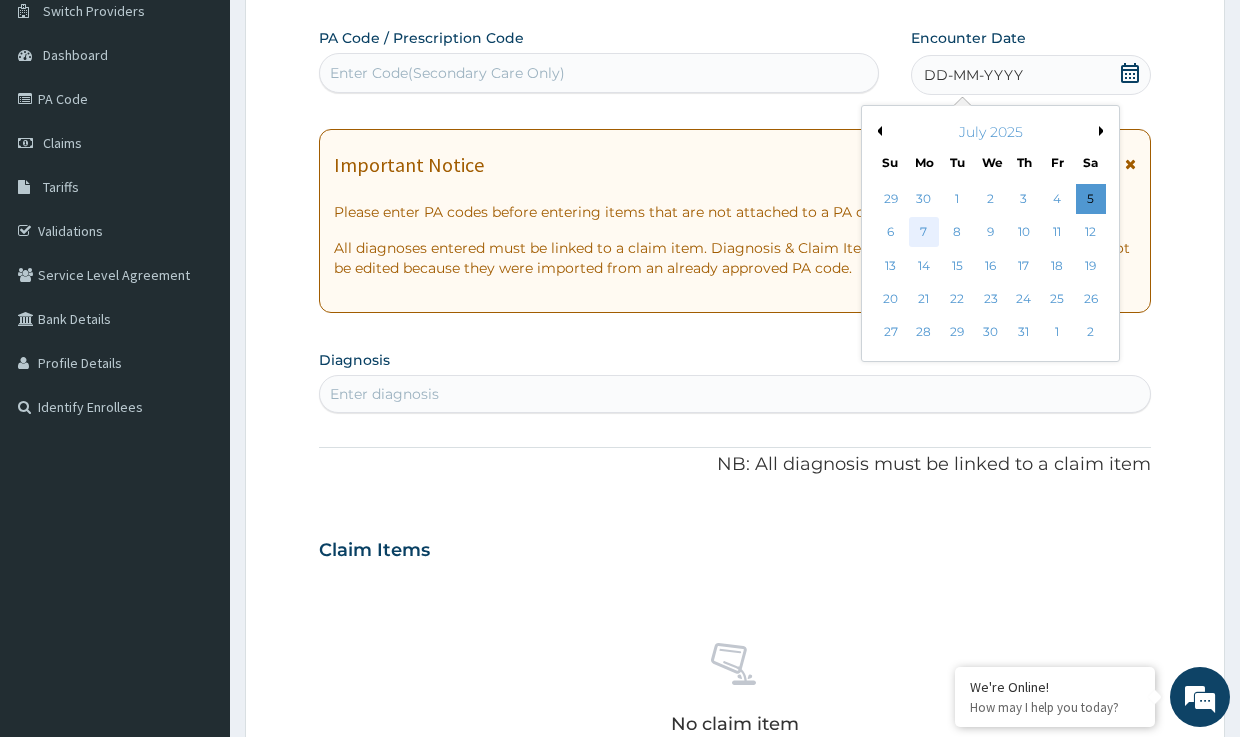 click on "7" at bounding box center (924, 233) 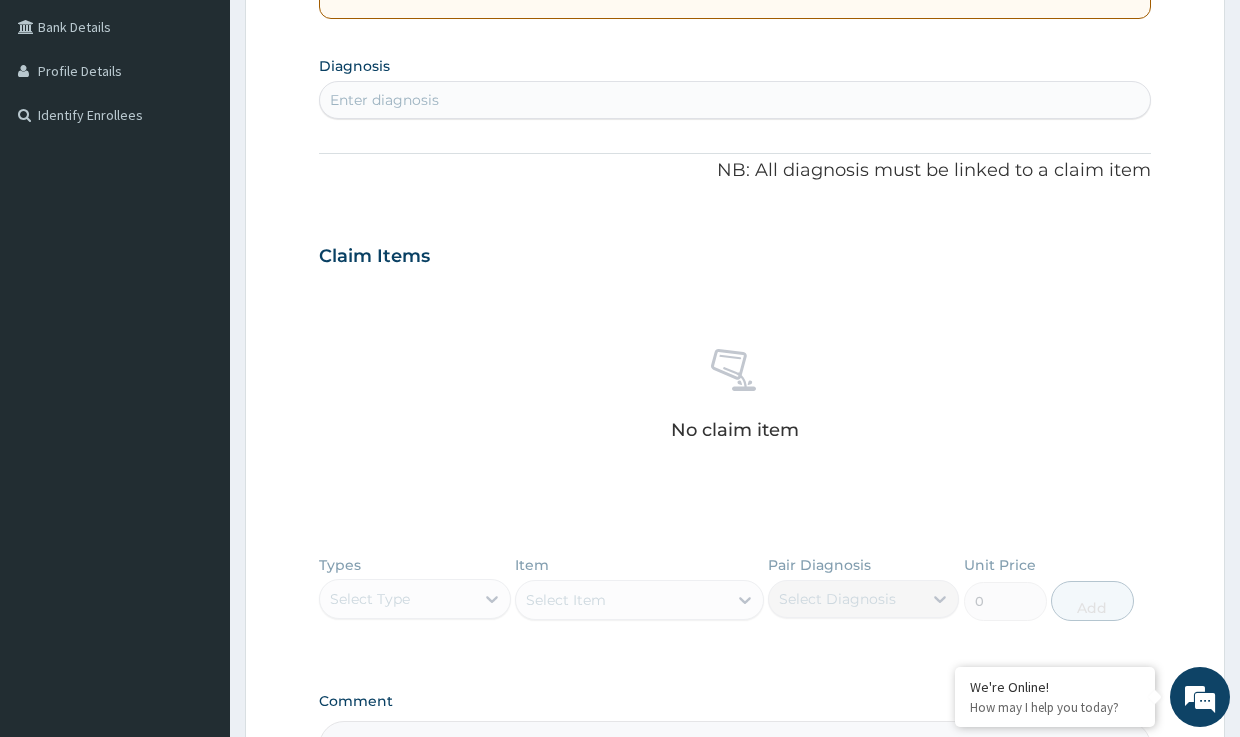 scroll, scrollTop: 463, scrollLeft: 0, axis: vertical 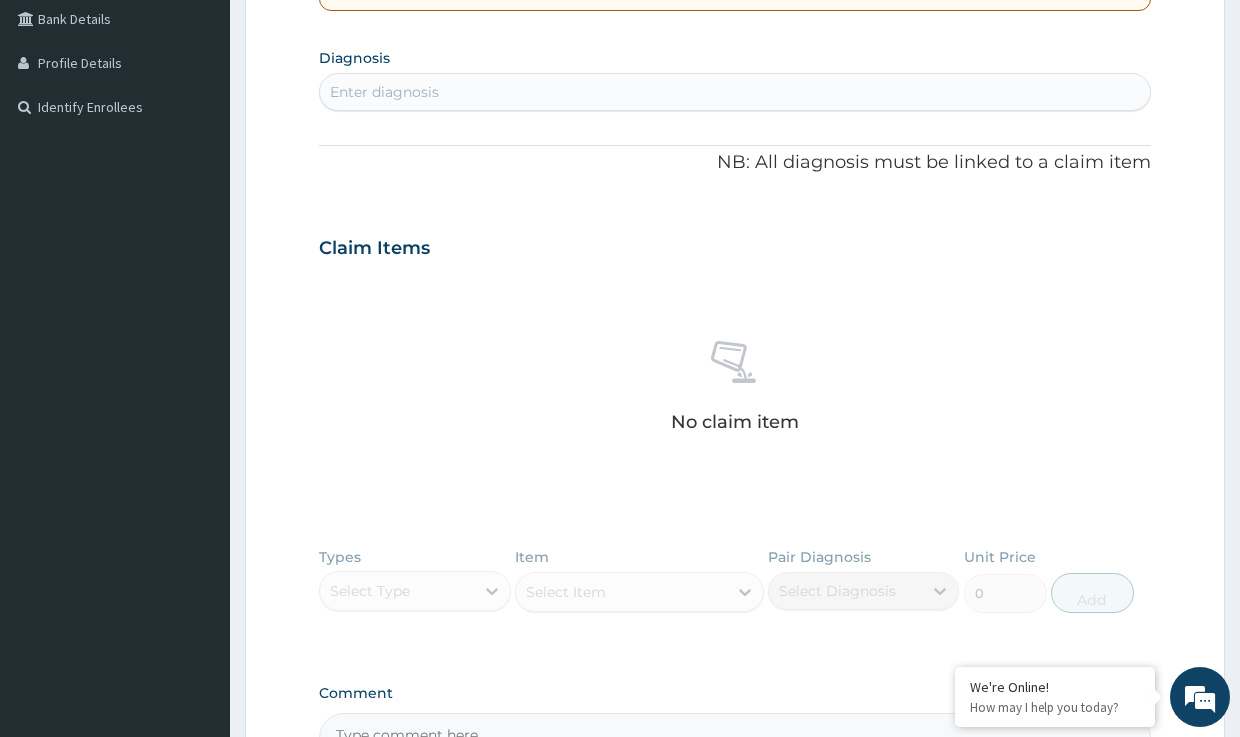 click on "Enter diagnosis" at bounding box center (384, 92) 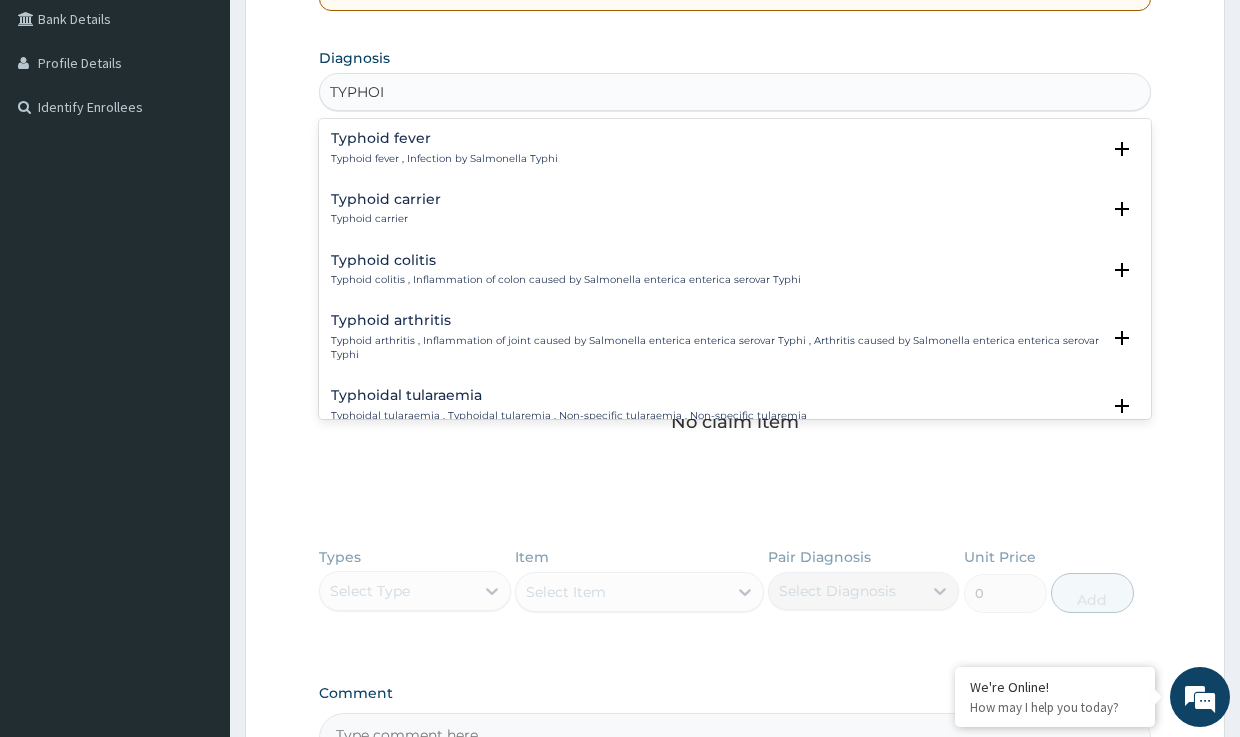 type on "TYPHOID" 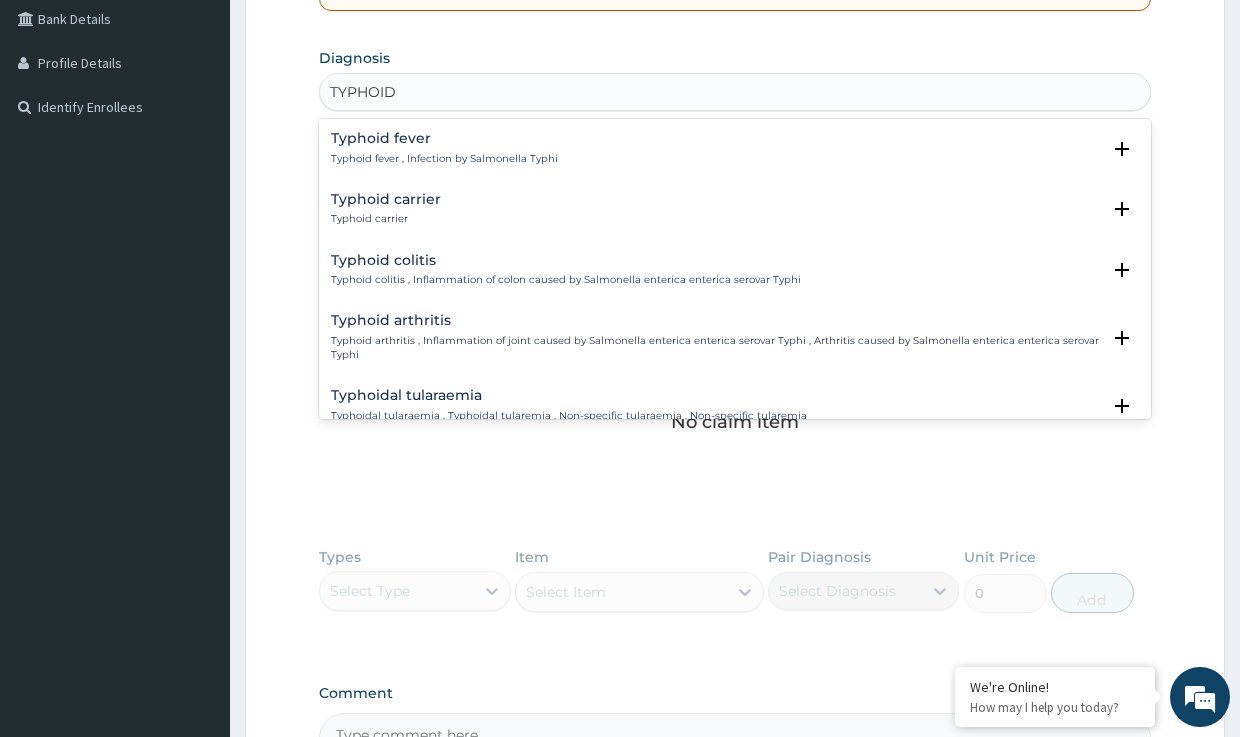 click on "Typhoid fever" at bounding box center [444, 138] 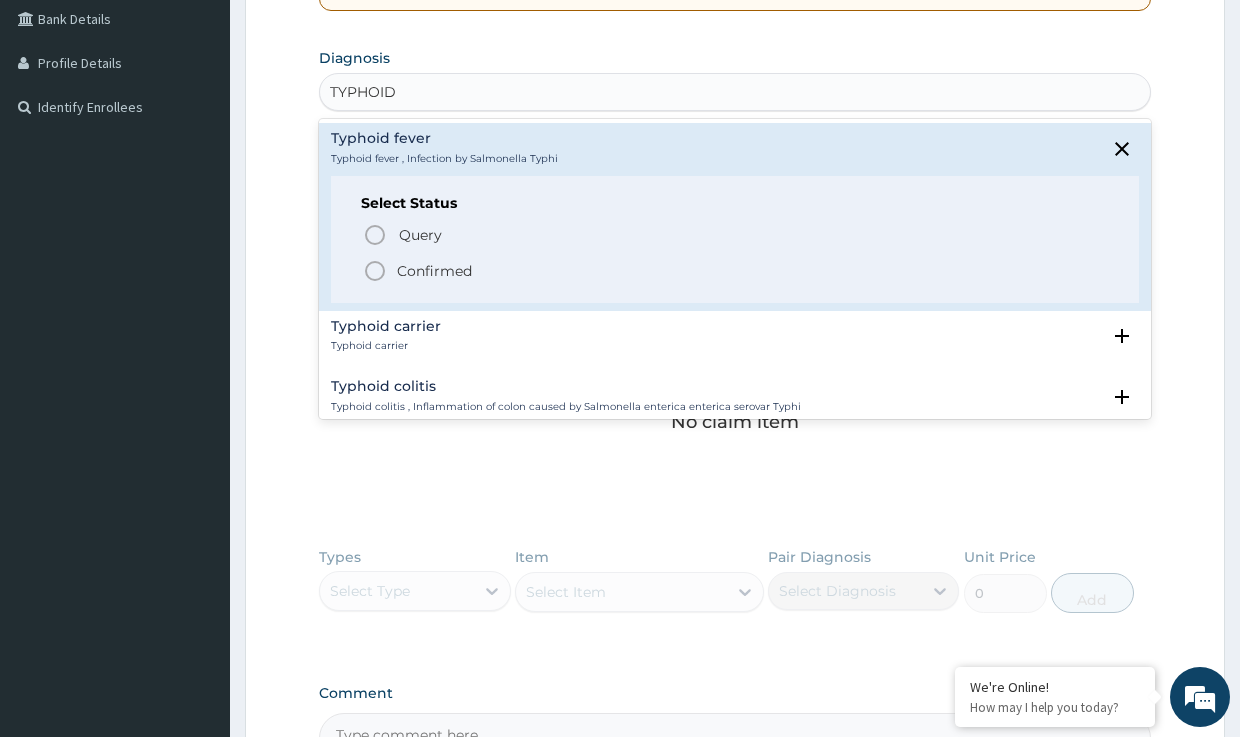 click 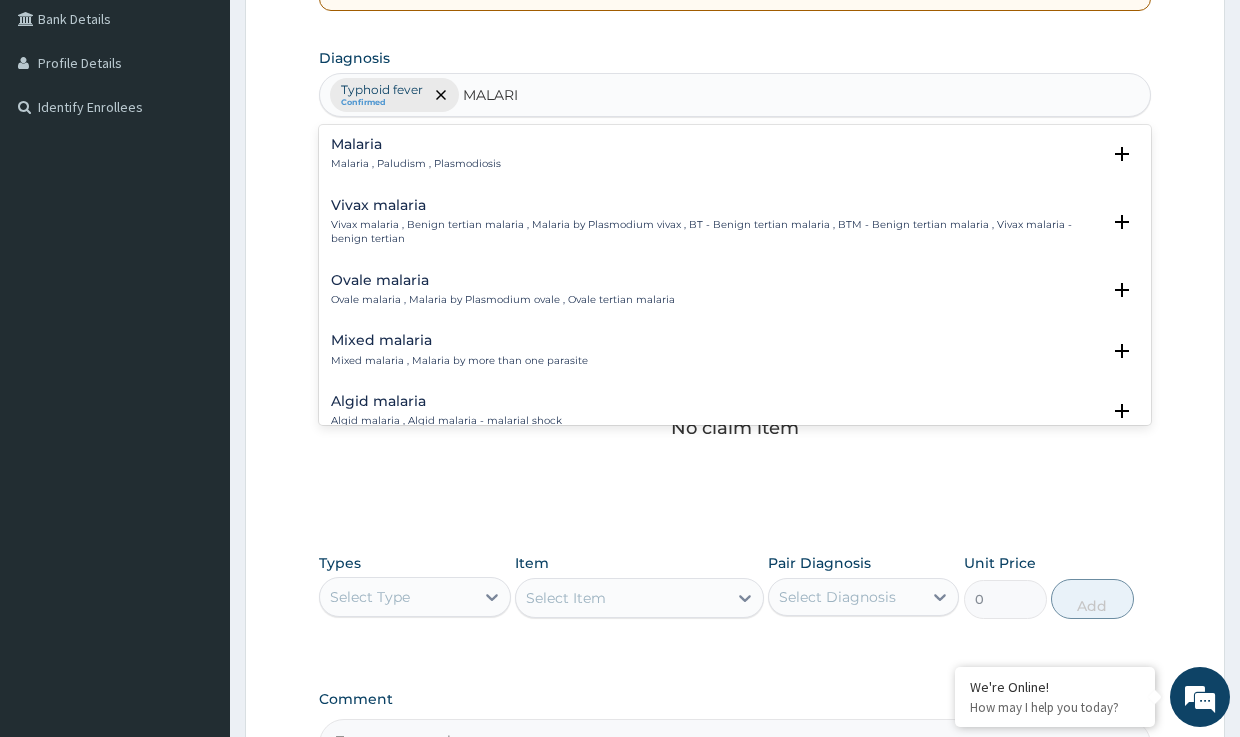 type on "MALARIA" 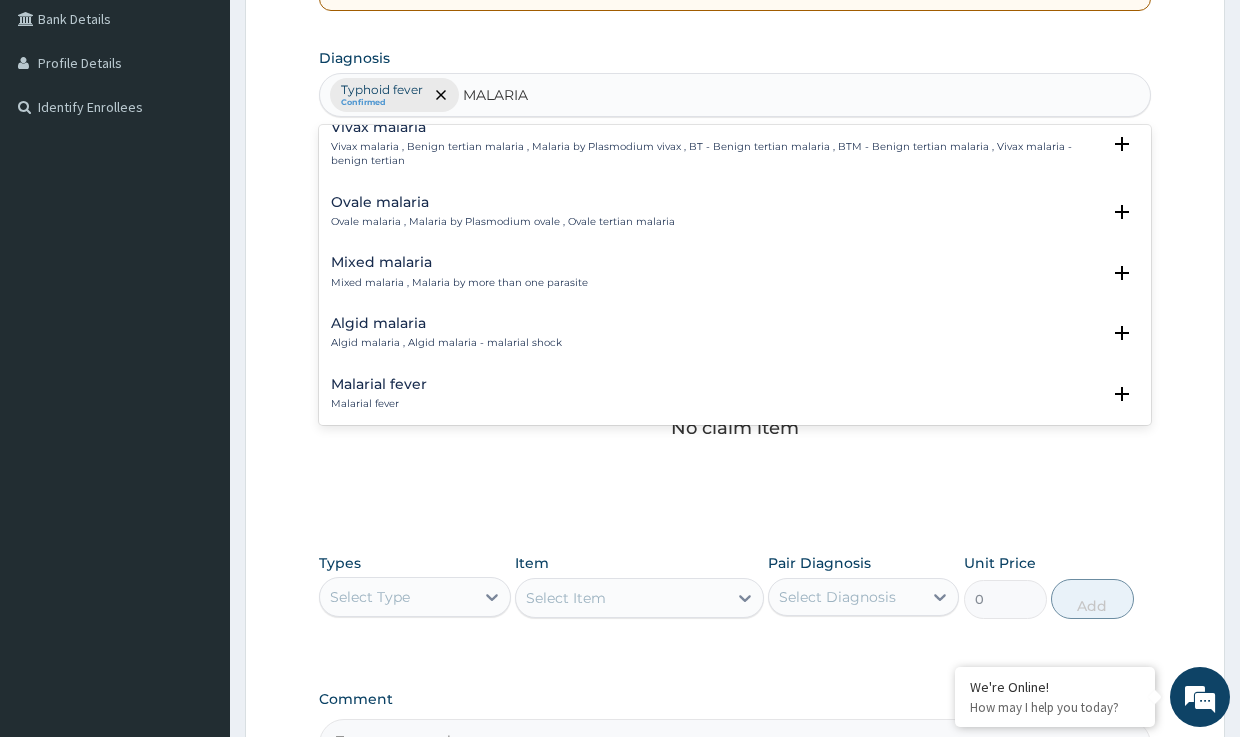 scroll, scrollTop: 200, scrollLeft: 0, axis: vertical 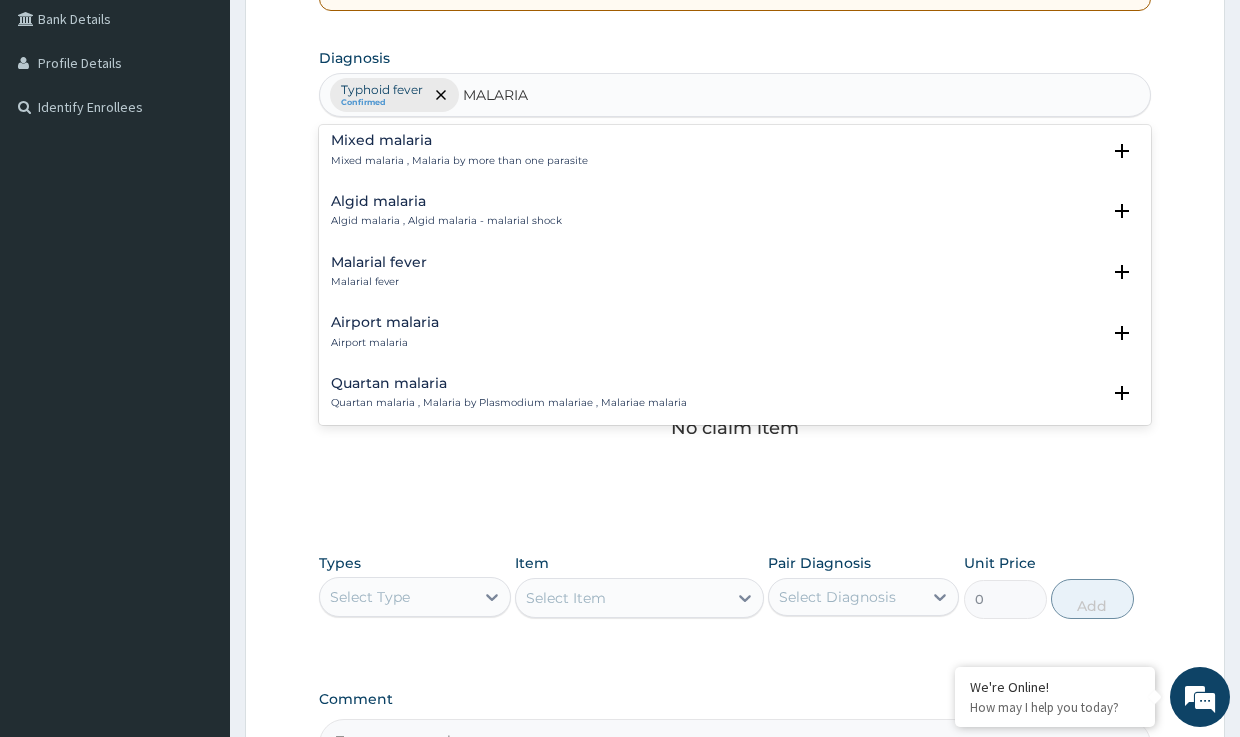 click on "Malarial fever" at bounding box center [379, 262] 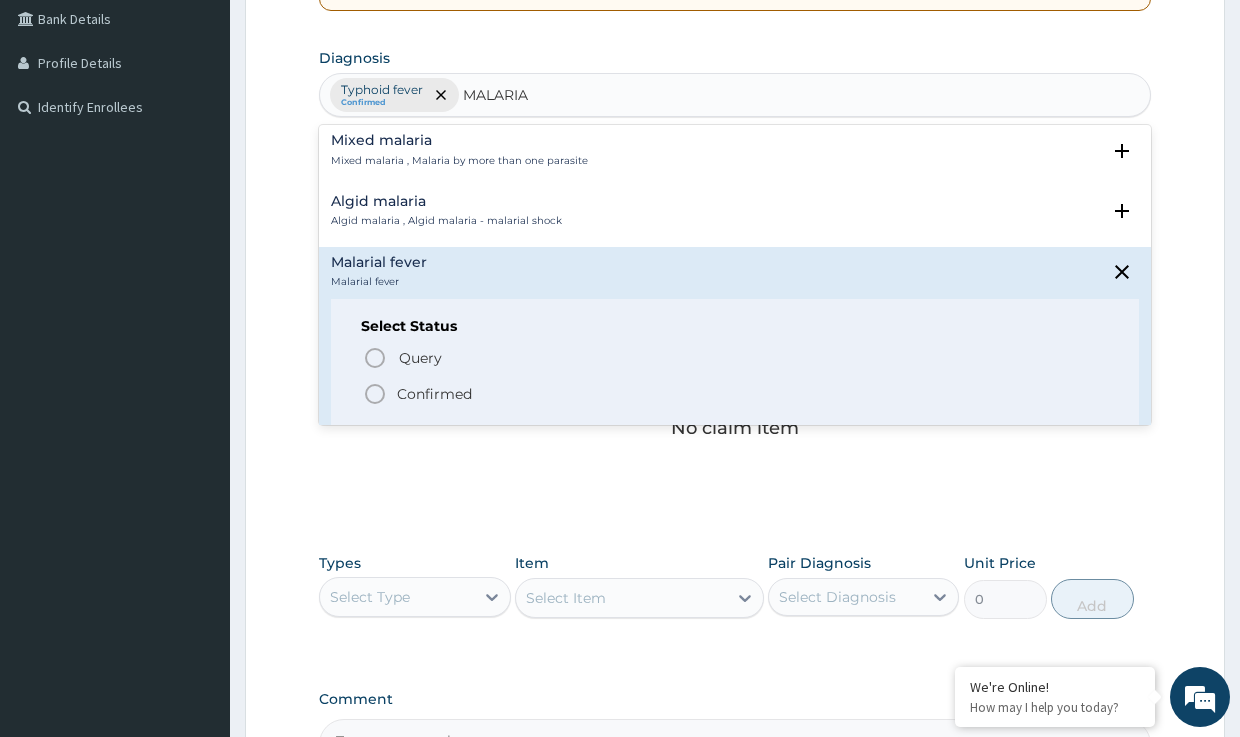 click on "Confirmed" at bounding box center (434, 394) 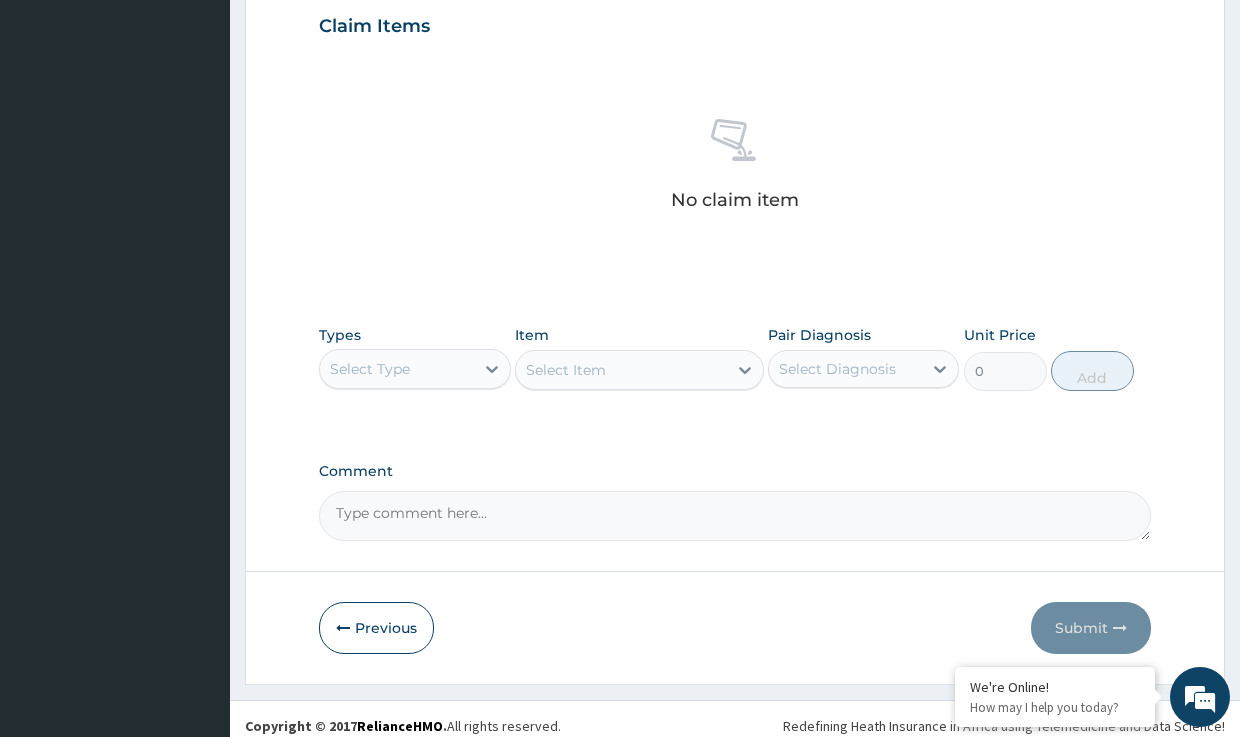 scroll, scrollTop: 705, scrollLeft: 0, axis: vertical 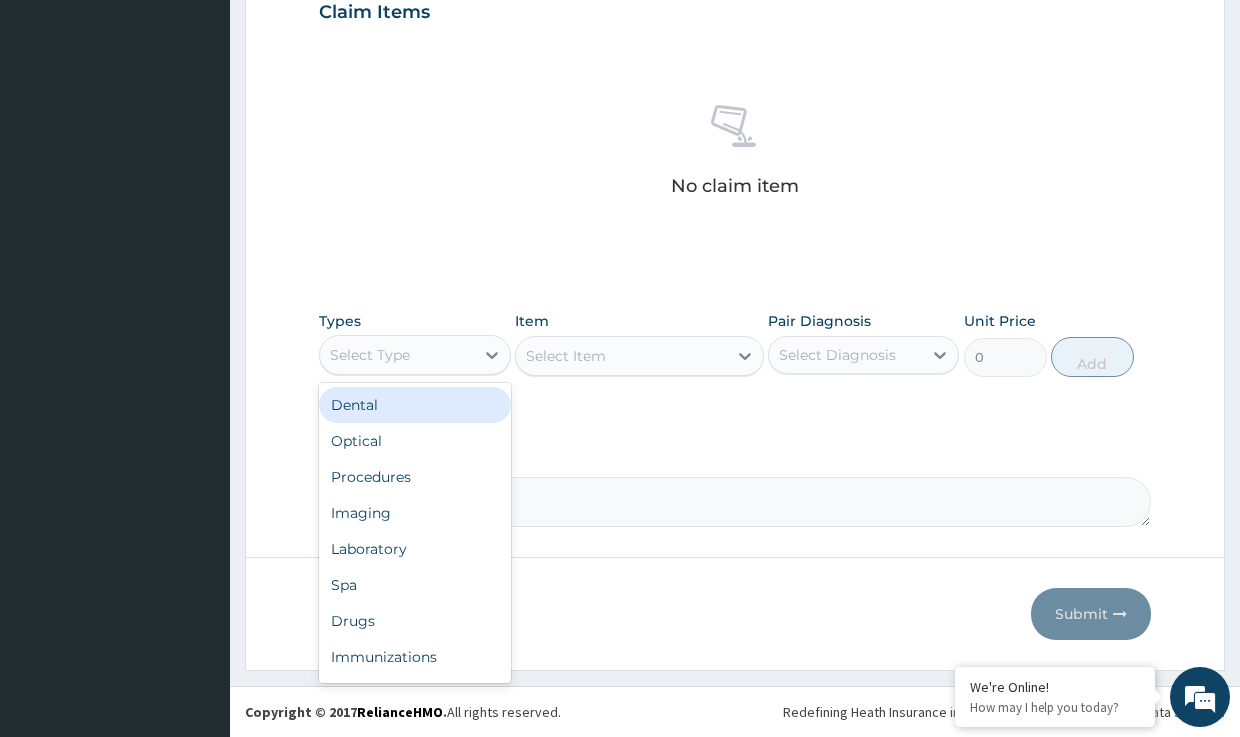 click on "Select Type" at bounding box center (396, 355) 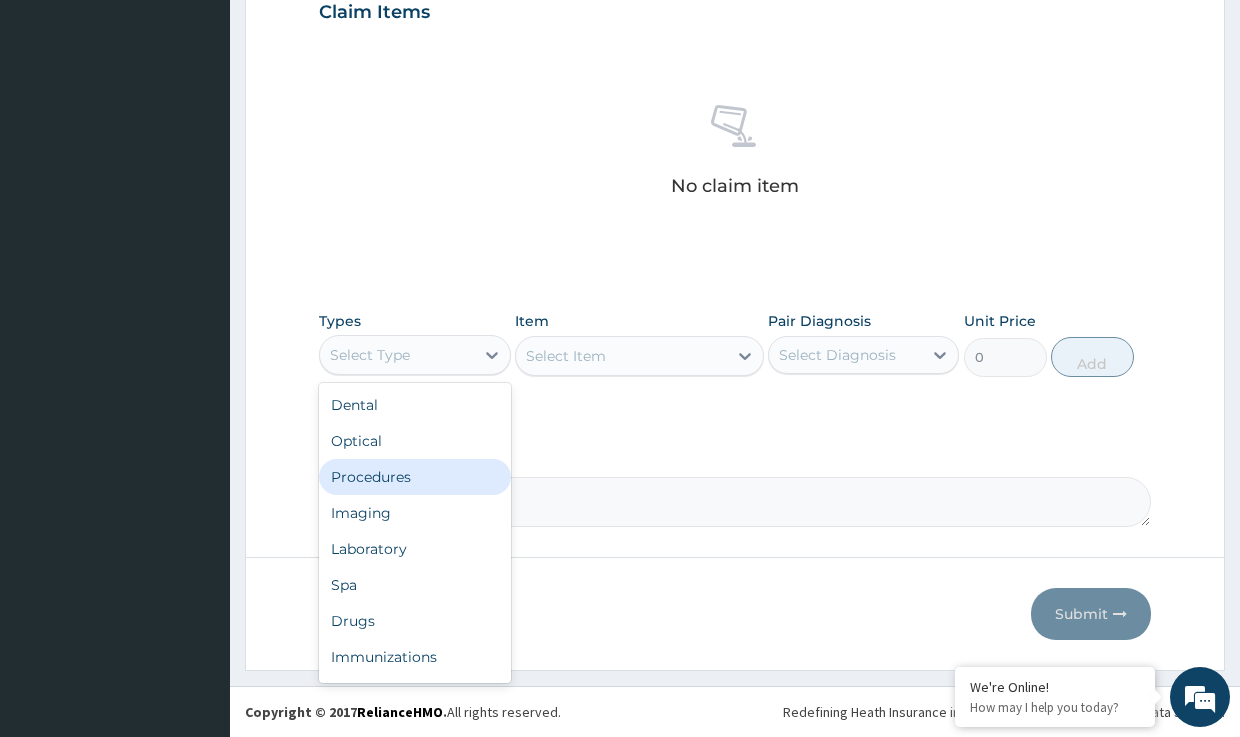 click on "Procedures" at bounding box center (414, 477) 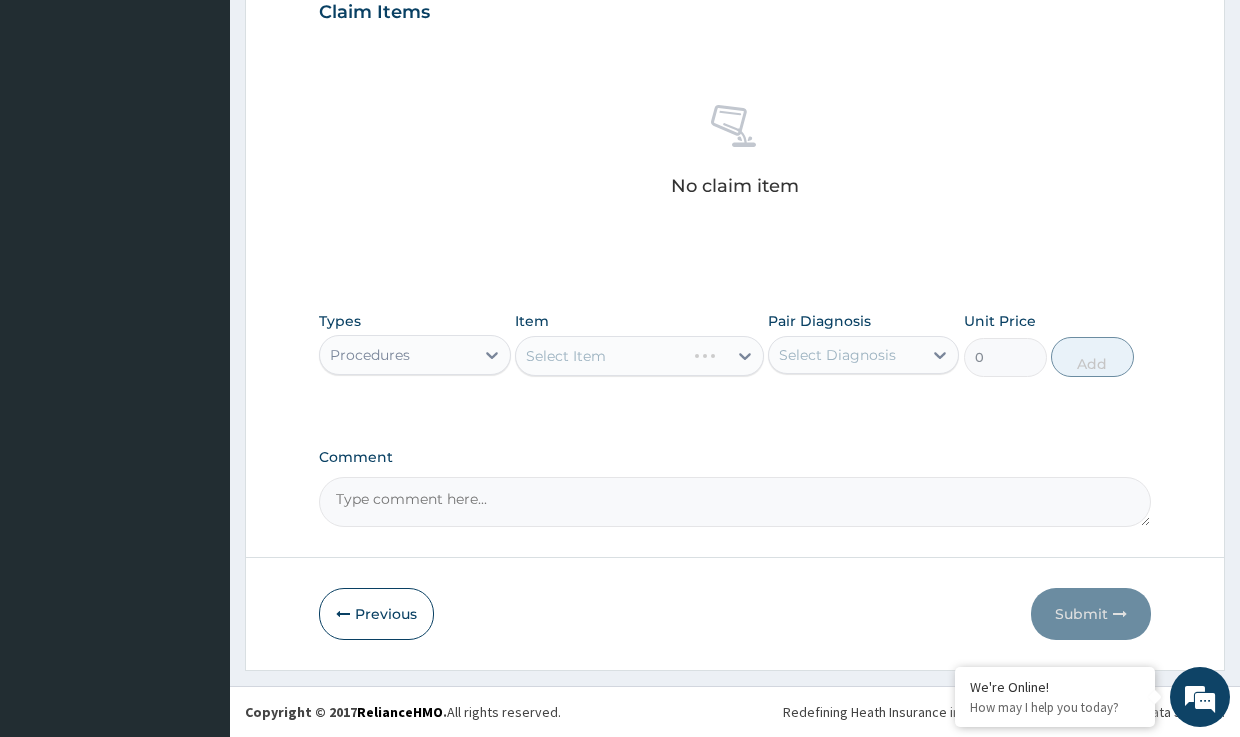 click on "Select Item" at bounding box center [639, 356] 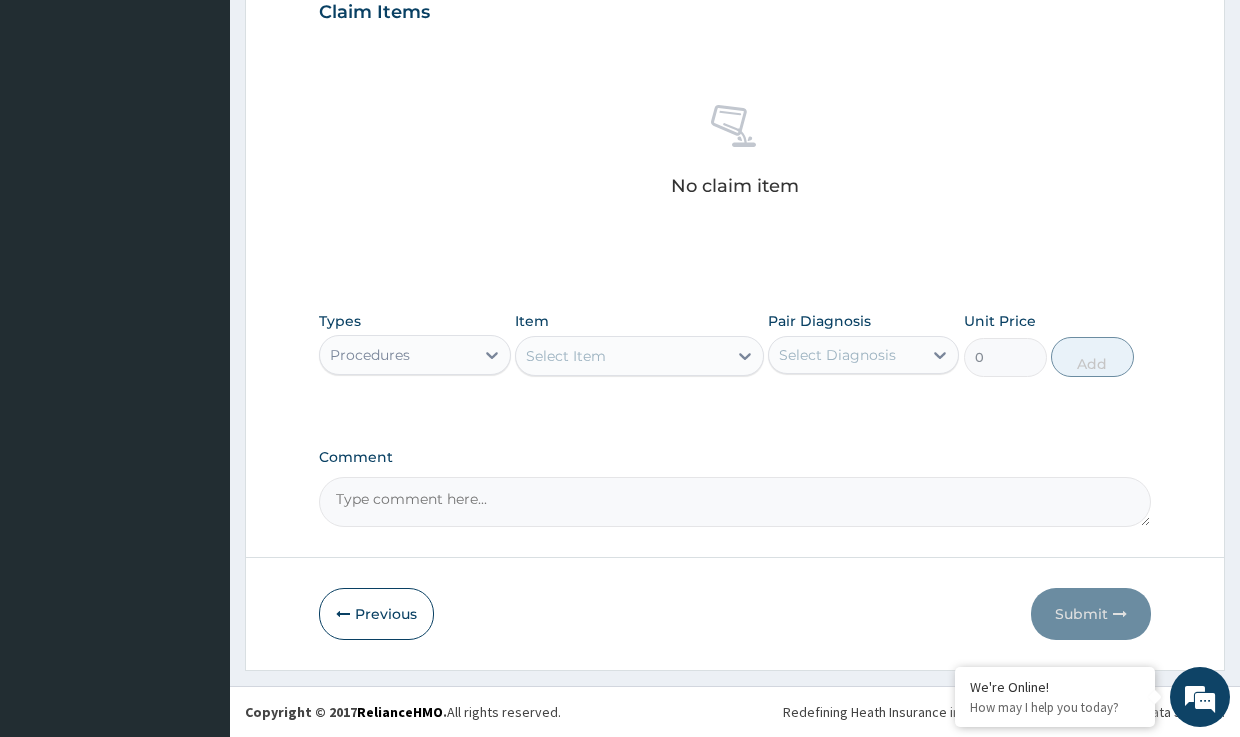click on "Select Item" at bounding box center (566, 356) 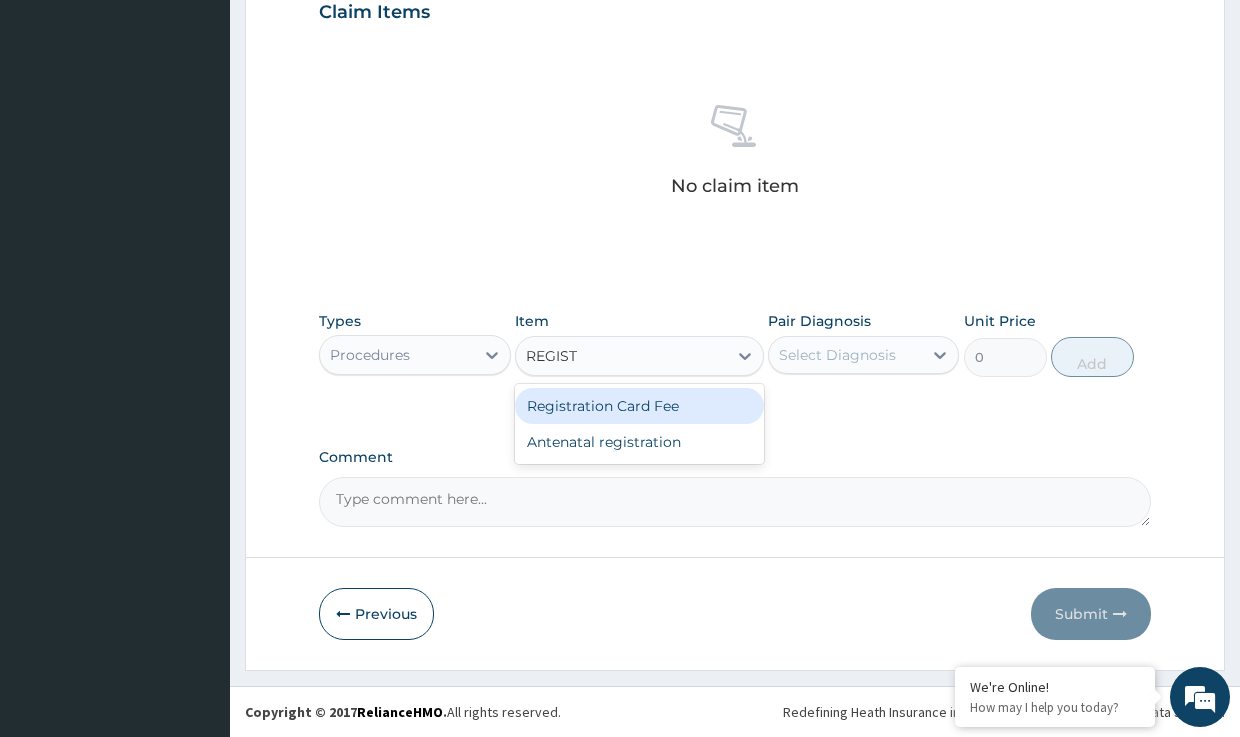 type on "REGISTR" 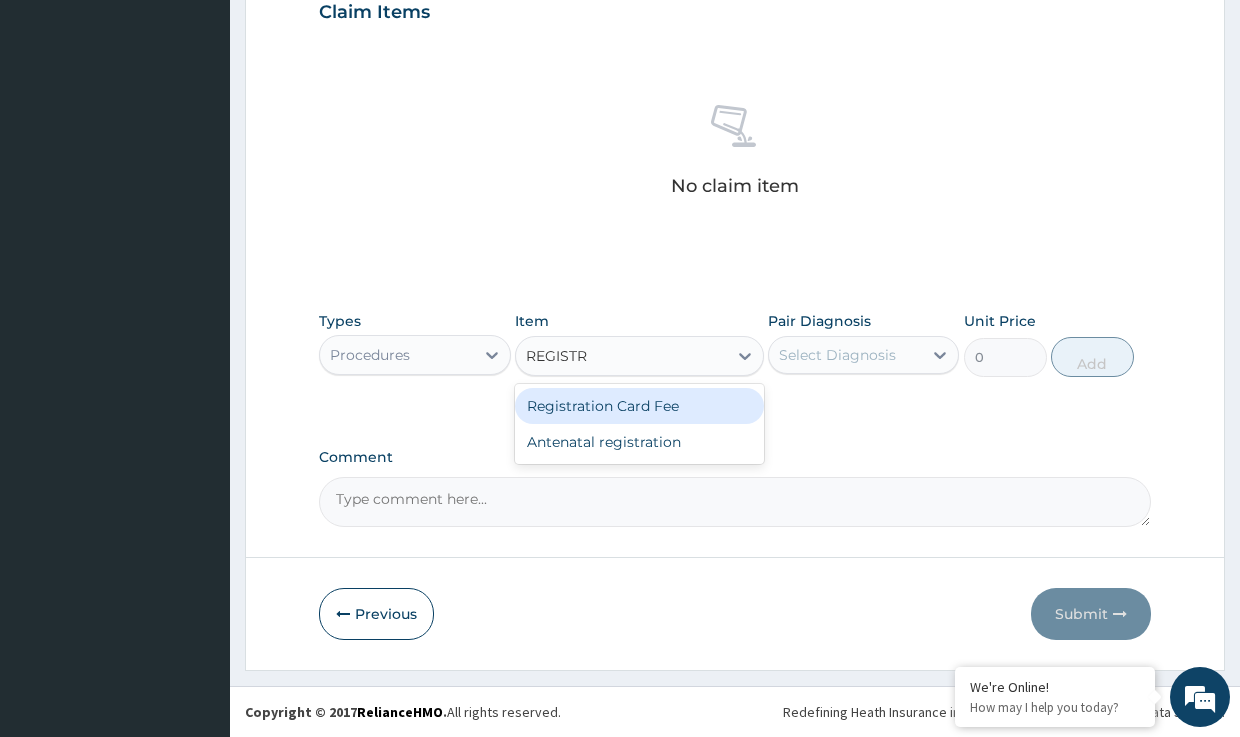 click on "Registration Card Fee" at bounding box center (639, 406) 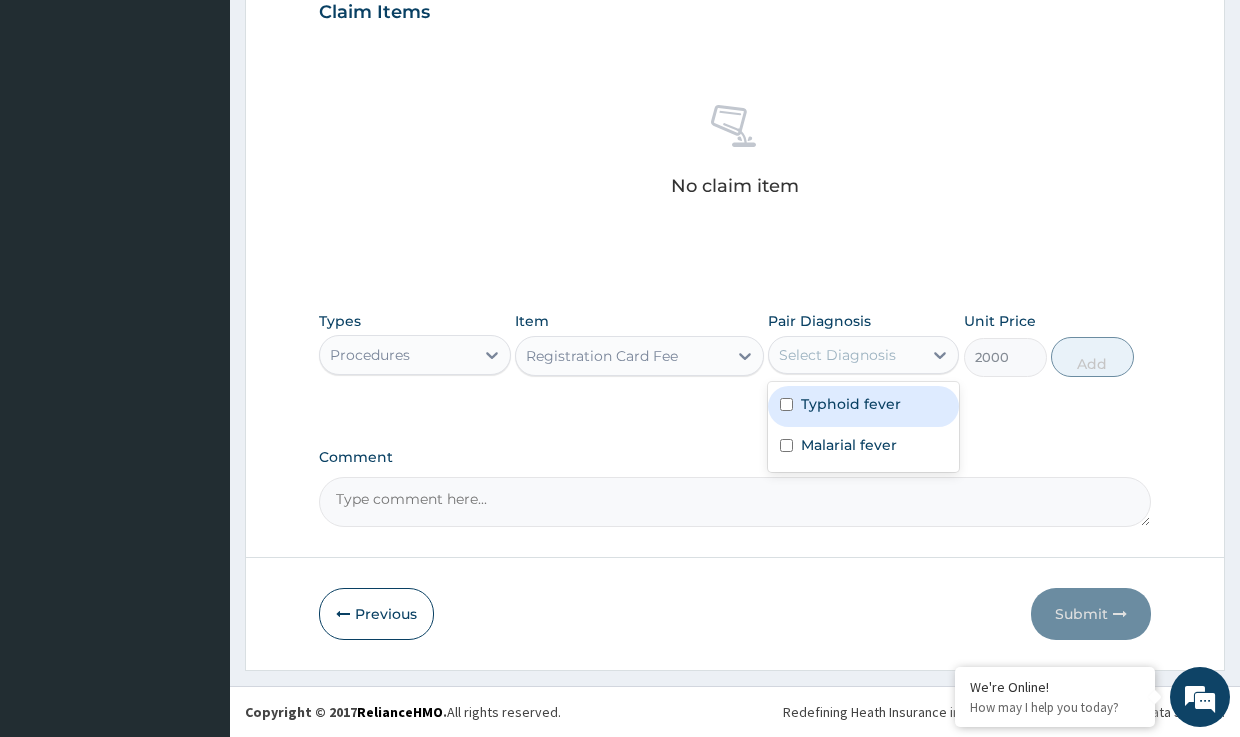click on "Select Diagnosis" at bounding box center (837, 355) 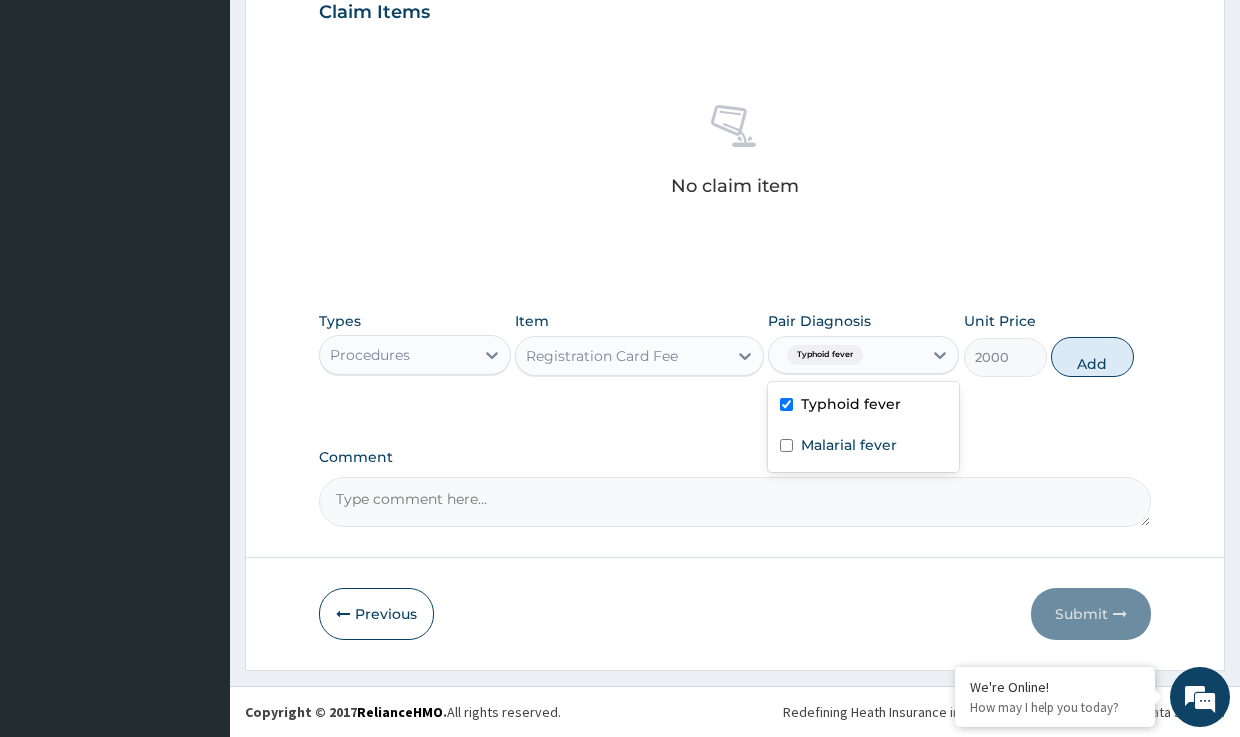 checkbox on "true" 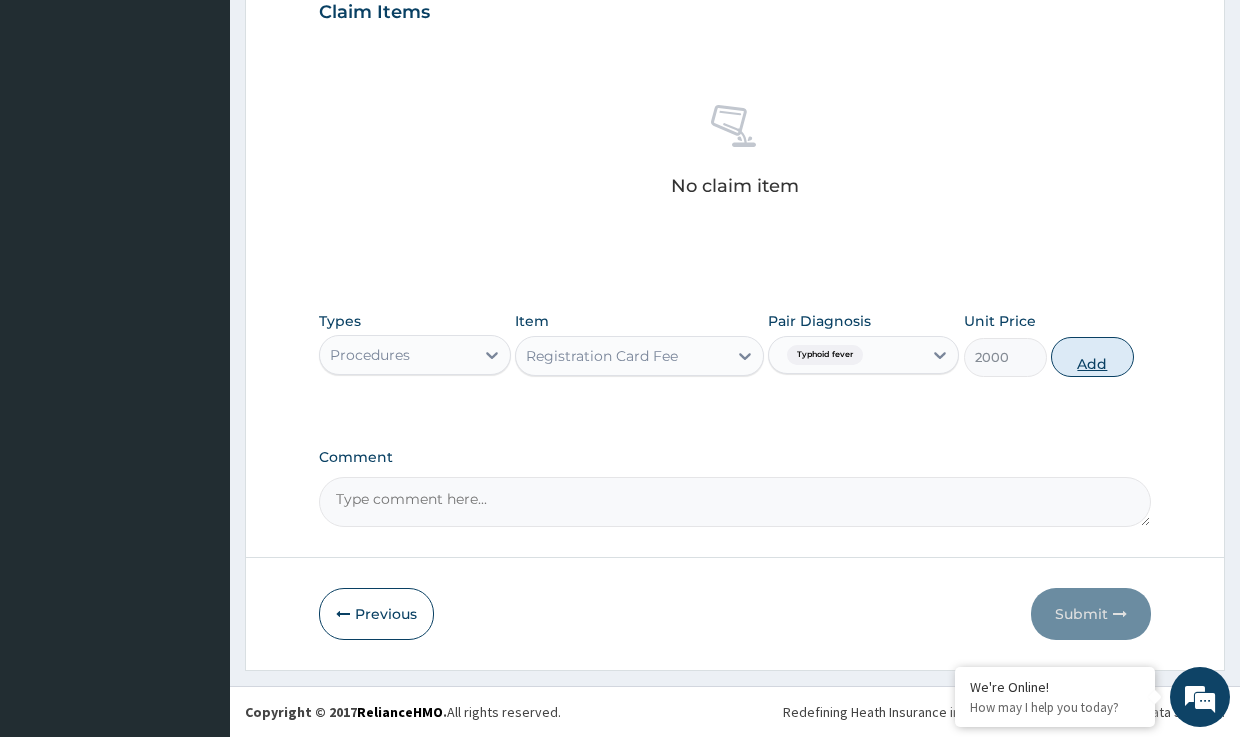 click on "Add" at bounding box center (1092, 357) 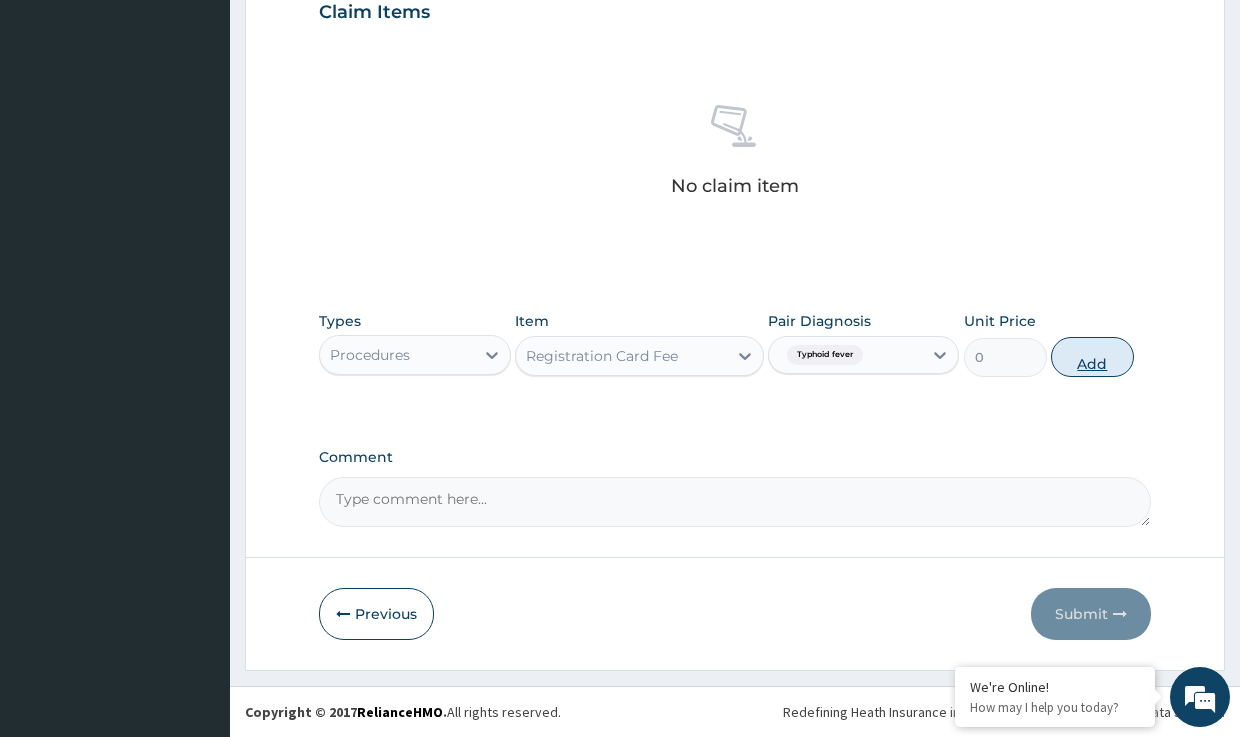 scroll, scrollTop: 627, scrollLeft: 0, axis: vertical 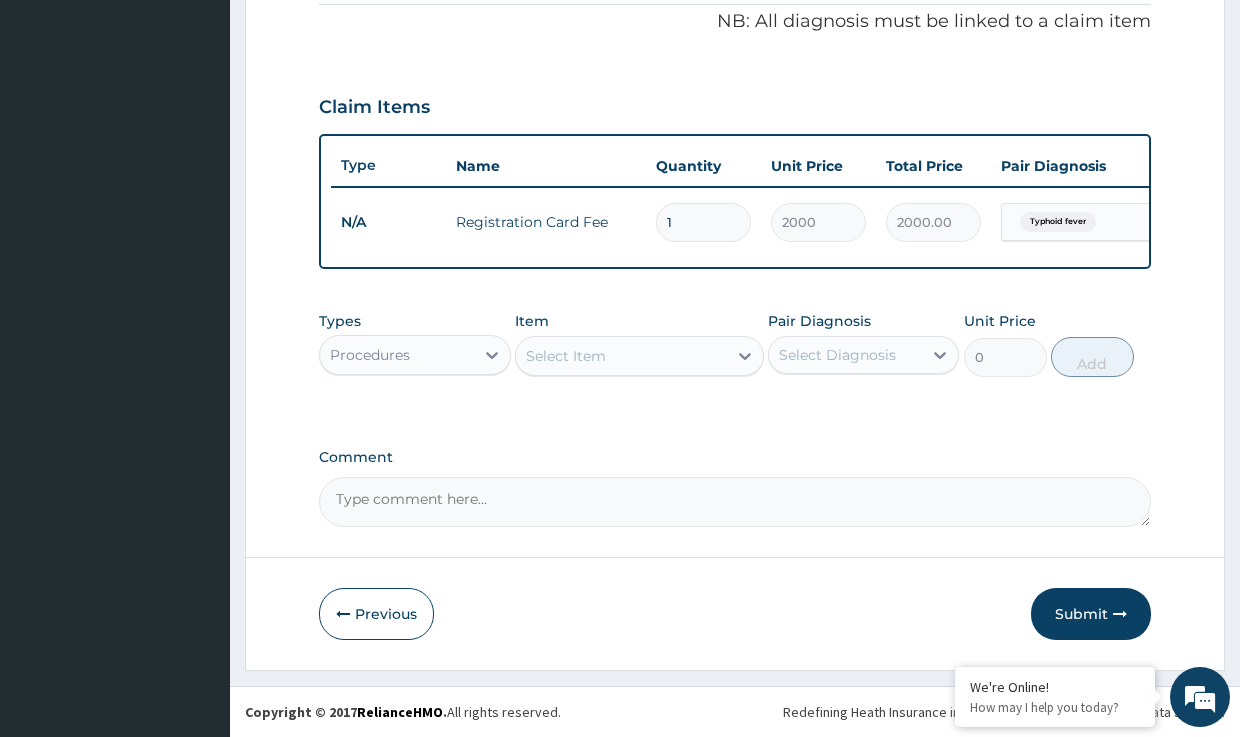 click on "Select Item" at bounding box center [566, 356] 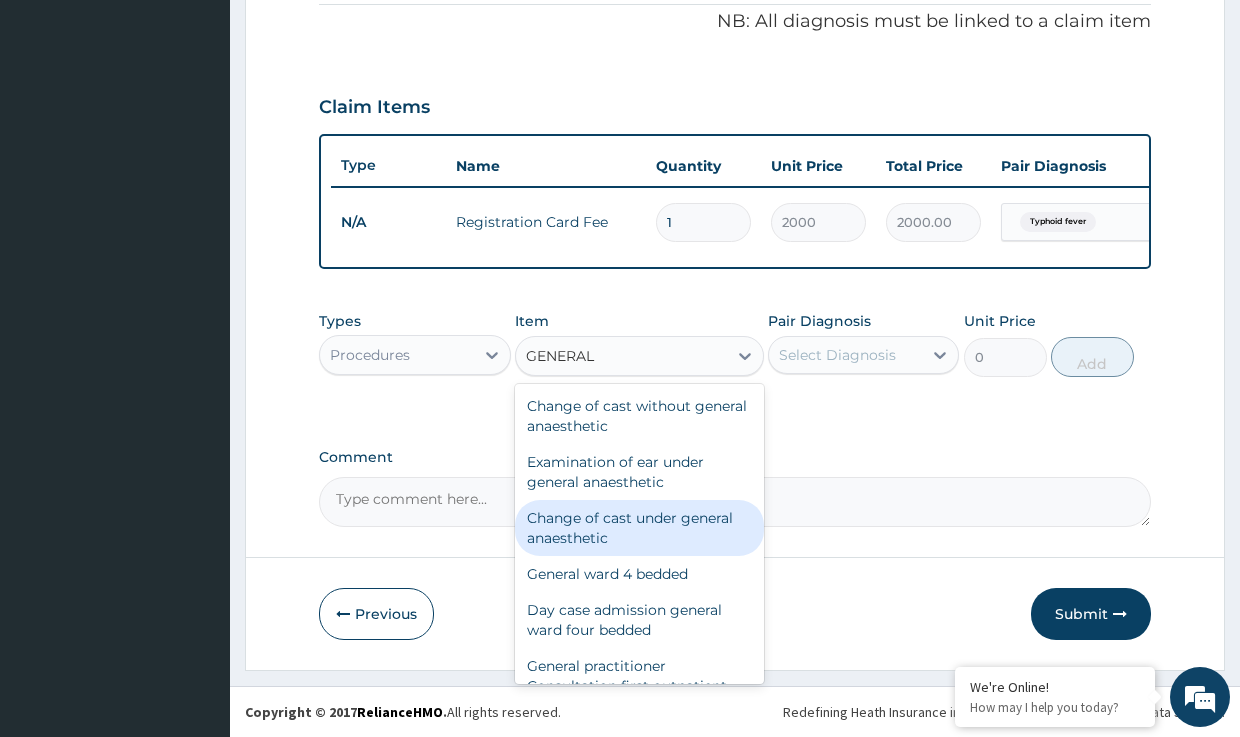 type on "GENERAL" 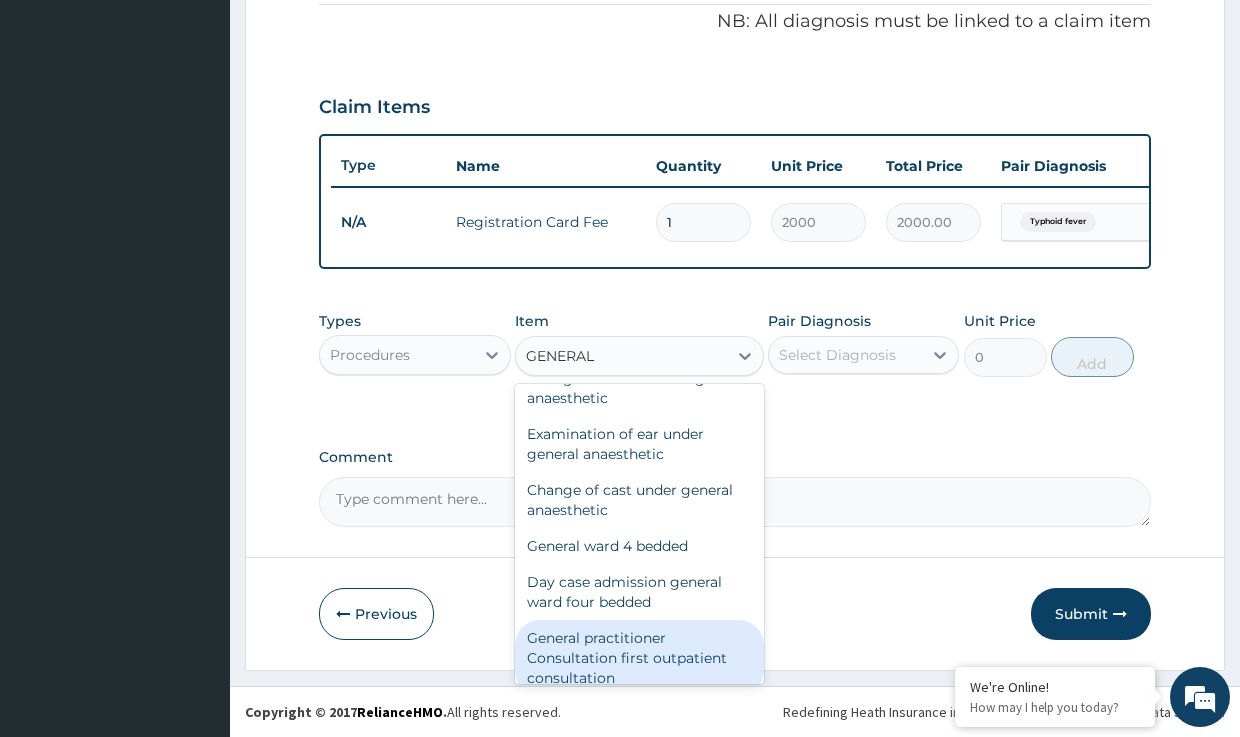 scroll, scrollTop: 40, scrollLeft: 0, axis: vertical 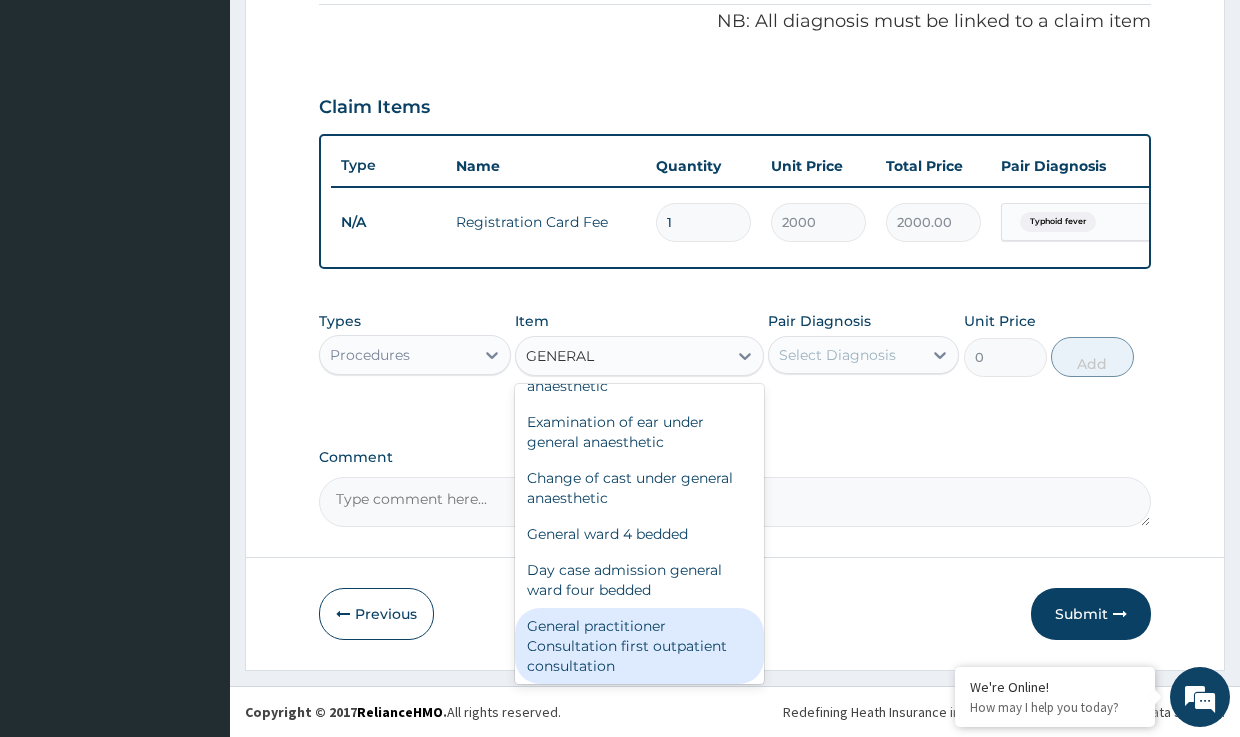 click on "General practitioner Consultation first outpatient consultation" at bounding box center (639, 646) 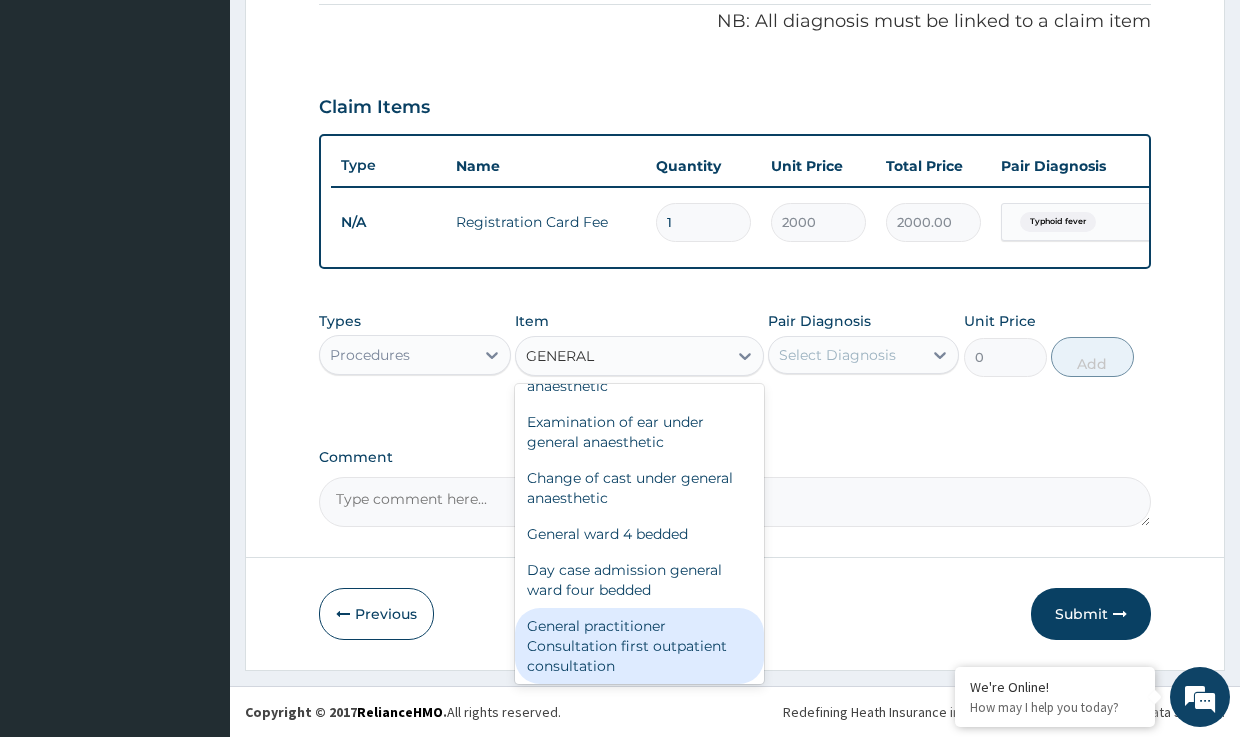type 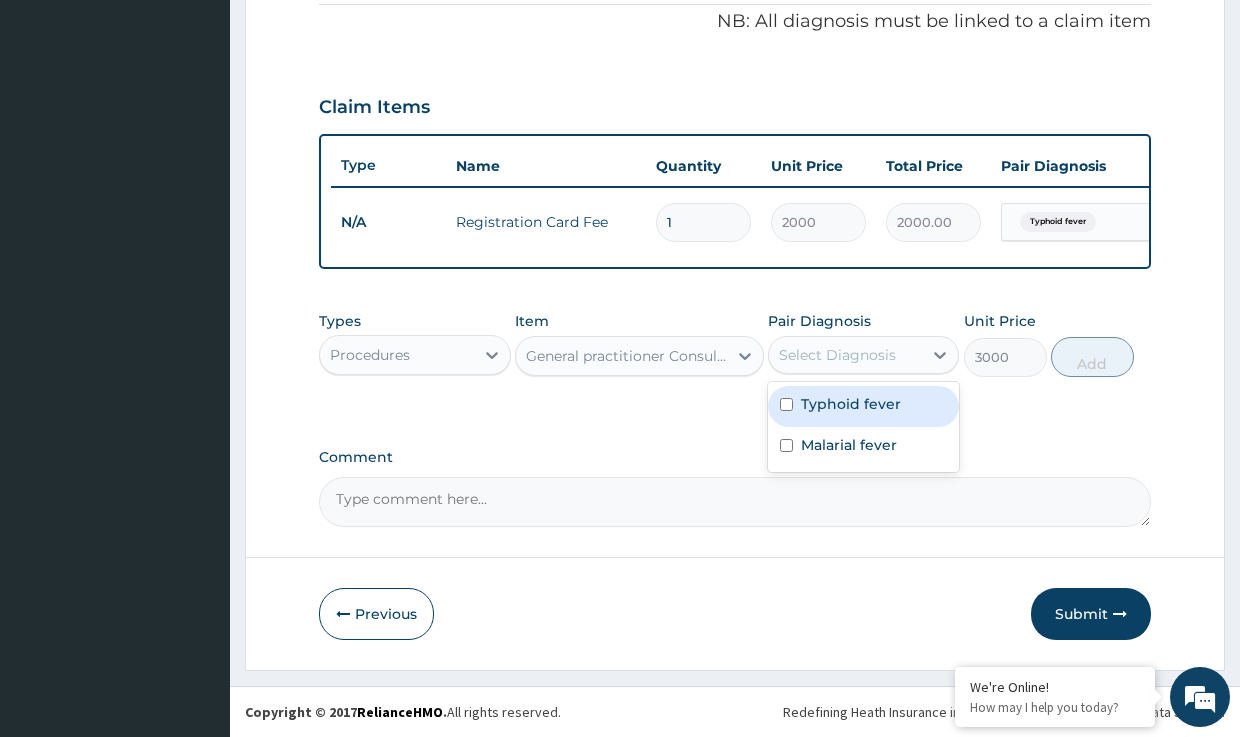 click on "Select Diagnosis" at bounding box center (837, 355) 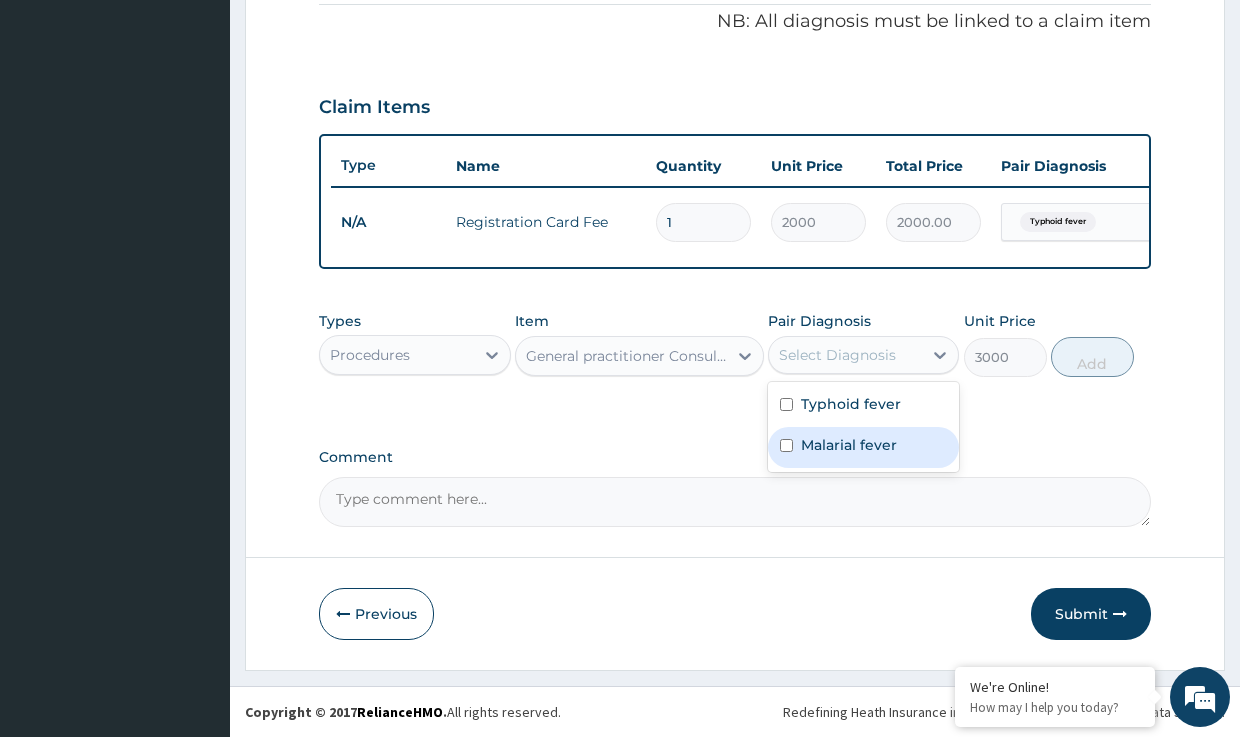 click on "Malarial fever" at bounding box center (849, 445) 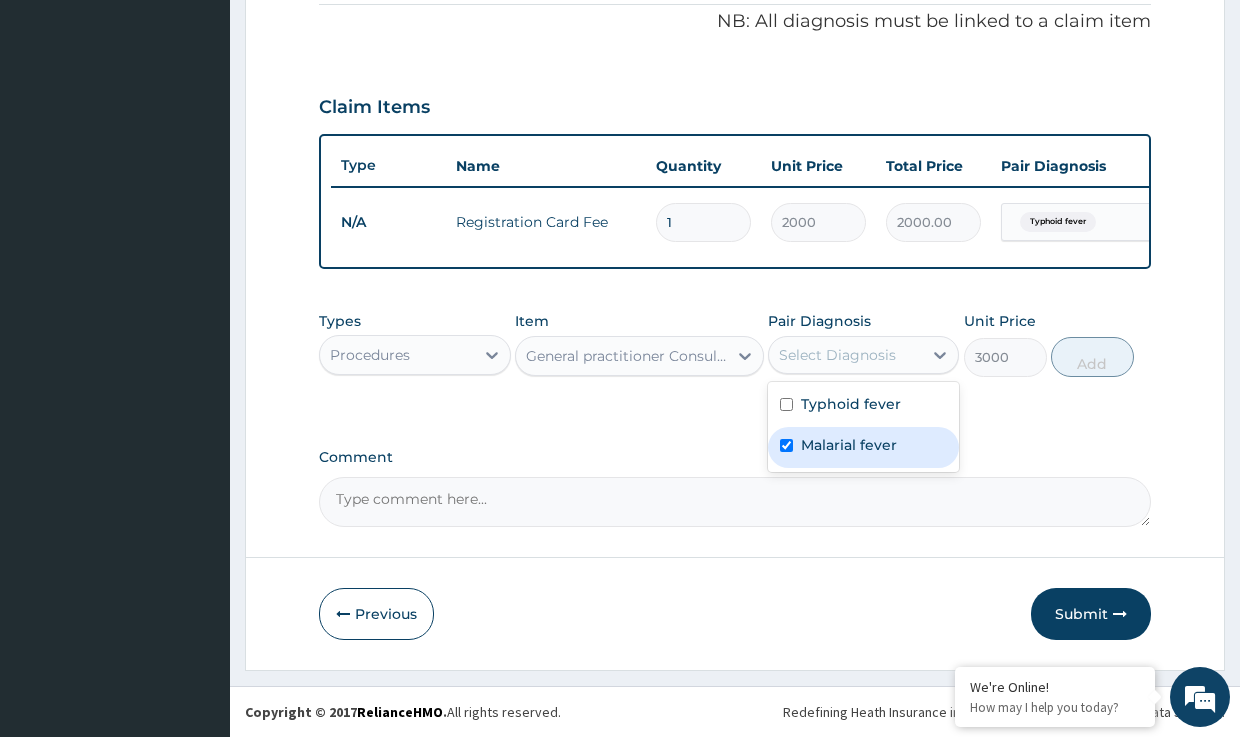 checkbox on "true" 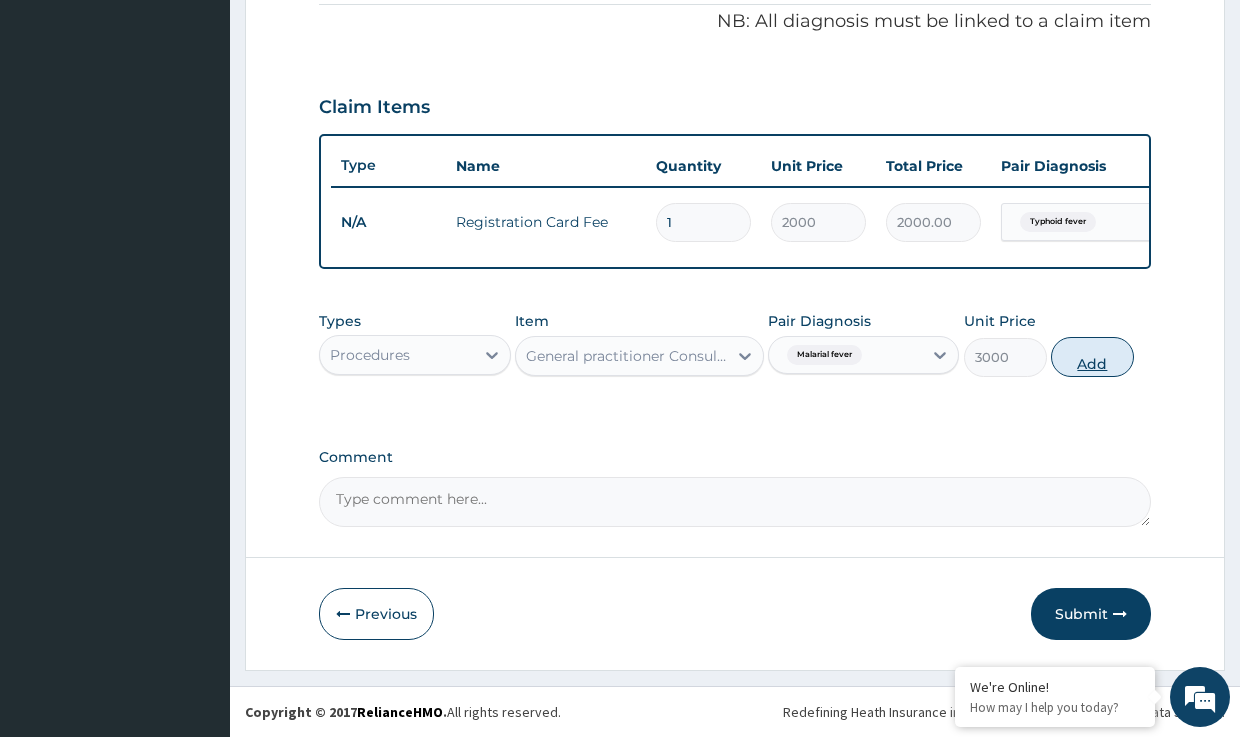 click on "Add" at bounding box center (1092, 357) 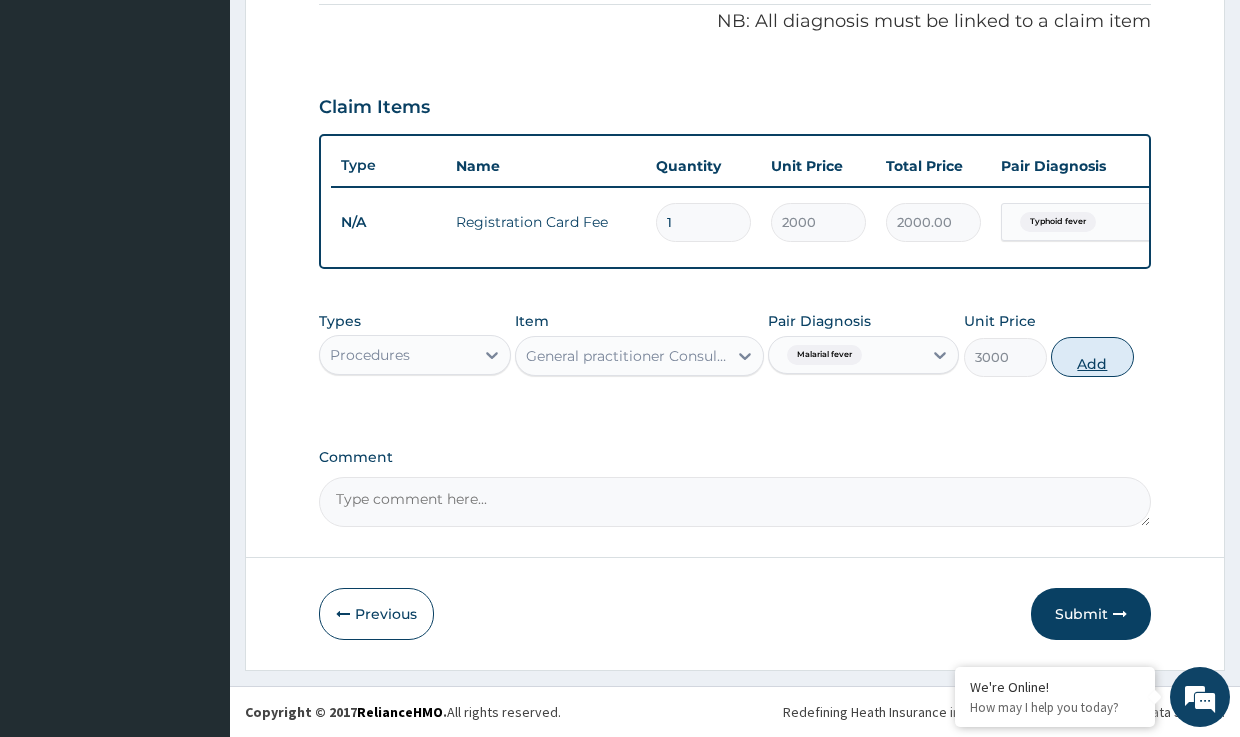 type on "0" 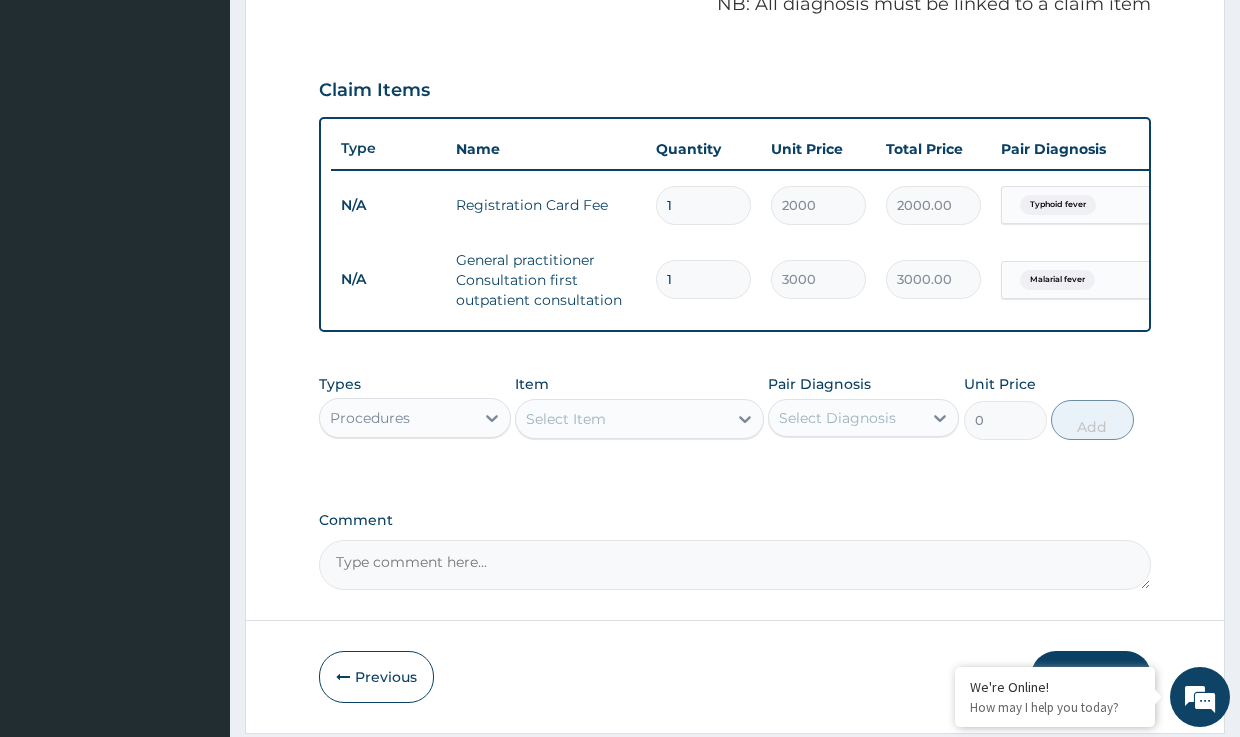 type on "0" 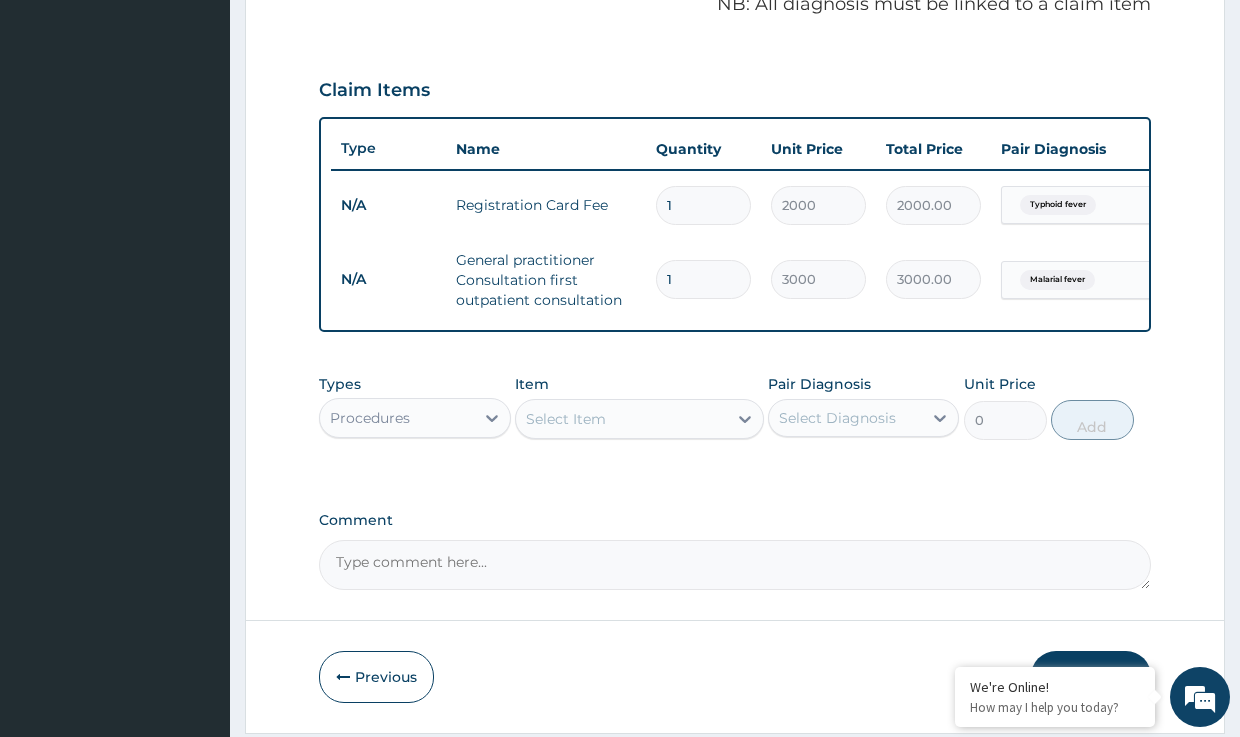 type on "0.00" 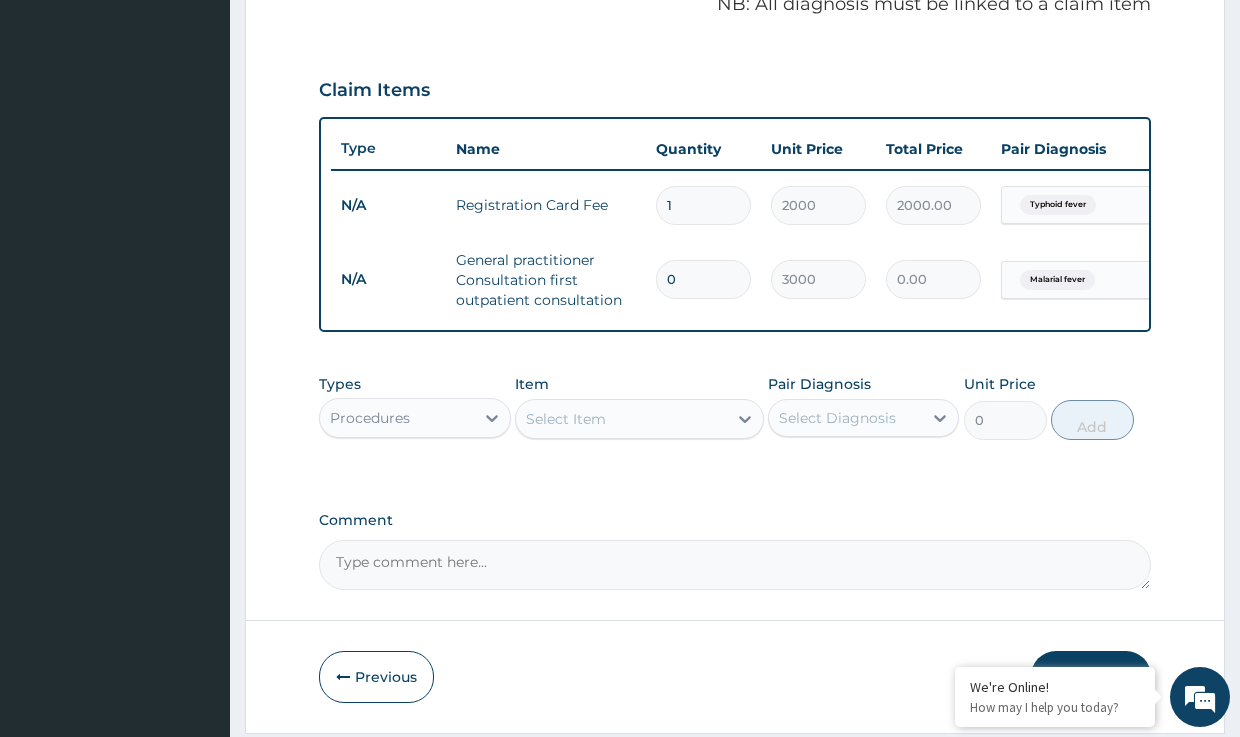 type on "1" 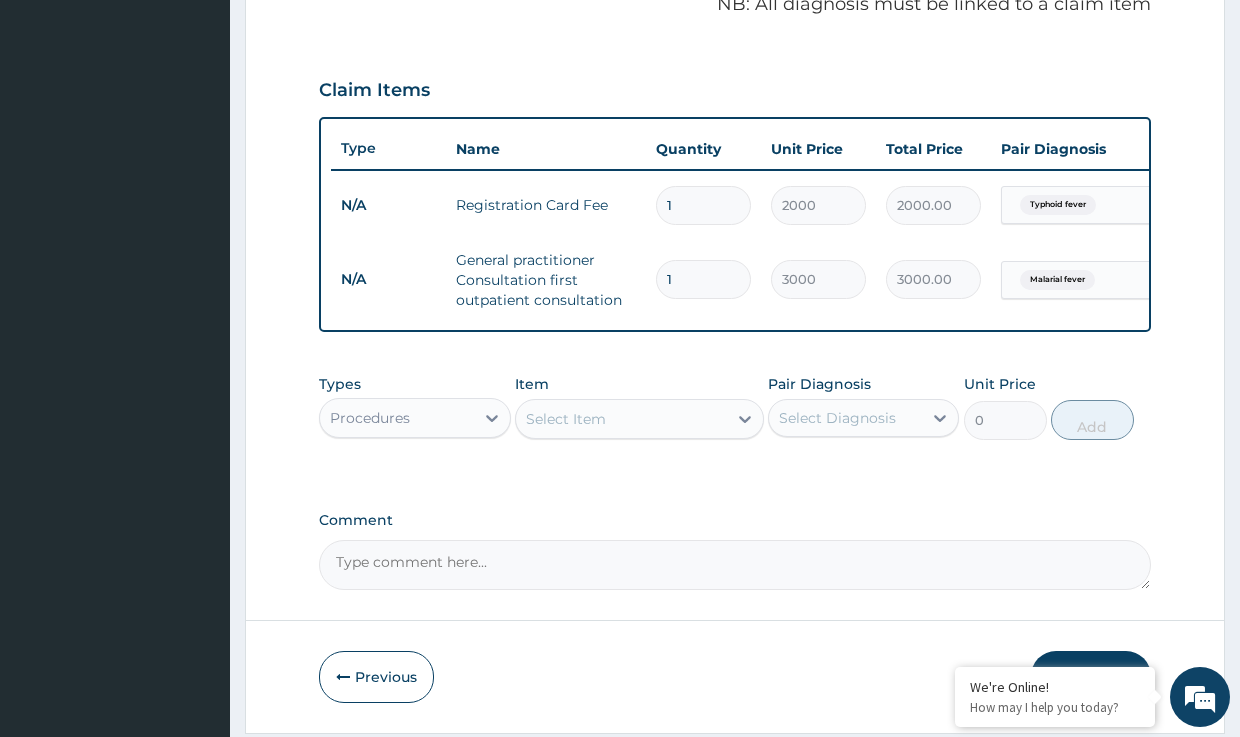 scroll, scrollTop: 707, scrollLeft: 0, axis: vertical 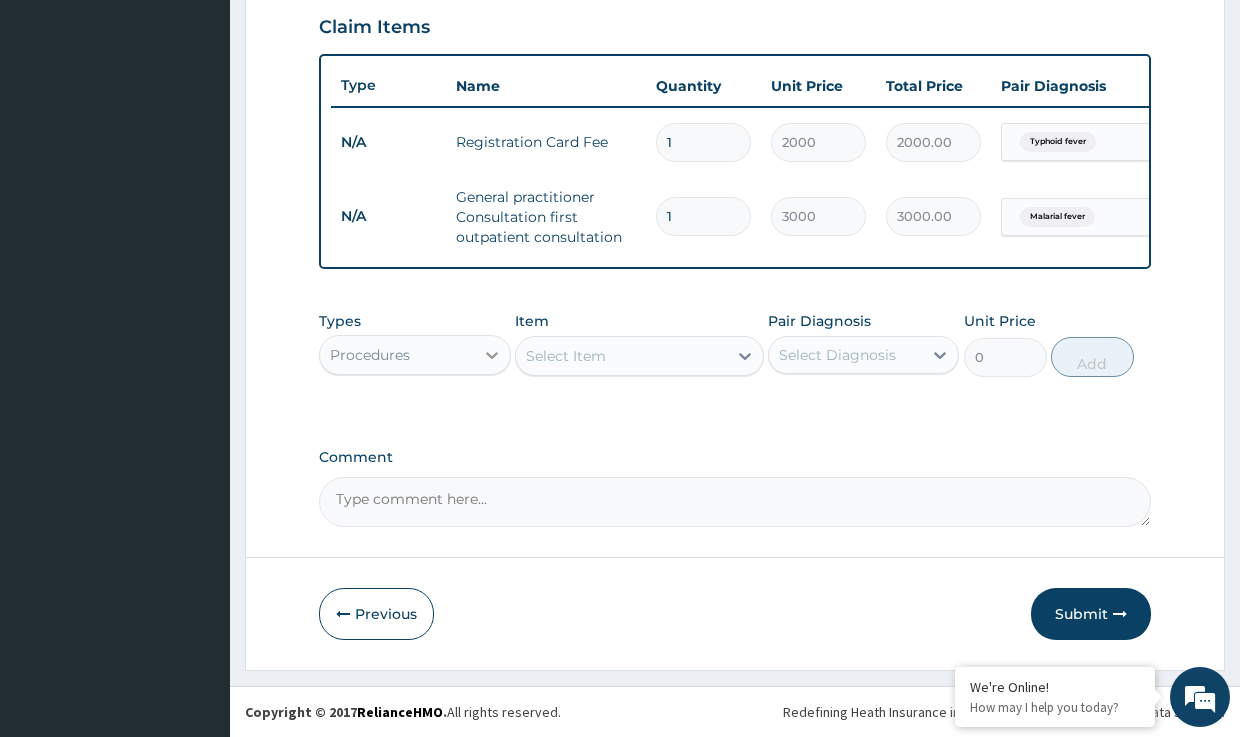 click 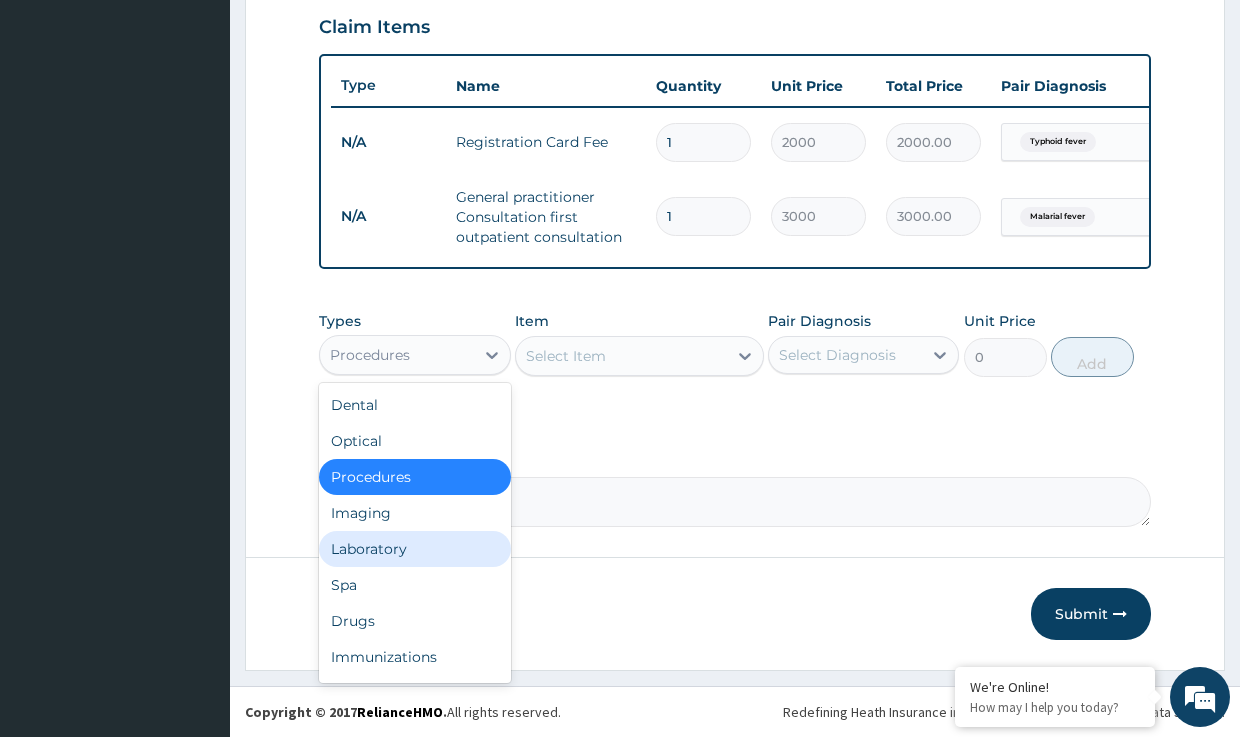 click on "Laboratory" at bounding box center (414, 549) 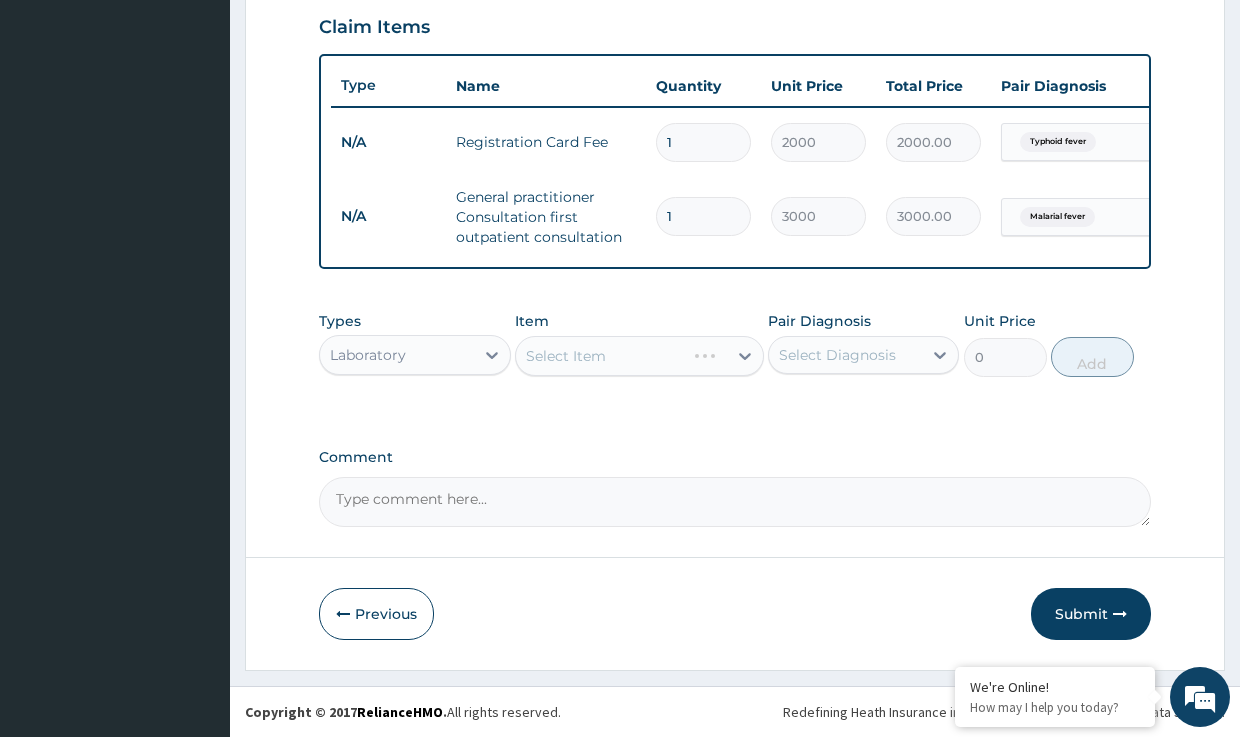 click on "Select Item" at bounding box center (639, 356) 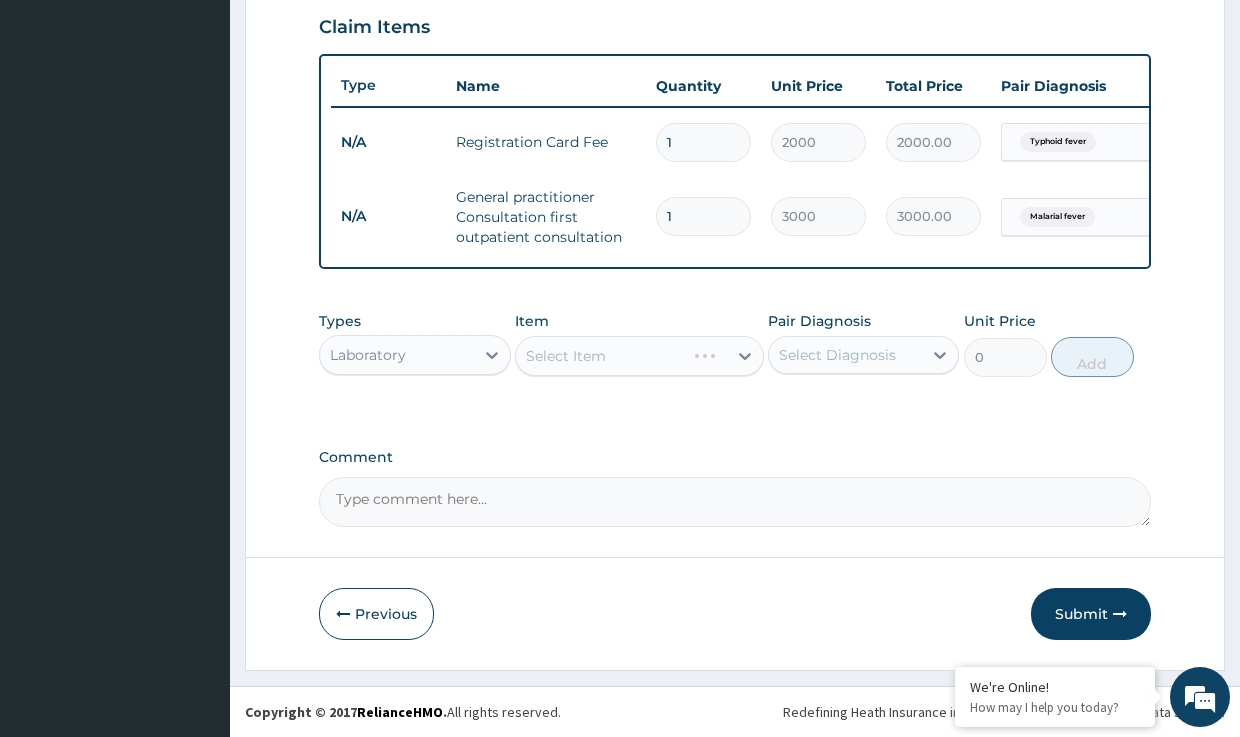 click on "Select Item" at bounding box center [639, 356] 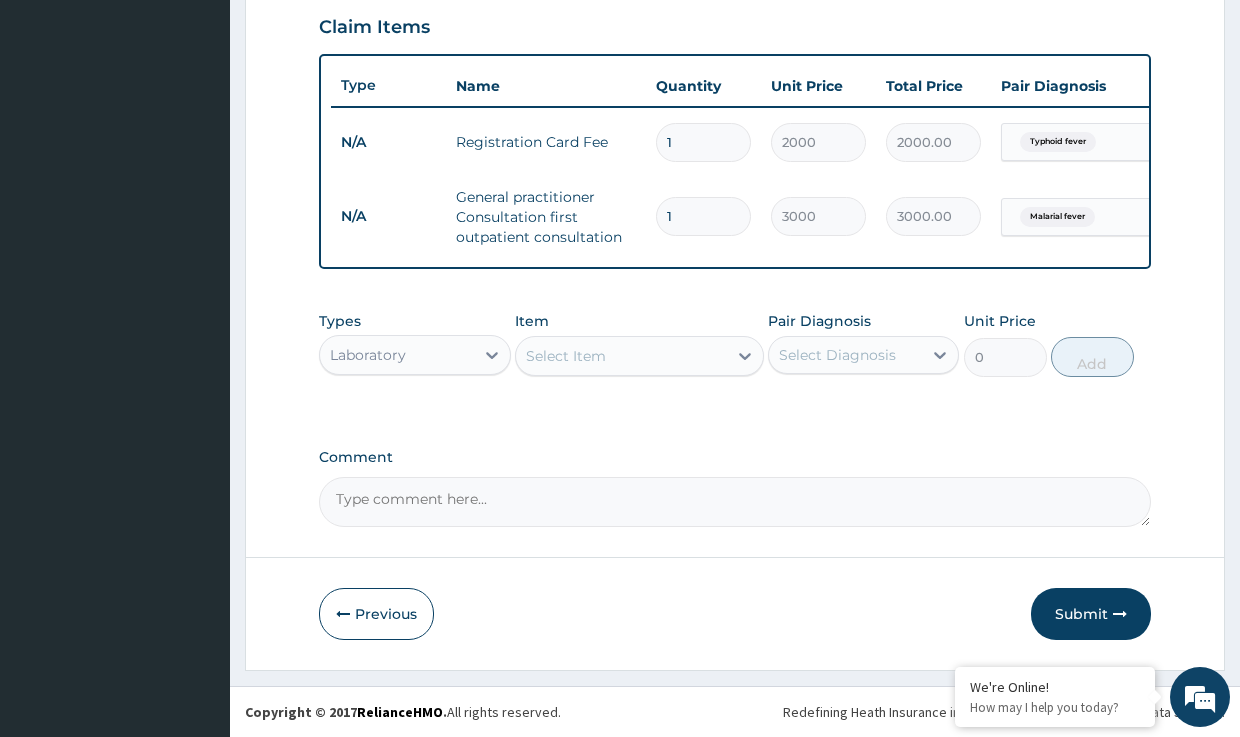 click on "Select Item" at bounding box center [566, 356] 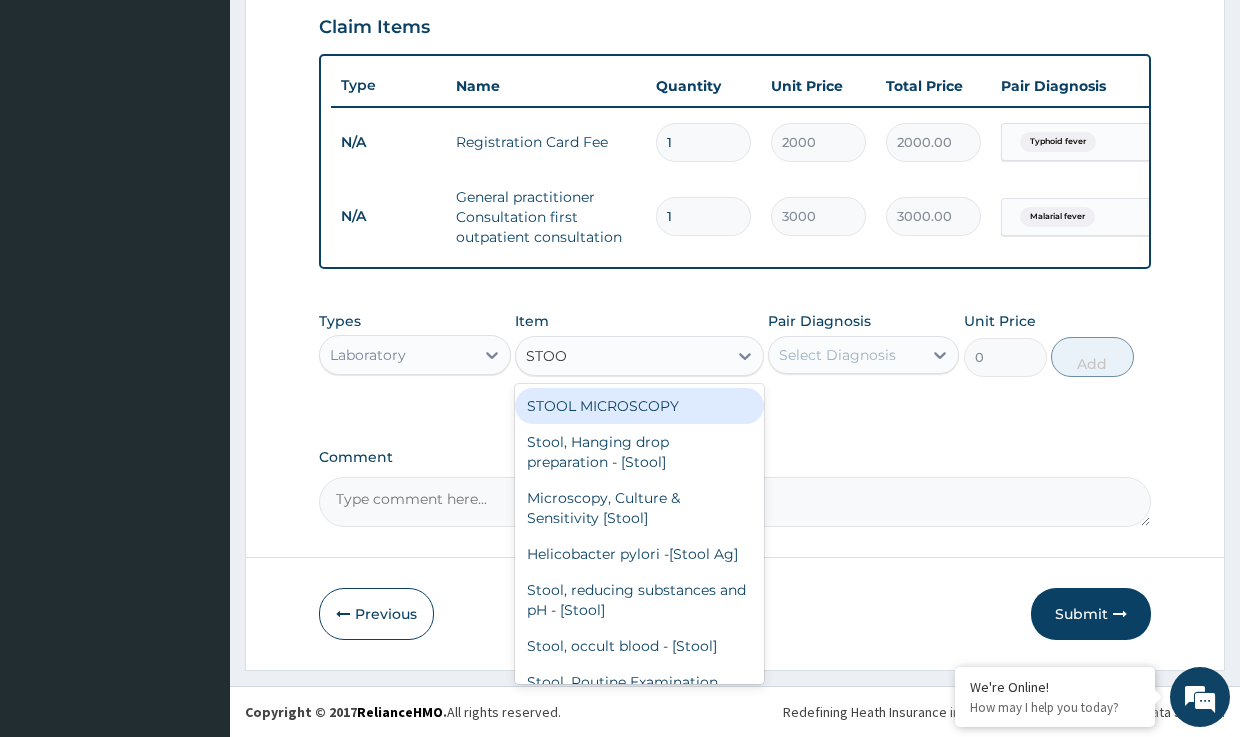 type on "STOOL" 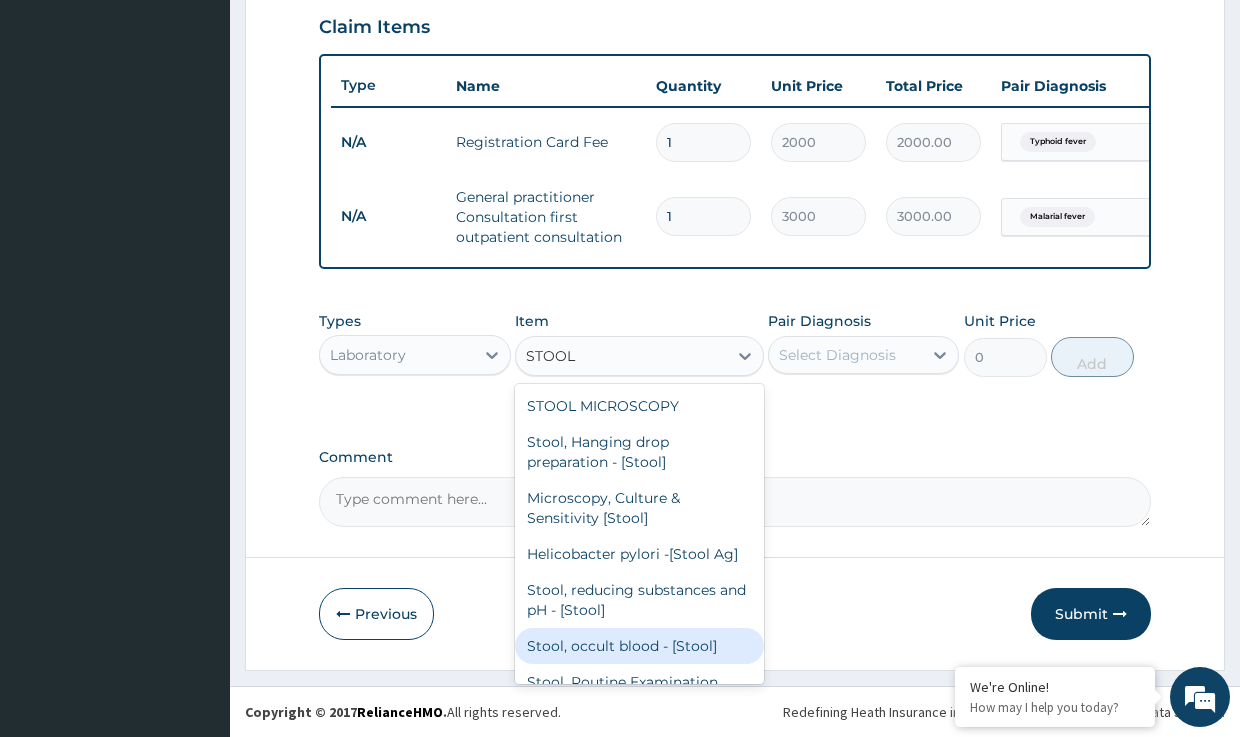 scroll, scrollTop: 60, scrollLeft: 0, axis: vertical 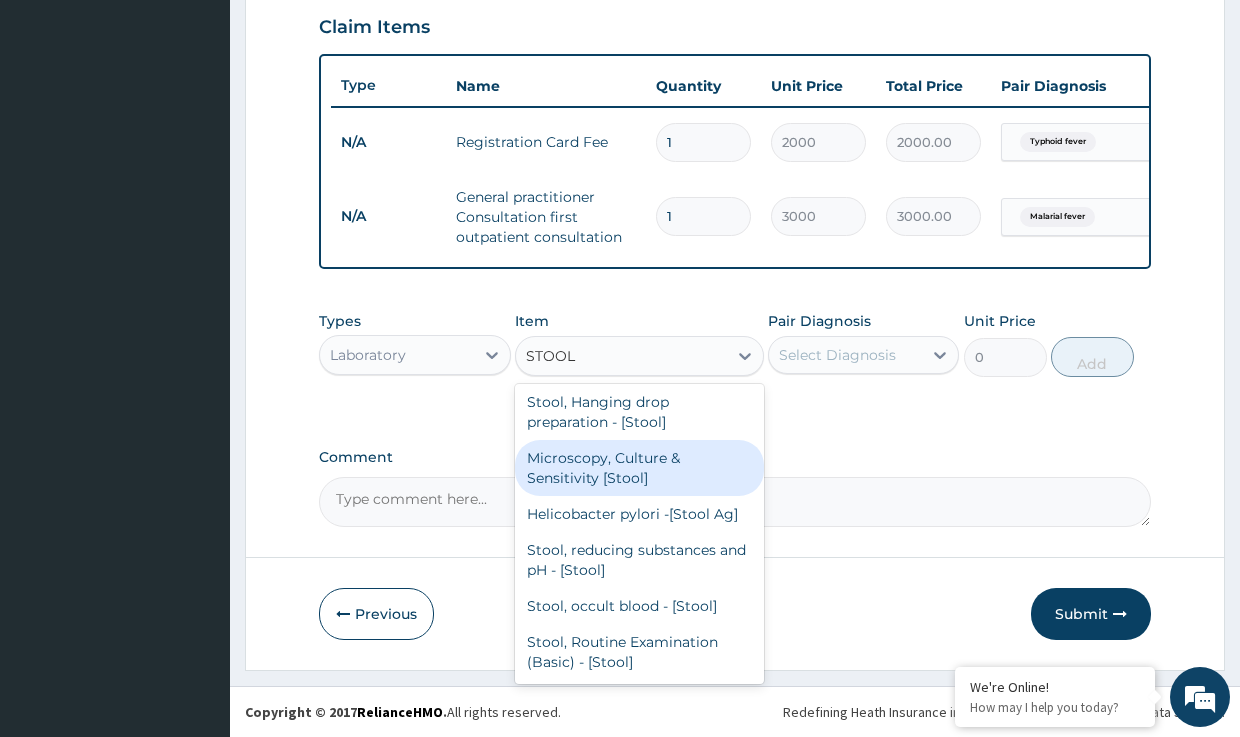click on "Microscopy, Culture & Sensitivity [Stool]" at bounding box center (639, 468) 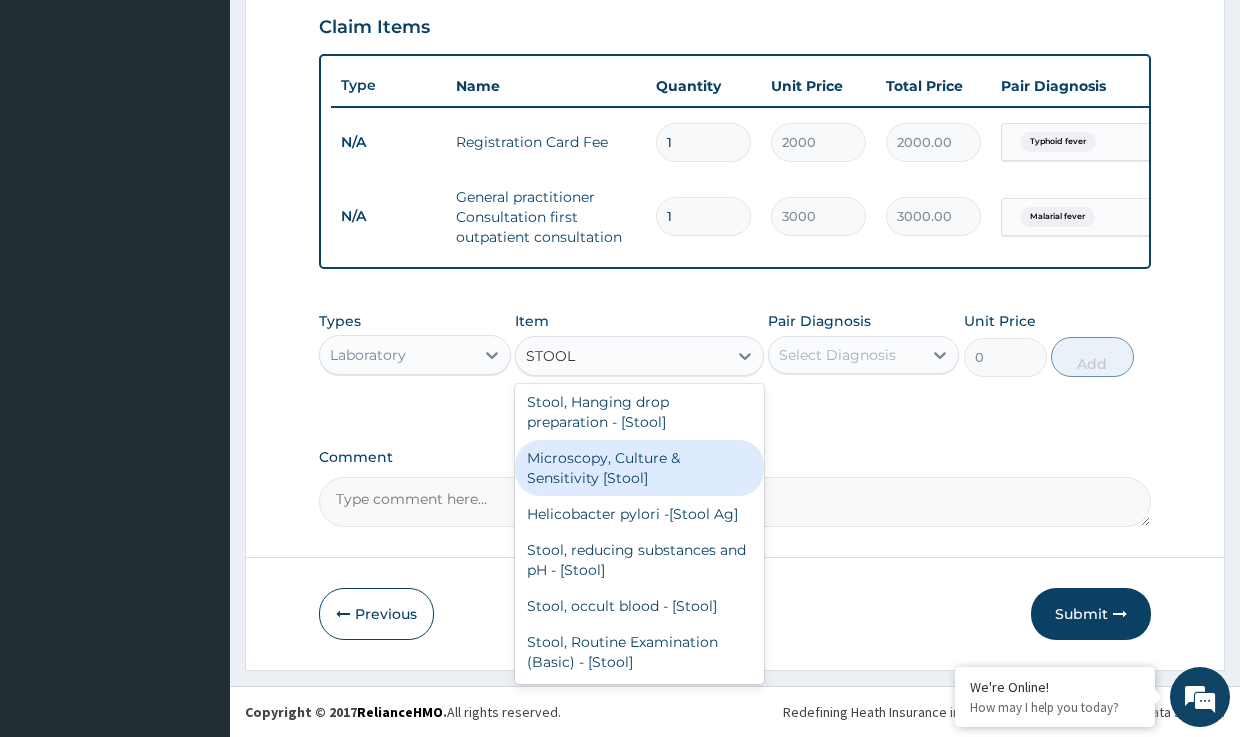 type 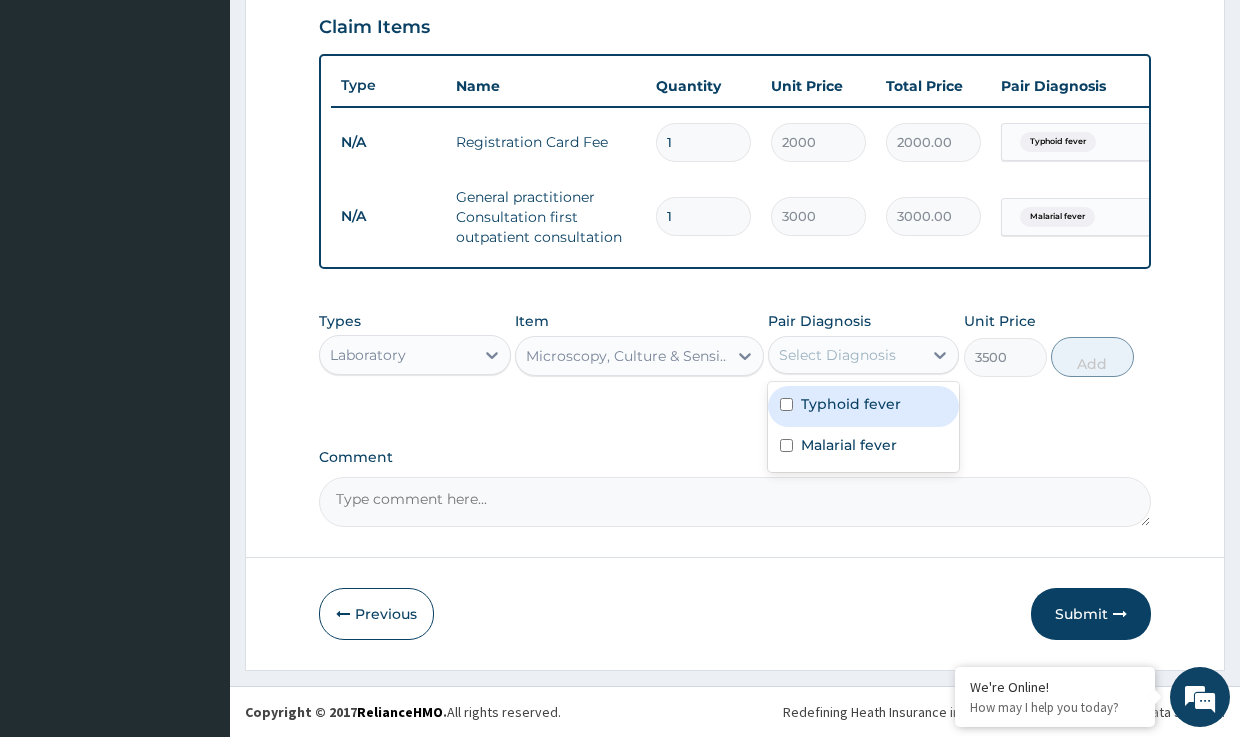 click on "Select Diagnosis" at bounding box center [837, 355] 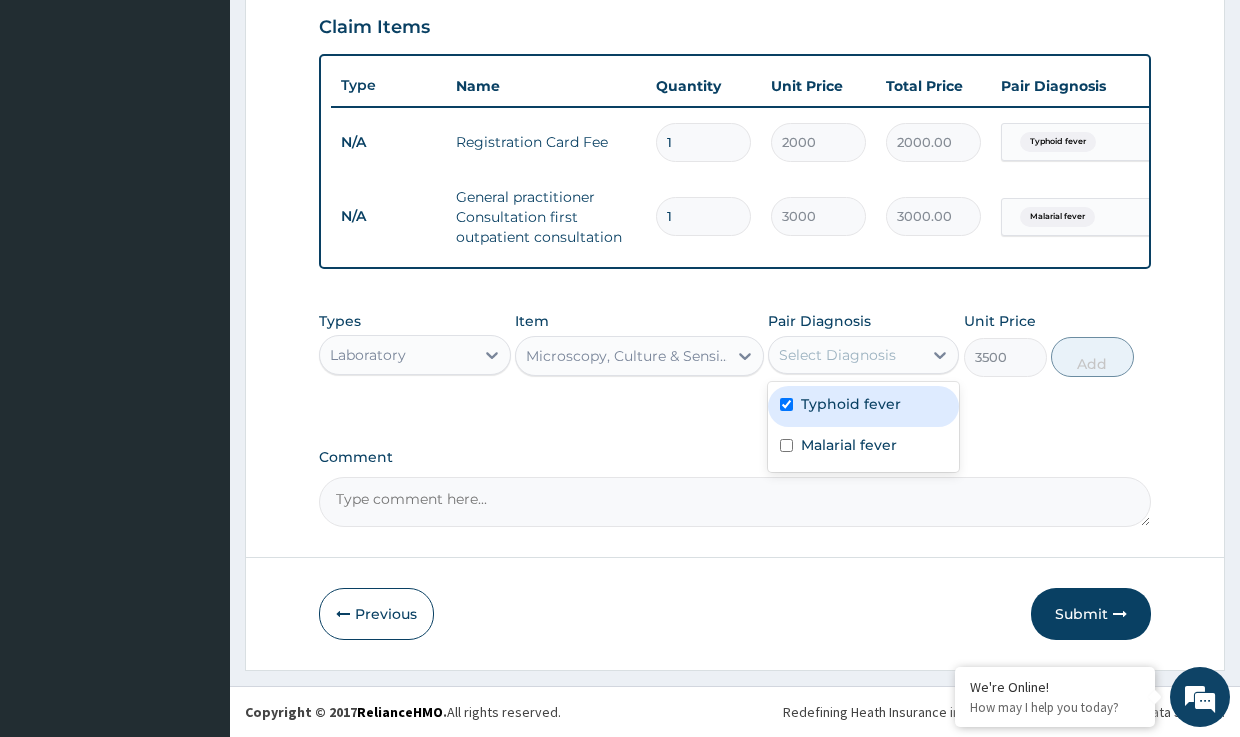checkbox on "true" 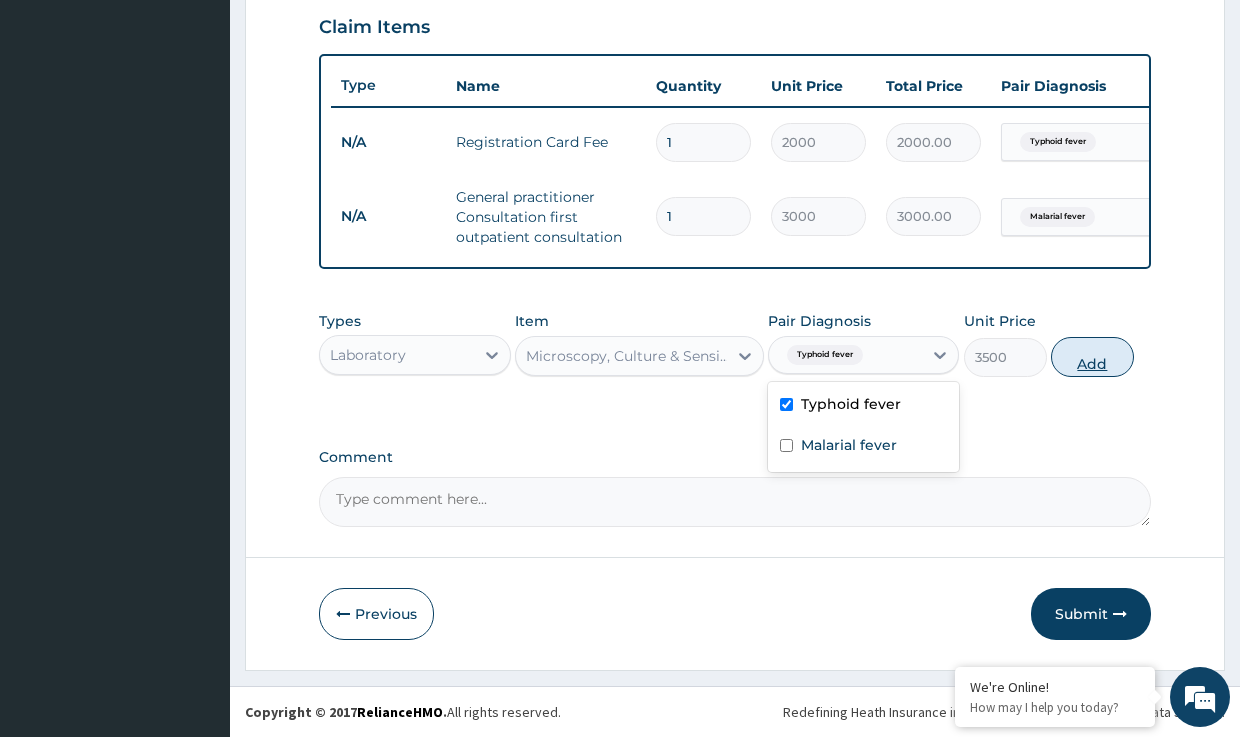 click on "Add" at bounding box center (1092, 357) 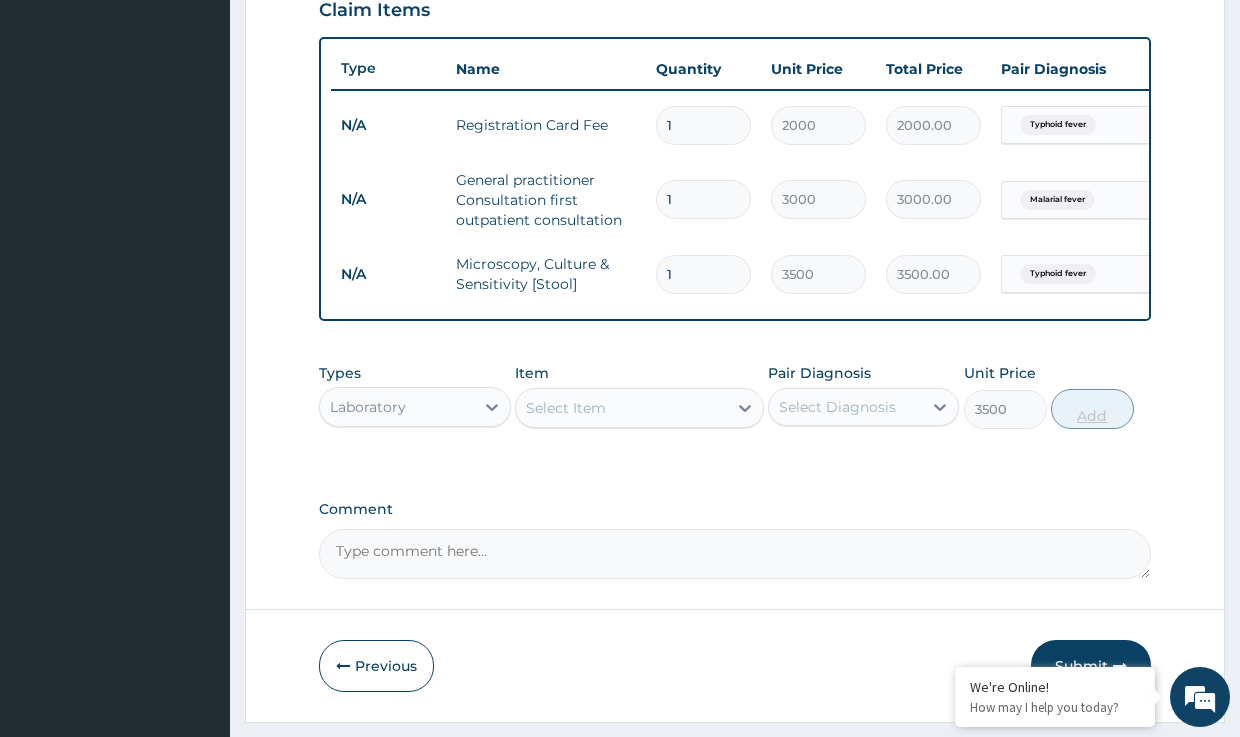 type on "0" 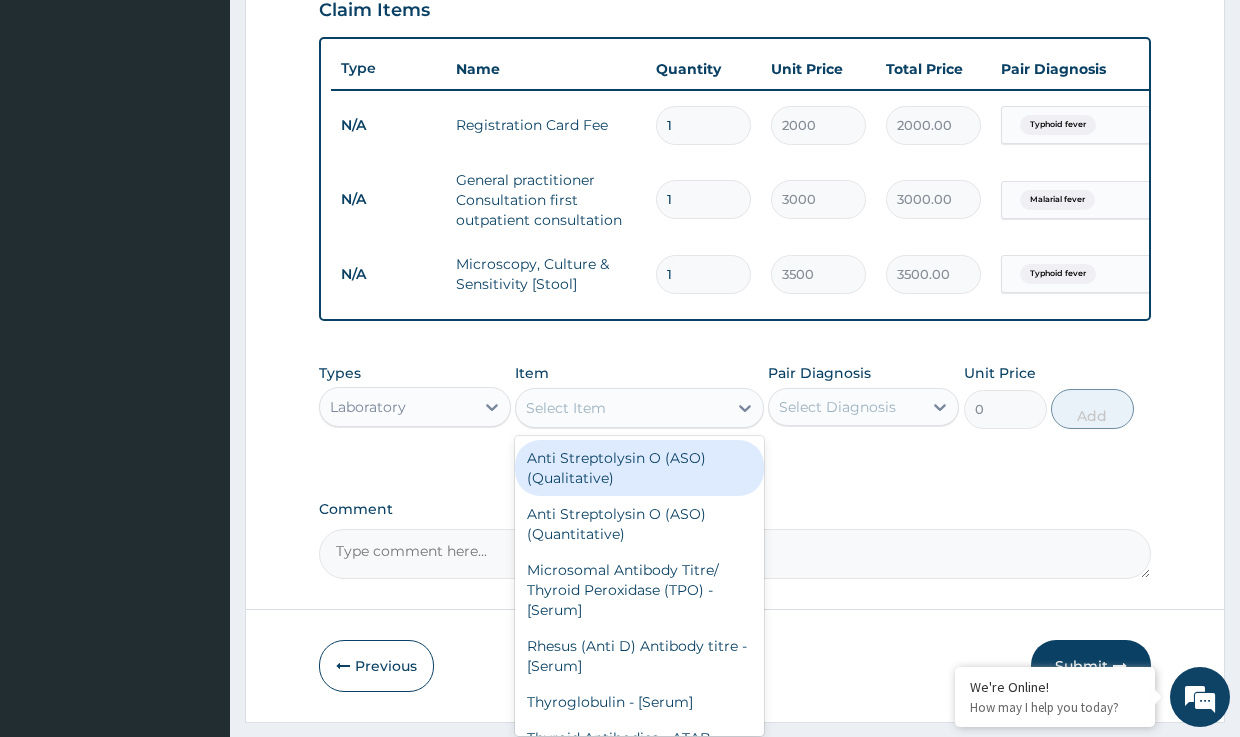 click on "Select Item" at bounding box center (566, 408) 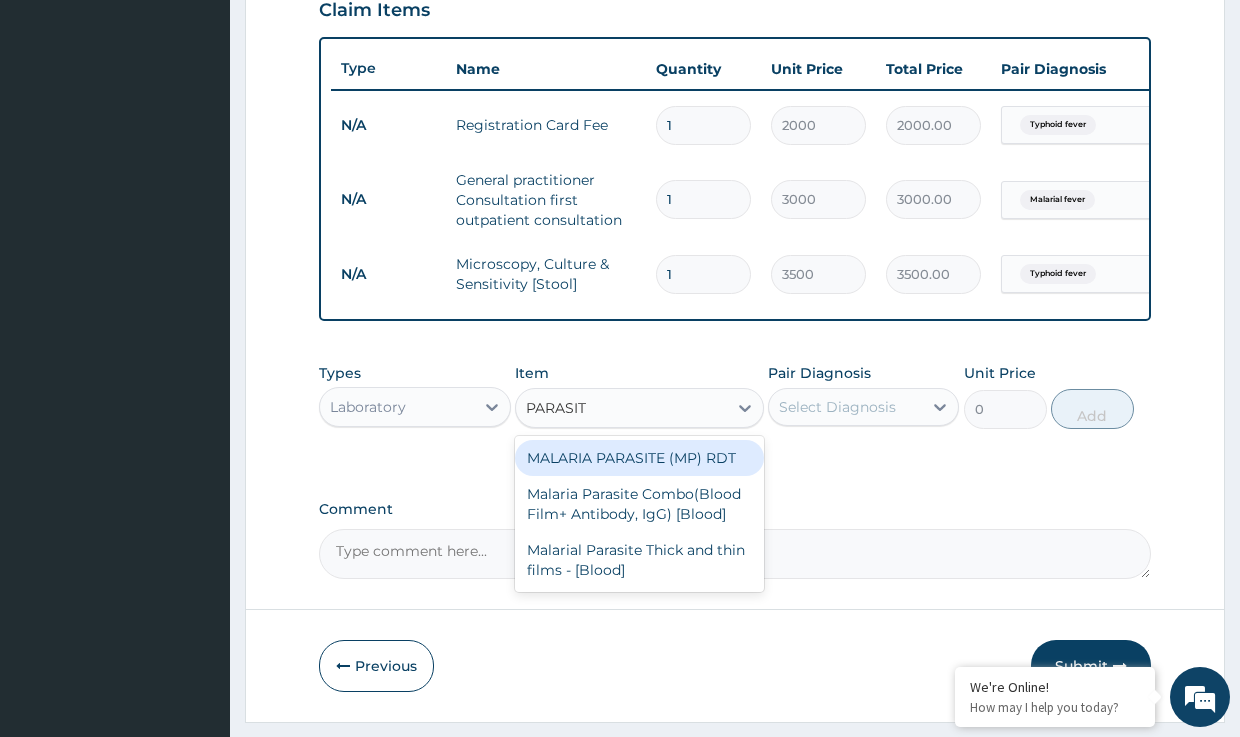 type on "PARASITE" 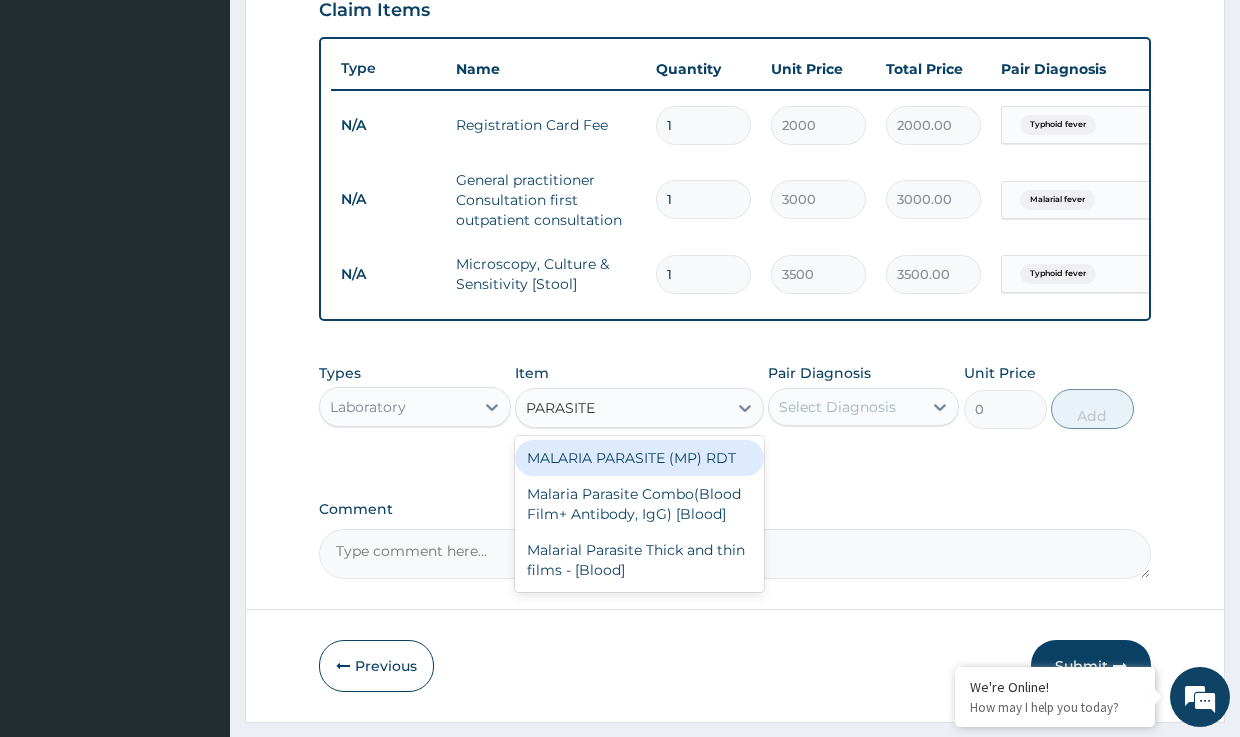 click on "MALARIA PARASITE (MP) RDT" at bounding box center (639, 458) 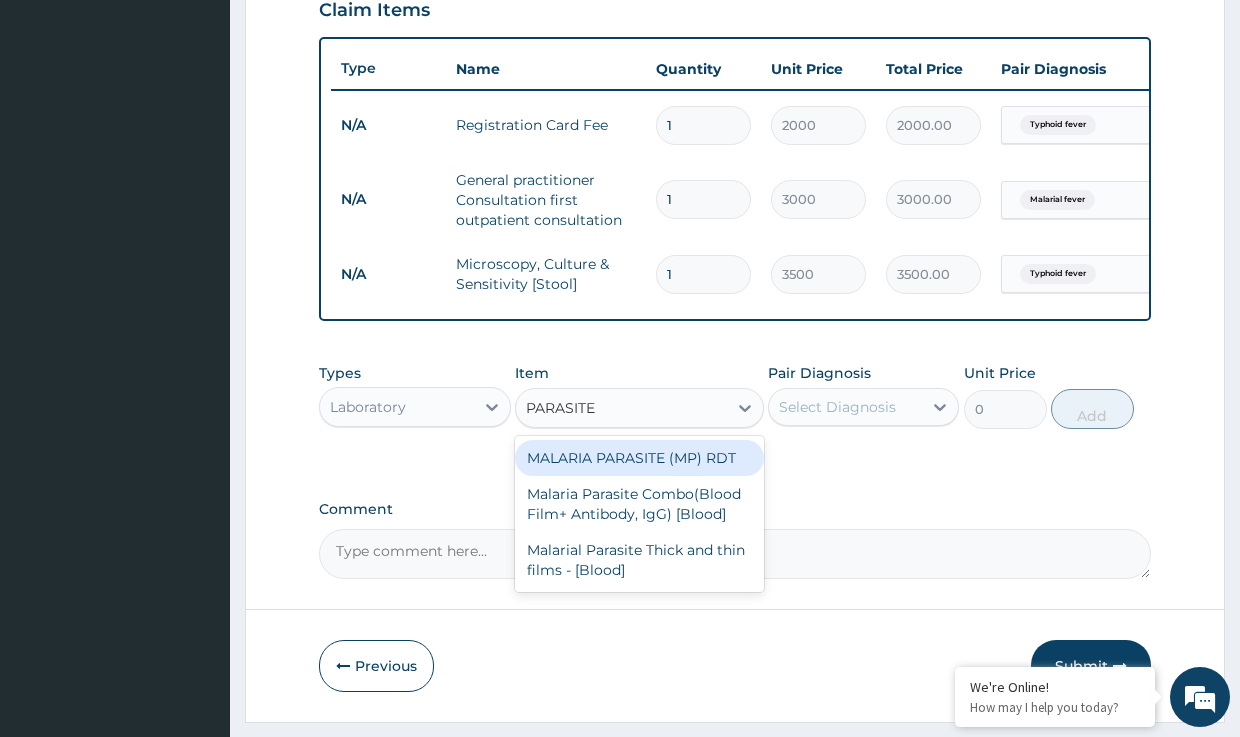 type 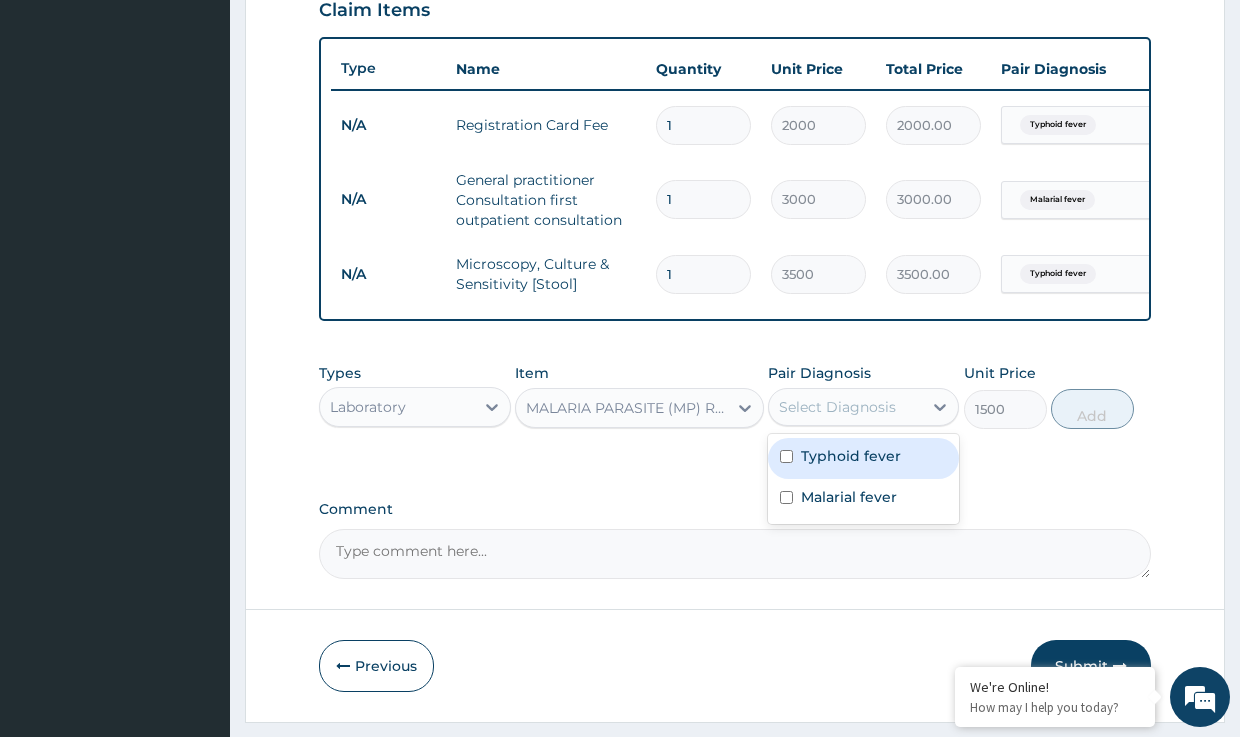 click on "Select Diagnosis" at bounding box center [837, 407] 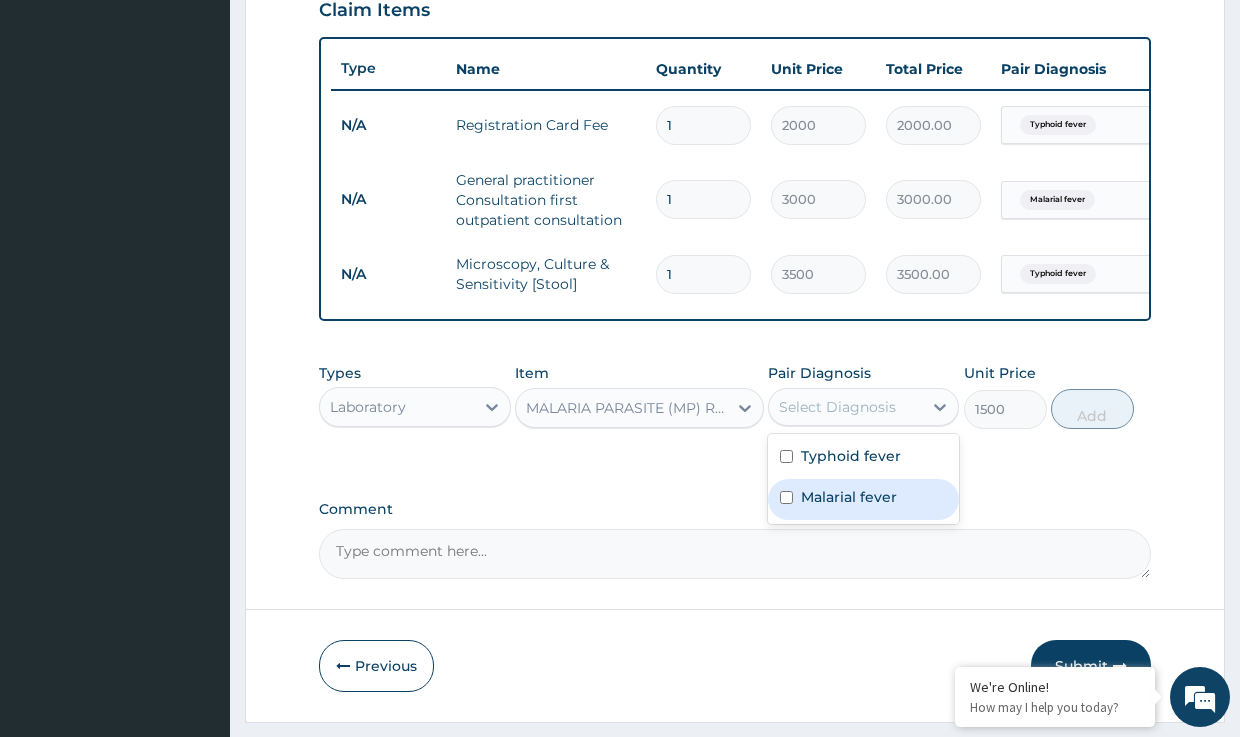 click on "Malarial fever" at bounding box center [849, 497] 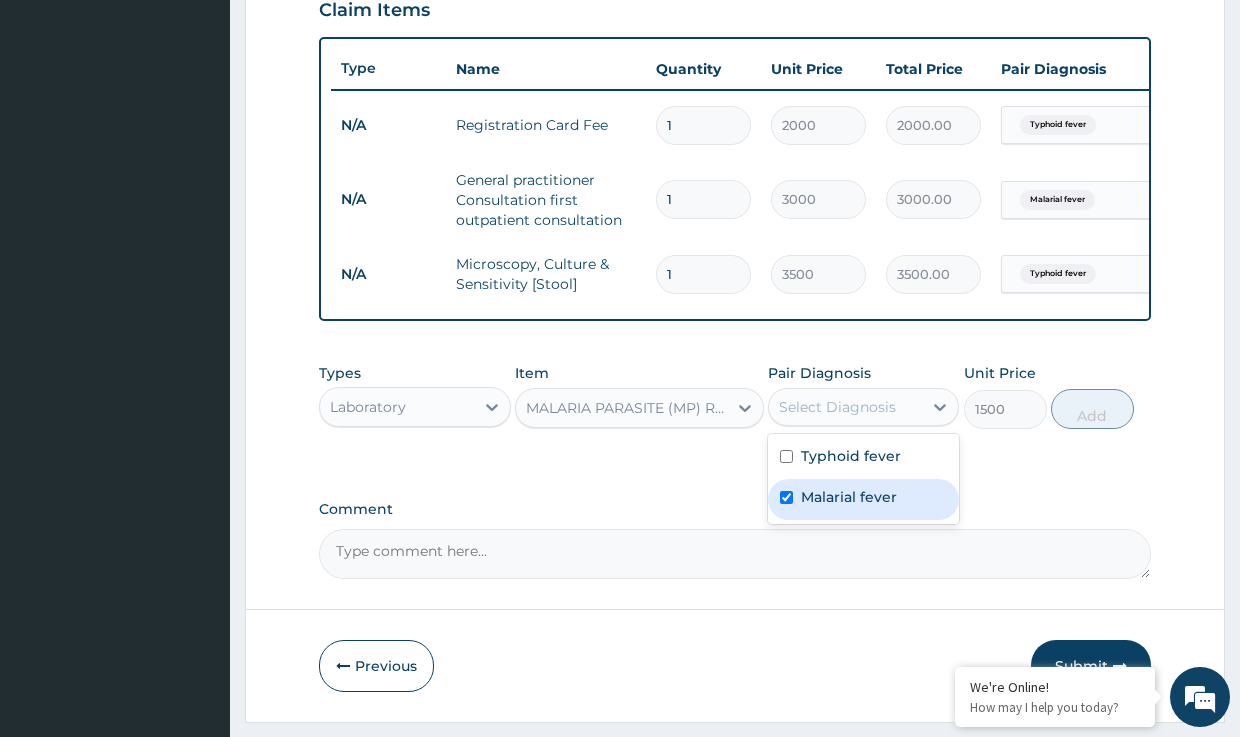 checkbox on "true" 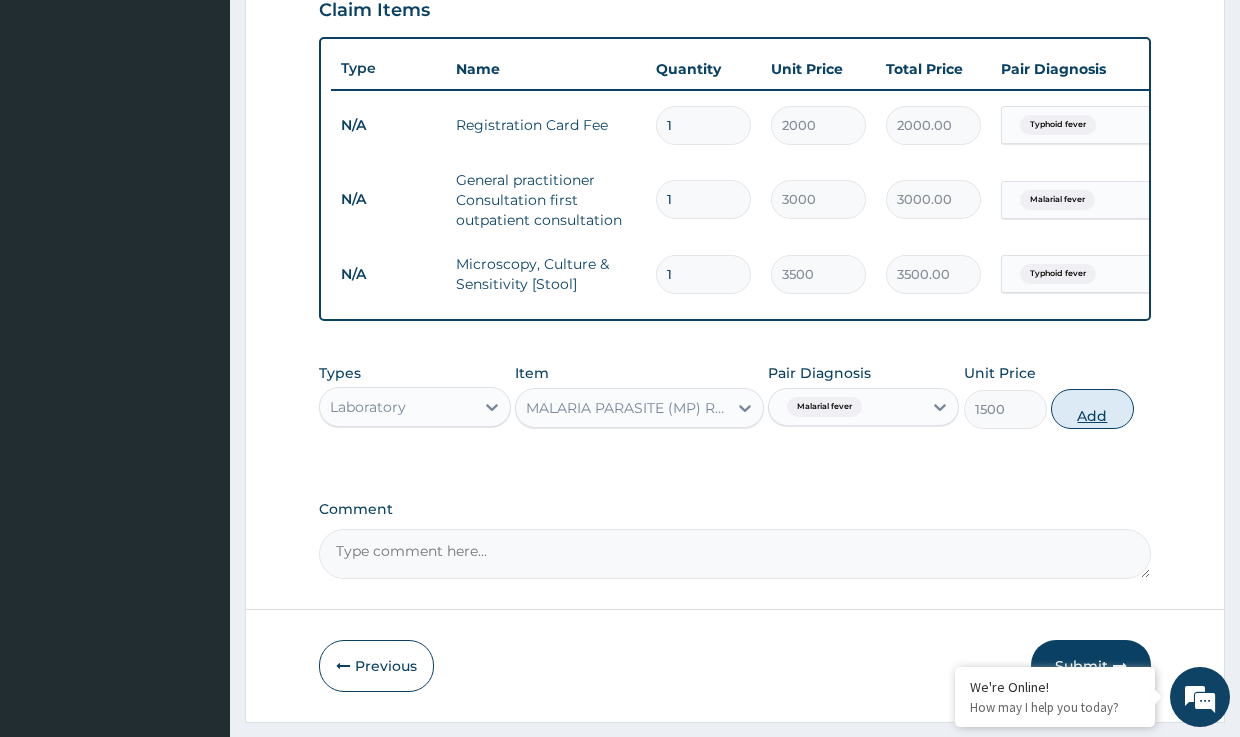 click on "Add" at bounding box center [1092, 409] 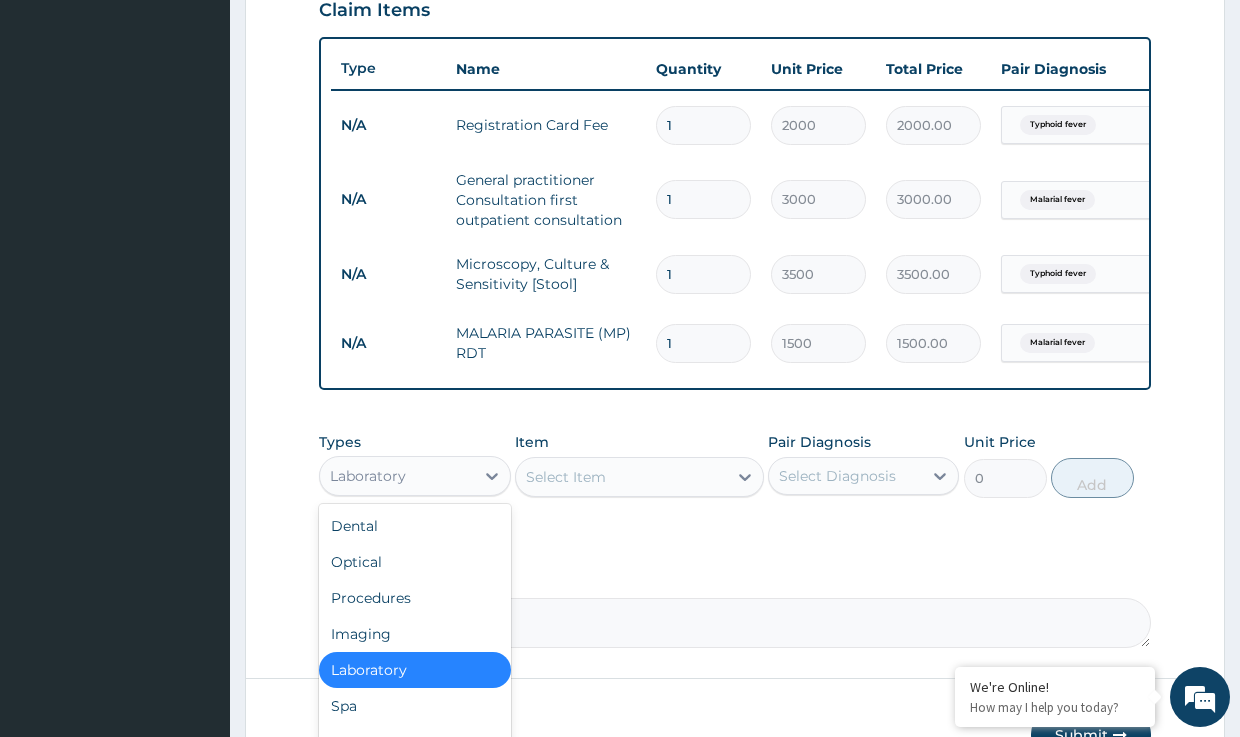 click on "Laboratory" at bounding box center (396, 476) 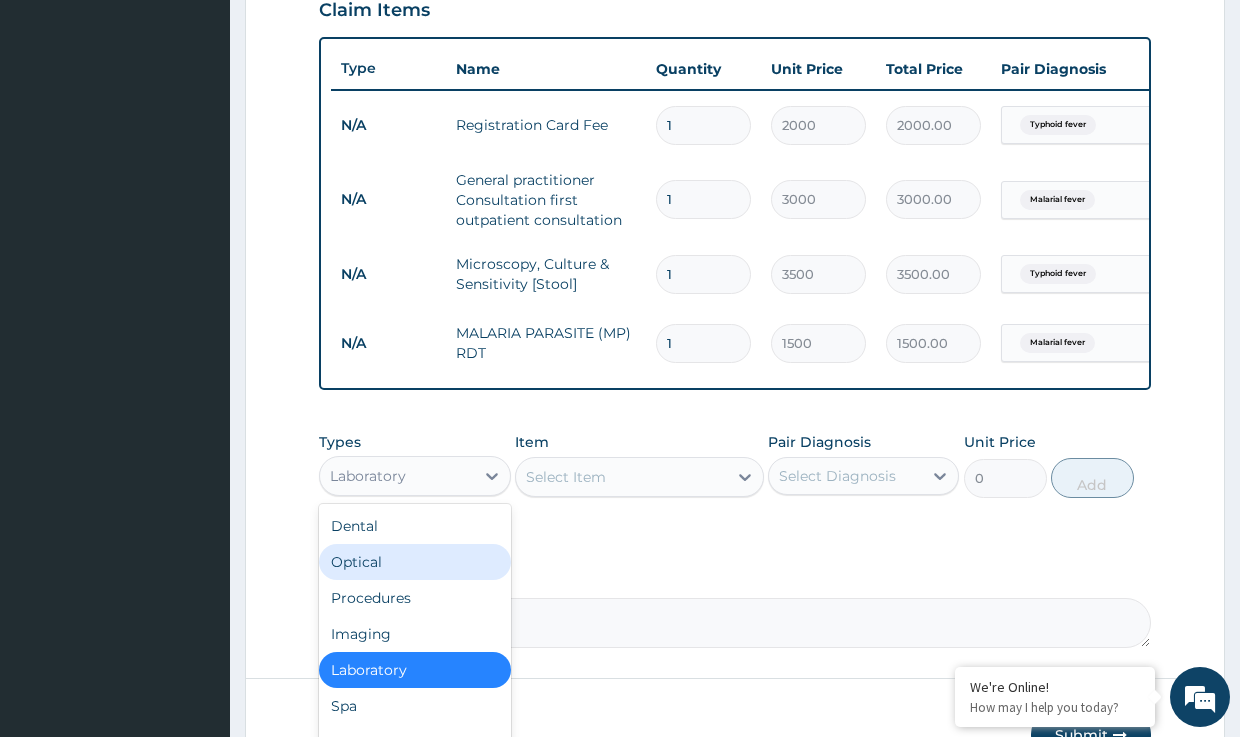 scroll, scrollTop: 68, scrollLeft: 0, axis: vertical 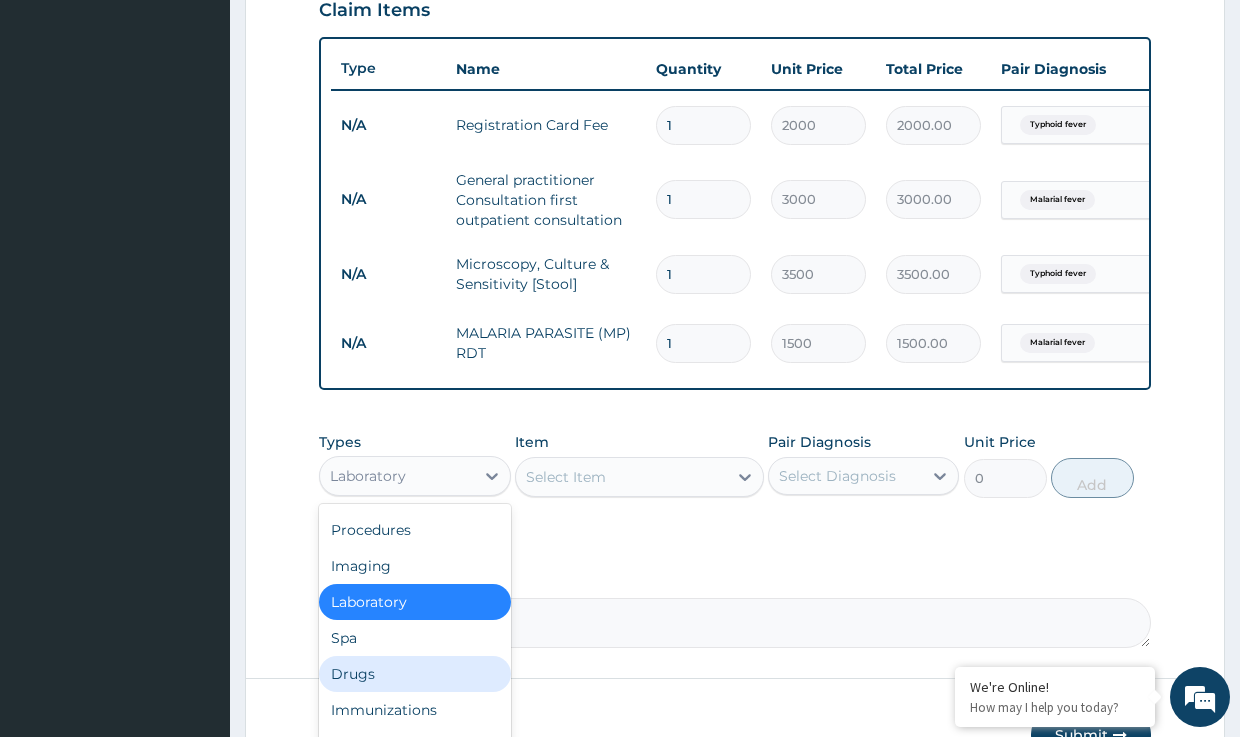 click on "Drugs" at bounding box center [414, 674] 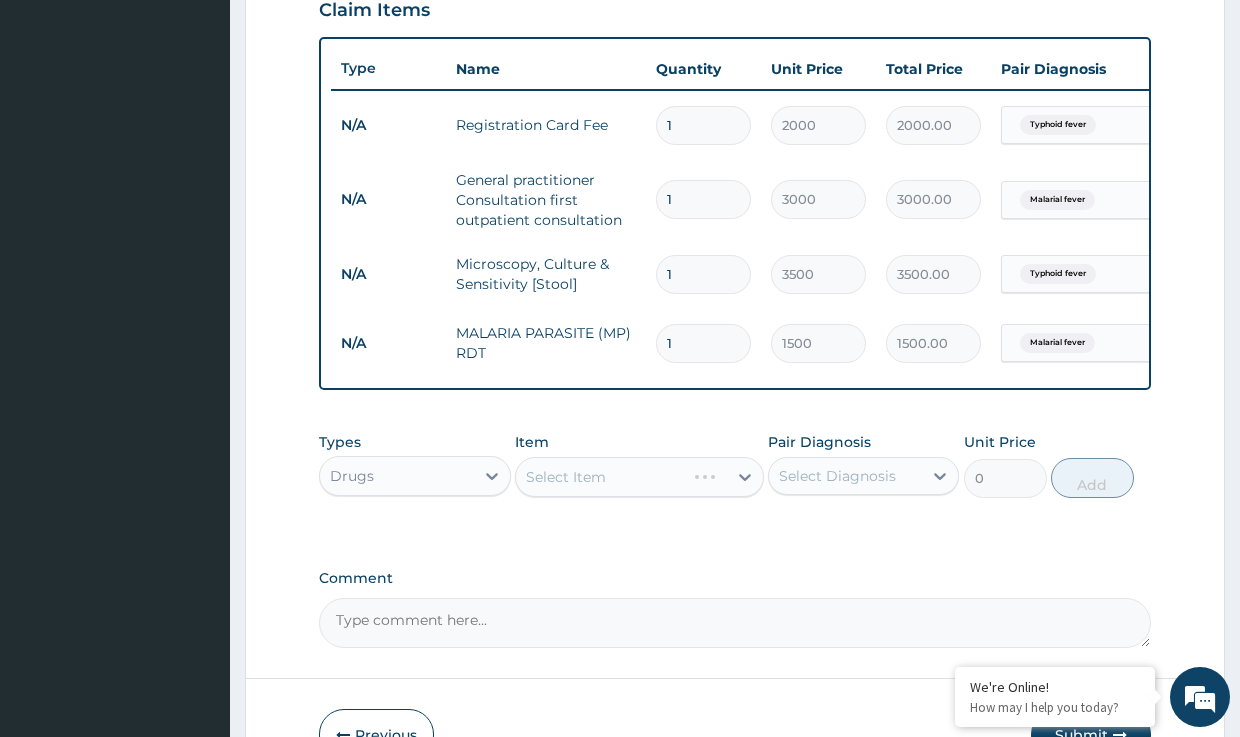 click on "Select Item" at bounding box center [639, 477] 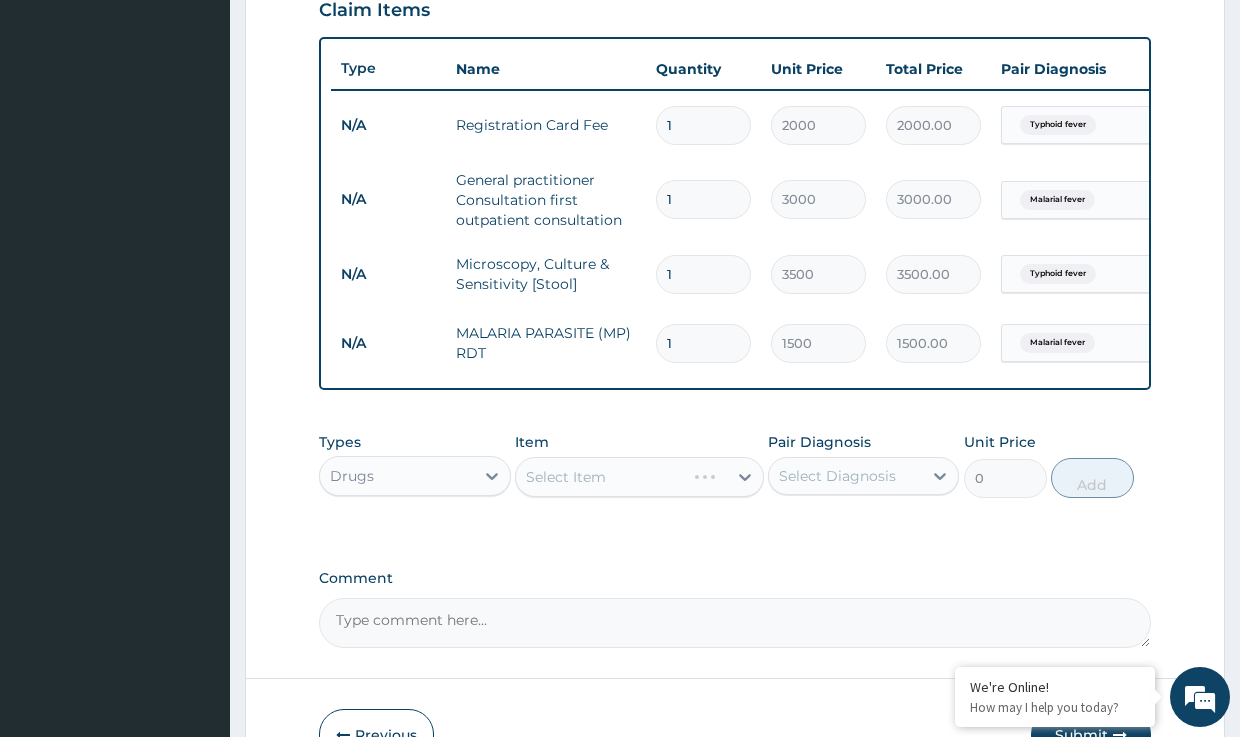 click on "Select Item" at bounding box center (639, 477) 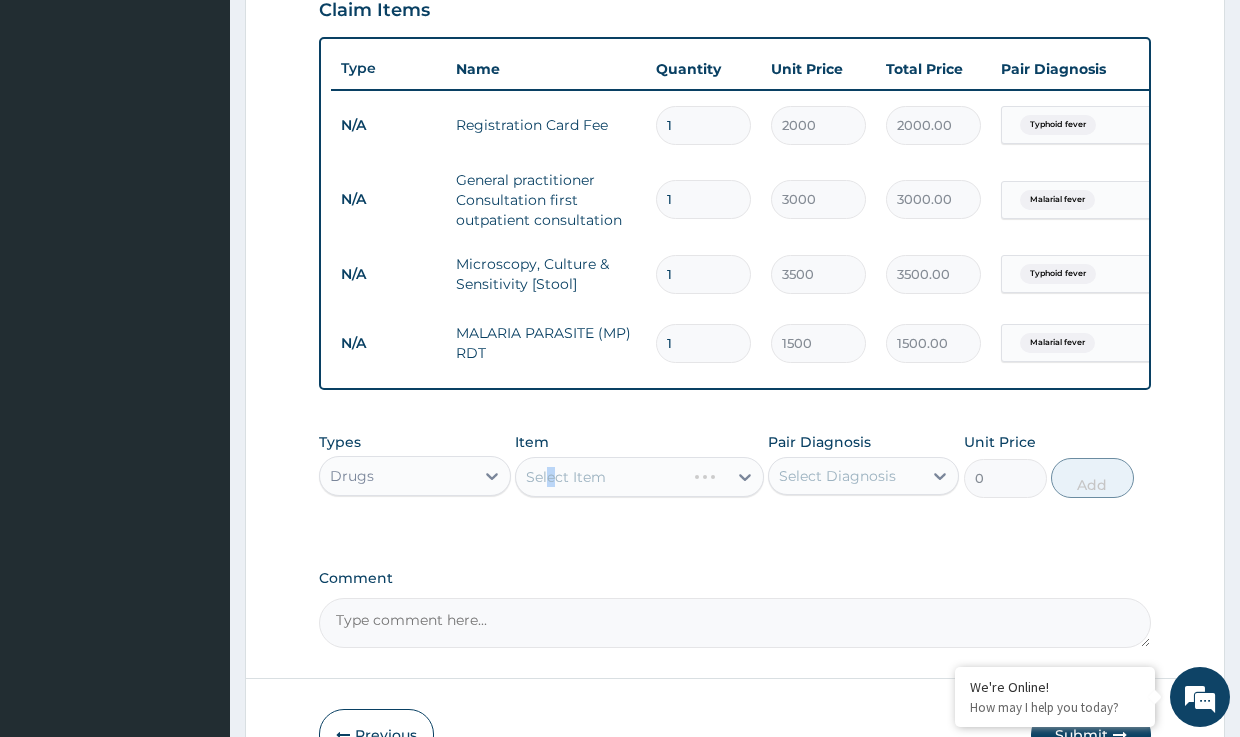 click on "Select Item" at bounding box center (639, 477) 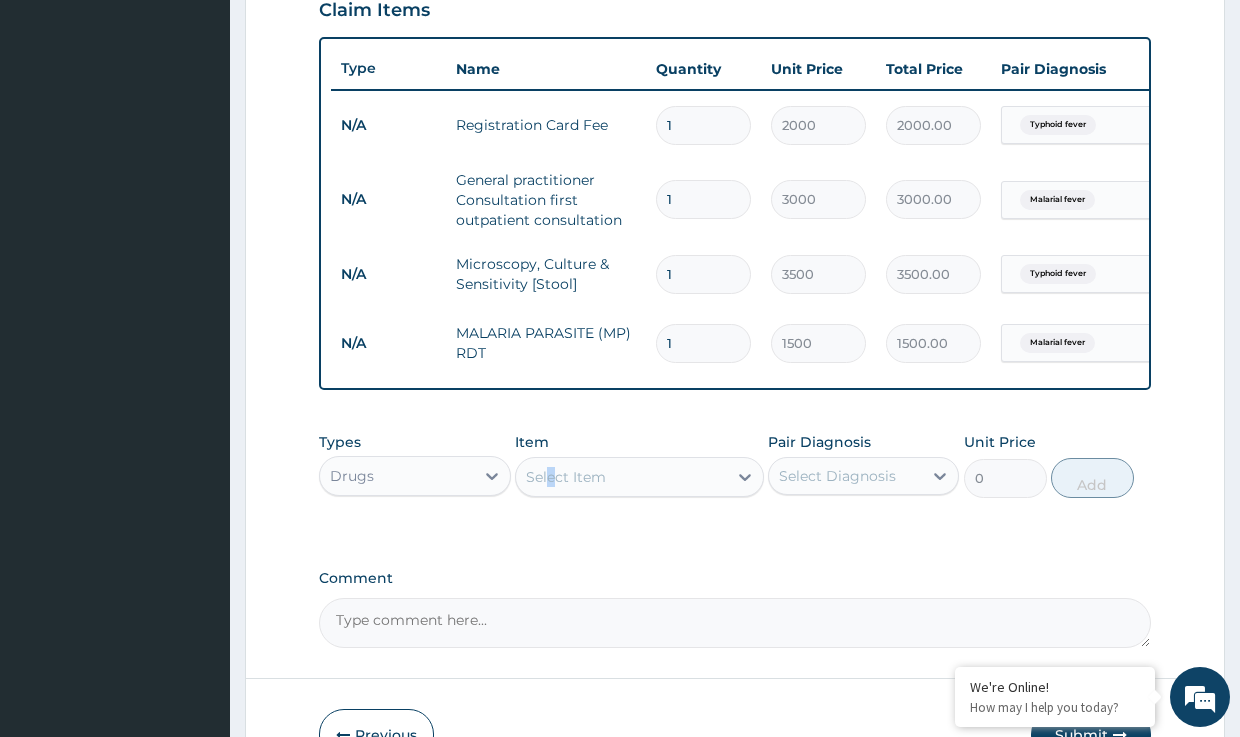 click on "Select Item" at bounding box center (566, 477) 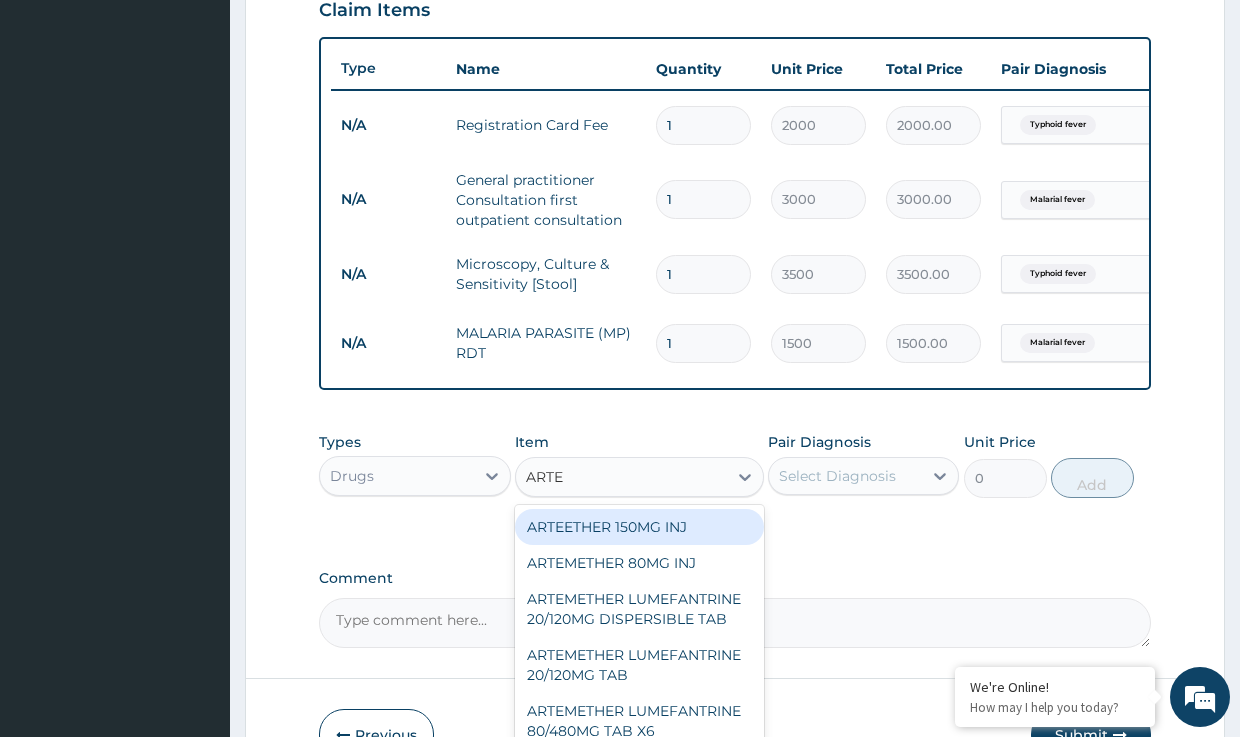 type on "ARTEE" 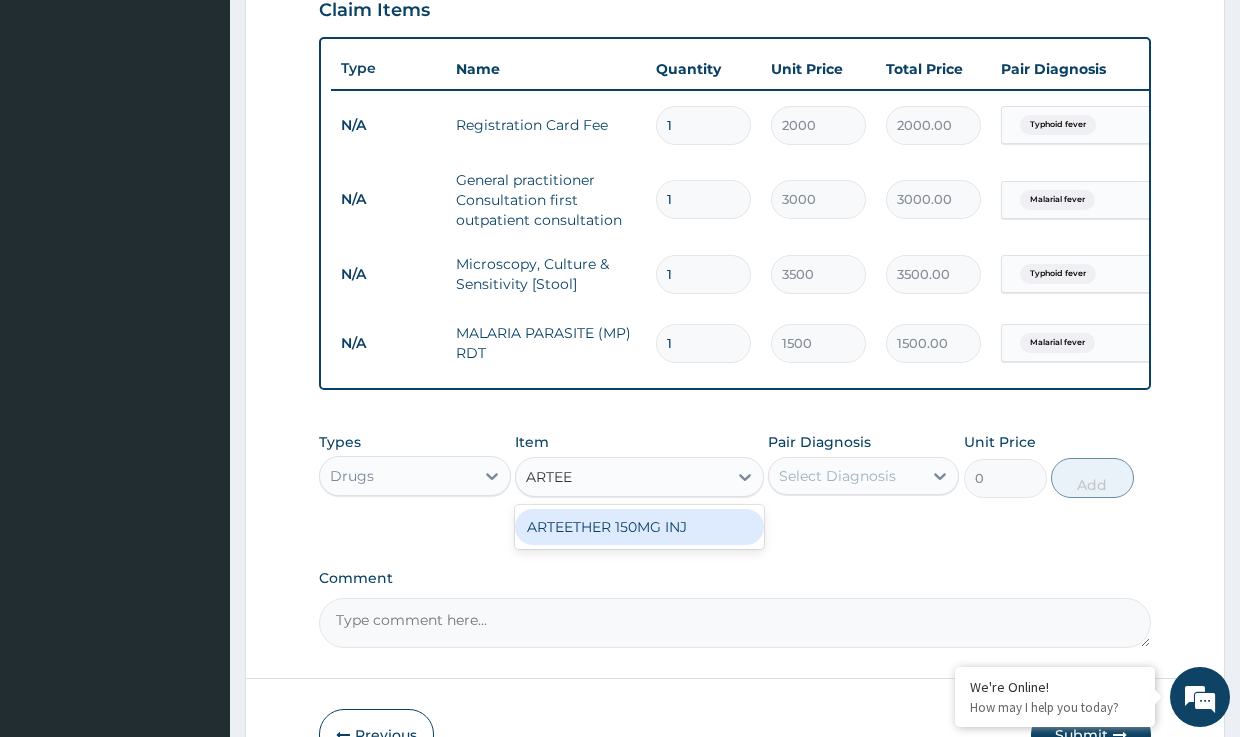click on "ARTEETHER 150MG INJ" at bounding box center (639, 527) 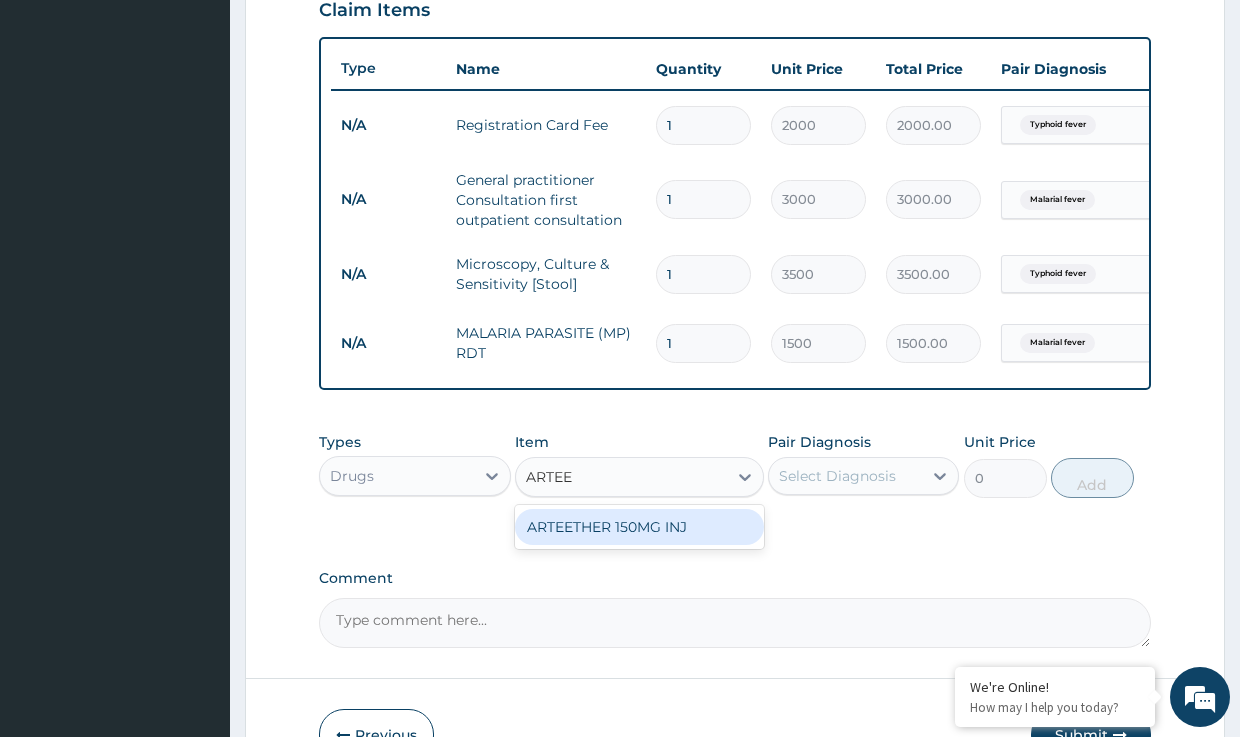 type 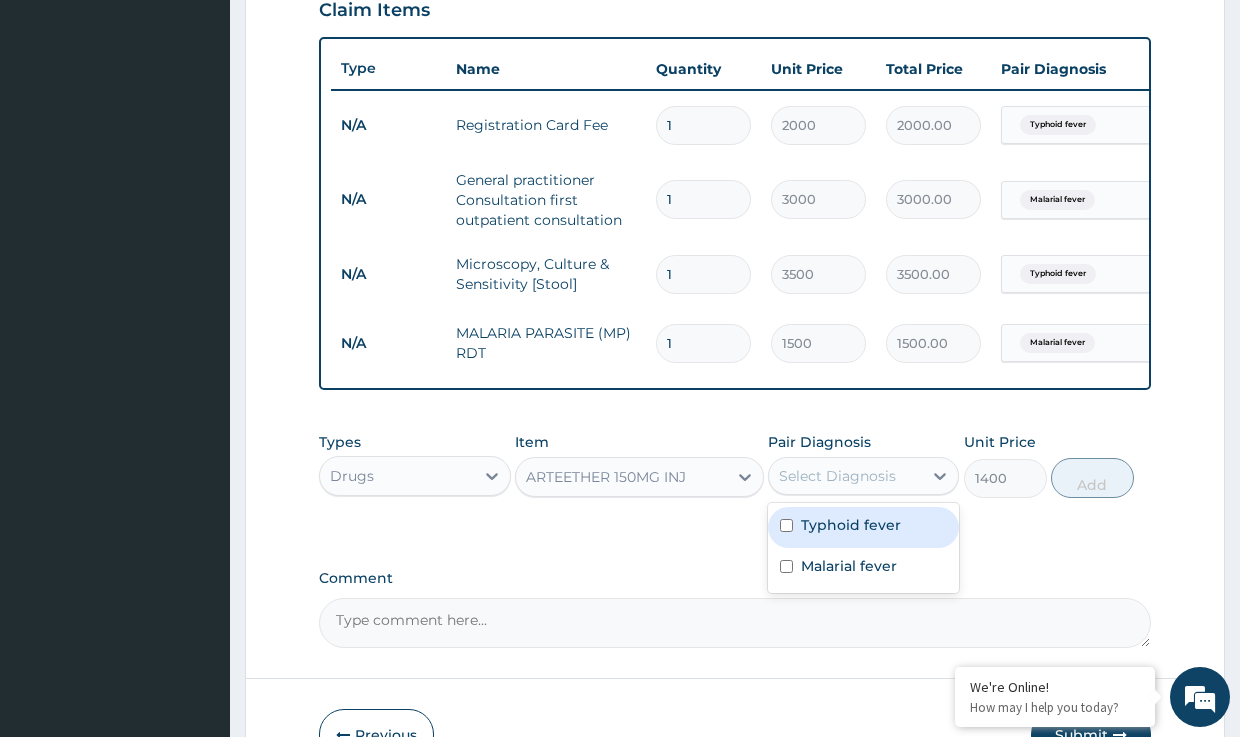 click on "Select Diagnosis" at bounding box center (837, 476) 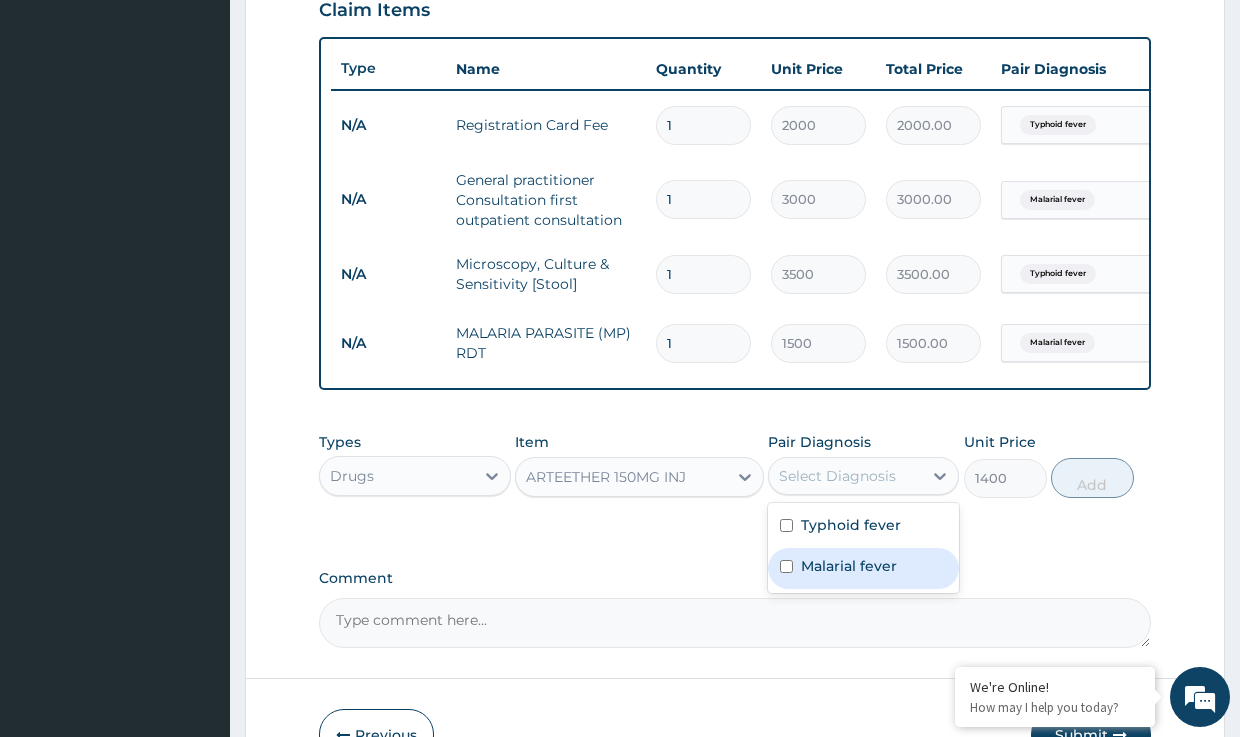 click on "Malarial fever" at bounding box center [849, 566] 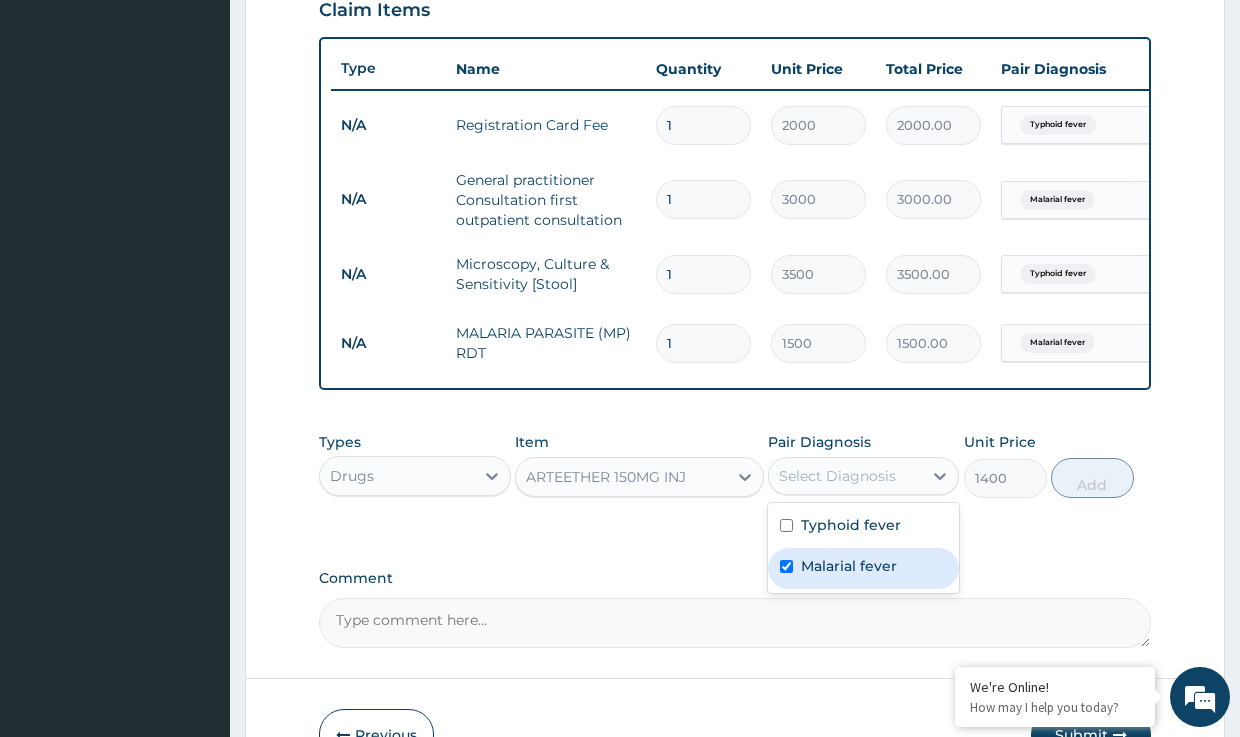 checkbox on "true" 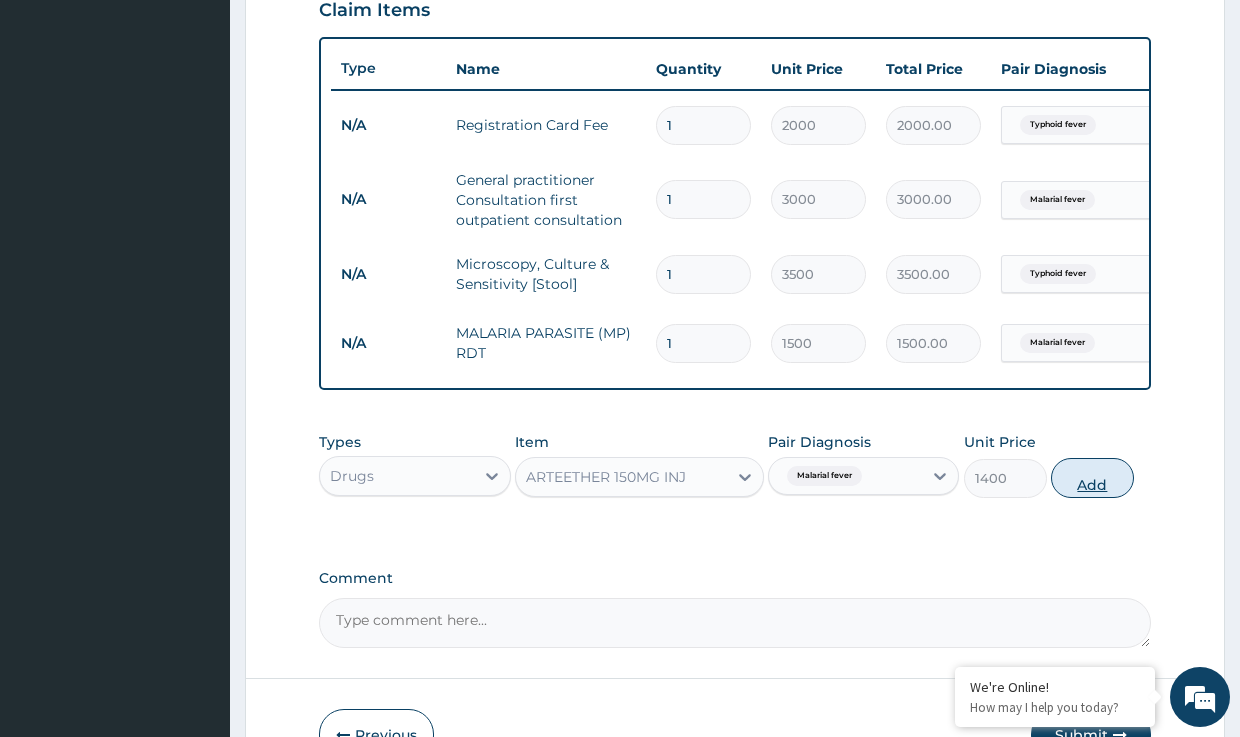 click on "Add" at bounding box center [1092, 478] 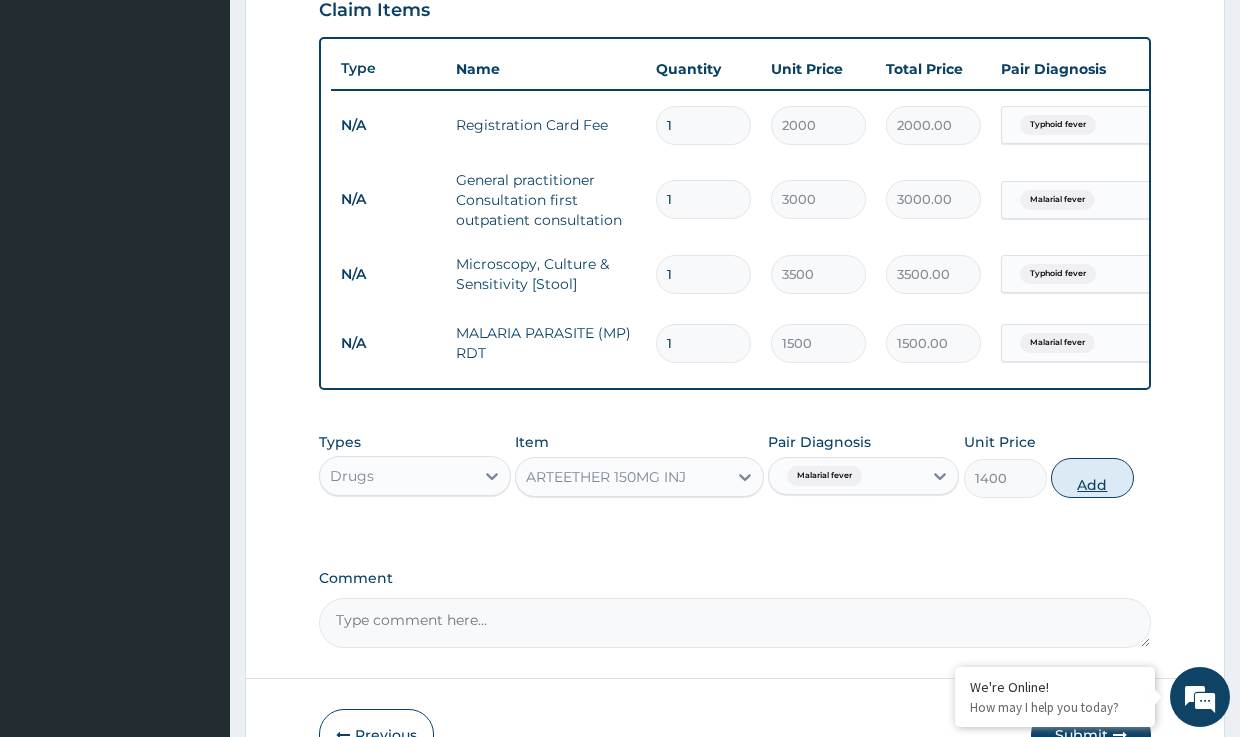 type on "0" 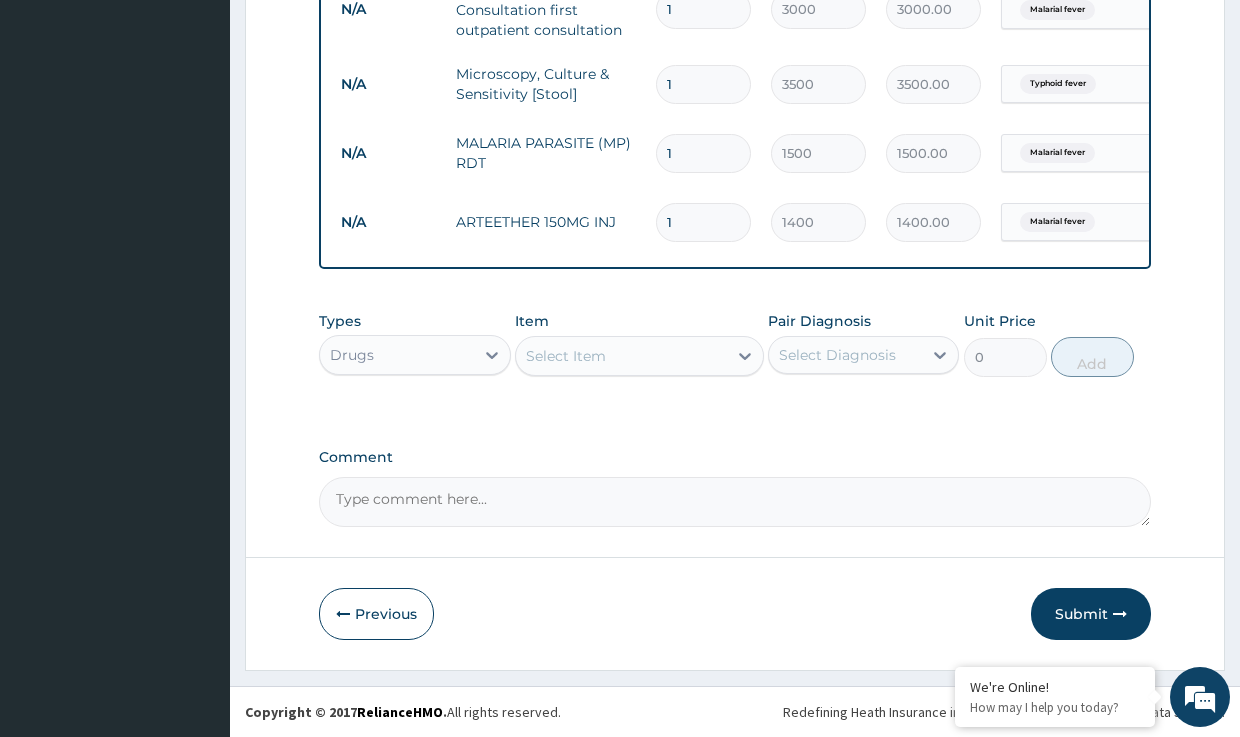 scroll, scrollTop: 907, scrollLeft: 0, axis: vertical 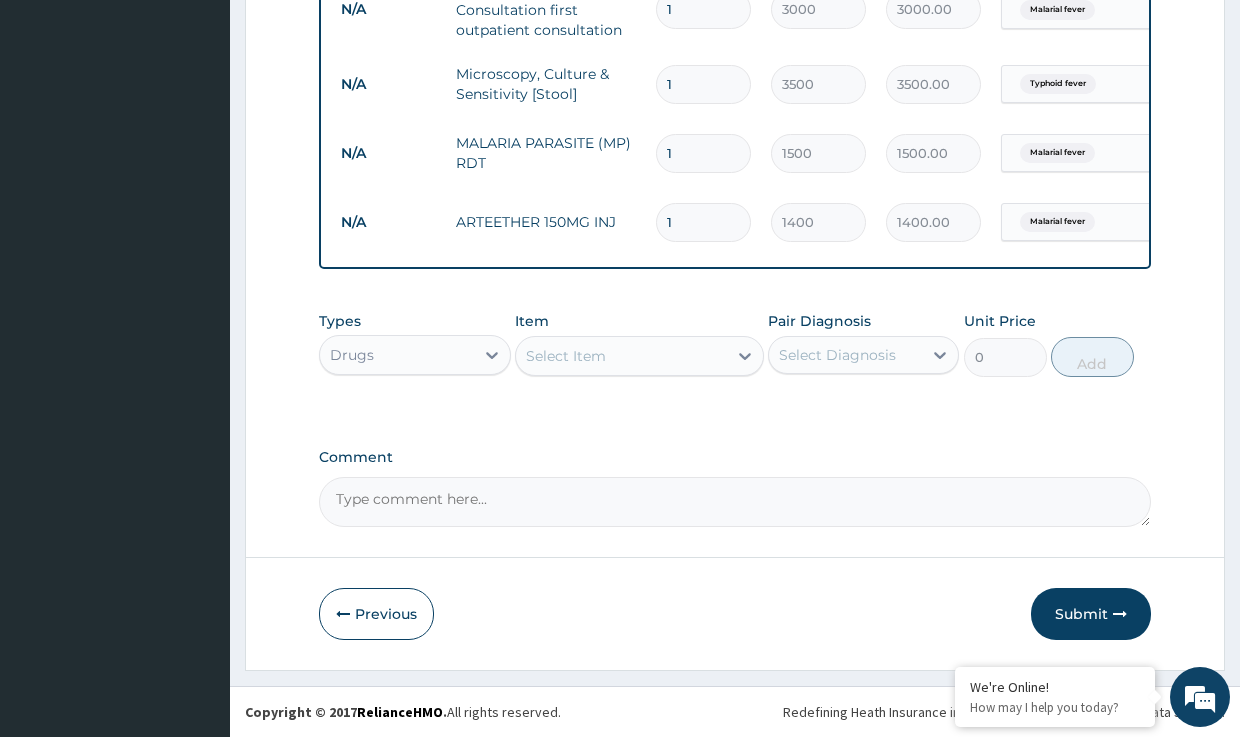 click on "N/A ARTEETHER 150MG INJ 1 1400 1400.00 Malarial fever Delete" at bounding box center [821, 222] 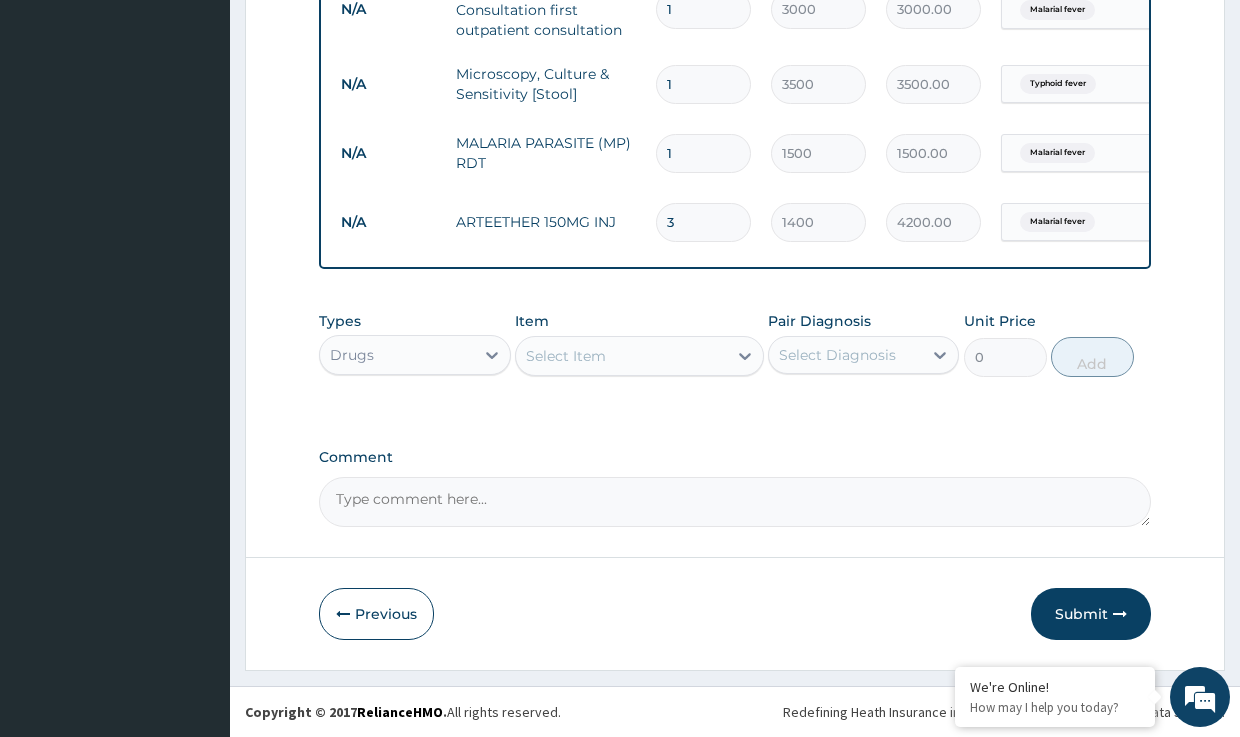 type on "3" 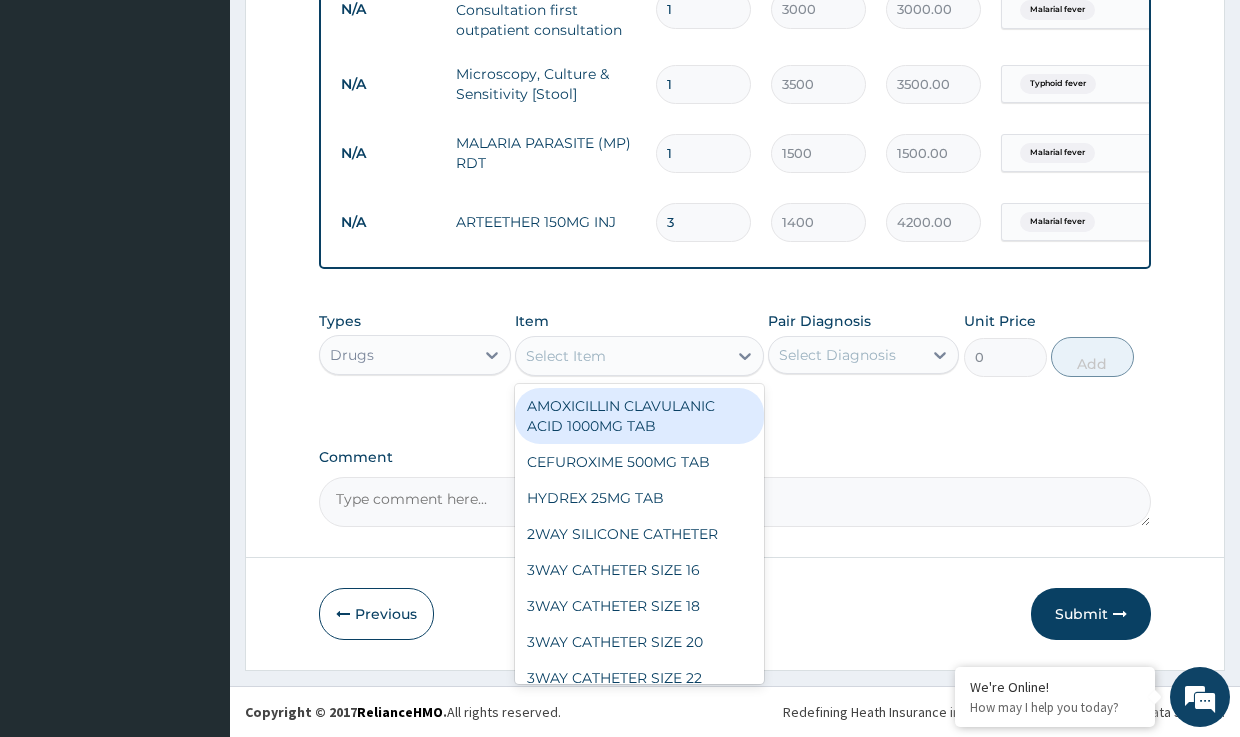 click on "Select Item" at bounding box center [566, 356] 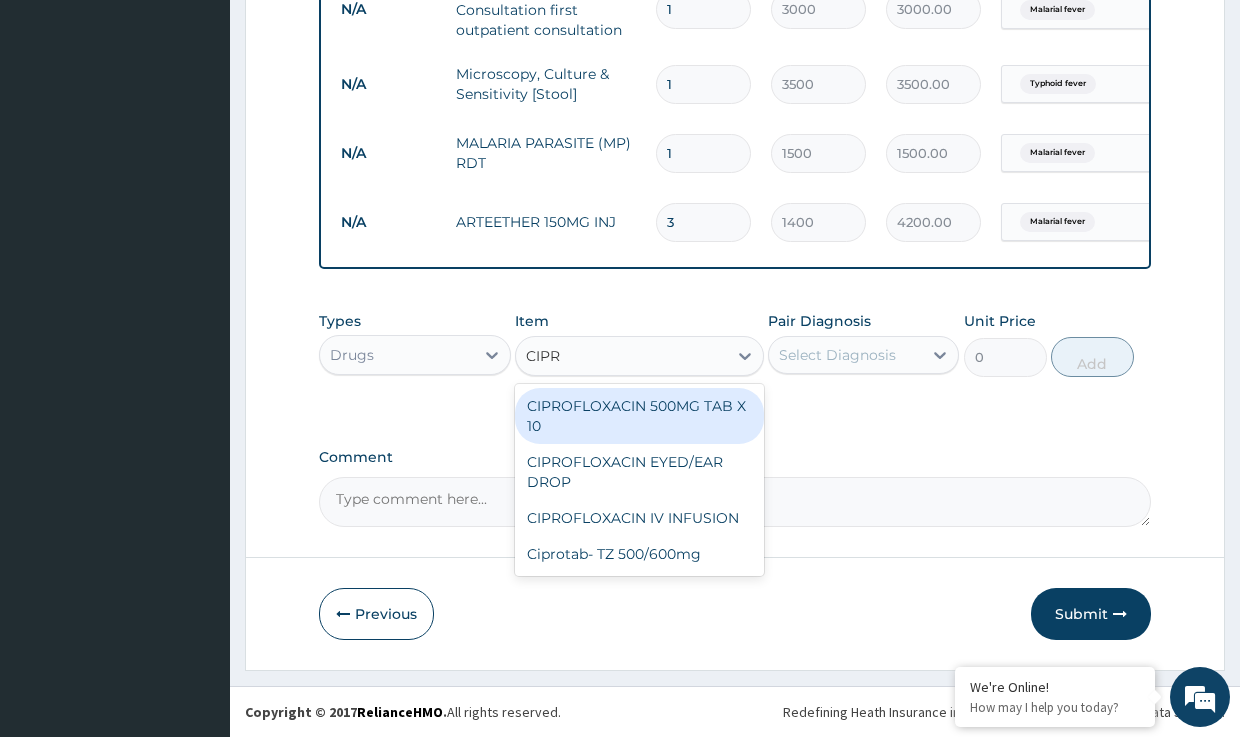 type on "CIPRO" 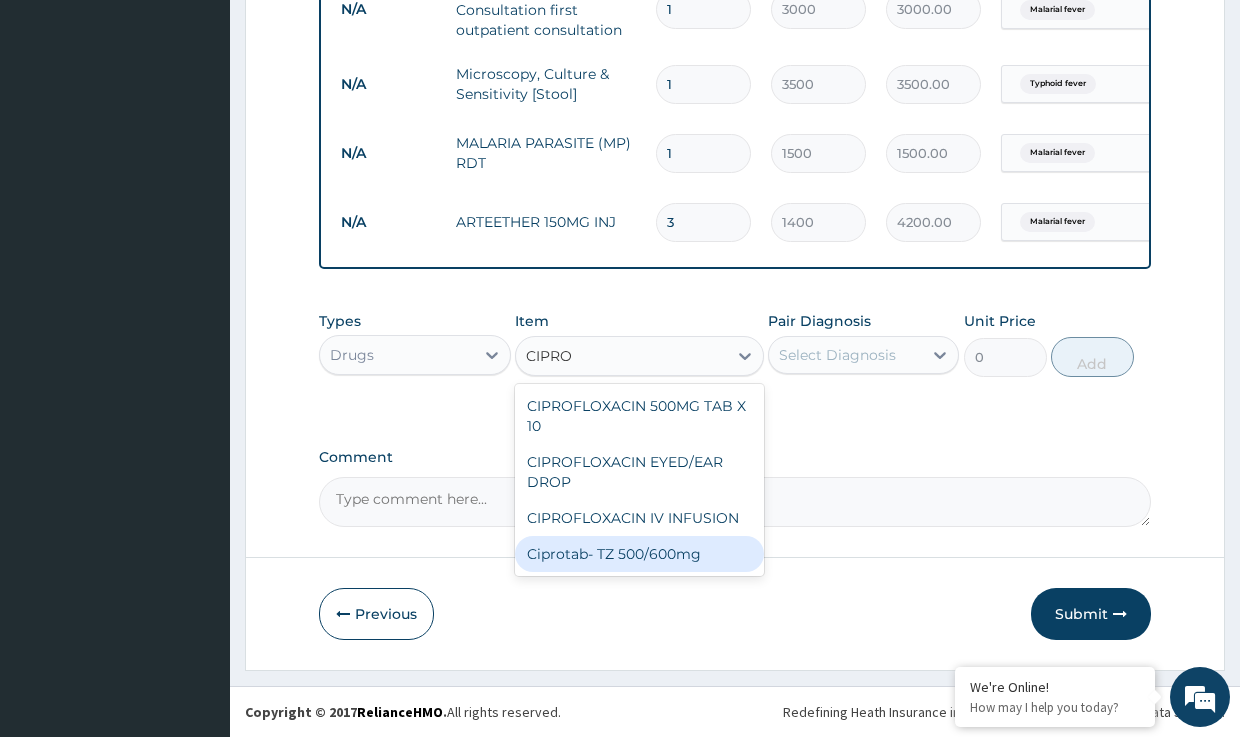 click on "Ciprotab- TZ 500/600mg" at bounding box center (639, 554) 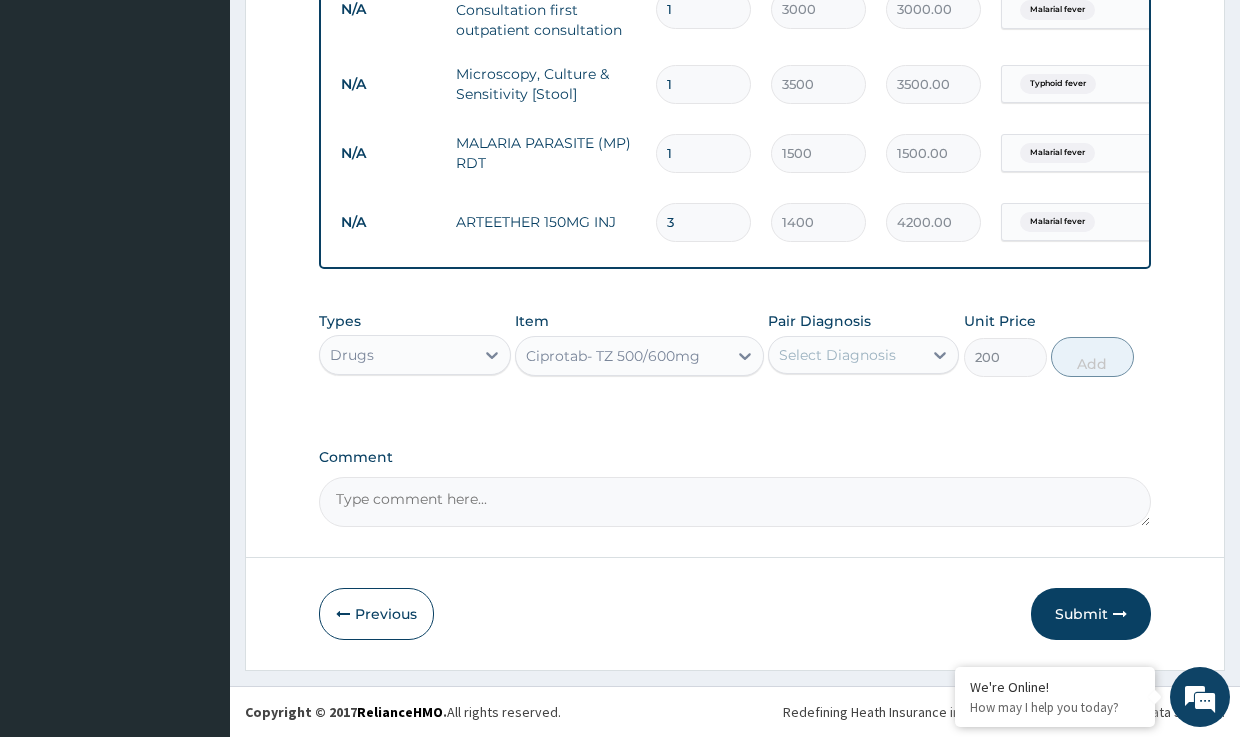 click on "Select Diagnosis" at bounding box center [837, 355] 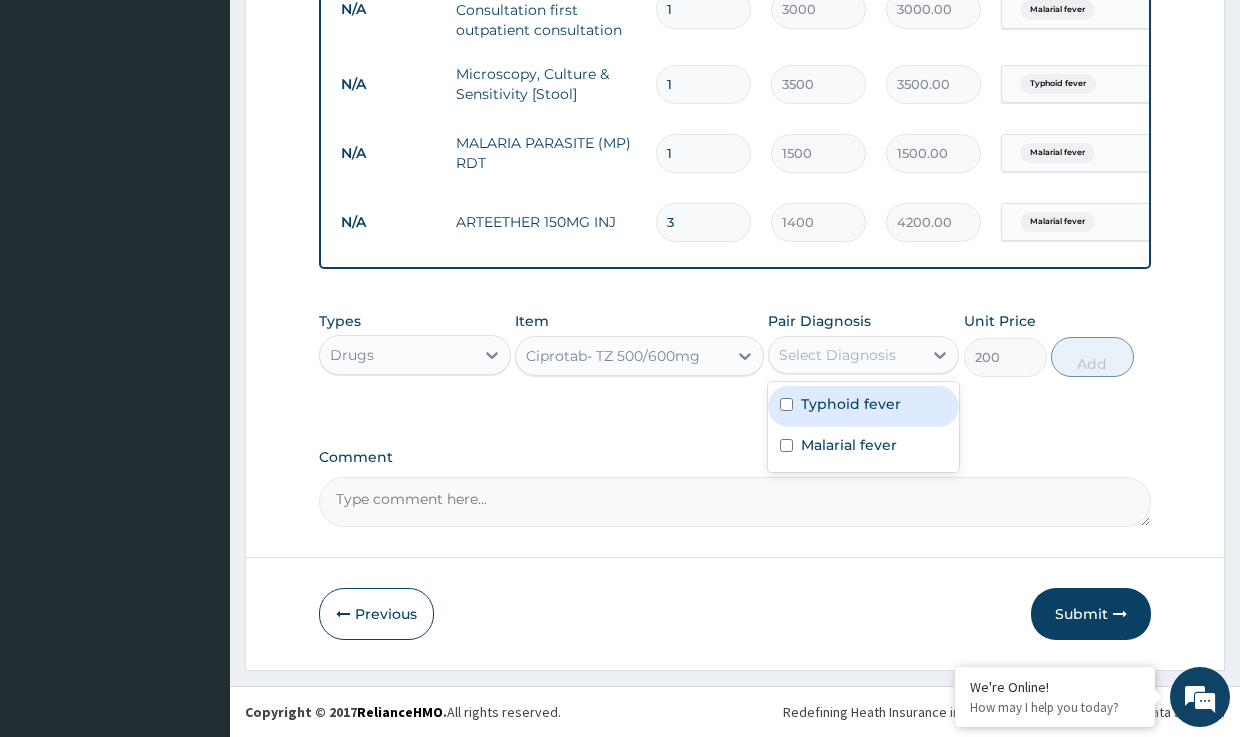 click on "Typhoid fever" at bounding box center [851, 404] 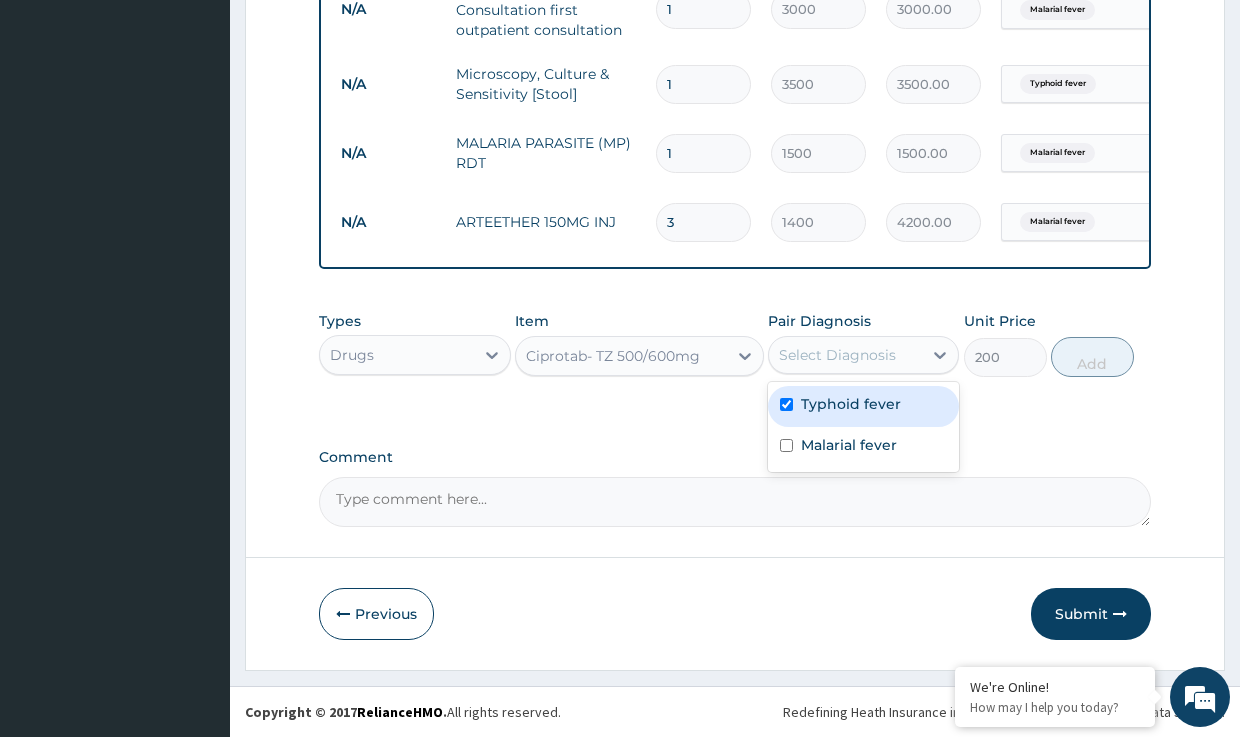 checkbox on "true" 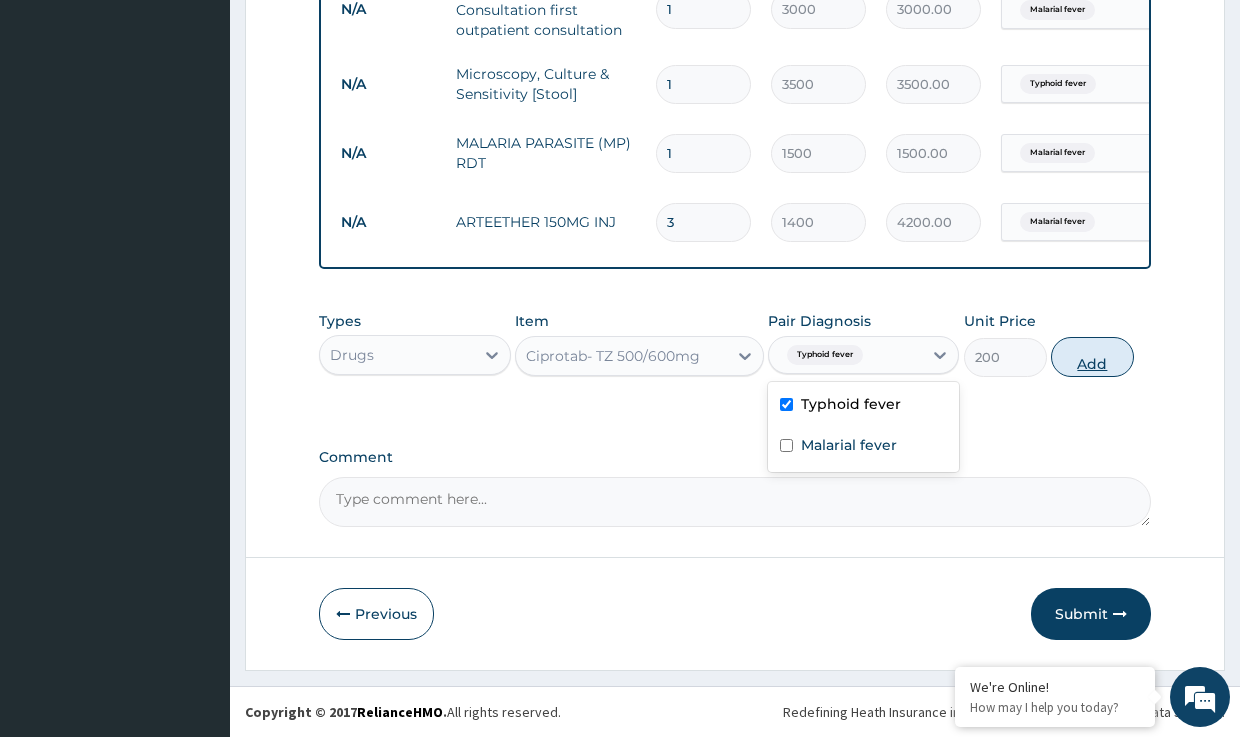 click on "Add" at bounding box center (1092, 357) 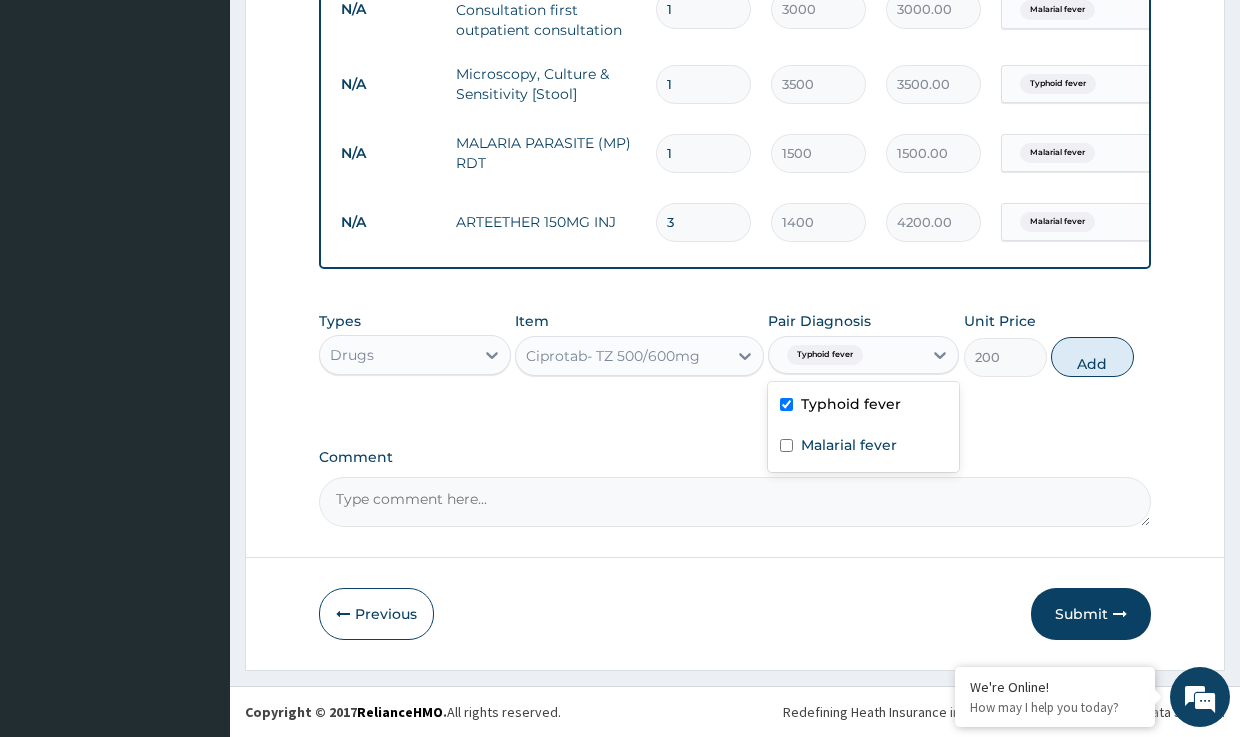type on "0" 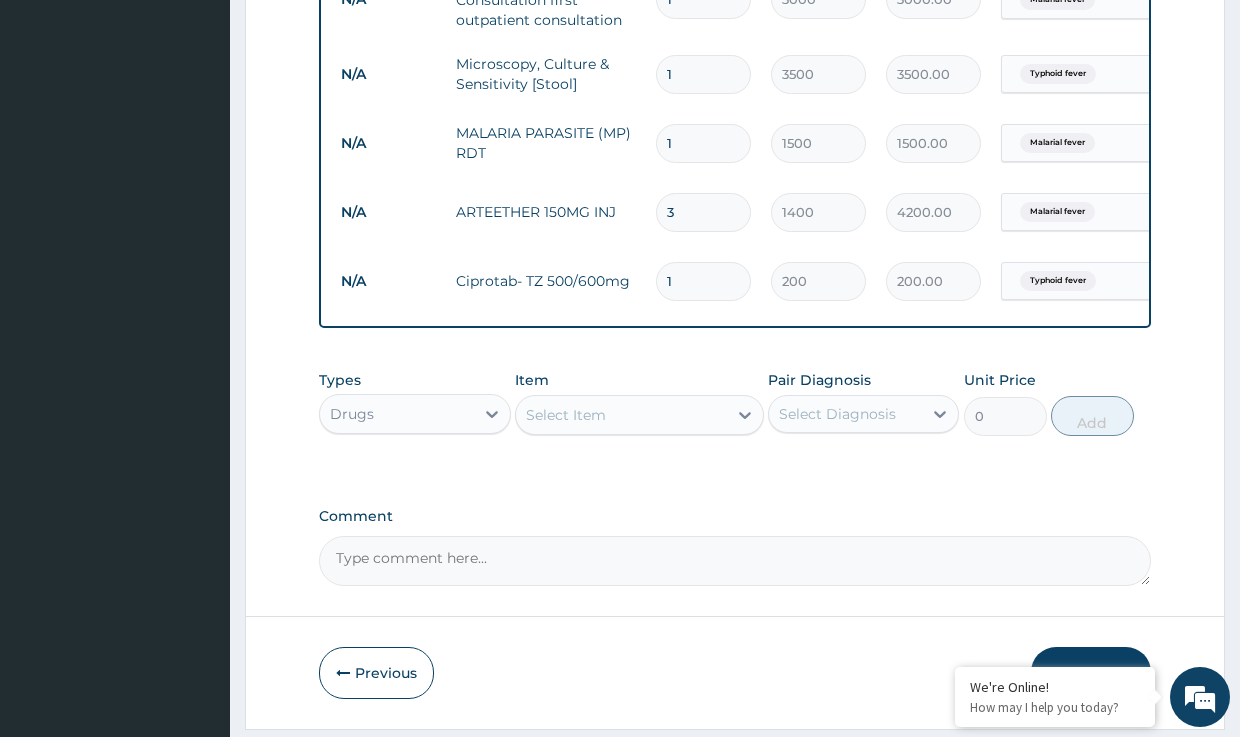 type on "14" 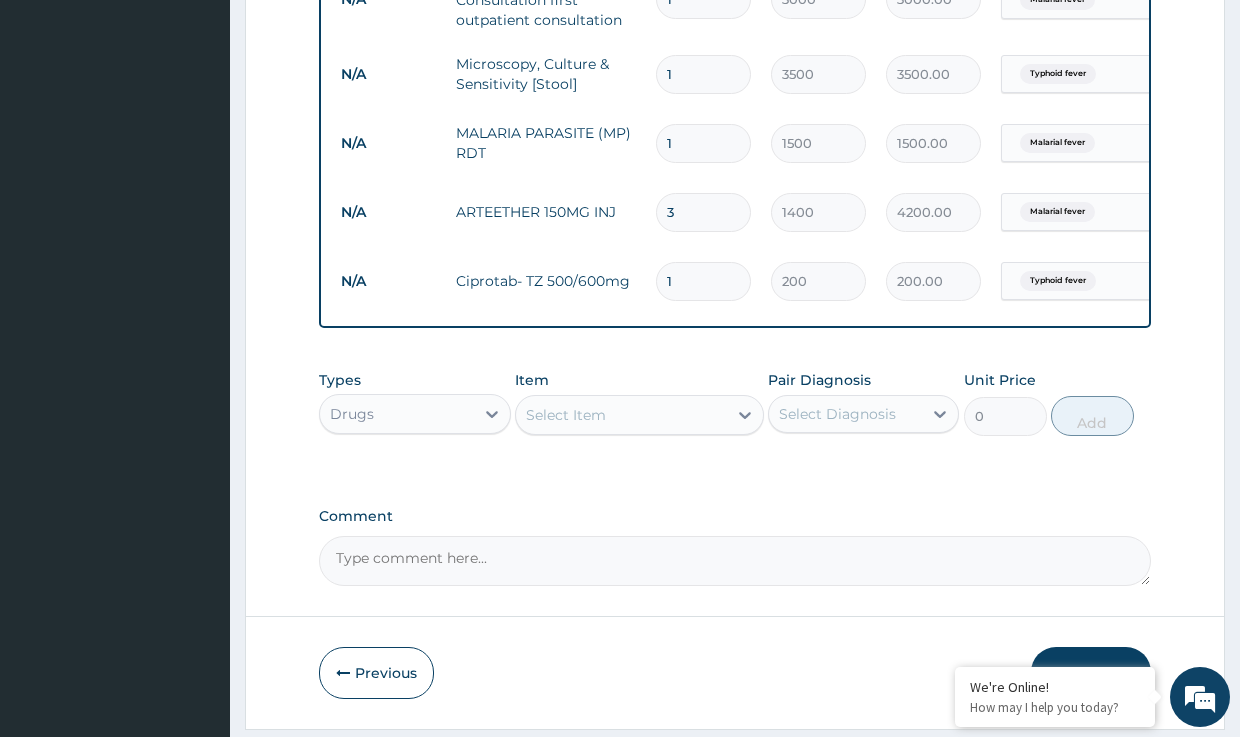 type on "2800.00" 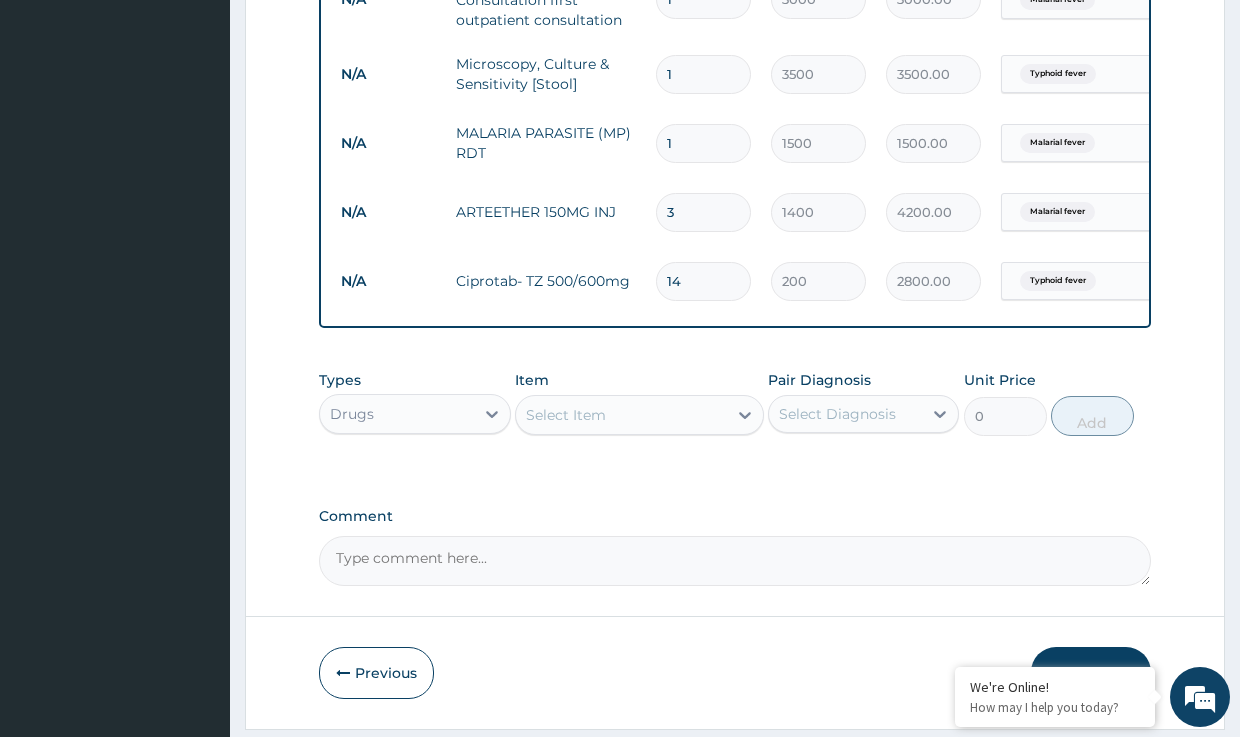 type on "14" 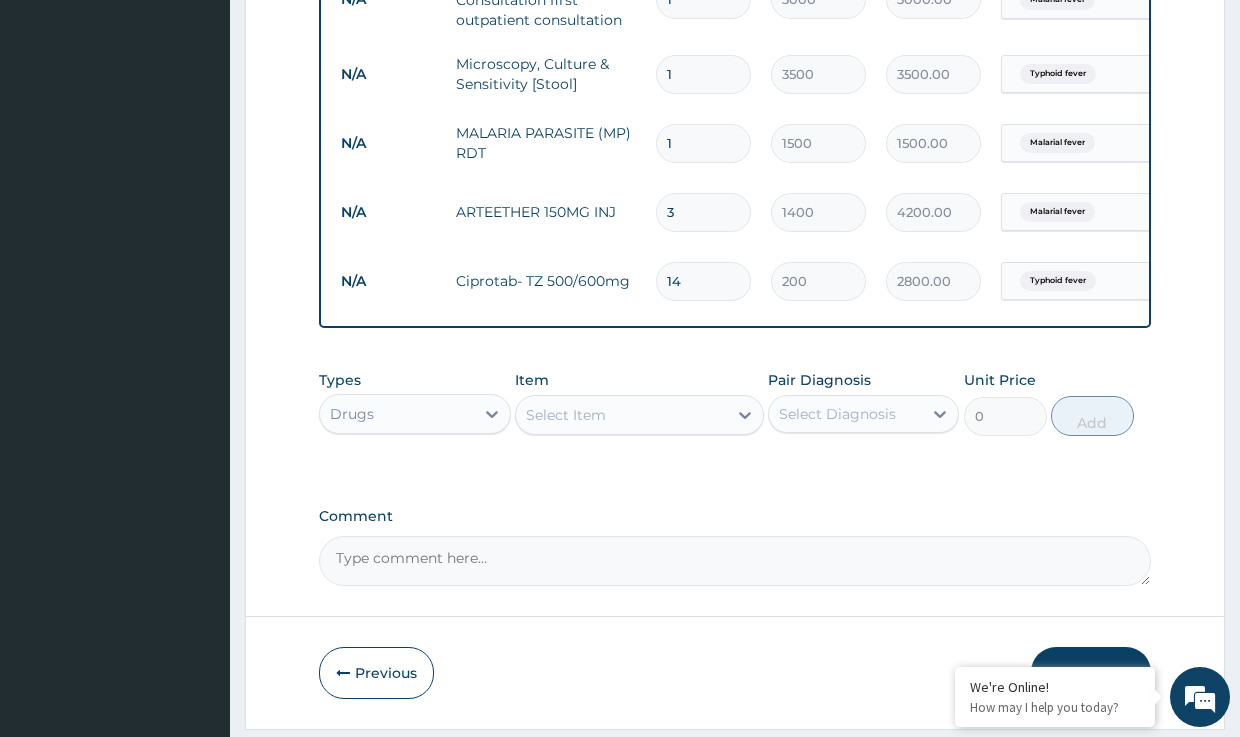 click on "Select Item" at bounding box center [566, 415] 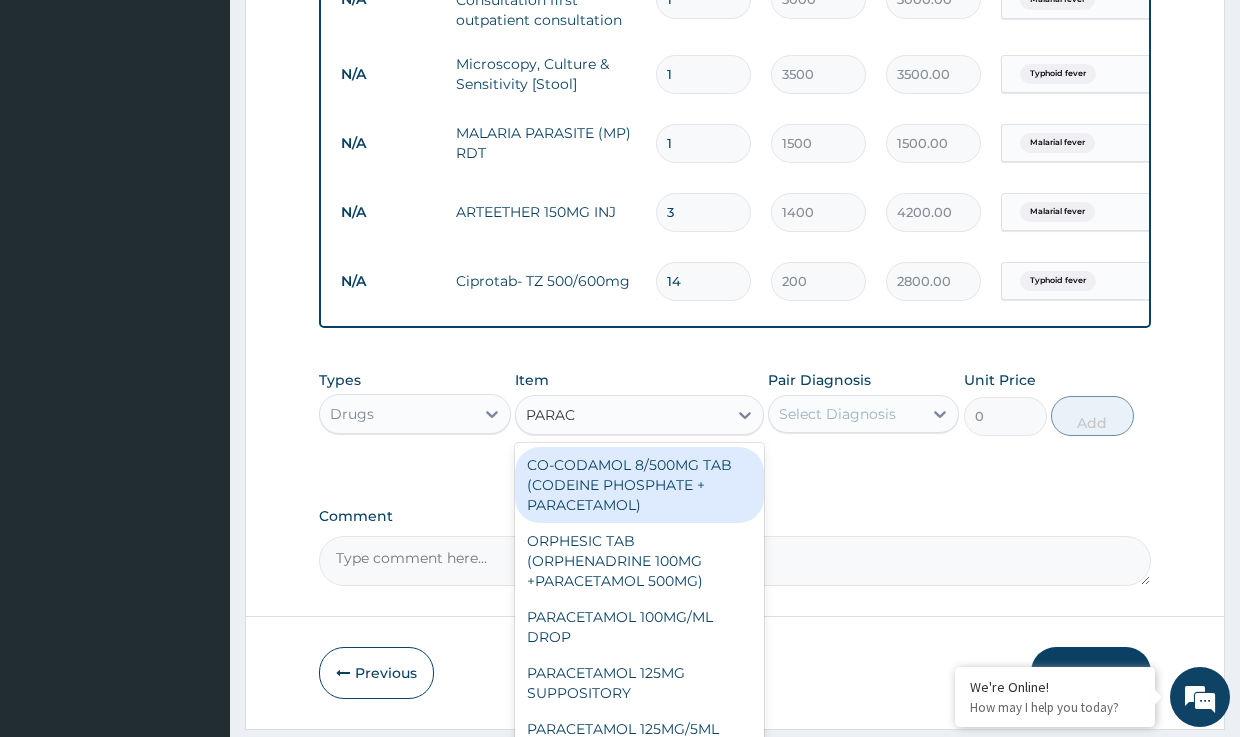 type on "PARACE" 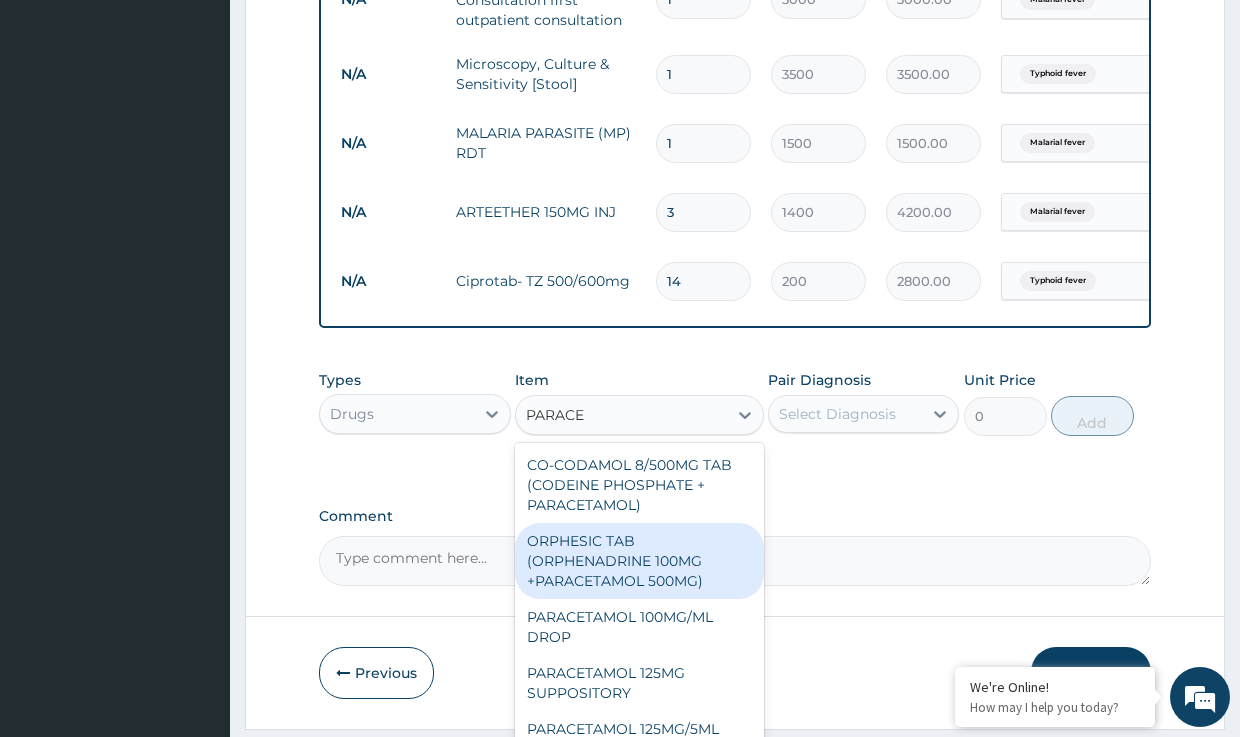 click on "ORPHESIC TAB (ORPHENADRINE 100MG +PARACETAMOL 500MG)" at bounding box center [639, 561] 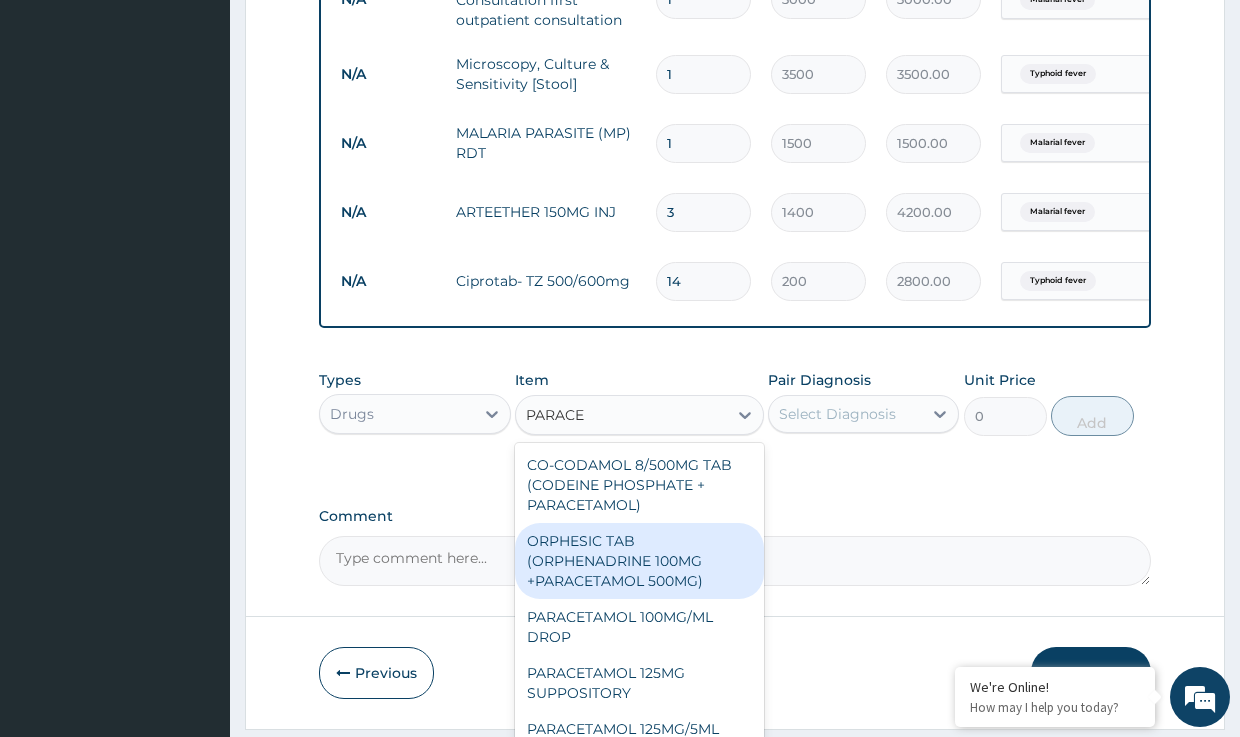type 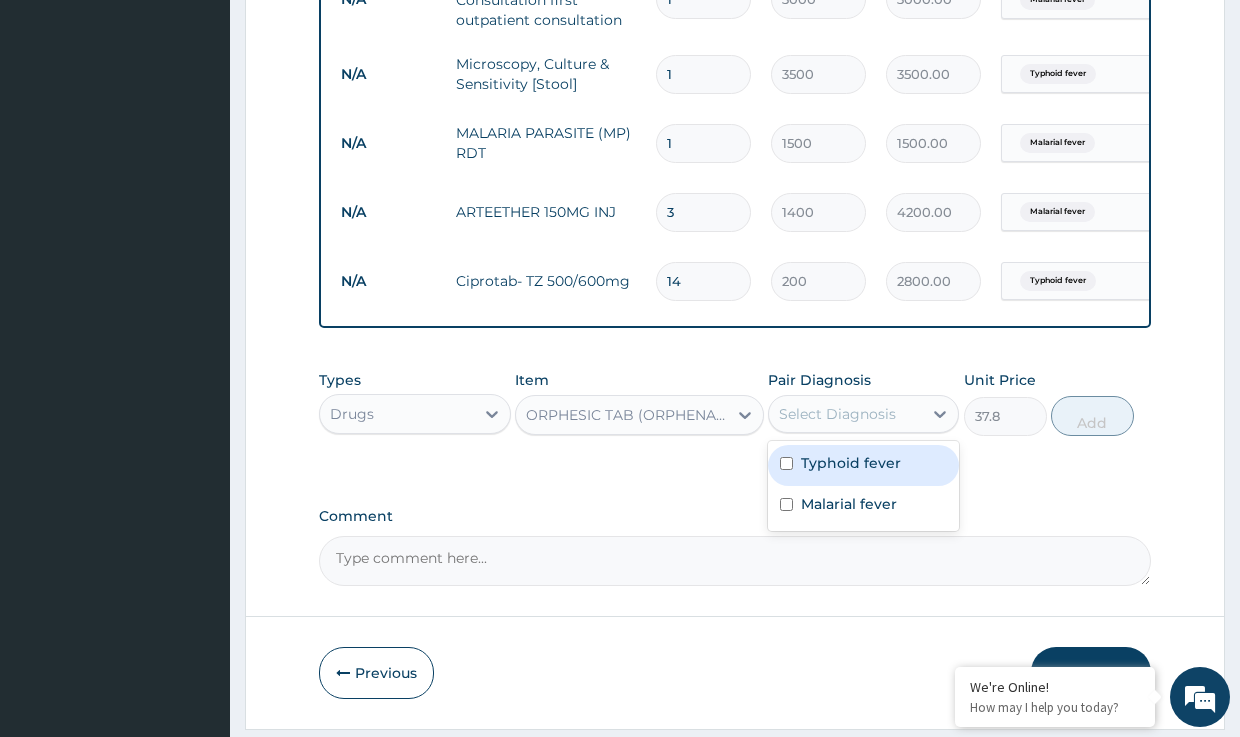 click on "Select Diagnosis" at bounding box center [837, 414] 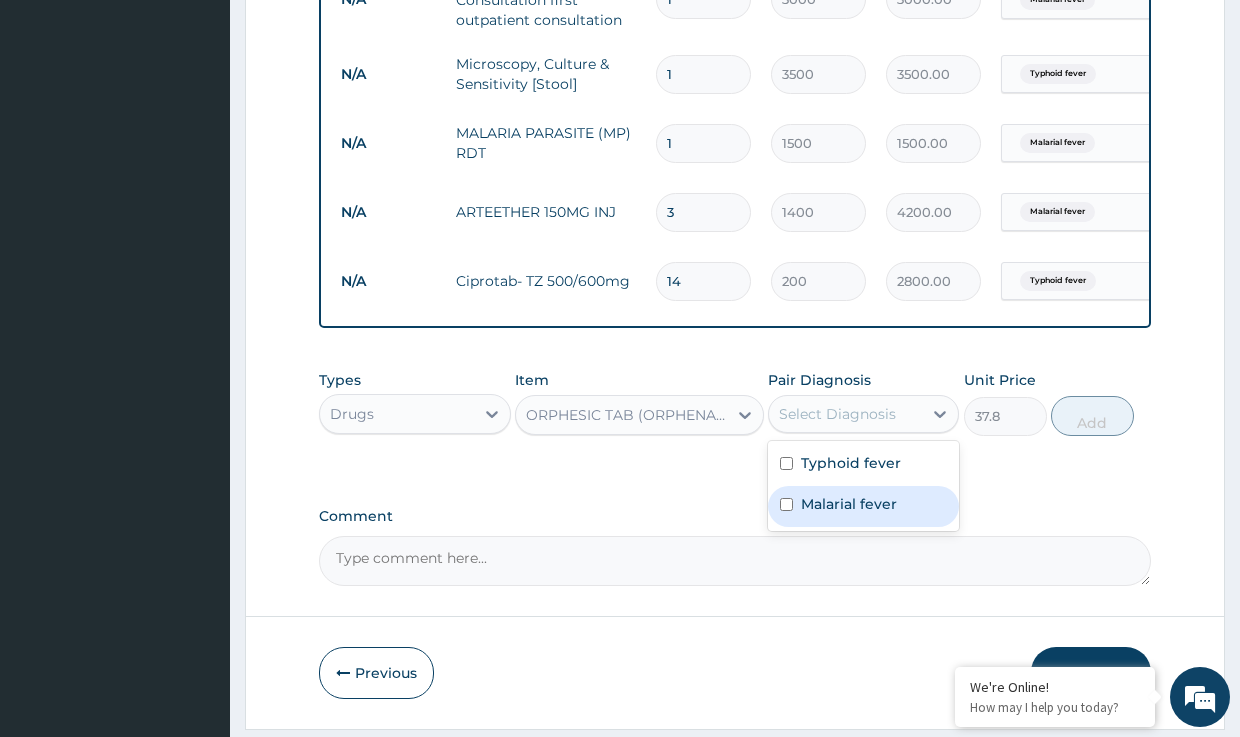 click on "Malarial fever" at bounding box center [849, 504] 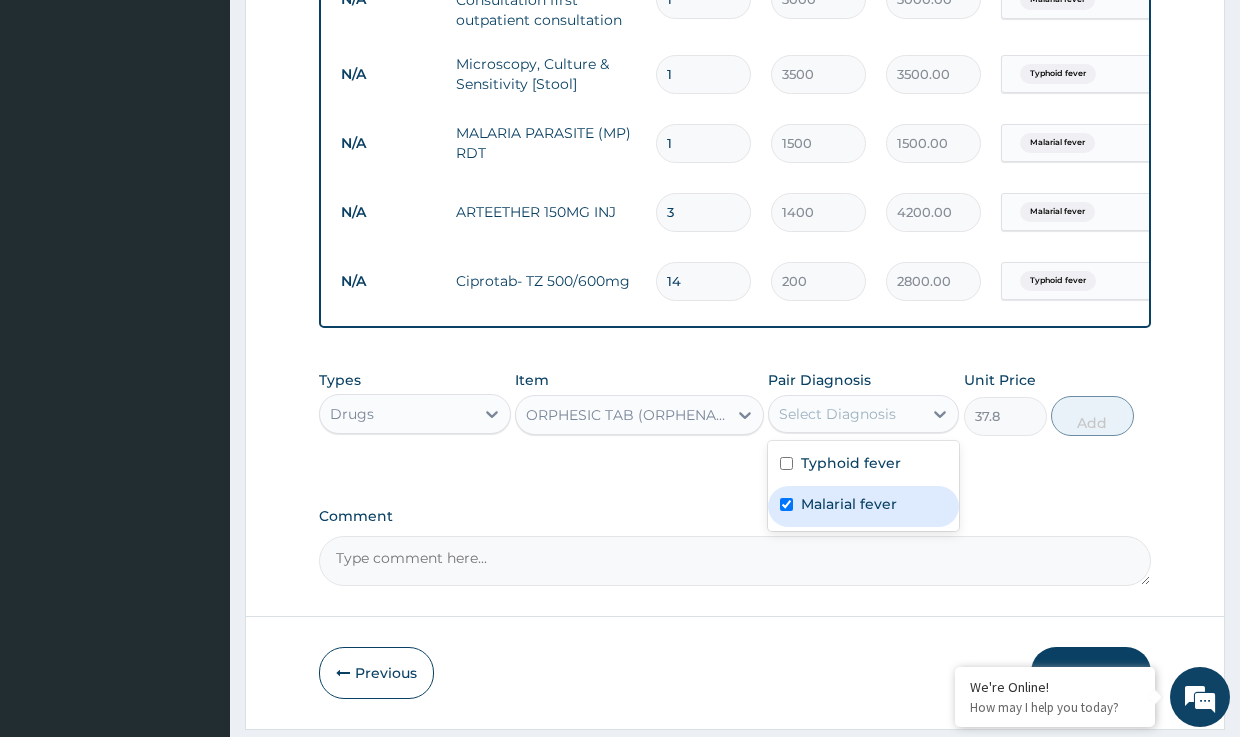 checkbox on "true" 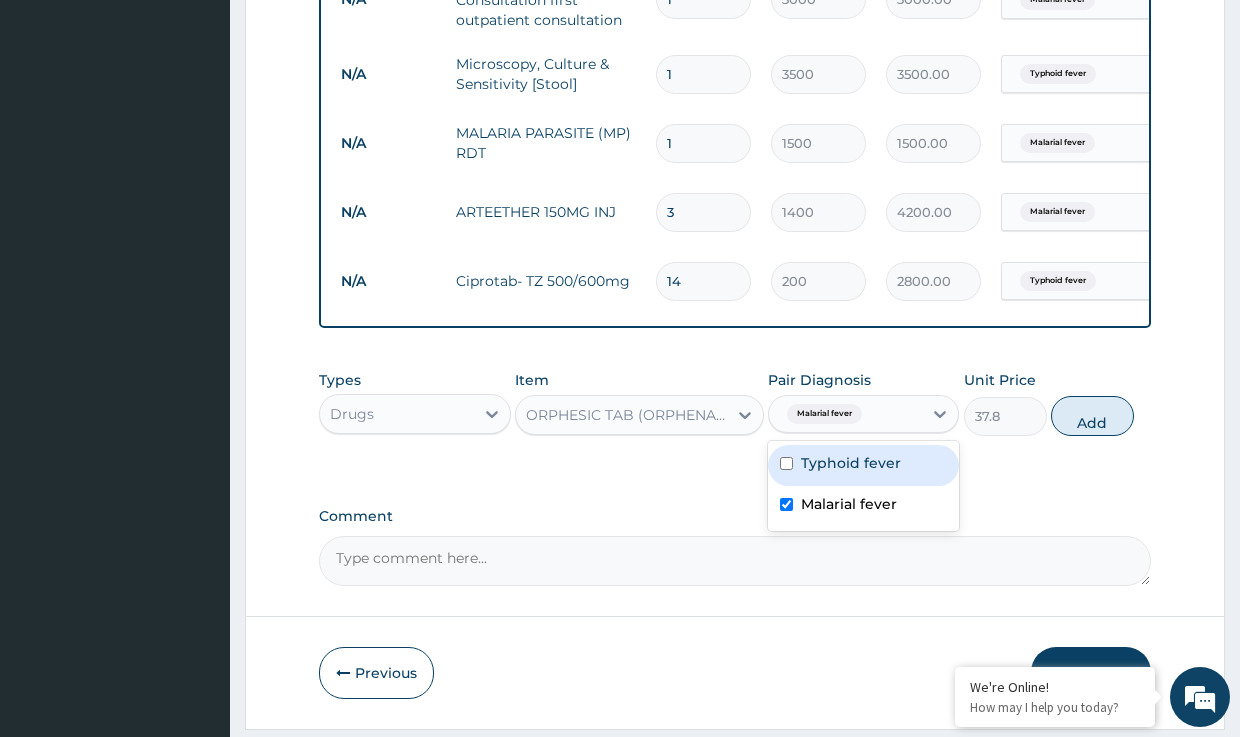 click on "Typhoid fever" at bounding box center [851, 463] 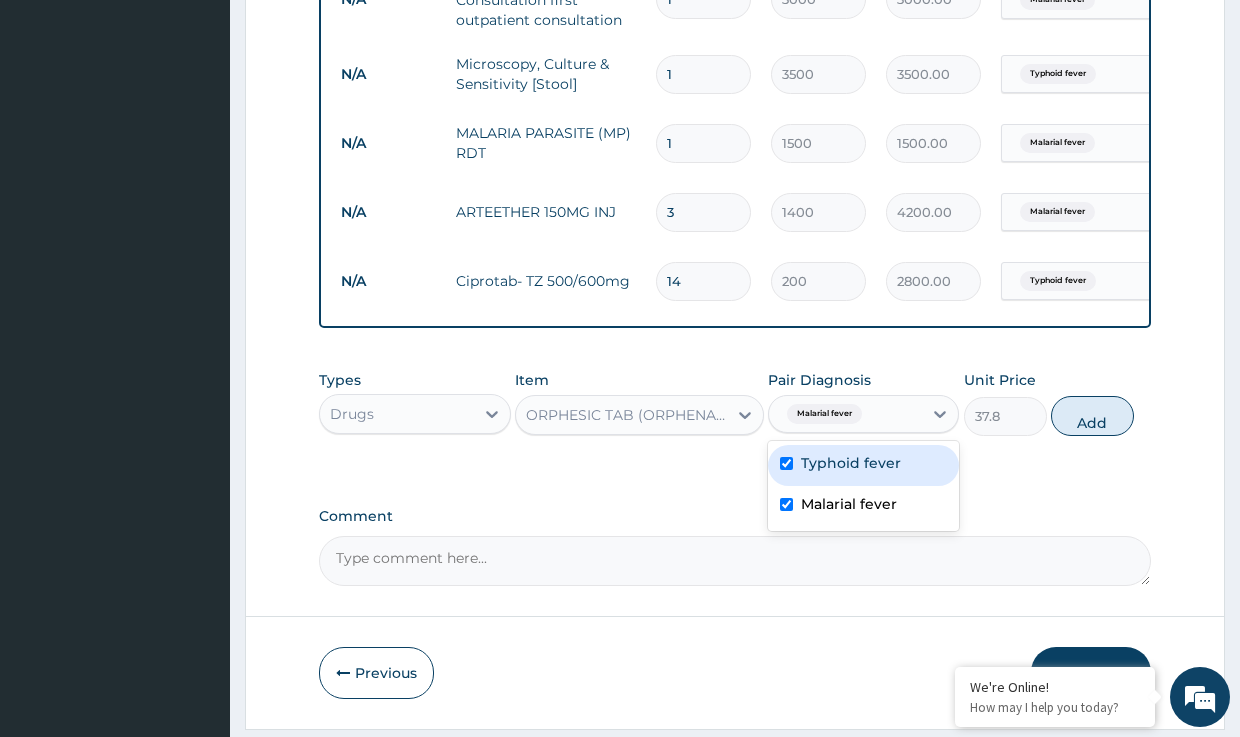 checkbox on "true" 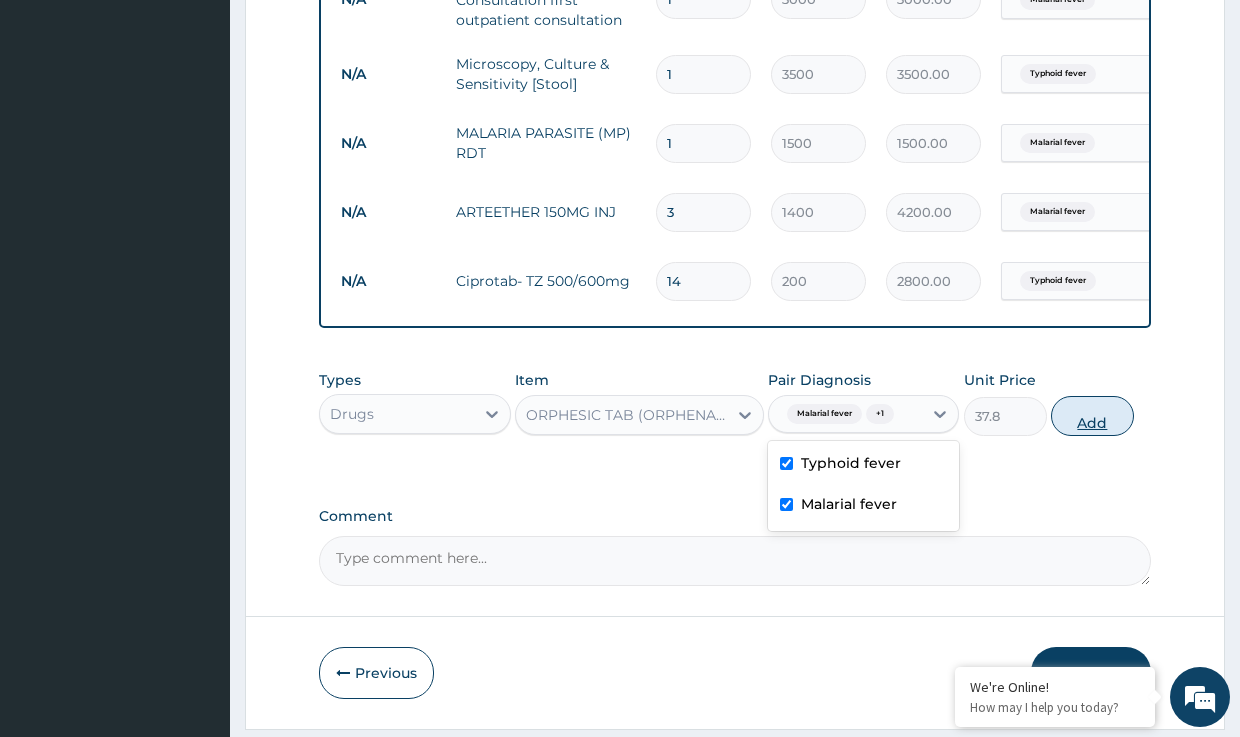 click on "Add" at bounding box center (1092, 416) 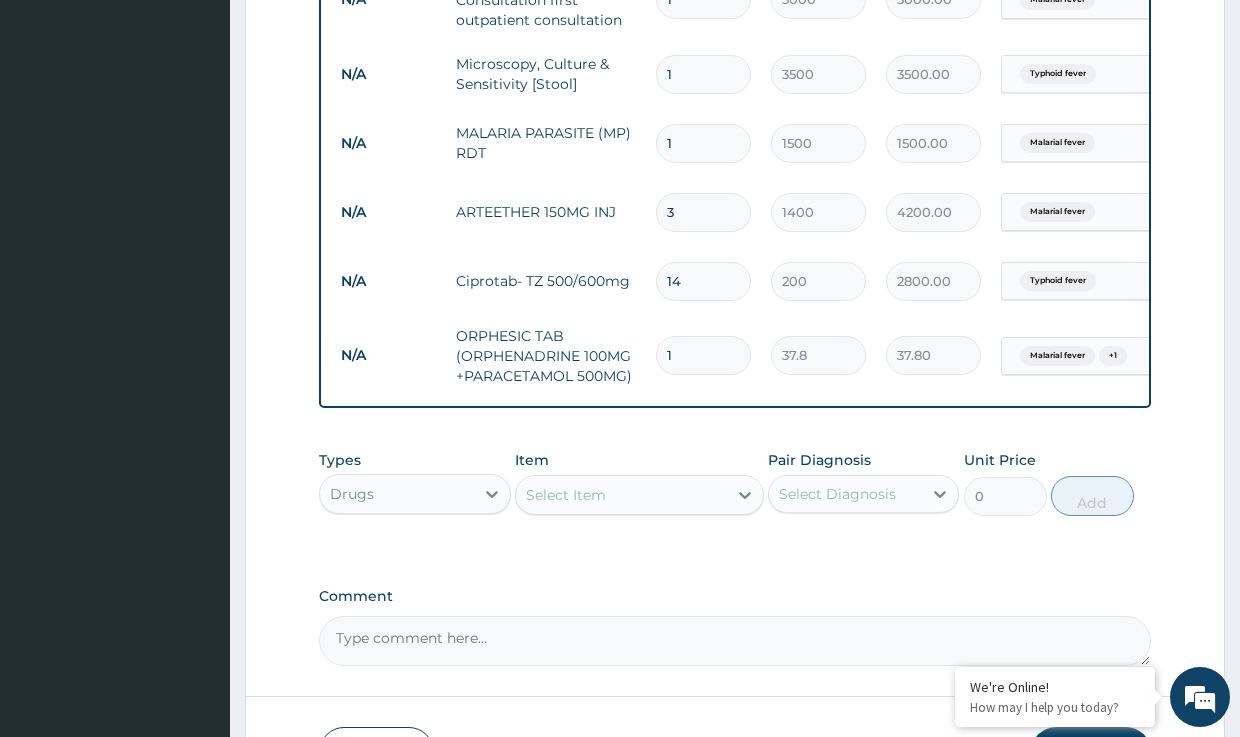 type on "18" 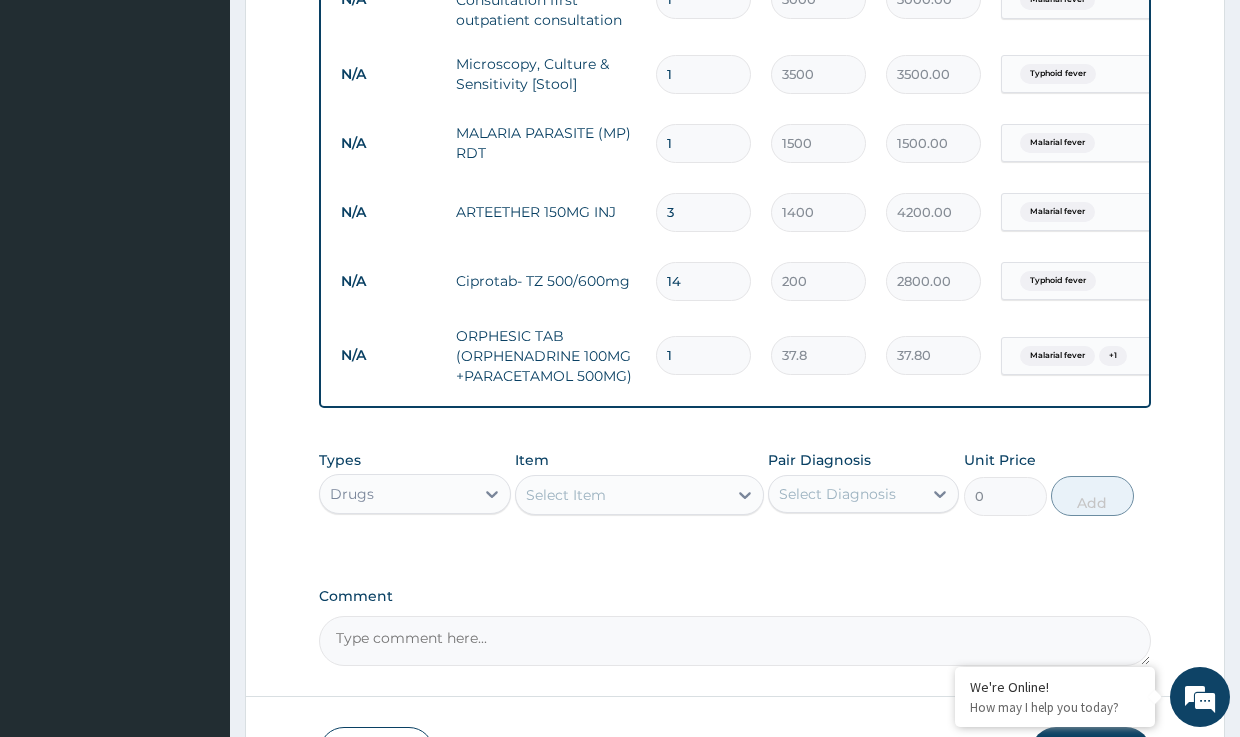 type on "680.40" 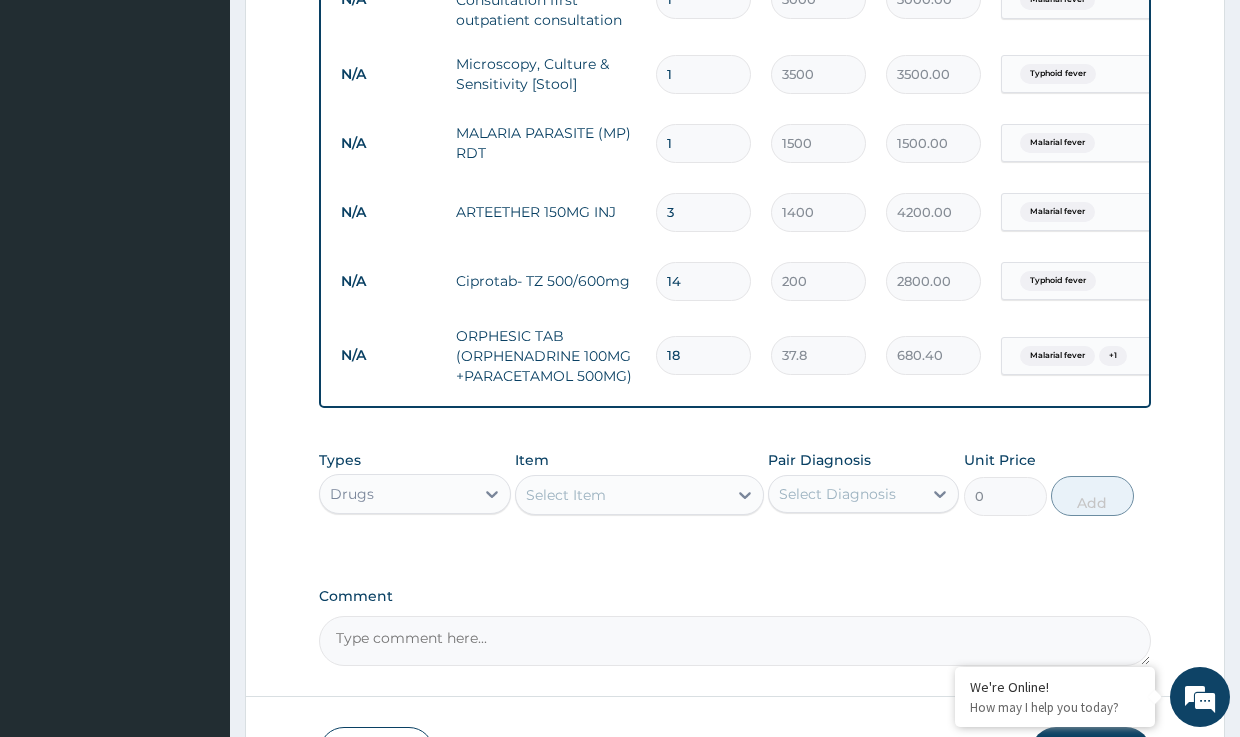 type on "18" 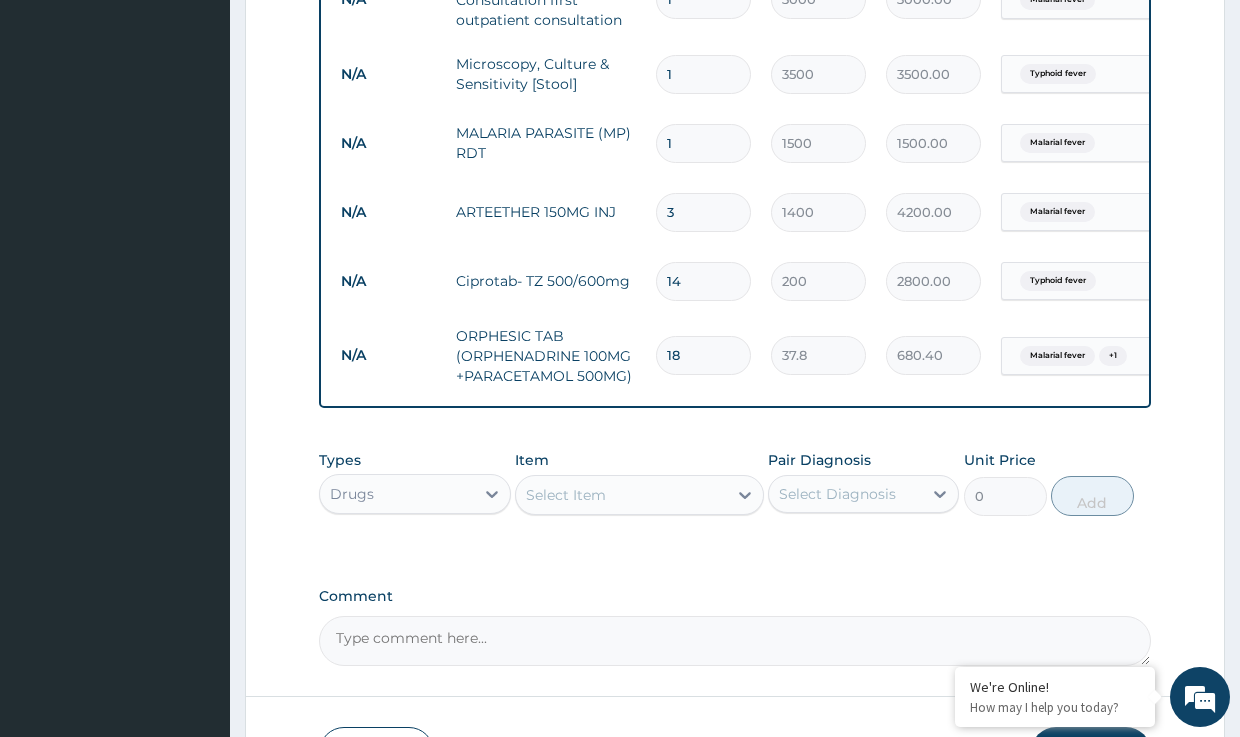 click on "Select Item" at bounding box center (566, 495) 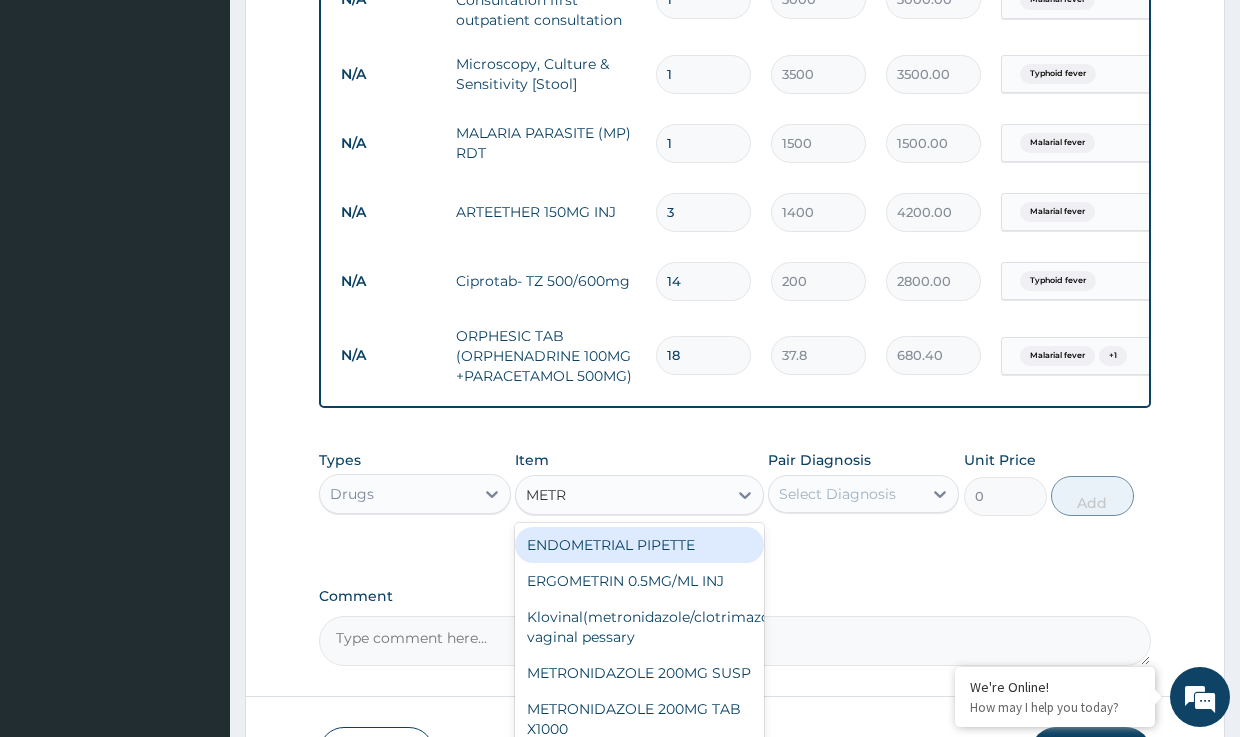 type on "METRO" 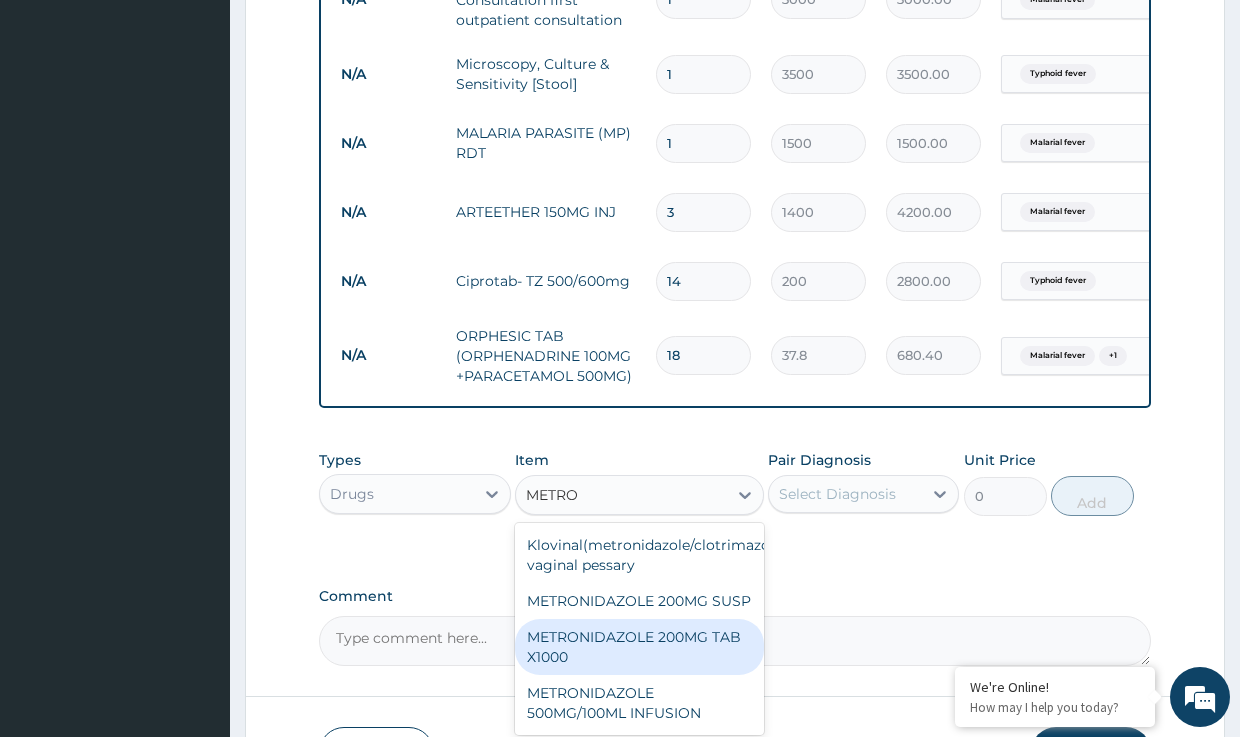 click on "METRONIDAZOLE 200MG TAB X1000" at bounding box center [639, 647] 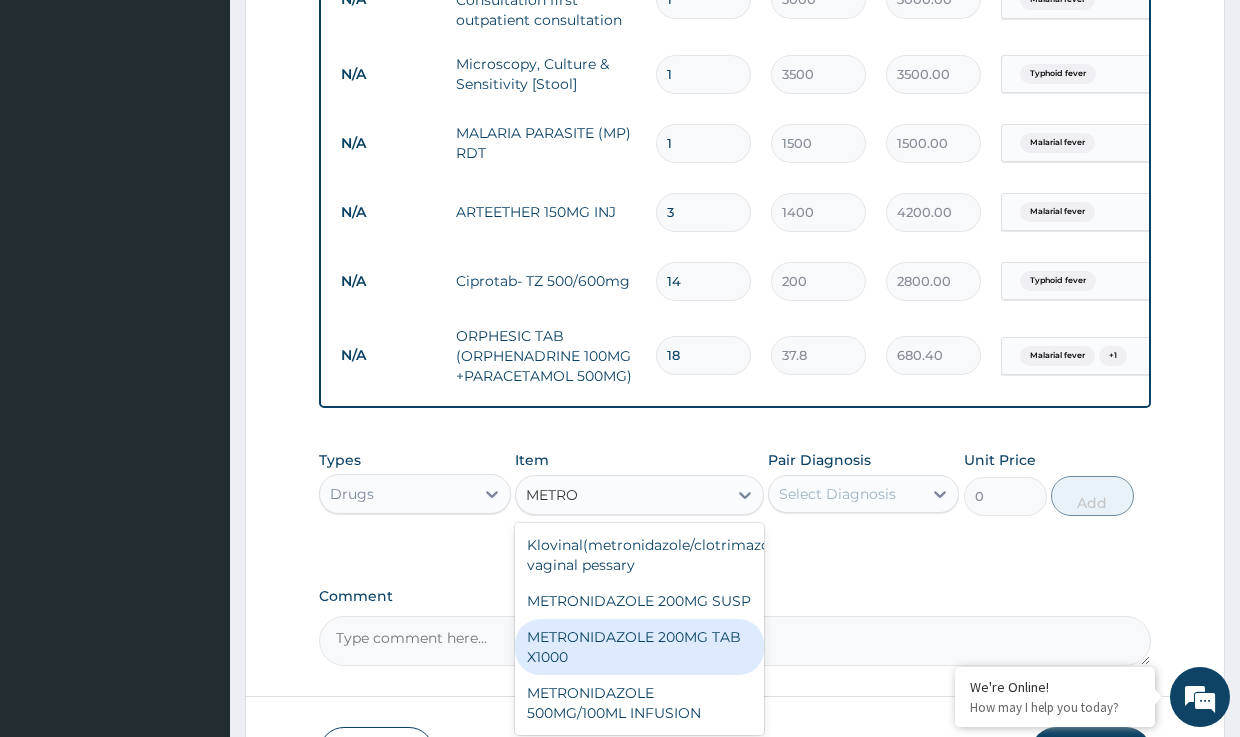 type 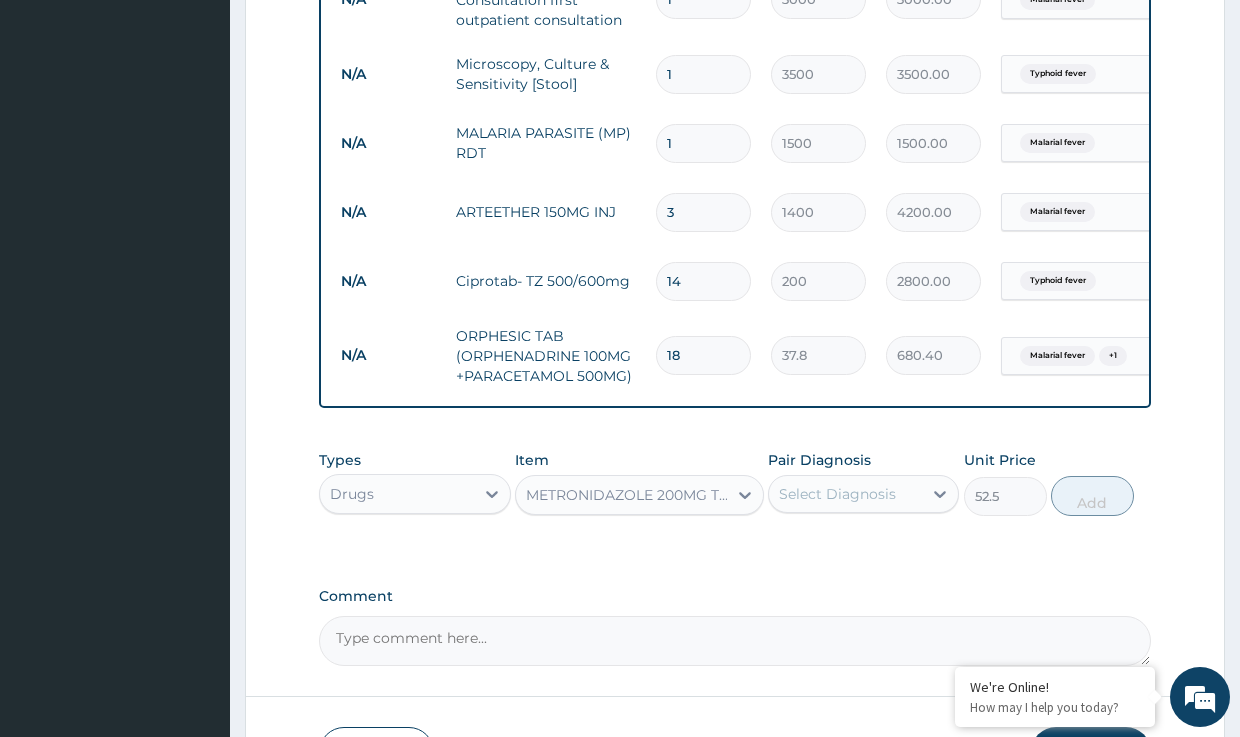 click on "Select Diagnosis" at bounding box center (837, 494) 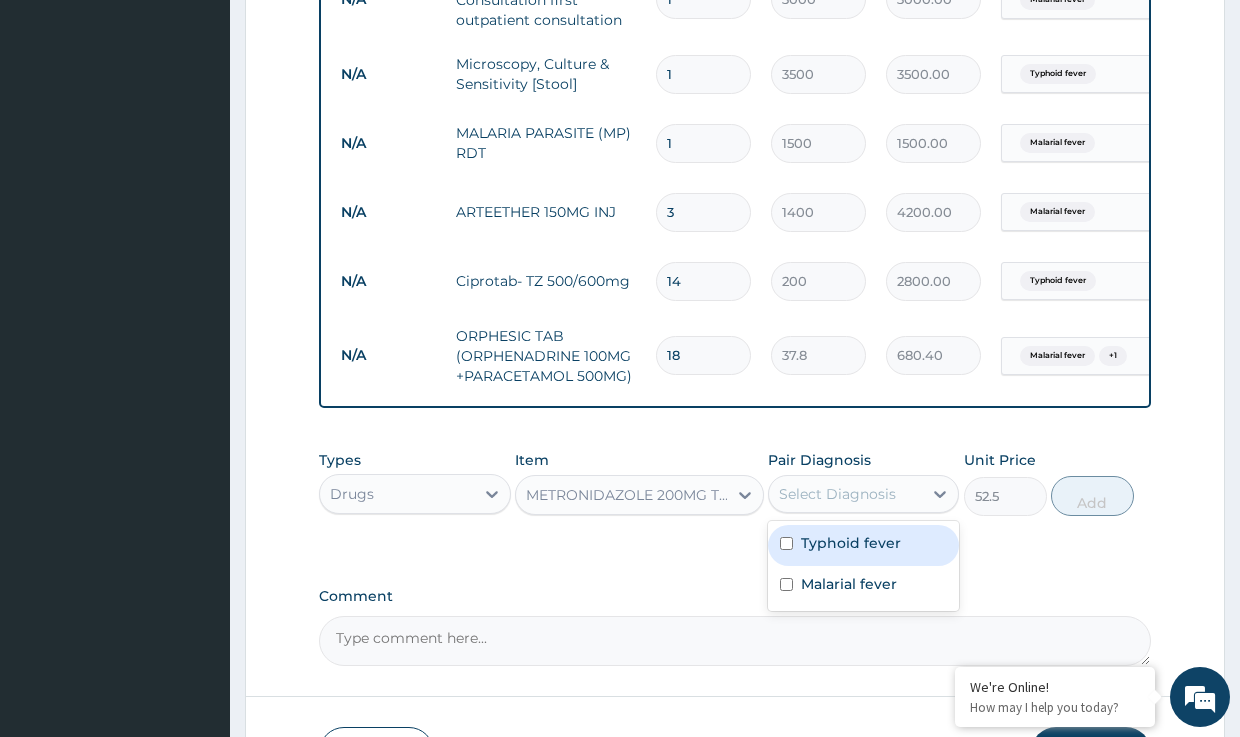 click on "Typhoid fever" at bounding box center (851, 543) 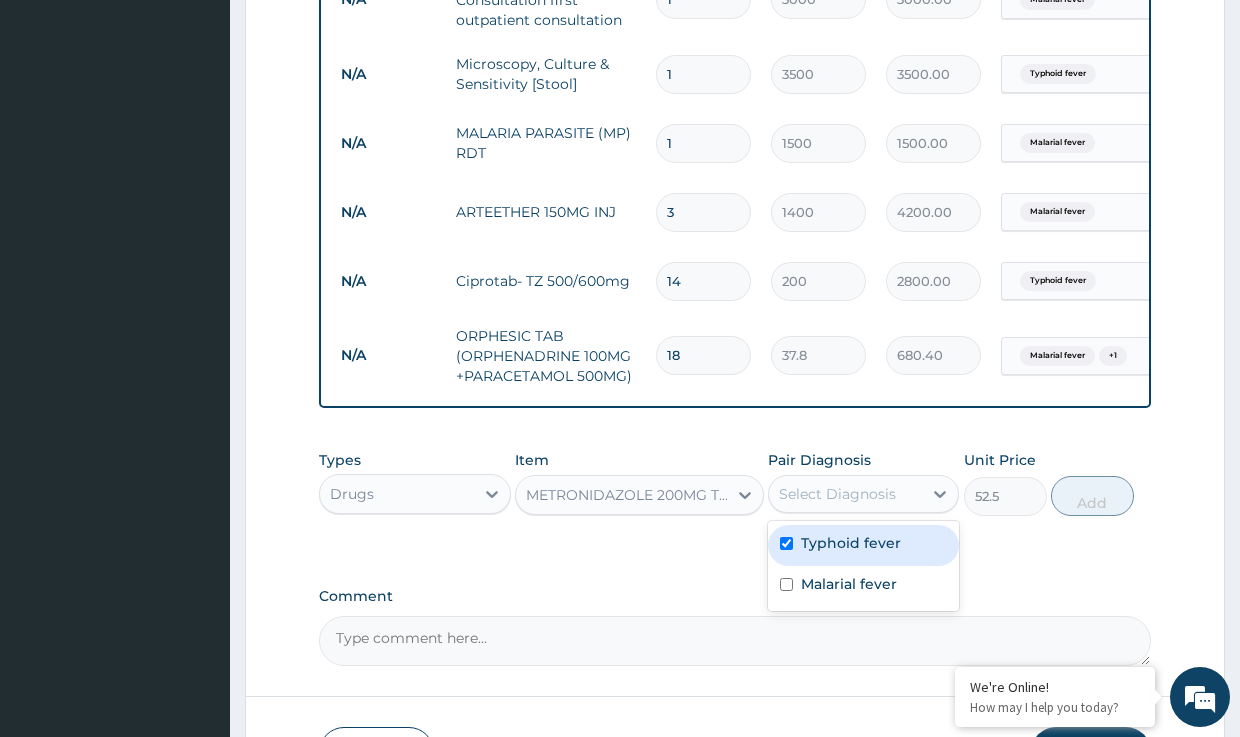 checkbox on "true" 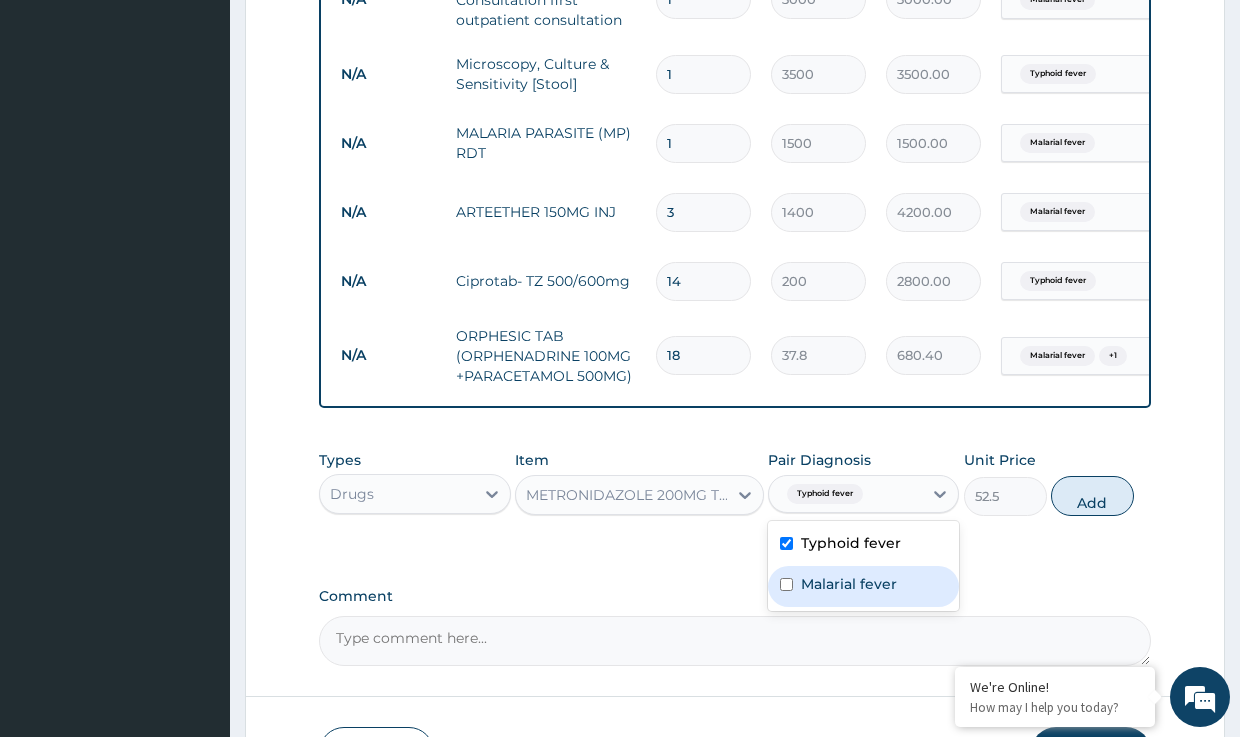 click on "Malarial fever" at bounding box center (849, 584) 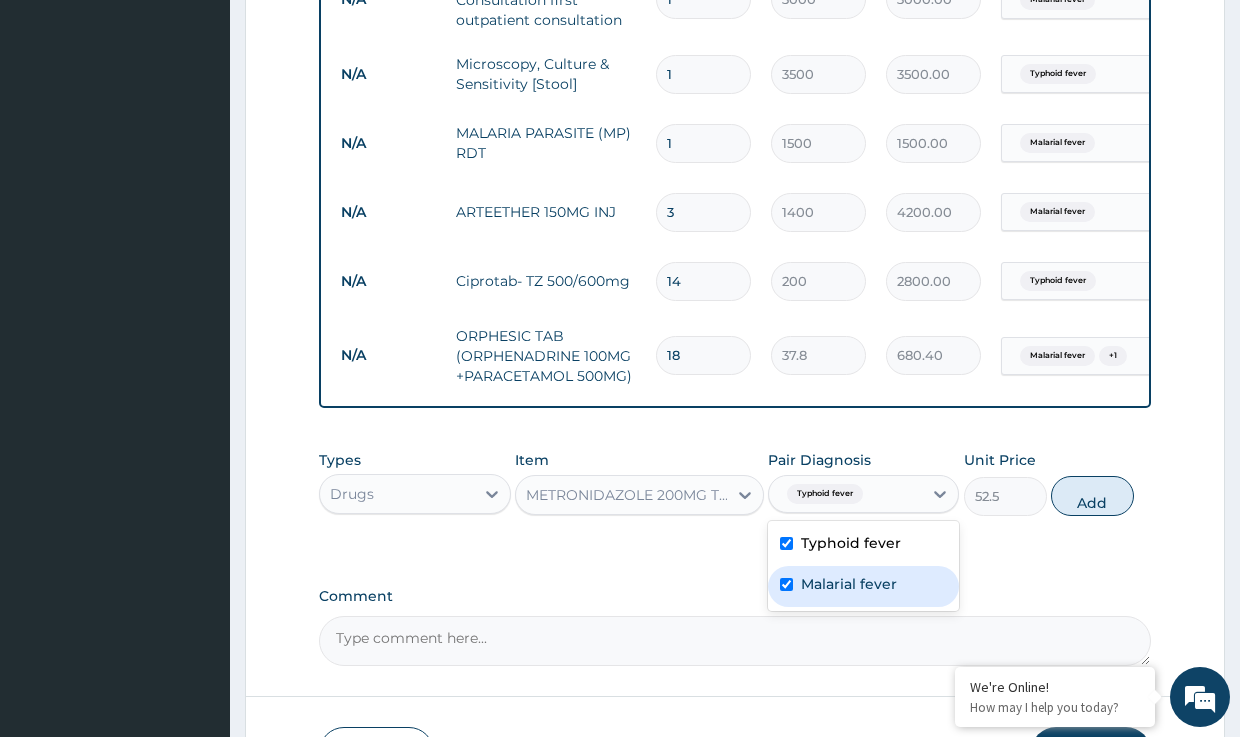 checkbox on "true" 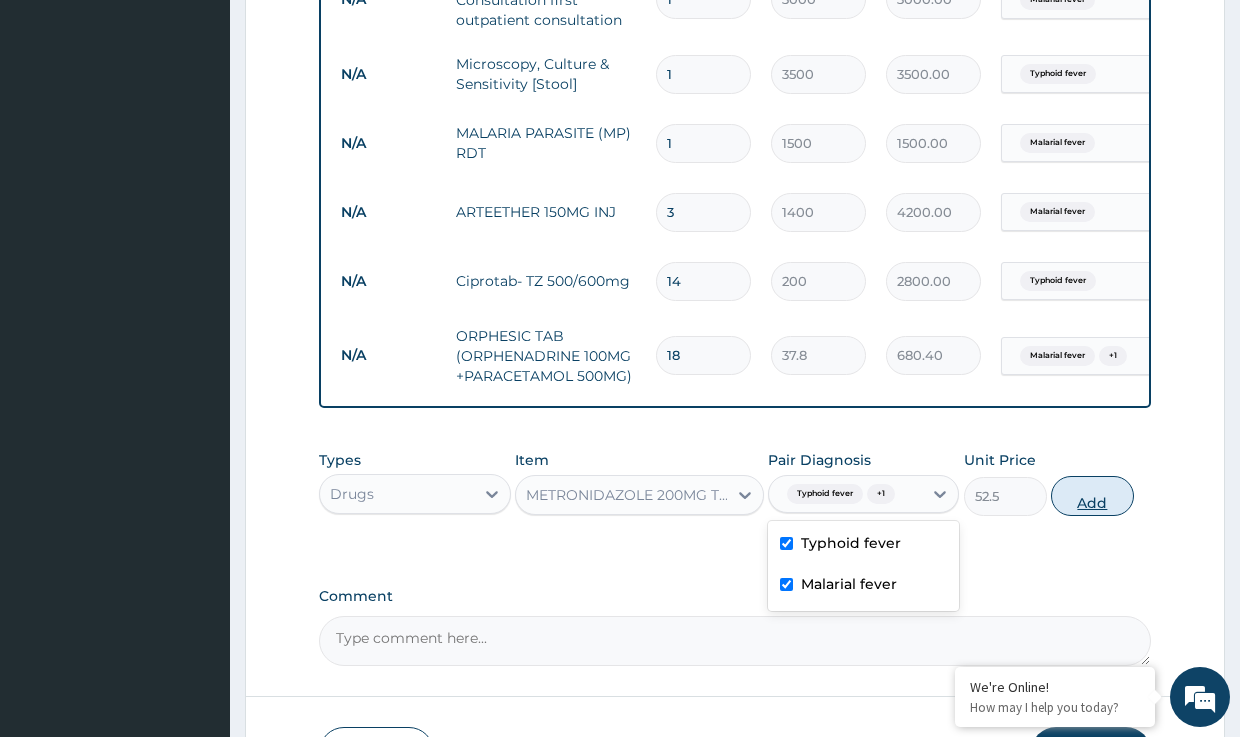 click on "Add" at bounding box center [1092, 496] 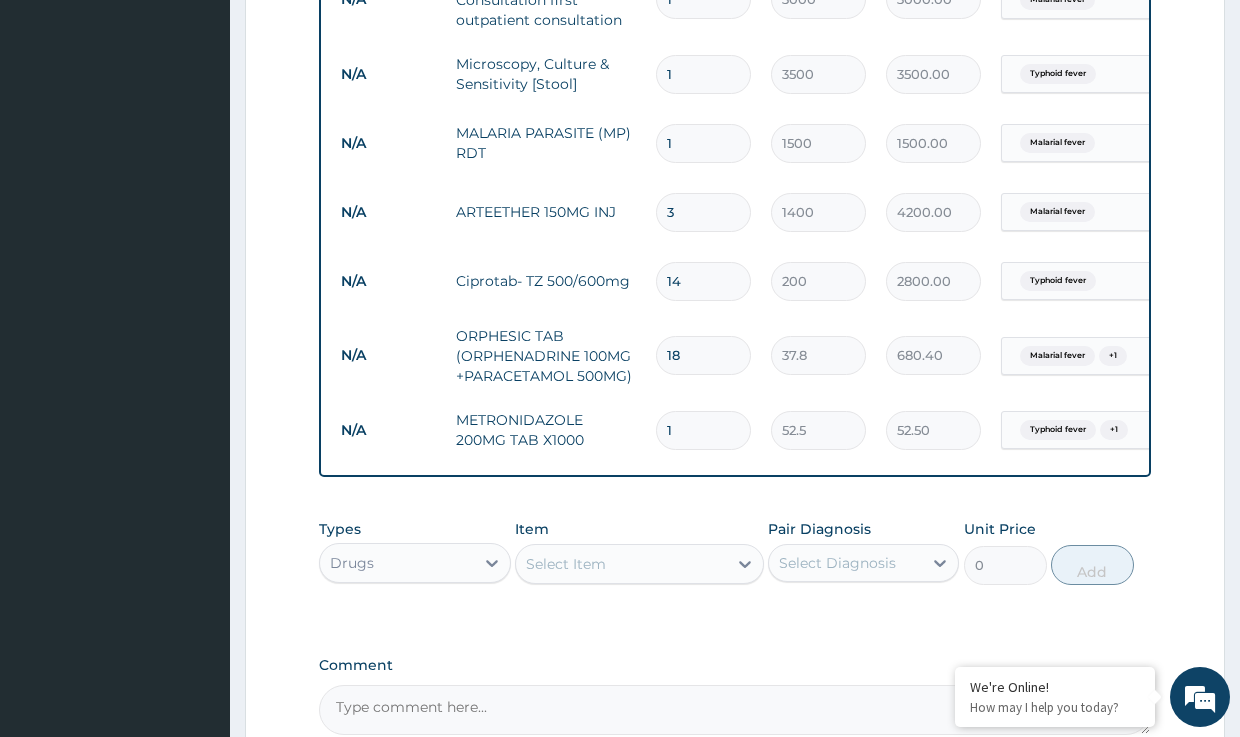 drag, startPoint x: 677, startPoint y: 427, endPoint x: 647, endPoint y: 430, distance: 30.149628 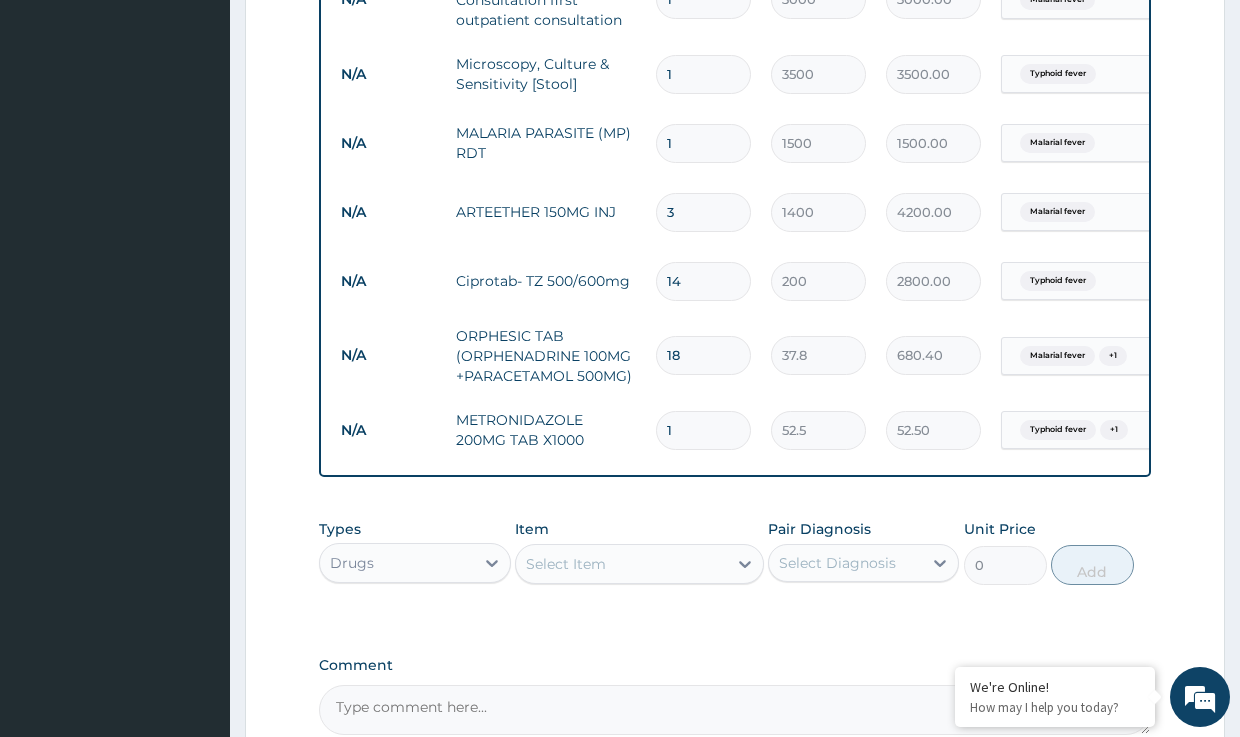 click on "1" at bounding box center [703, 430] 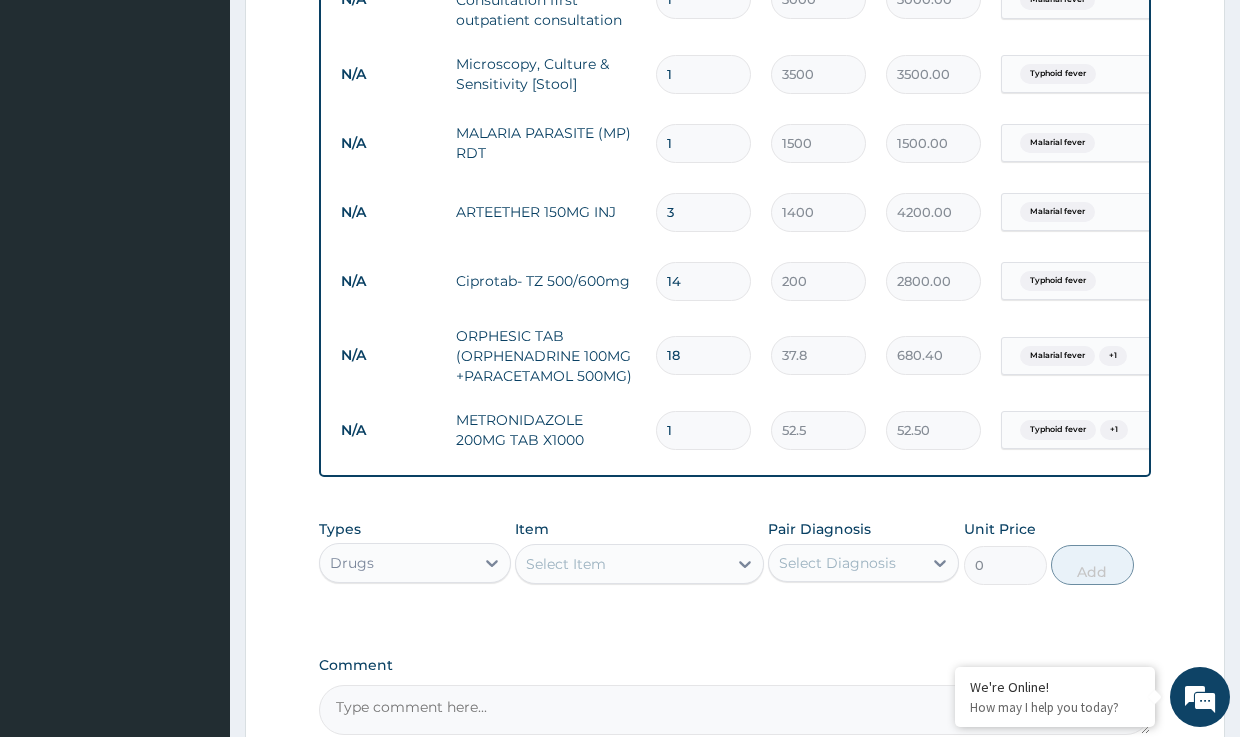 type on "4" 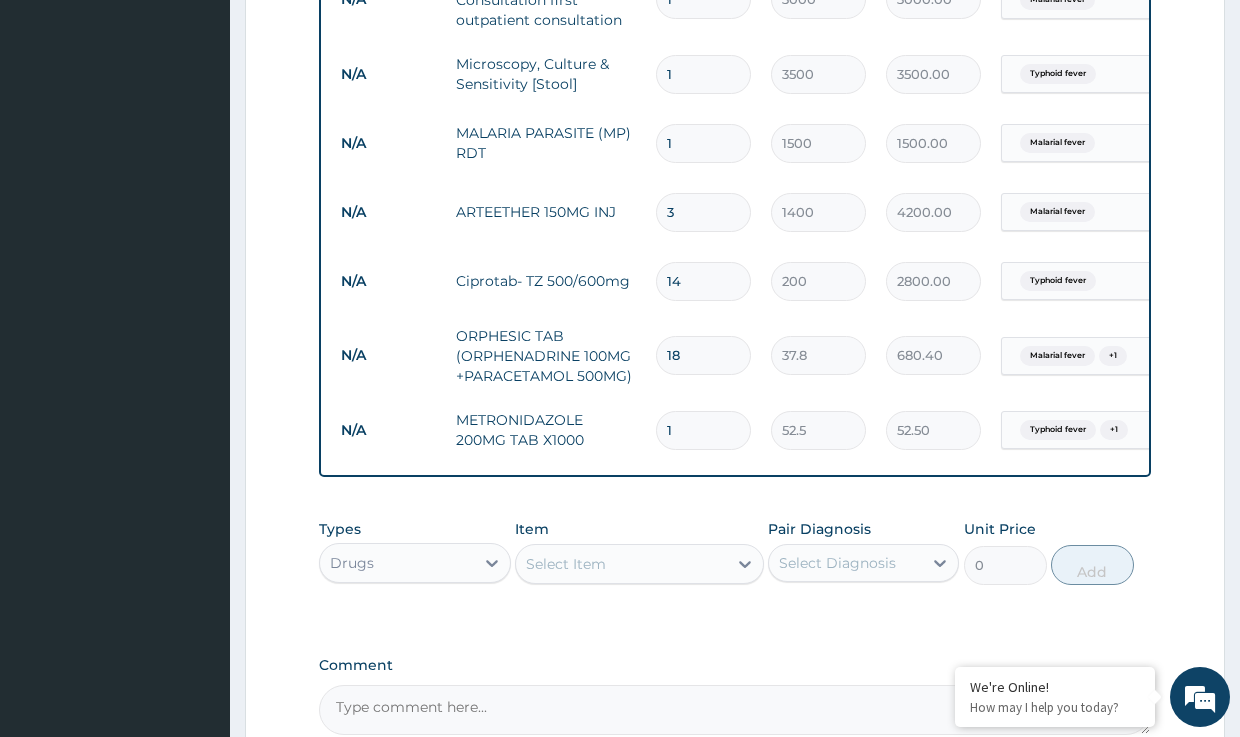 type on "210.00" 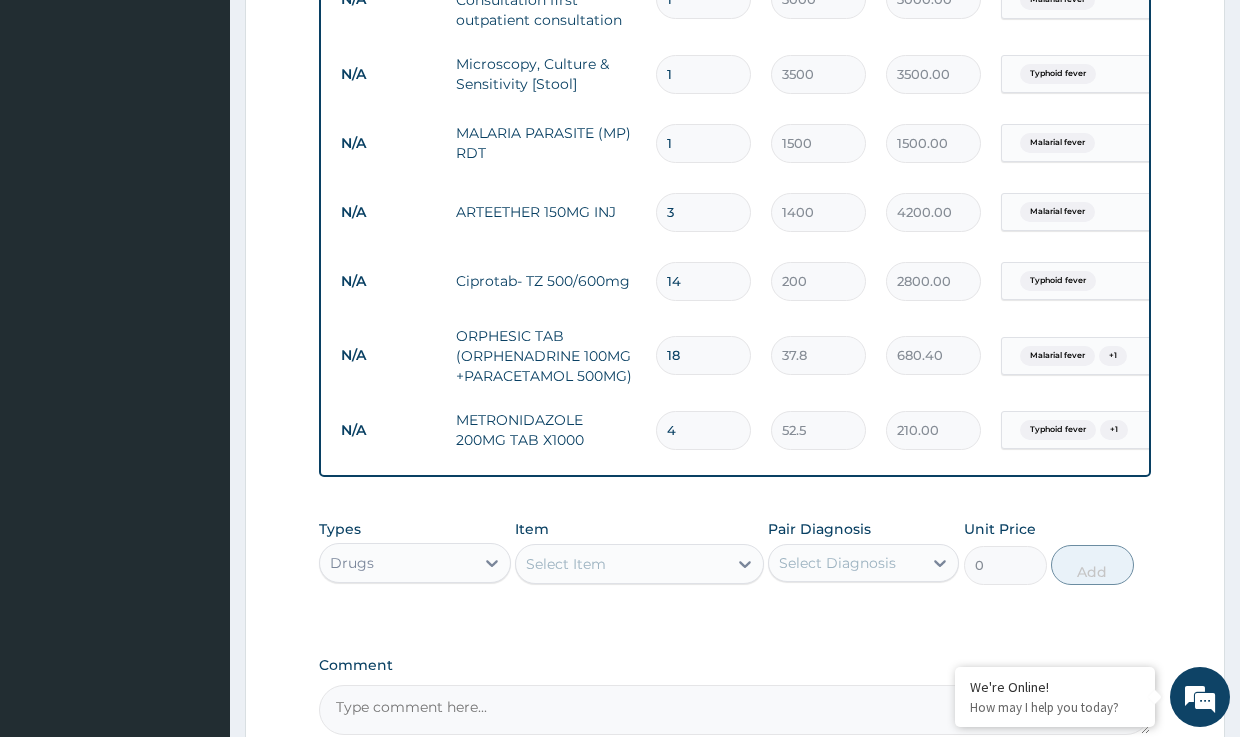 type on "42" 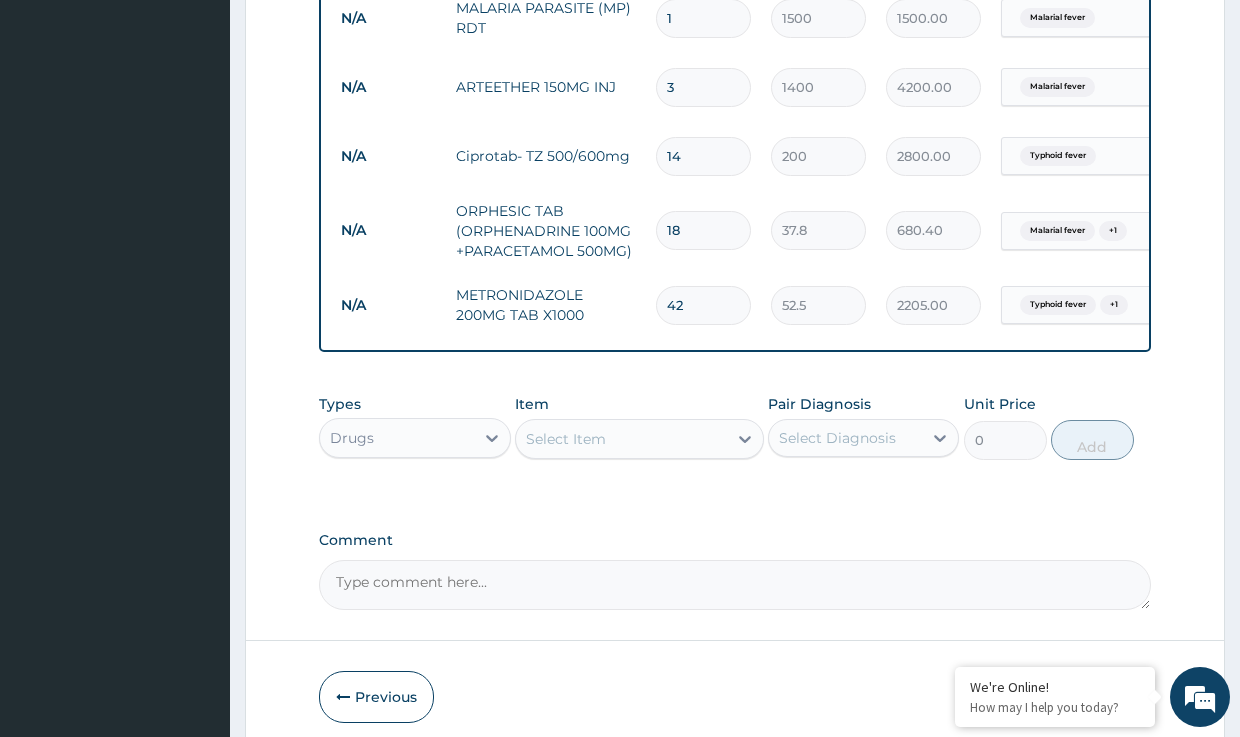 scroll, scrollTop: 1132, scrollLeft: 0, axis: vertical 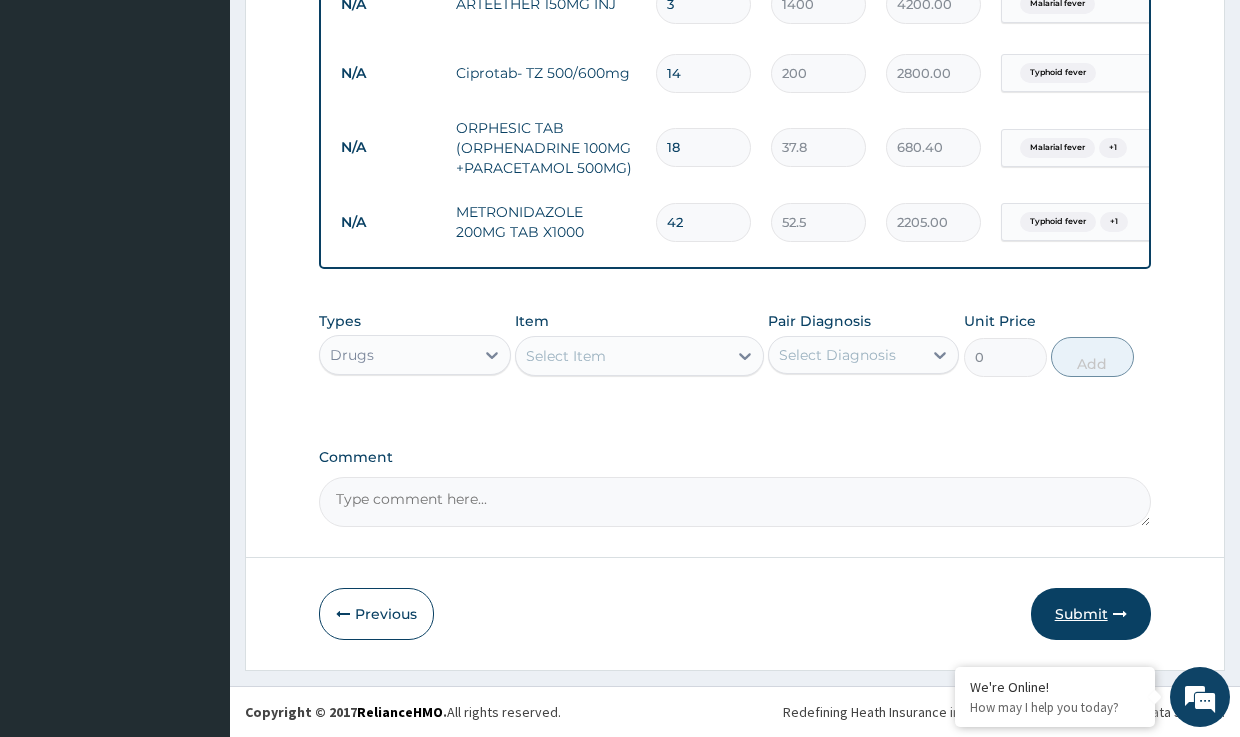 type on "42" 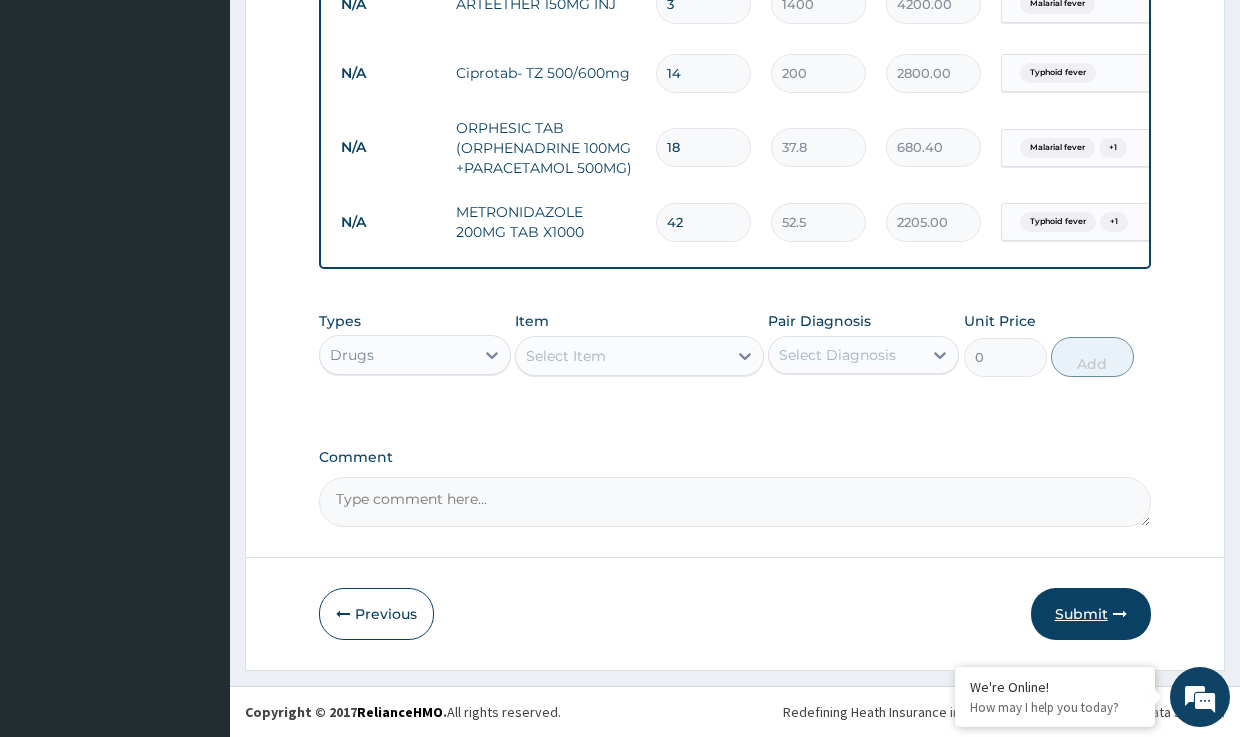 click on "Submit" at bounding box center (1091, 614) 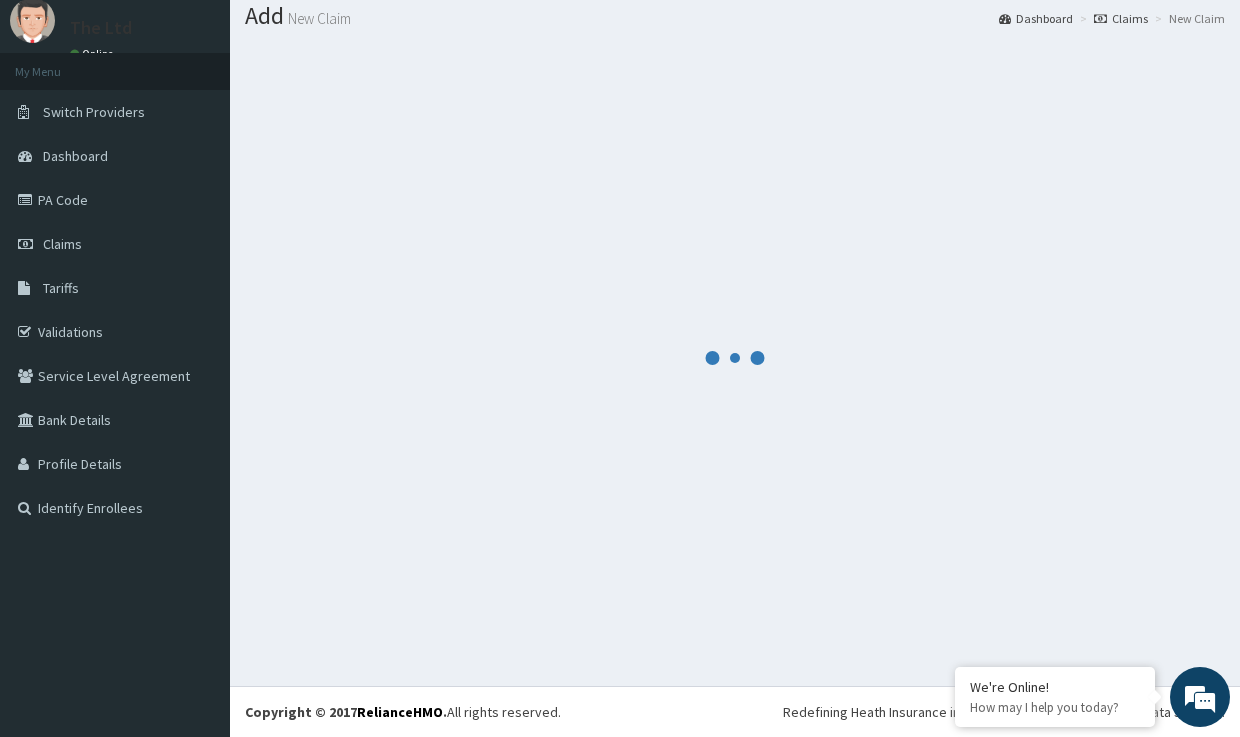 scroll, scrollTop: 1132, scrollLeft: 0, axis: vertical 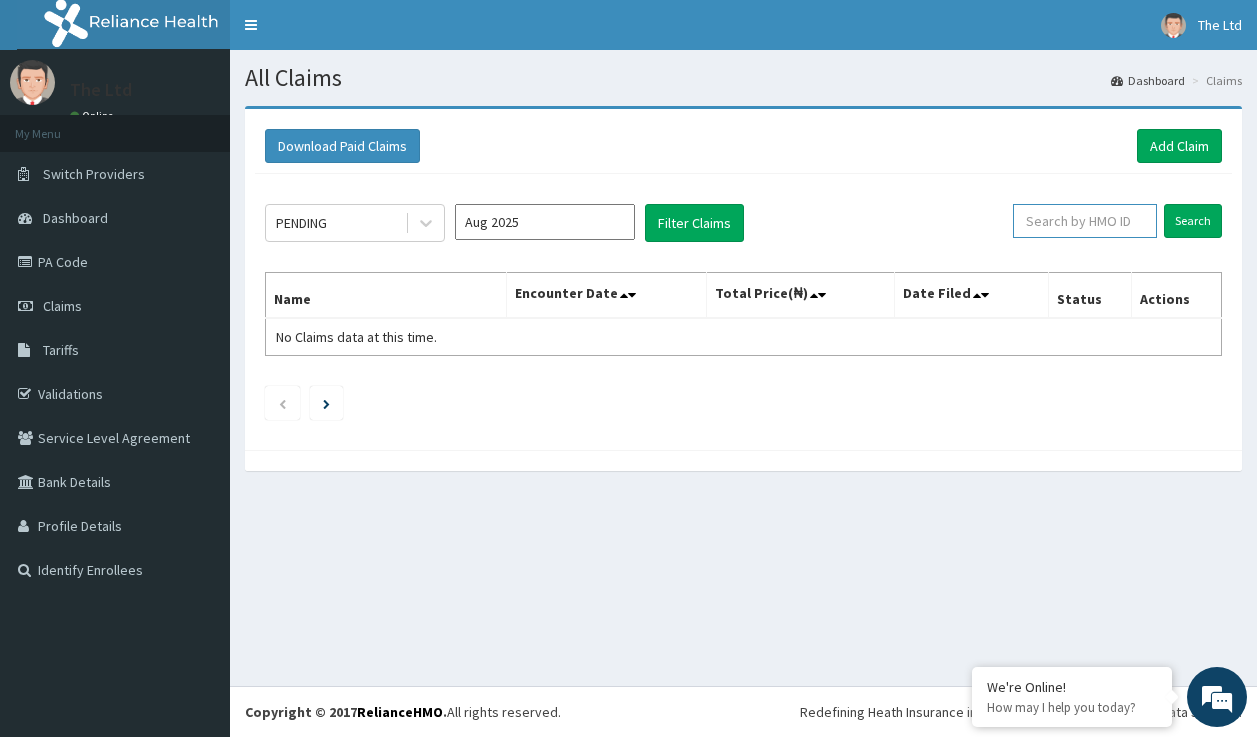 click at bounding box center [1085, 221] 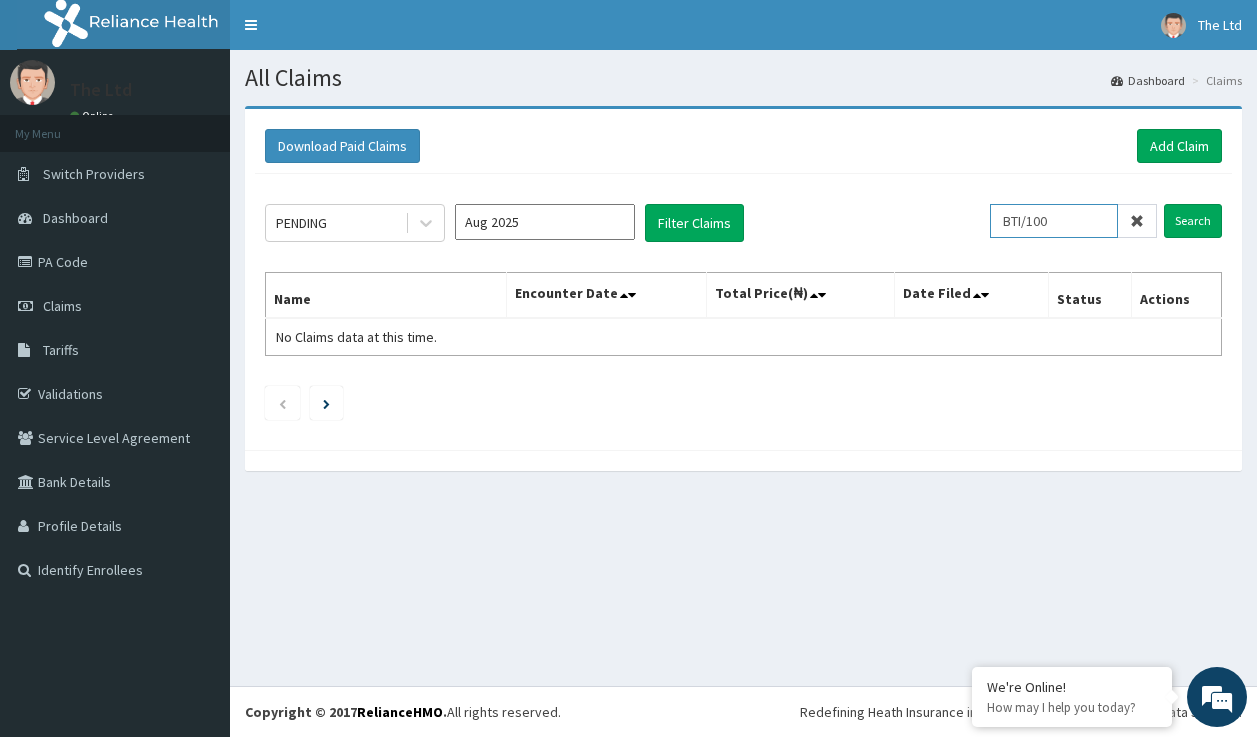 scroll, scrollTop: 0, scrollLeft: 0, axis: both 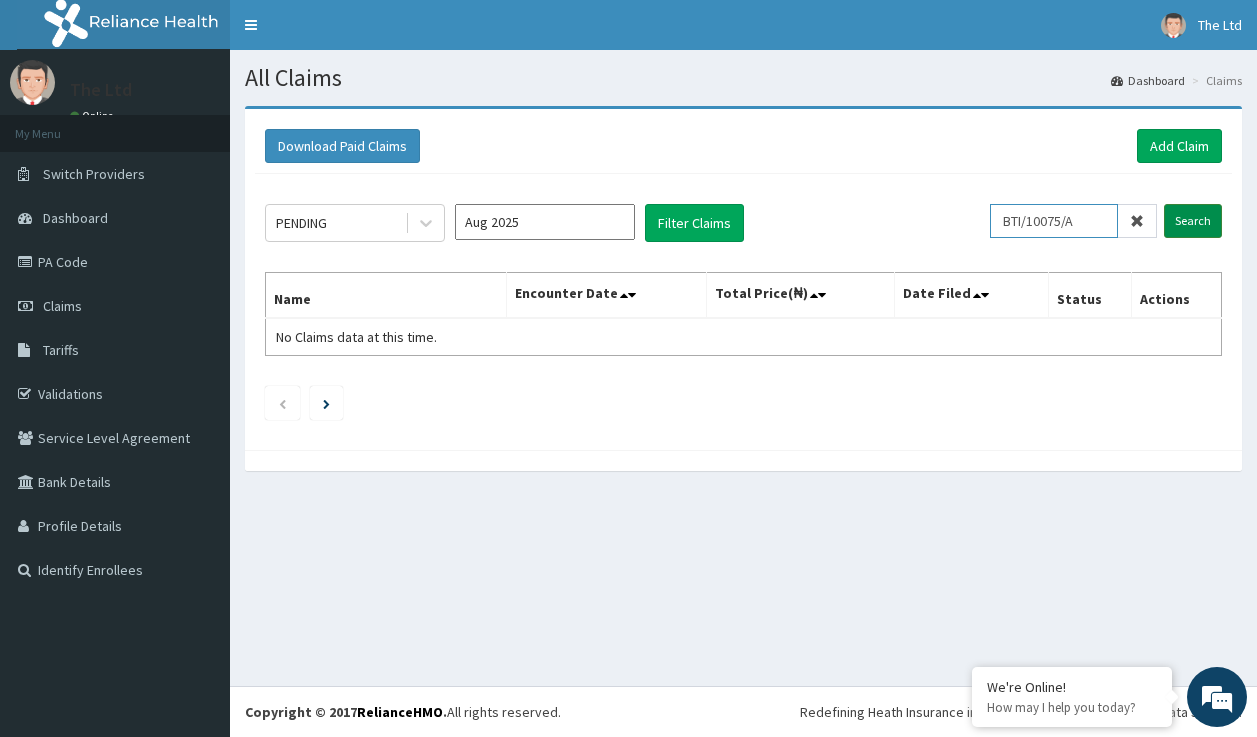 type on "BTI/10075/A" 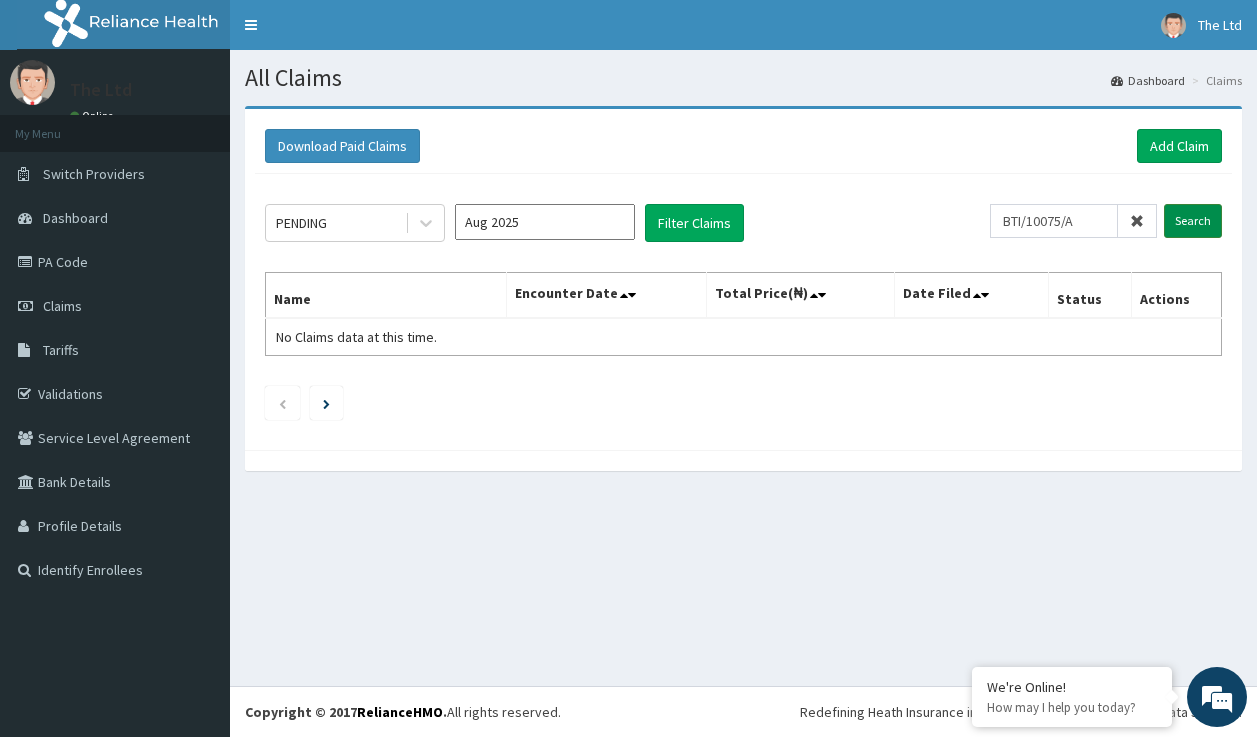 click on "Search" at bounding box center [1193, 221] 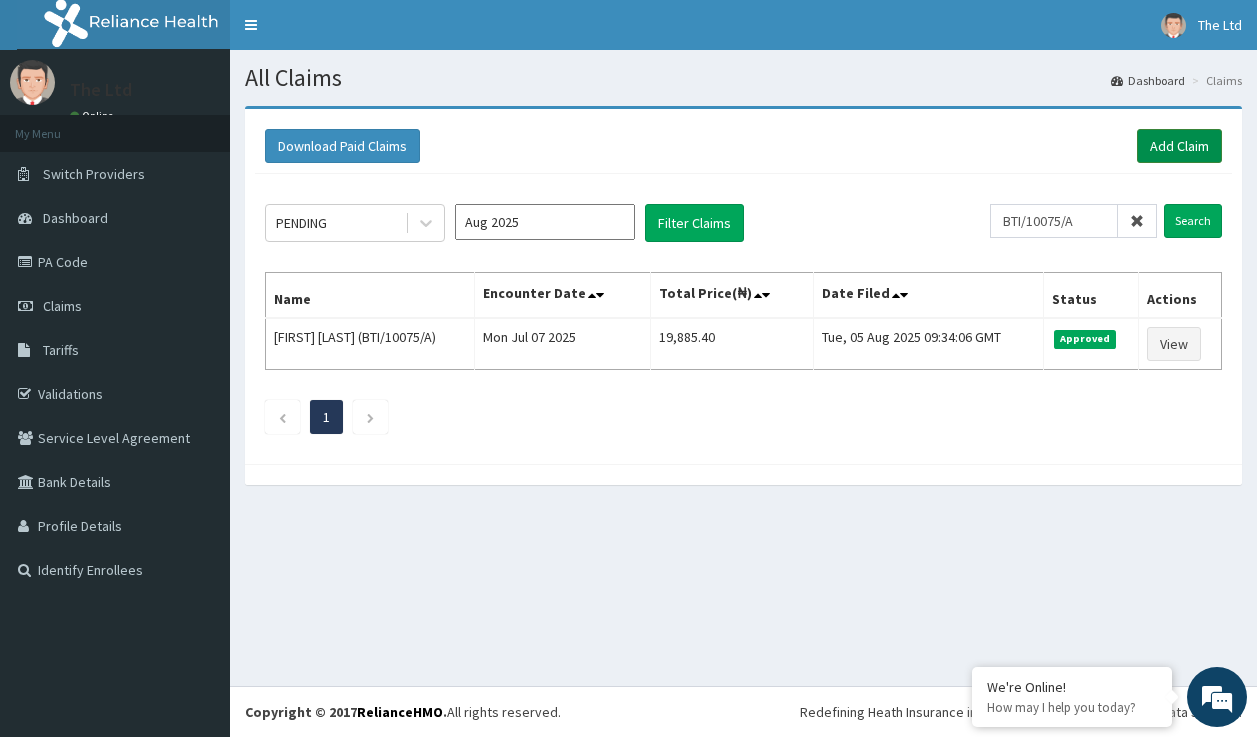 click on "Add Claim" at bounding box center [1179, 146] 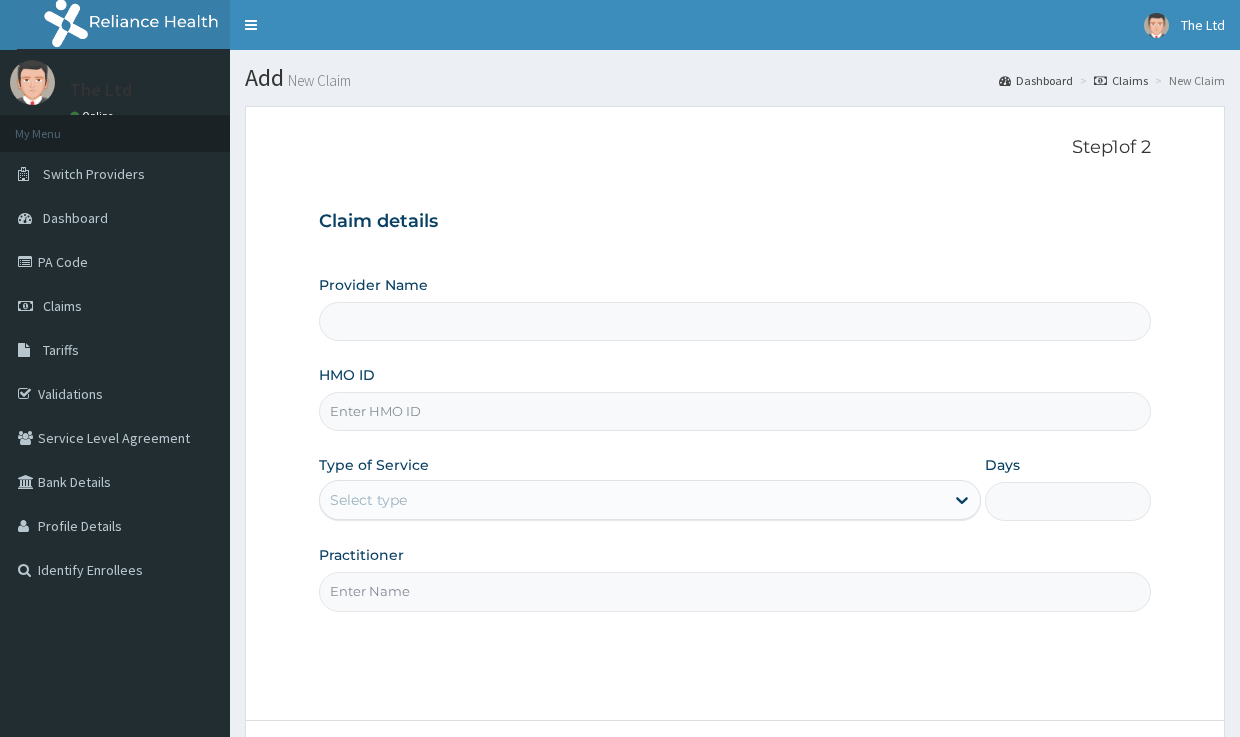 scroll, scrollTop: 0, scrollLeft: 0, axis: both 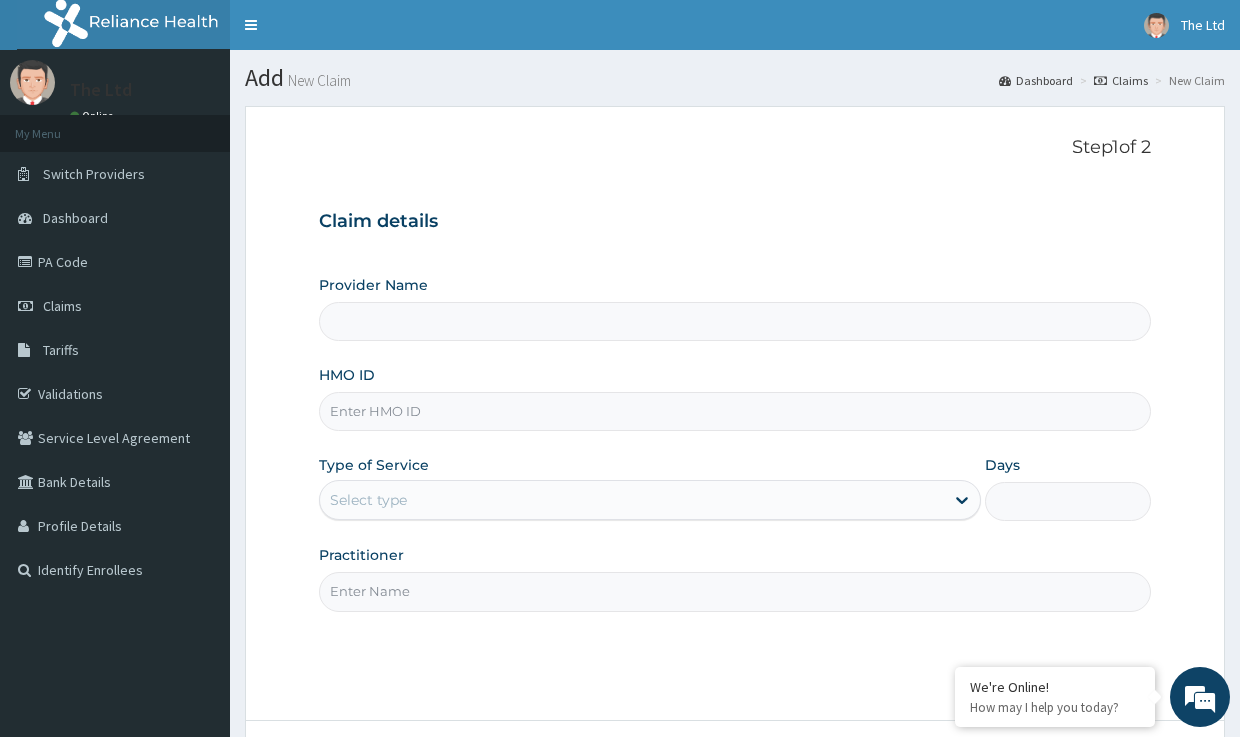 type on "The Healers' Healthcare Ltd" 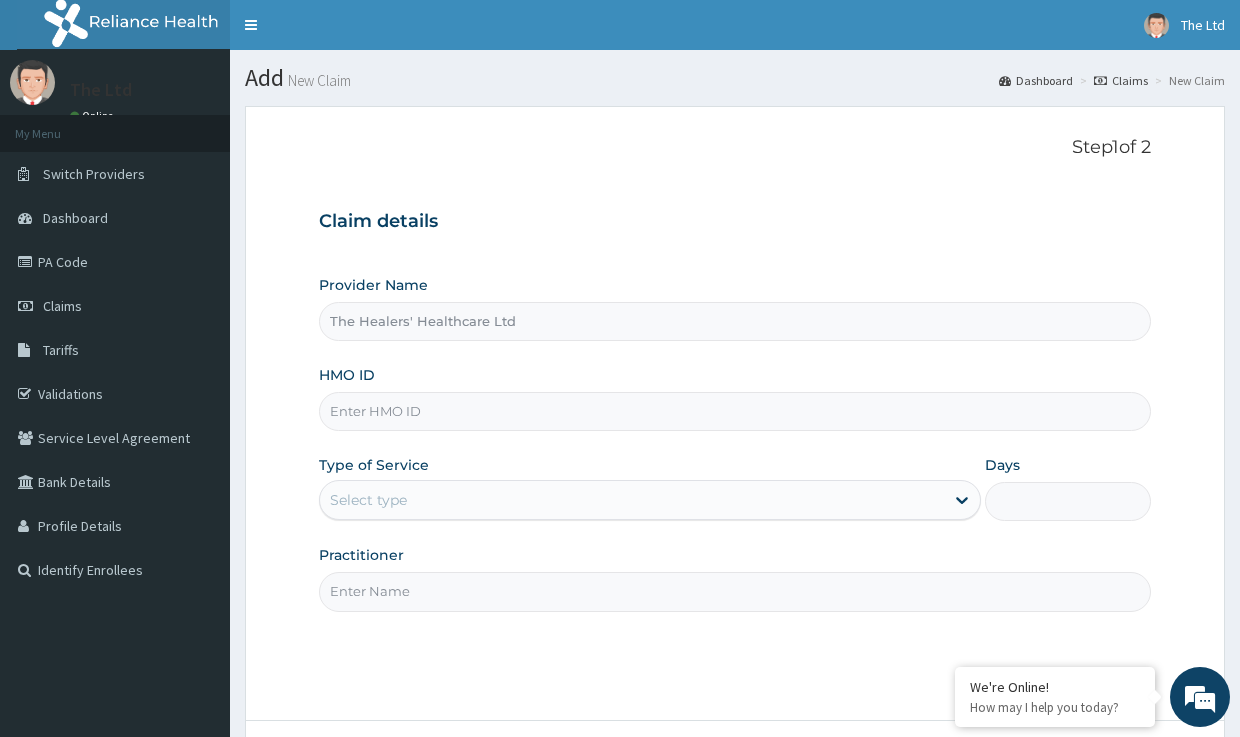 scroll, scrollTop: 0, scrollLeft: 0, axis: both 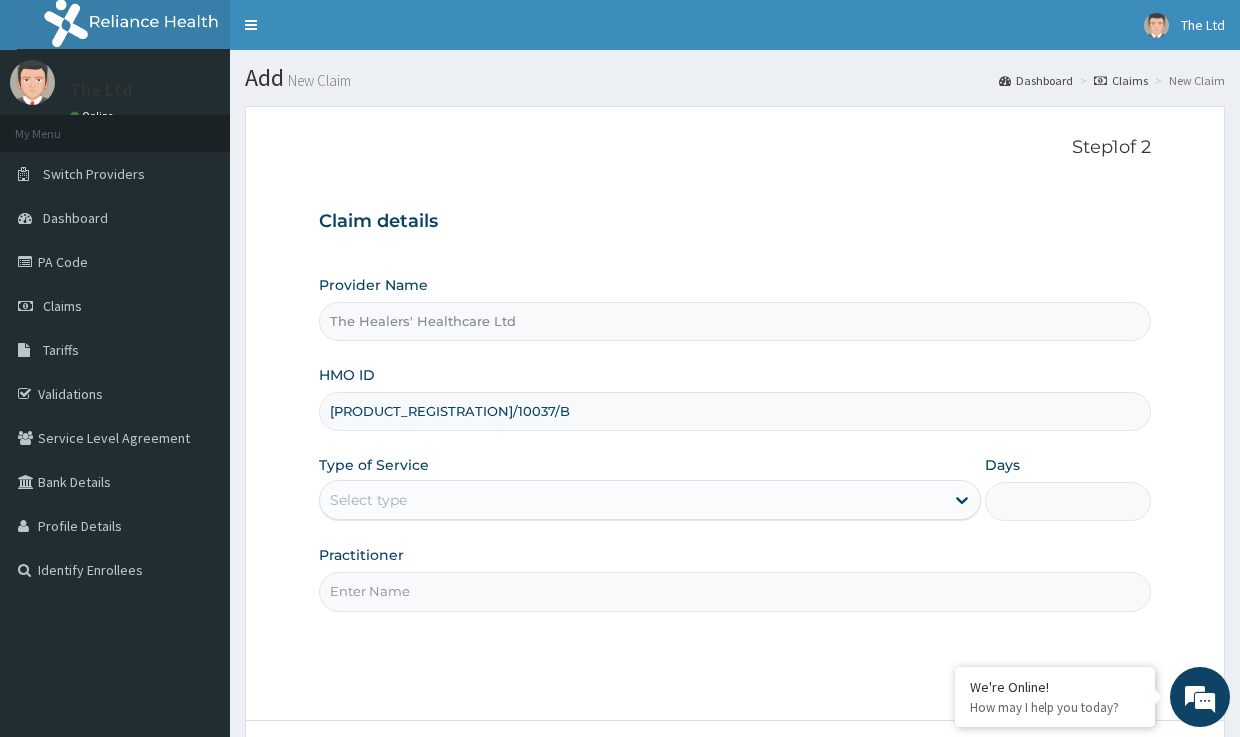 type on "[PRODUCT_REGISTRATION]/10037/B" 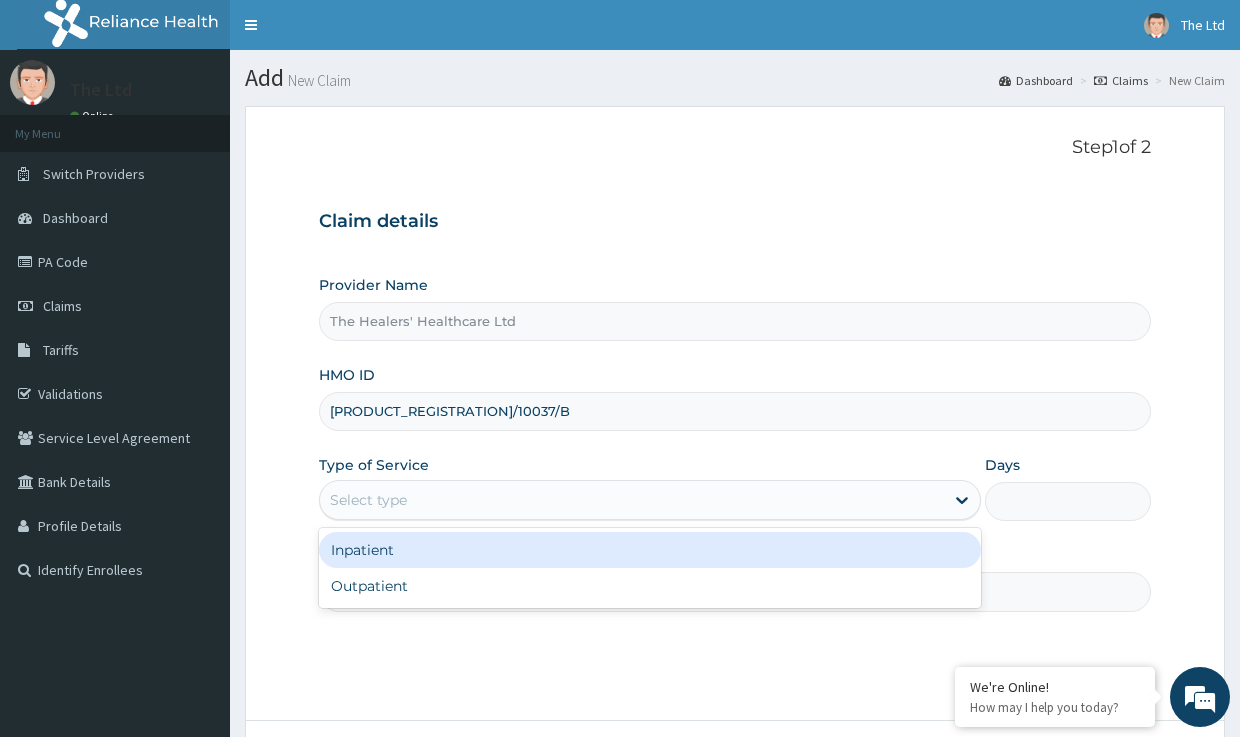 click on "Select type" at bounding box center [632, 500] 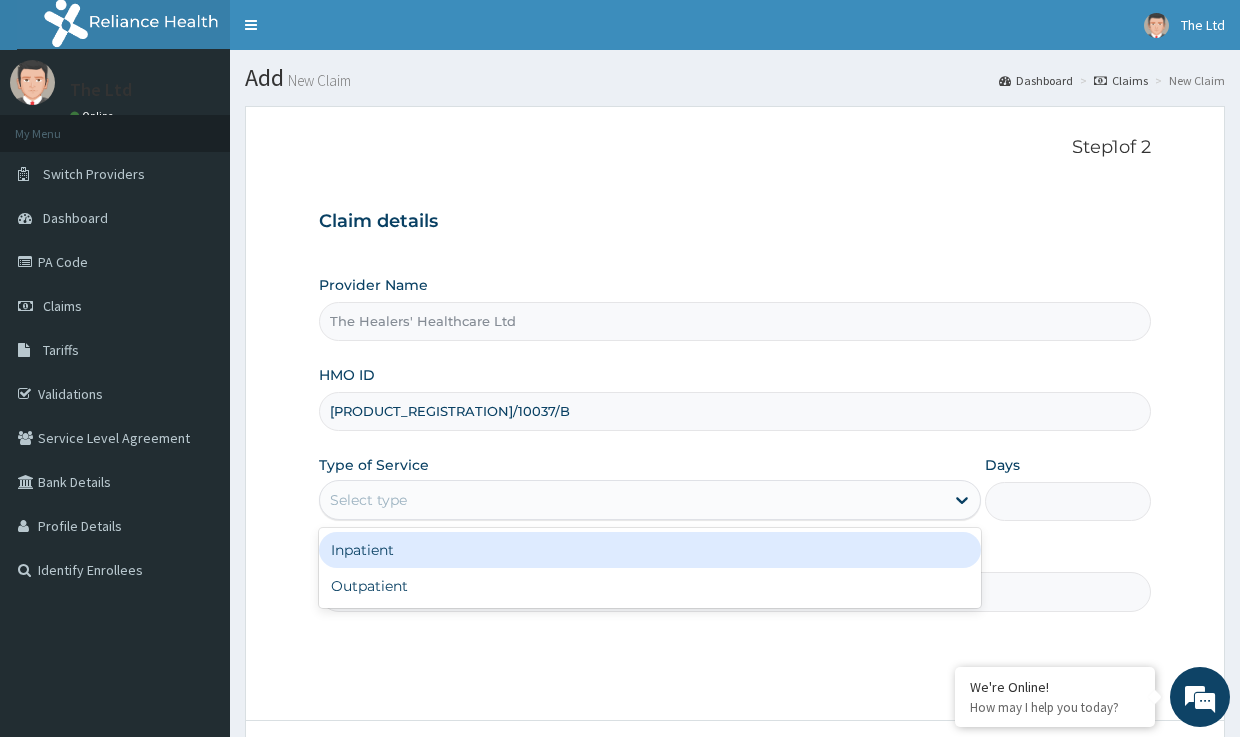 click on "Inpatient" at bounding box center (650, 550) 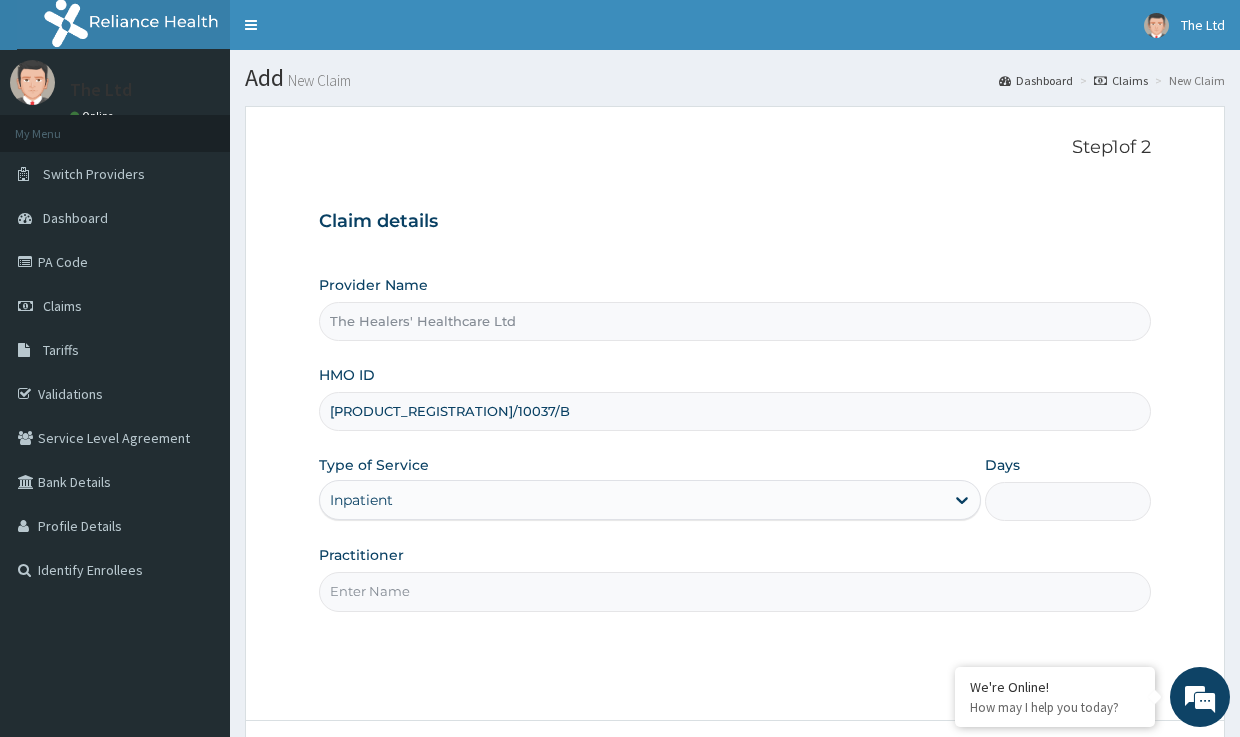 click on "Days" at bounding box center (1067, 501) 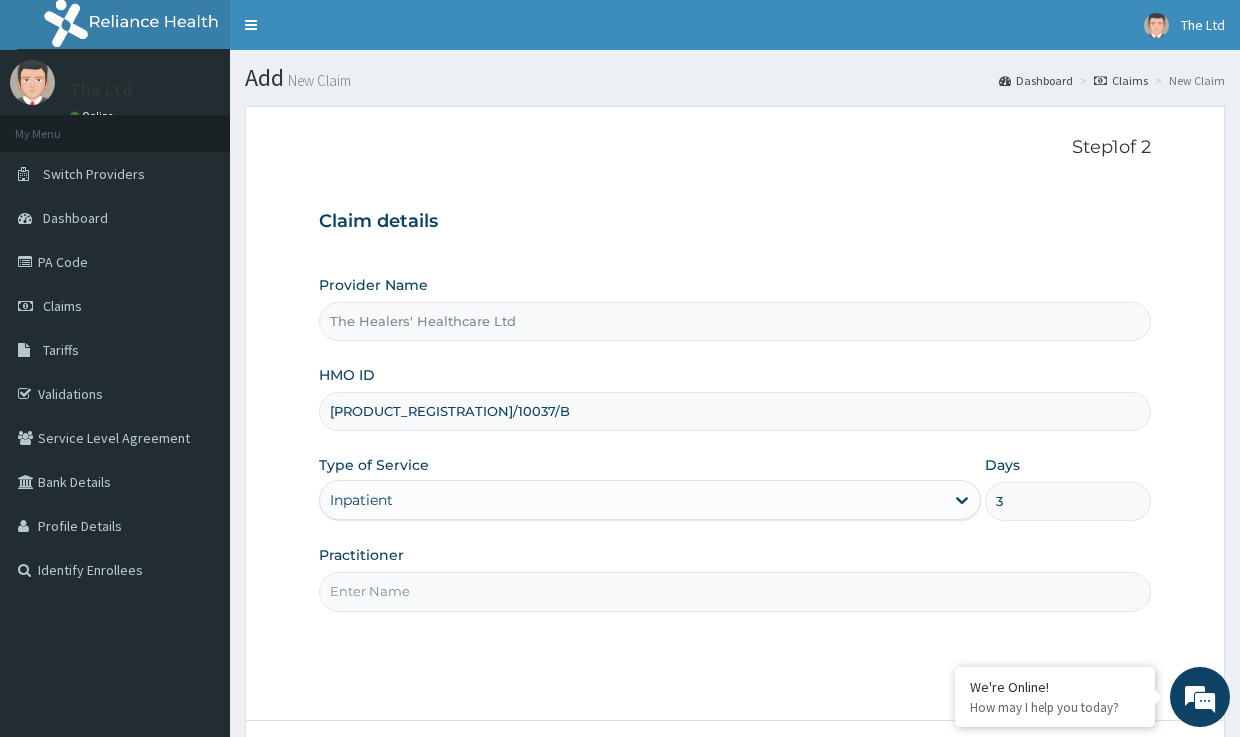 click on "Practitioner" at bounding box center (734, 591) 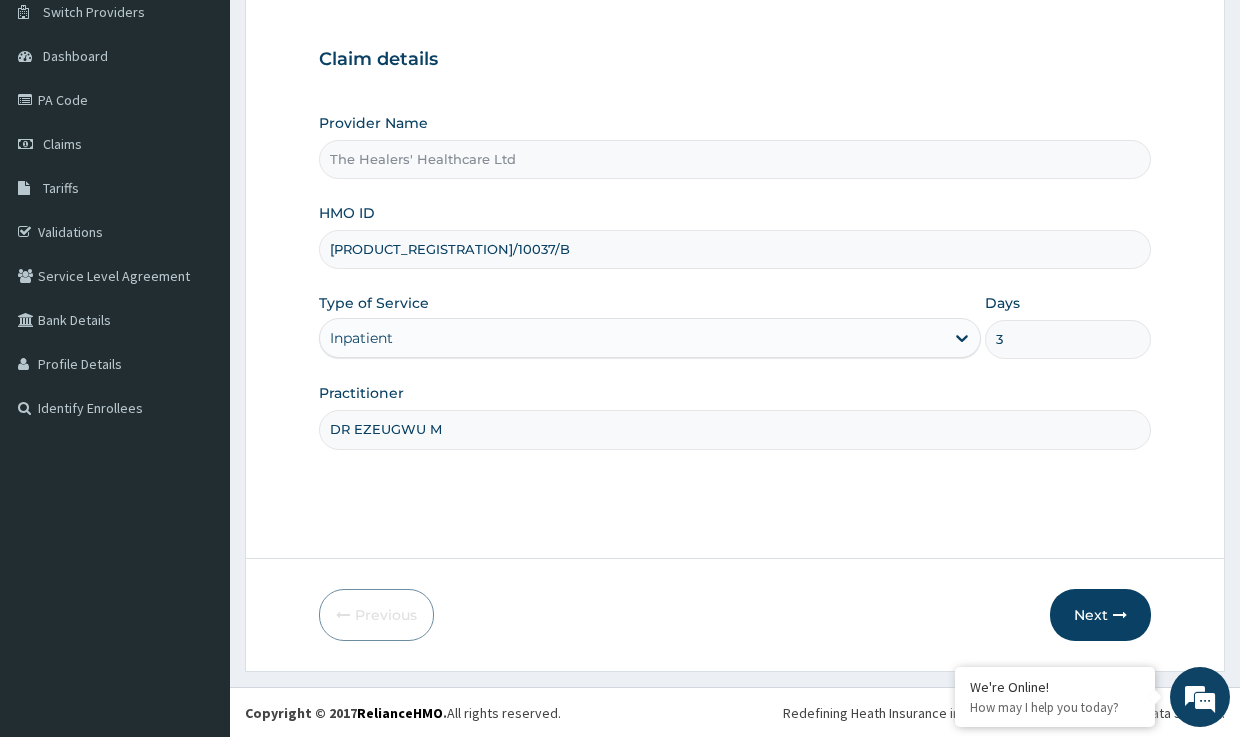 scroll, scrollTop: 163, scrollLeft: 0, axis: vertical 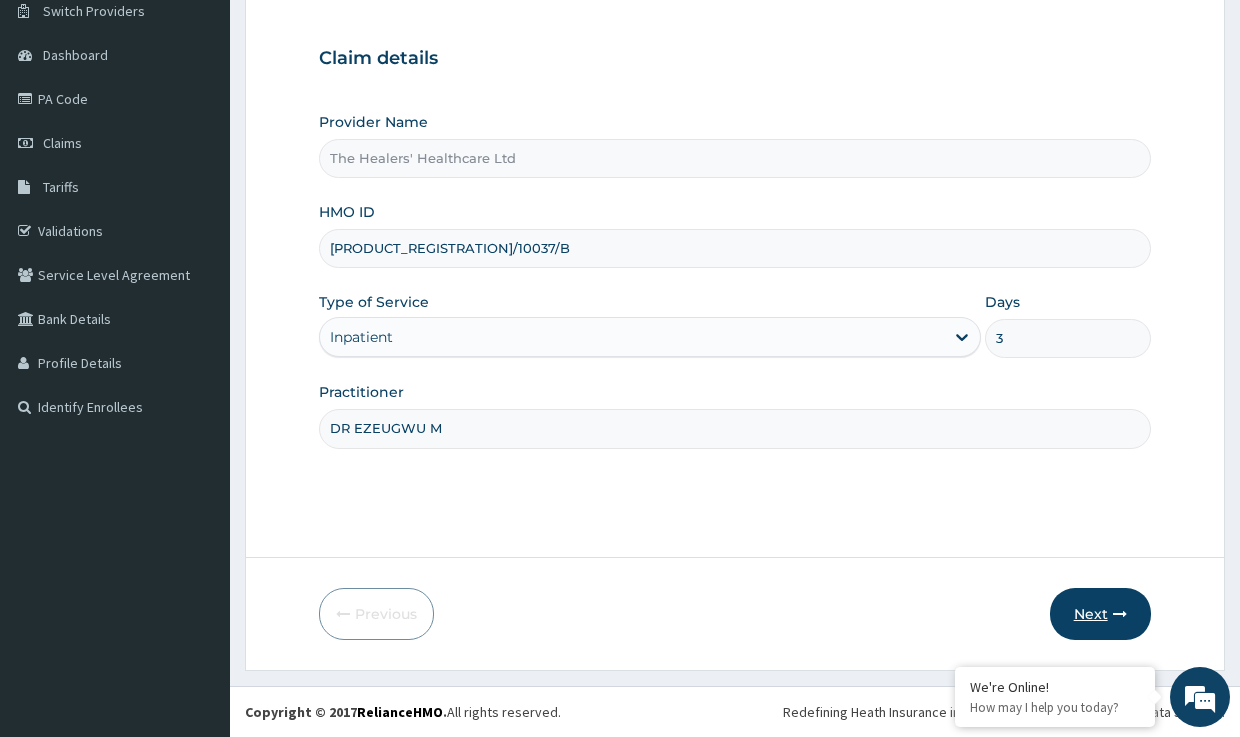 click on "Next" at bounding box center [1100, 614] 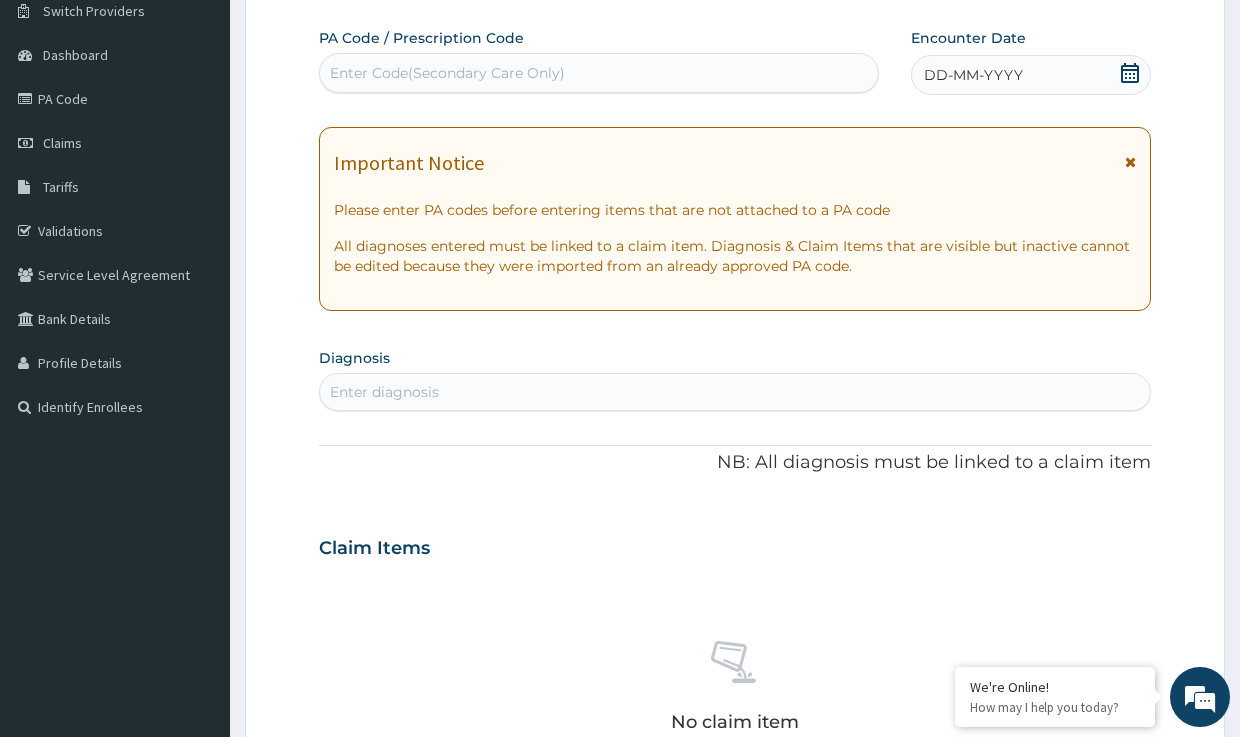 click on "Enter Code(Secondary Care Only)" at bounding box center (447, 73) 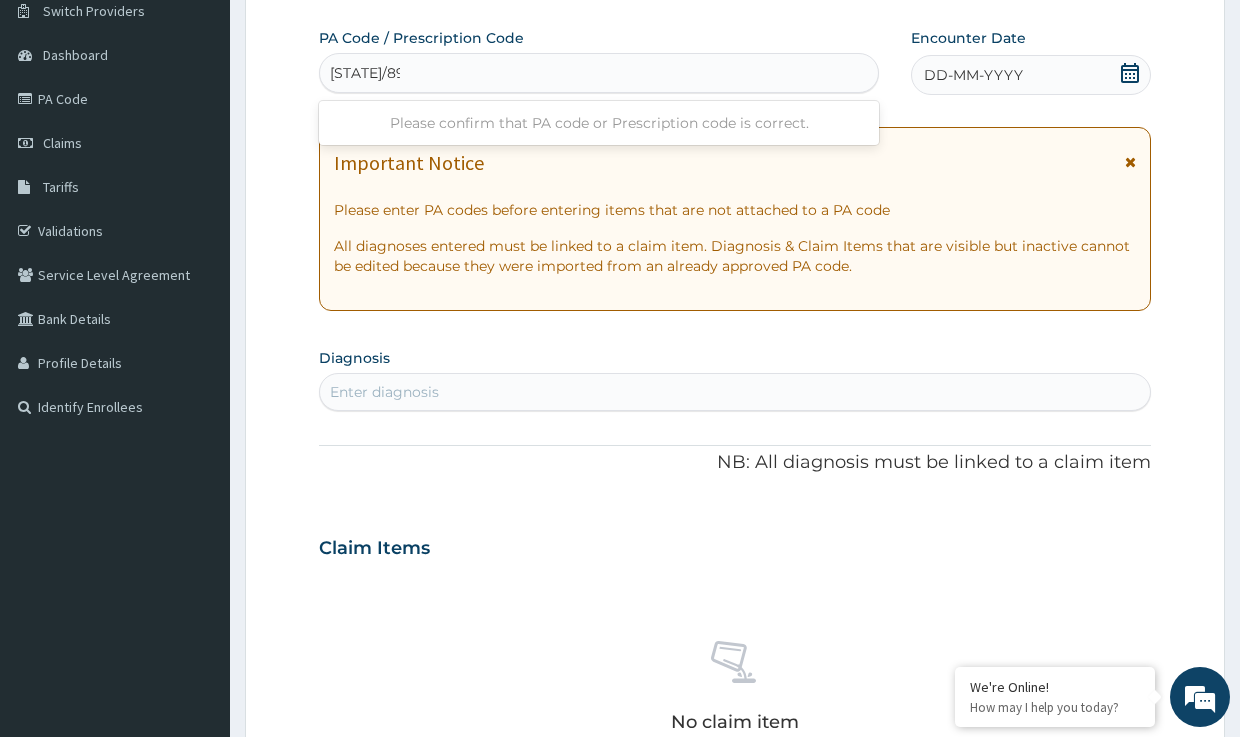 type on "PA/89D18E" 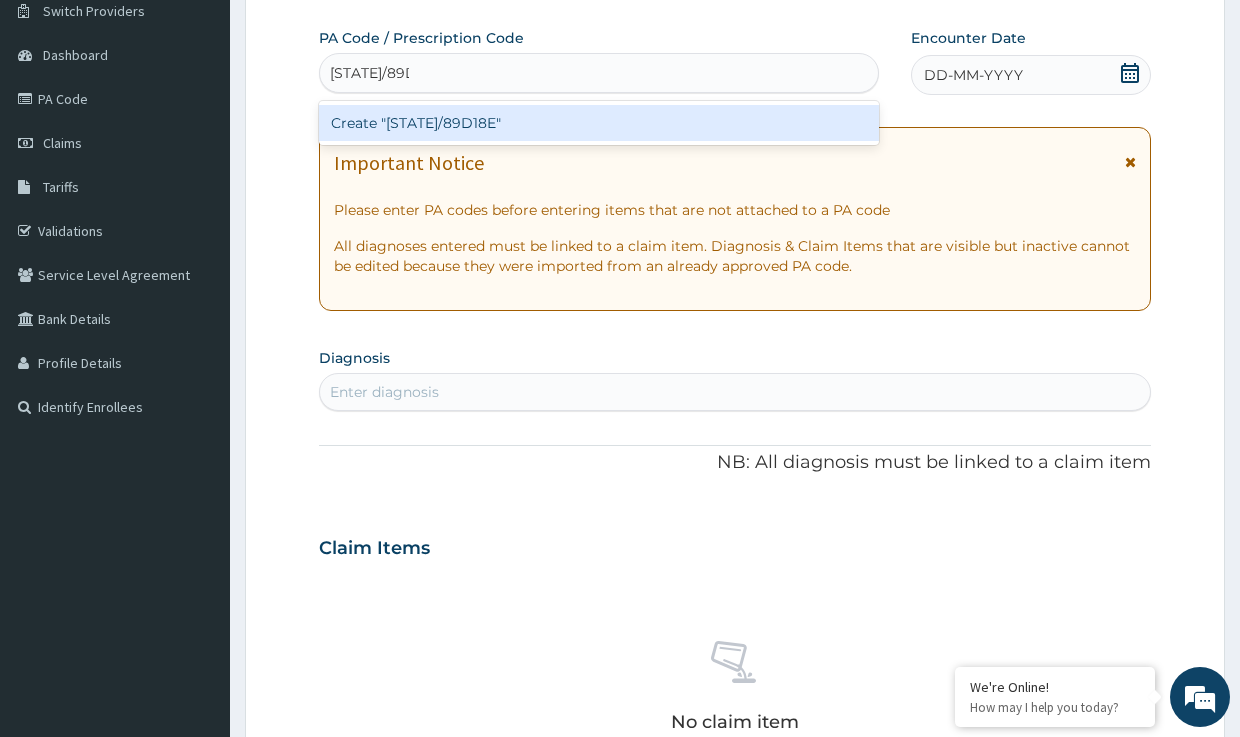 click on "Create "PA/89D18E"" at bounding box center [599, 123] 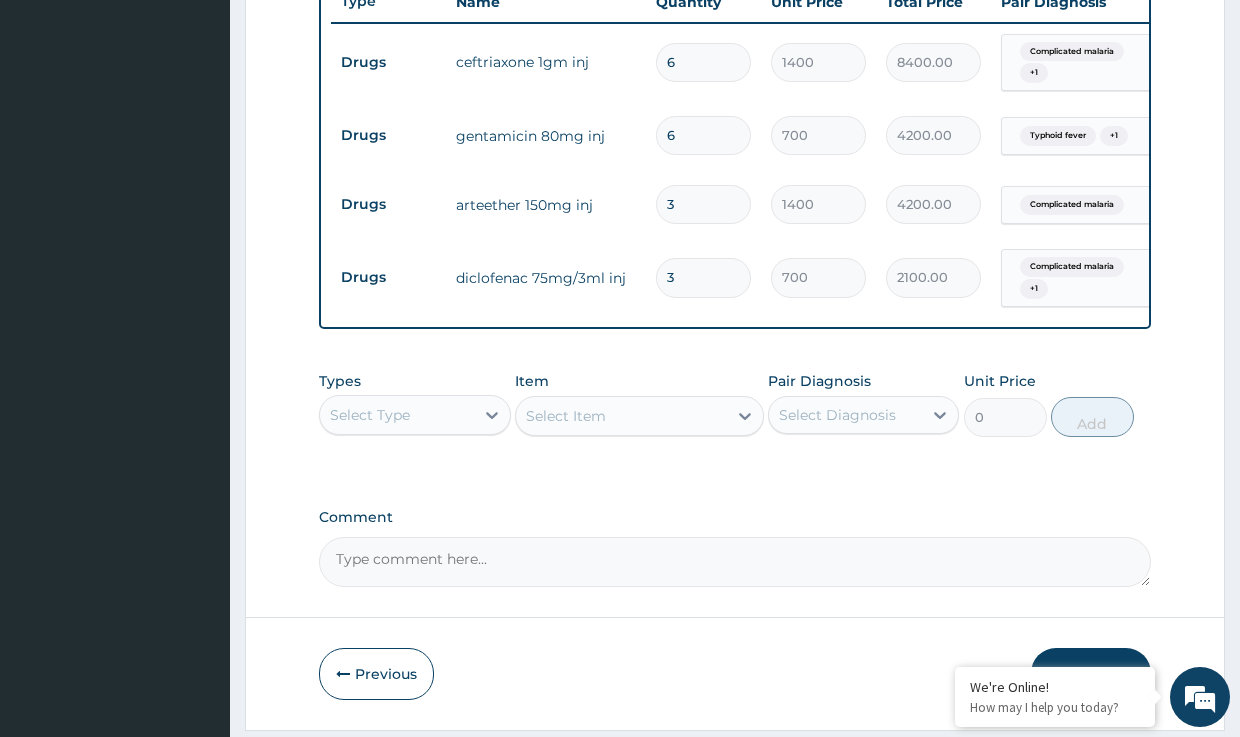 scroll, scrollTop: 751, scrollLeft: 0, axis: vertical 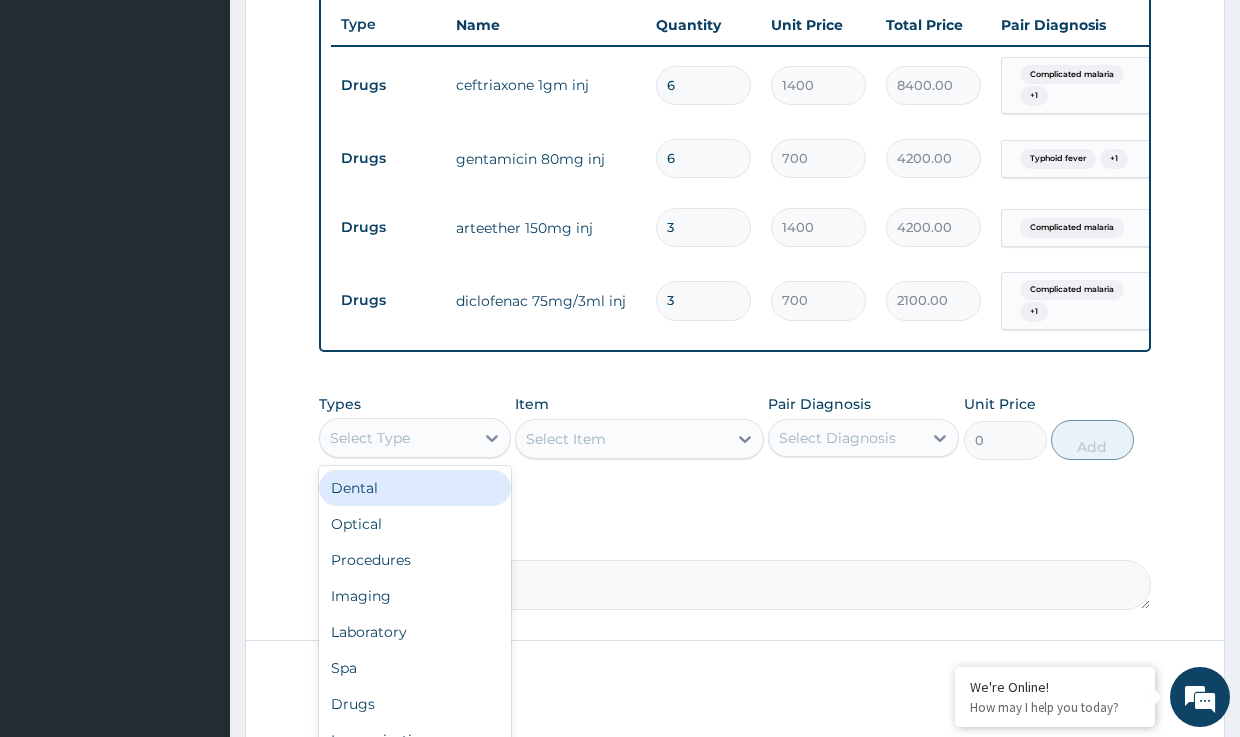 click on "Select Type" at bounding box center (396, 438) 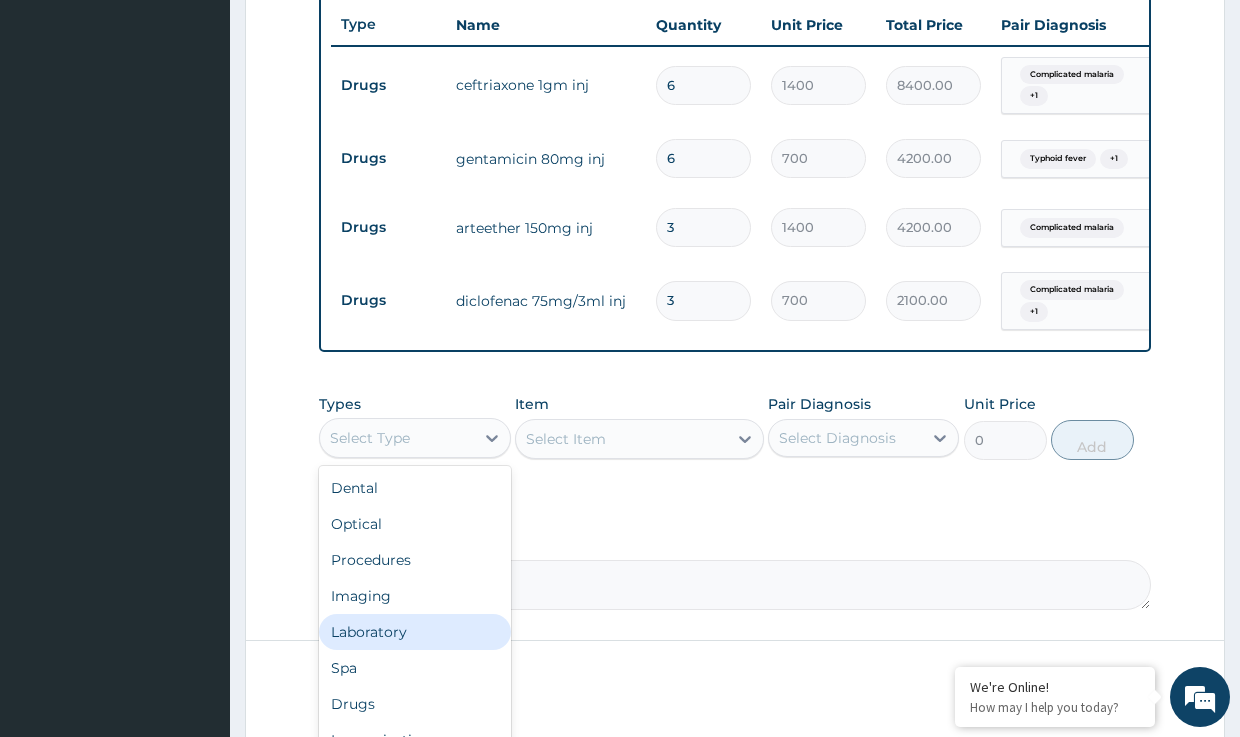 click on "Laboratory" at bounding box center (414, 632) 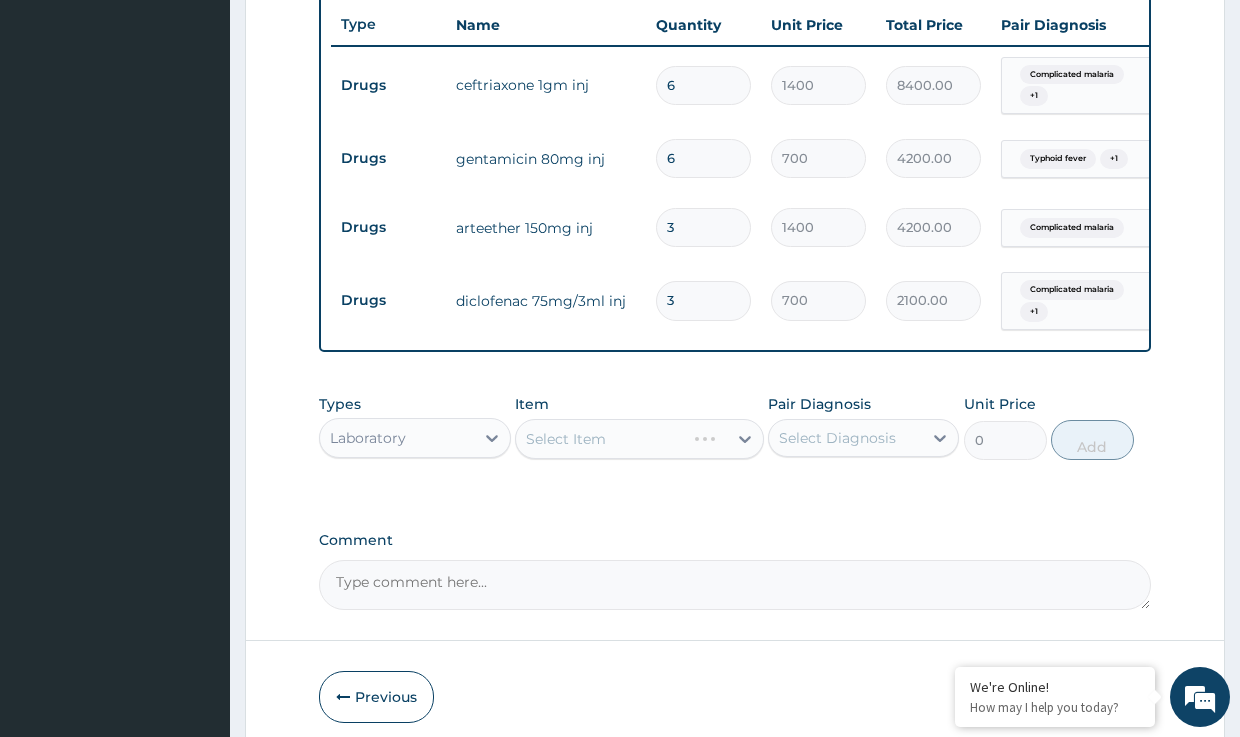 click on "Select Item" at bounding box center (639, 439) 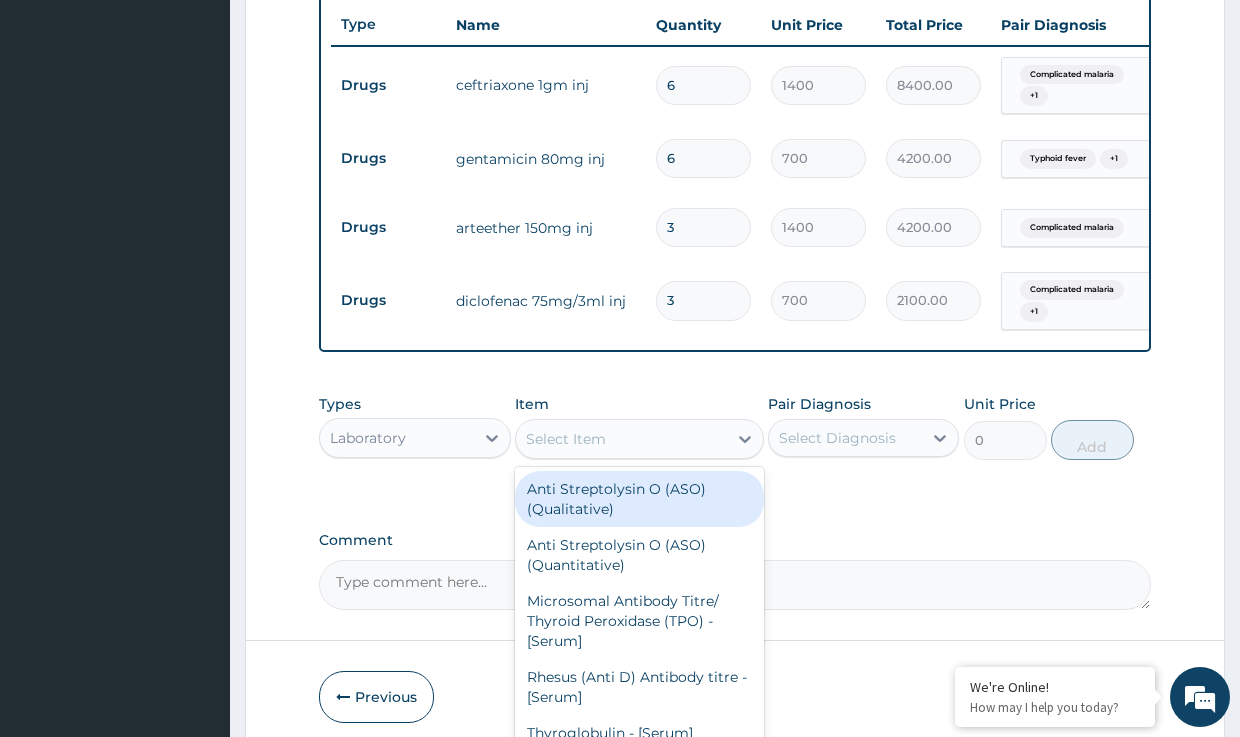 click on "Select Item" at bounding box center (566, 439) 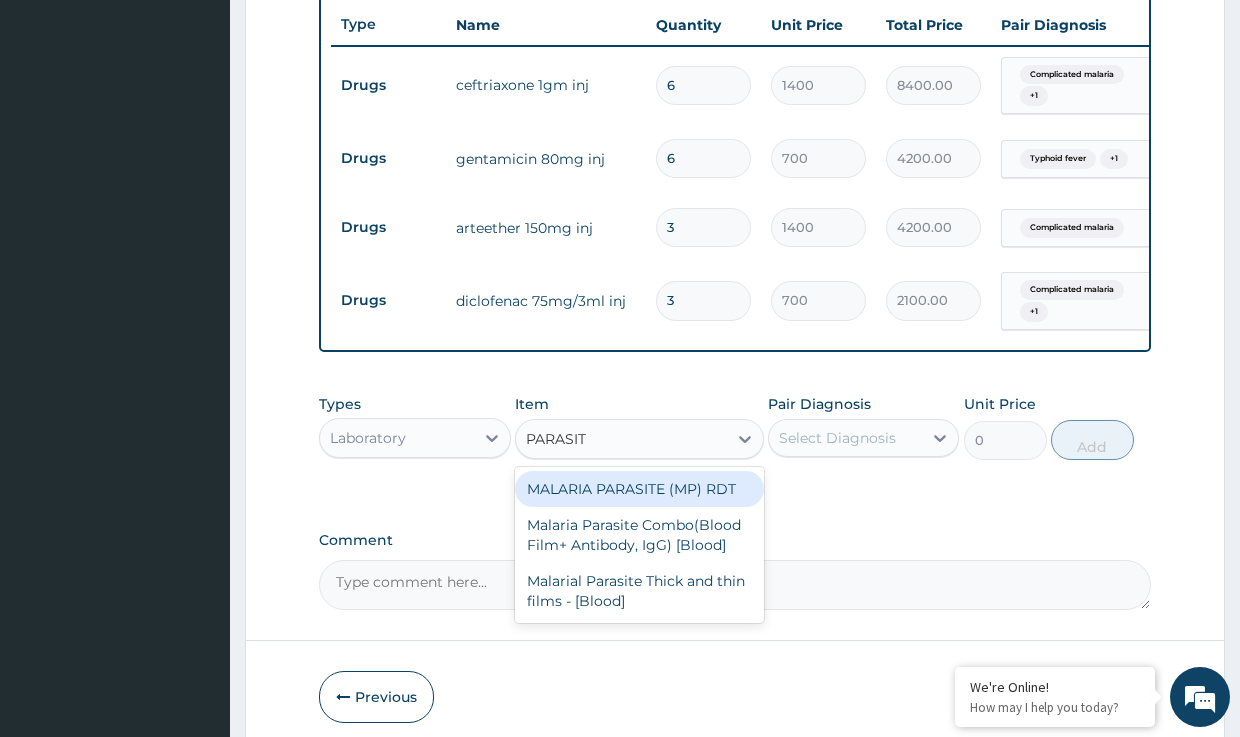 type on "PARASITE" 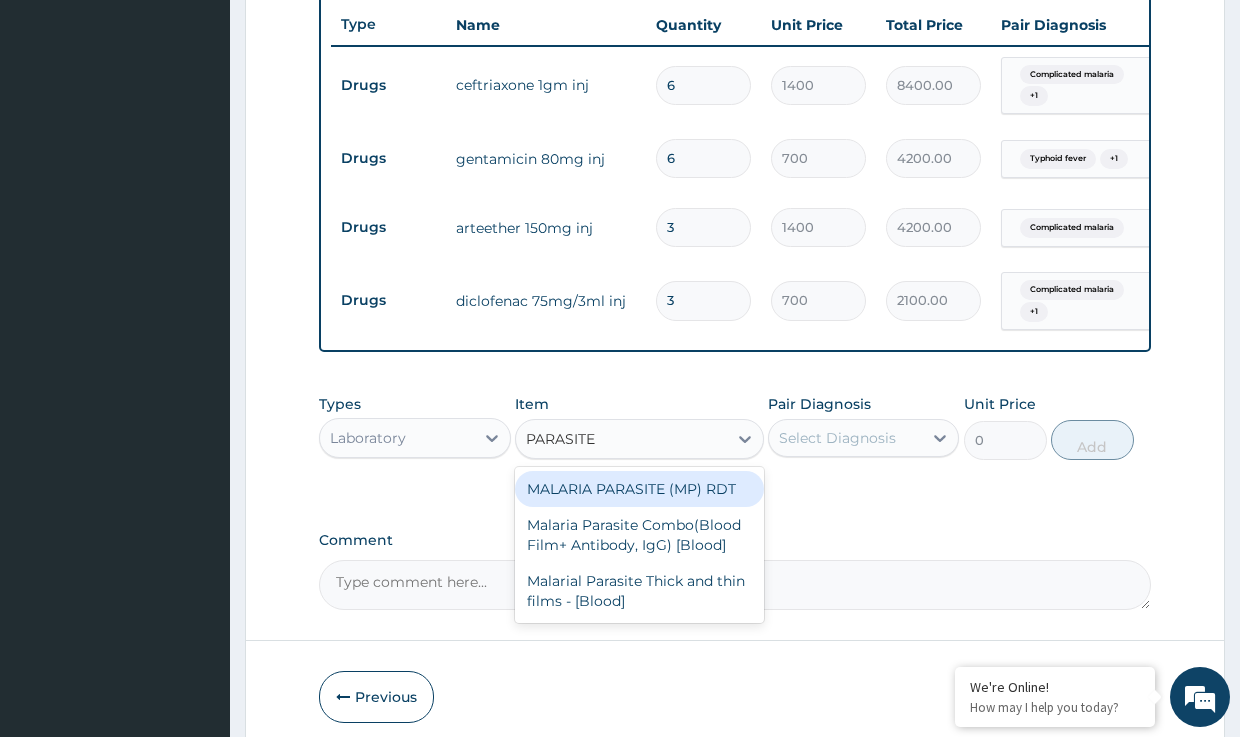 click on "MALARIA PARASITE (MP) RDT" at bounding box center [639, 489] 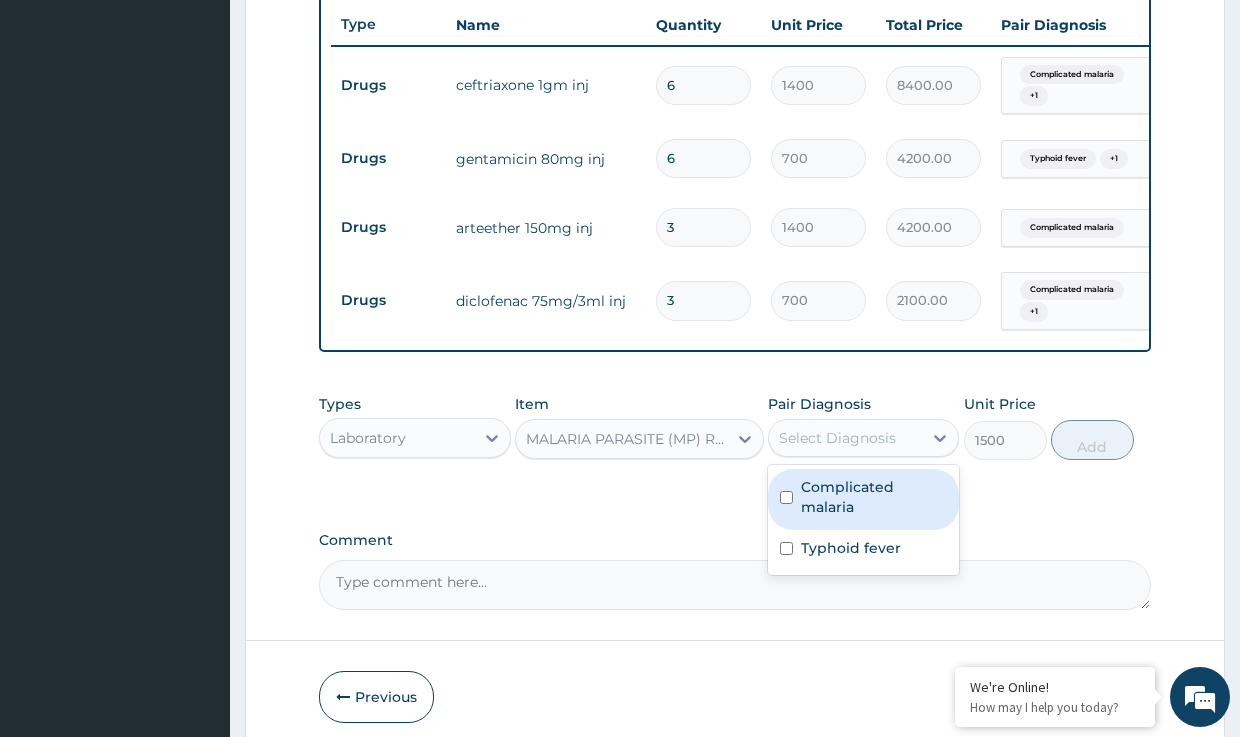 click on "Select Diagnosis" at bounding box center [837, 438] 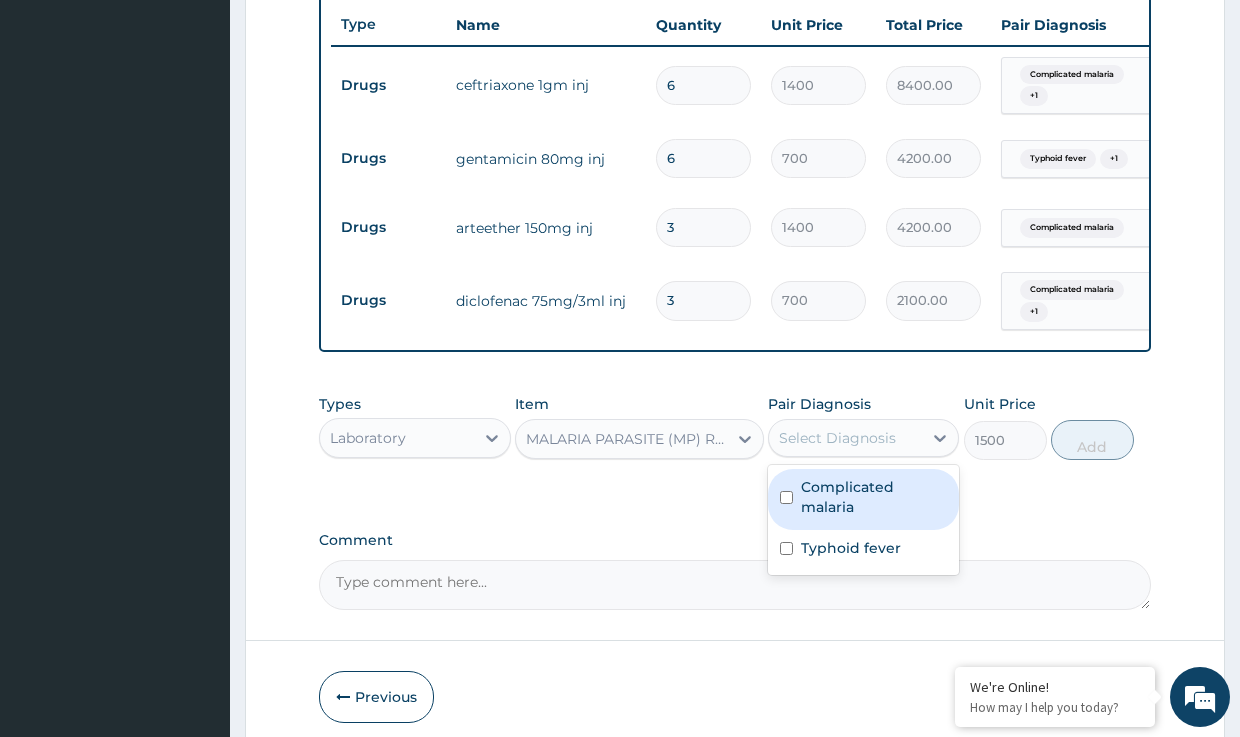 click on "Complicated malaria" at bounding box center [874, 497] 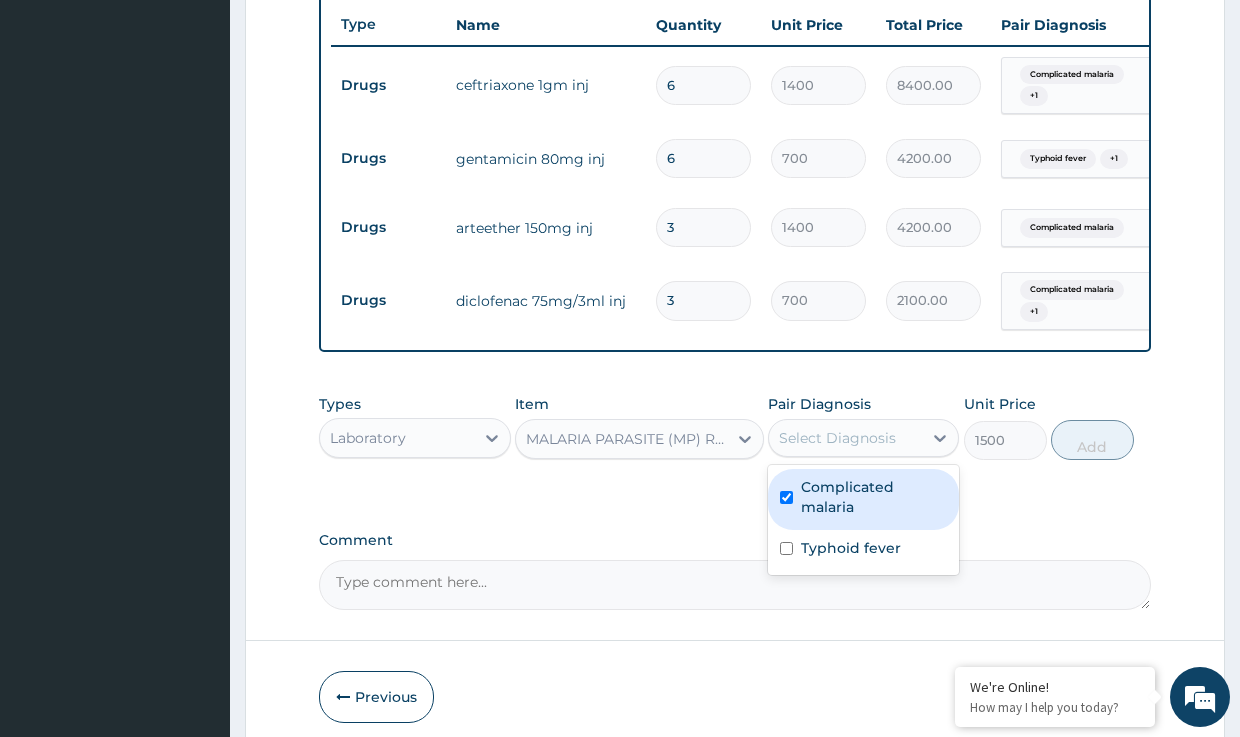 checkbox on "true" 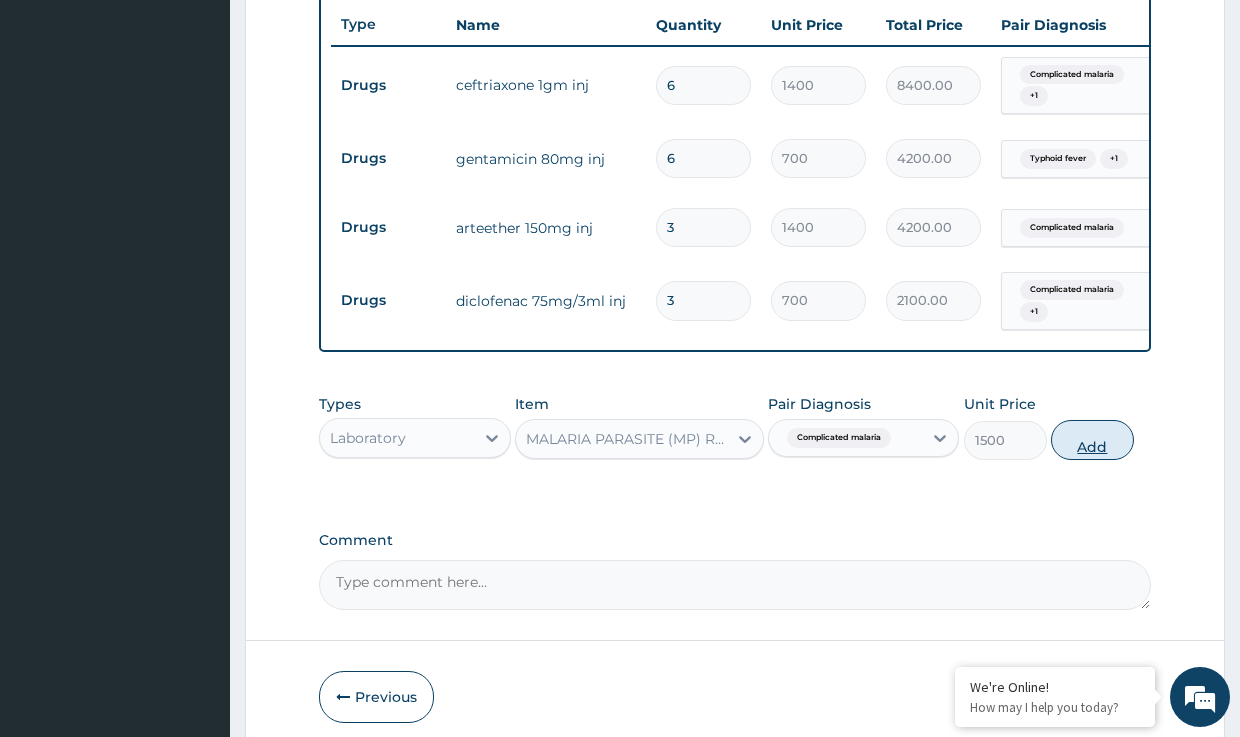 click on "Add" at bounding box center [1092, 440] 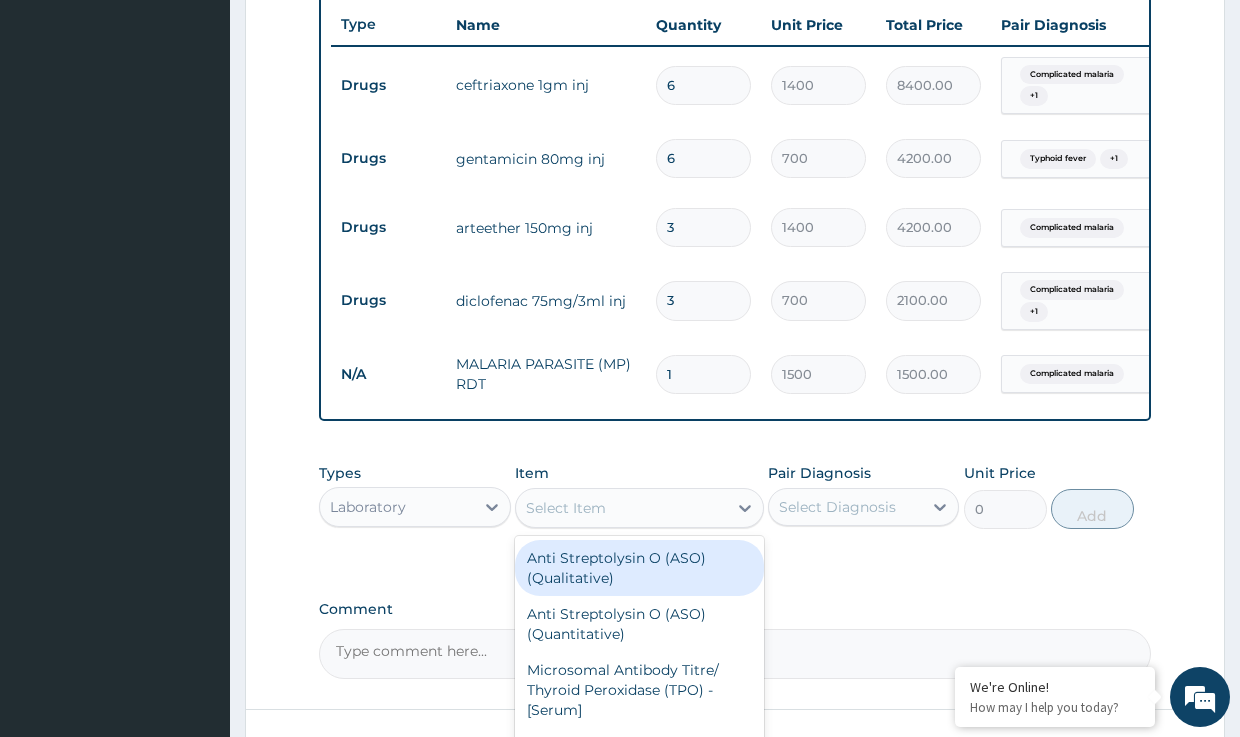 click on "Select Item" at bounding box center [566, 508] 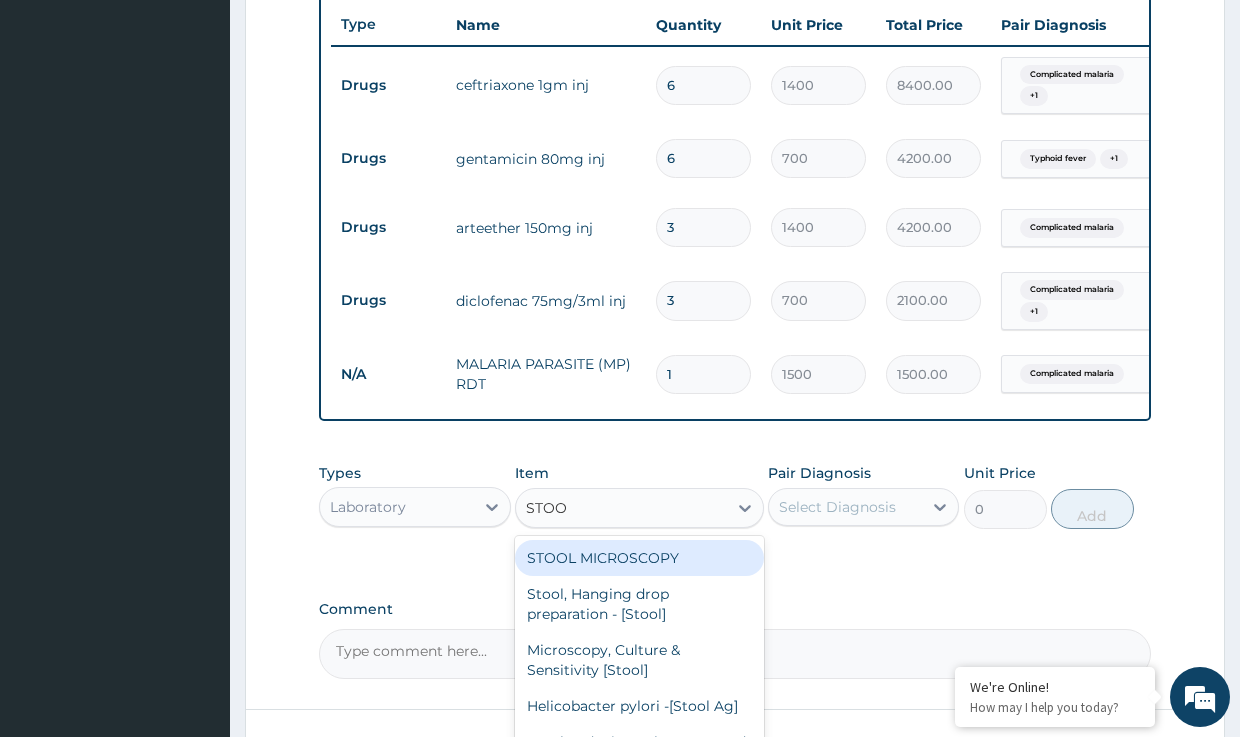 type on "STOOL" 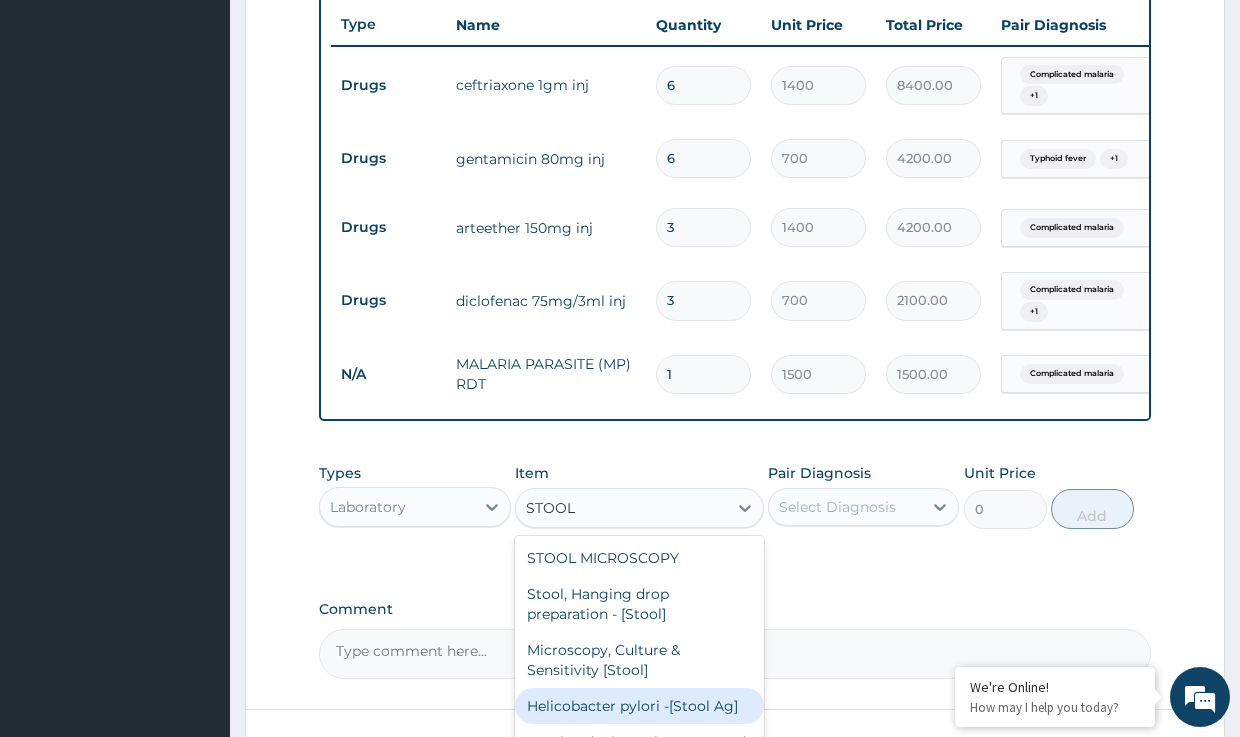 scroll, scrollTop: 60, scrollLeft: 0, axis: vertical 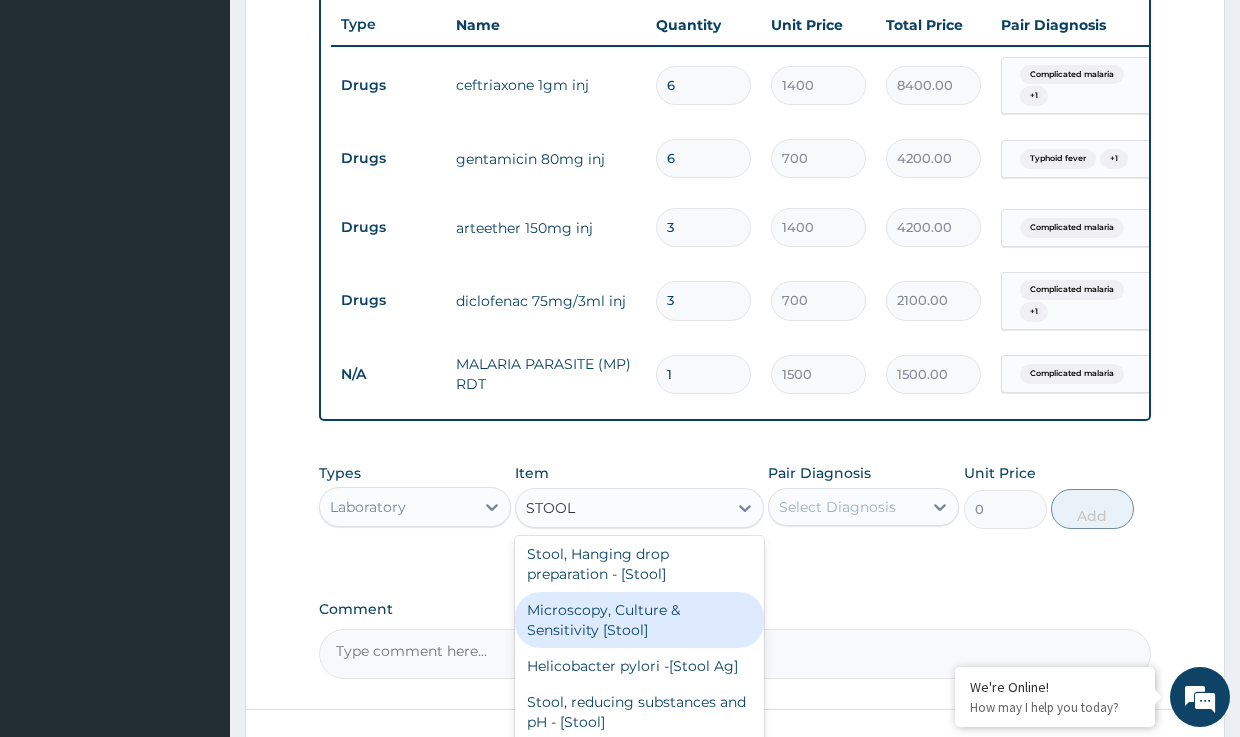 click on "Microscopy, Culture & Sensitivity [Stool]" at bounding box center [639, 620] 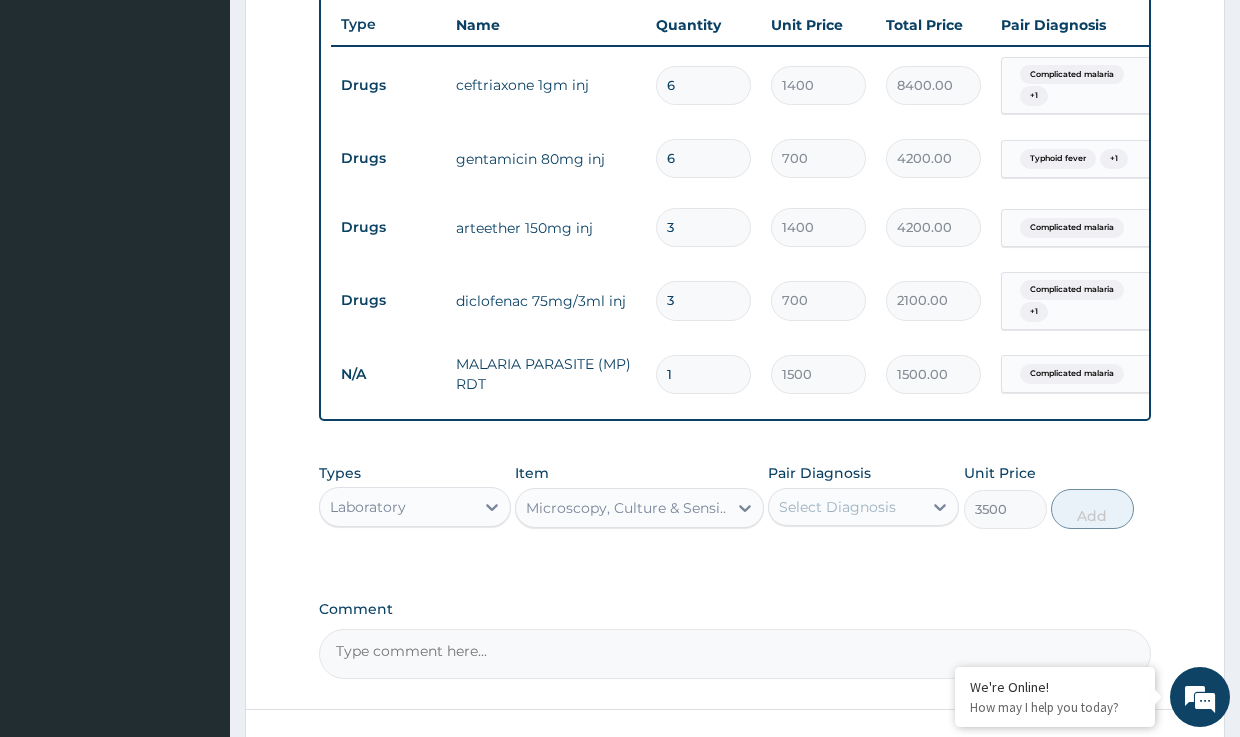 click on "Select Diagnosis" at bounding box center (845, 507) 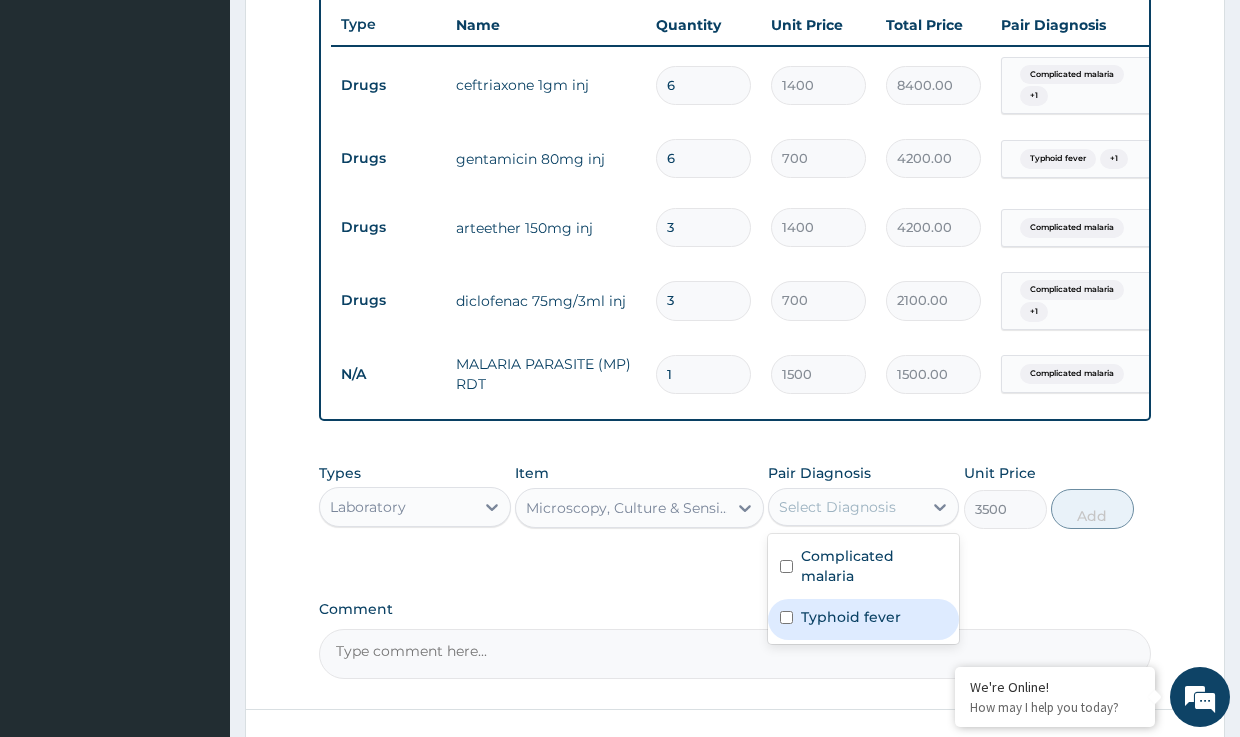 click on "Typhoid fever" at bounding box center (851, 617) 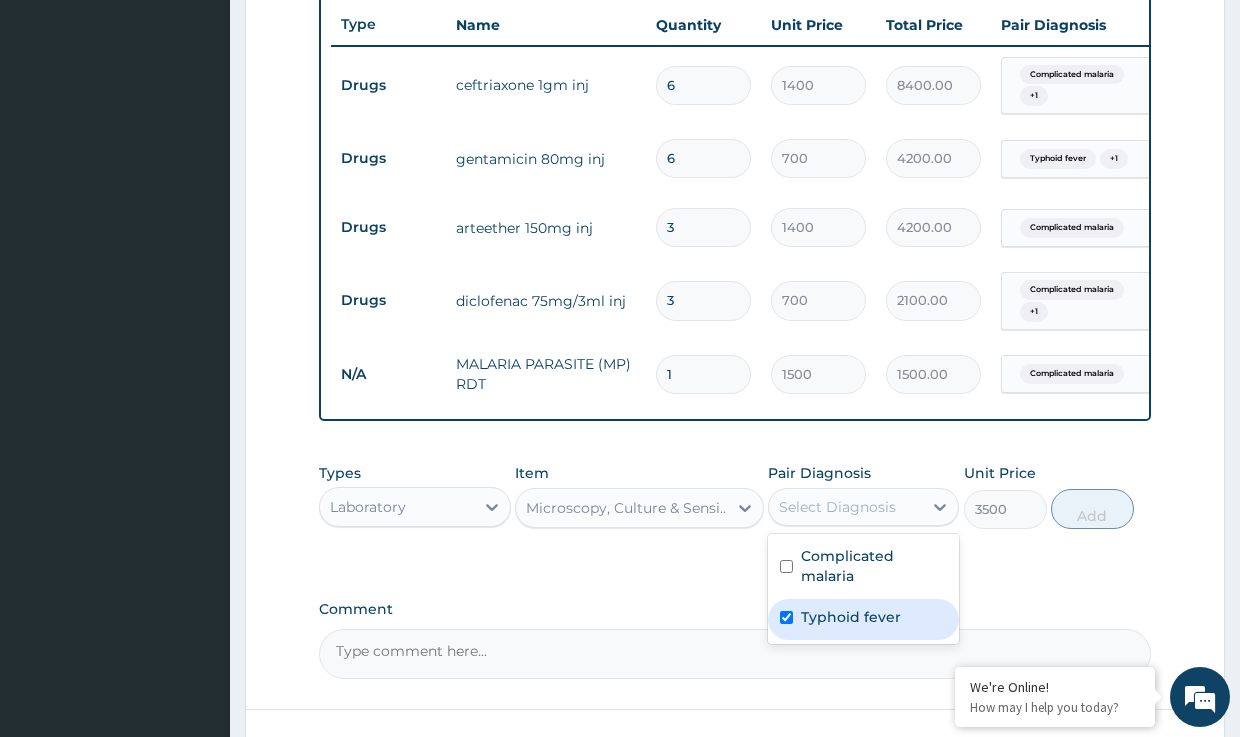 checkbox on "true" 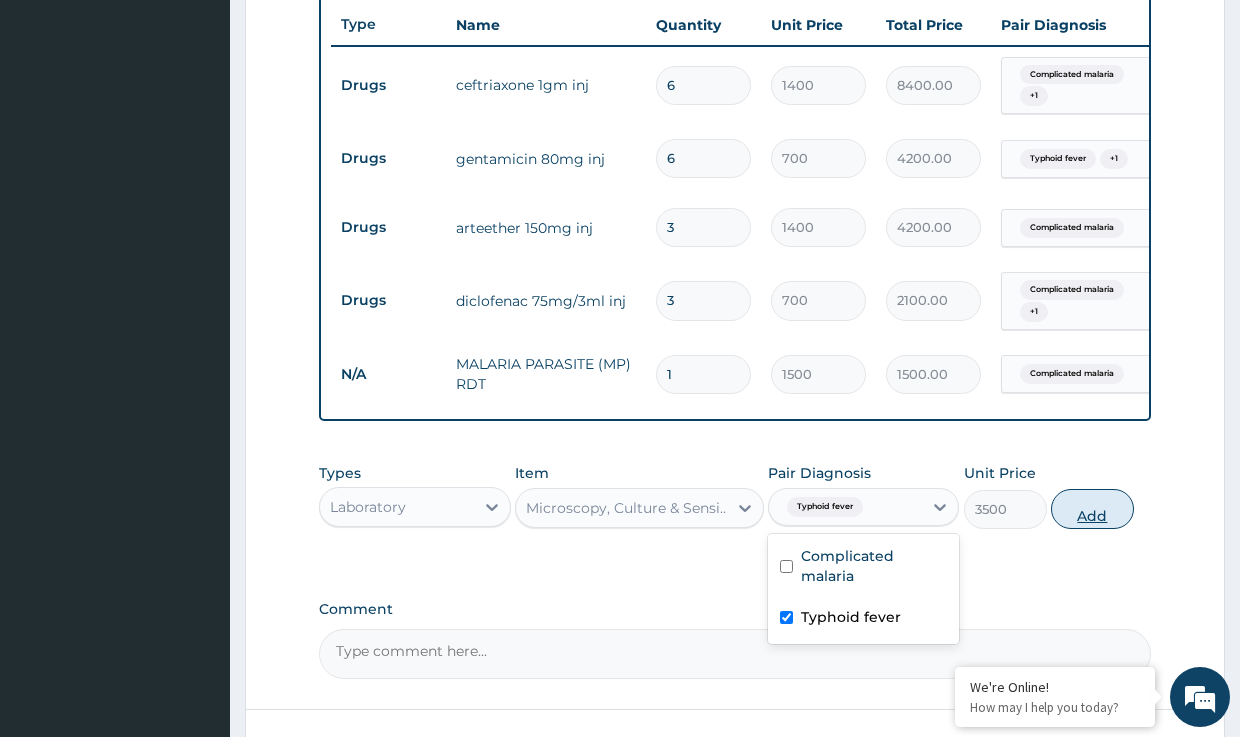 click on "Add" at bounding box center [1092, 509] 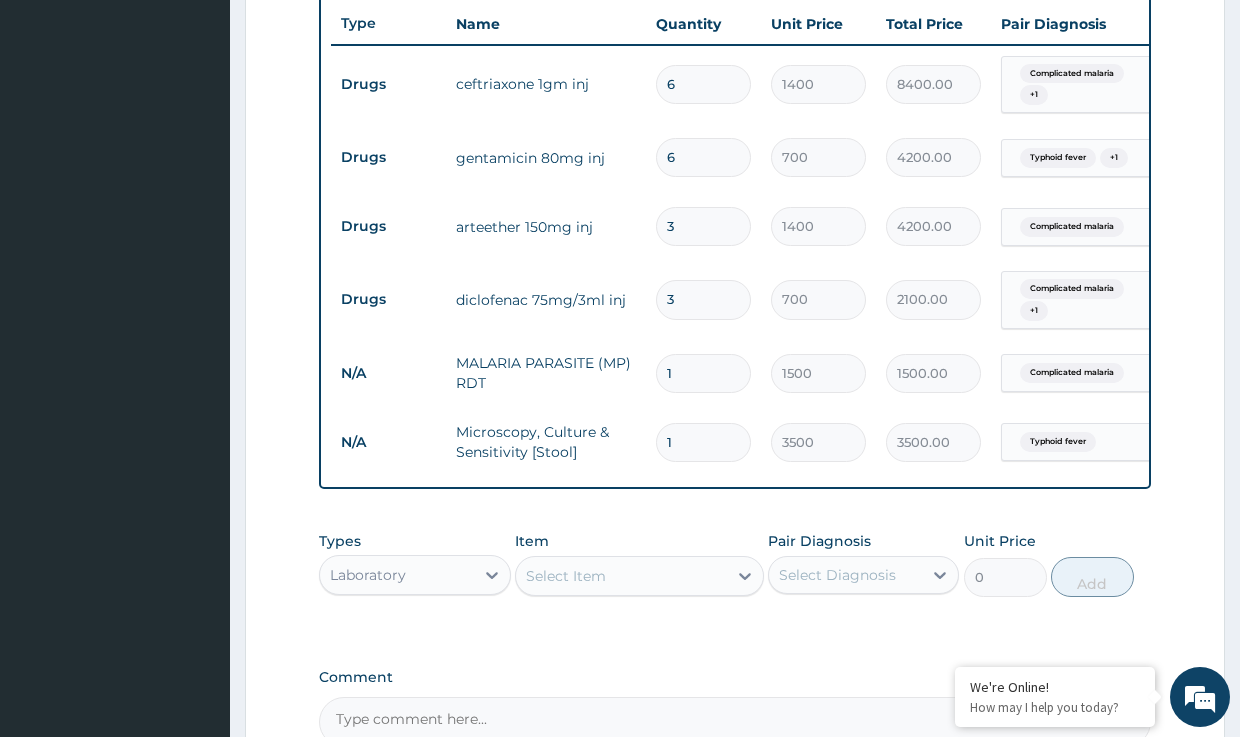 scroll, scrollTop: 951, scrollLeft: 0, axis: vertical 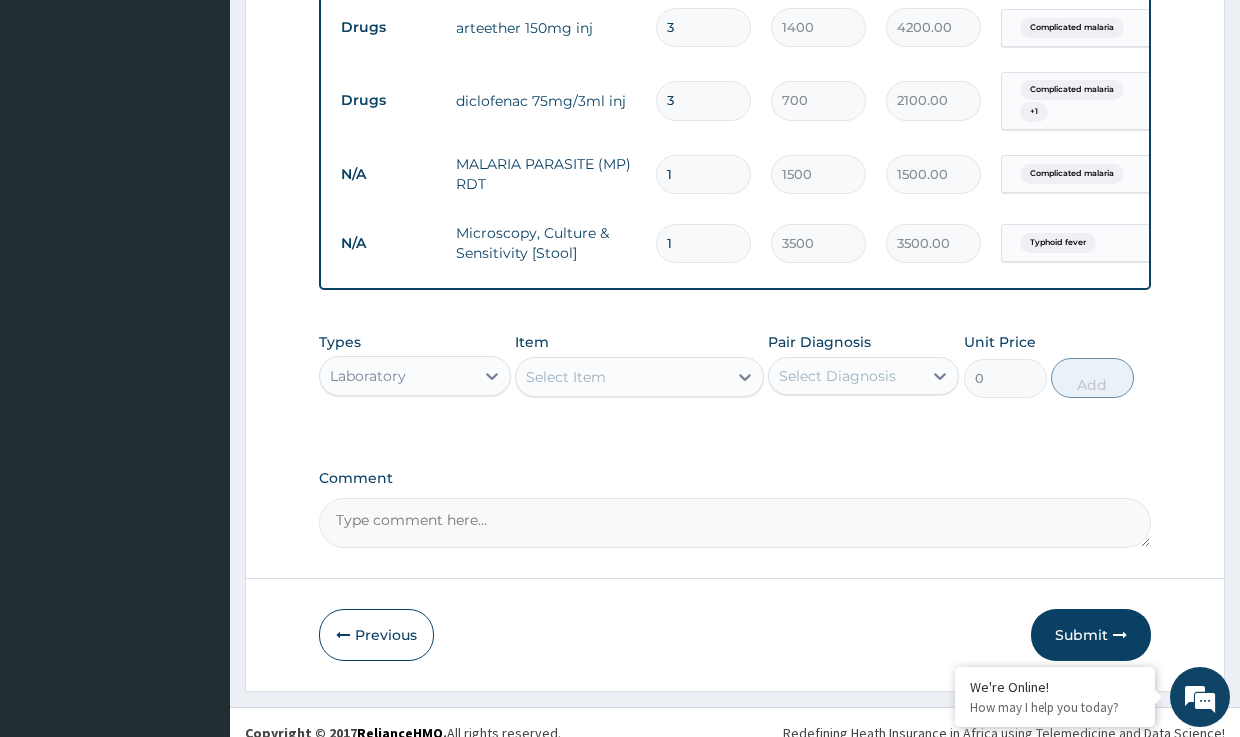 click on "Laboratory" at bounding box center [396, 376] 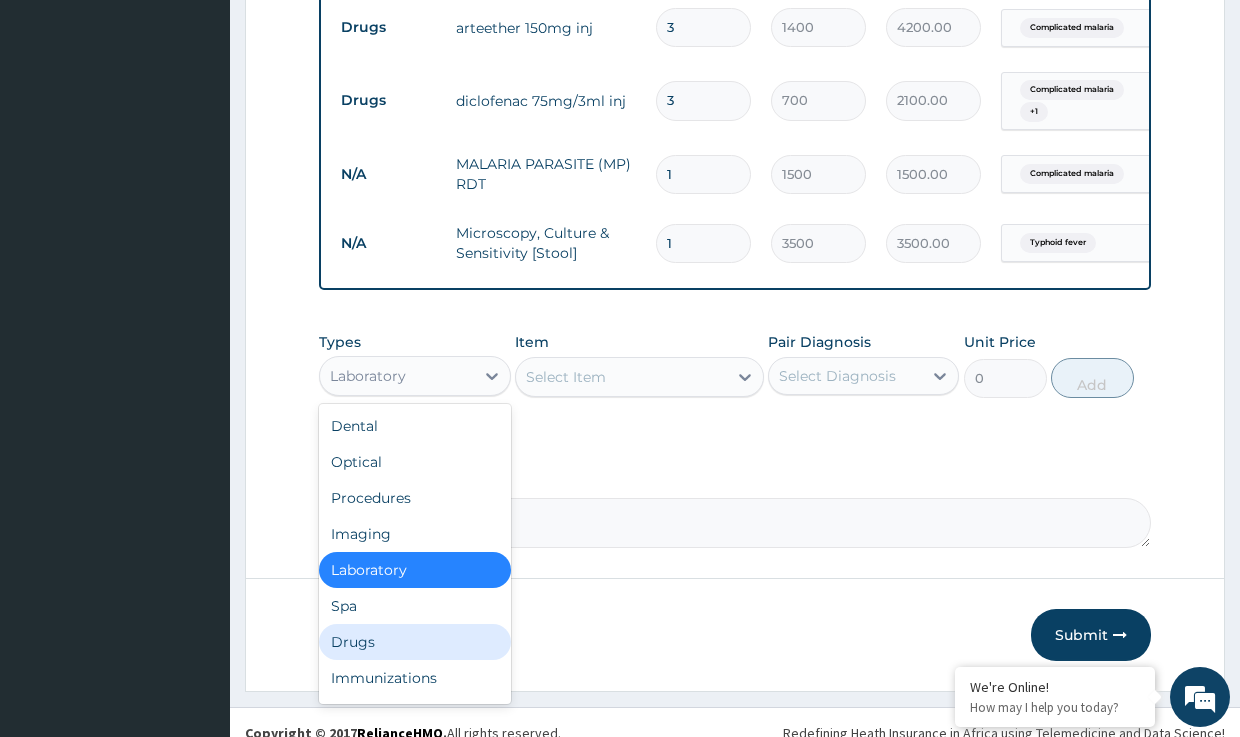 click on "Drugs" at bounding box center (414, 642) 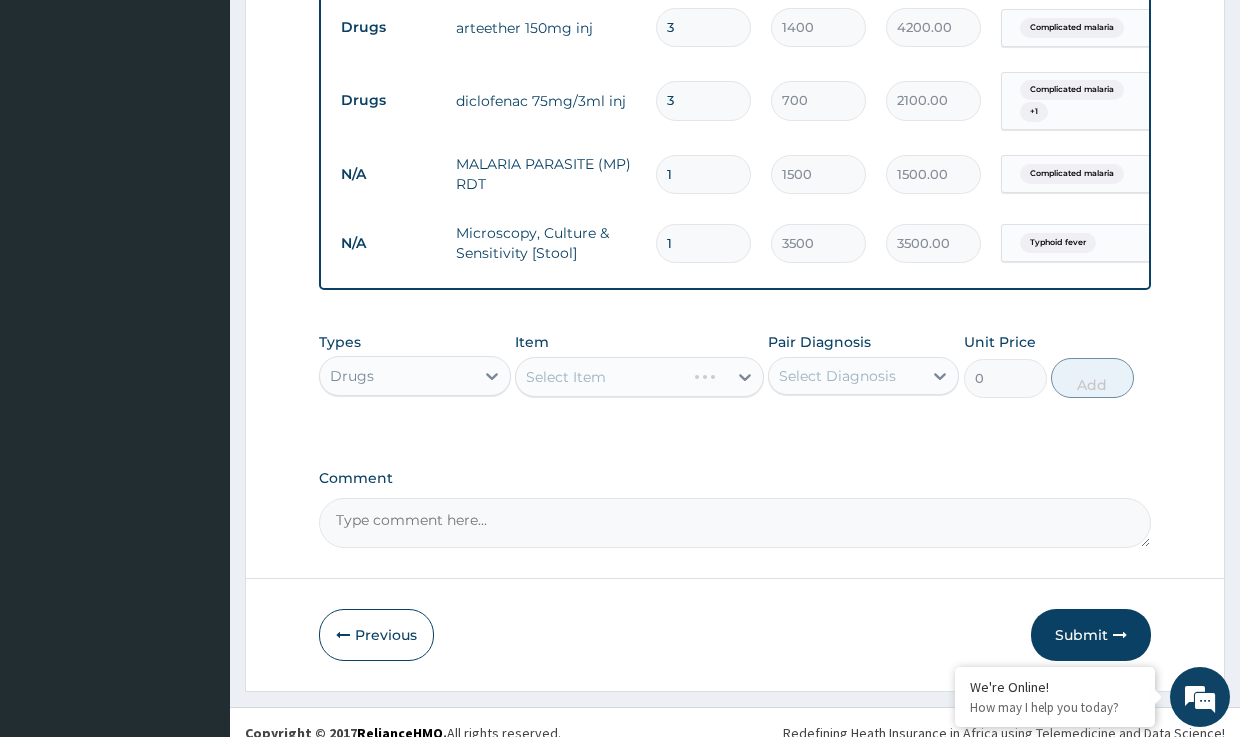 click on "Select Item" at bounding box center [639, 377] 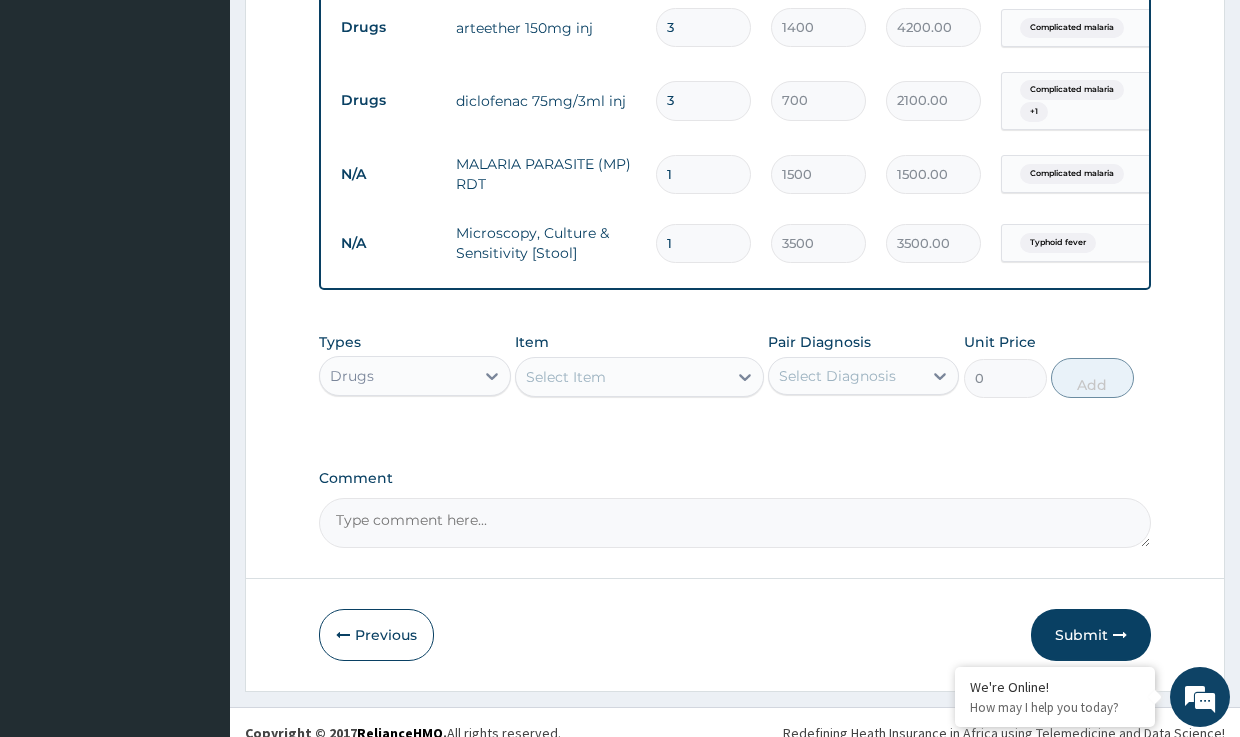 click on "Select Item" at bounding box center [639, 377] 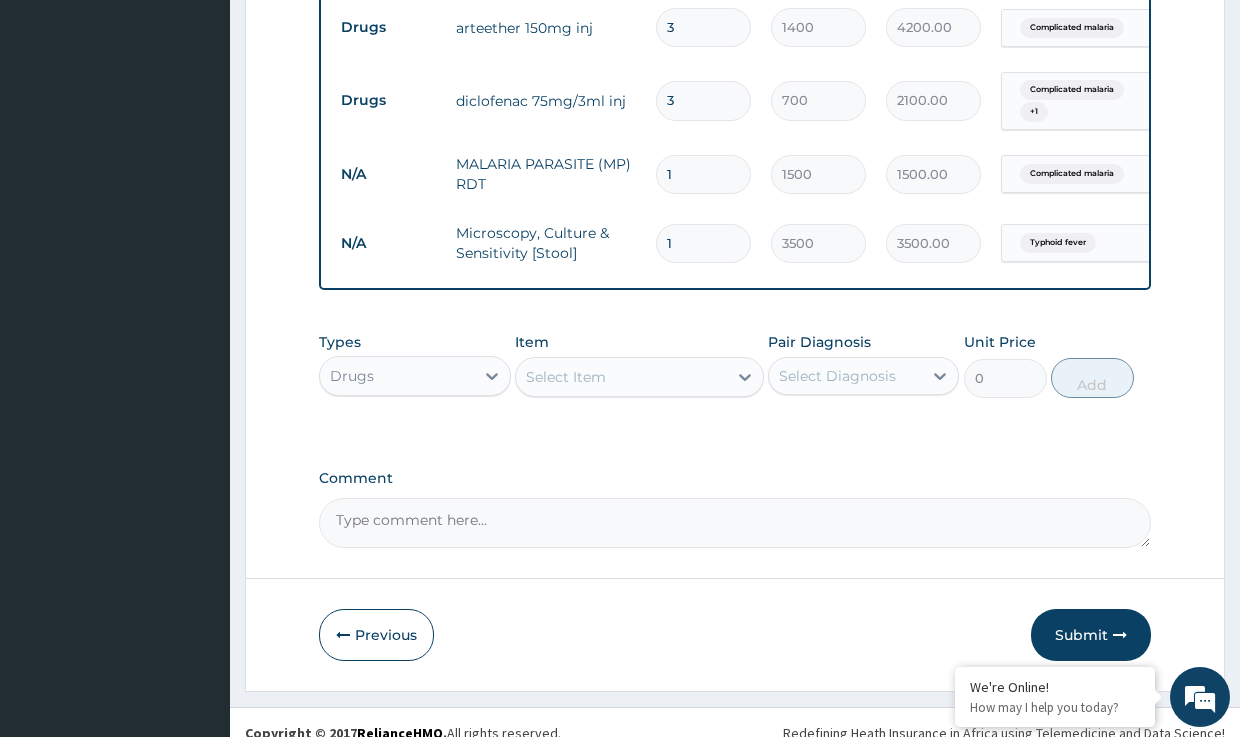 click on "Select Item" at bounding box center [566, 377] 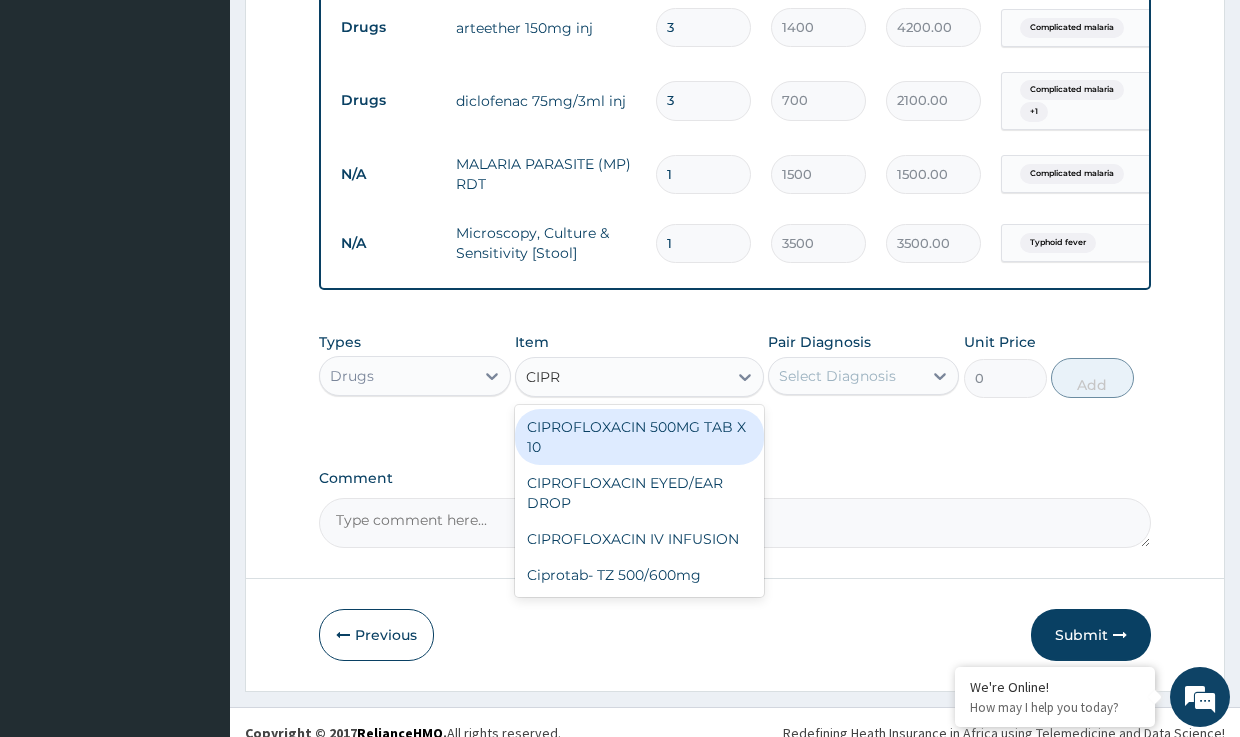 type on "CIPRO" 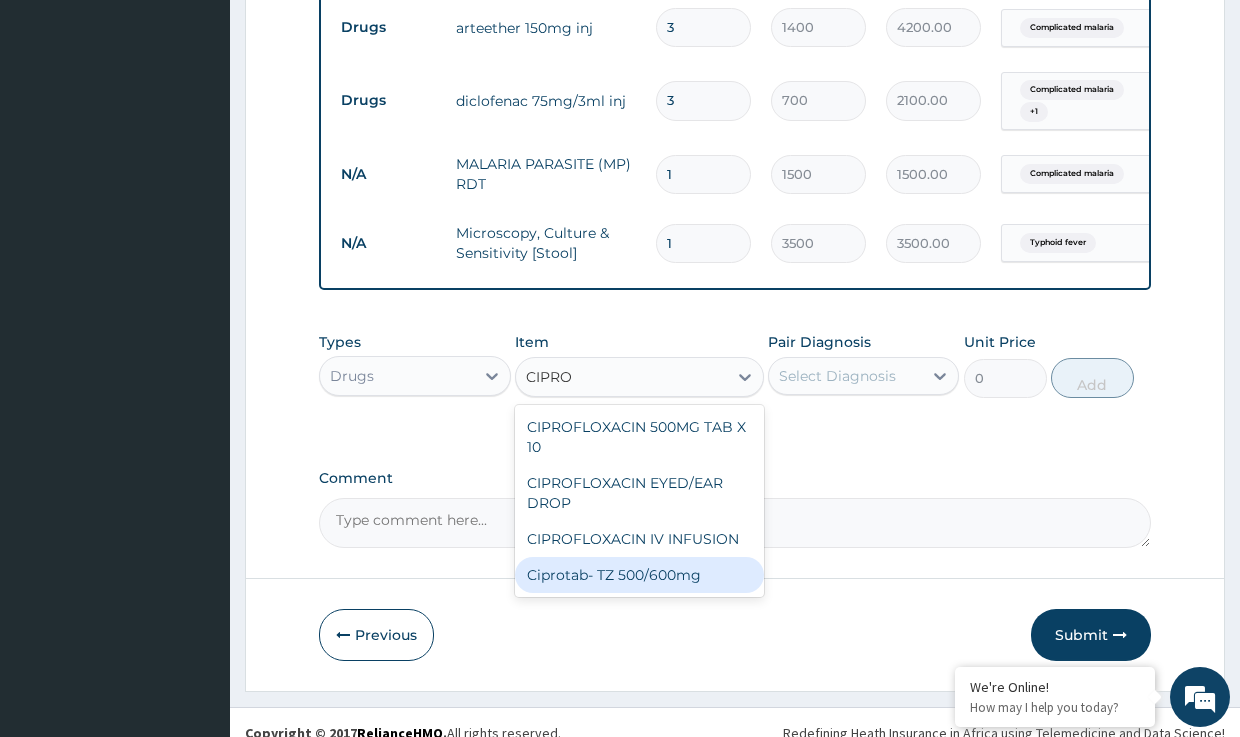 click on "Ciprotab- TZ 500/600mg" at bounding box center (639, 575) 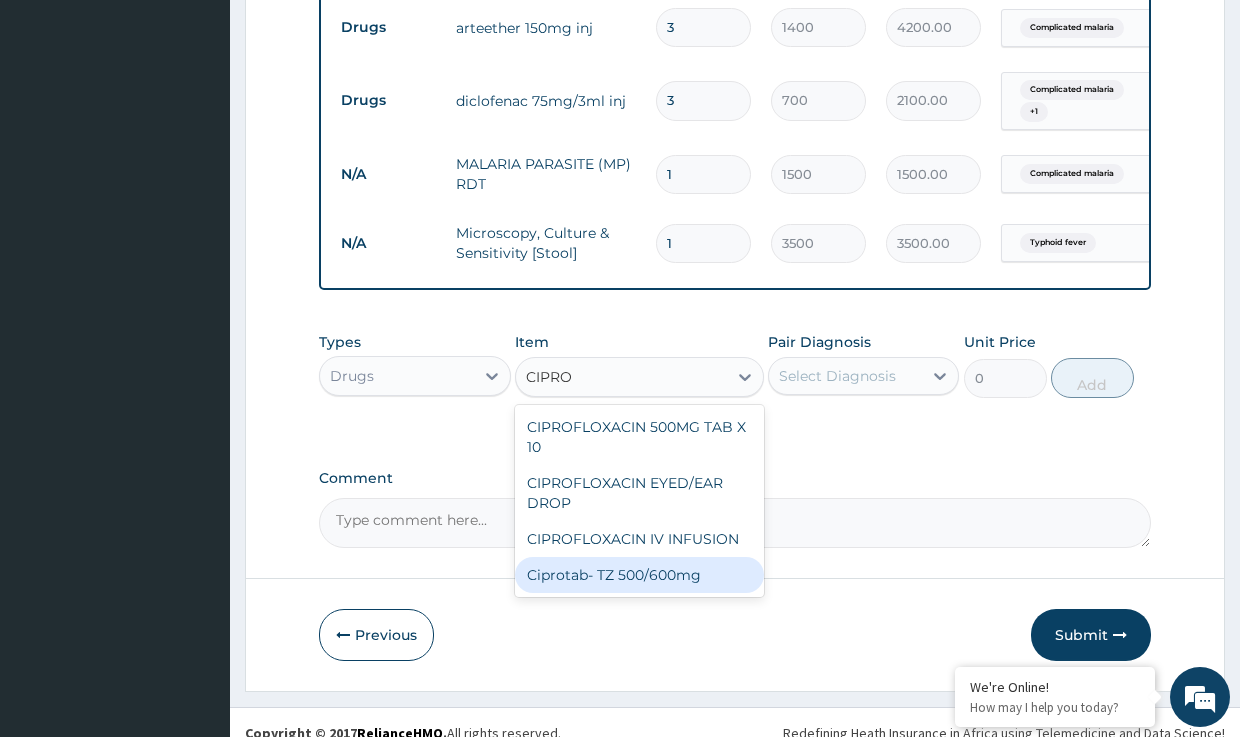 type 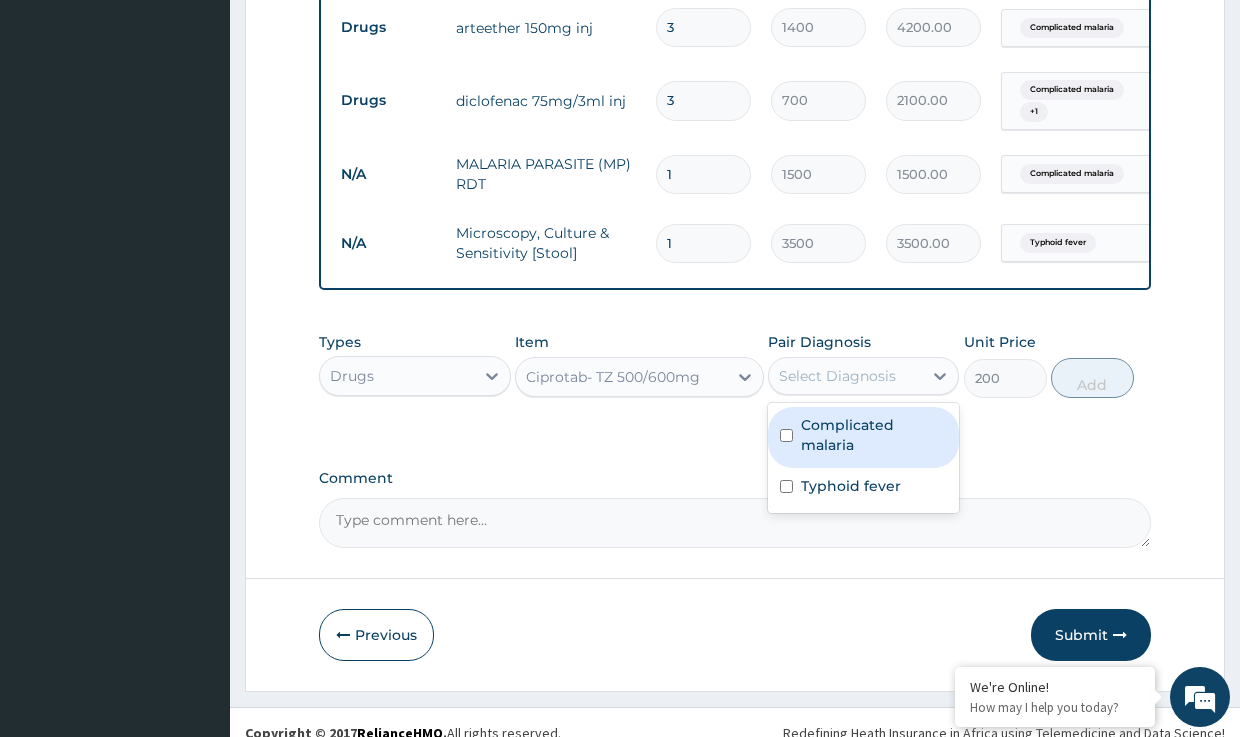 click on "Select Diagnosis" at bounding box center [837, 376] 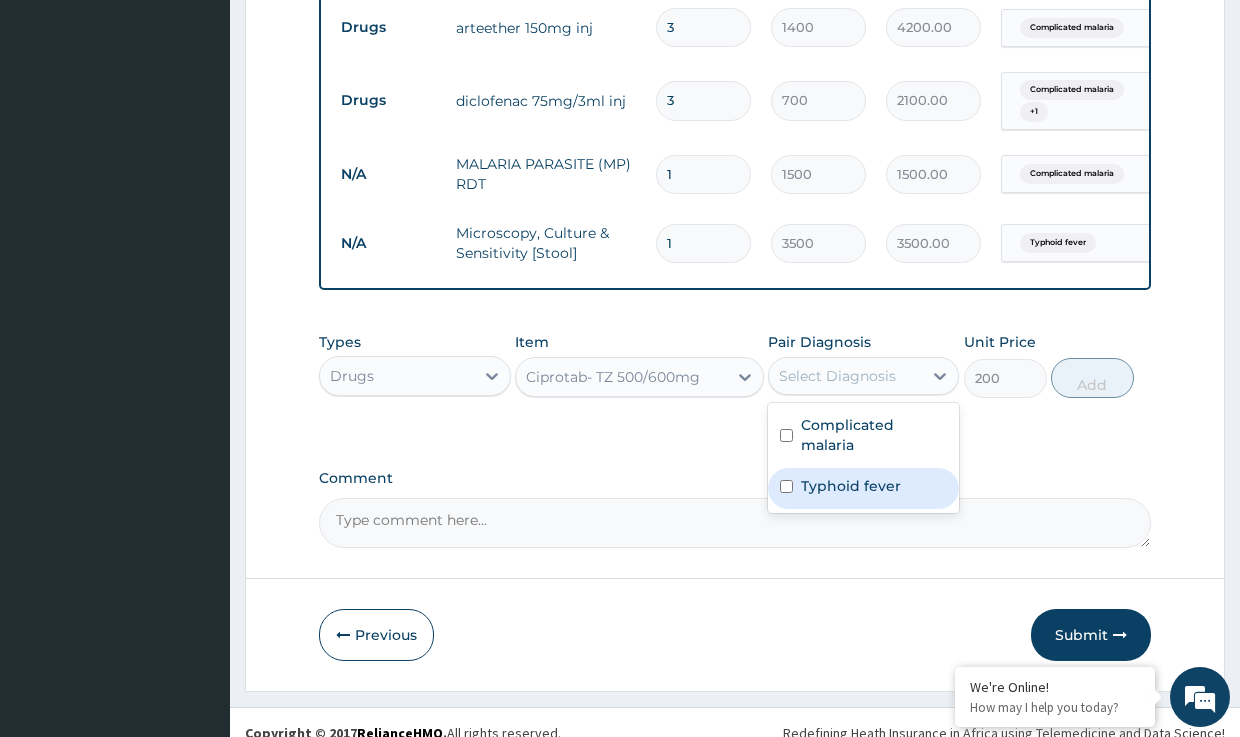 click on "Typhoid fever" at bounding box center (851, 486) 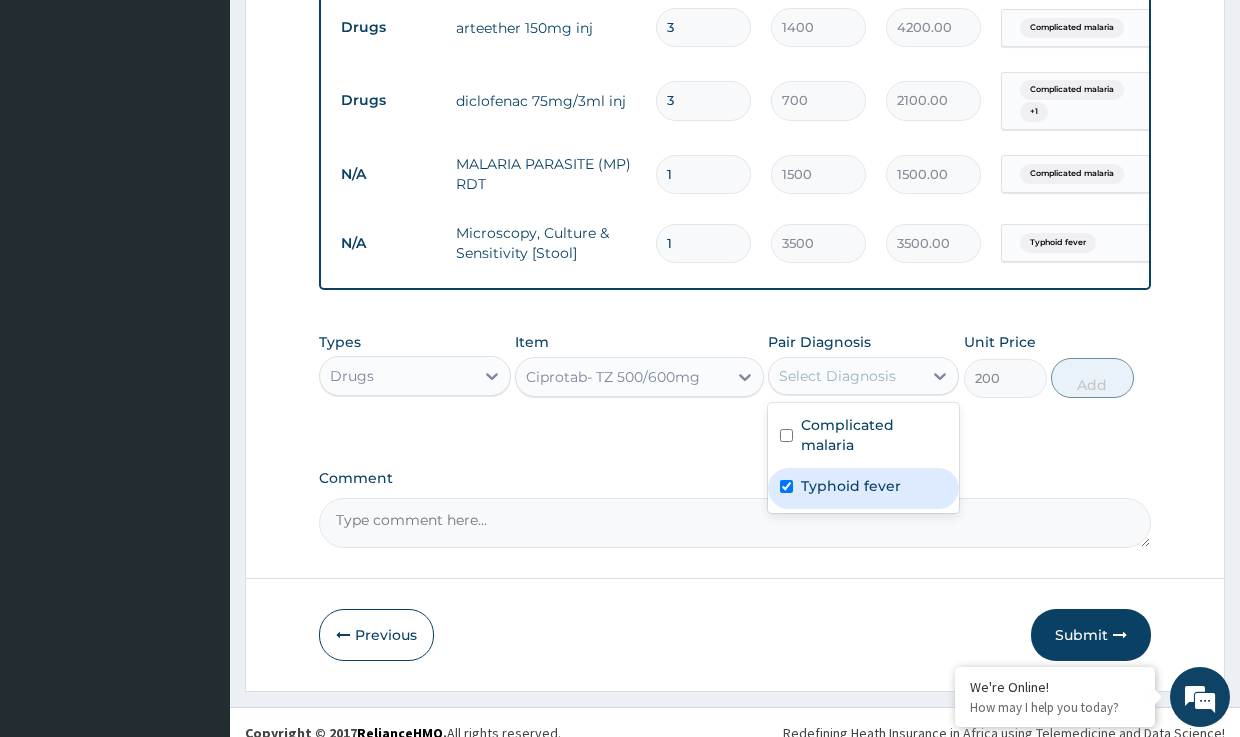 checkbox on "true" 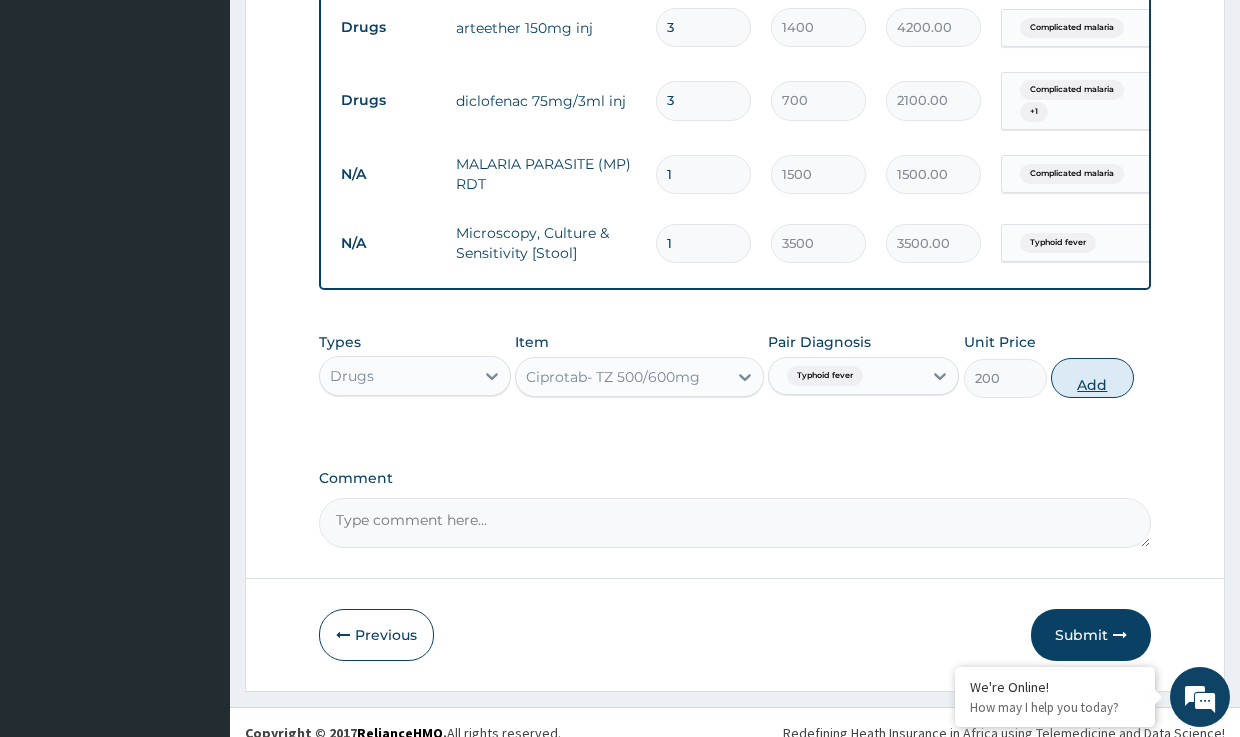 click on "Add" at bounding box center (1092, 378) 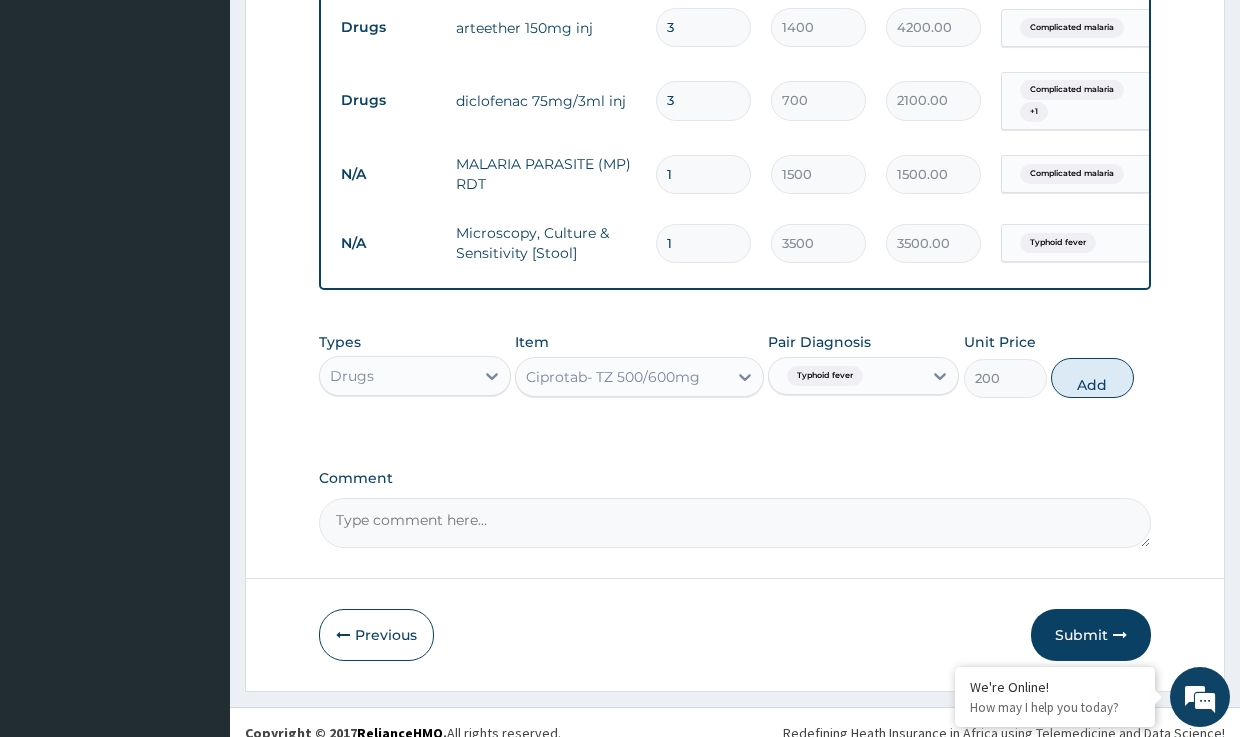 type on "0" 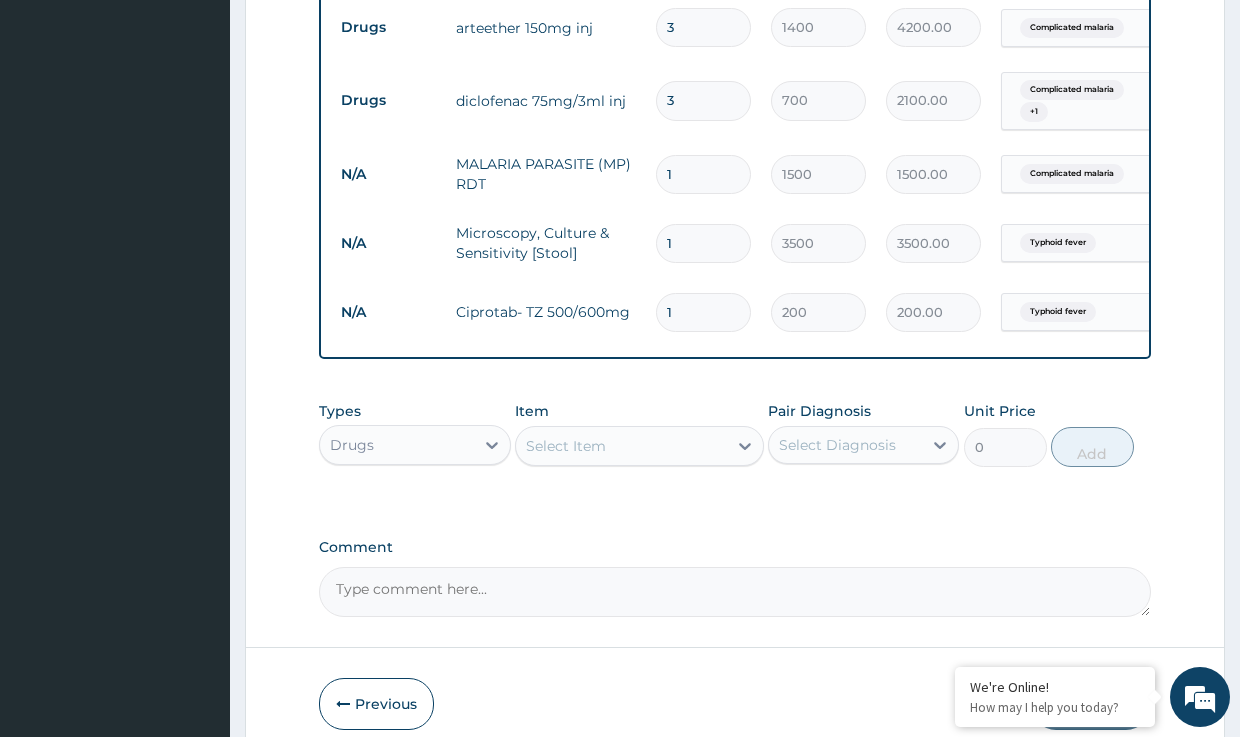 type on "14" 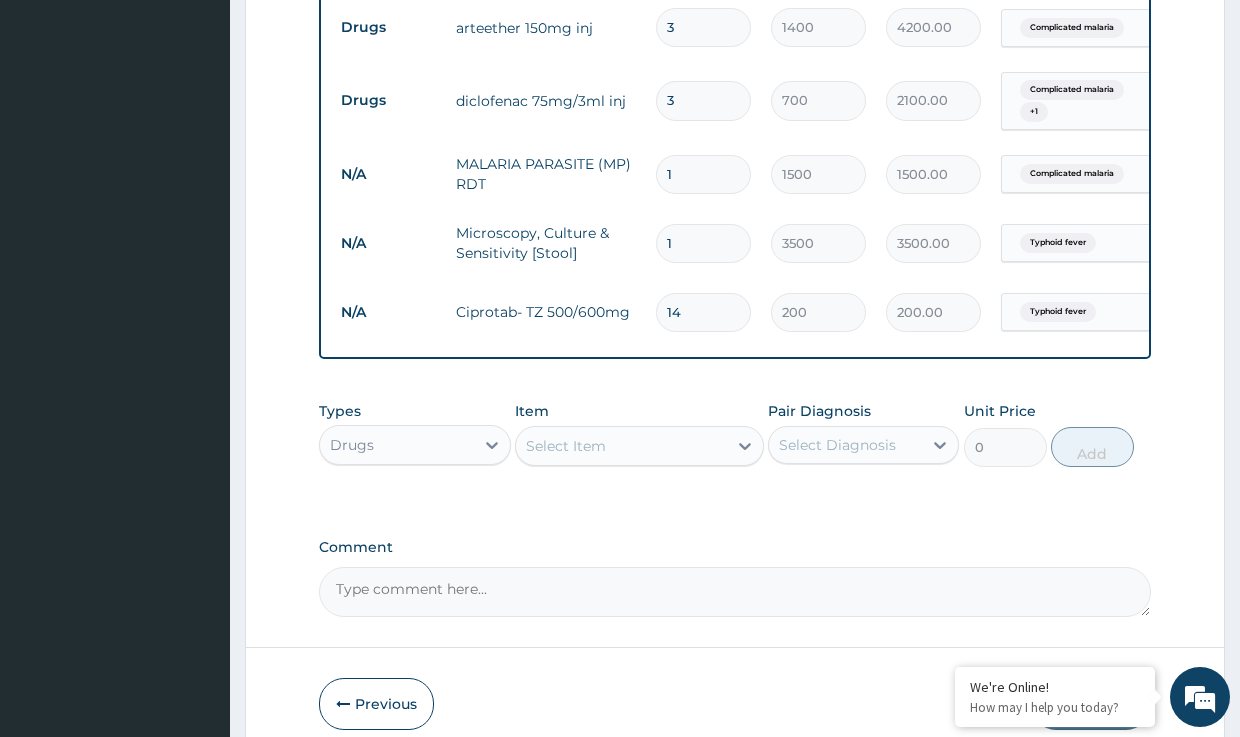 type on "2800.00" 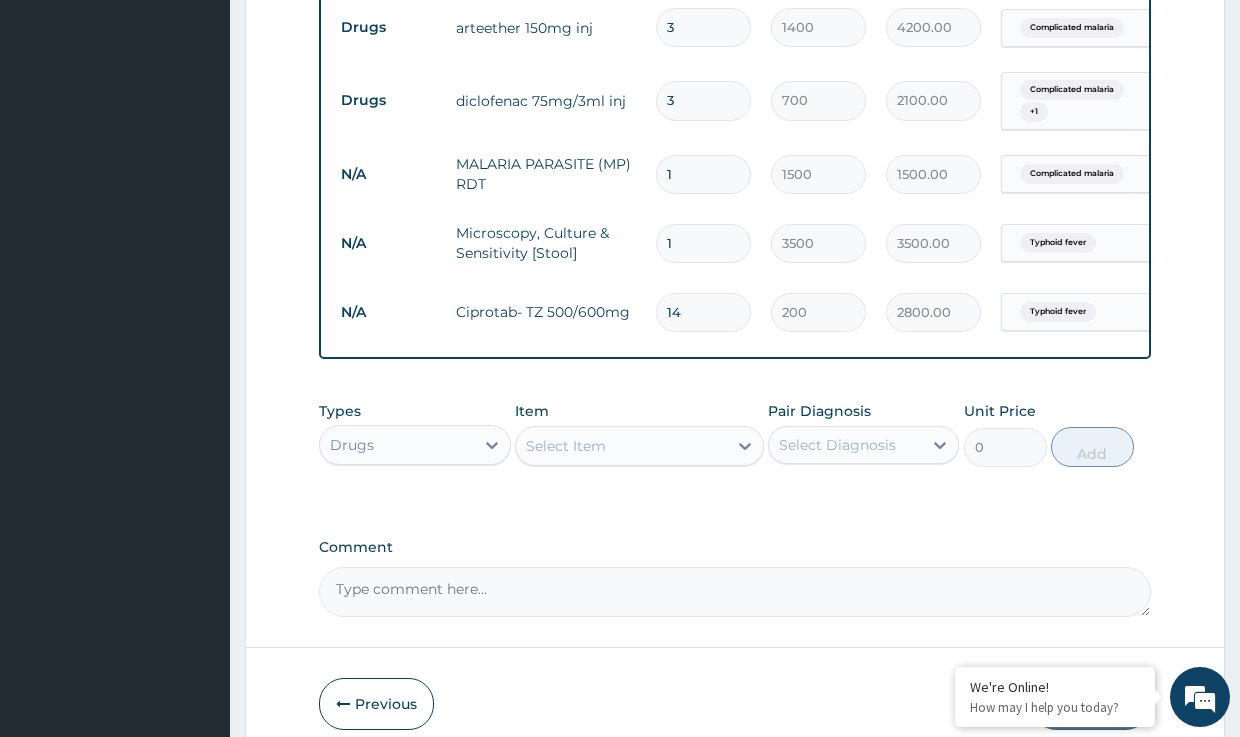 type on "14" 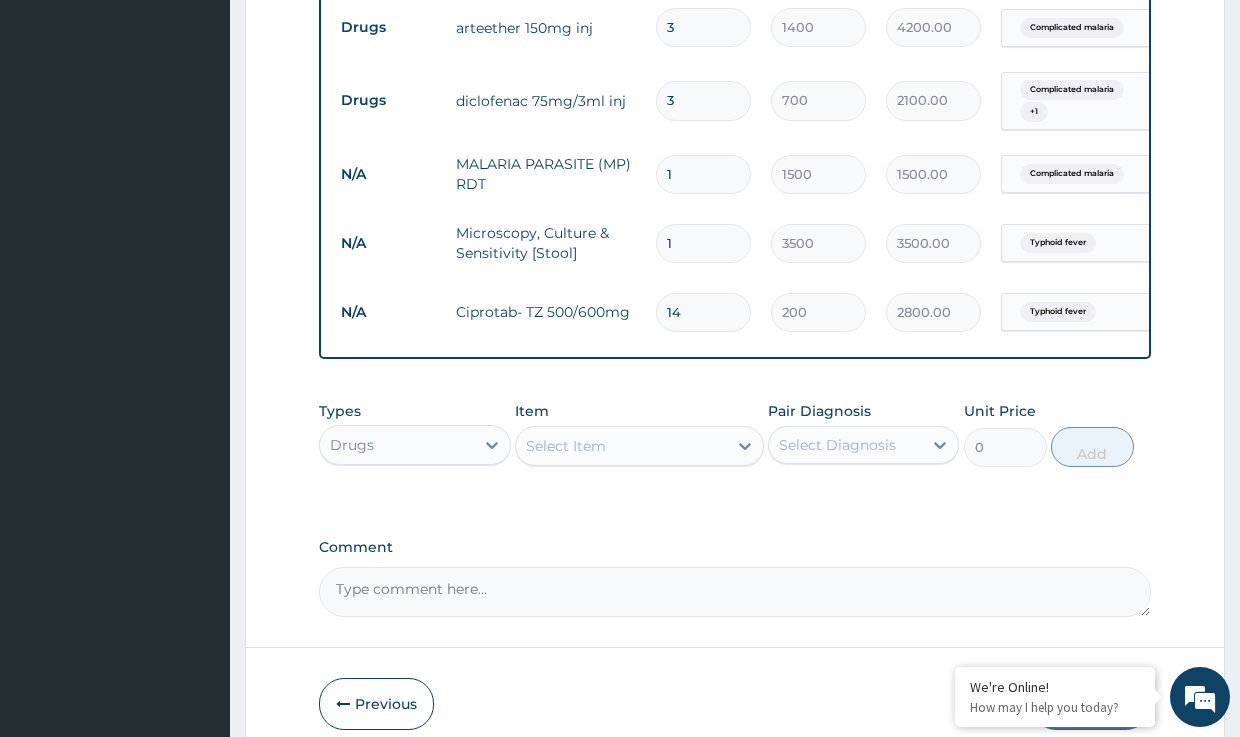 click on "Select Item" at bounding box center [566, 446] 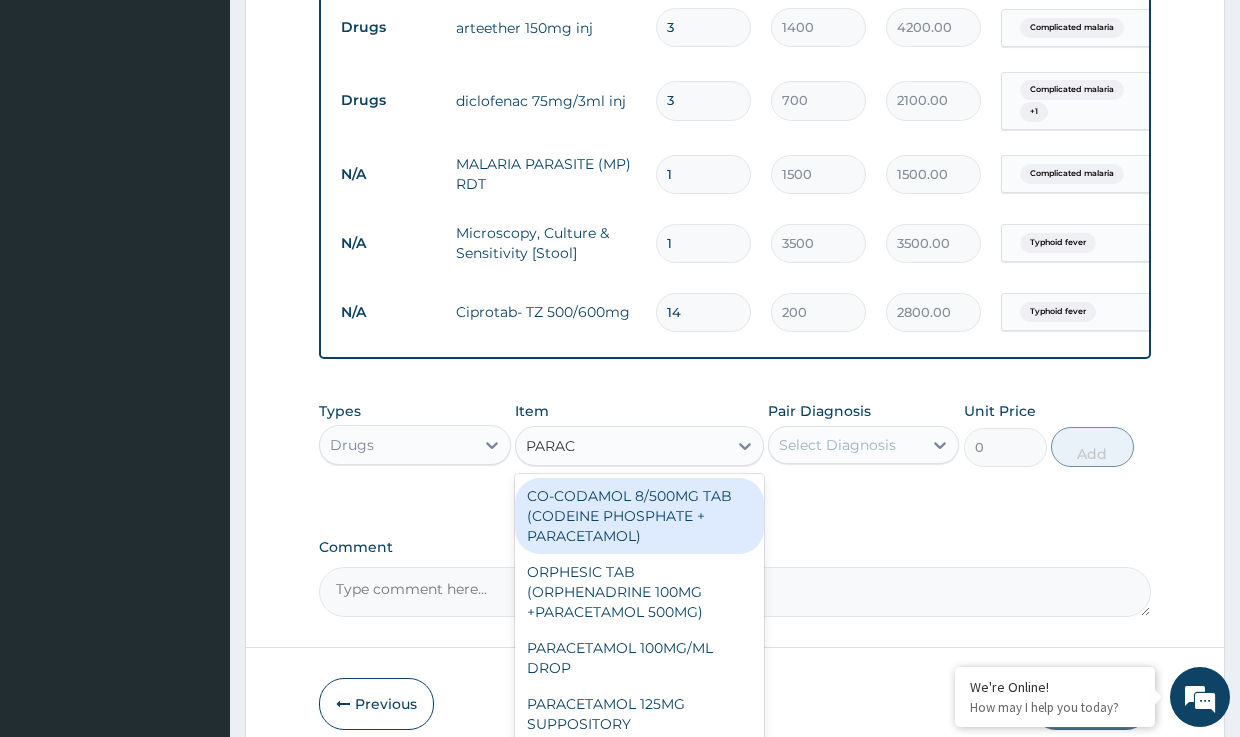 type on "PARACE" 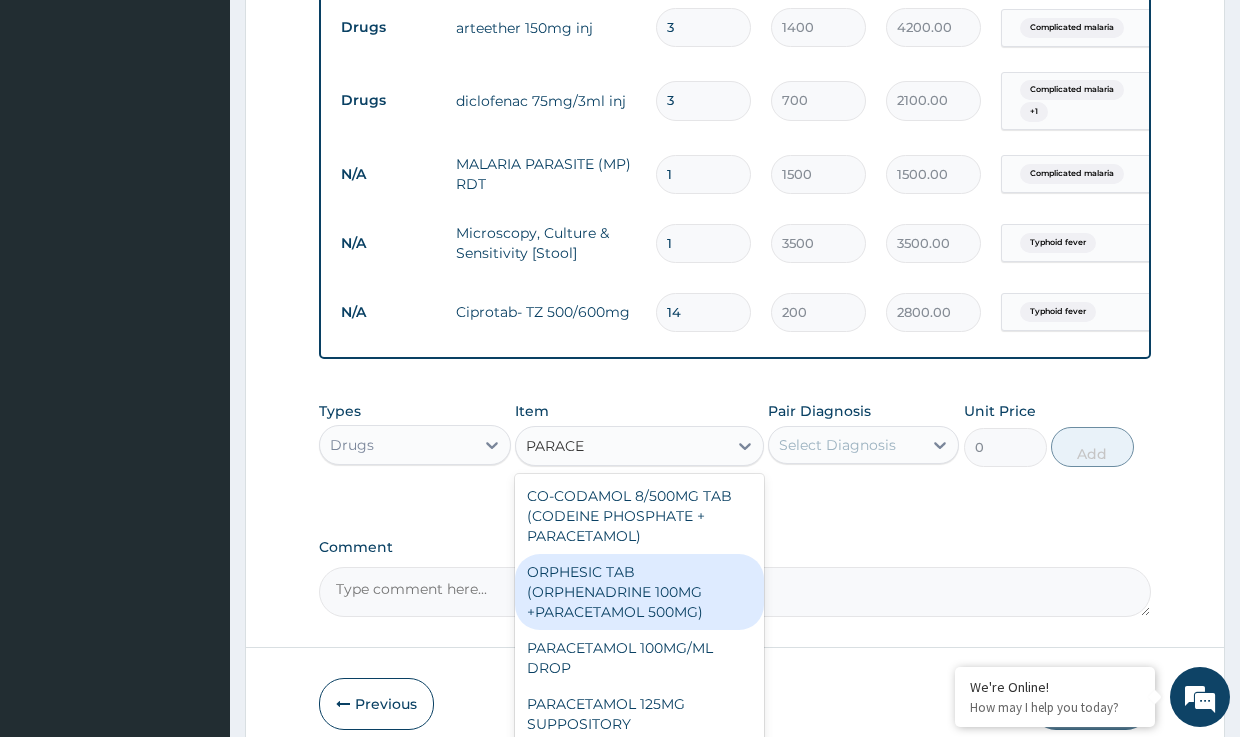 click on "ORPHESIC TAB (ORPHENADRINE 100MG +PARACETAMOL 500MG)" at bounding box center (639, 592) 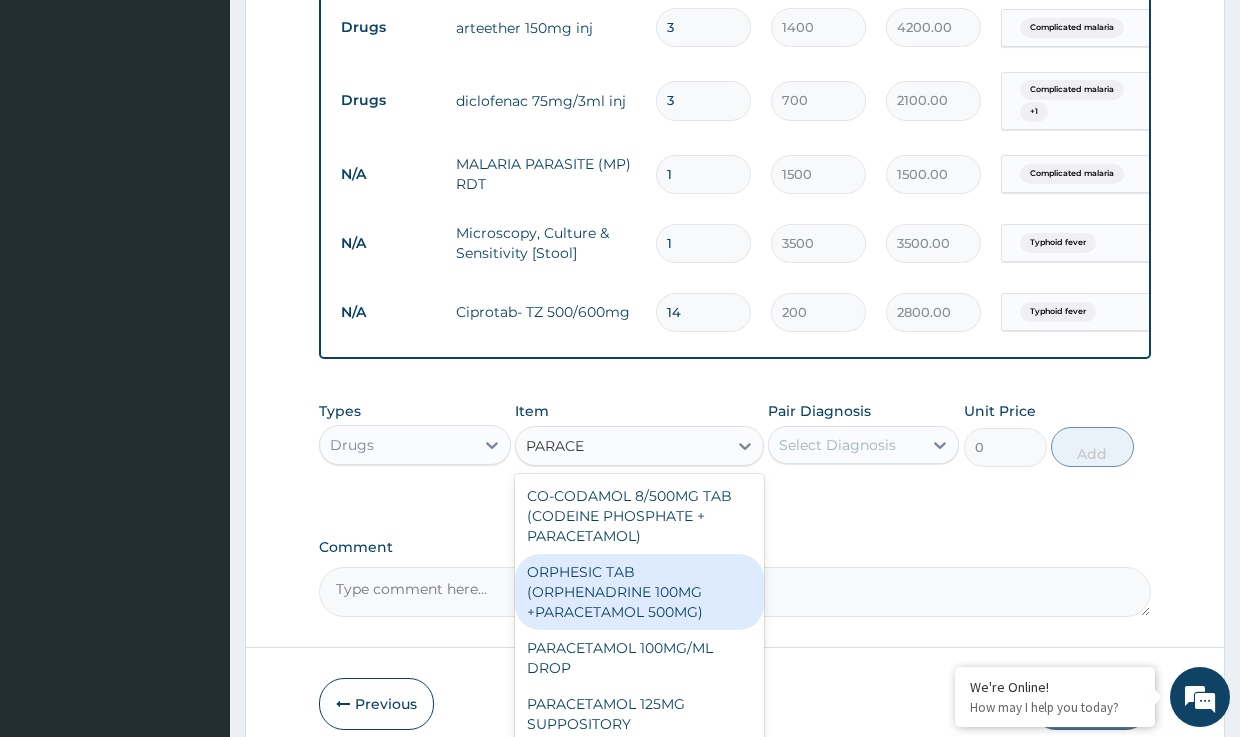 type 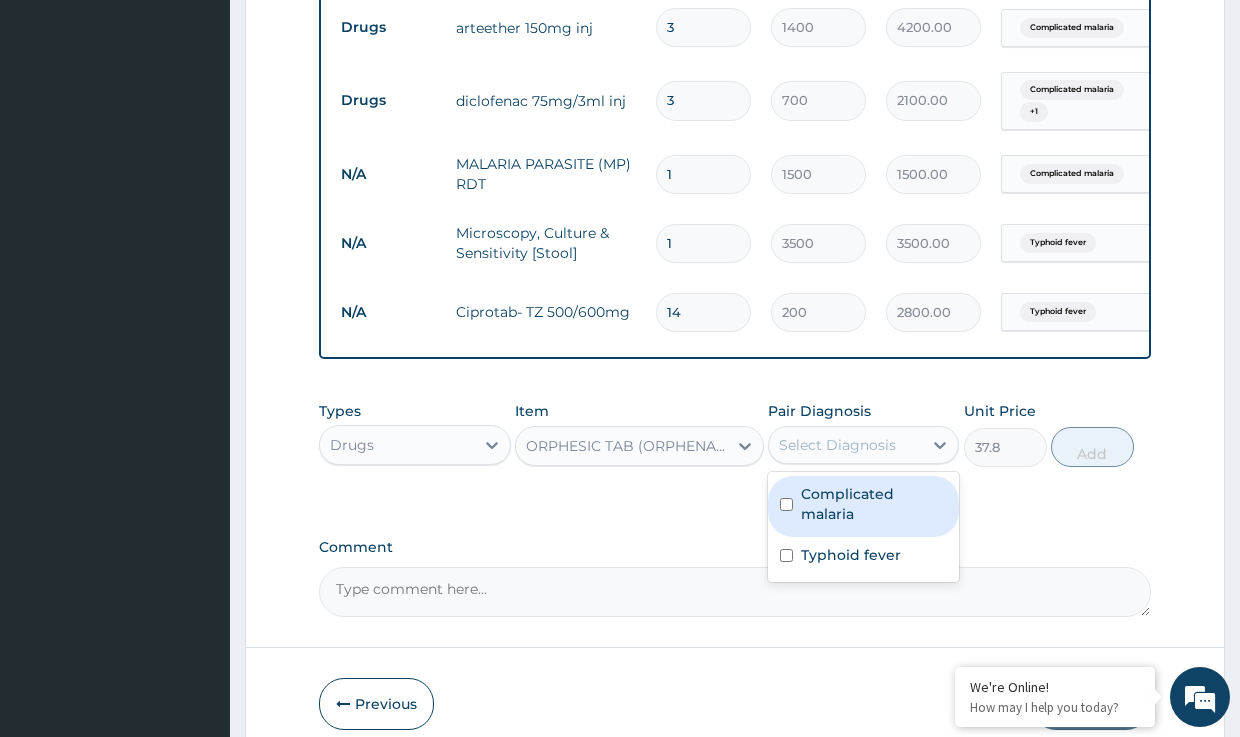 click on "Select Diagnosis" at bounding box center [837, 445] 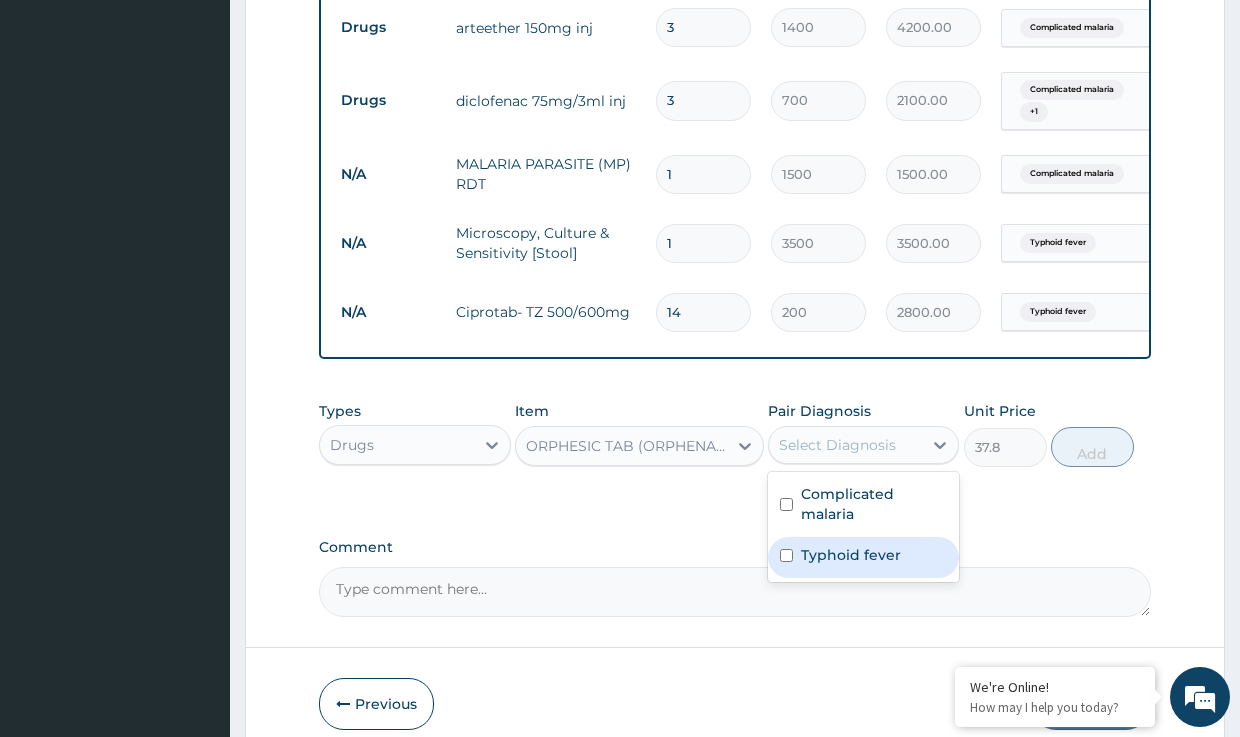 drag, startPoint x: 830, startPoint y: 578, endPoint x: 832, endPoint y: 557, distance: 21.095022 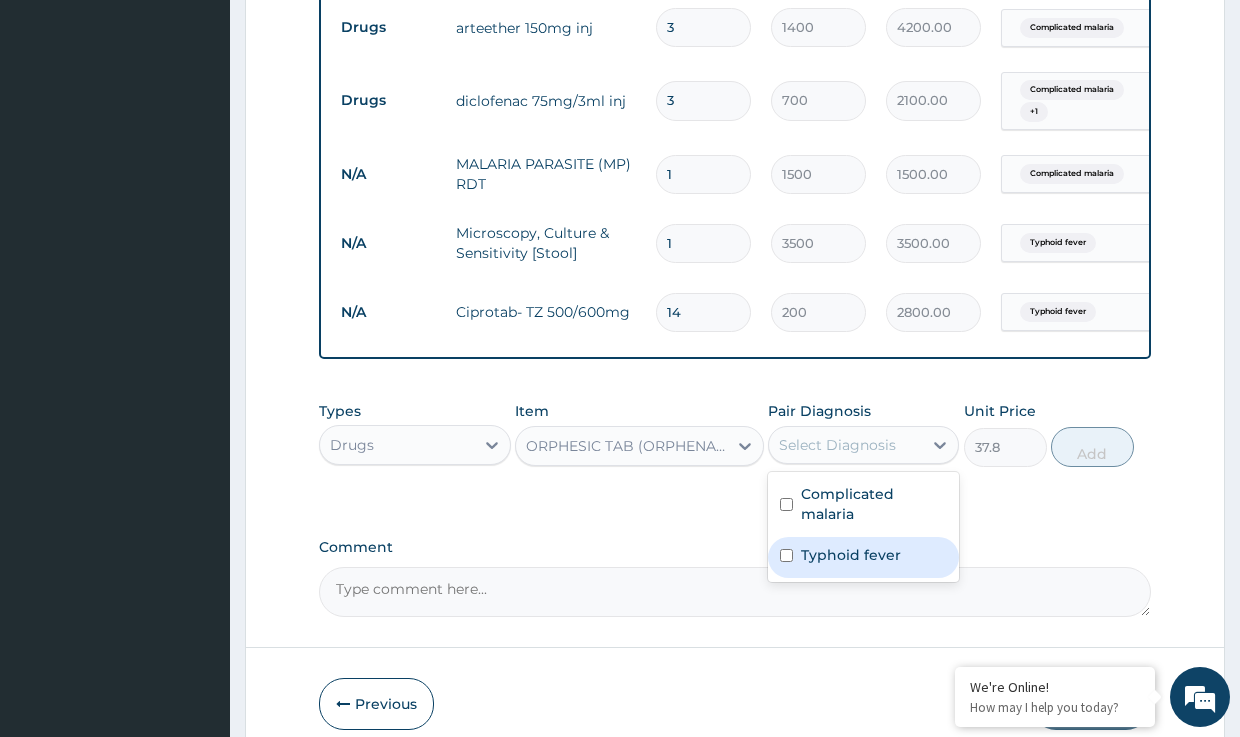 click on "Typhoid fever" at bounding box center (851, 555) 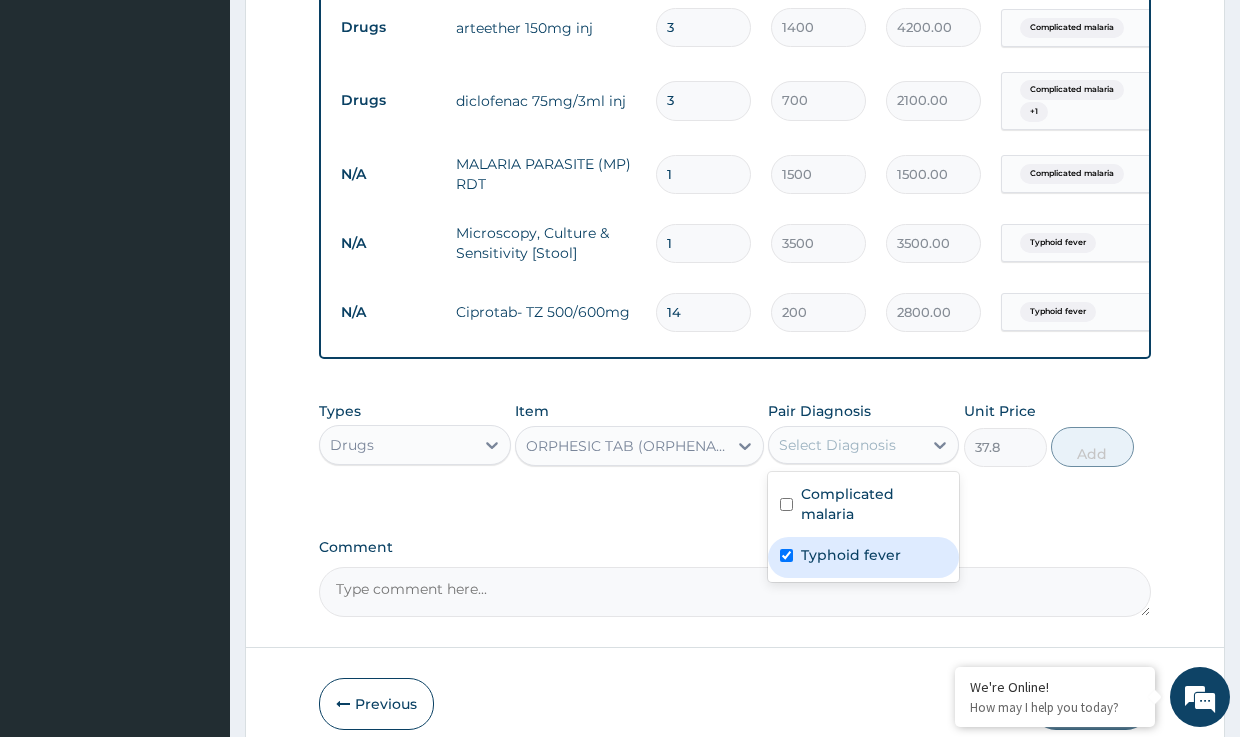 checkbox on "true" 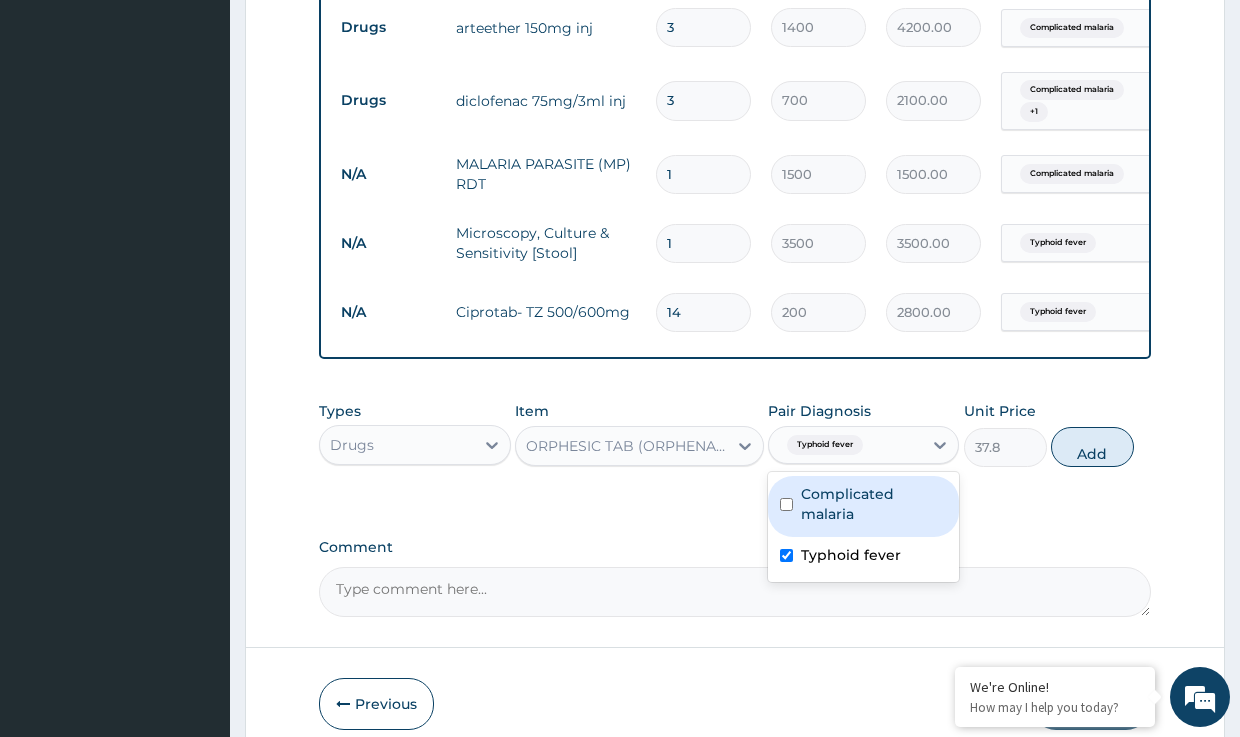click on "Complicated malaria" at bounding box center [874, 504] 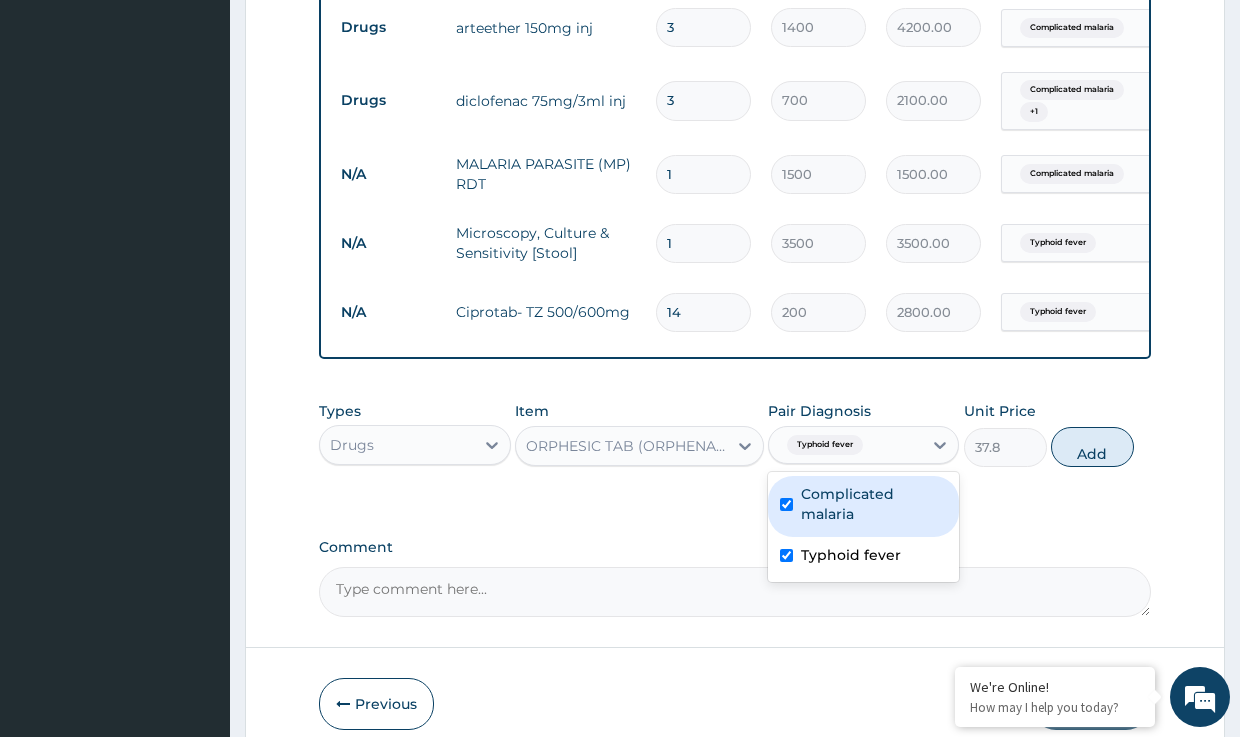 checkbox on "true" 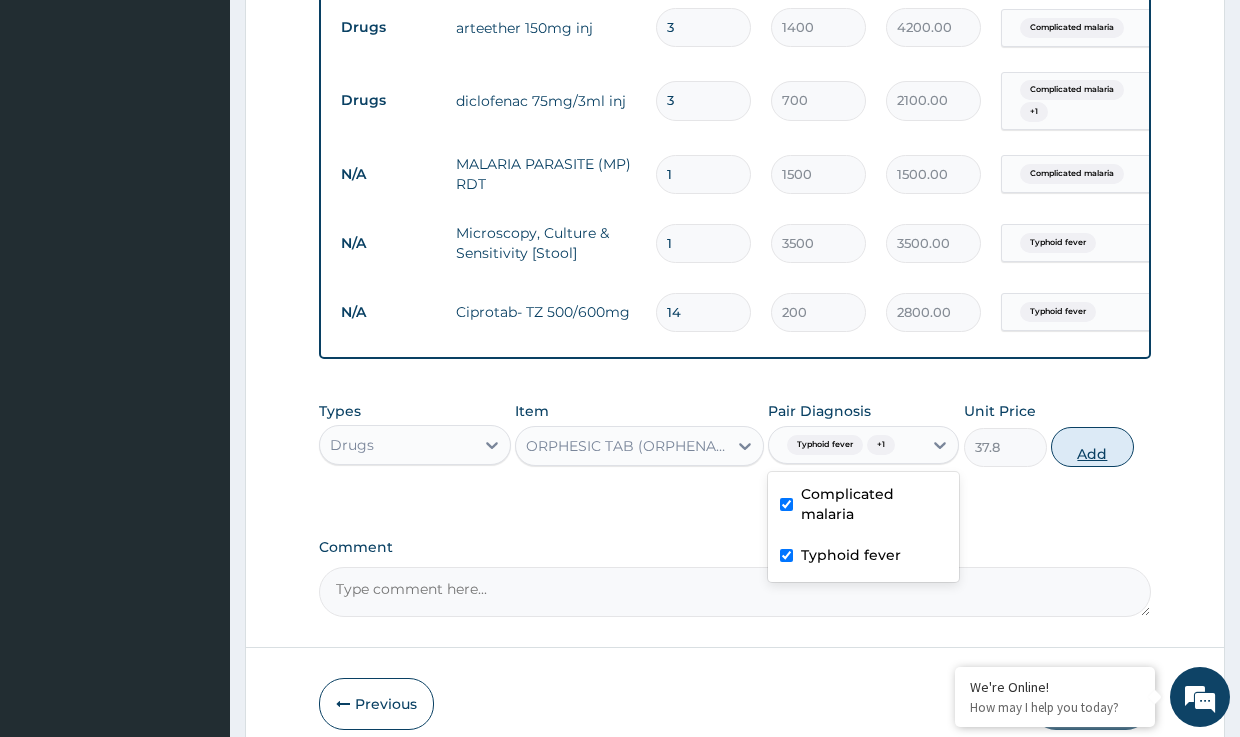 click on "Add" at bounding box center [1092, 447] 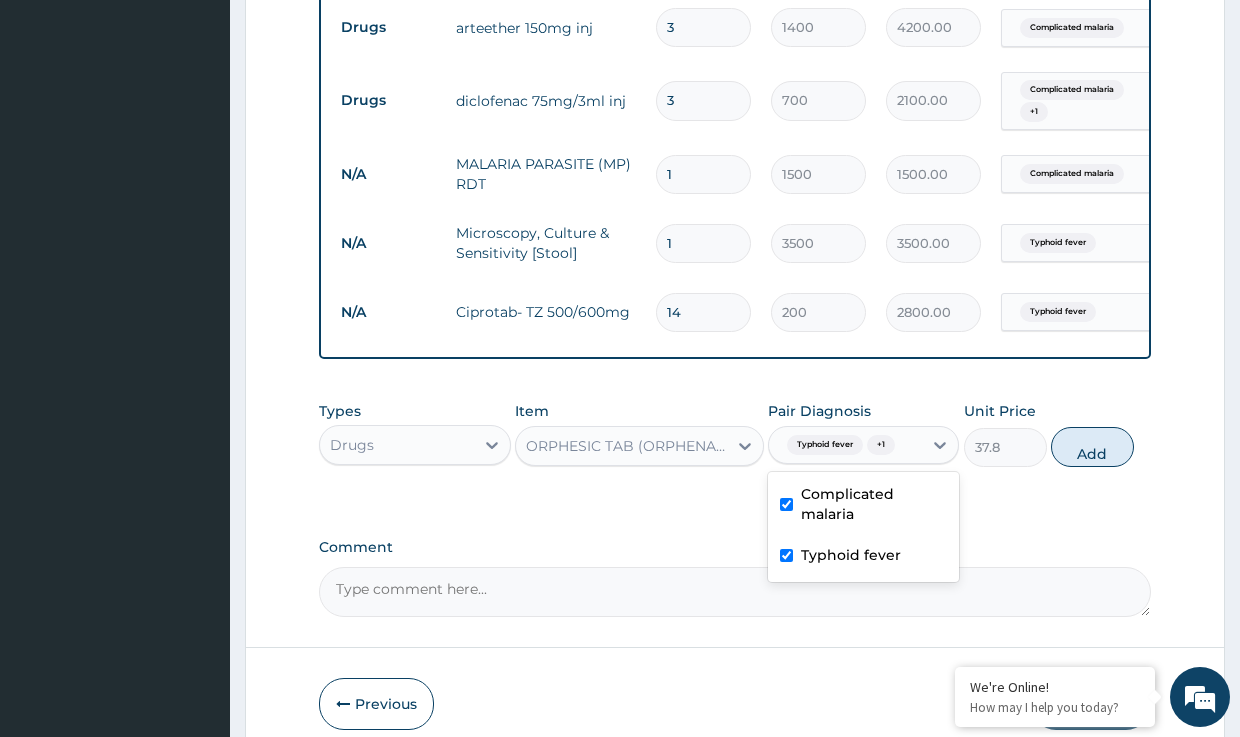 type on "0" 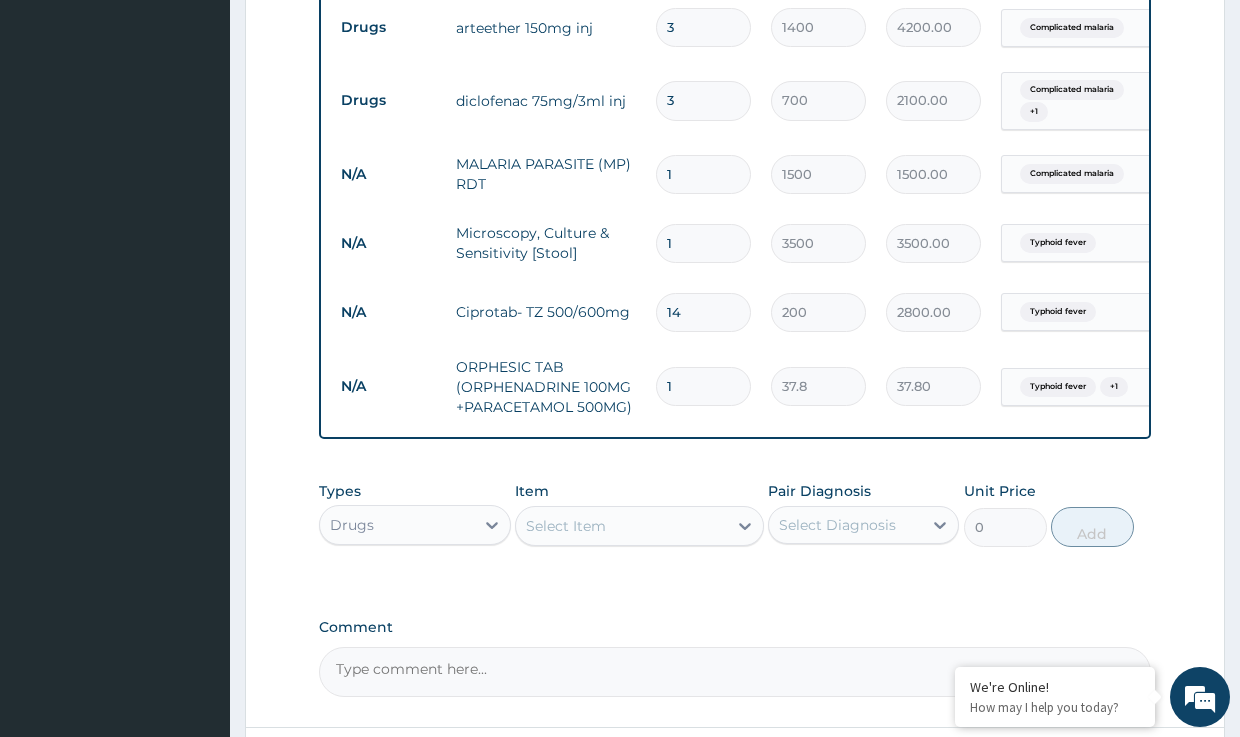 type on "18" 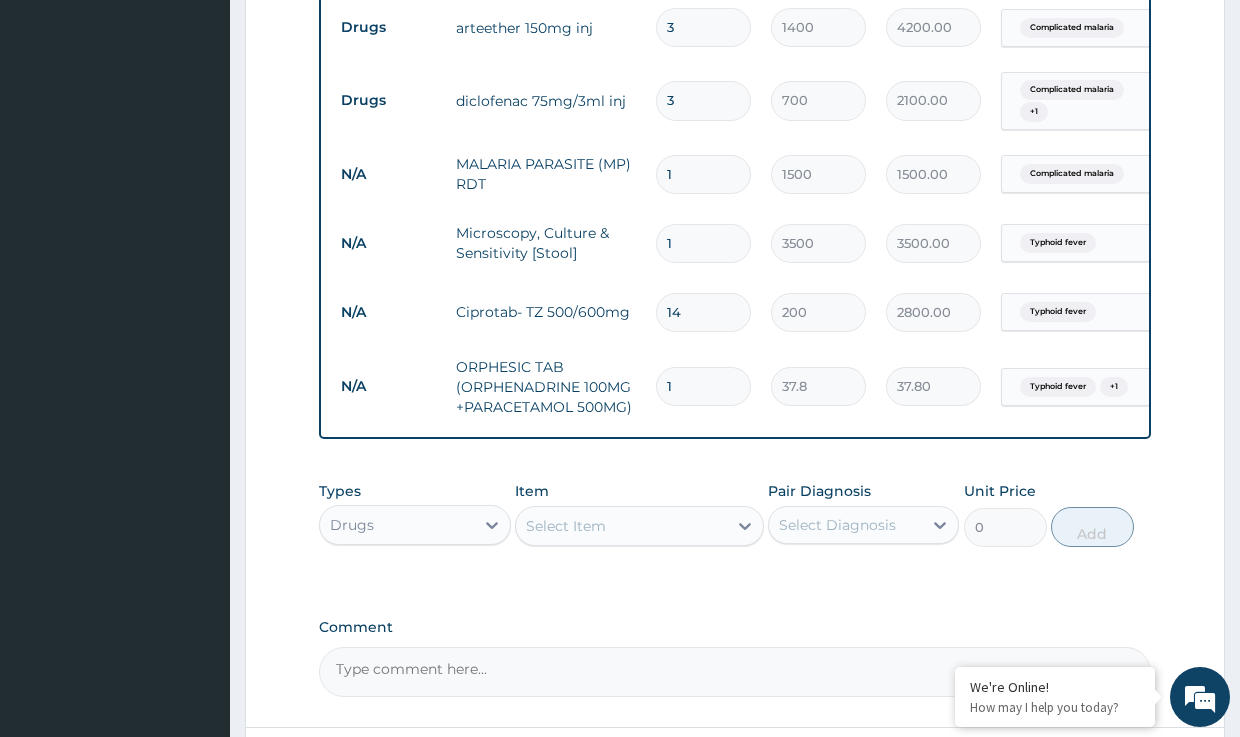 type on "680.40" 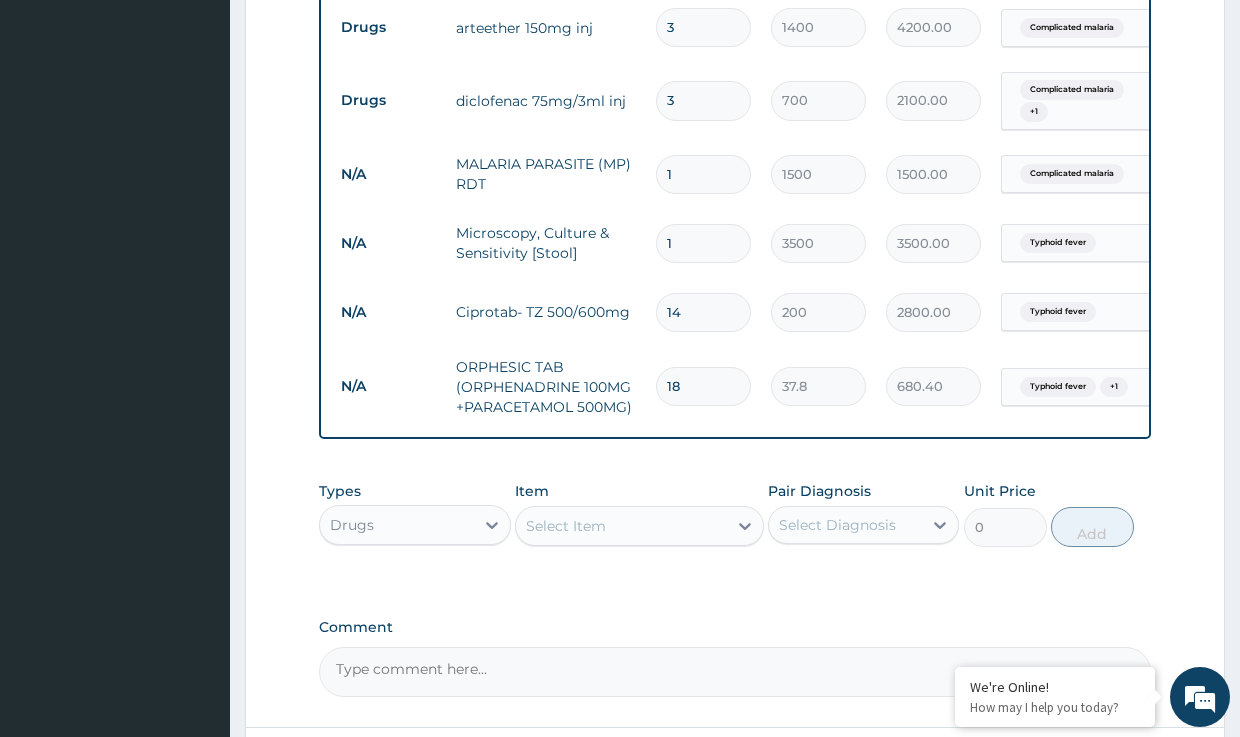 type on "18" 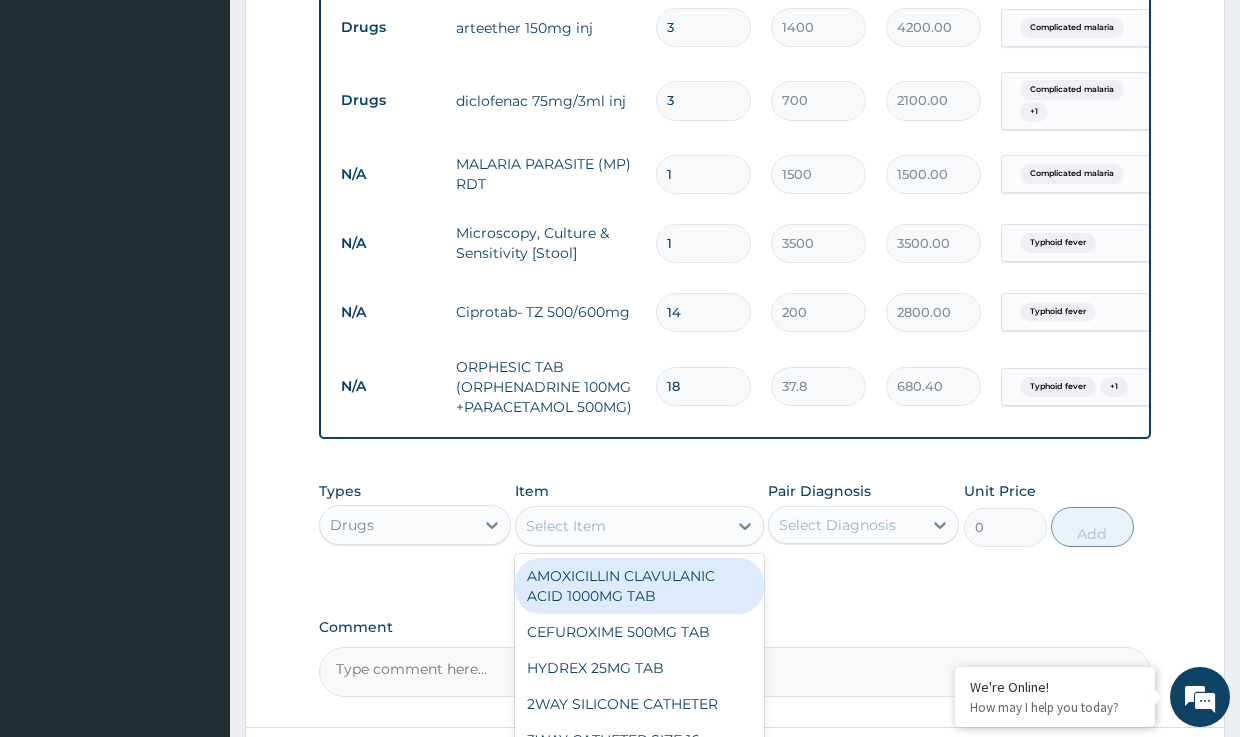 click on "Select Item" at bounding box center [566, 526] 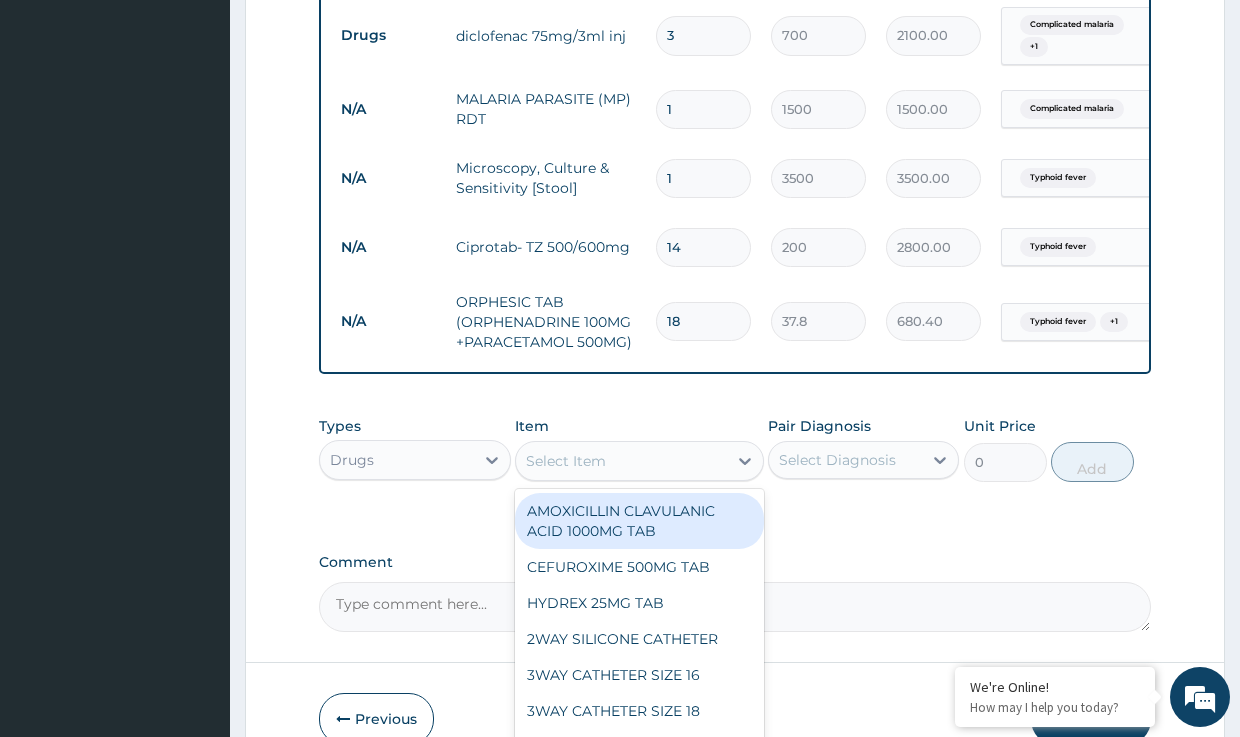 scroll, scrollTop: 1051, scrollLeft: 0, axis: vertical 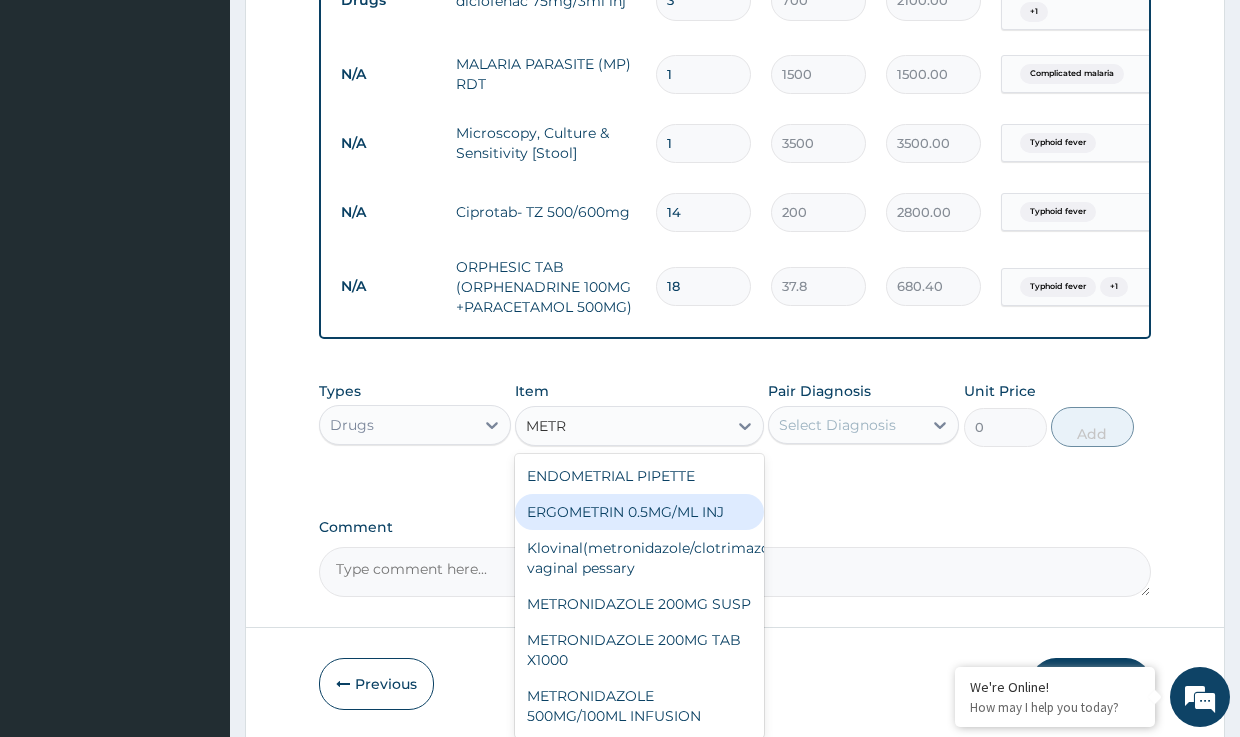 type on "METRO" 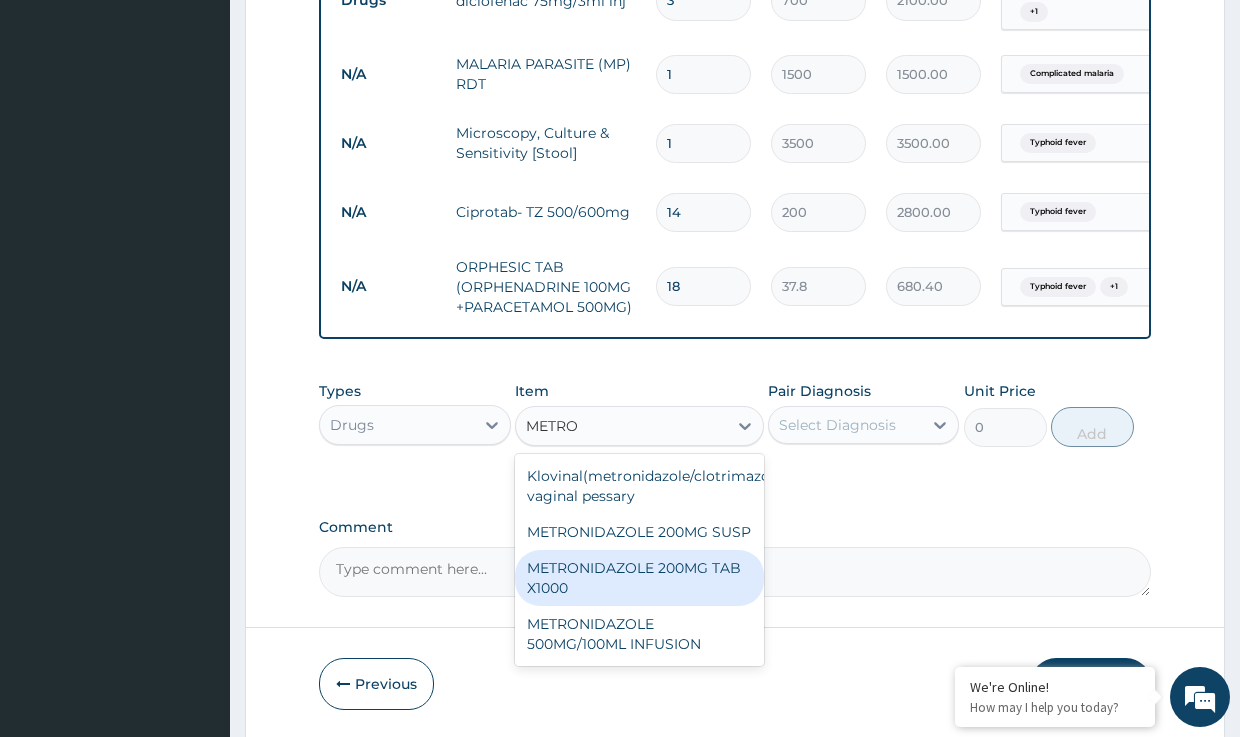 click on "METRONIDAZOLE 200MG TAB X1000" at bounding box center [639, 578] 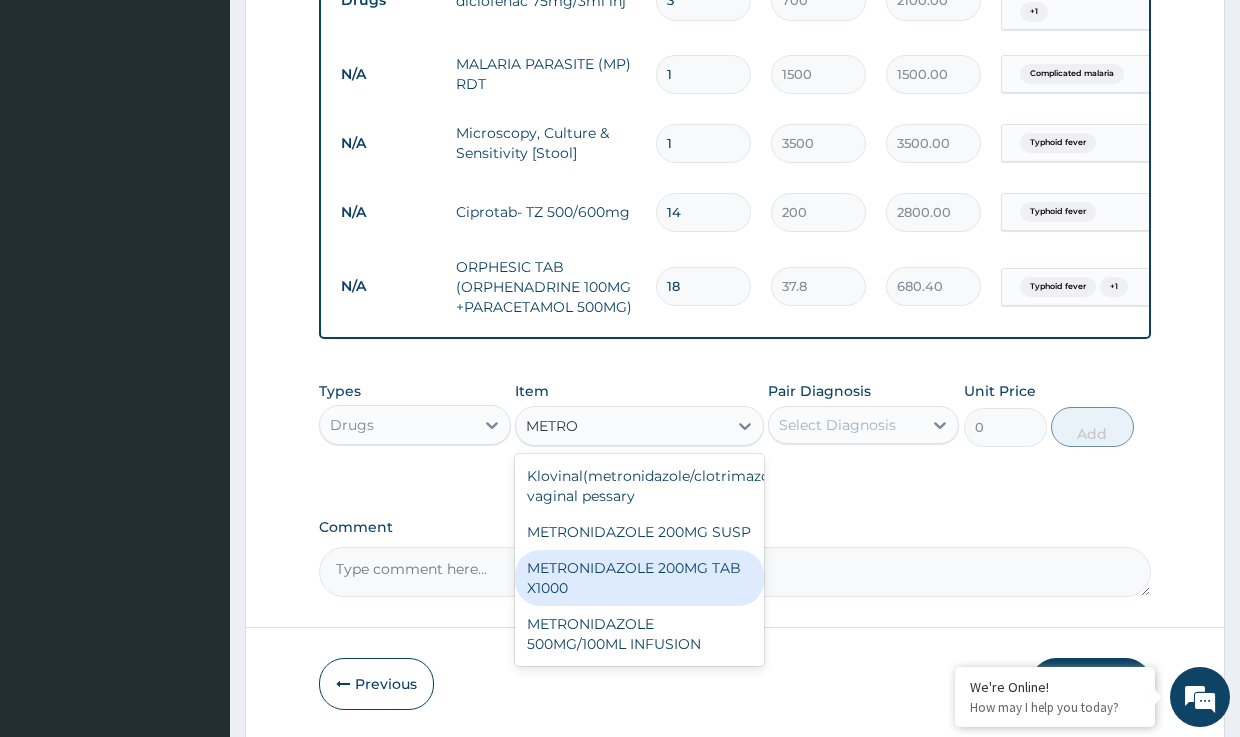 type 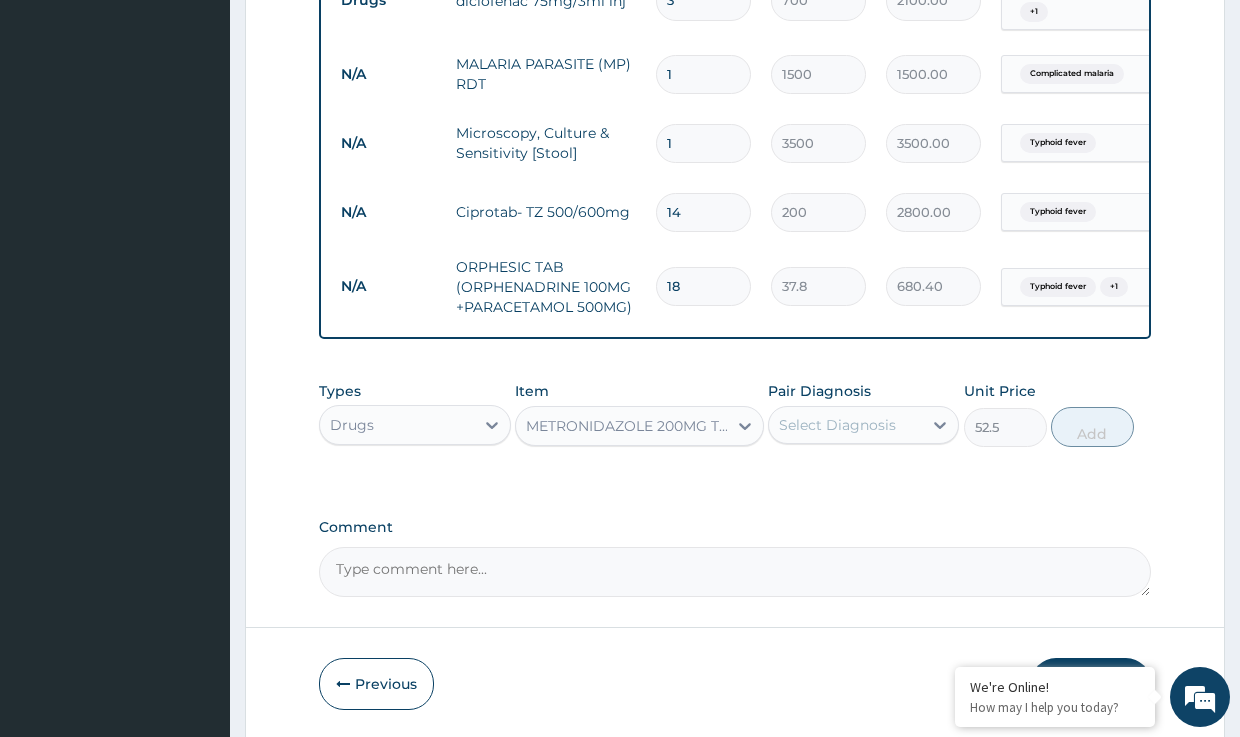 click on "Select Diagnosis" at bounding box center [837, 425] 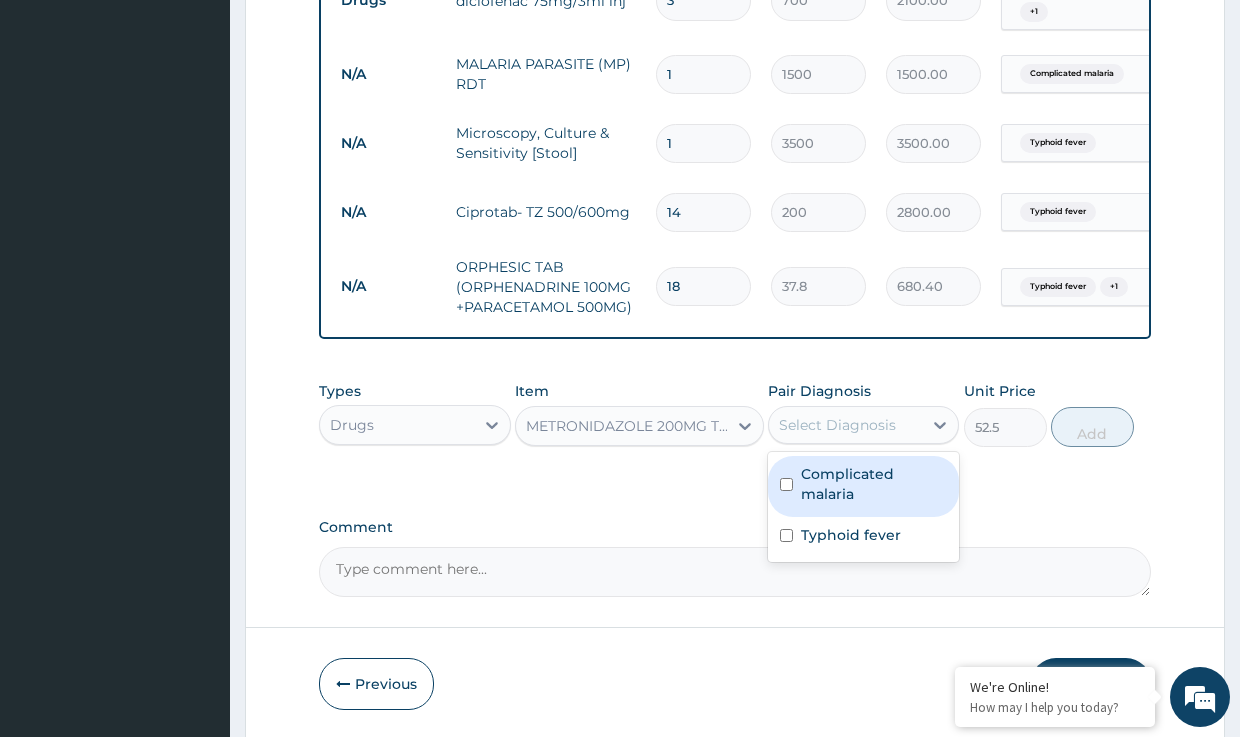 click on "Complicated malaria" at bounding box center (874, 484) 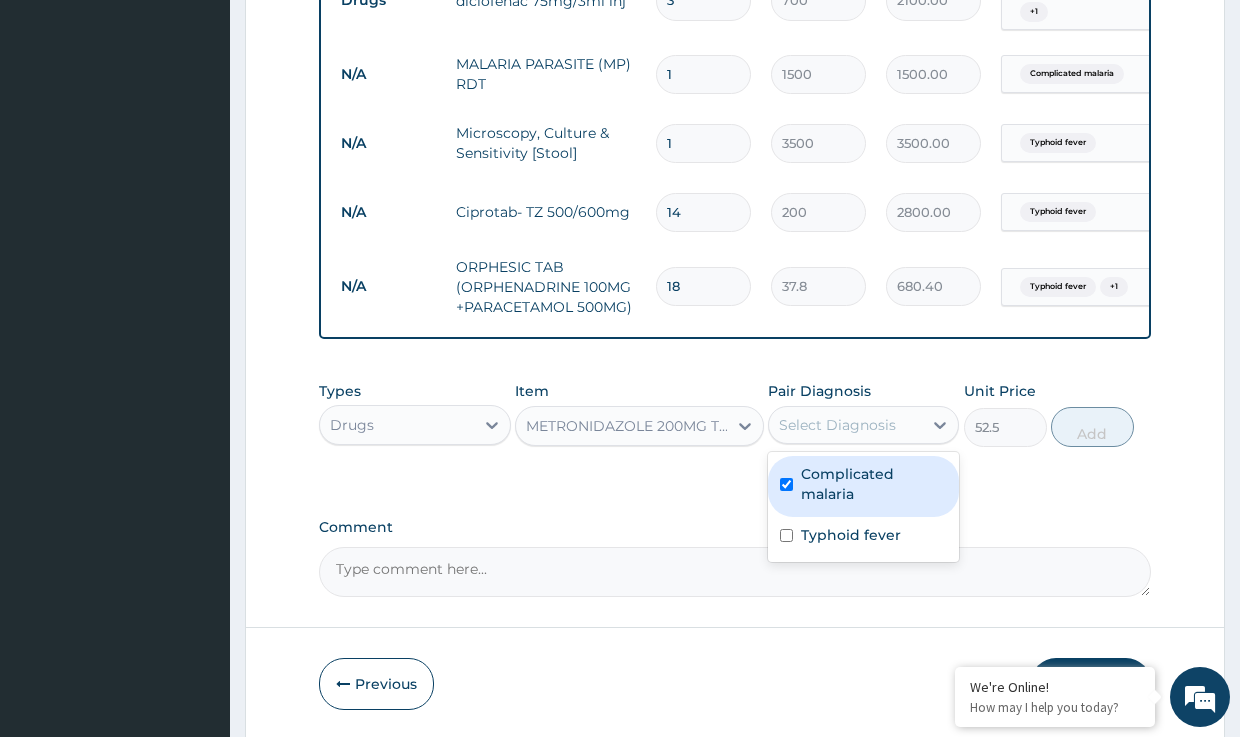 checkbox on "true" 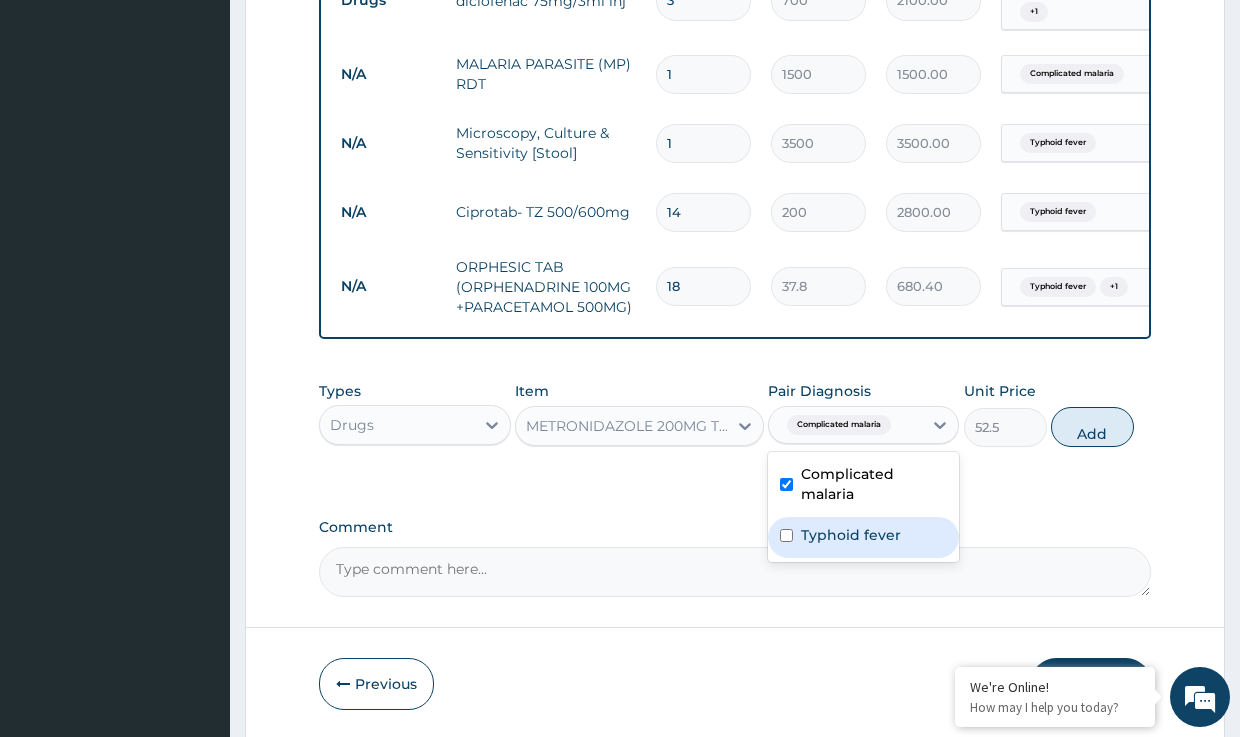 click on "Typhoid fever" at bounding box center (851, 535) 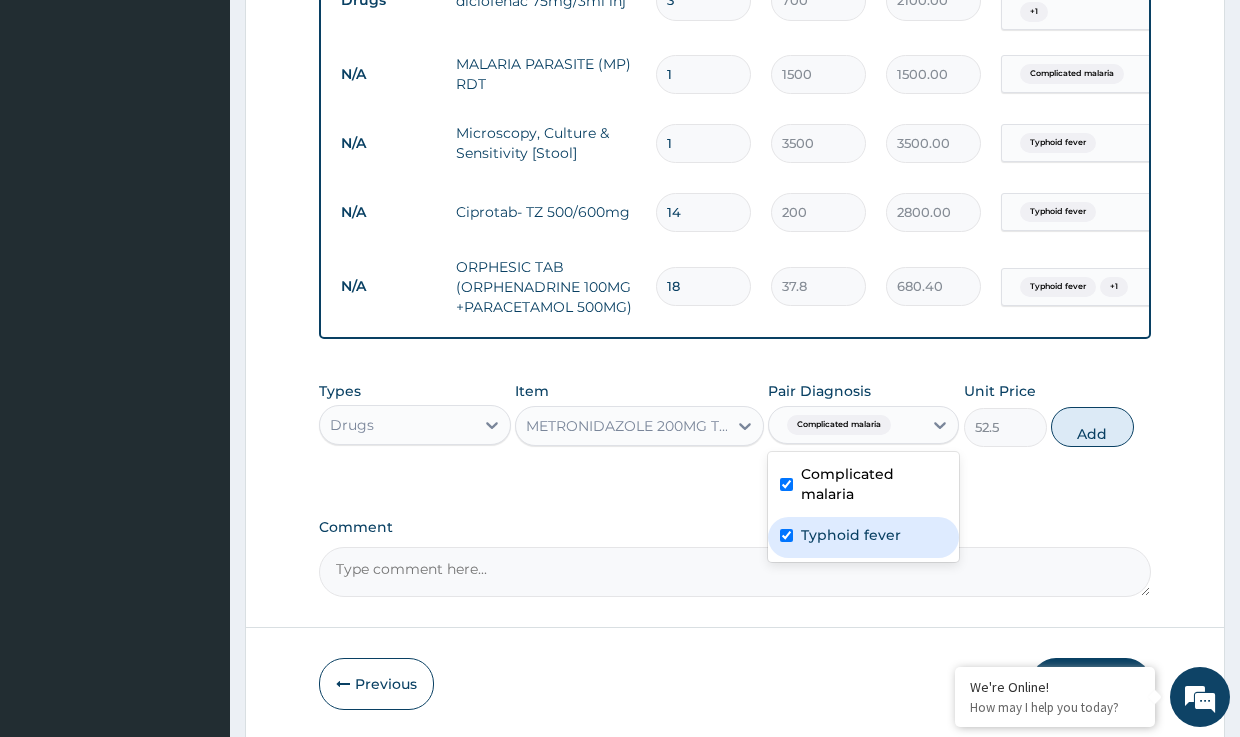 checkbox on "true" 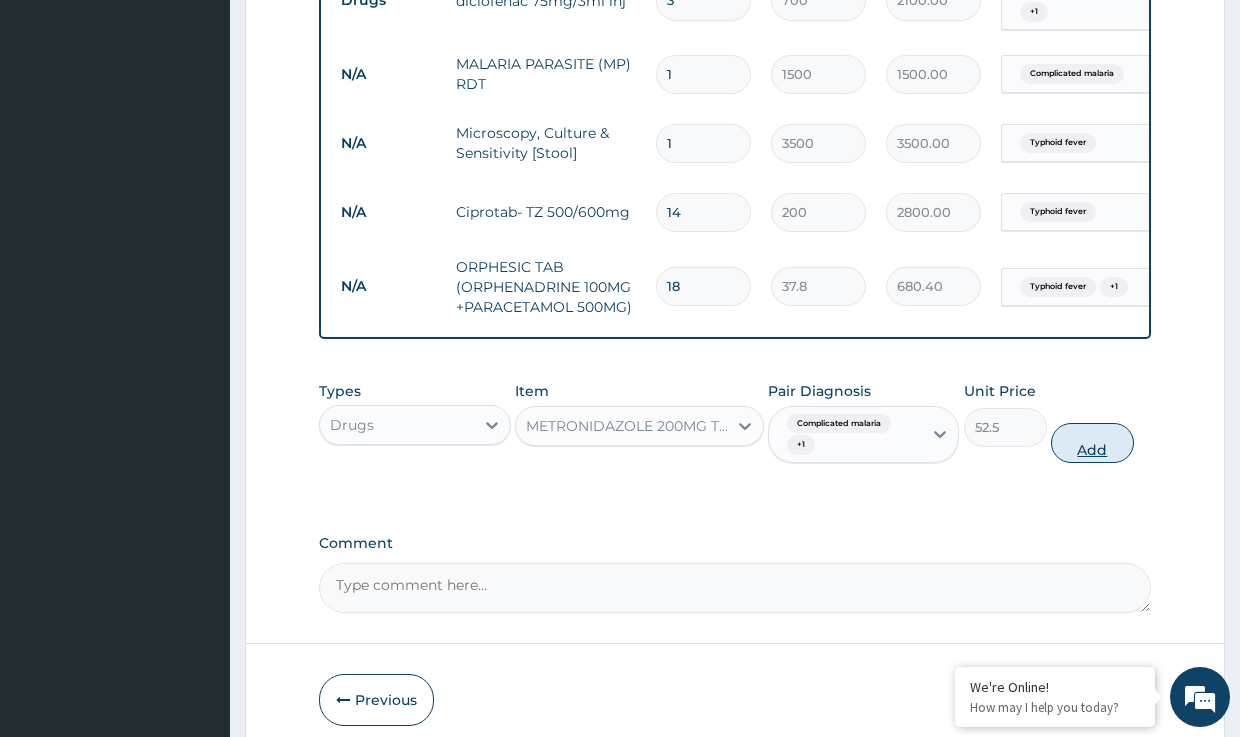 click on "Add" at bounding box center [1092, 443] 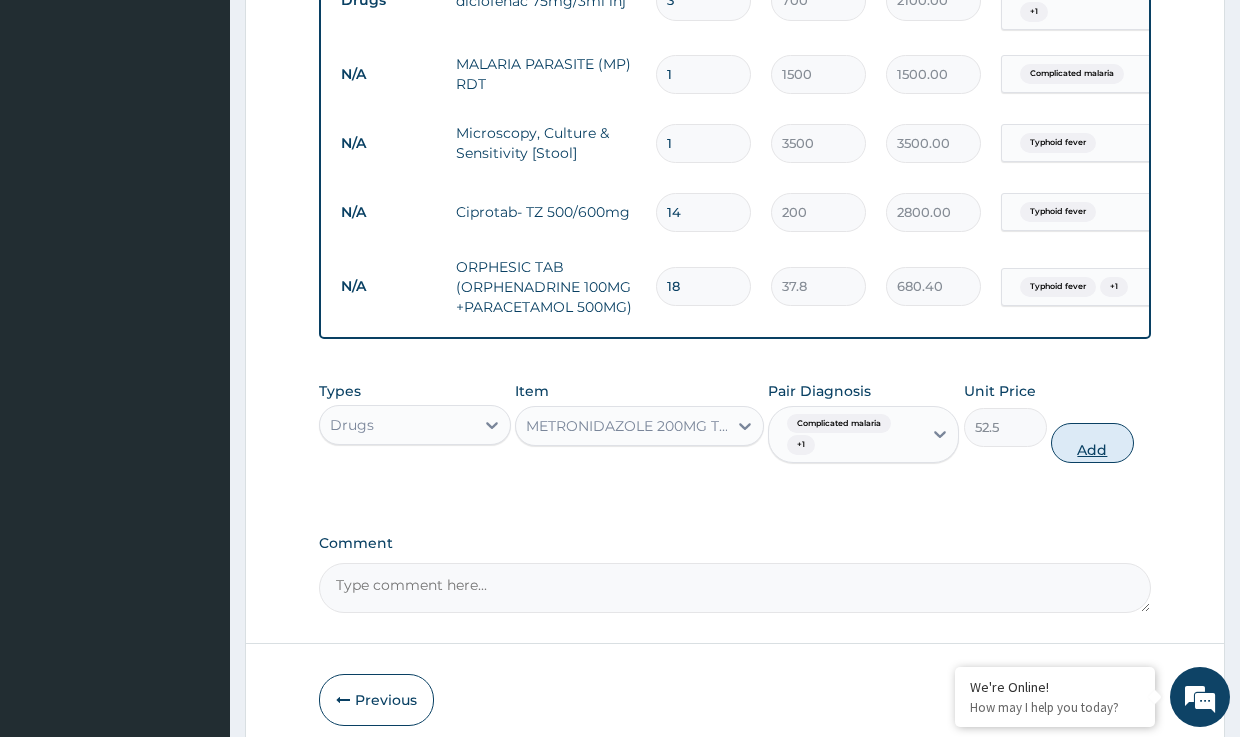 type on "0" 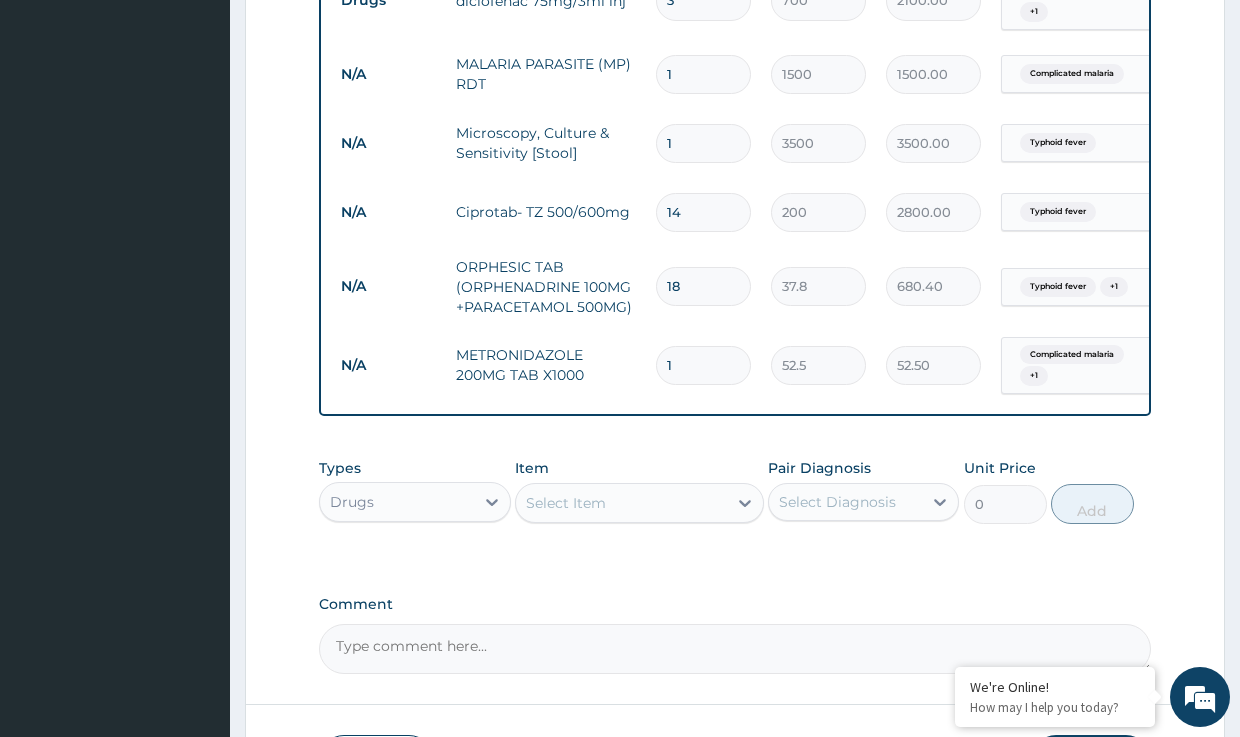 drag, startPoint x: 687, startPoint y: 367, endPoint x: 641, endPoint y: 366, distance: 46.010868 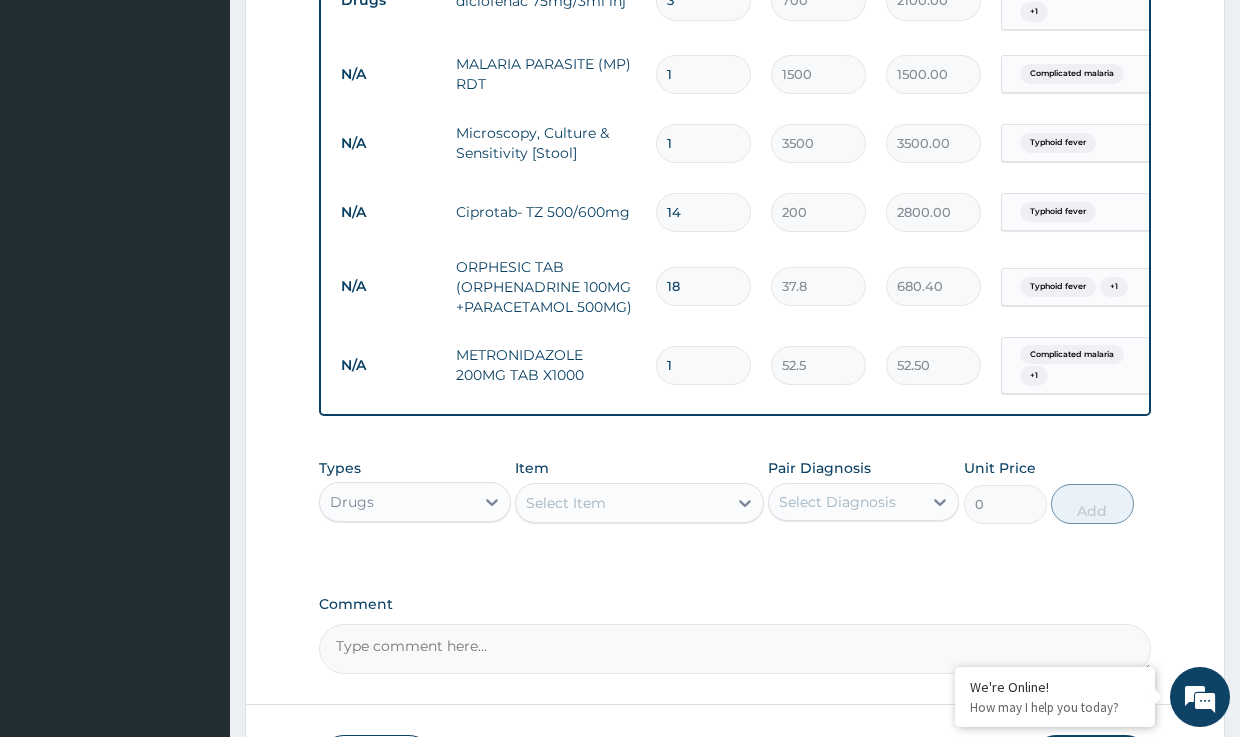 click on "N/A METRONIDAZOLE 200MG TAB X1000 1 52.5 52.50 Complicated malaria  + 1 Delete" at bounding box center [821, 366] 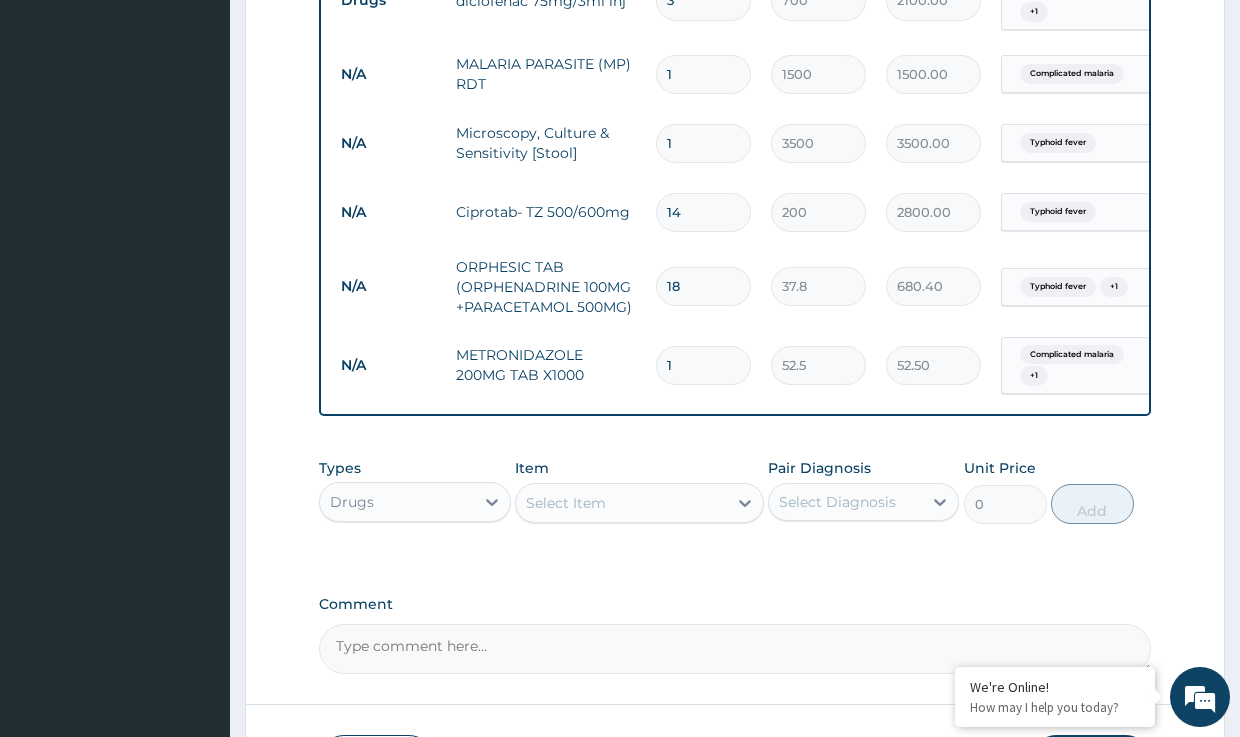 type on "4" 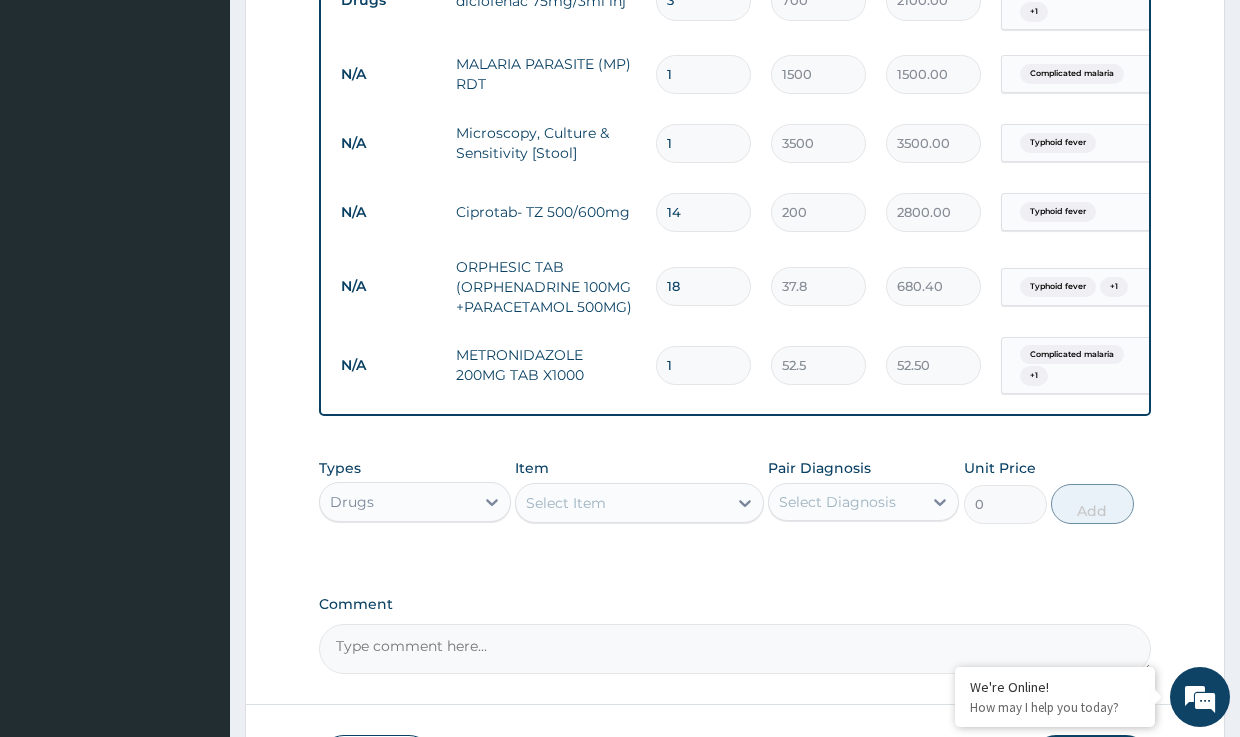 type on "210.00" 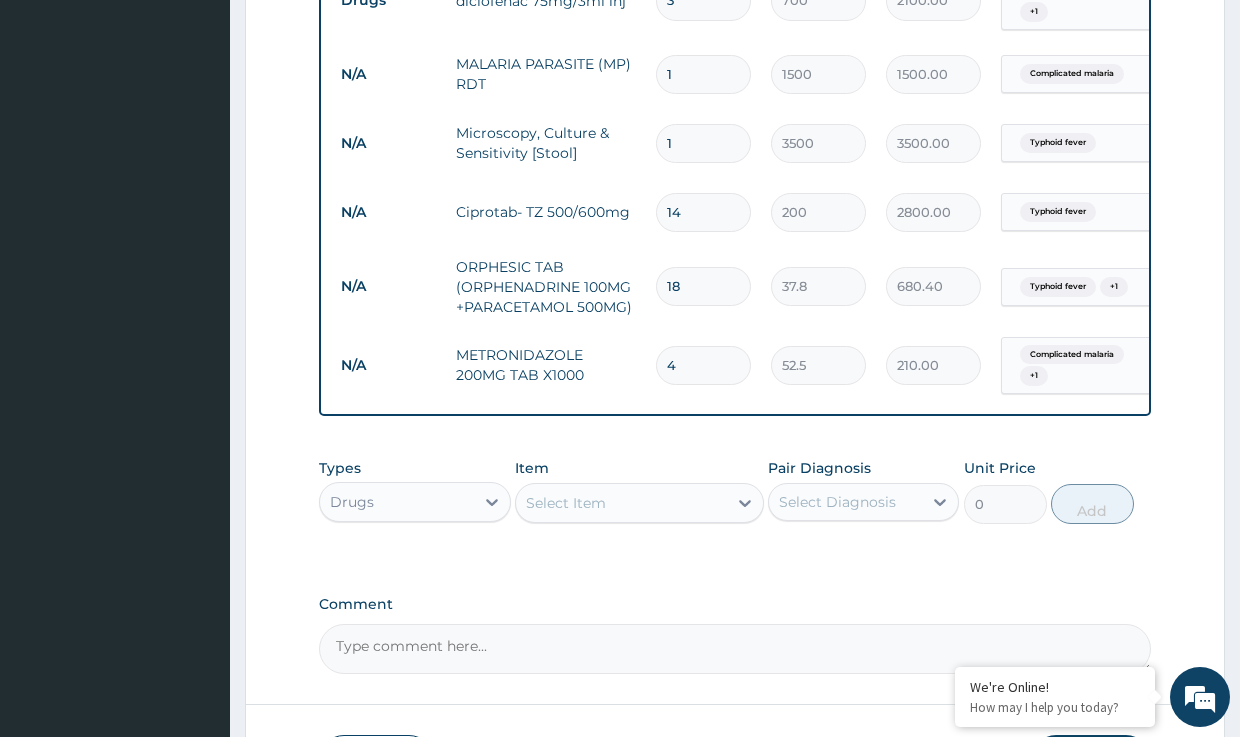 type on "42" 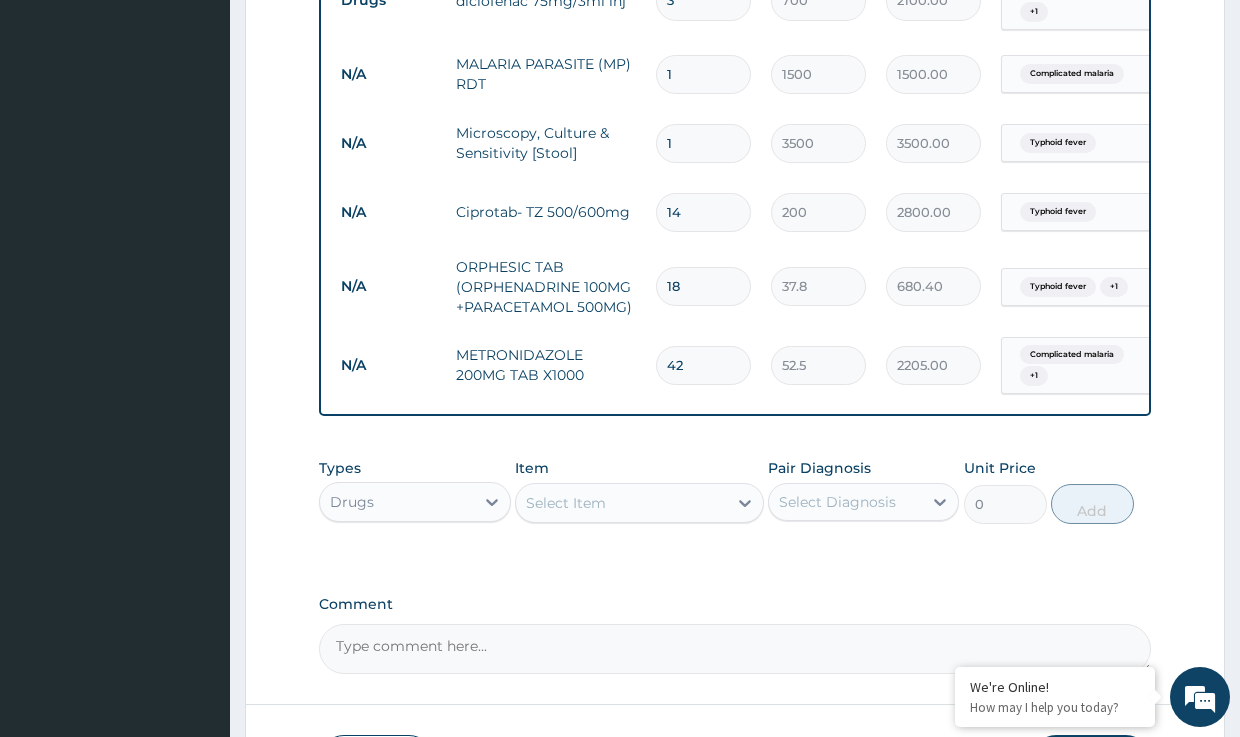 type on "43" 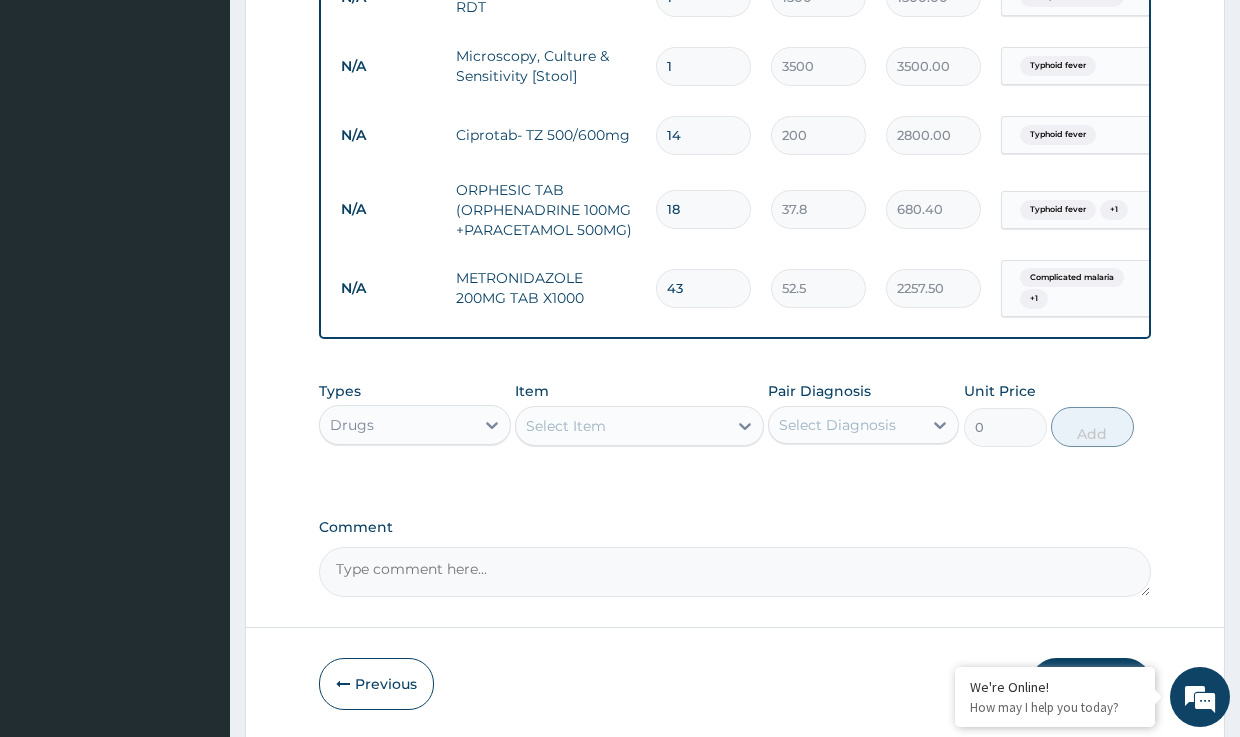 scroll, scrollTop: 1215, scrollLeft: 0, axis: vertical 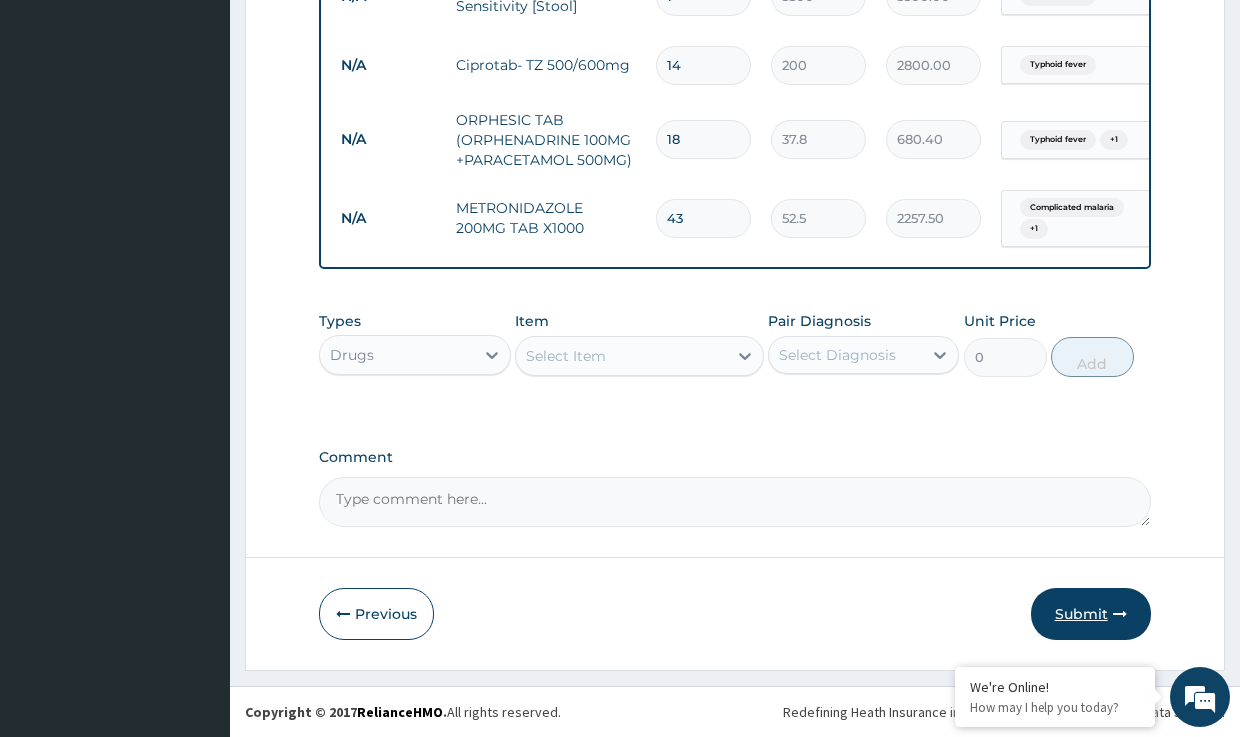 type on "43" 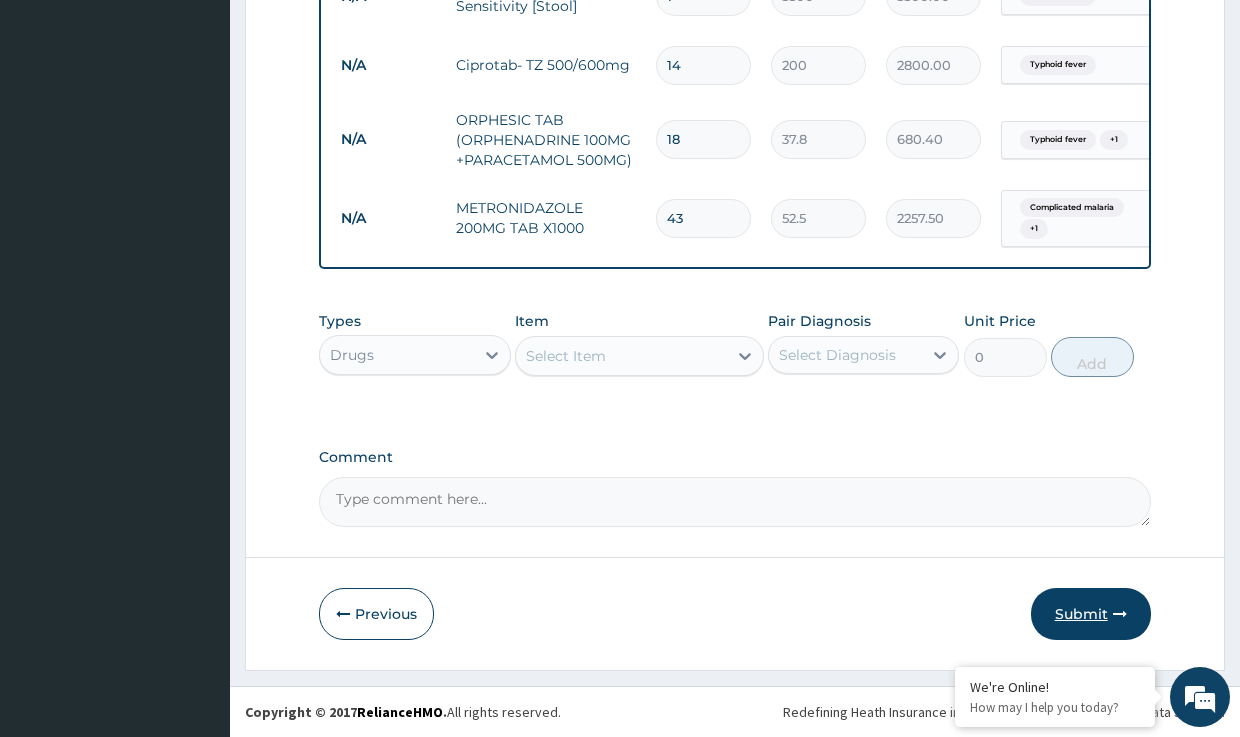 click on "Submit" at bounding box center (1091, 614) 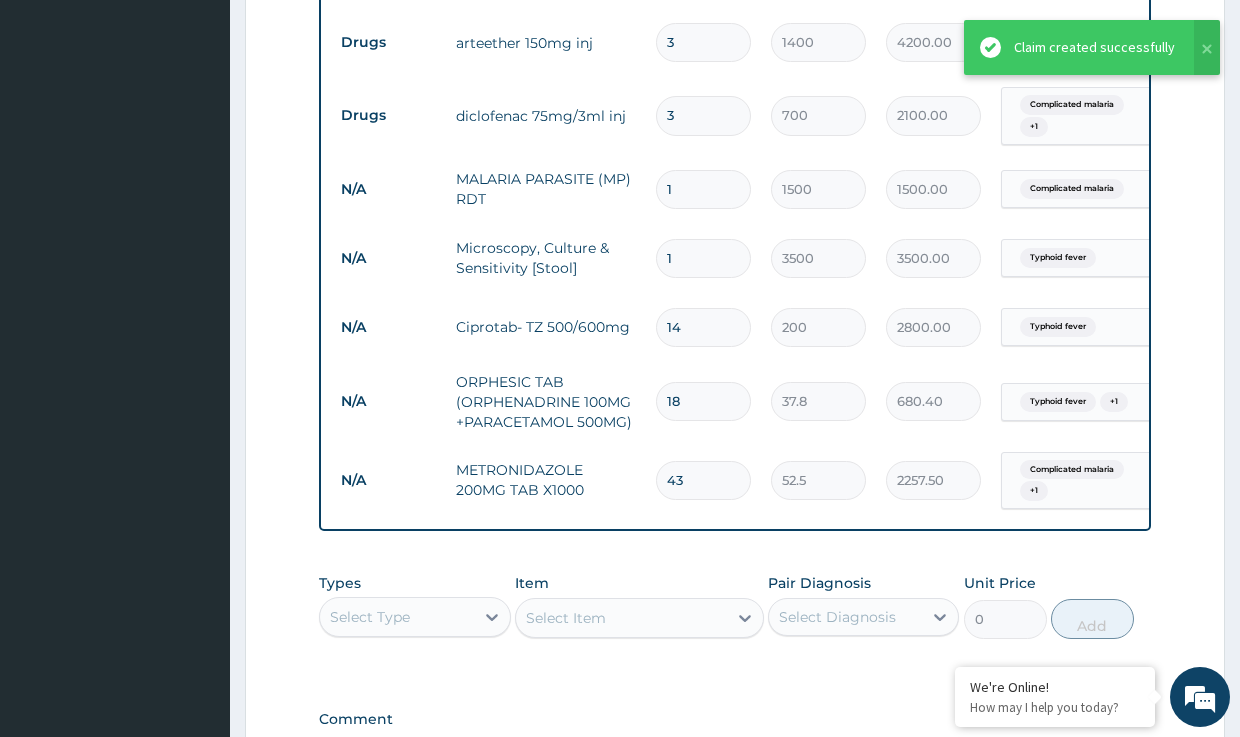 scroll, scrollTop: 915, scrollLeft: 0, axis: vertical 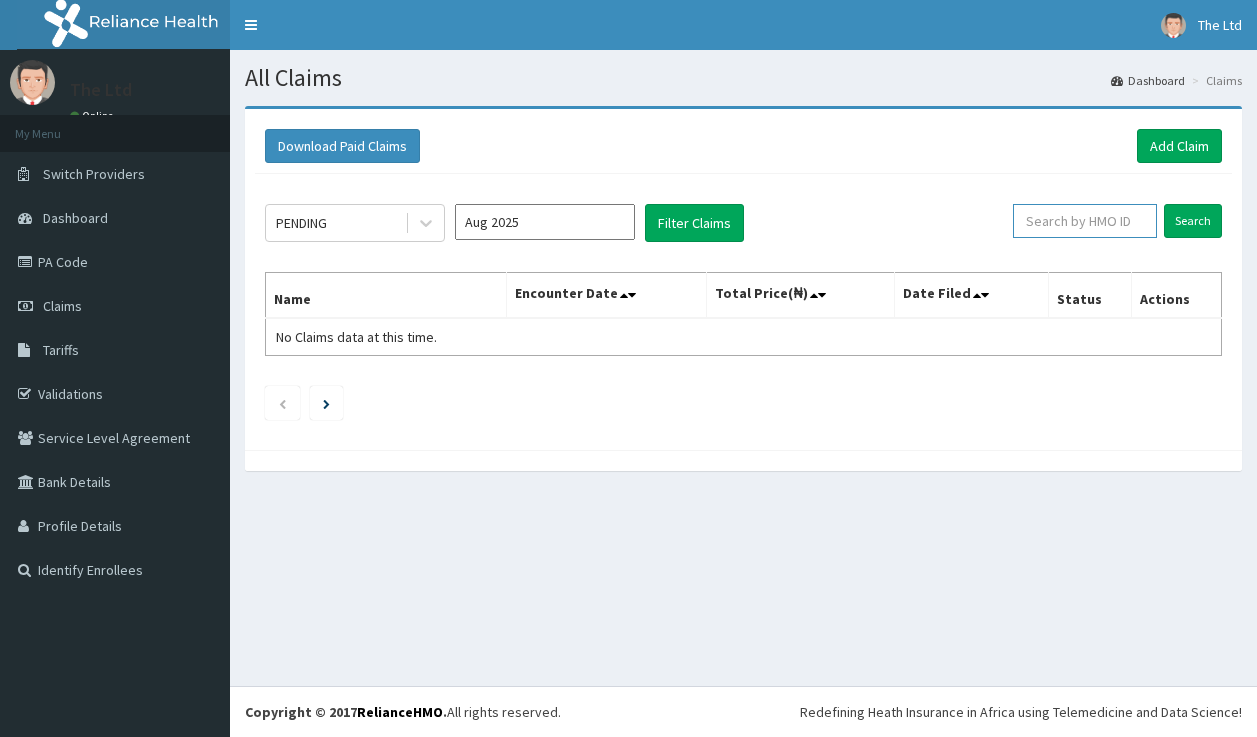 click at bounding box center (1085, 221) 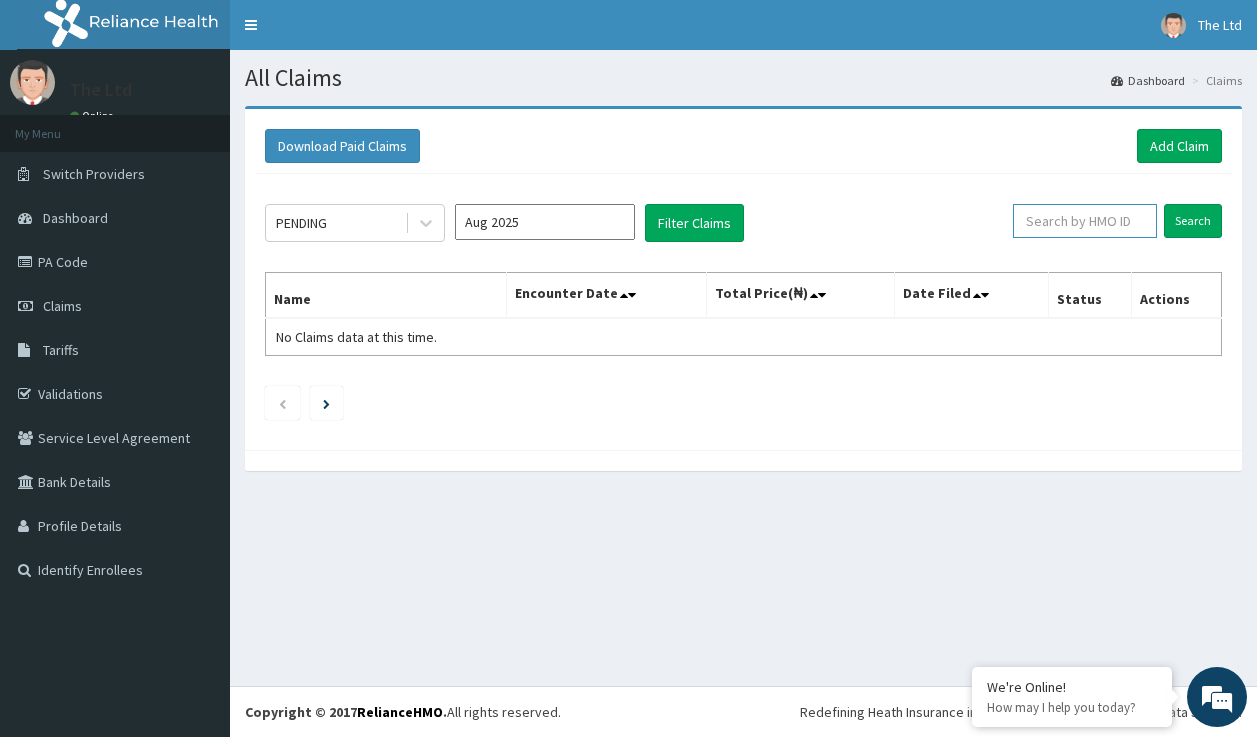 scroll, scrollTop: 0, scrollLeft: 0, axis: both 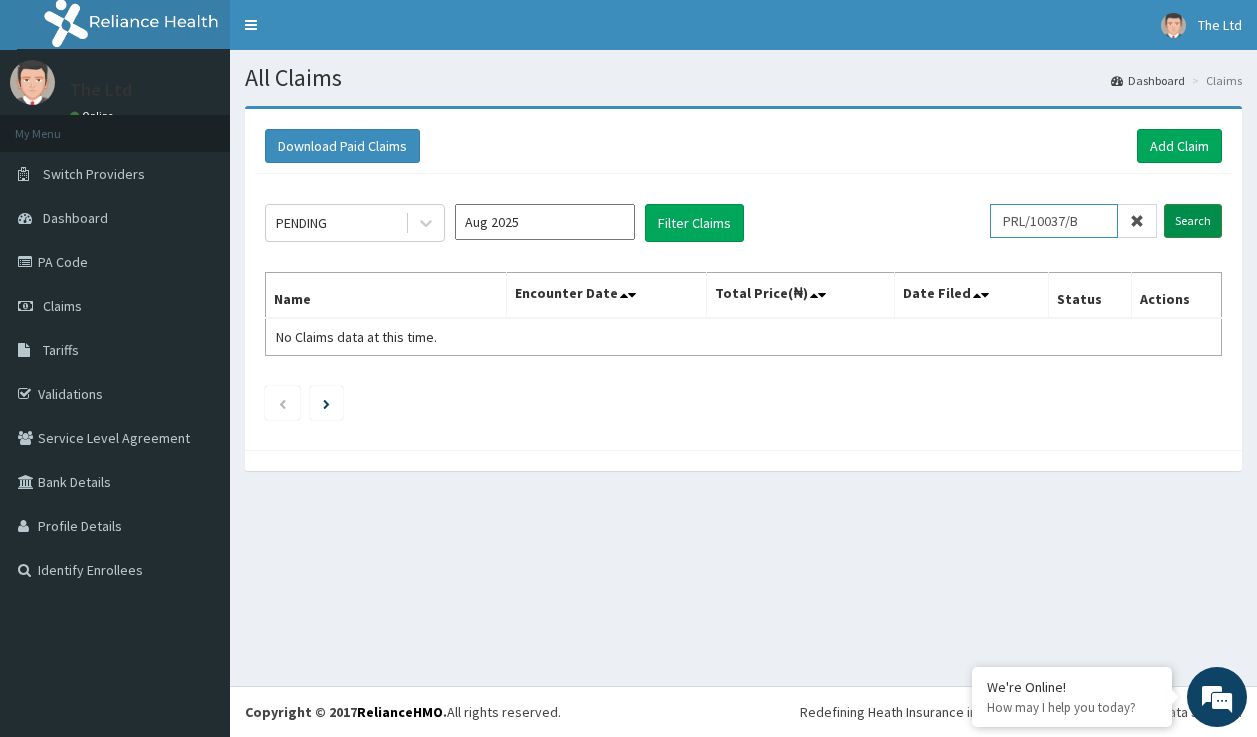 type on "PRL/10037/B" 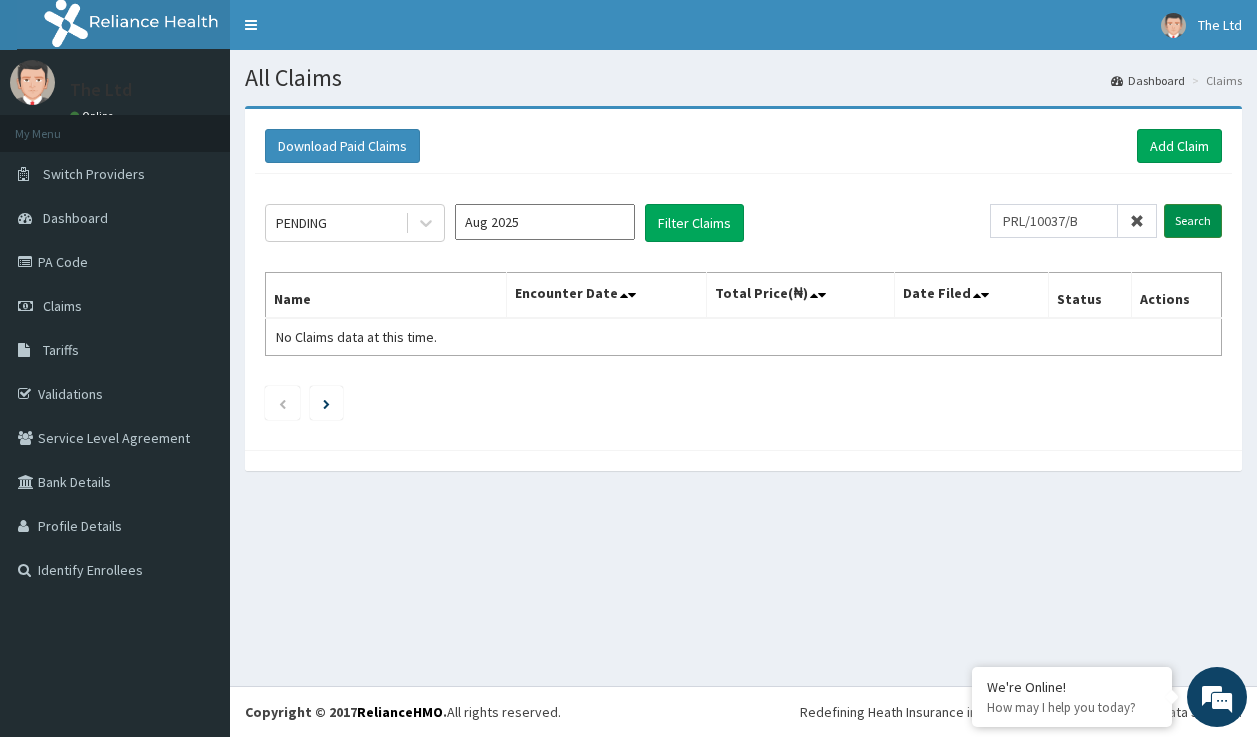 click on "Search" at bounding box center [1193, 221] 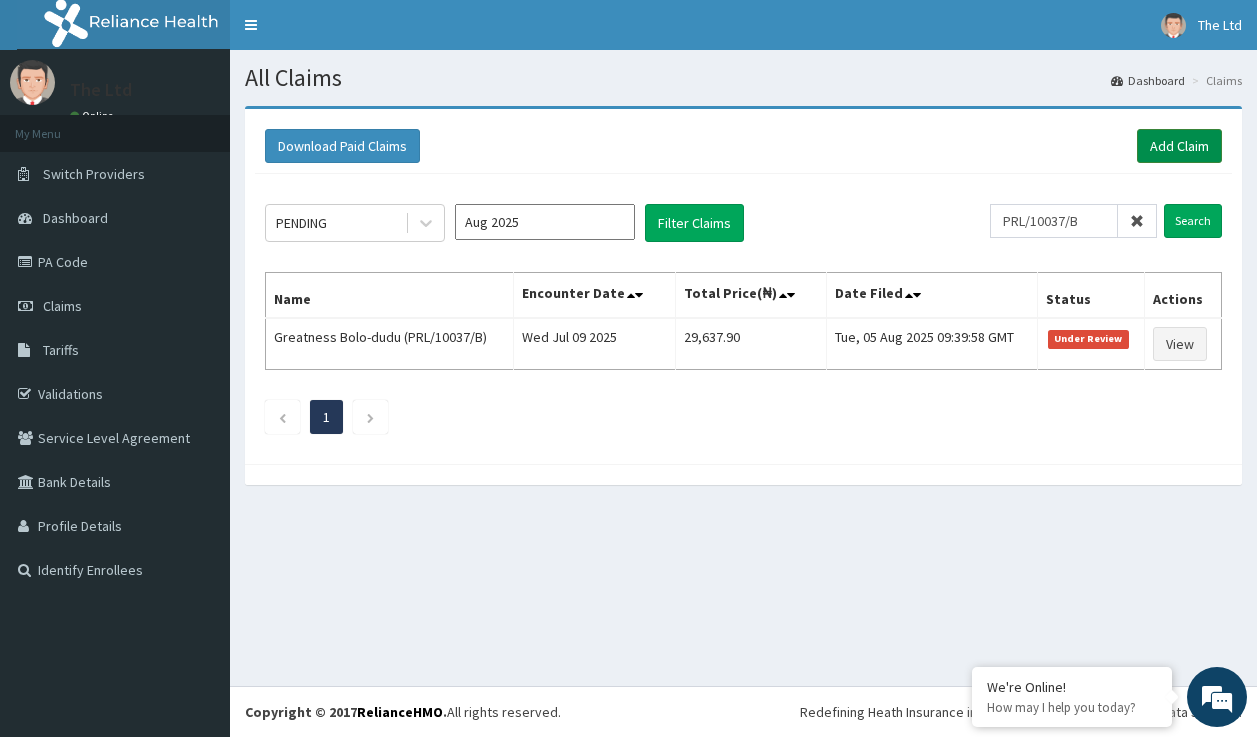 click on "Add Claim" at bounding box center [1179, 146] 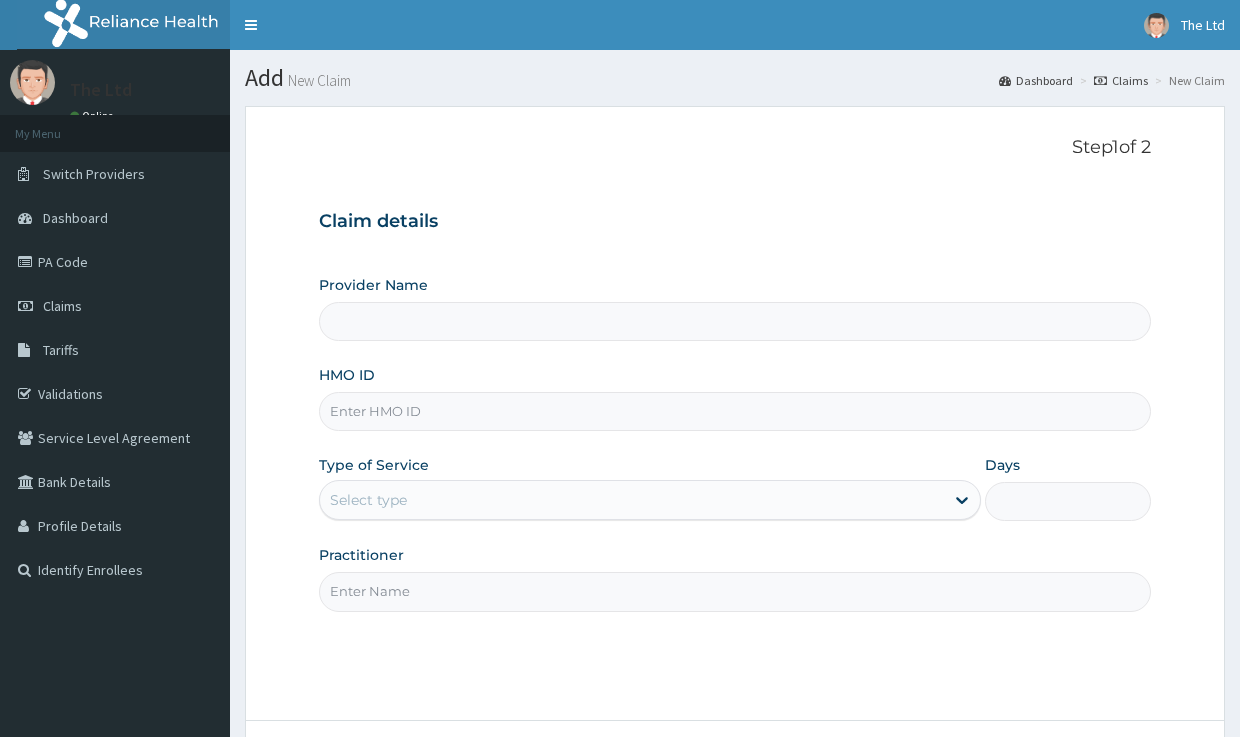 scroll, scrollTop: 0, scrollLeft: 0, axis: both 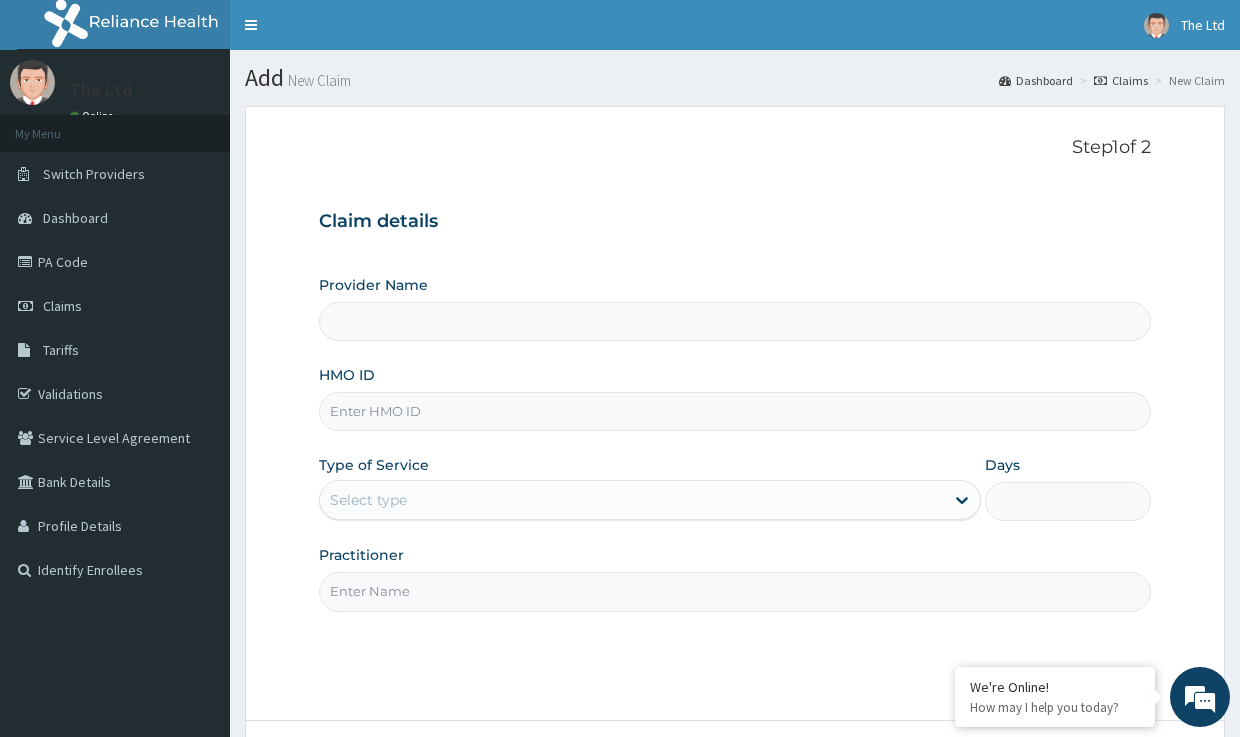 type on "The Healers' Healthcare Ltd" 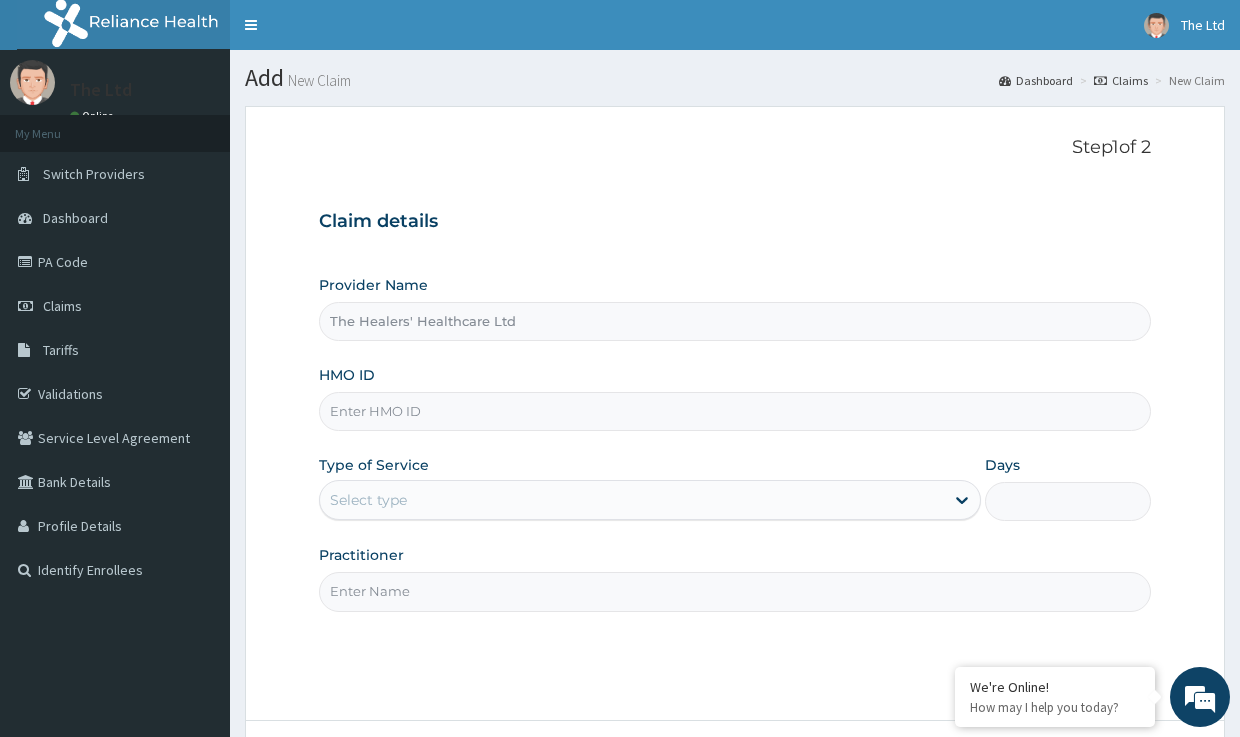 click on "HMO ID" at bounding box center [734, 411] 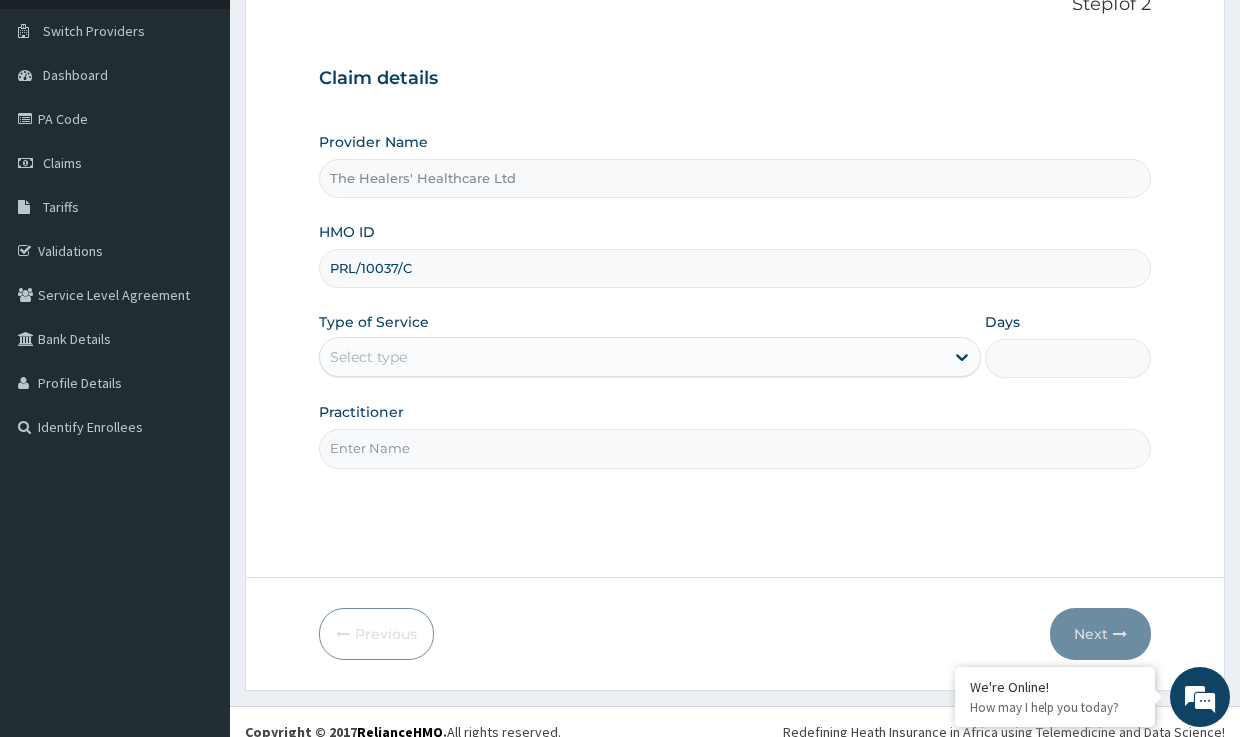 scroll, scrollTop: 163, scrollLeft: 0, axis: vertical 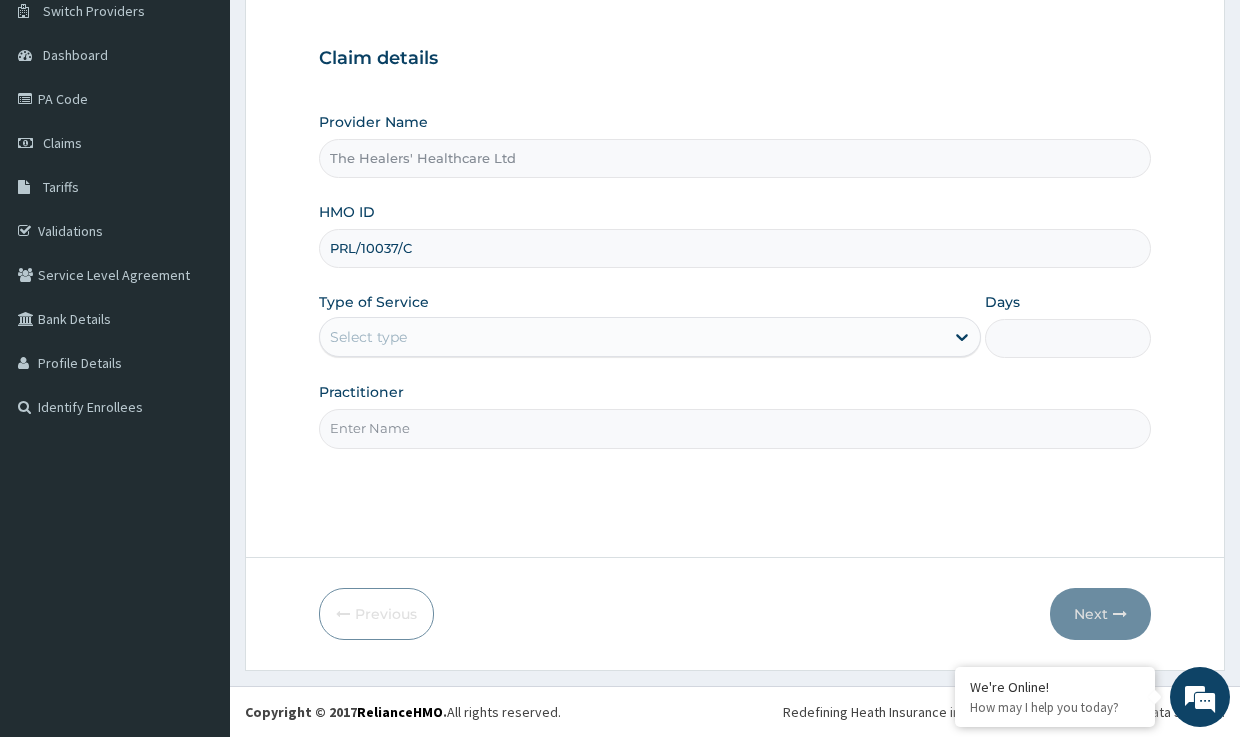 type on "PRL/10037/C" 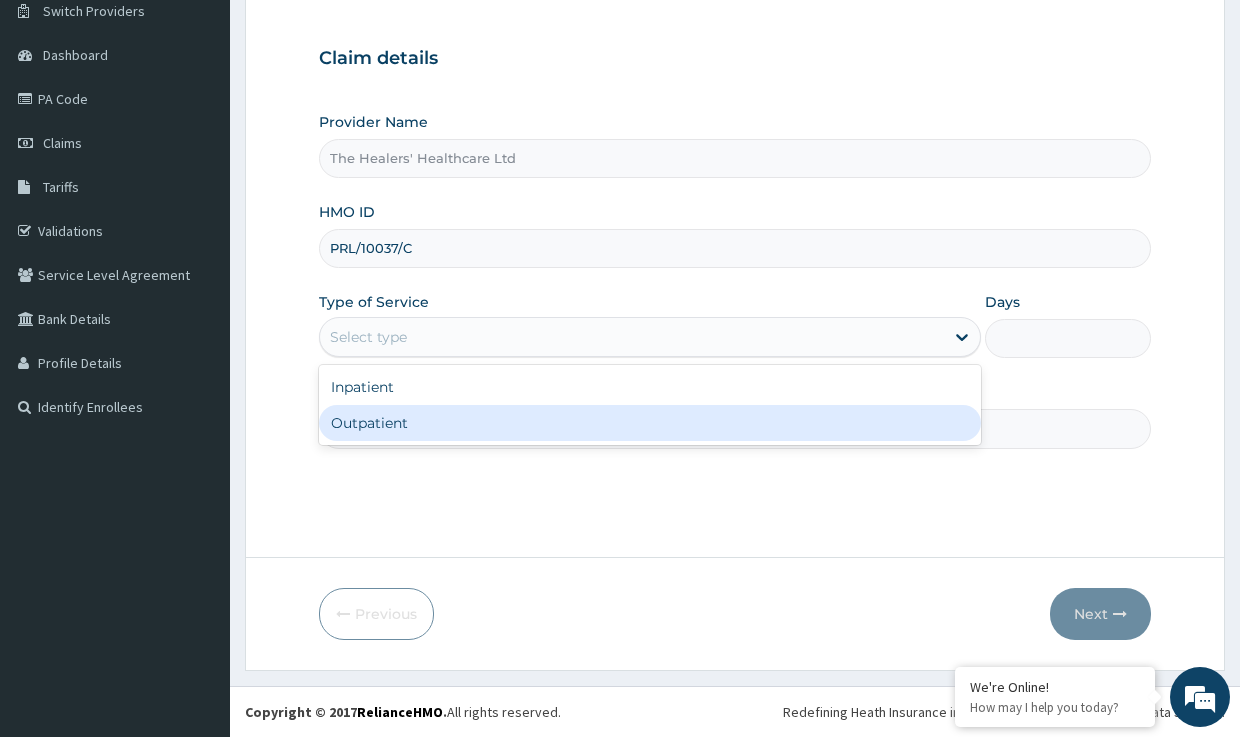 click on "Outpatient" at bounding box center (650, 423) 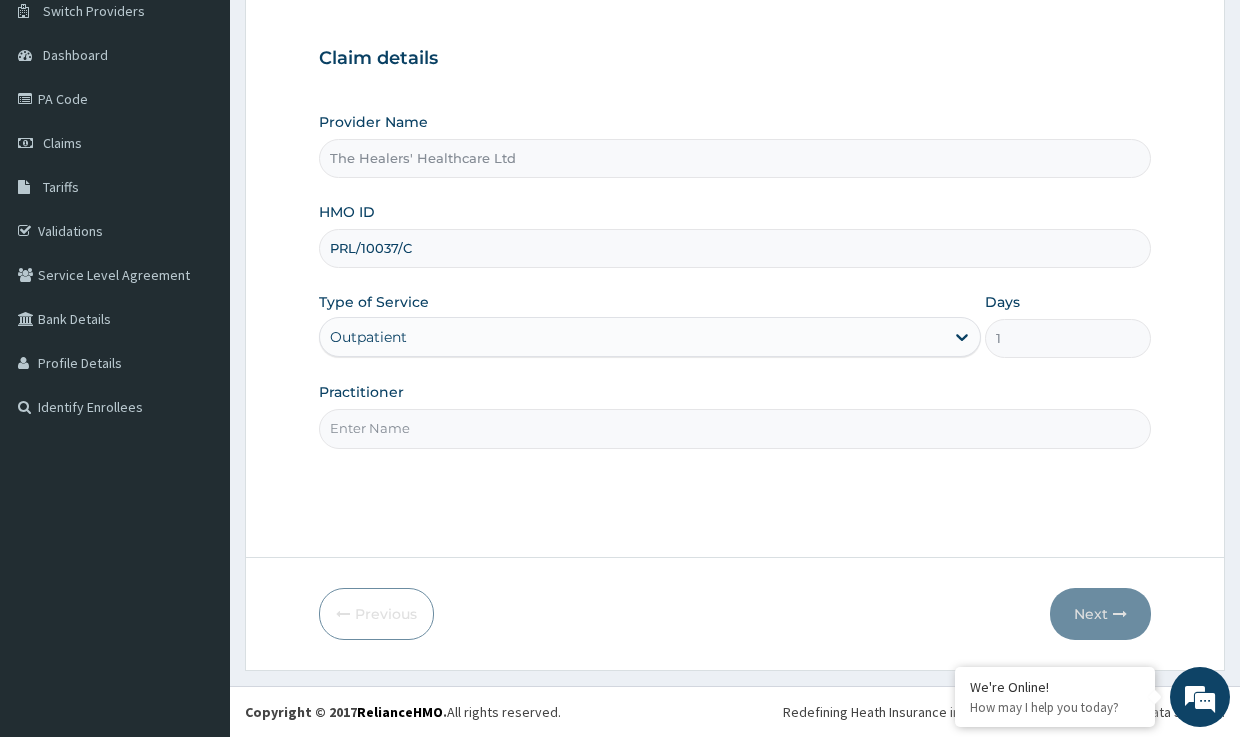 click on "Practitioner" at bounding box center [734, 428] 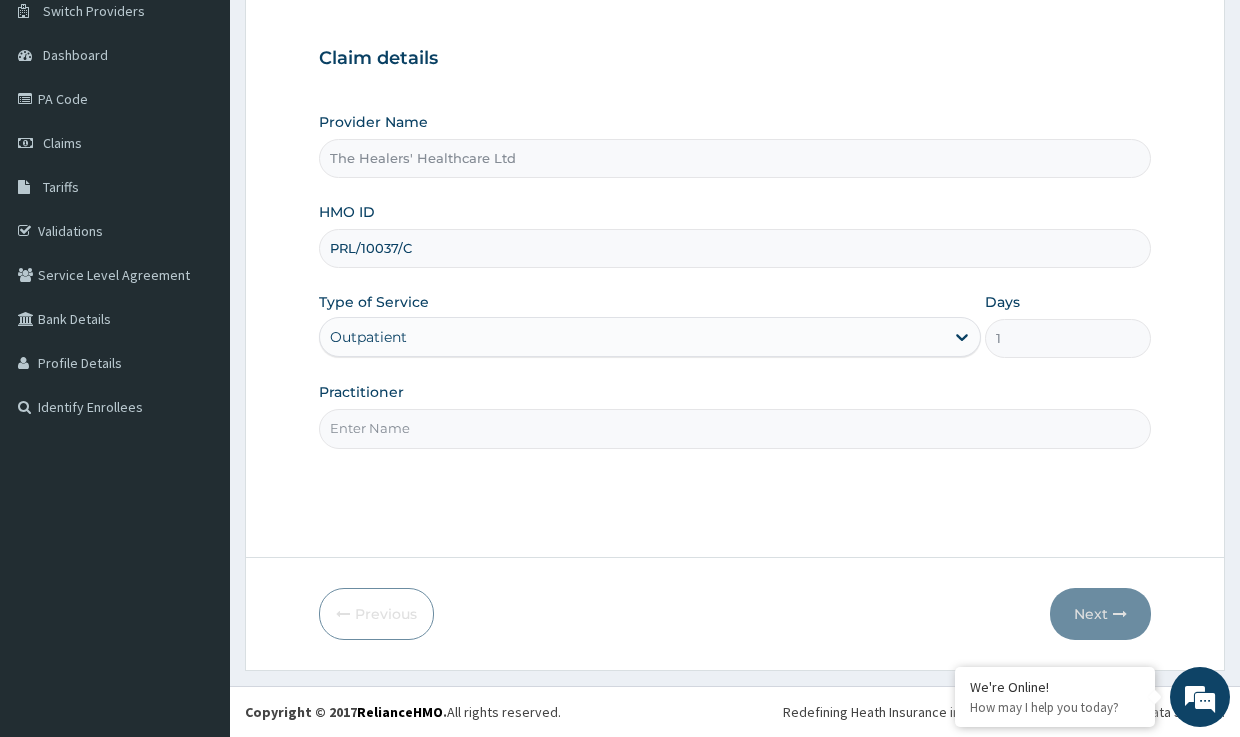 type on "DR EZEUGWU M" 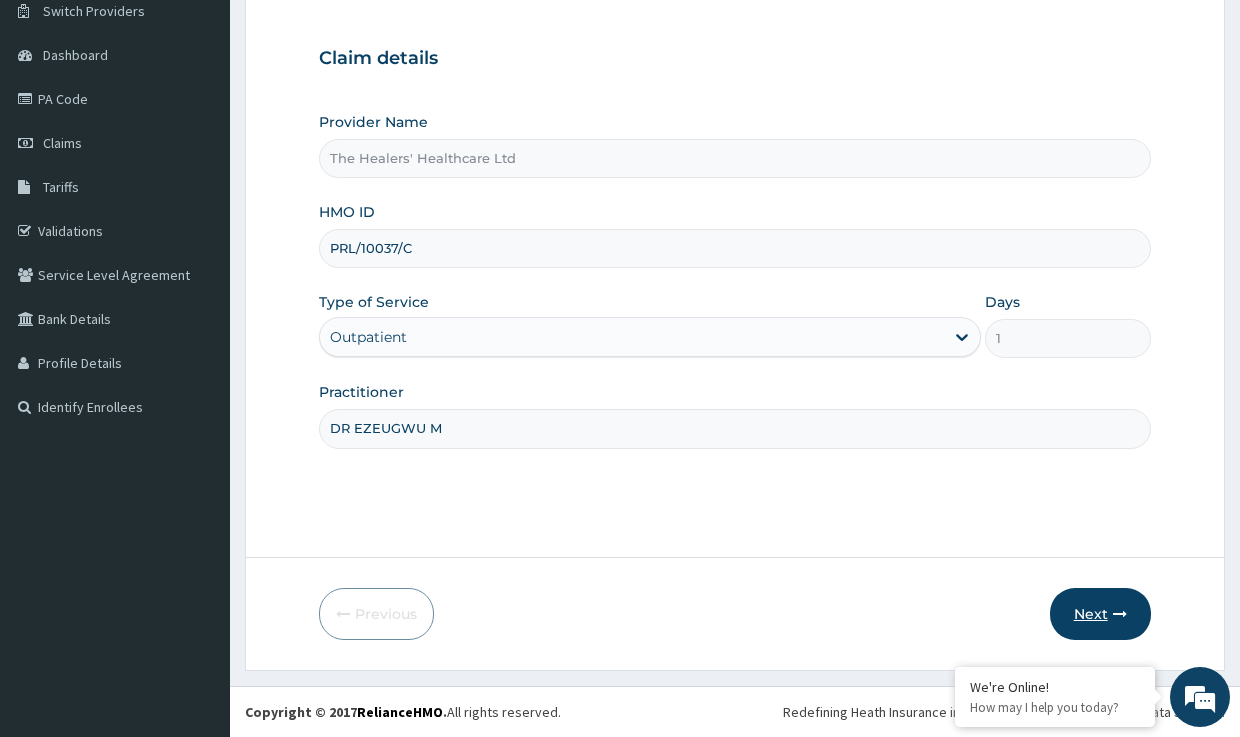 click on "Next" at bounding box center [1100, 614] 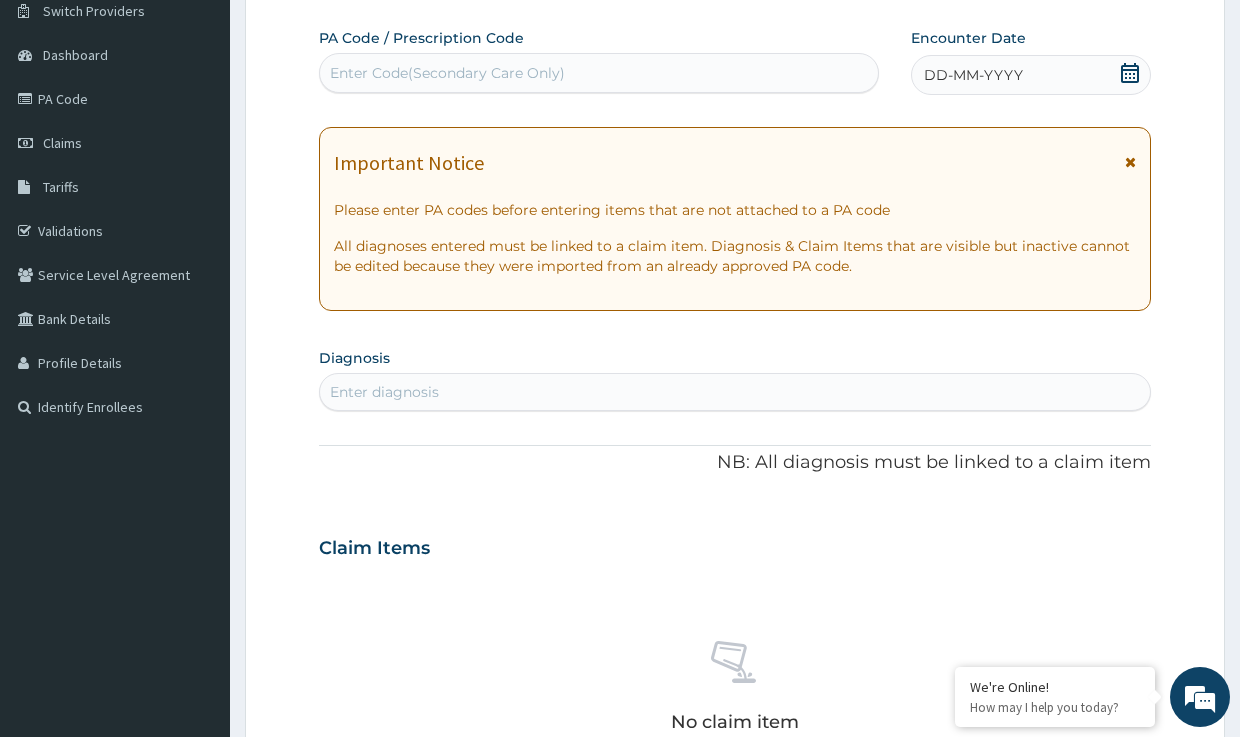 click on "DD-MM-YYYY" at bounding box center (973, 75) 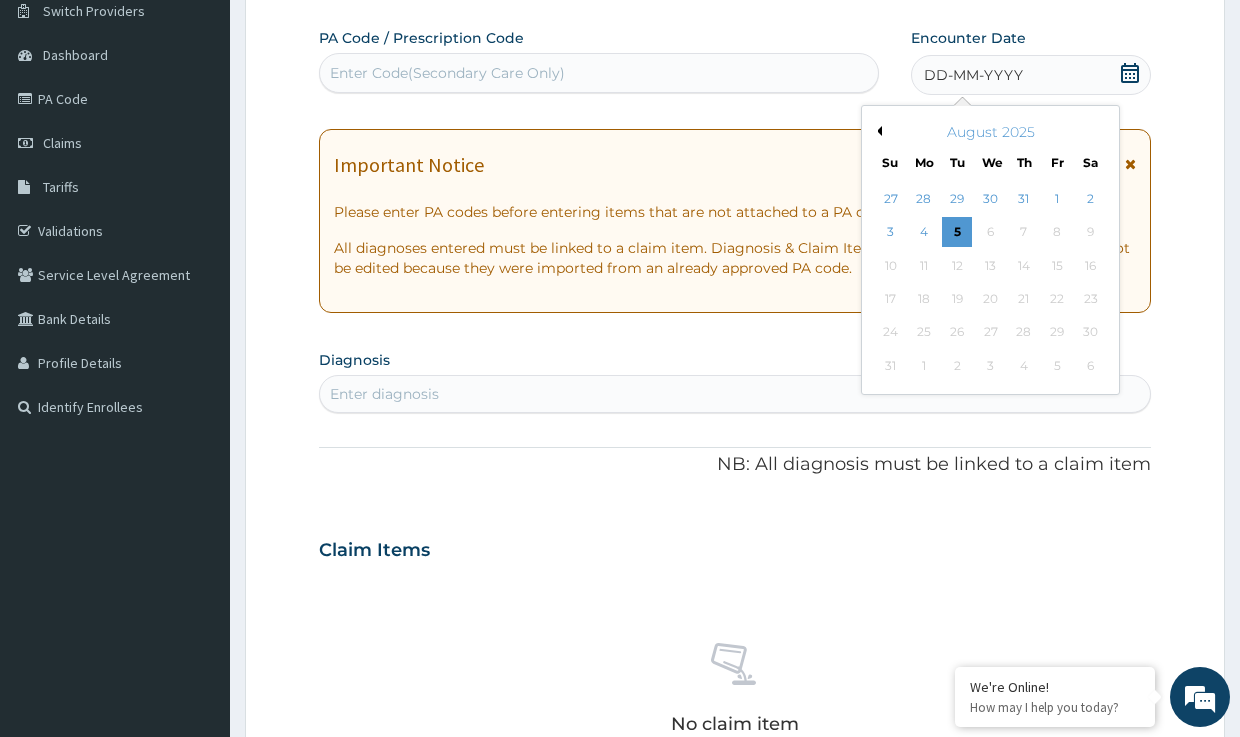 click on "August 2025" at bounding box center (990, 132) 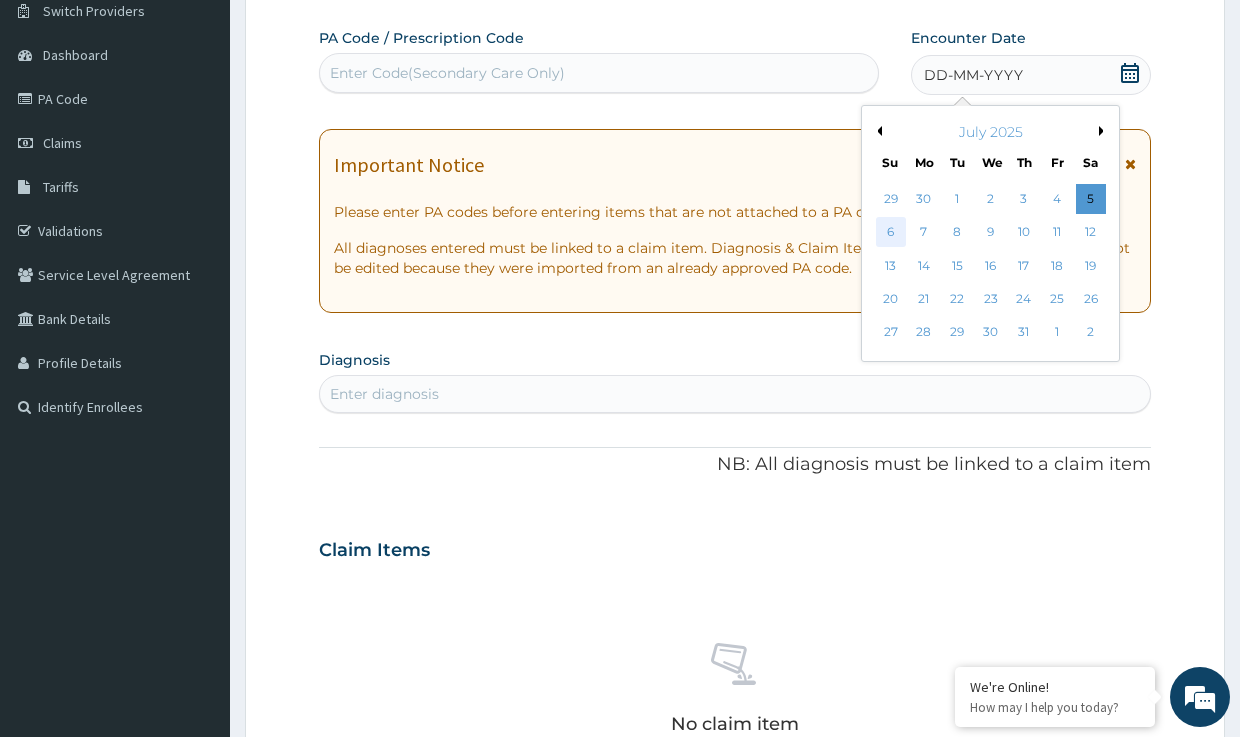 click on "6" at bounding box center [891, 233] 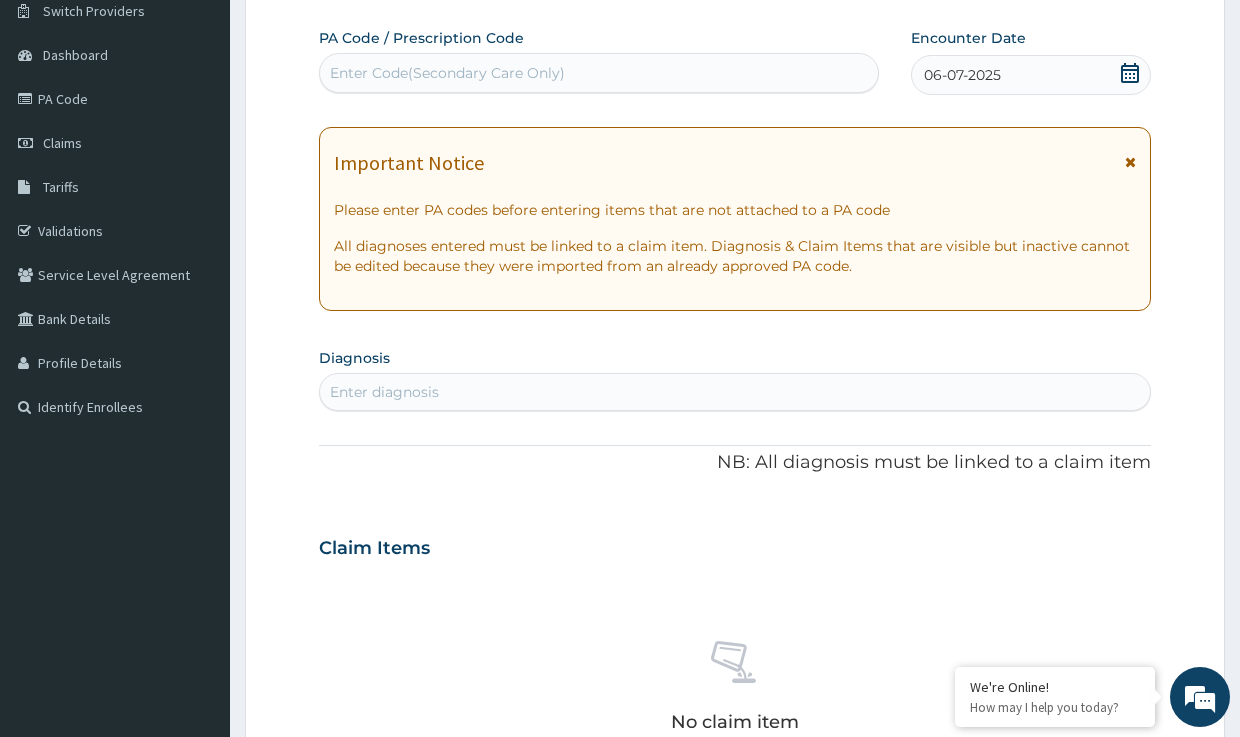 scroll, scrollTop: 263, scrollLeft: 0, axis: vertical 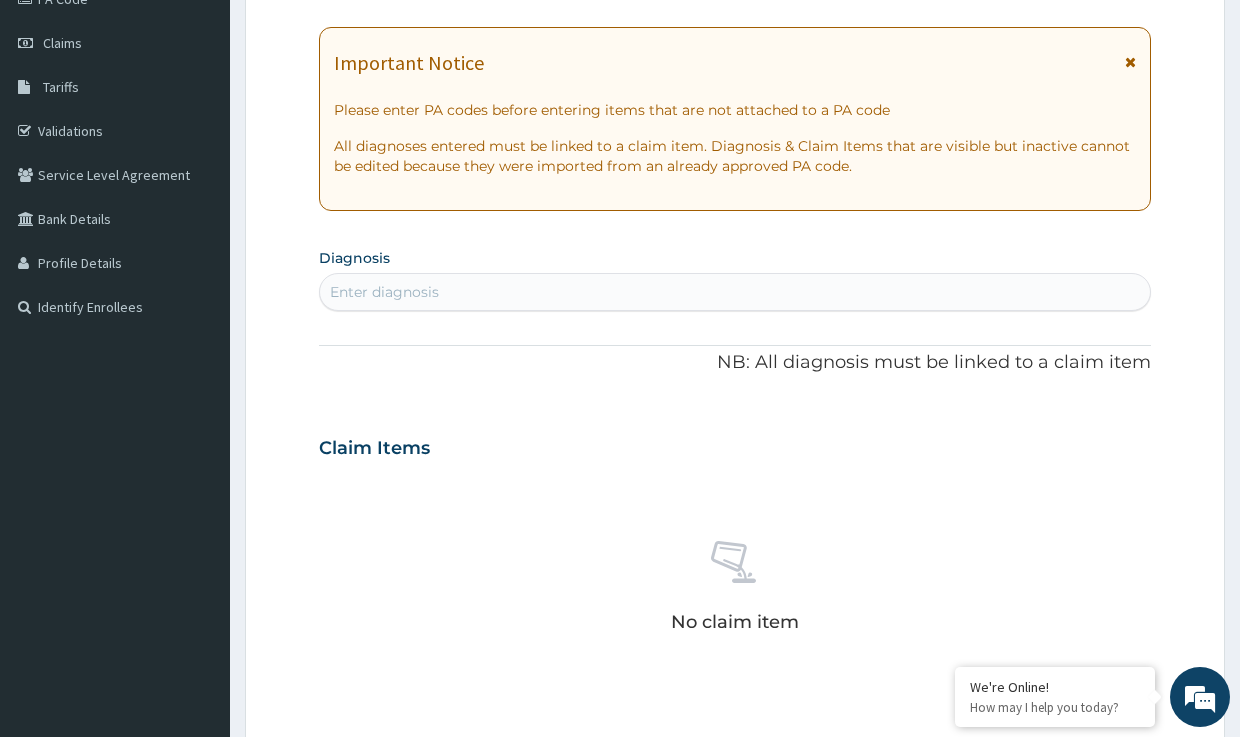click on "Enter diagnosis" at bounding box center [384, 292] 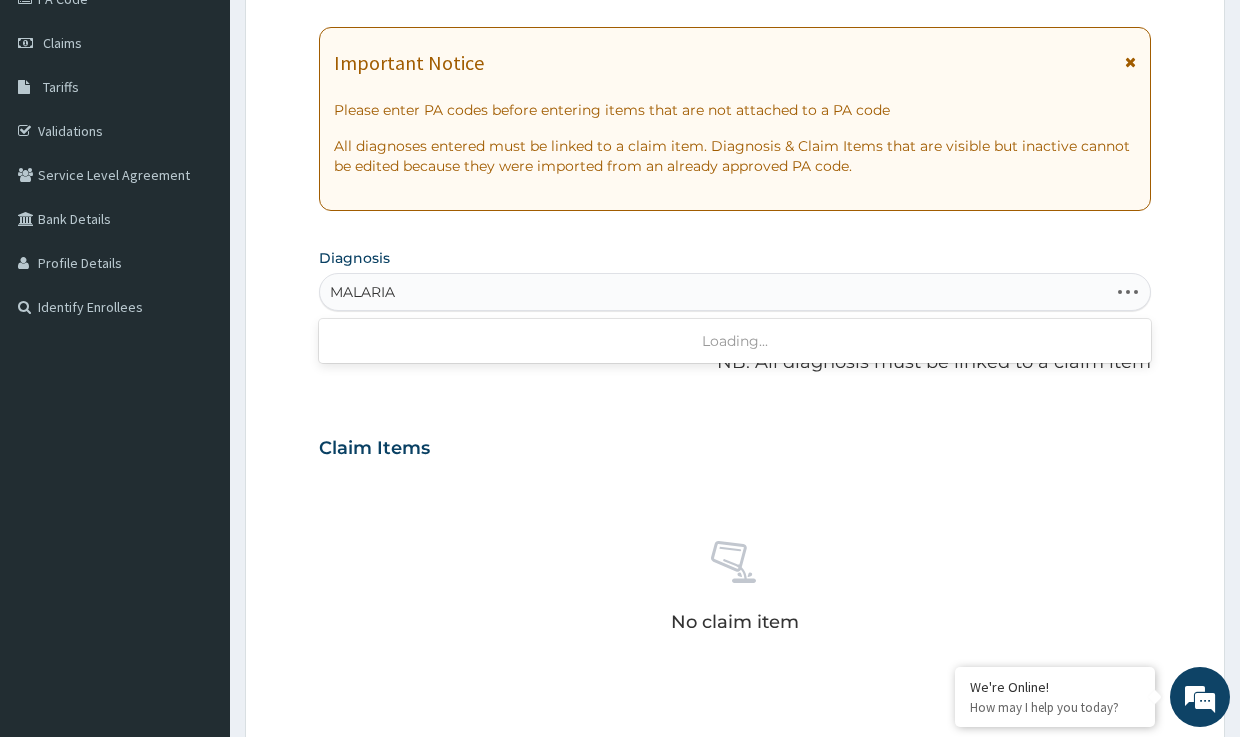 type on "MALARIA" 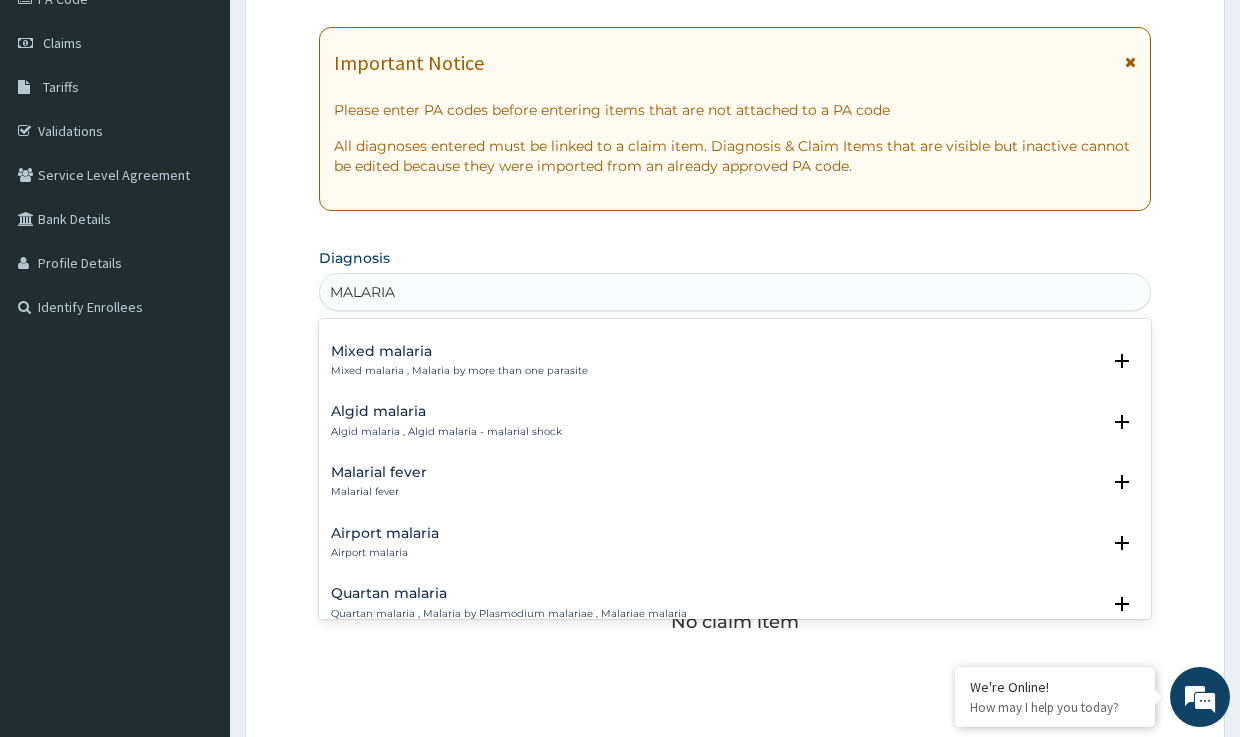 scroll, scrollTop: 200, scrollLeft: 0, axis: vertical 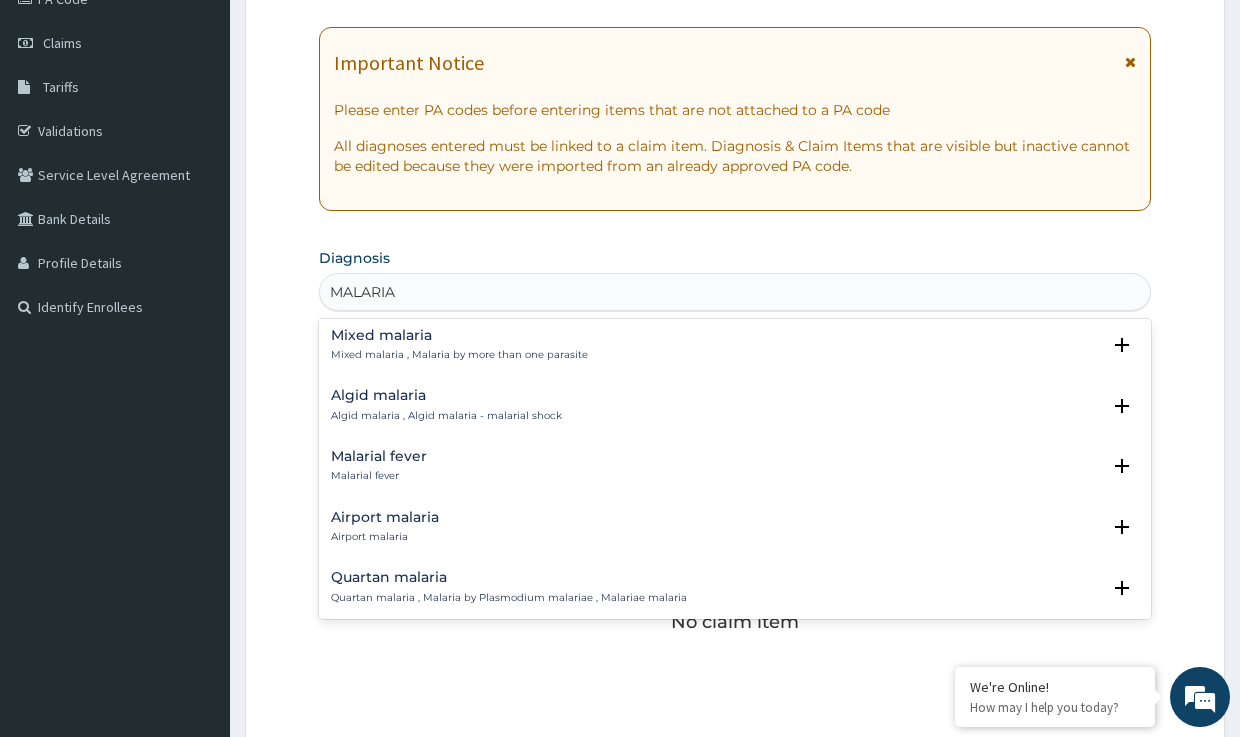 click on "Malarial fever" at bounding box center (379, 456) 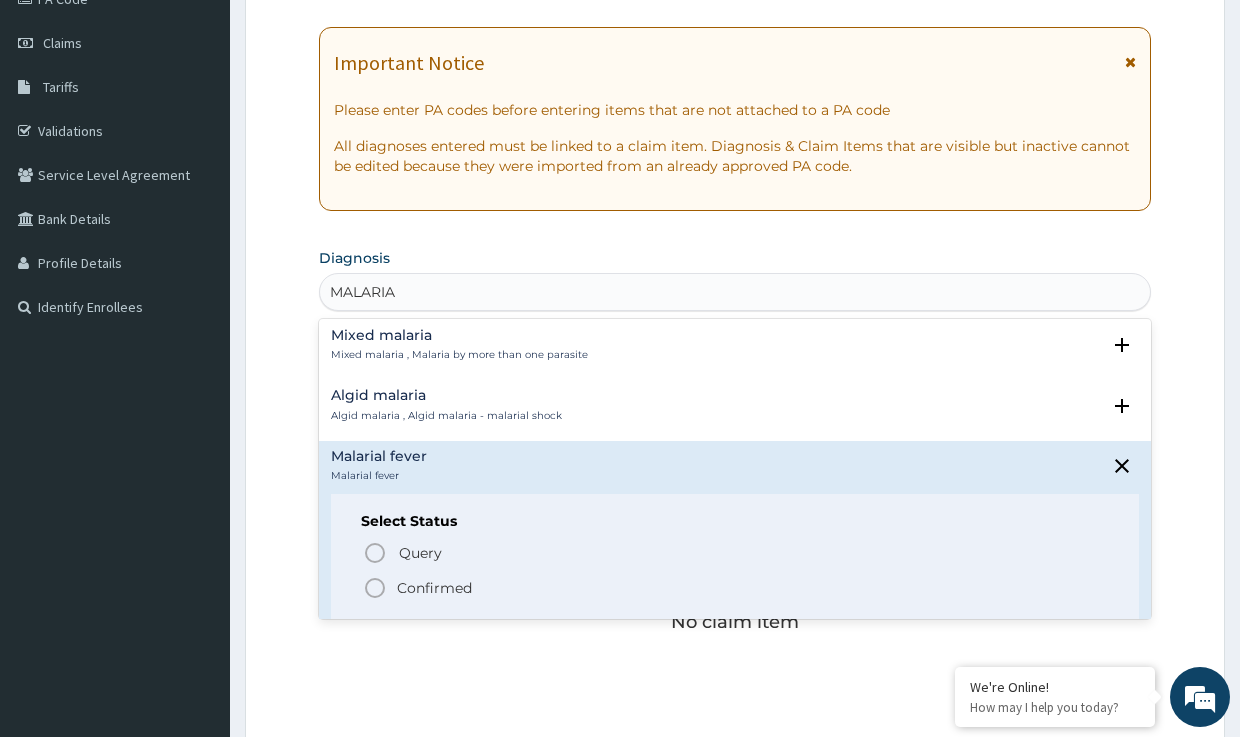 click 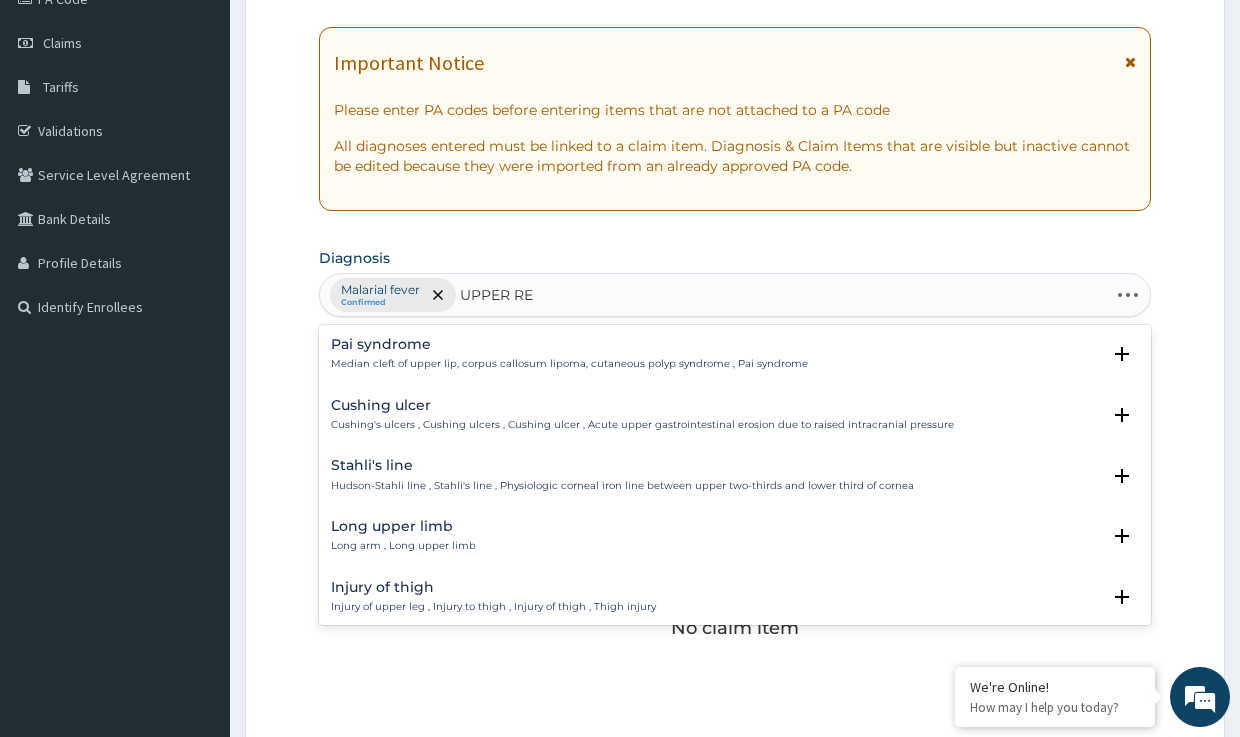 type on "UPPER RES" 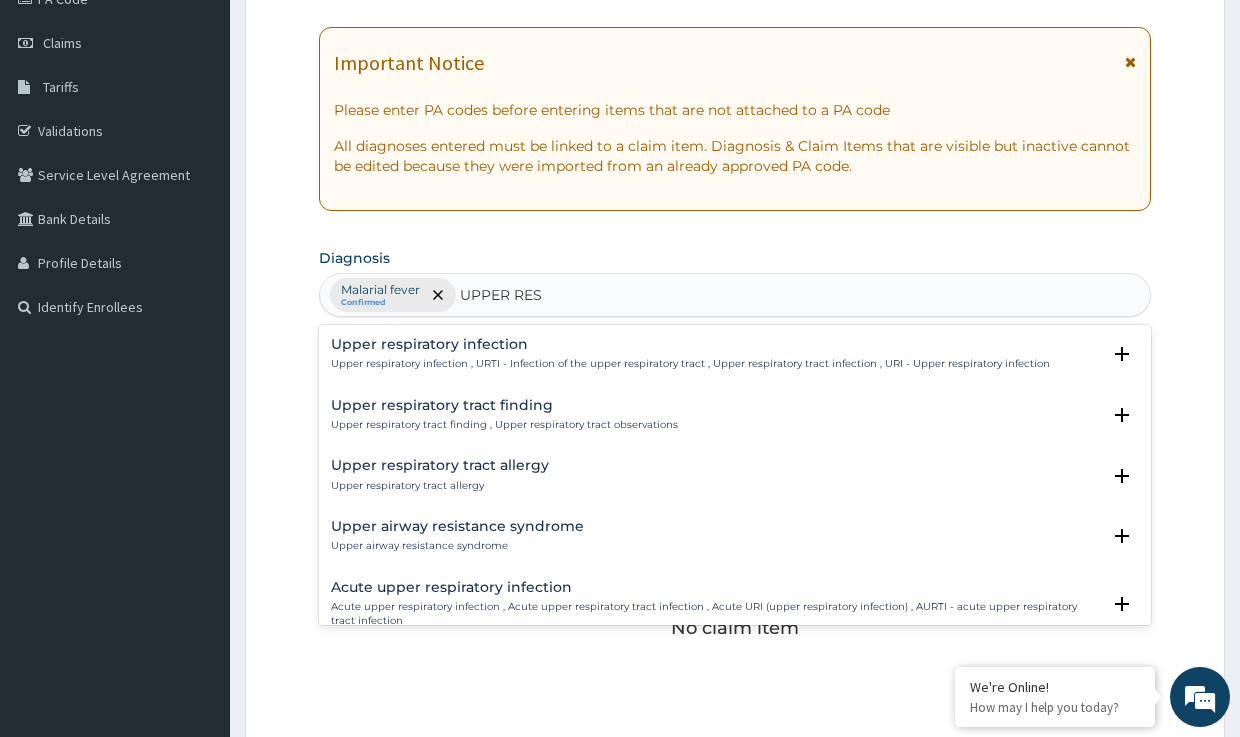 click on "Upper respiratory infection" at bounding box center (690, 344) 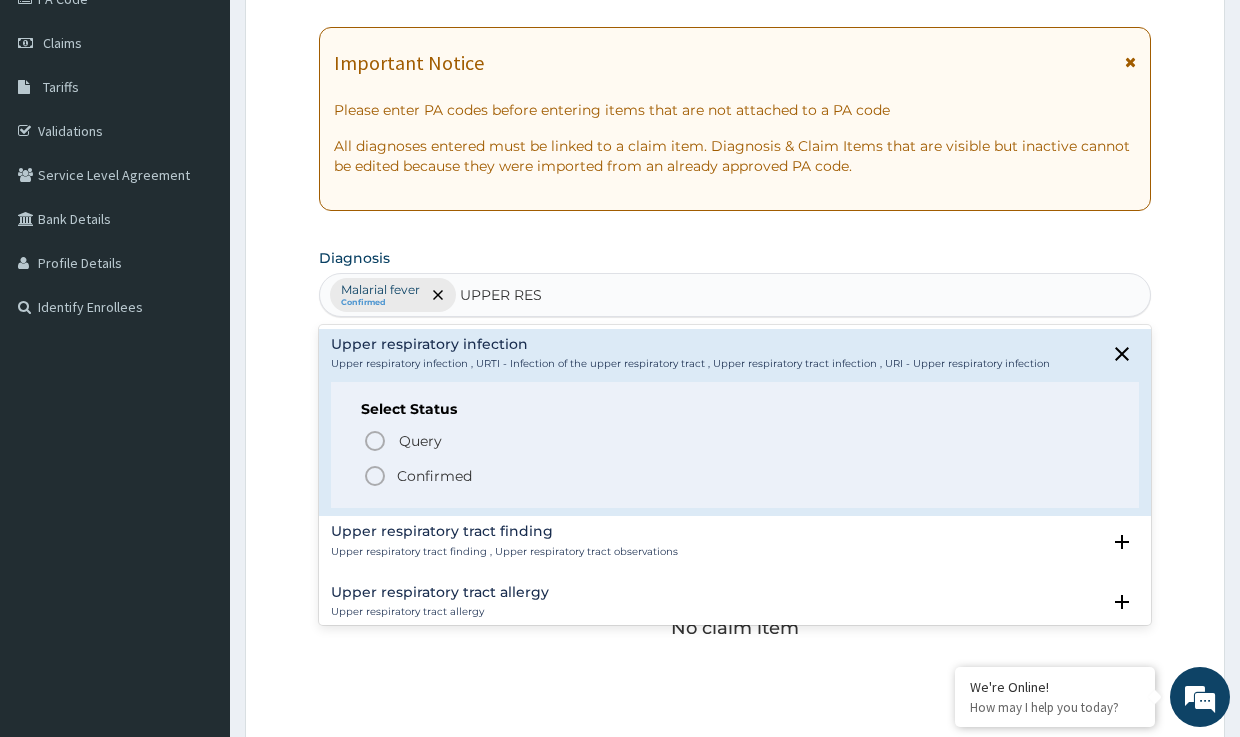 click 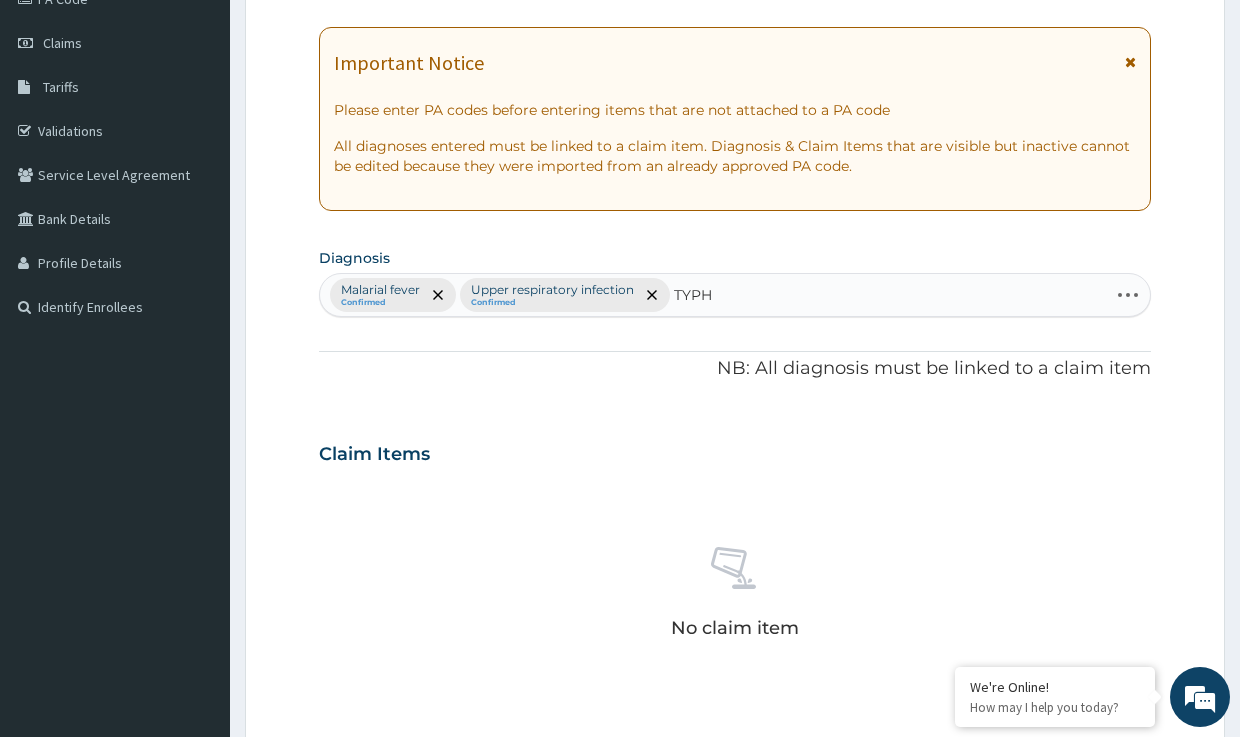 type on "TYPHO" 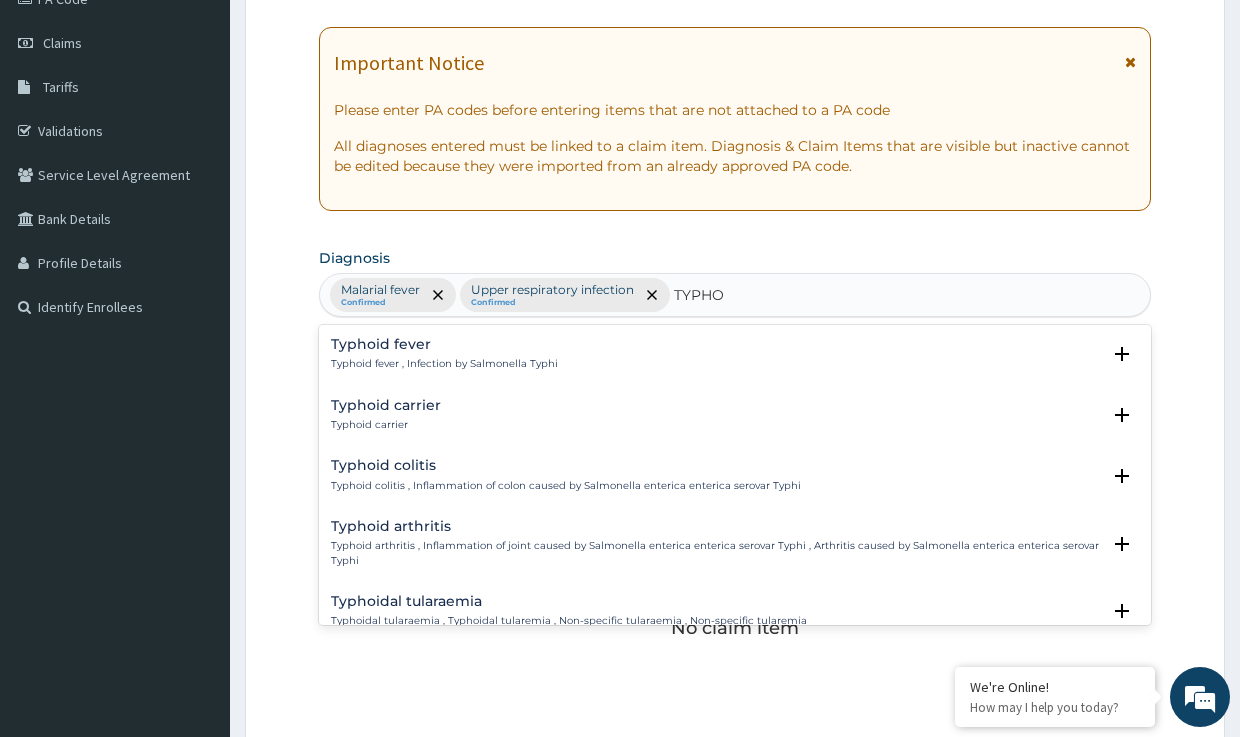 click on "Typhoid fever" at bounding box center (444, 344) 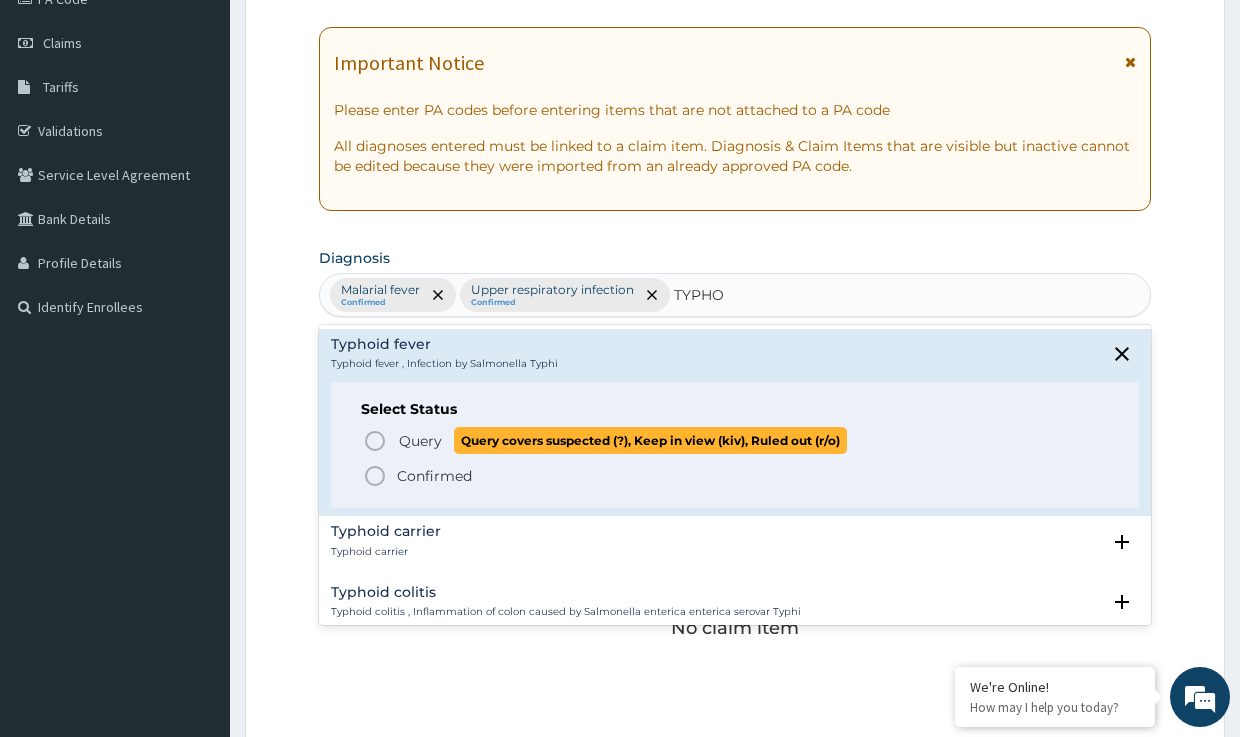 click 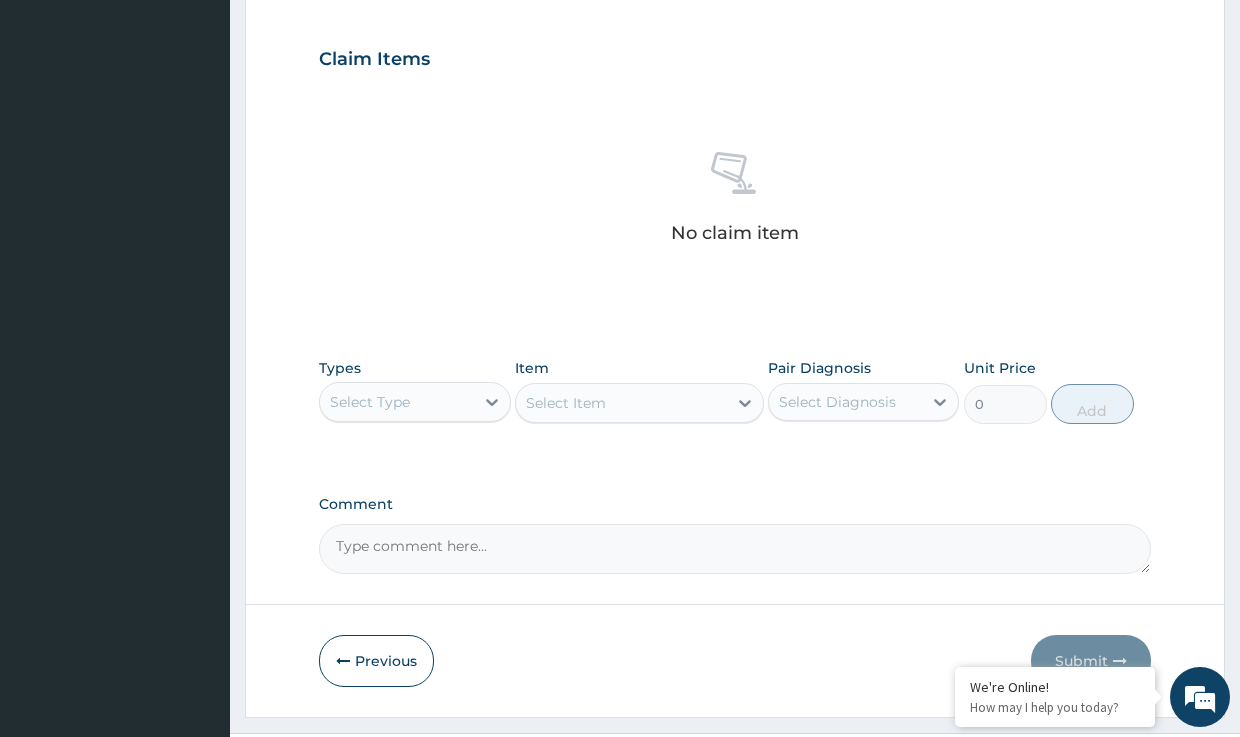 scroll, scrollTop: 663, scrollLeft: 0, axis: vertical 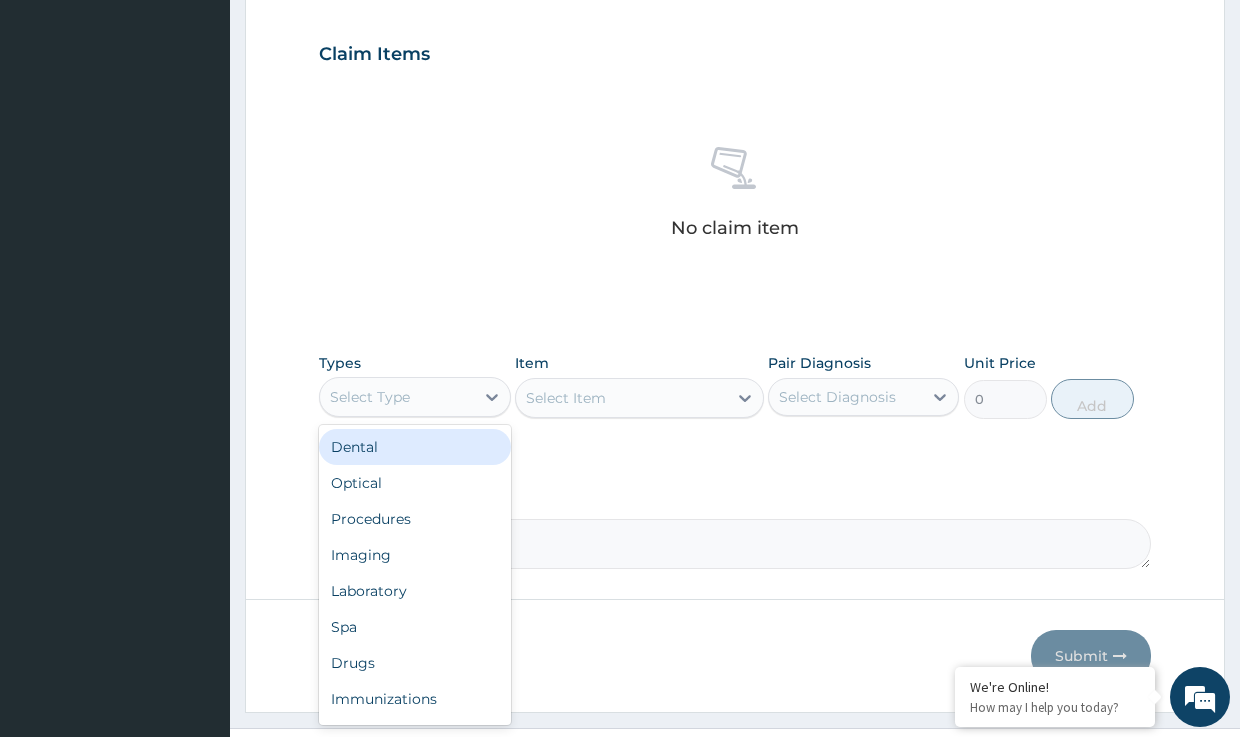 click on "Select Type" at bounding box center (396, 397) 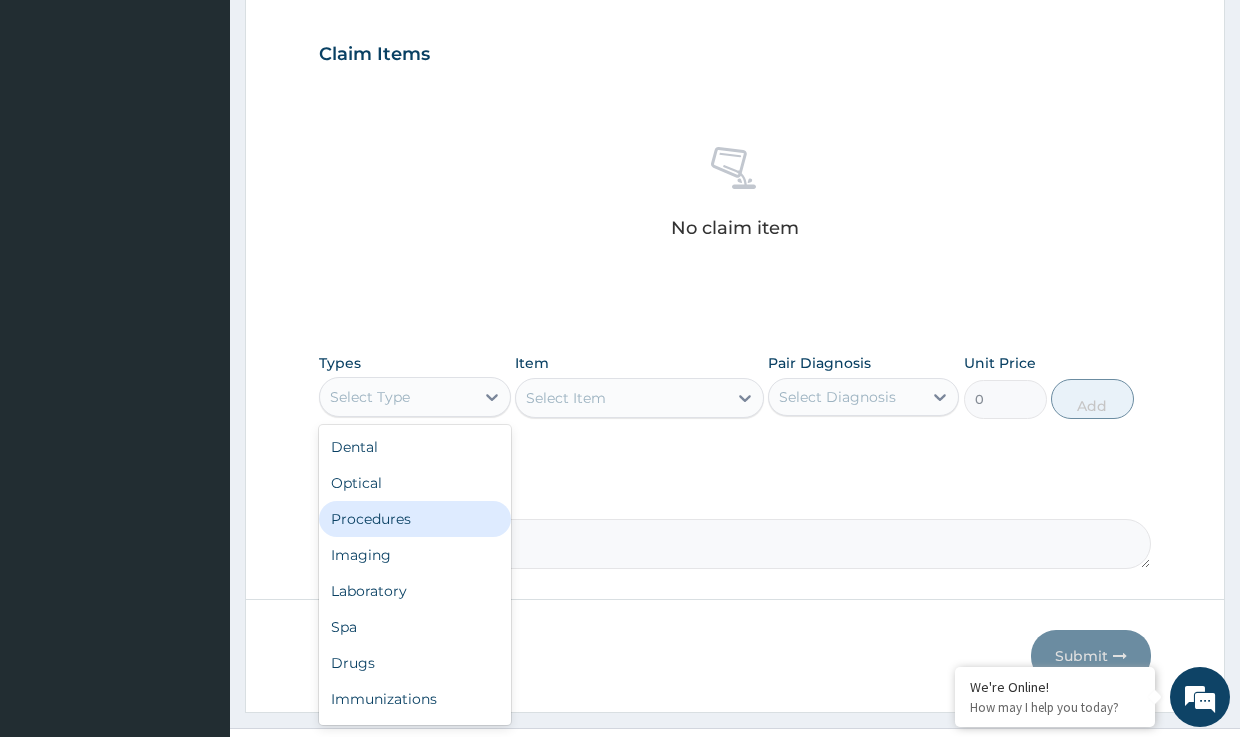 click on "Procedures" at bounding box center [414, 519] 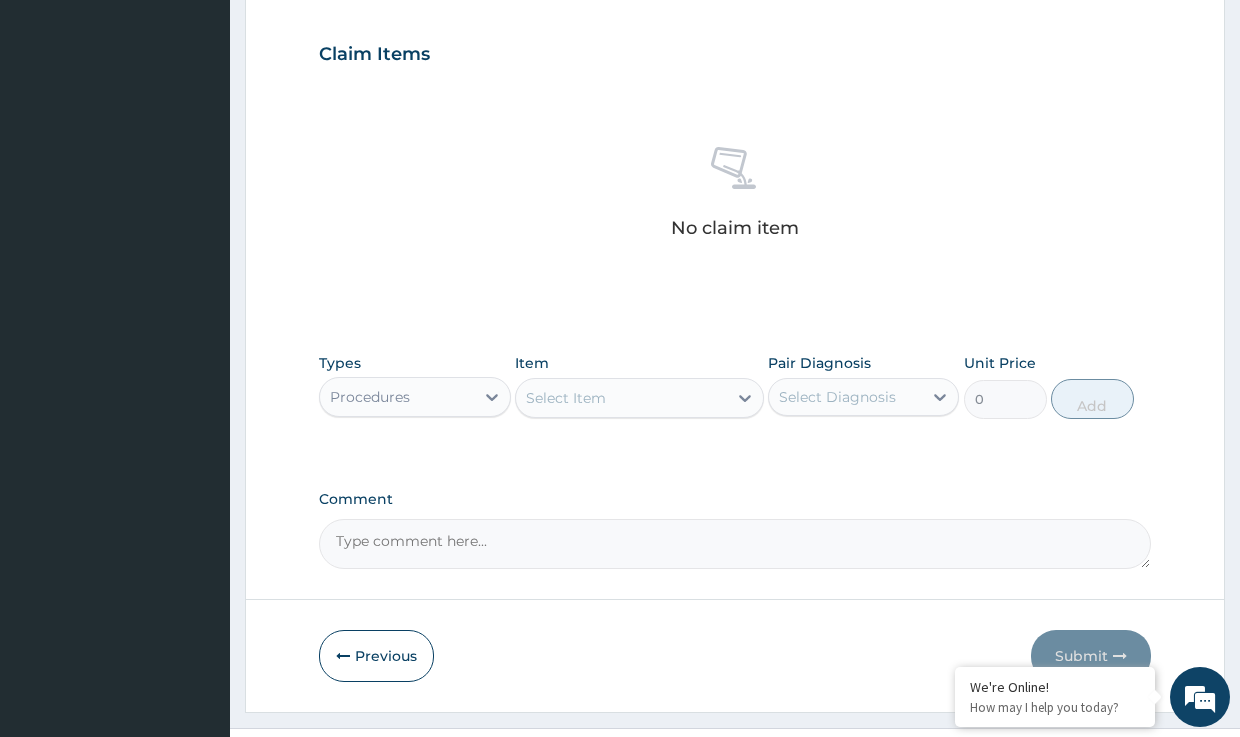 click on "Select Item" at bounding box center (566, 398) 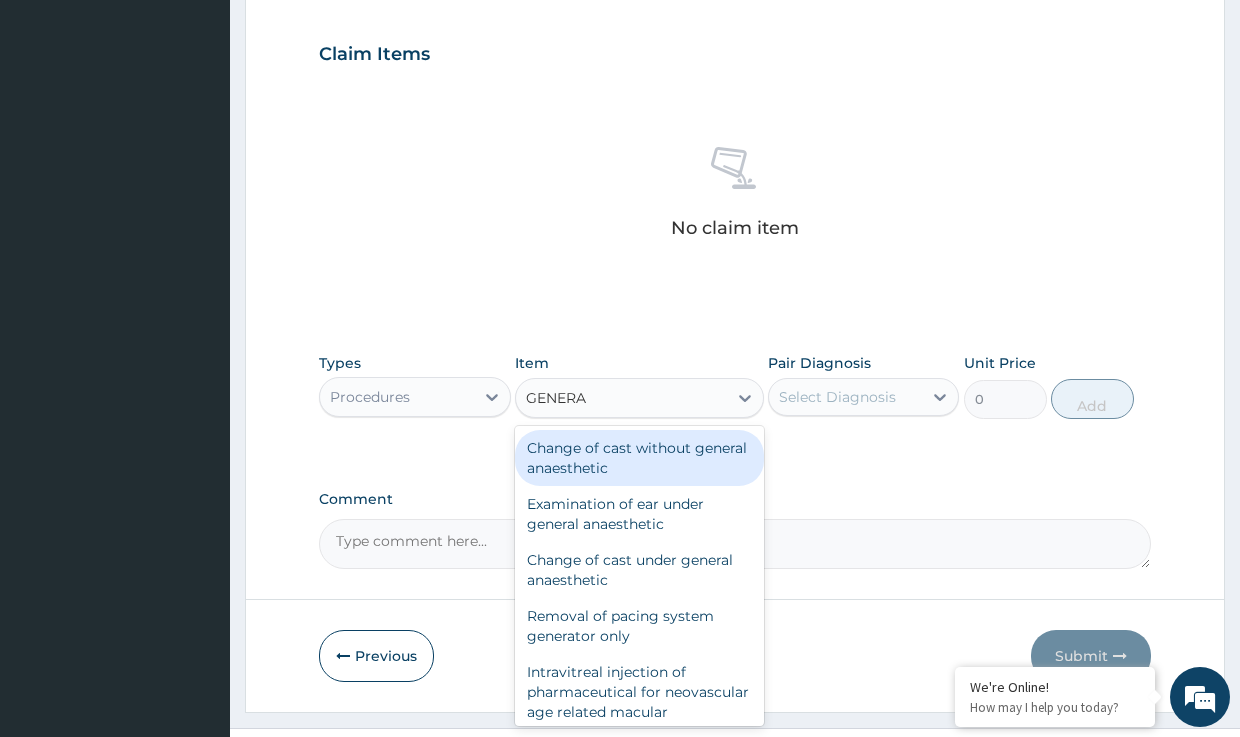 type on "GENERAL" 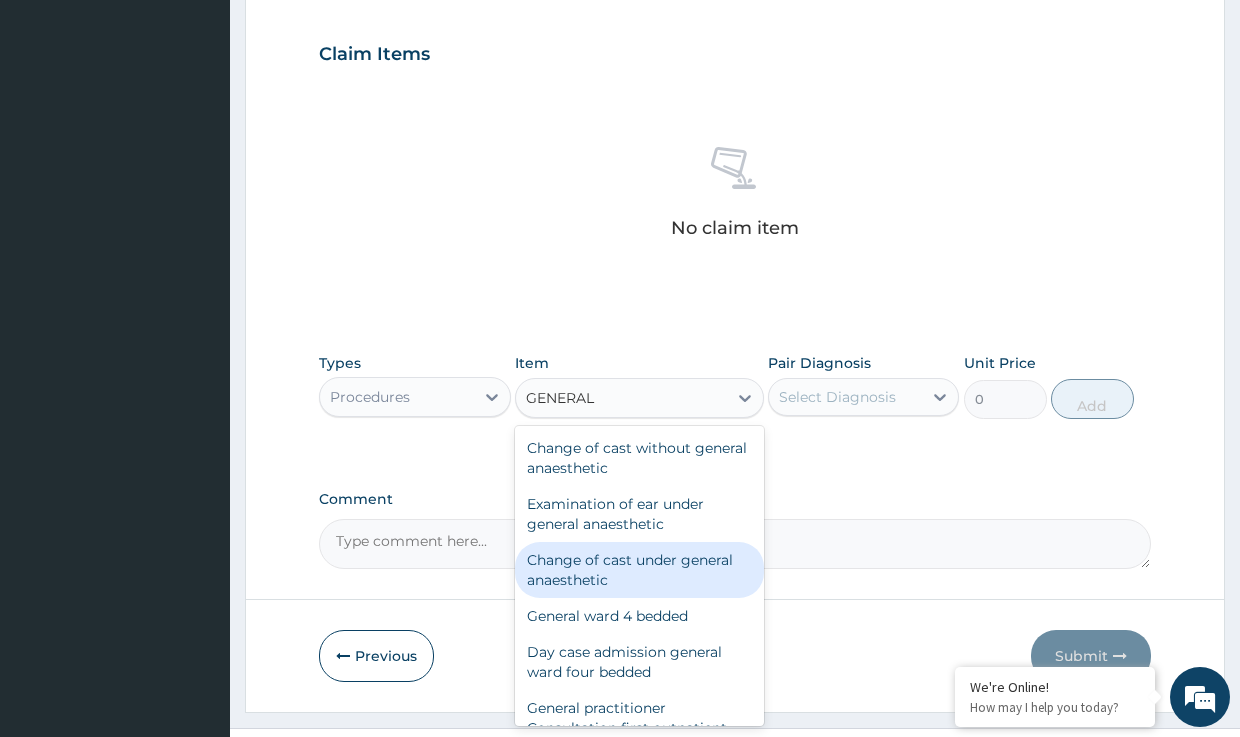 scroll, scrollTop: 100, scrollLeft: 0, axis: vertical 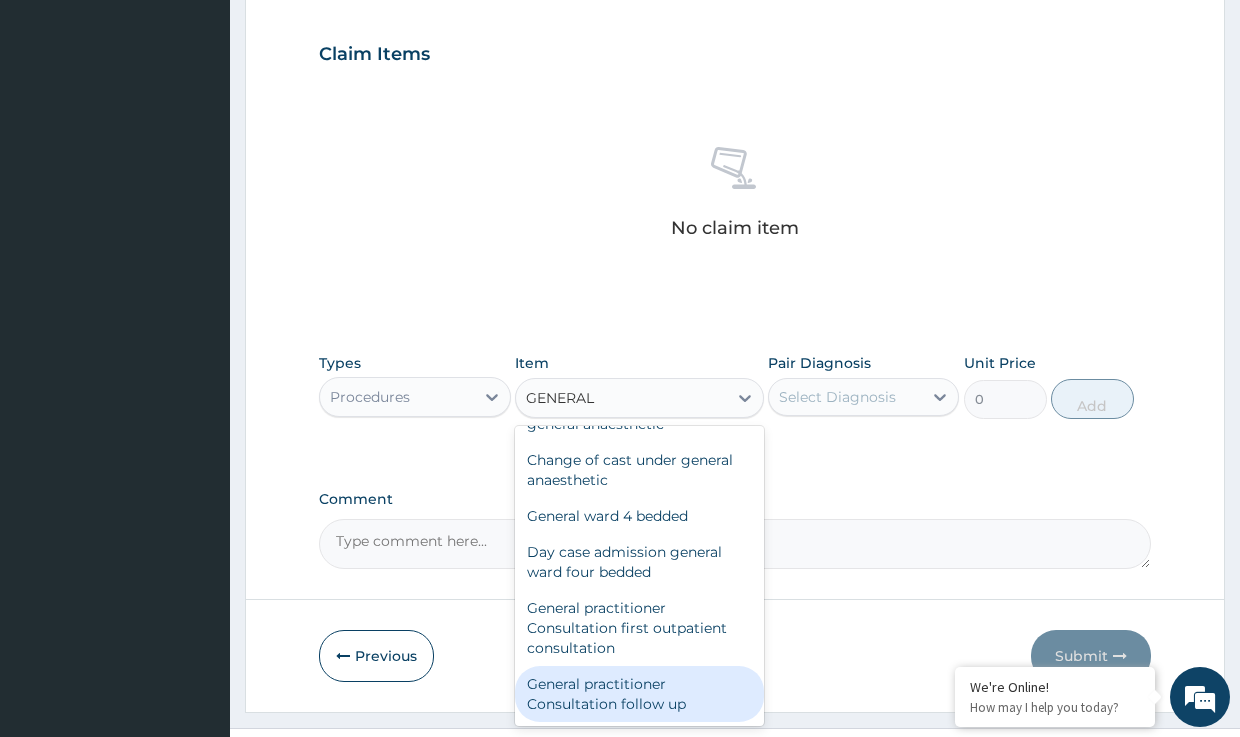 click on "General practitioner Consultation follow up" at bounding box center (639, 694) 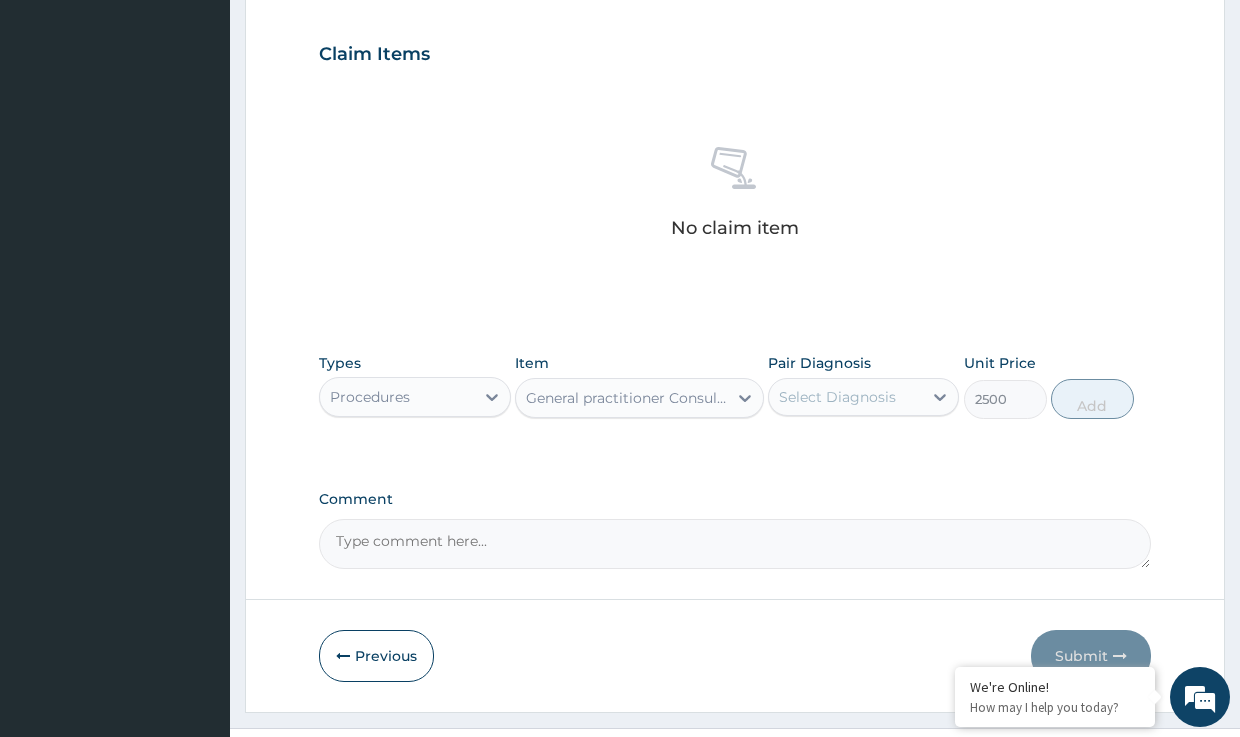 click on "Select Diagnosis" at bounding box center [837, 397] 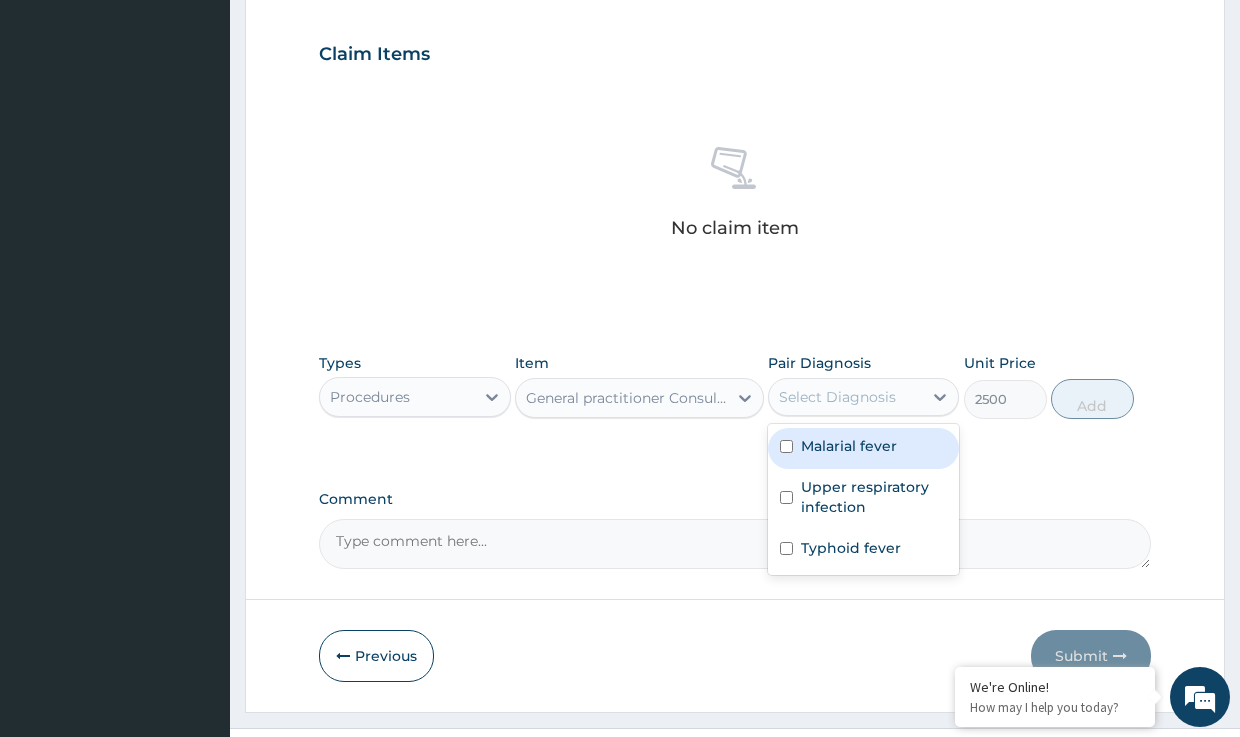 click on "Malarial fever" at bounding box center [849, 446] 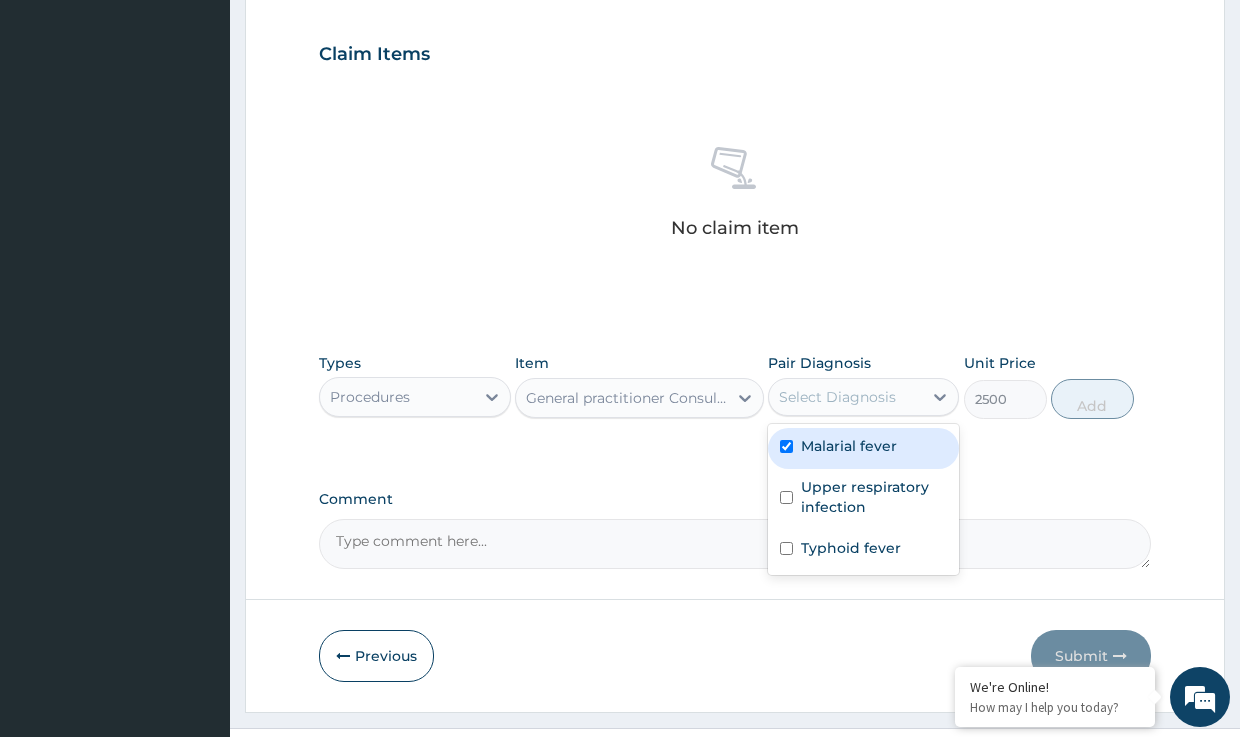 checkbox on "true" 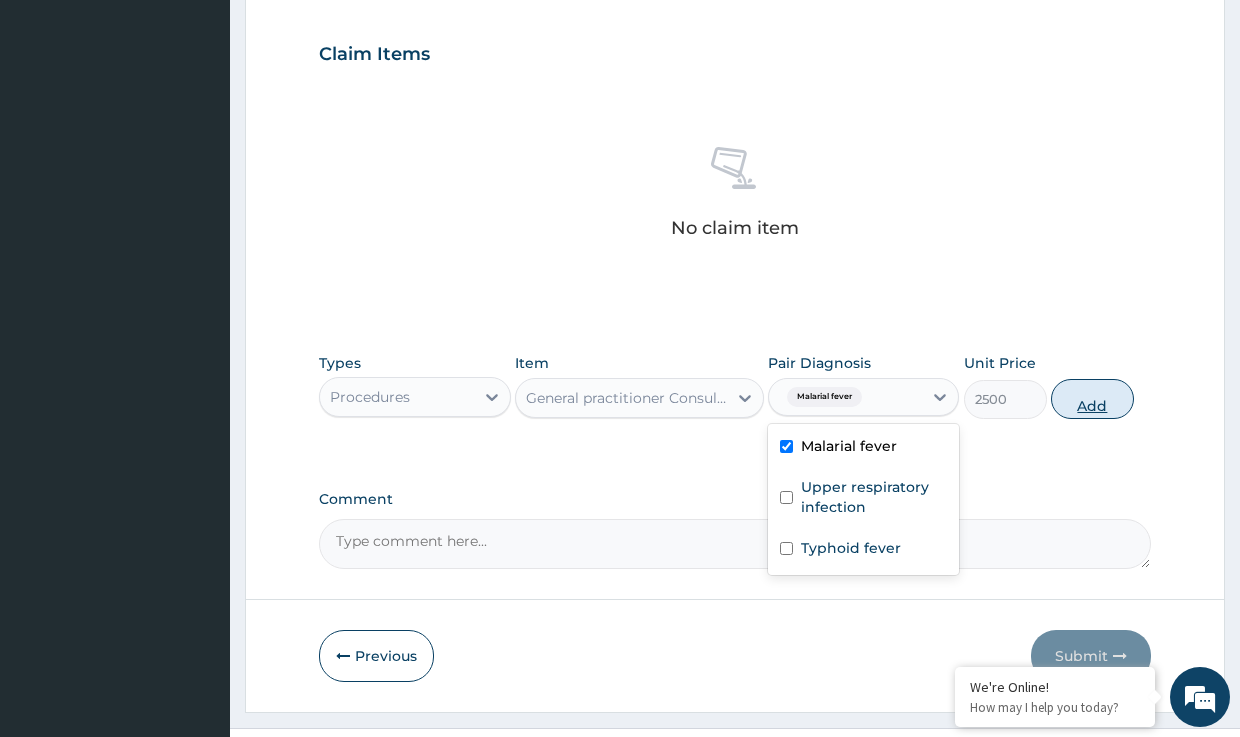 click on "Add" at bounding box center (1092, 399) 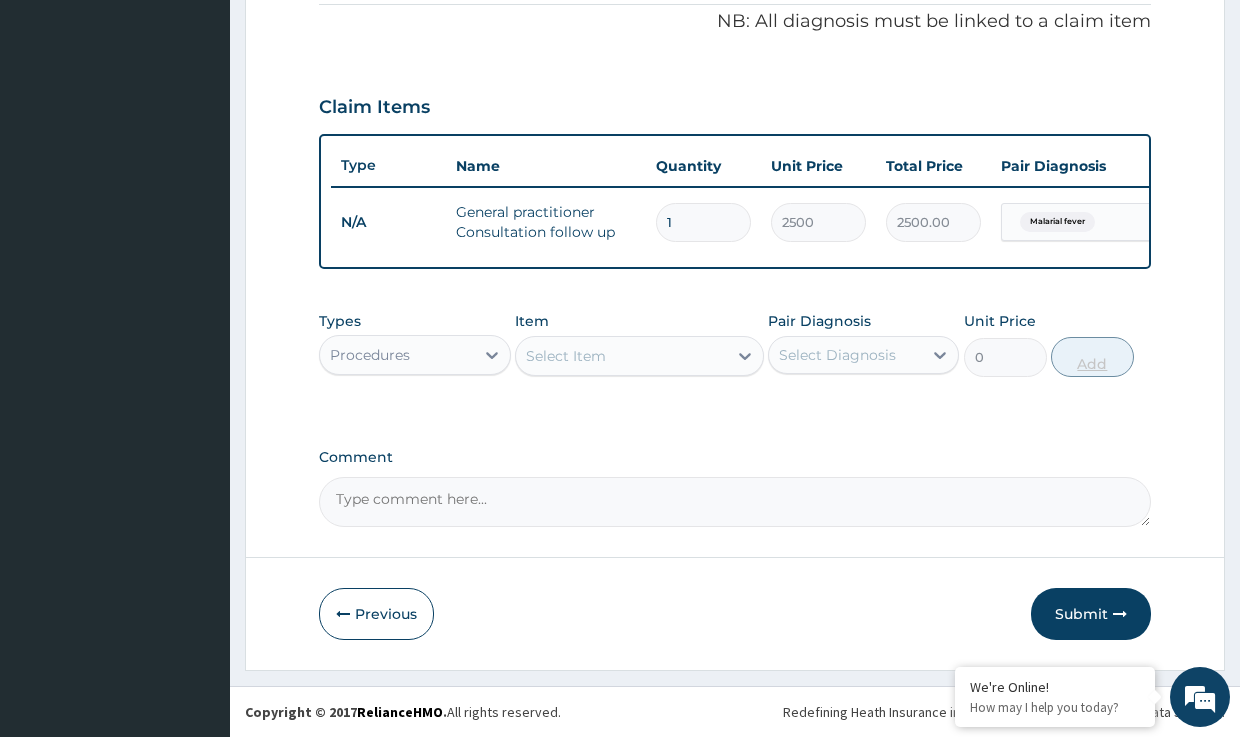 scroll, scrollTop: 627, scrollLeft: 0, axis: vertical 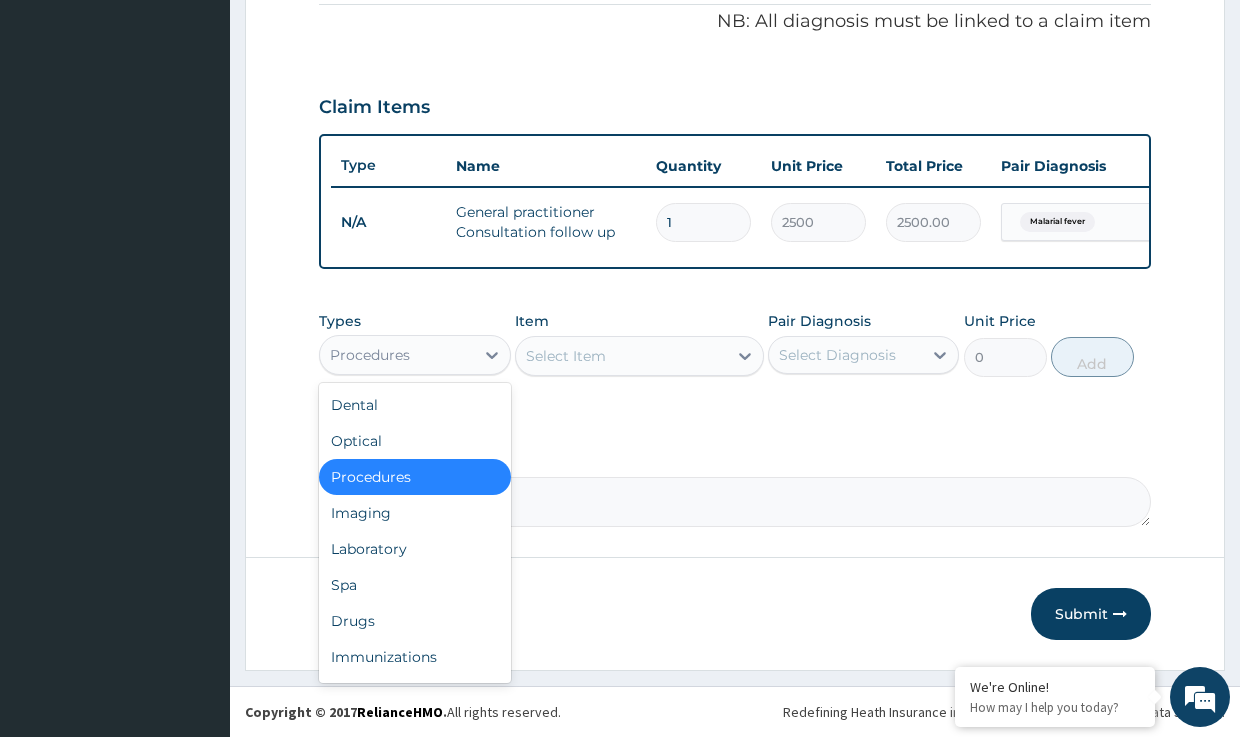 click on "Procedures" at bounding box center (396, 355) 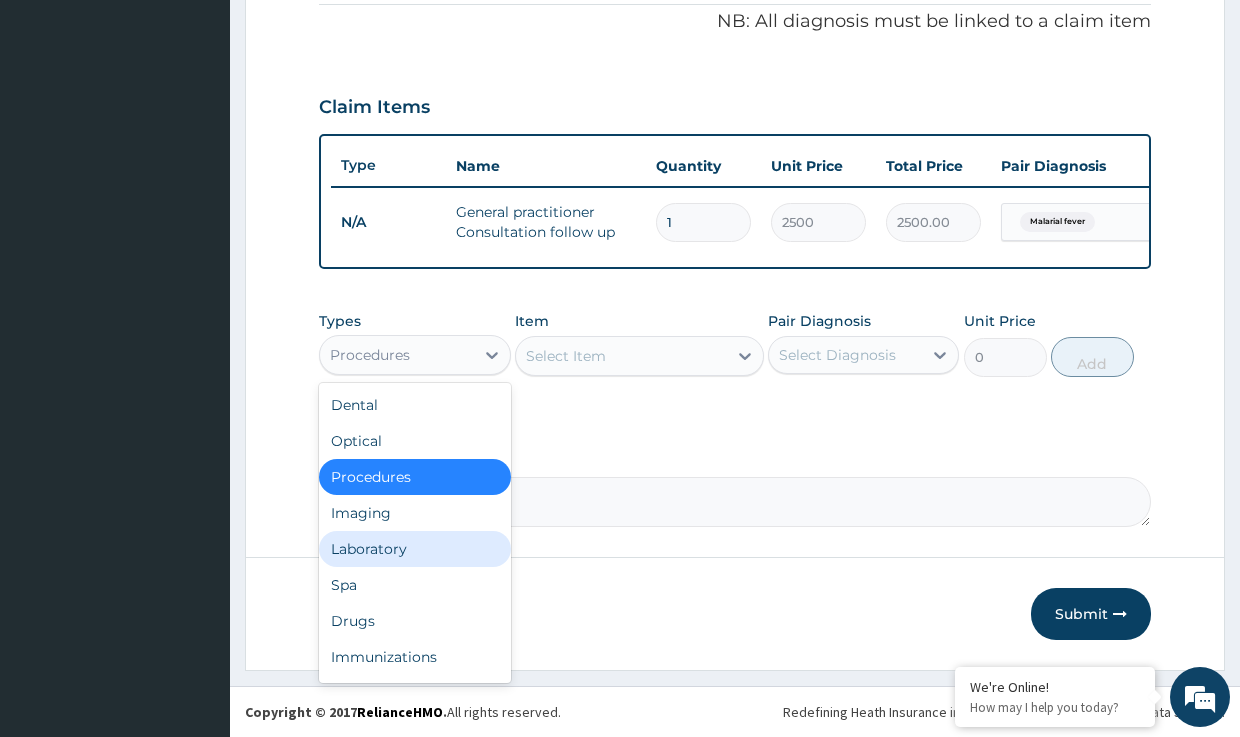click on "Laboratory" at bounding box center (414, 549) 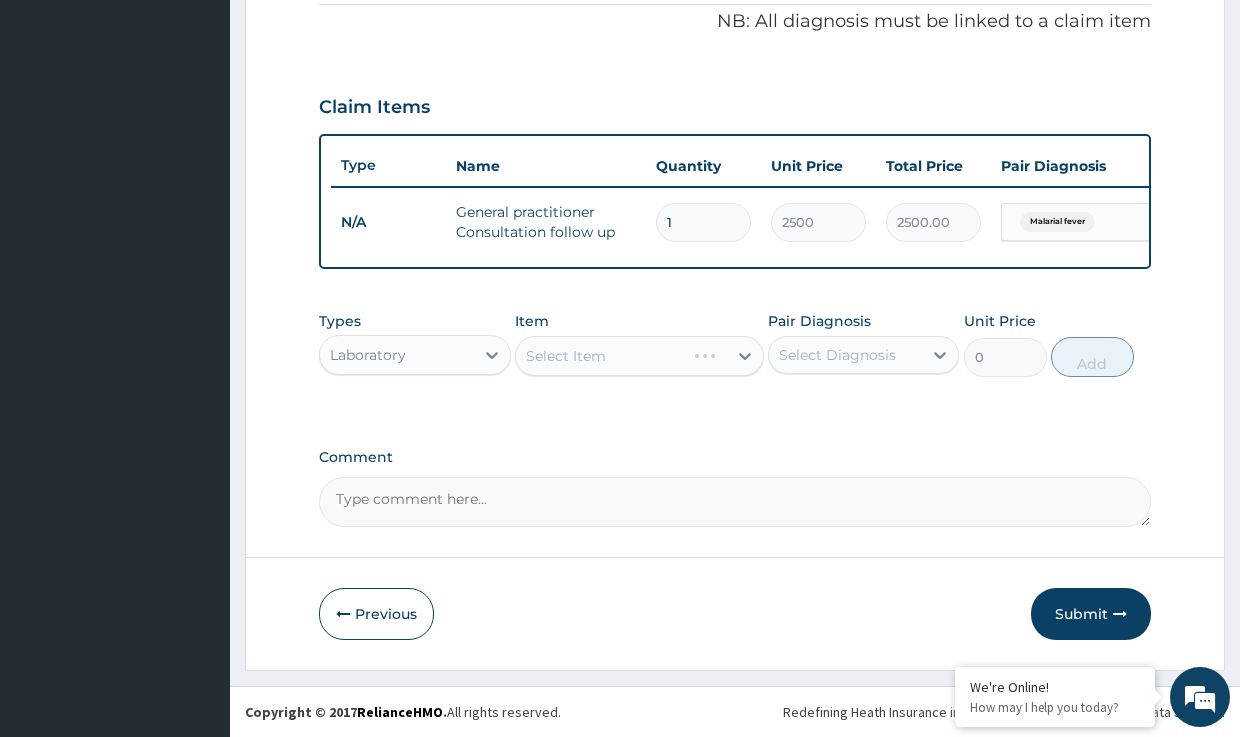 click on "Select Item" at bounding box center [639, 356] 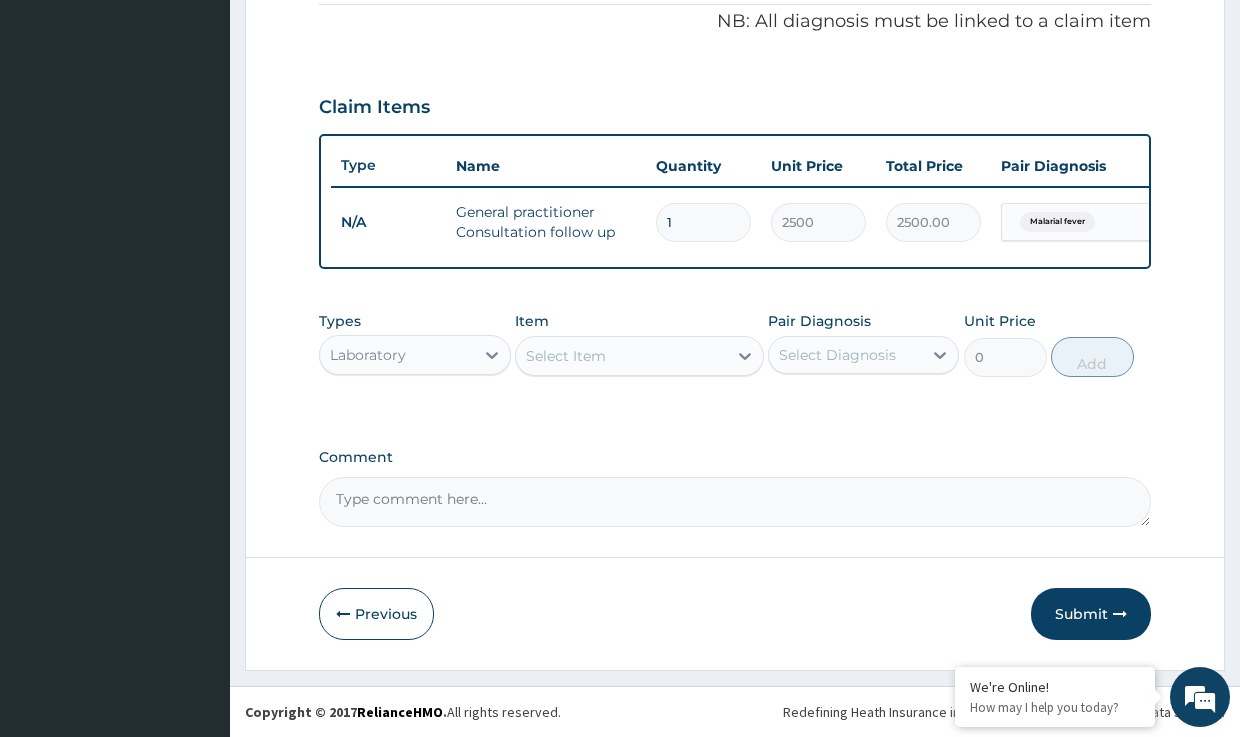 click on "Select Item" at bounding box center [566, 356] 